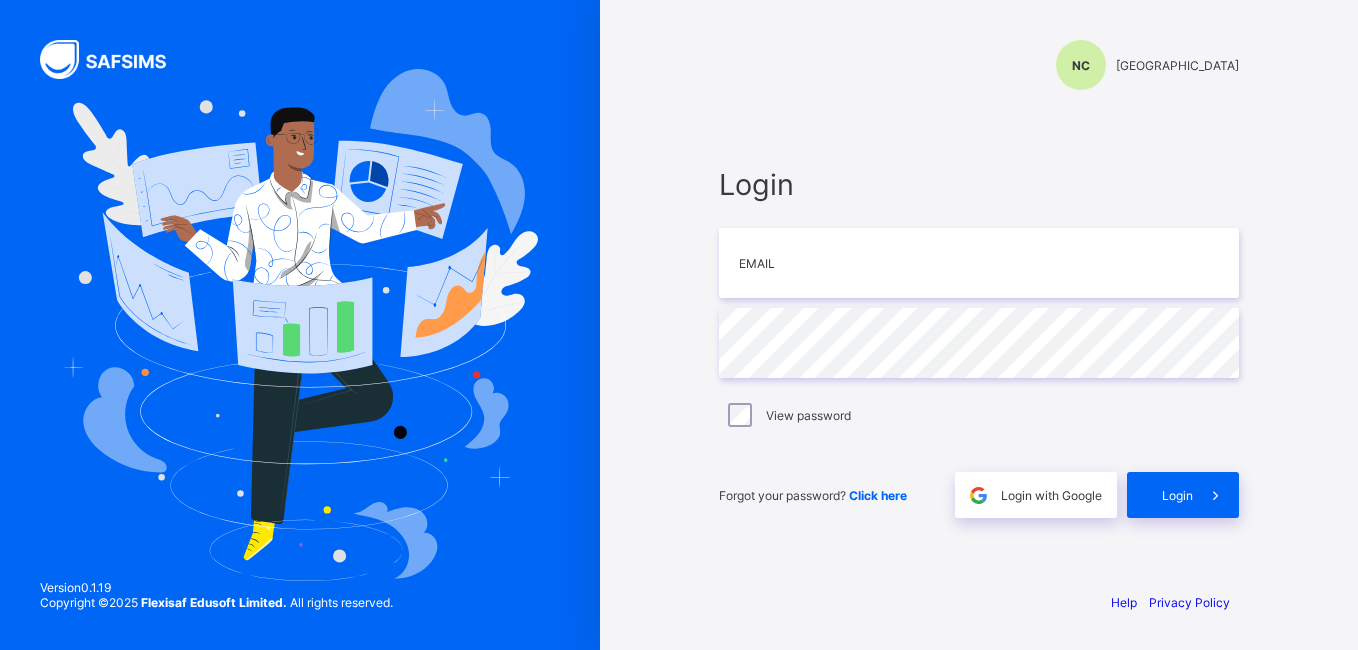 scroll, scrollTop: 0, scrollLeft: 0, axis: both 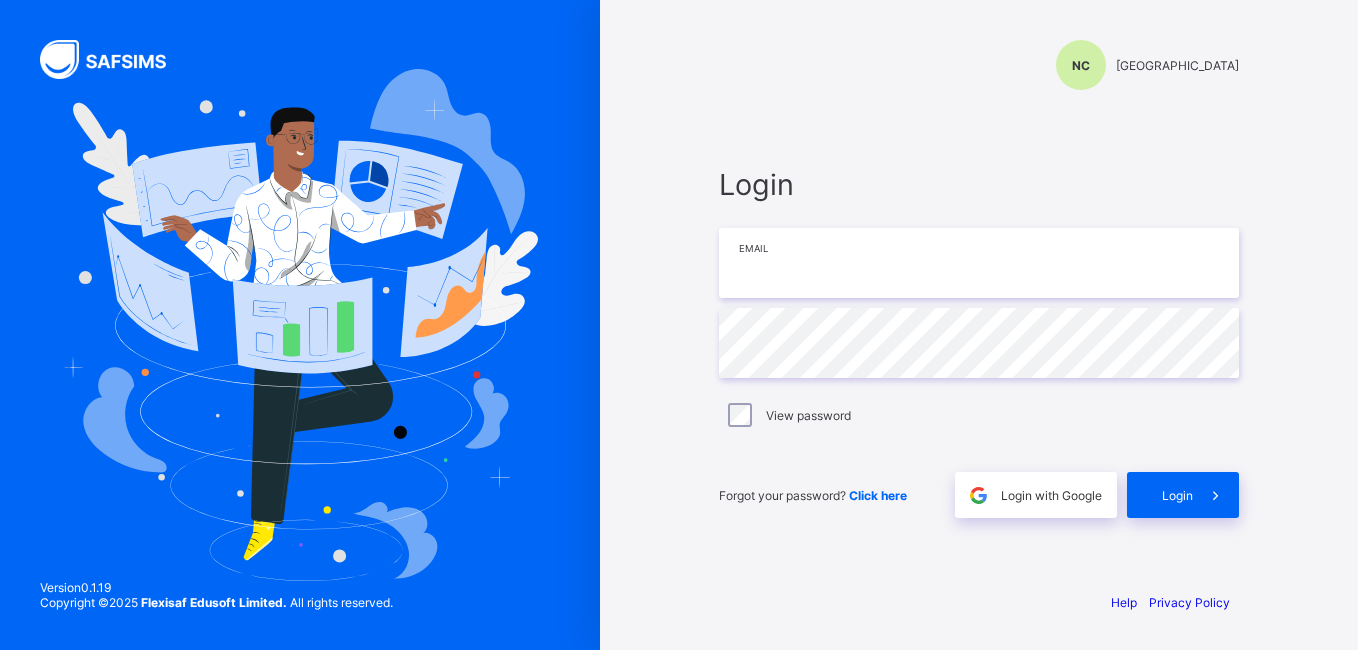 click at bounding box center [979, 263] 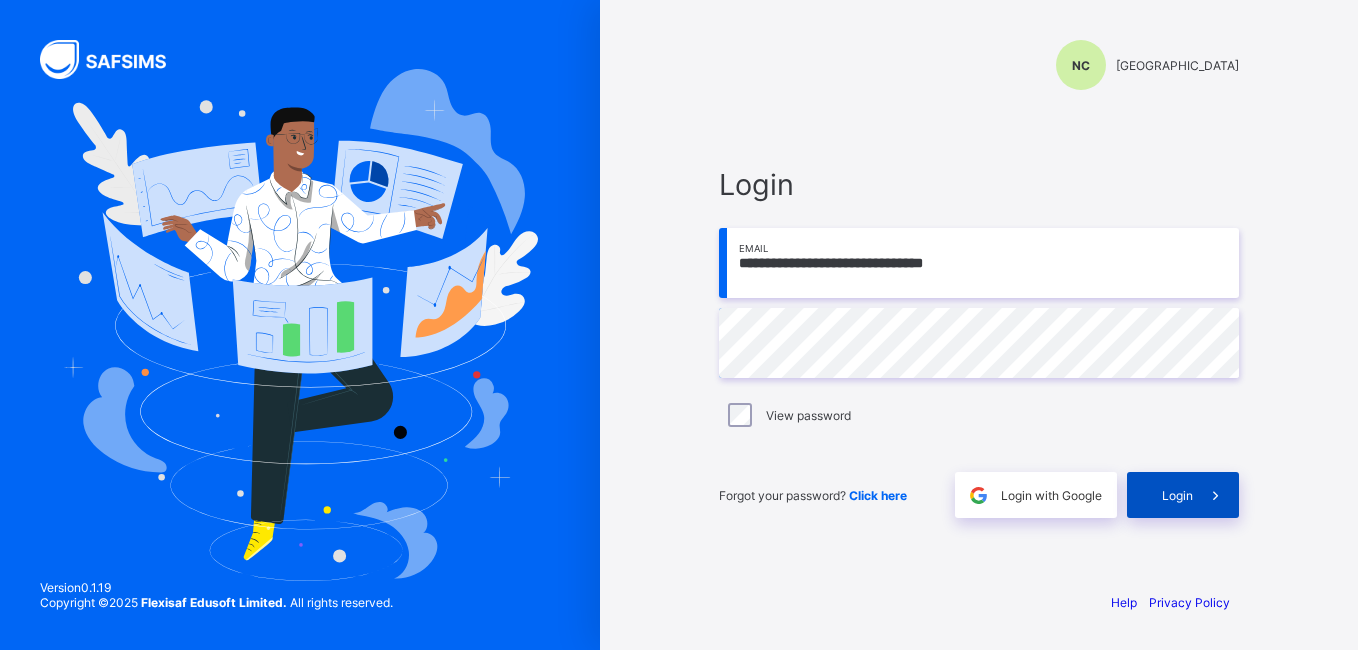 click on "Login" at bounding box center (1183, 495) 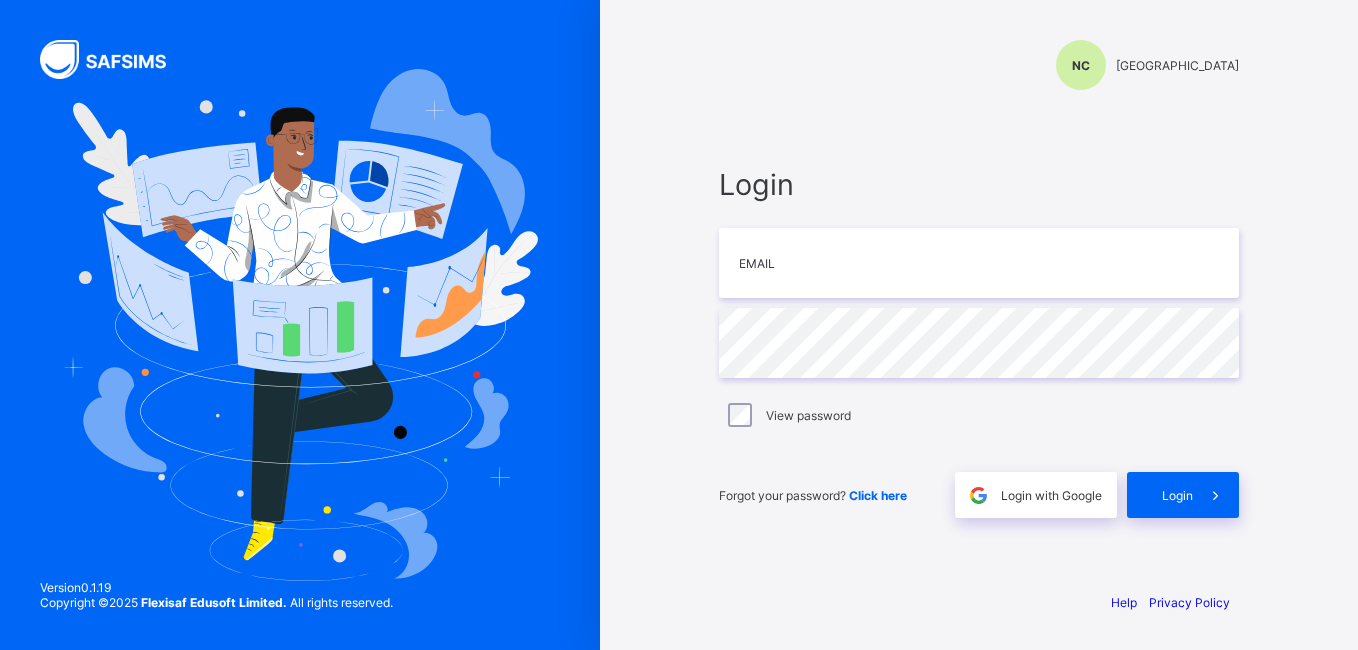 scroll, scrollTop: 0, scrollLeft: 0, axis: both 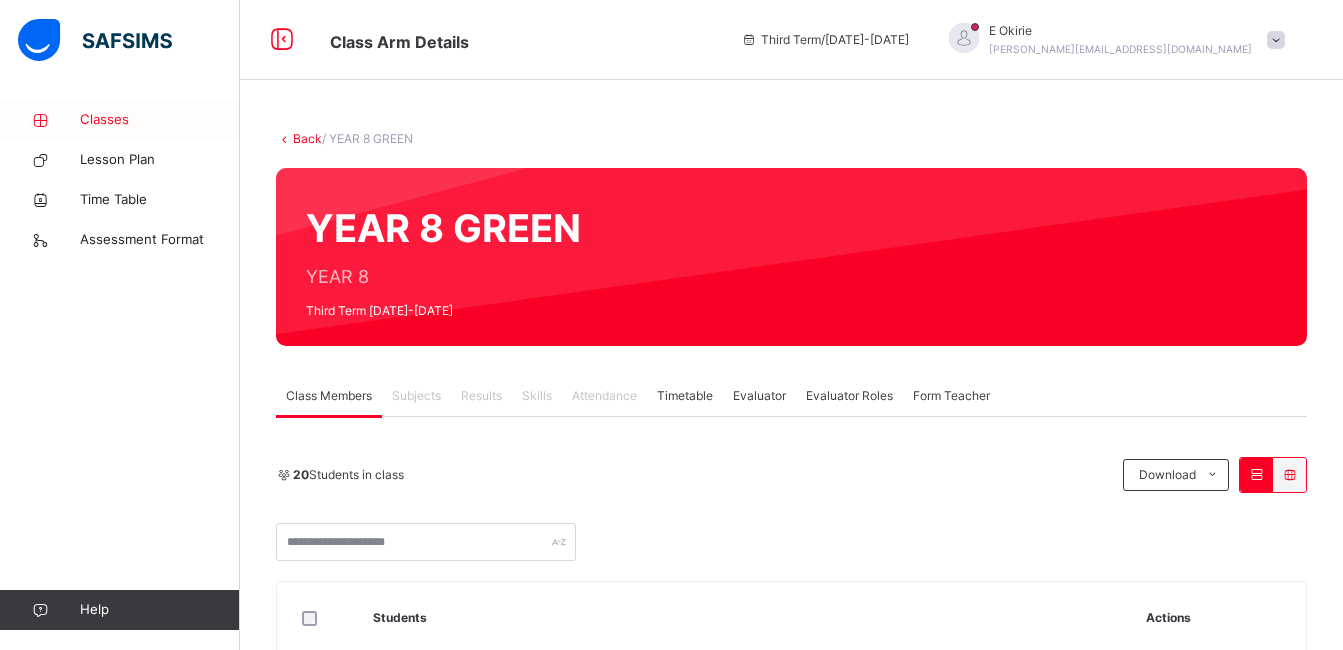 click on "Classes" at bounding box center (160, 120) 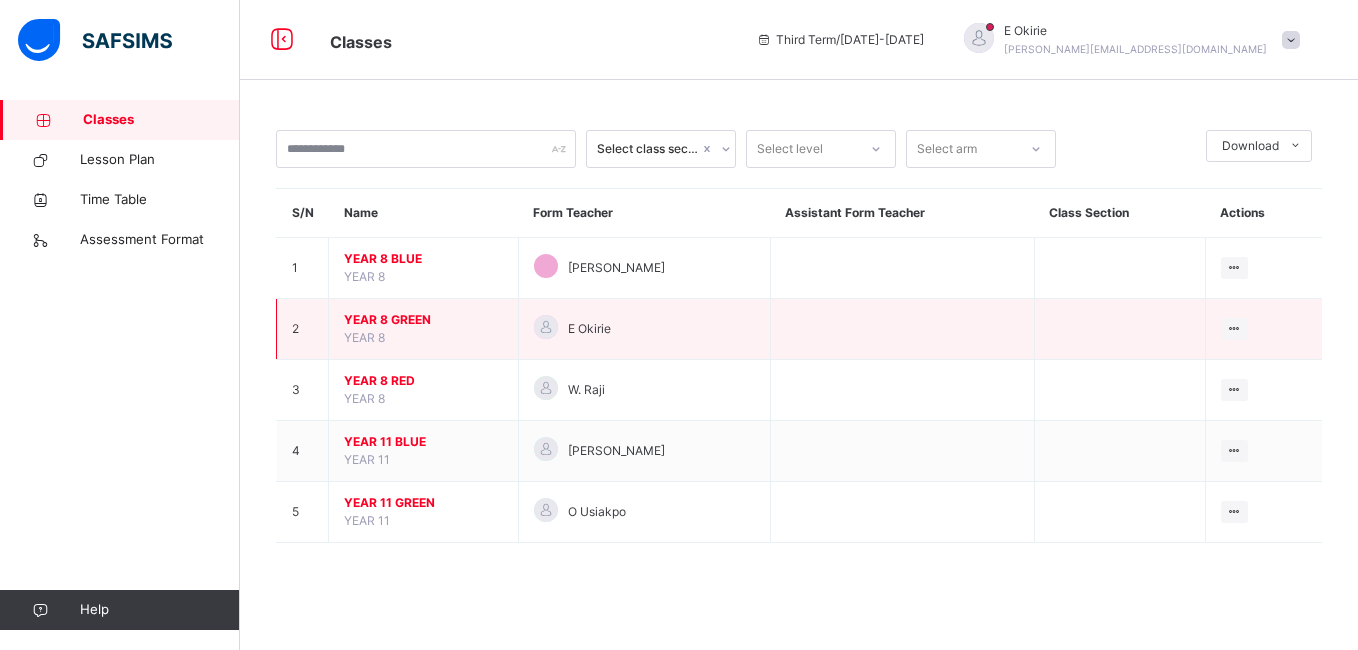 click on "YEAR 8   GREEN" at bounding box center [423, 320] 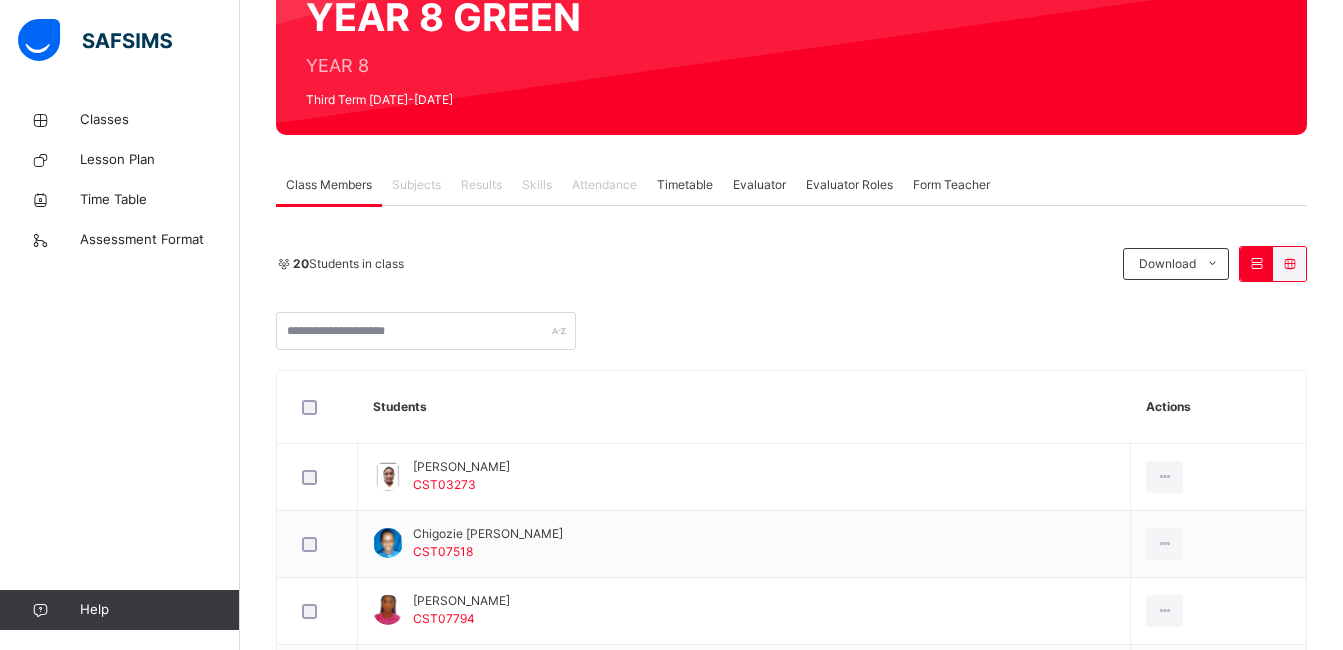 scroll, scrollTop: 213, scrollLeft: 0, axis: vertical 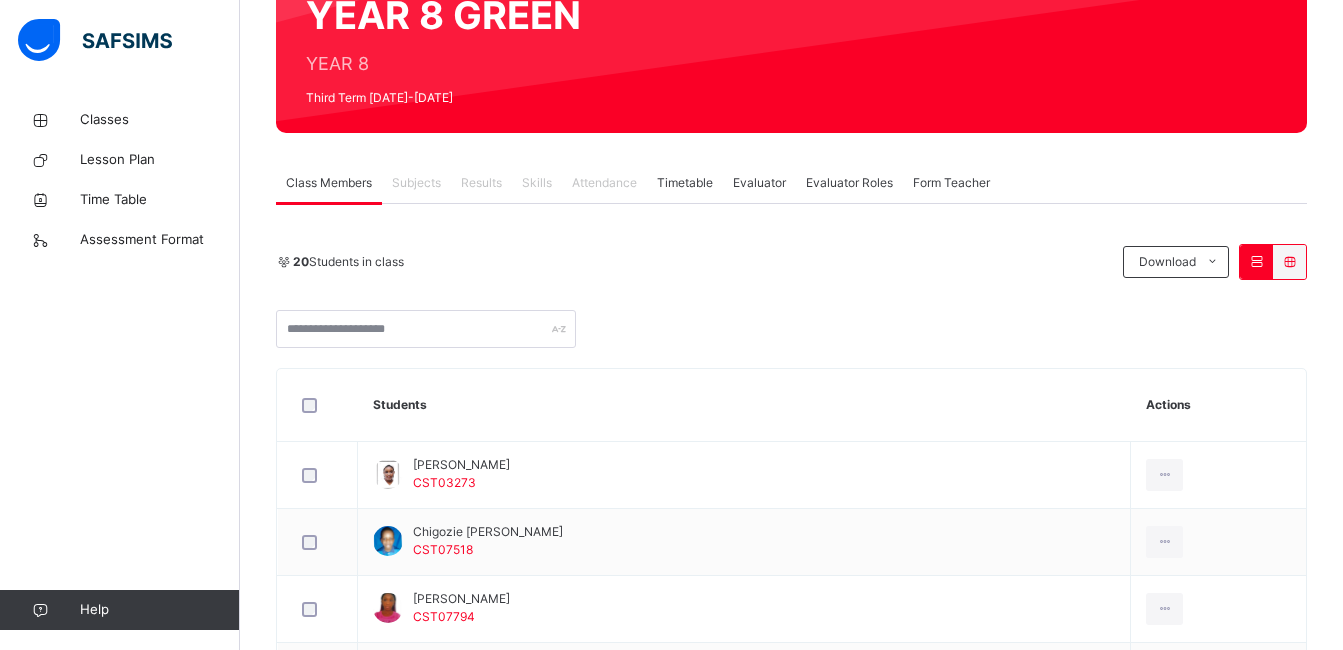 click on "Evaluator" at bounding box center (759, 183) 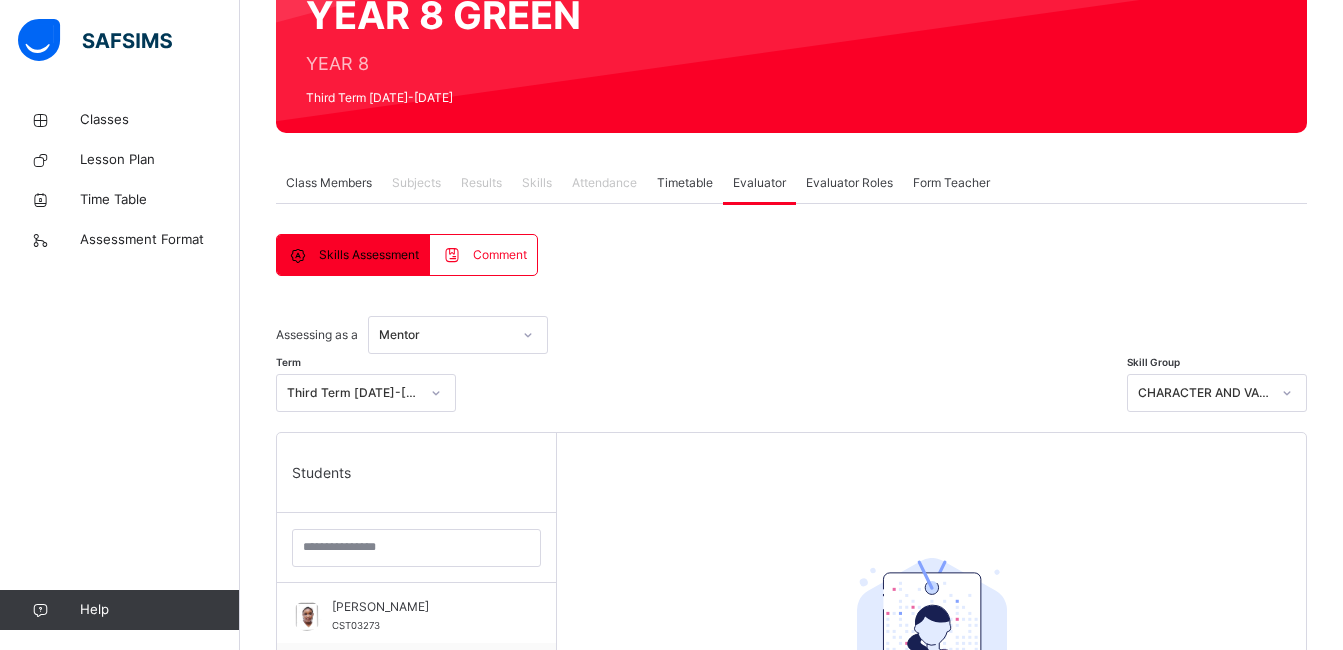 click on "Subjects" at bounding box center (416, 183) 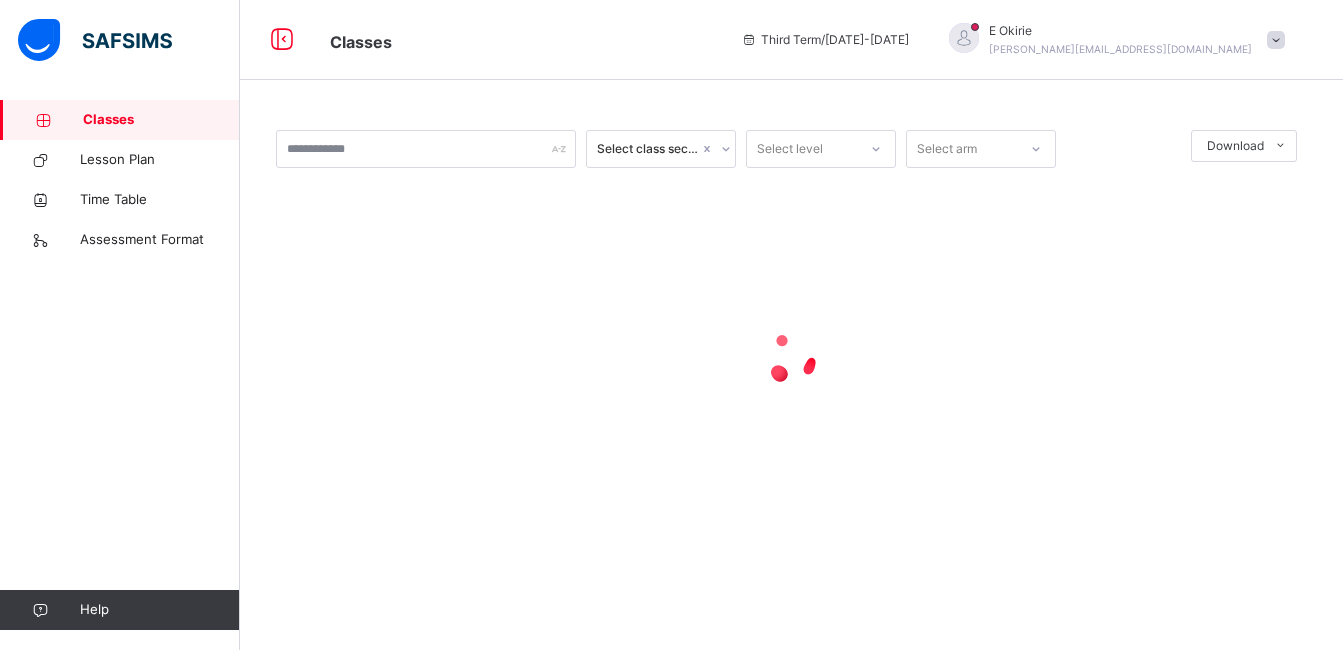 scroll, scrollTop: 0, scrollLeft: 0, axis: both 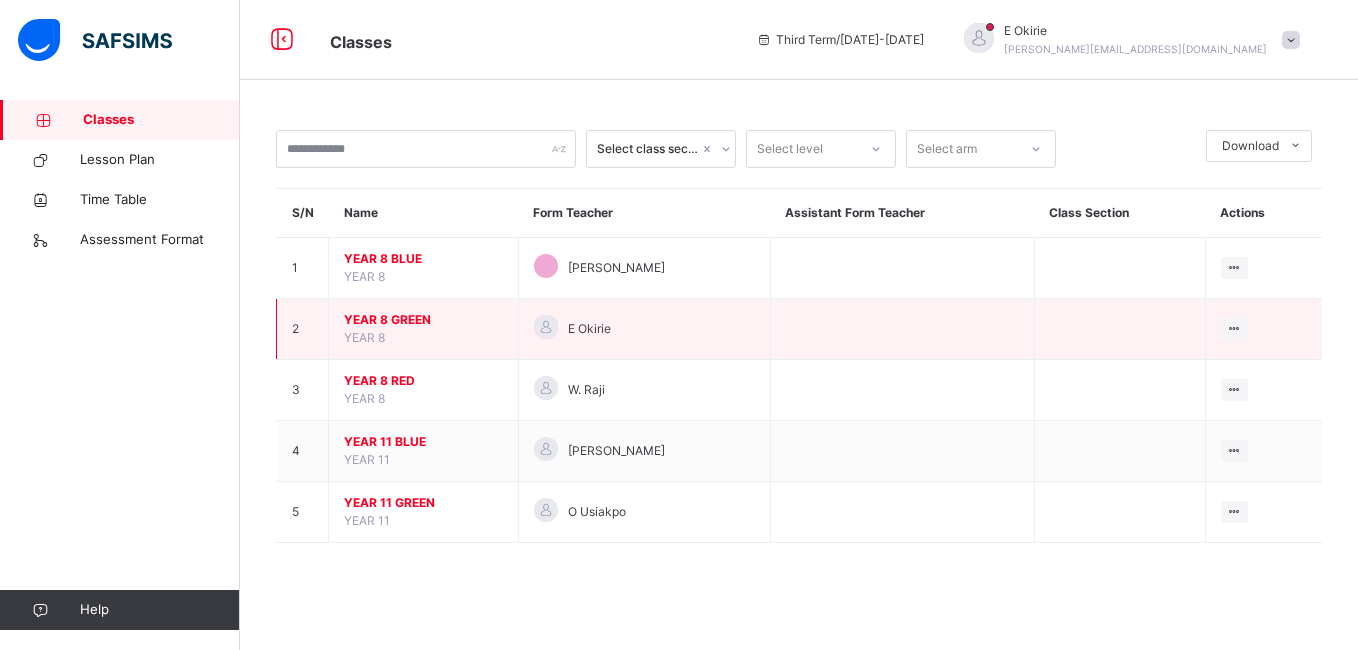 click on "YEAR 8   GREEN" at bounding box center (423, 320) 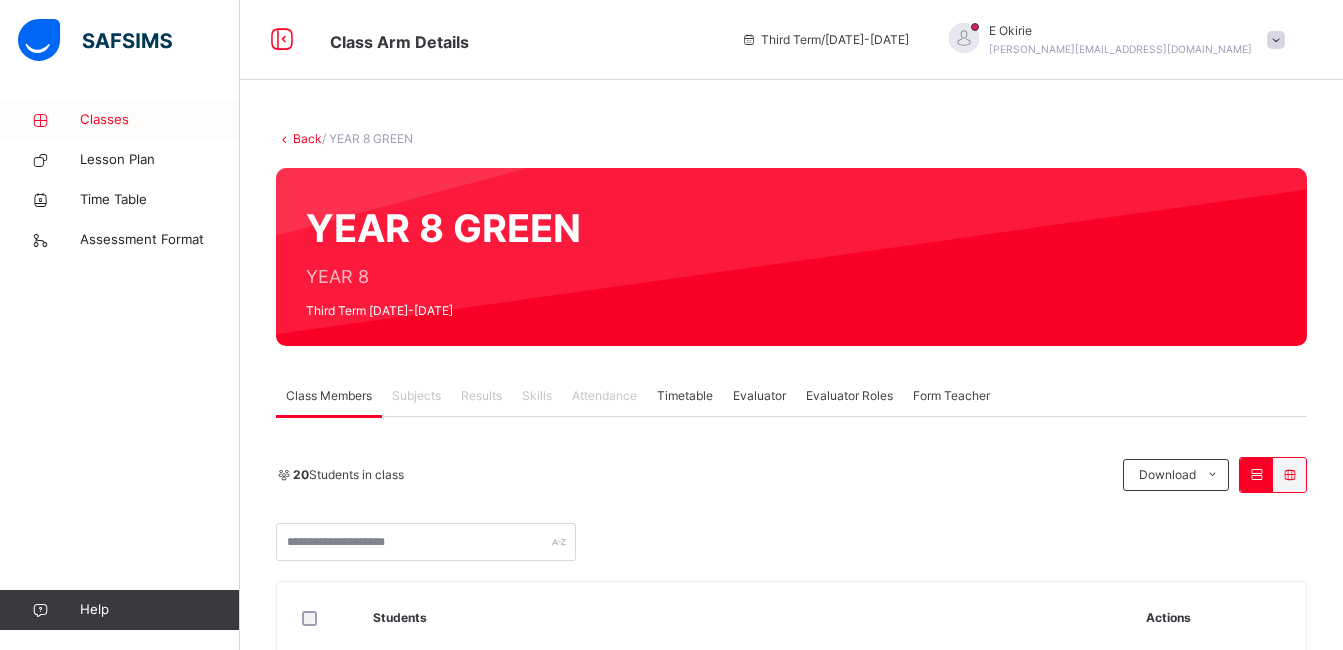 click on "Classes" at bounding box center (160, 120) 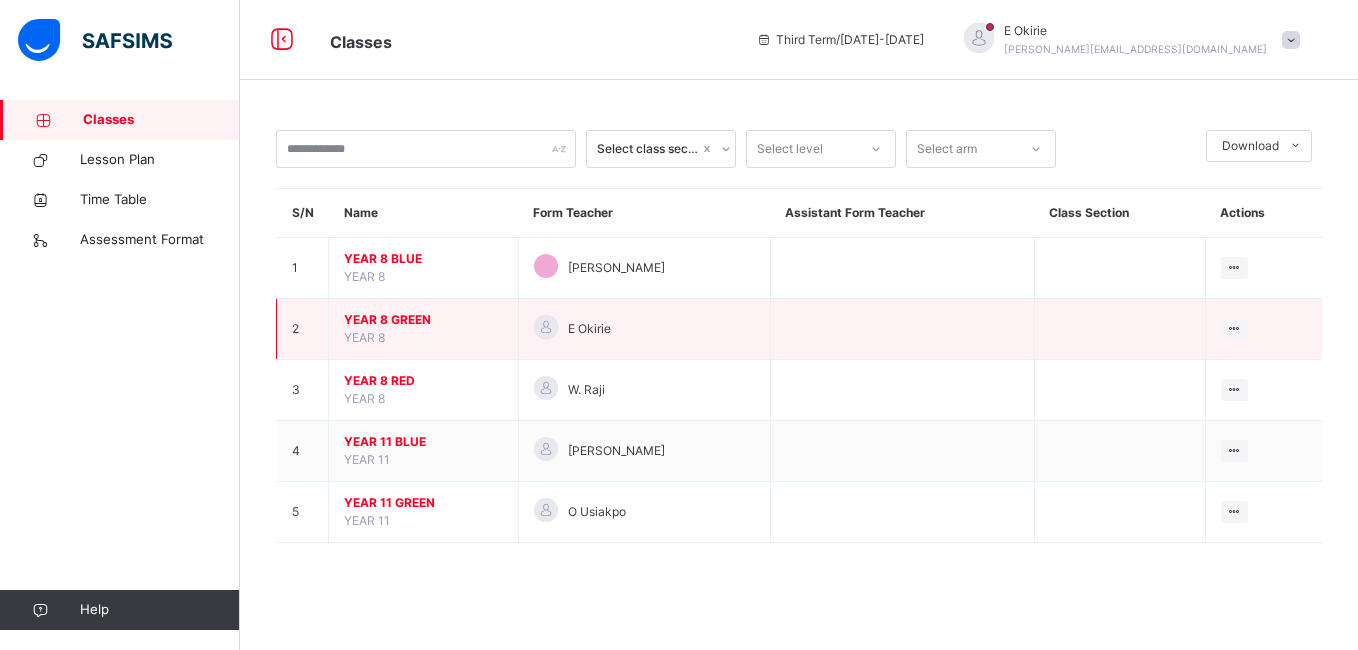 click on "YEAR 8   GREEN" at bounding box center [423, 320] 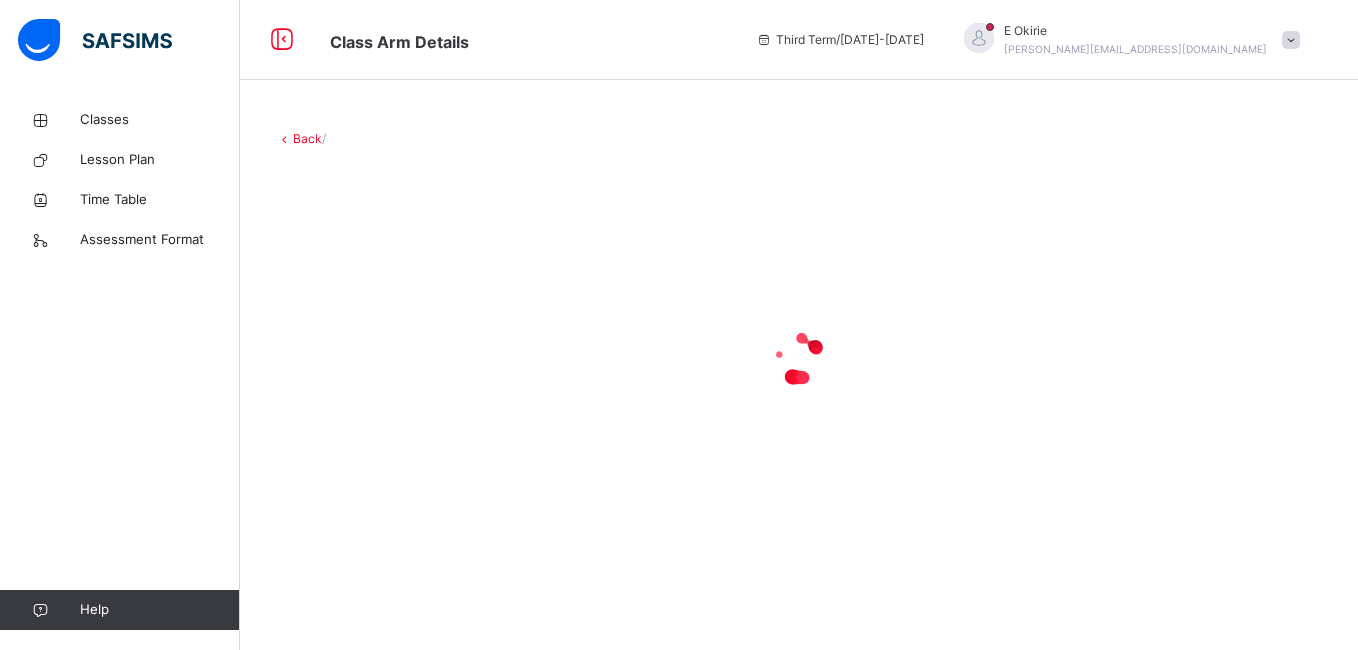 click at bounding box center [799, 358] 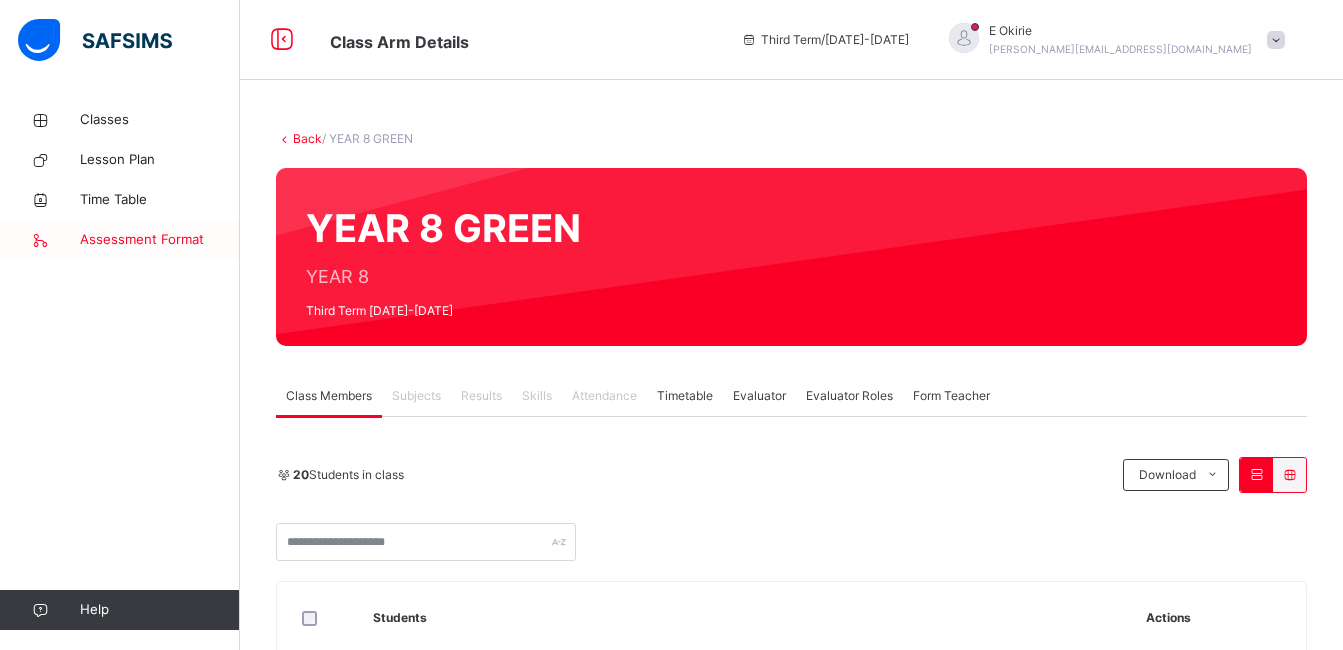 click on "Assessment Format" at bounding box center (160, 240) 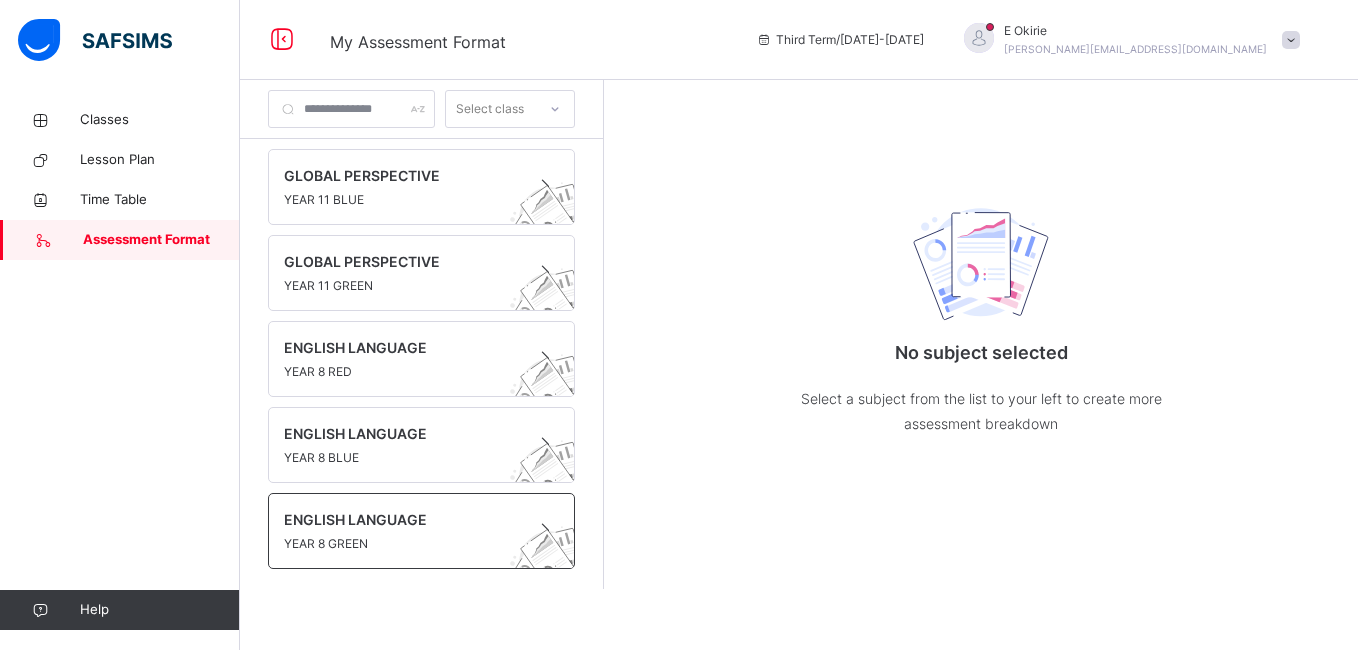 click on "ENGLISH LANGUAGE" at bounding box center (402, 519) 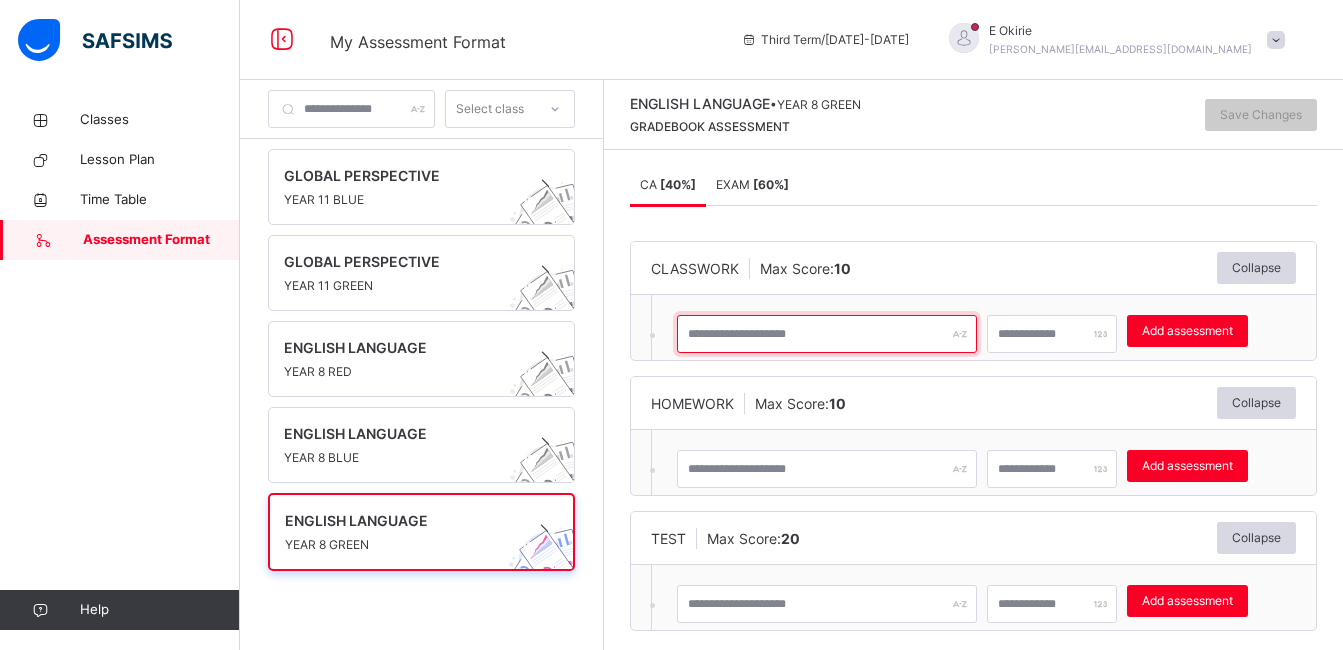 click at bounding box center [827, 334] 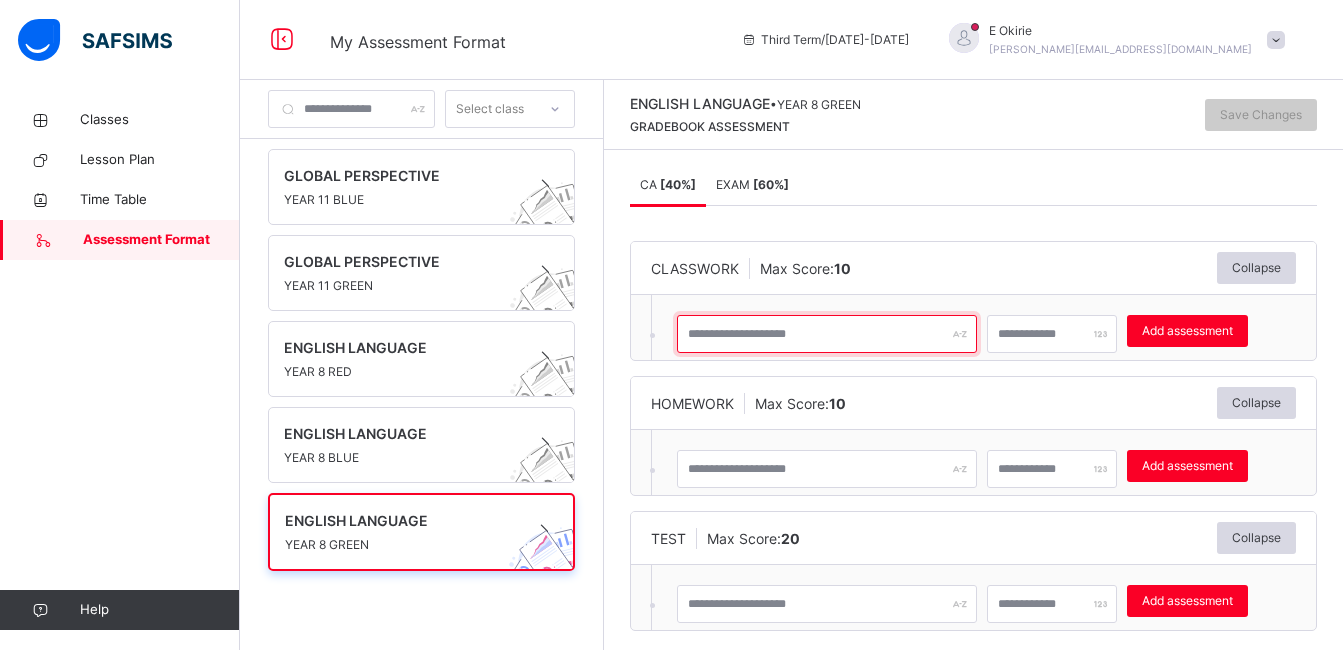 type on "*" 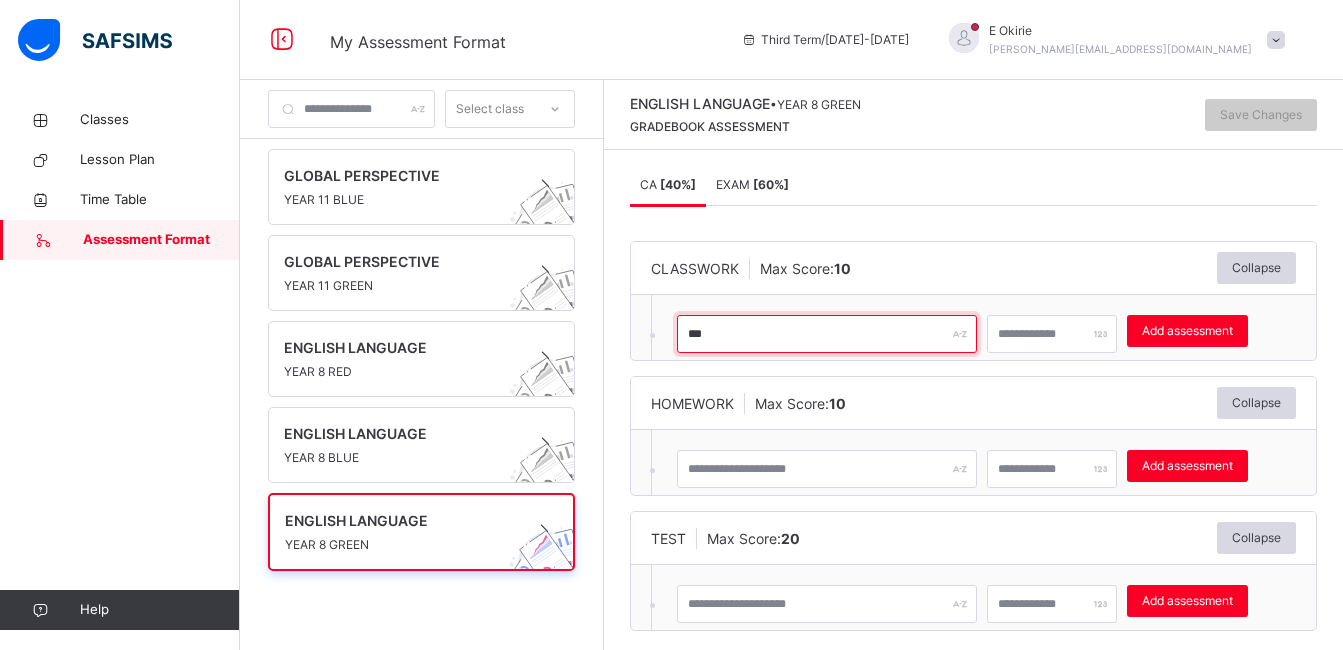 type on "***" 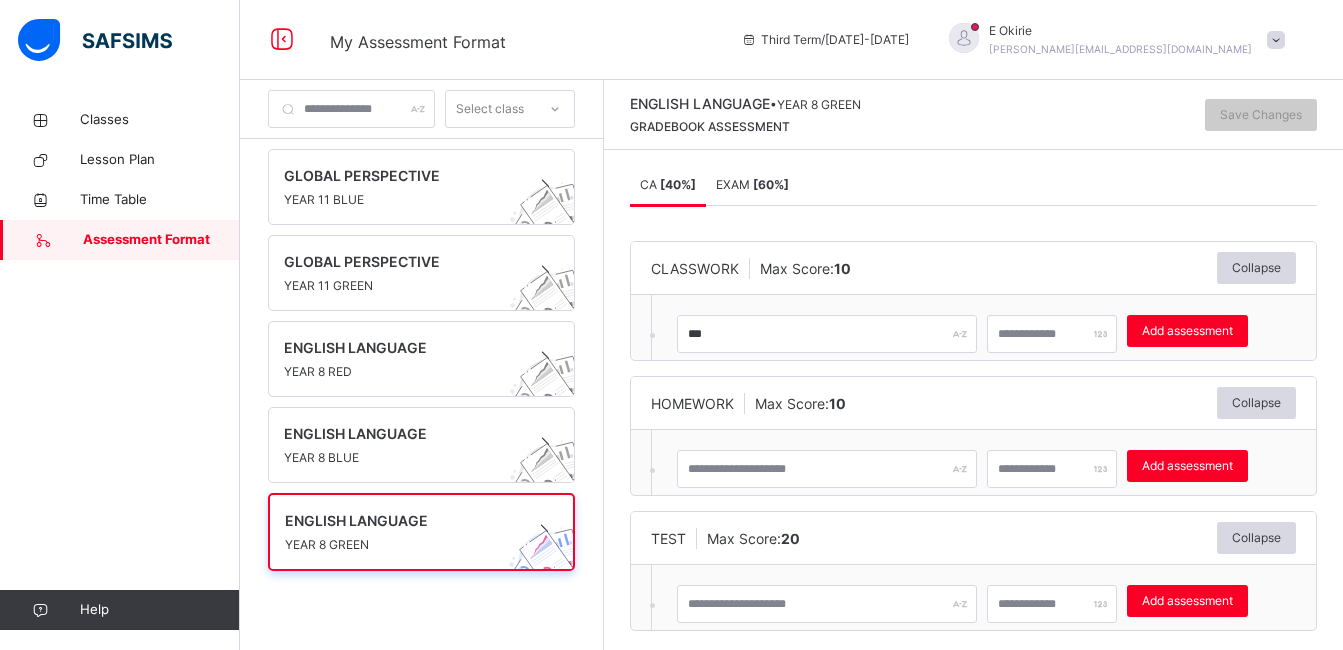 click on "CLASSWORK Max Score:  10 Collapse" at bounding box center [973, 268] 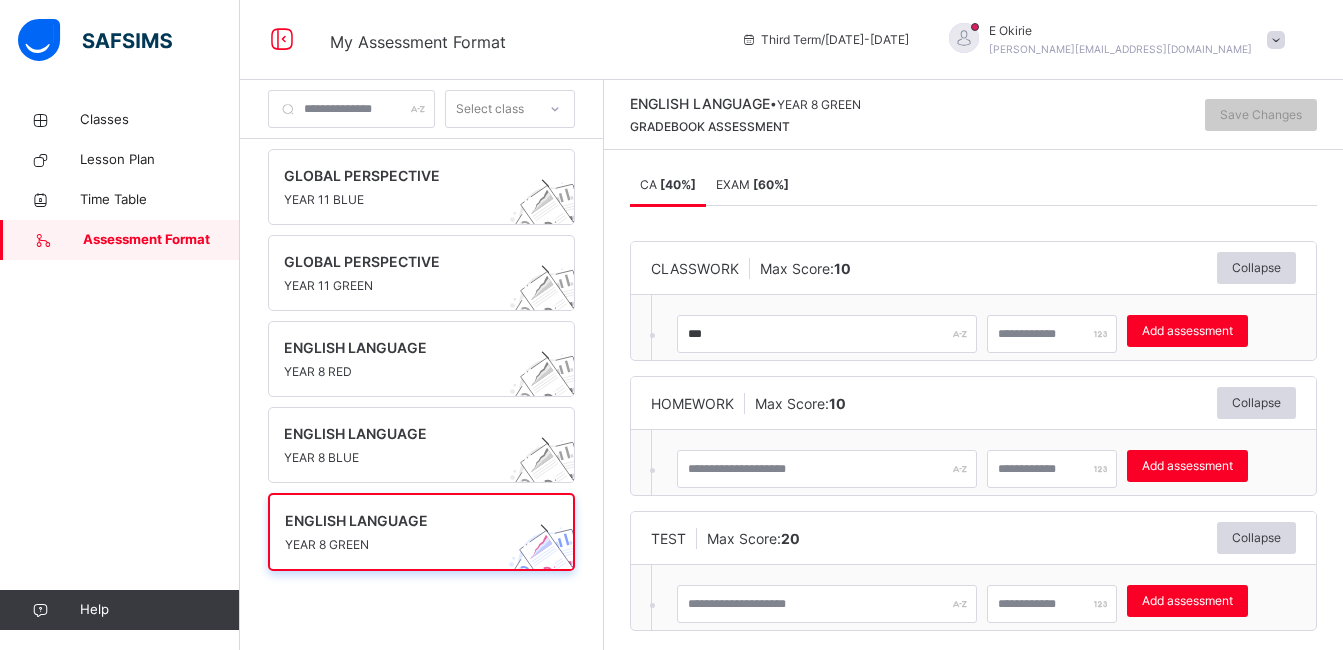 click at bounding box center [1052, 334] 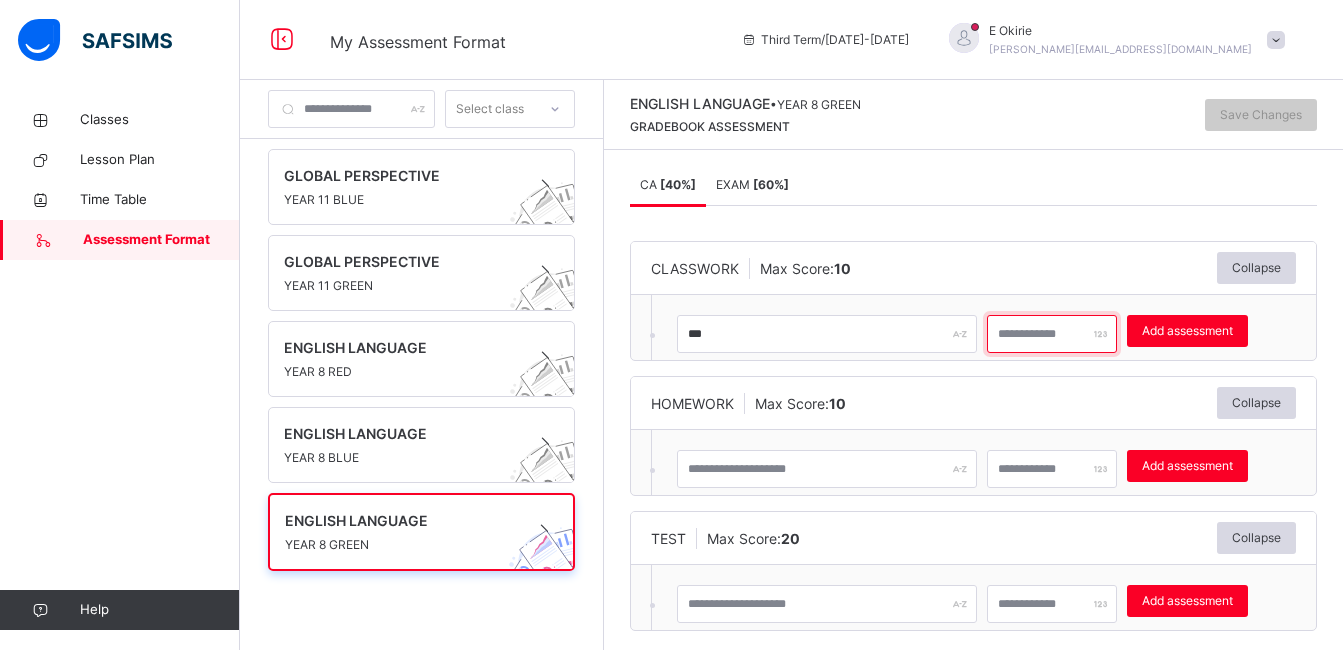 click at bounding box center [1052, 334] 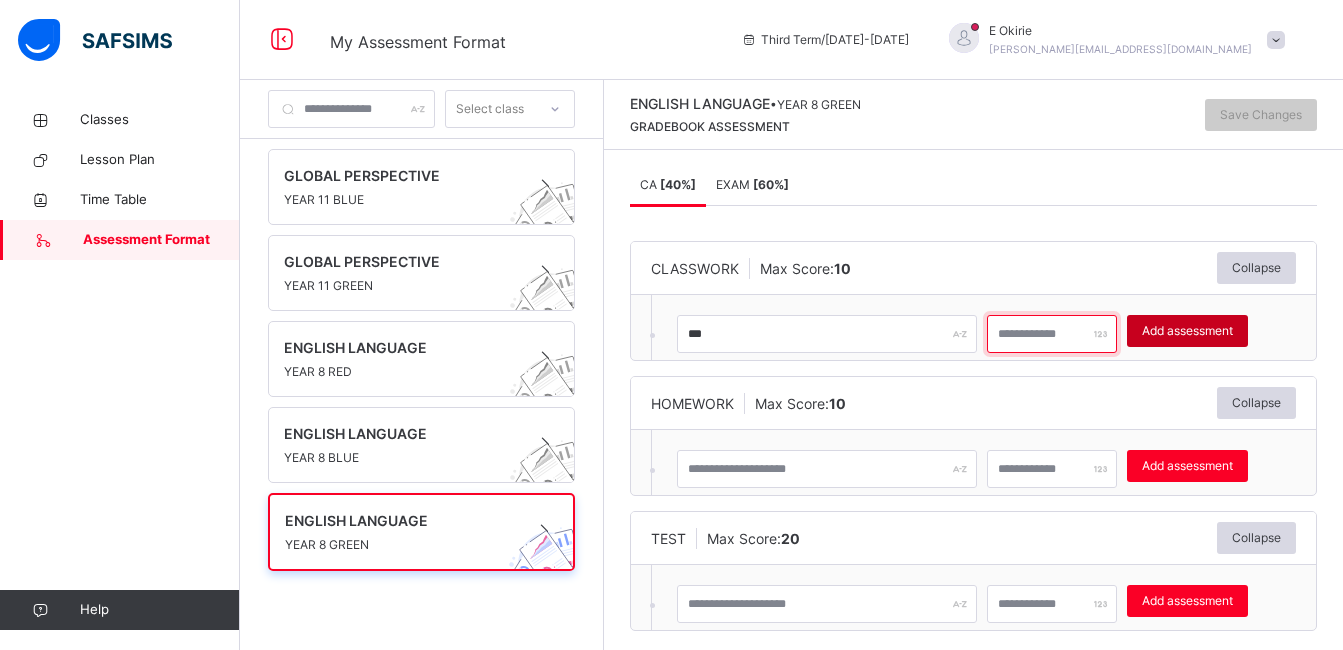 type on "**" 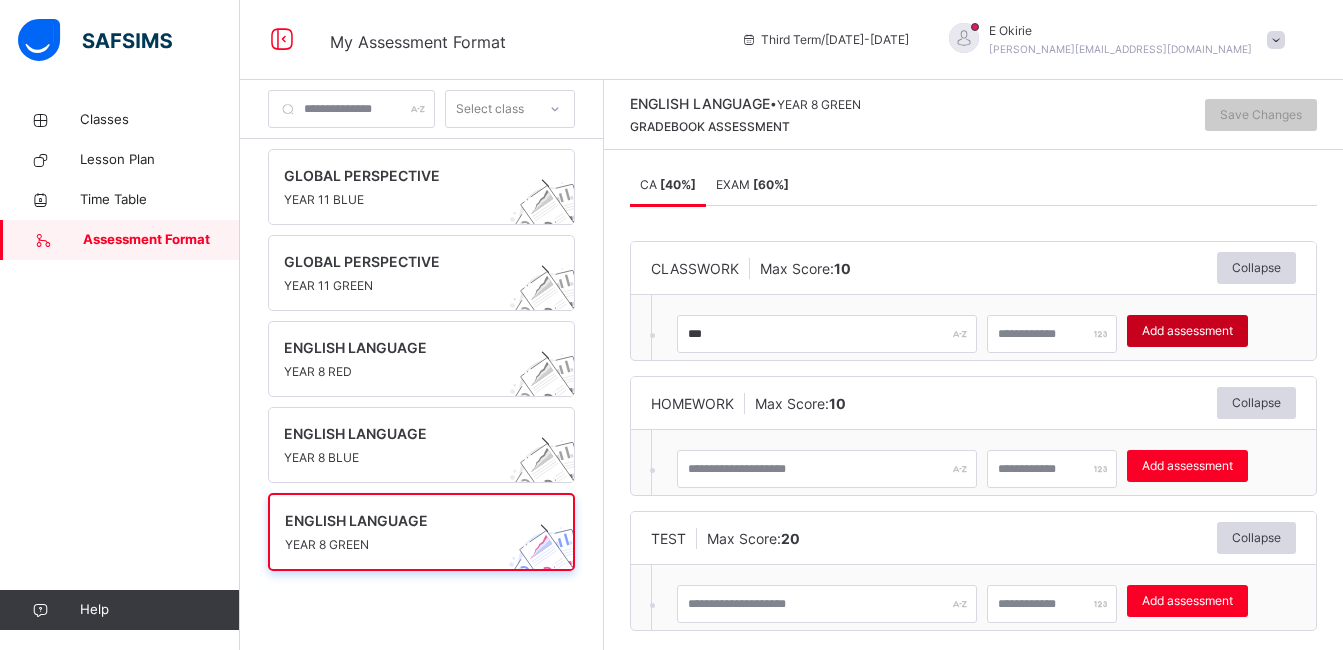 click on "Add assessment" at bounding box center (1187, 331) 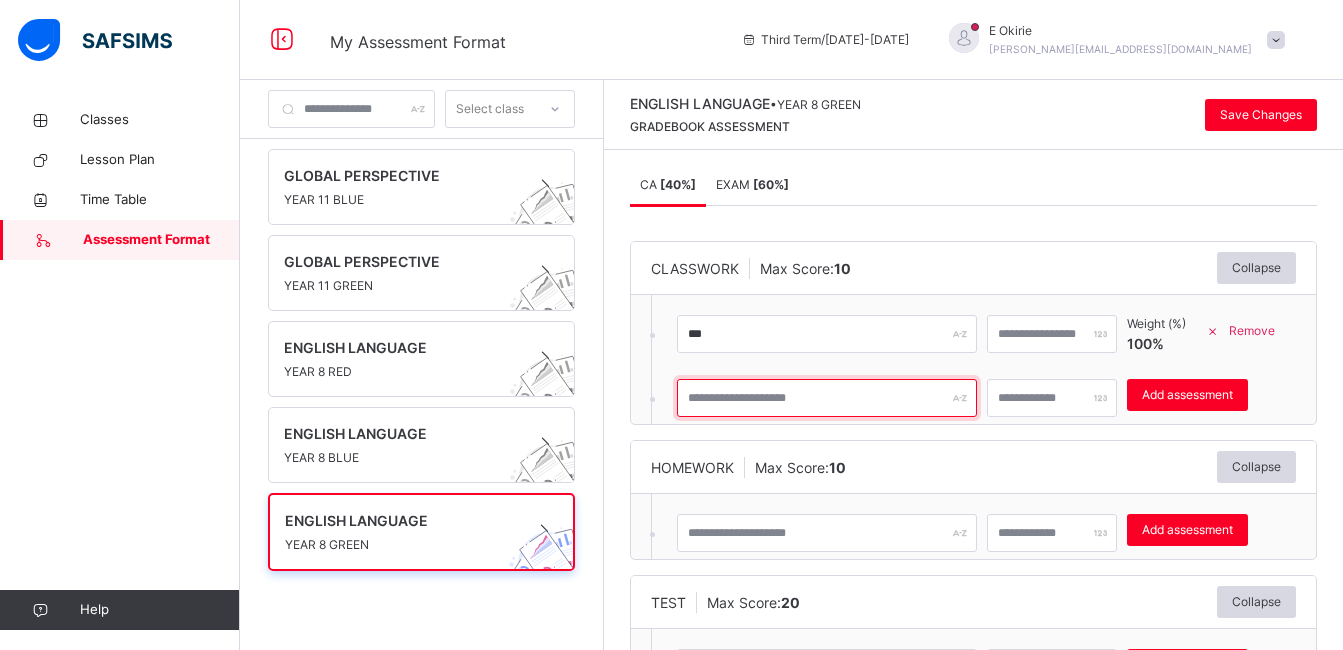 click at bounding box center (827, 398) 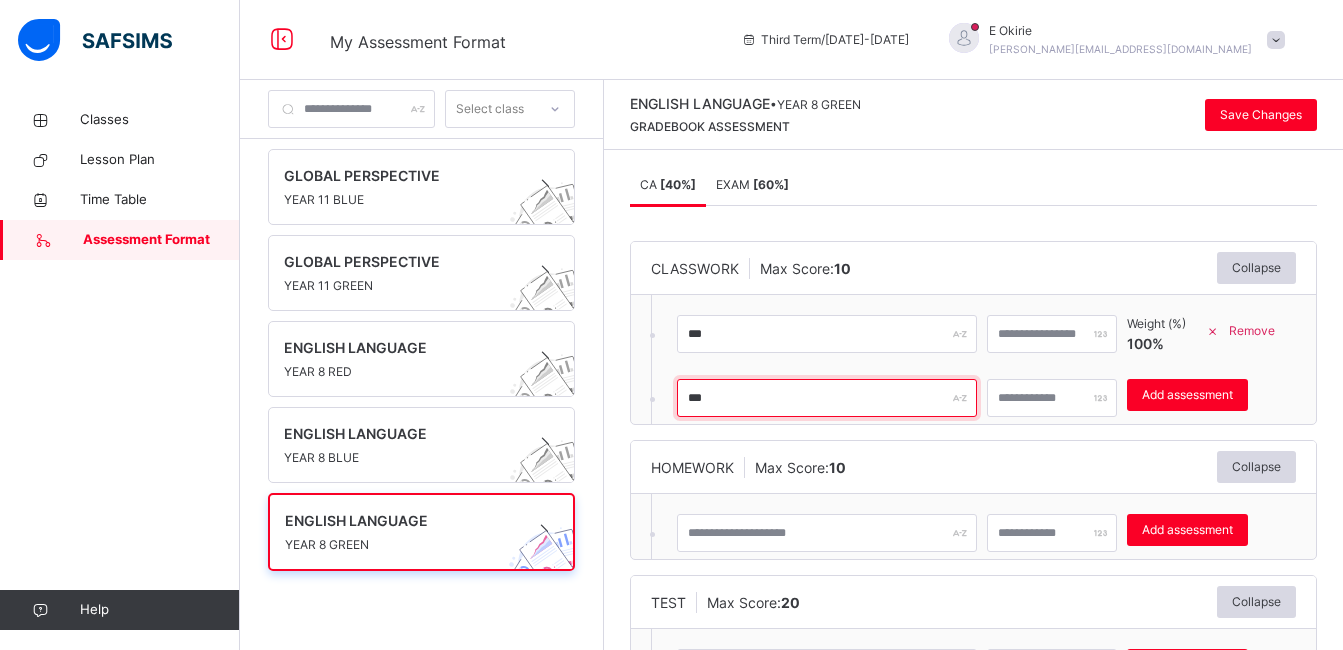 type on "***" 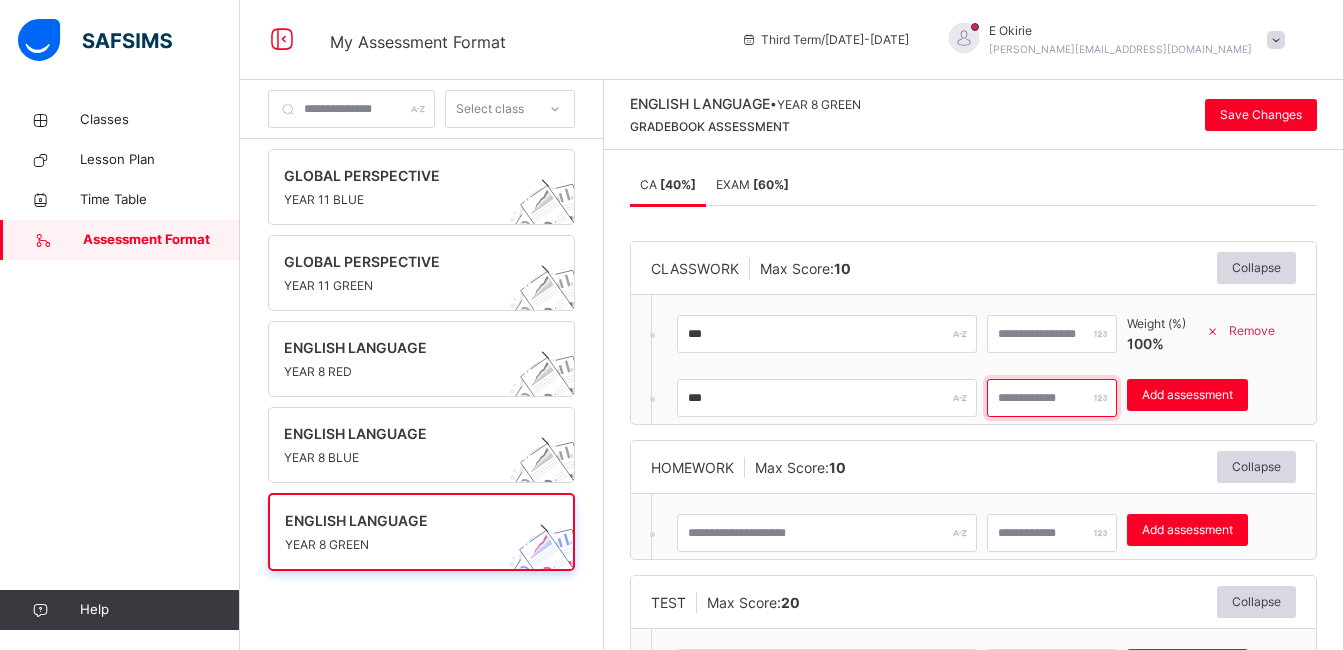 click on "*" at bounding box center [1052, 398] 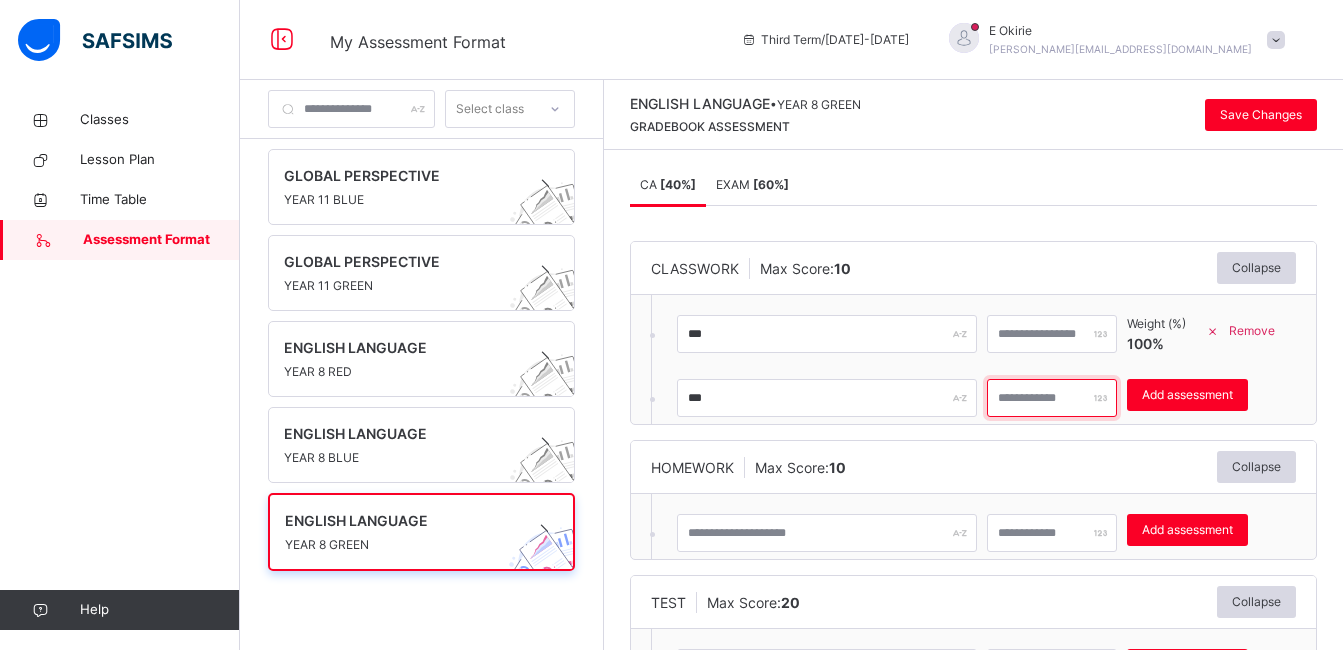 type on "**" 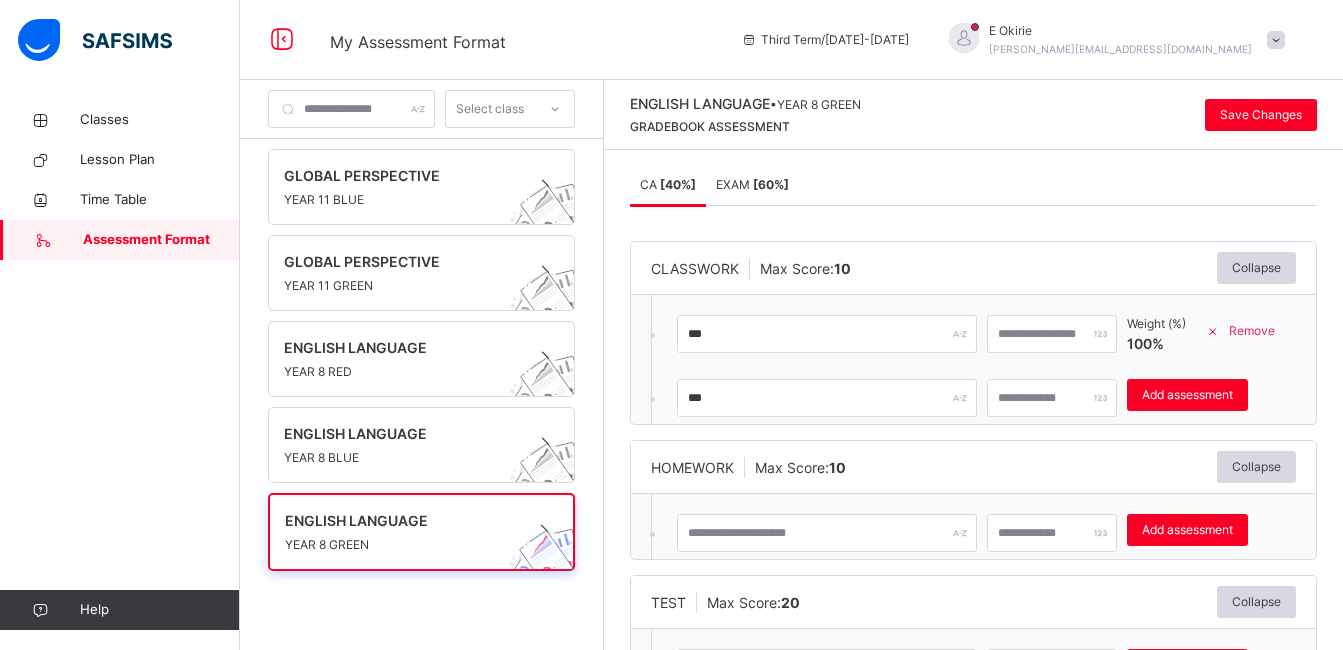 click on "*** **  Weight (%)  100 %   Remove   *** ** Add assessment" at bounding box center [942, 359] 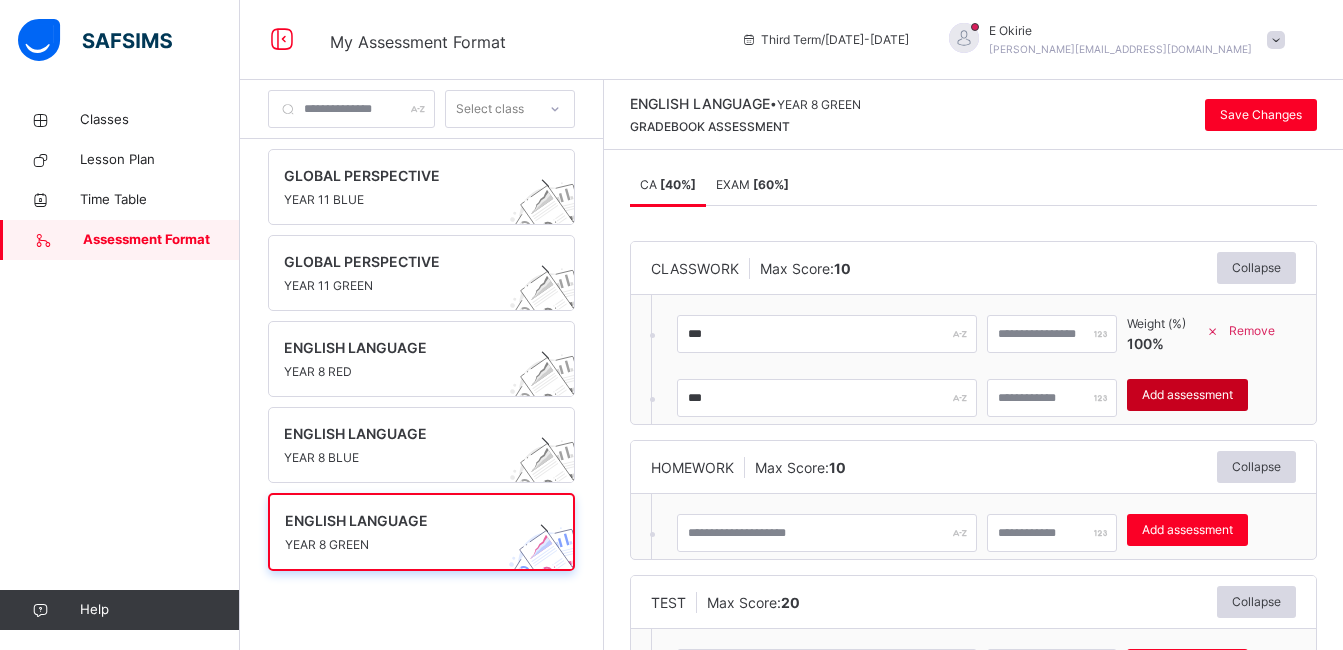 click on "Add assessment" at bounding box center [1187, 395] 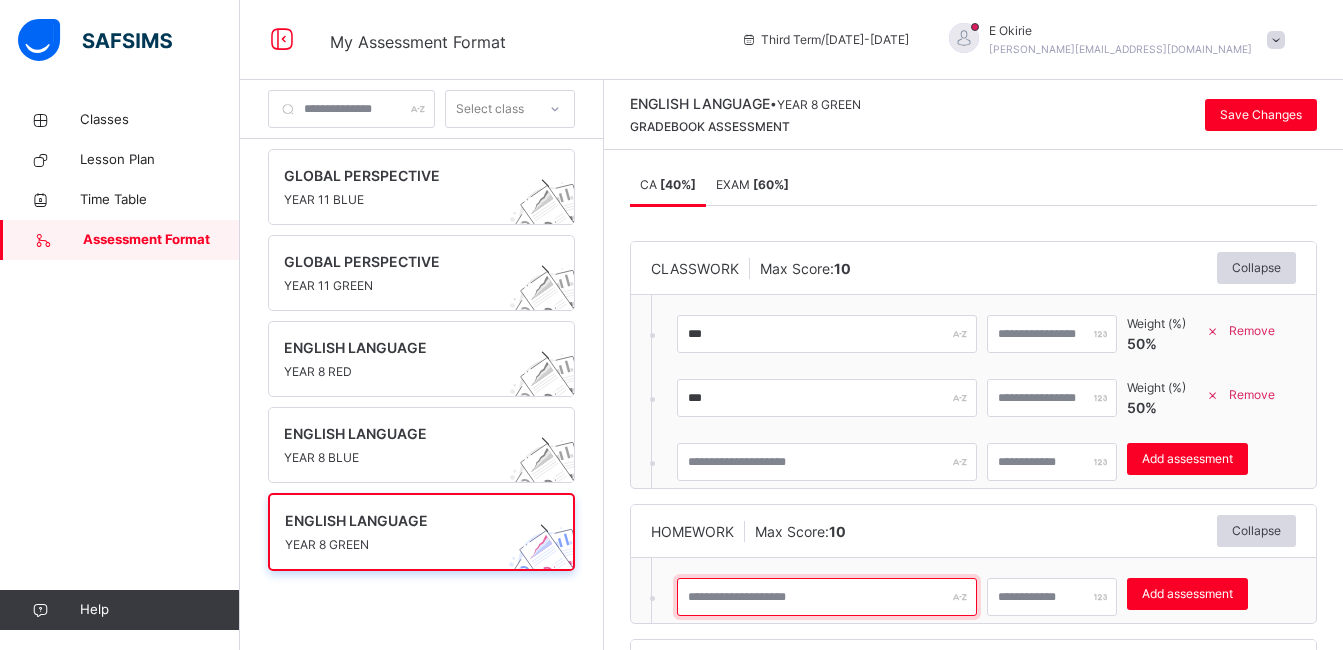 click at bounding box center [827, 597] 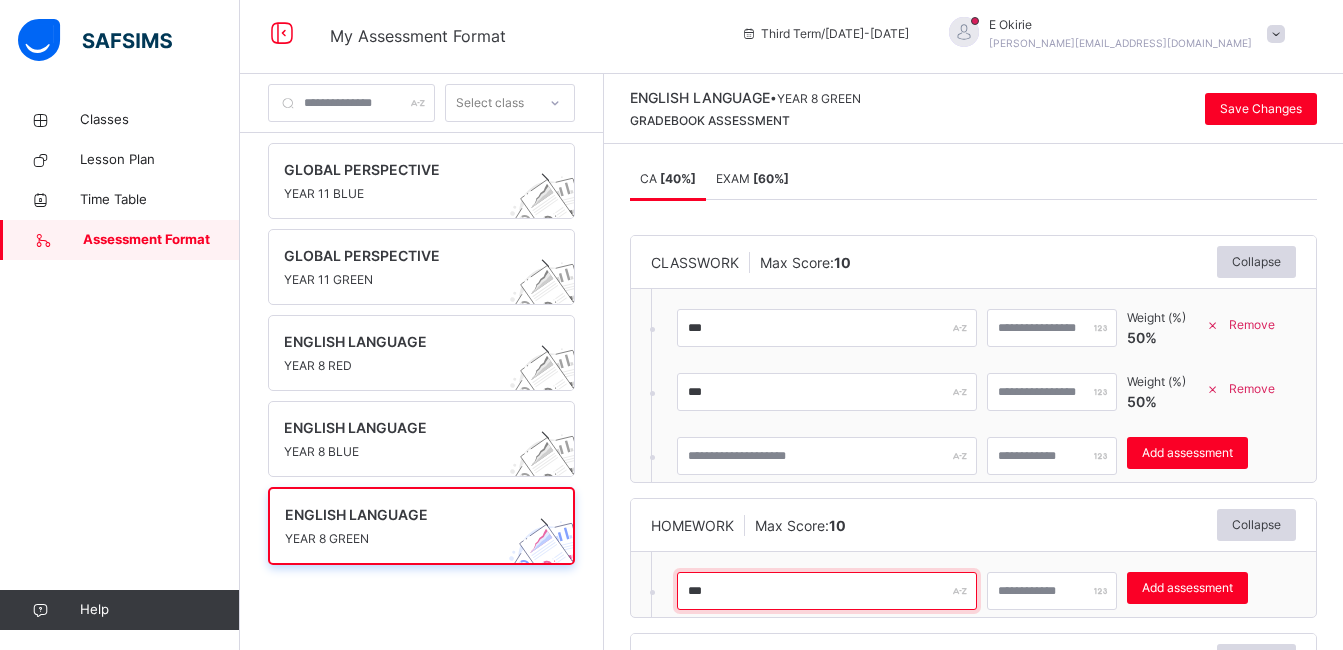 scroll, scrollTop: 7, scrollLeft: 0, axis: vertical 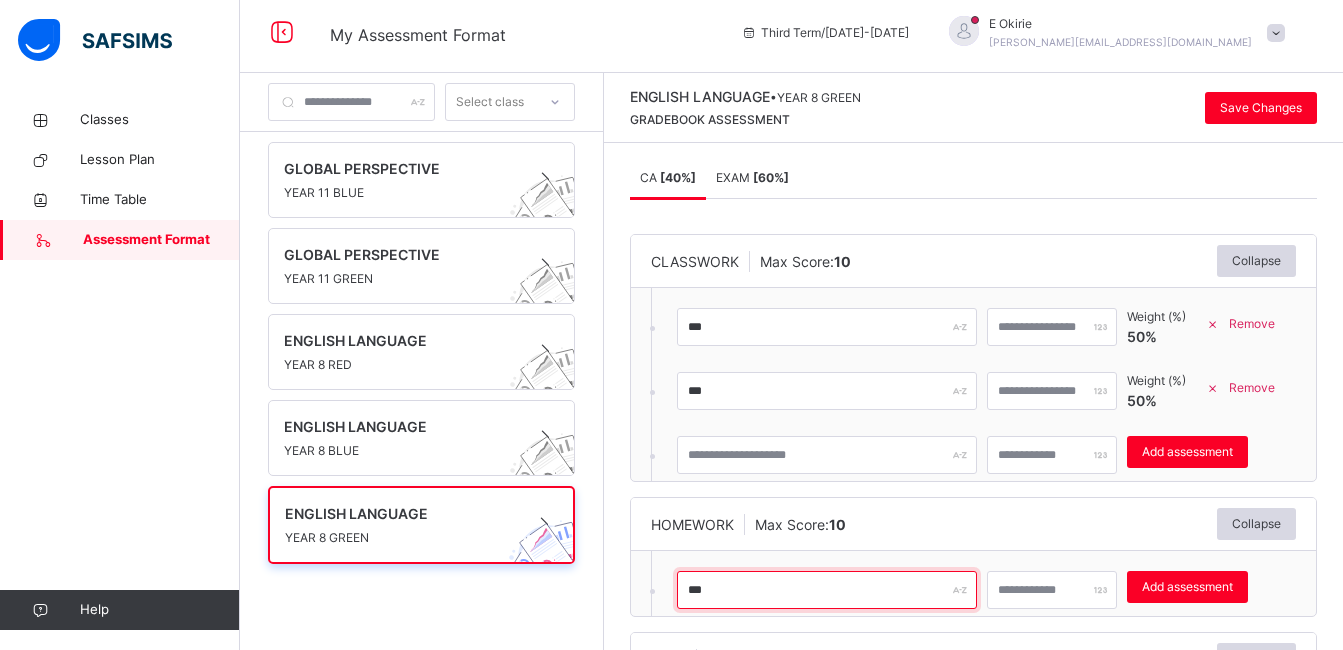 type on "***" 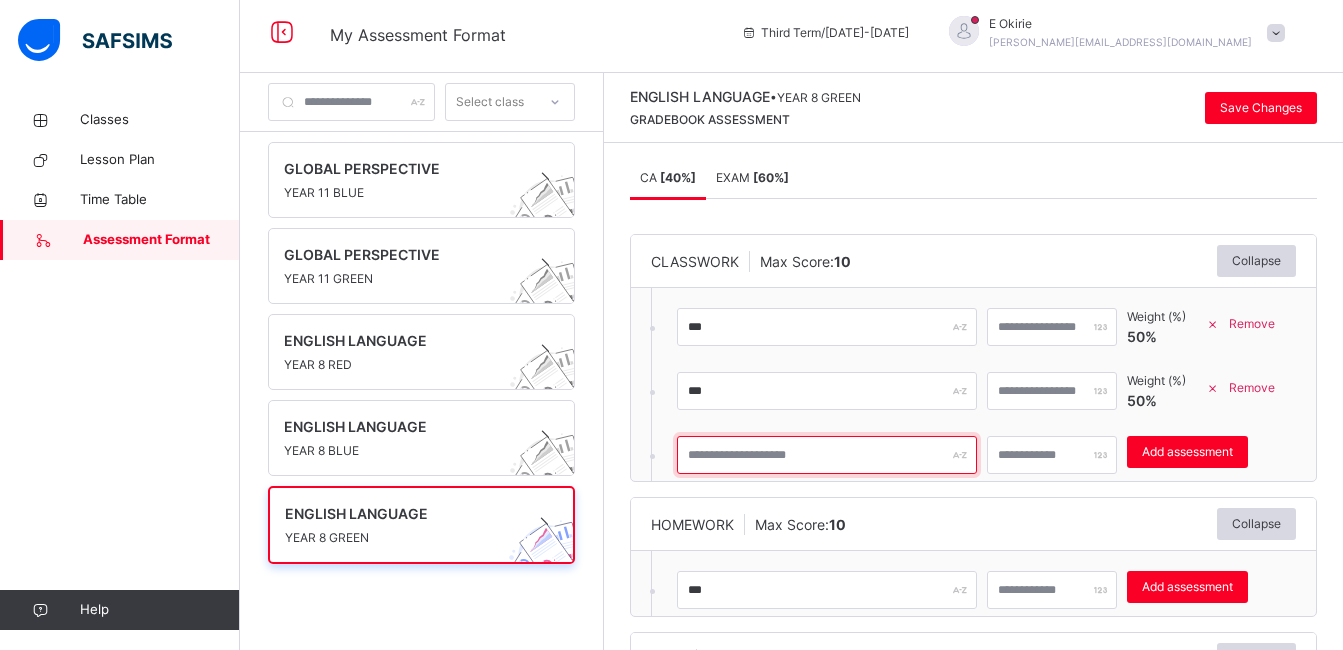 click at bounding box center [827, 455] 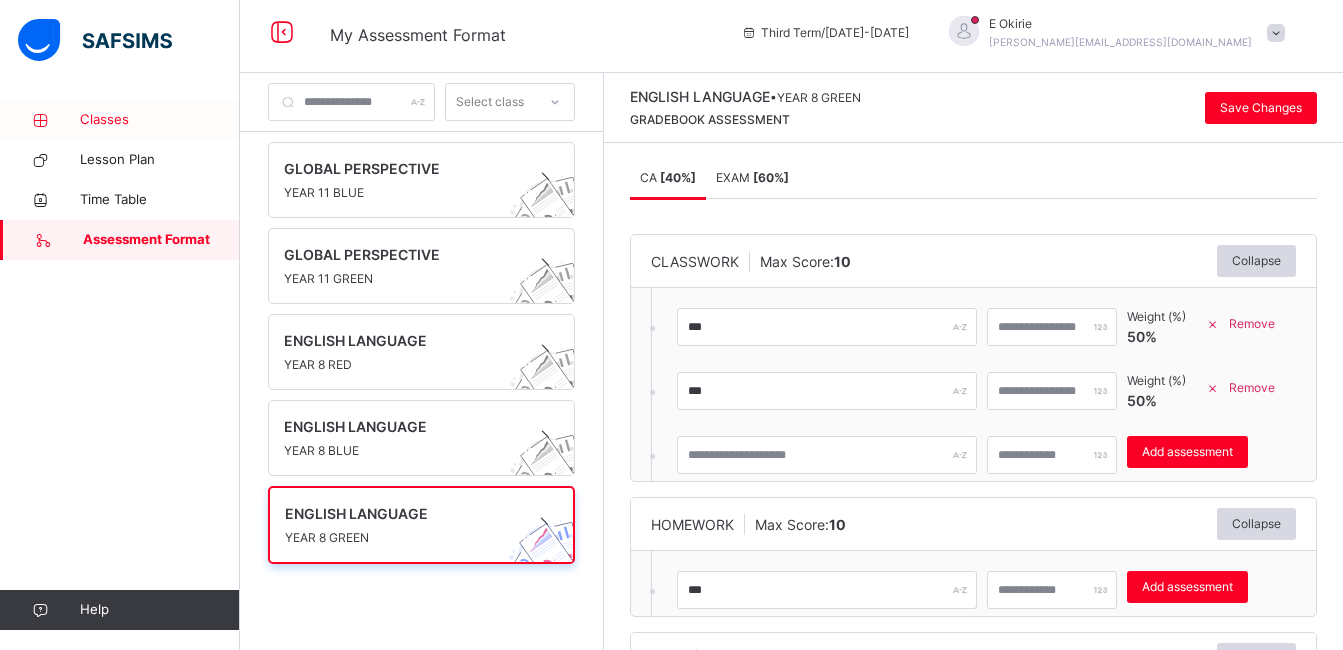 click on "Classes" at bounding box center (160, 120) 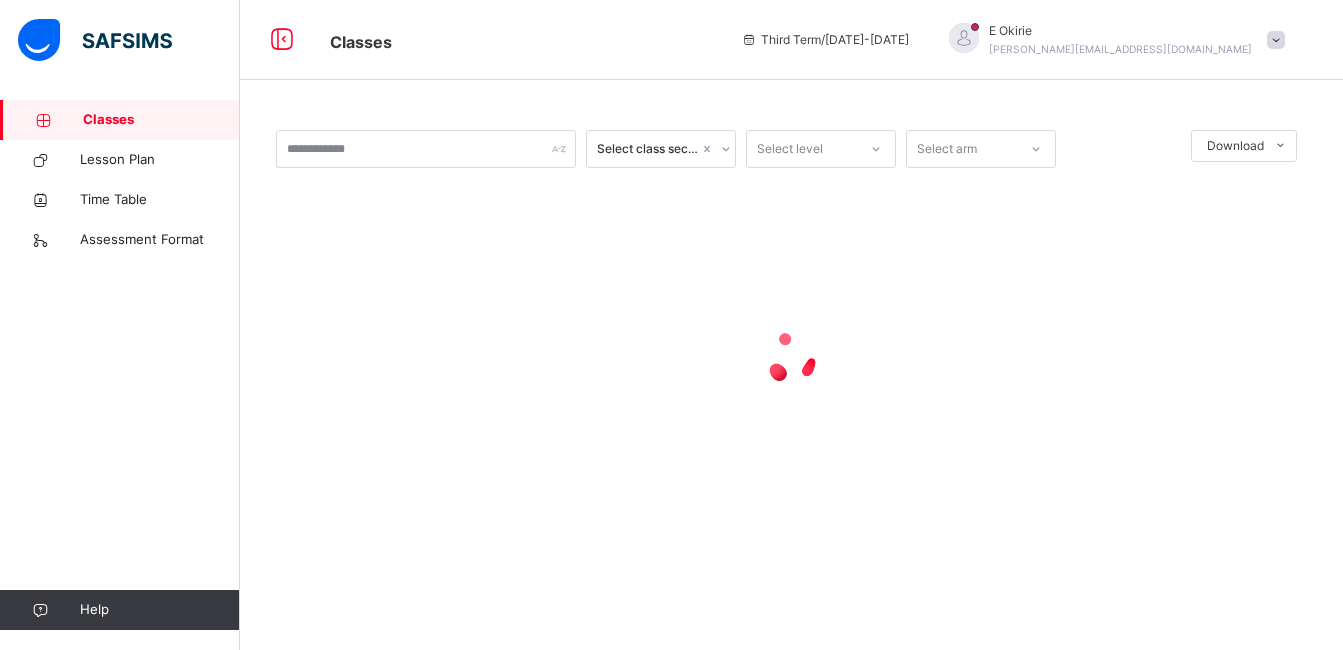 scroll, scrollTop: 0, scrollLeft: 0, axis: both 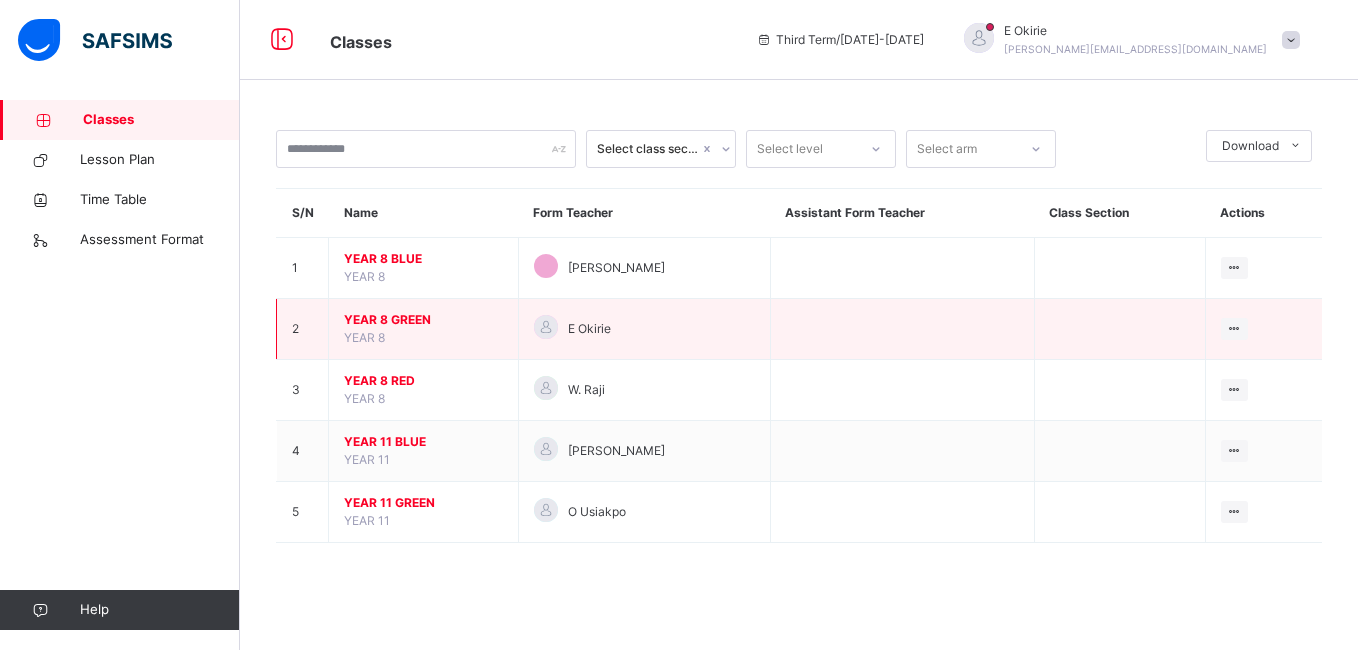 click on "YEAR 8   GREEN" at bounding box center (423, 320) 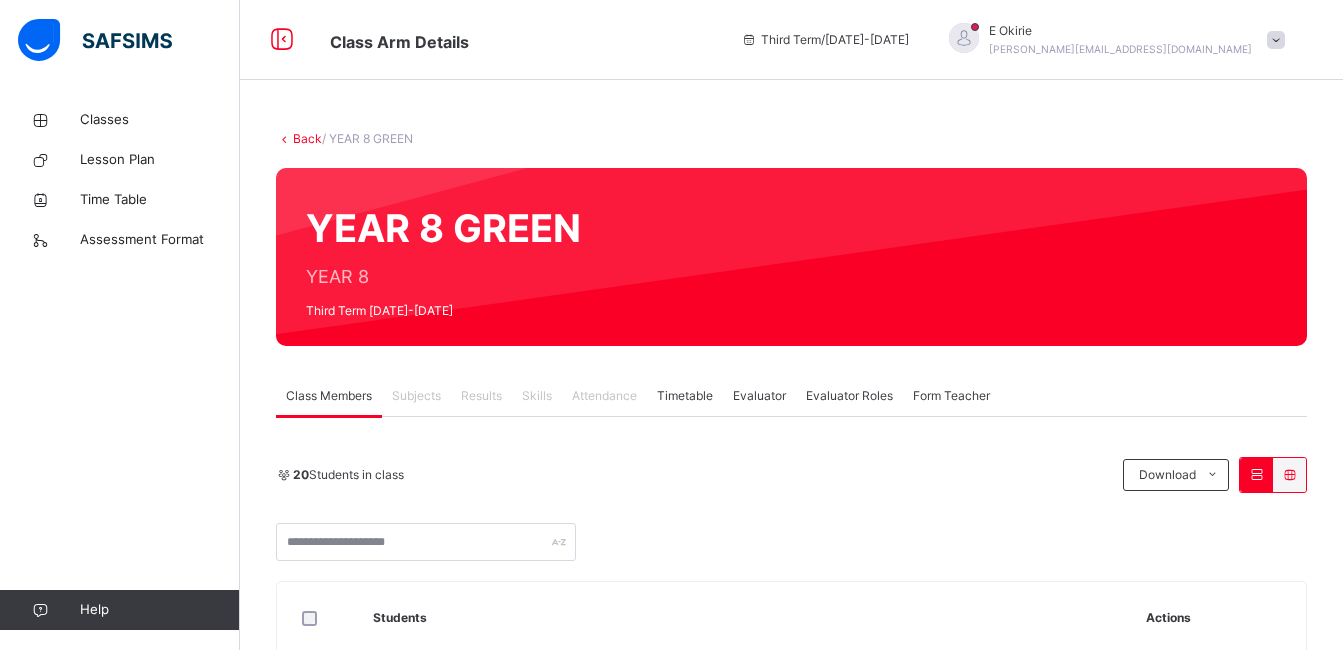 click on "Subjects" at bounding box center (416, 396) 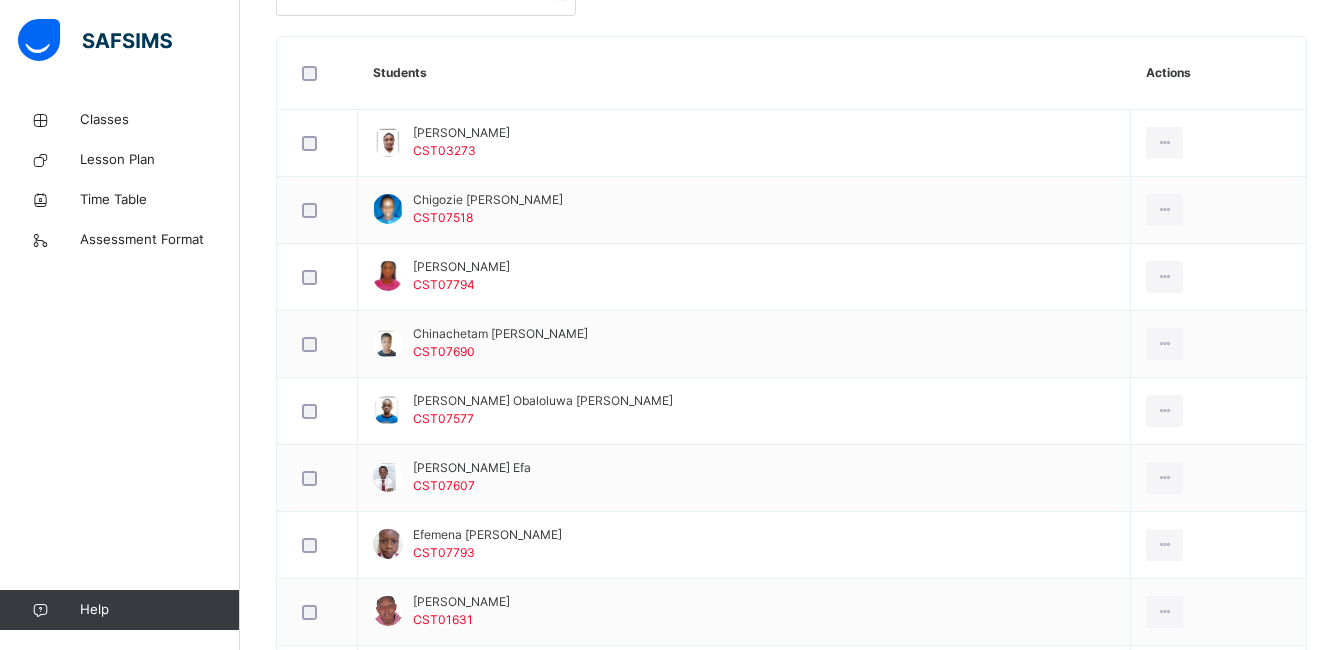 scroll, scrollTop: 528, scrollLeft: 0, axis: vertical 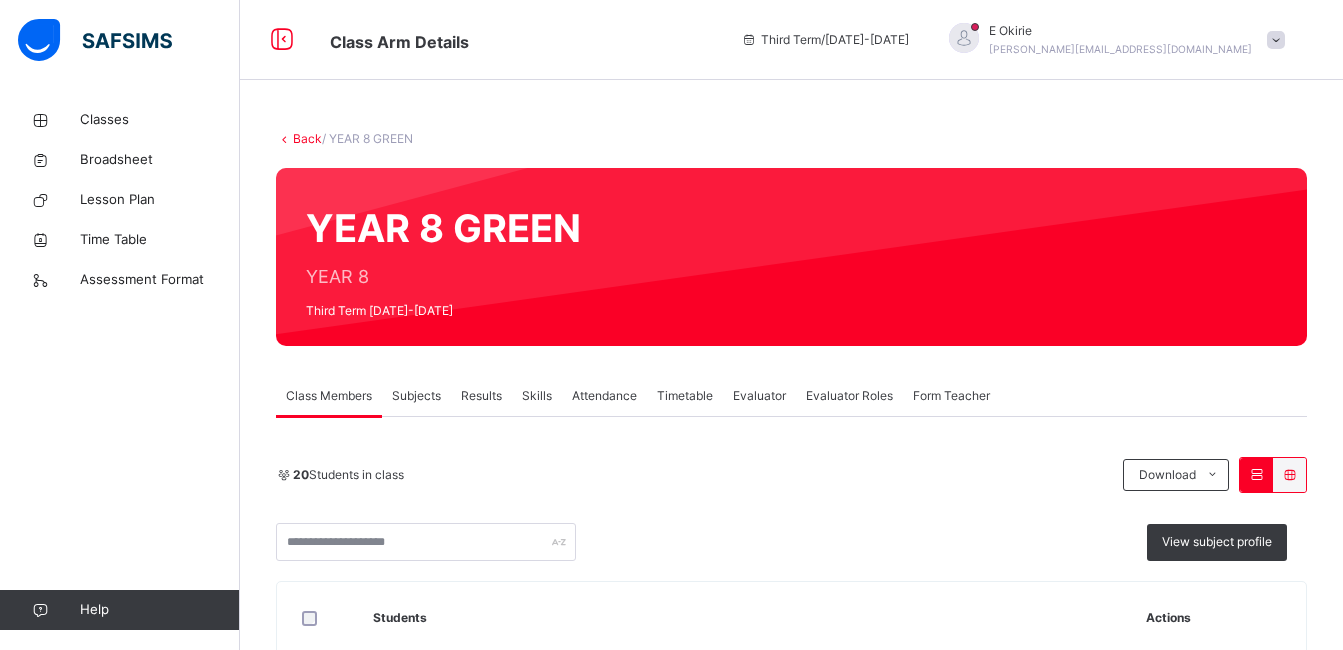 click on "Subjects" at bounding box center (416, 396) 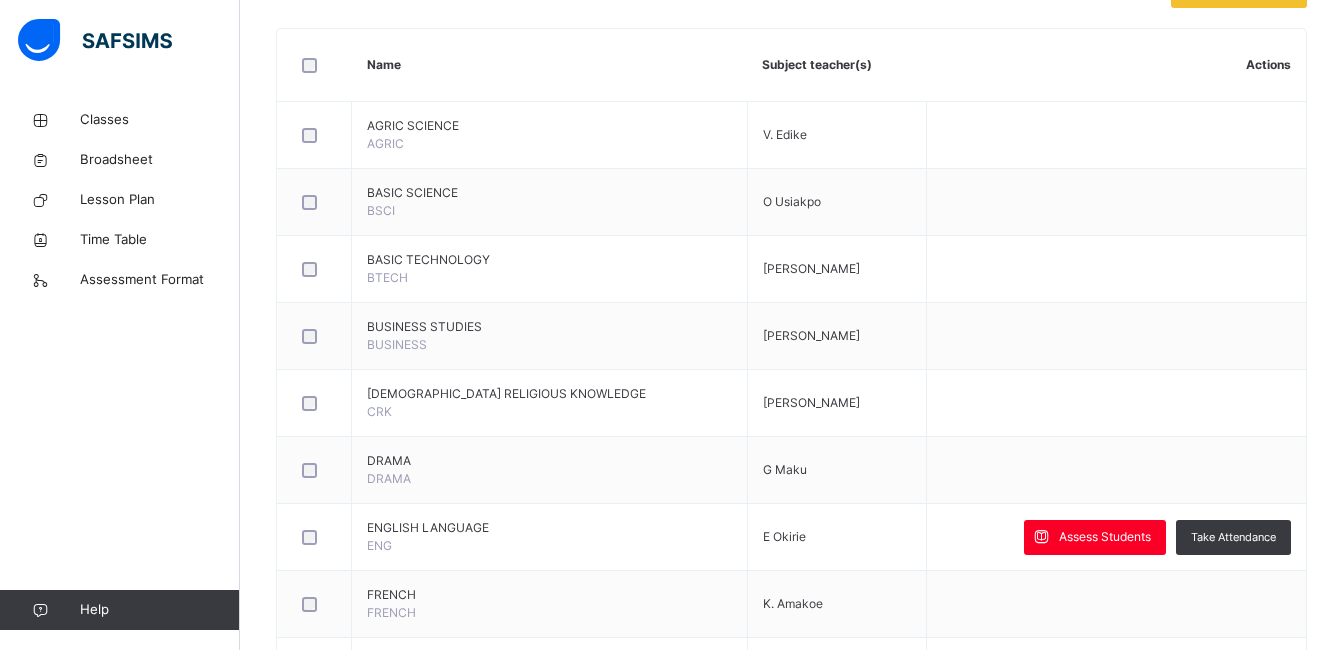 scroll, scrollTop: 547, scrollLeft: 0, axis: vertical 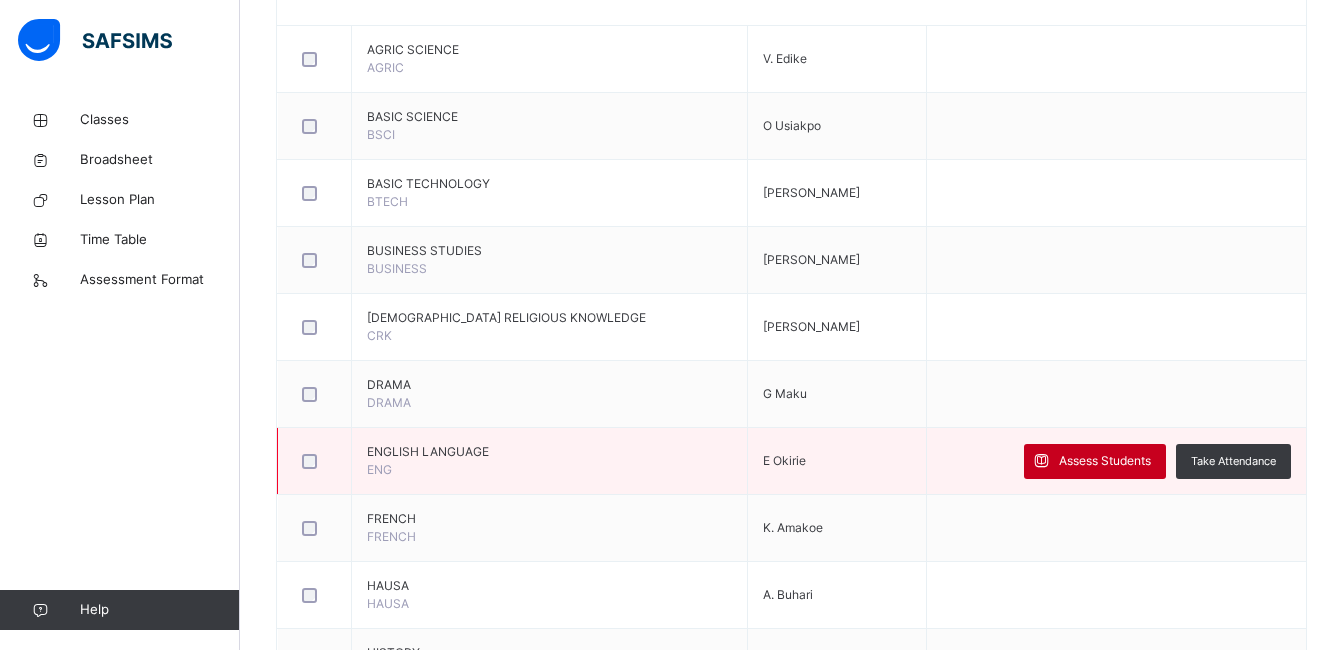 click on "Assess Students" at bounding box center (1105, 461) 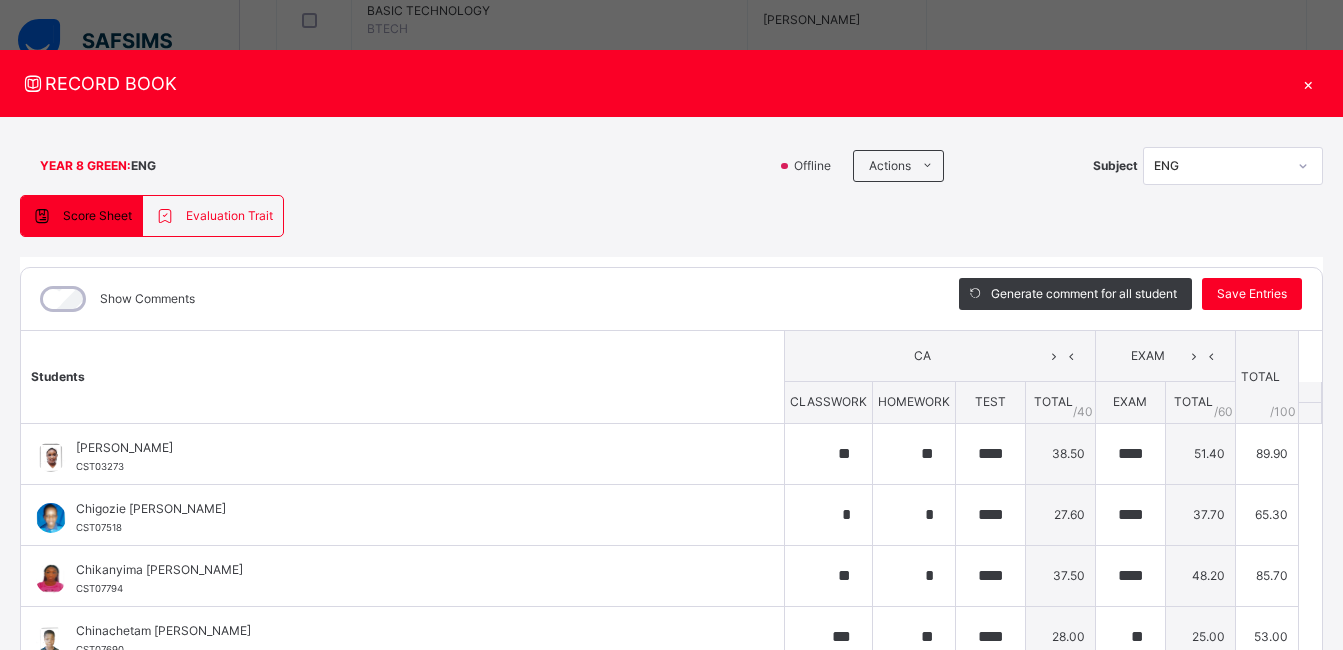 scroll, scrollTop: 773, scrollLeft: 0, axis: vertical 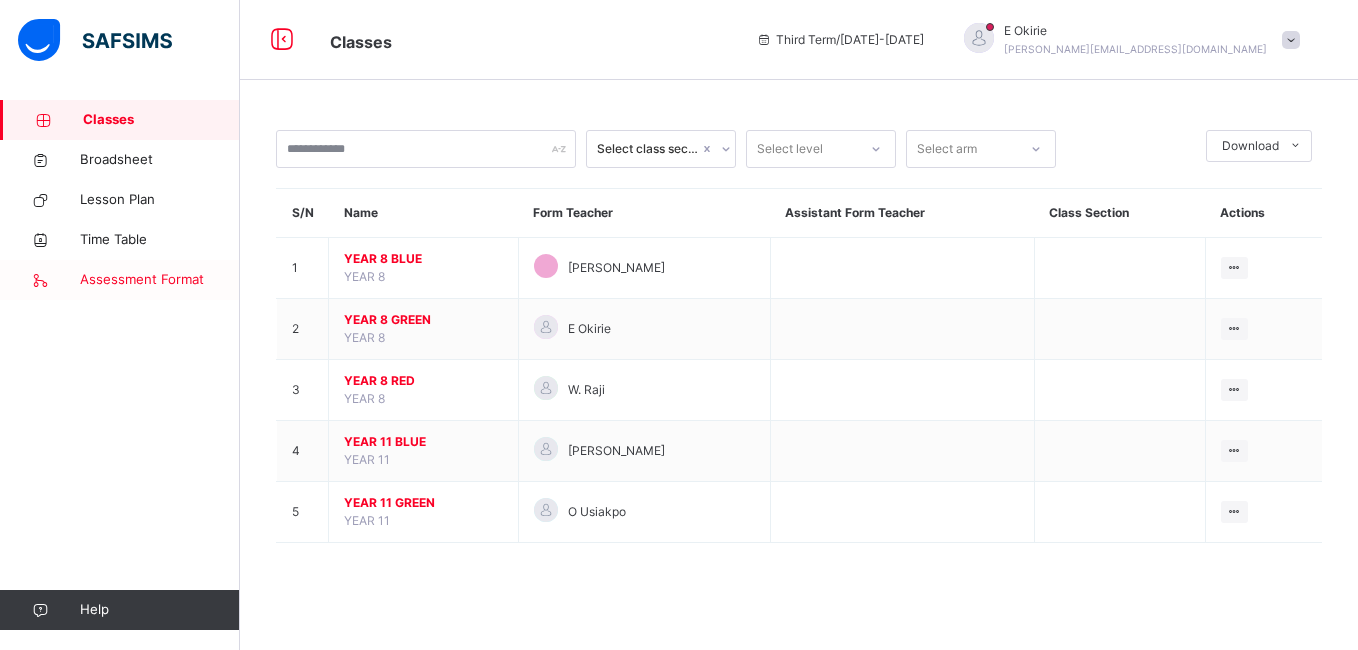 click on "Assessment Format" at bounding box center [160, 280] 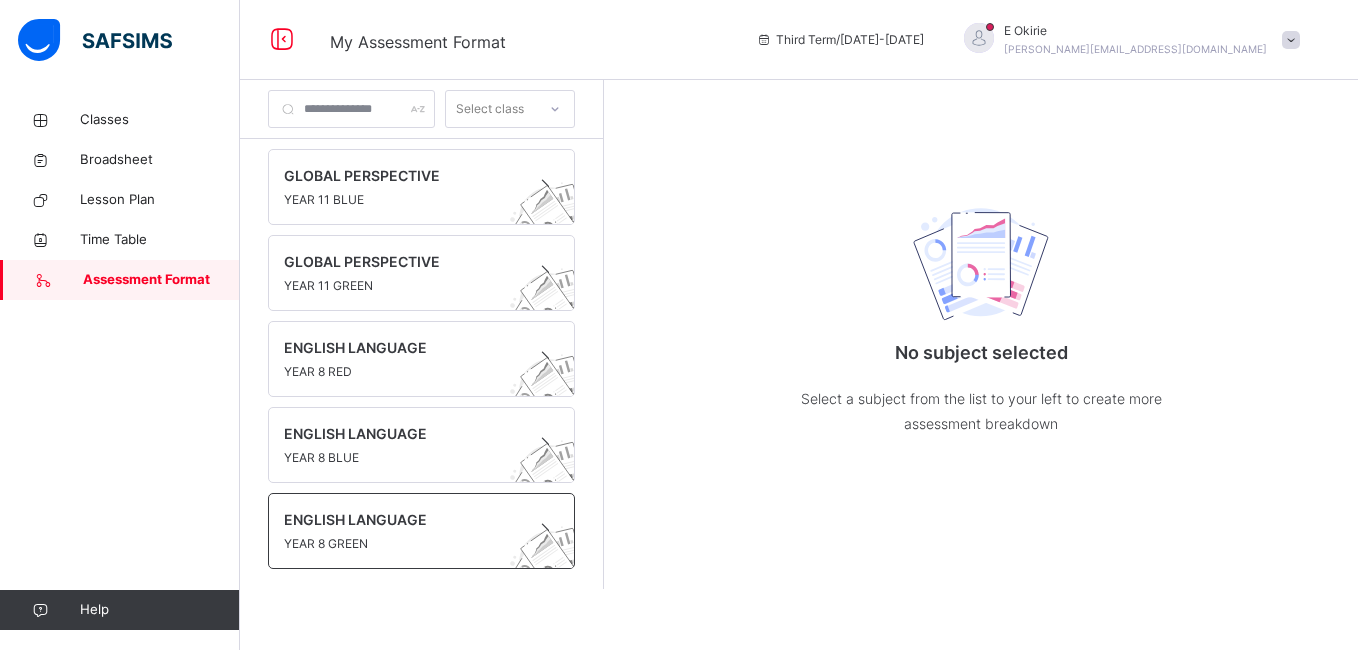click on "ENGLISH LANGUAGE" at bounding box center [402, 519] 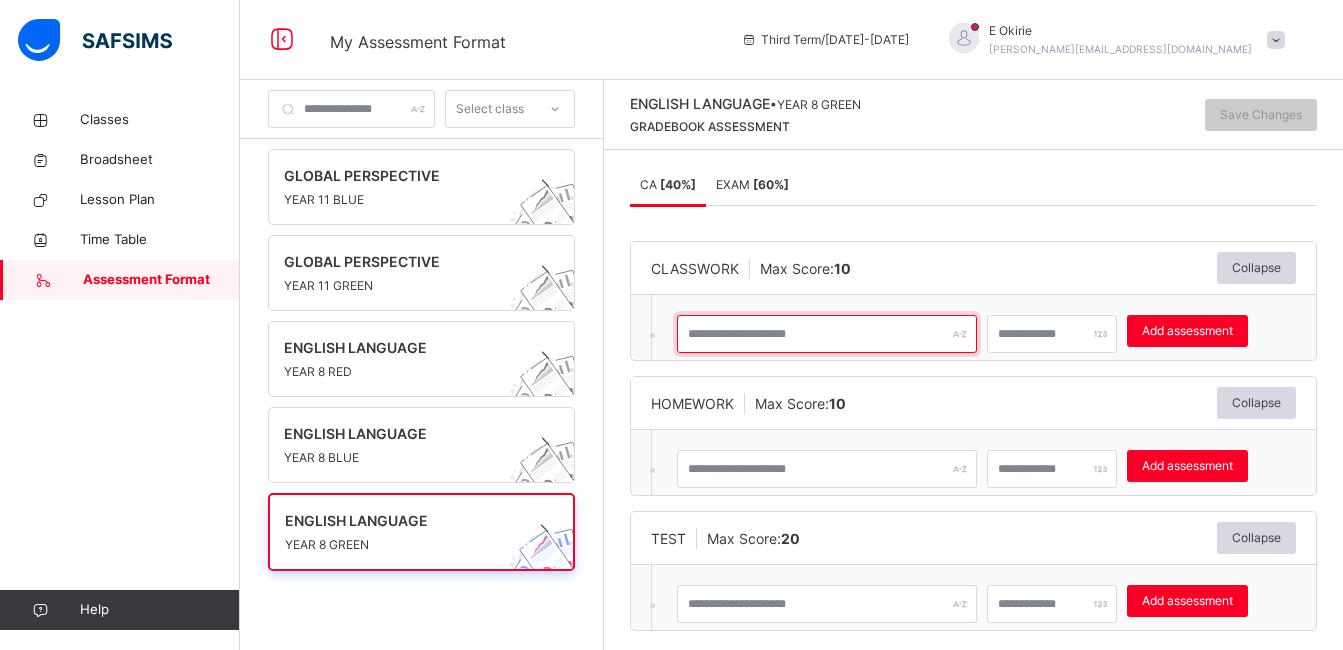 click at bounding box center (827, 334) 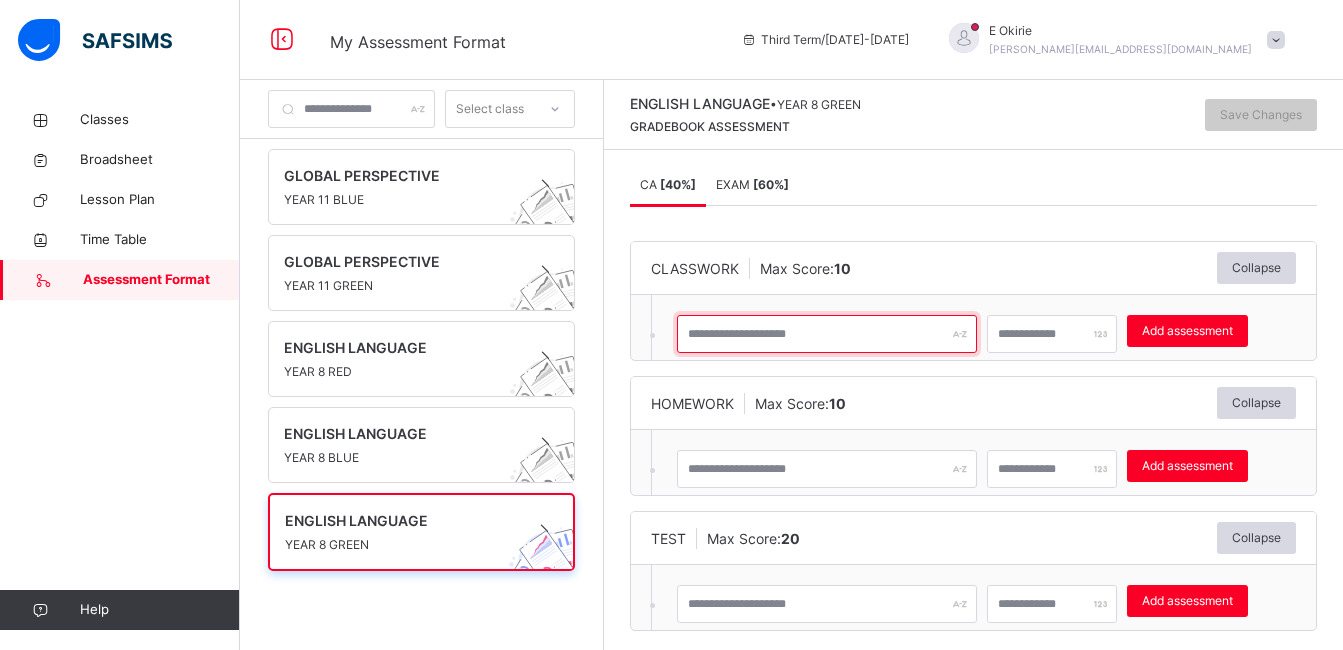 click at bounding box center (827, 334) 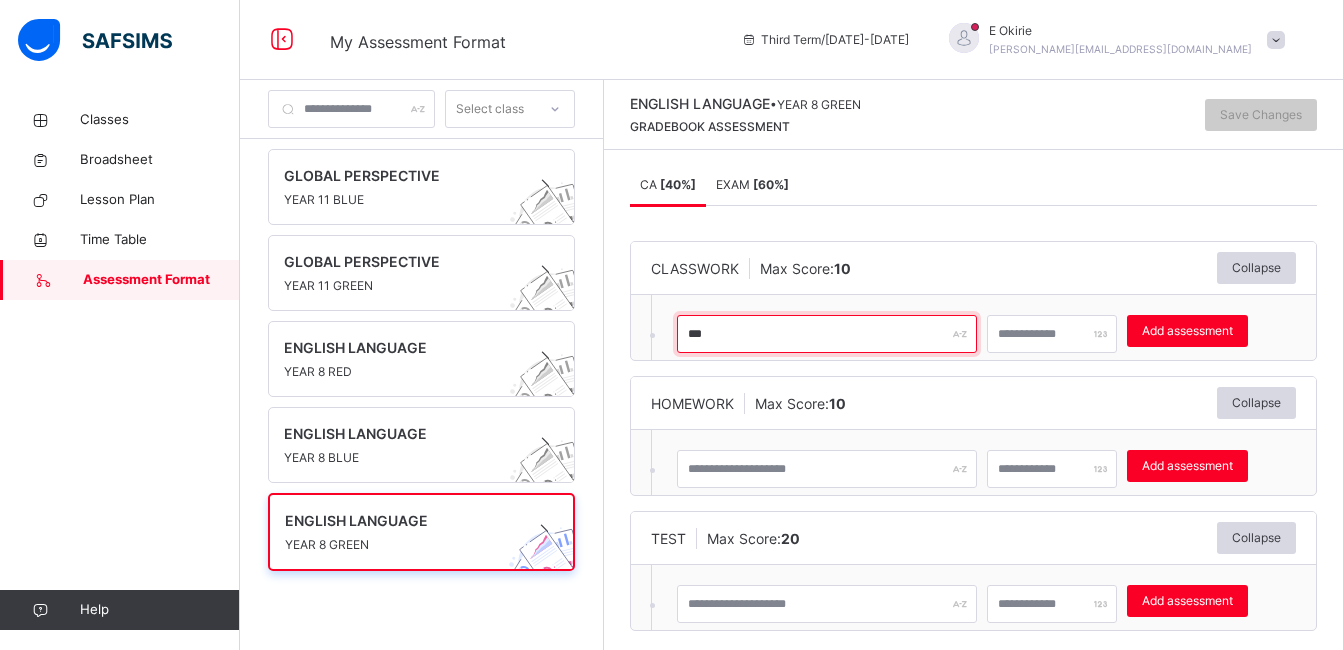type on "***" 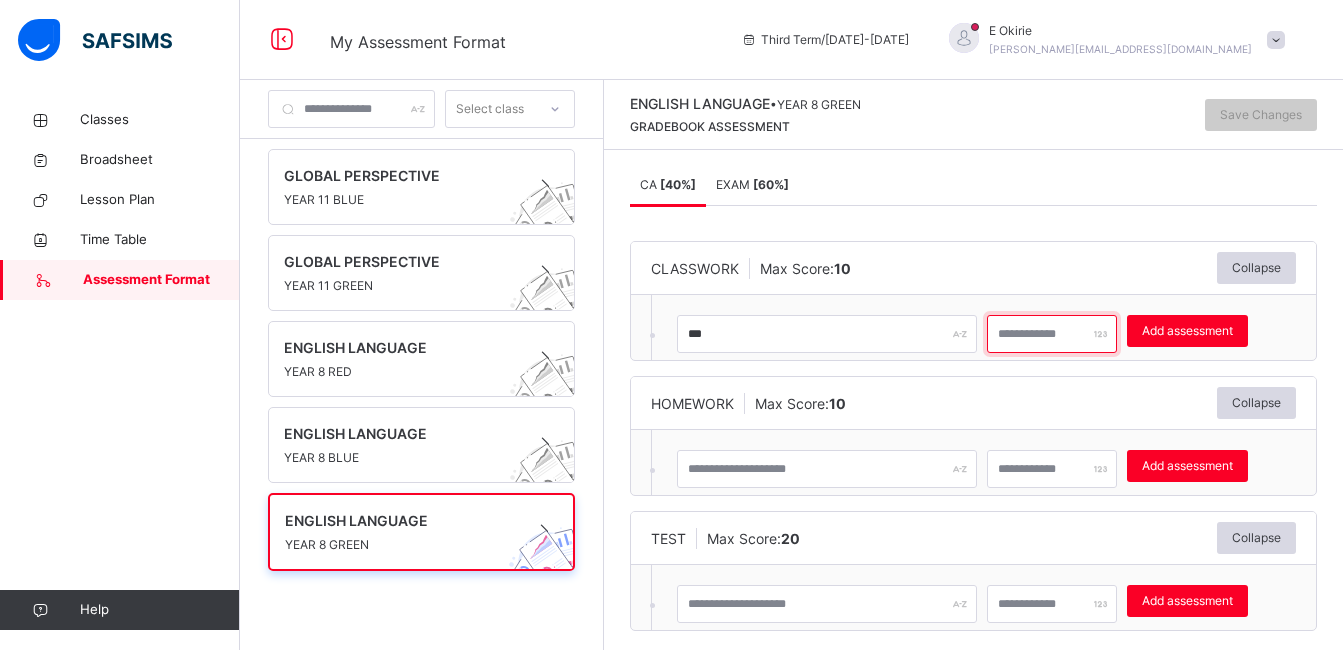 click at bounding box center [1052, 334] 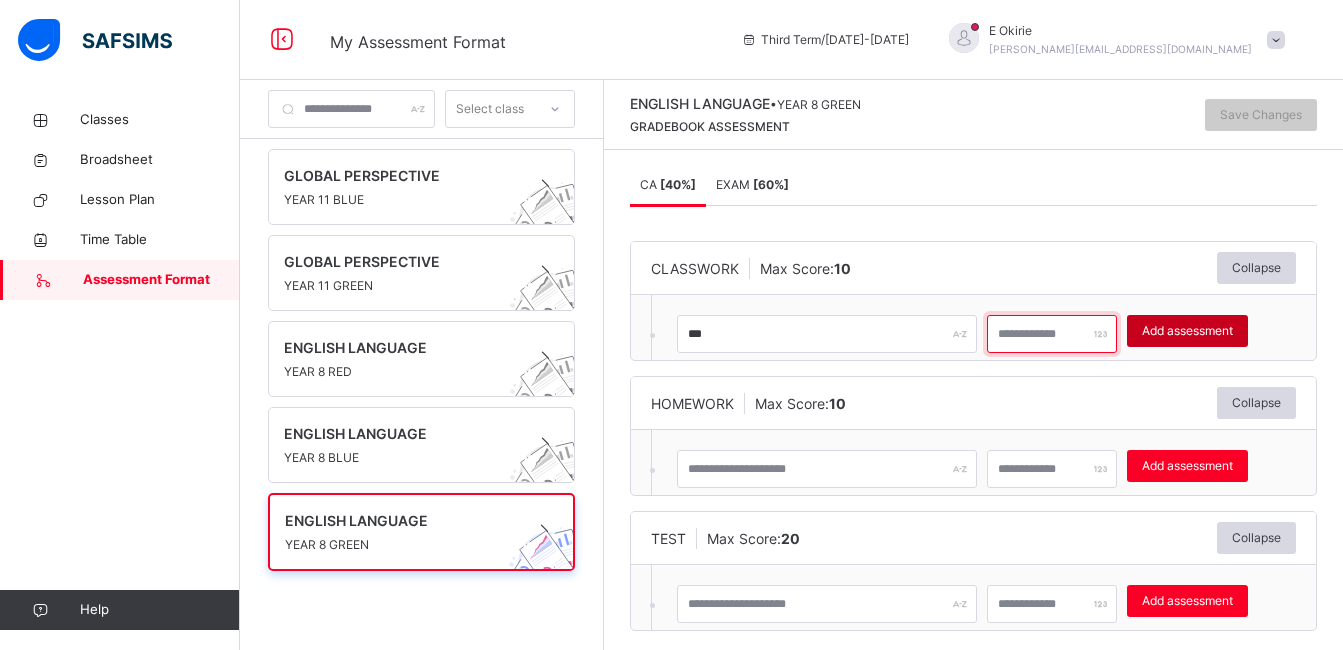 type on "**" 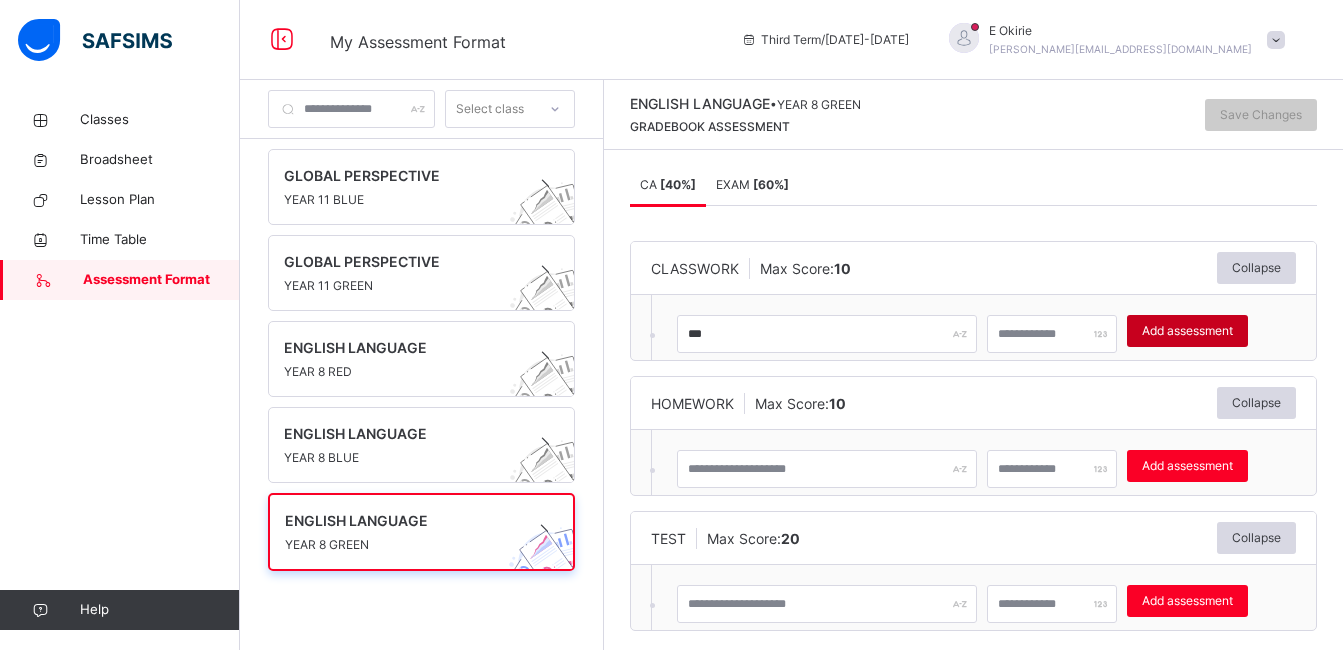 click on "Add assessment" at bounding box center [1187, 331] 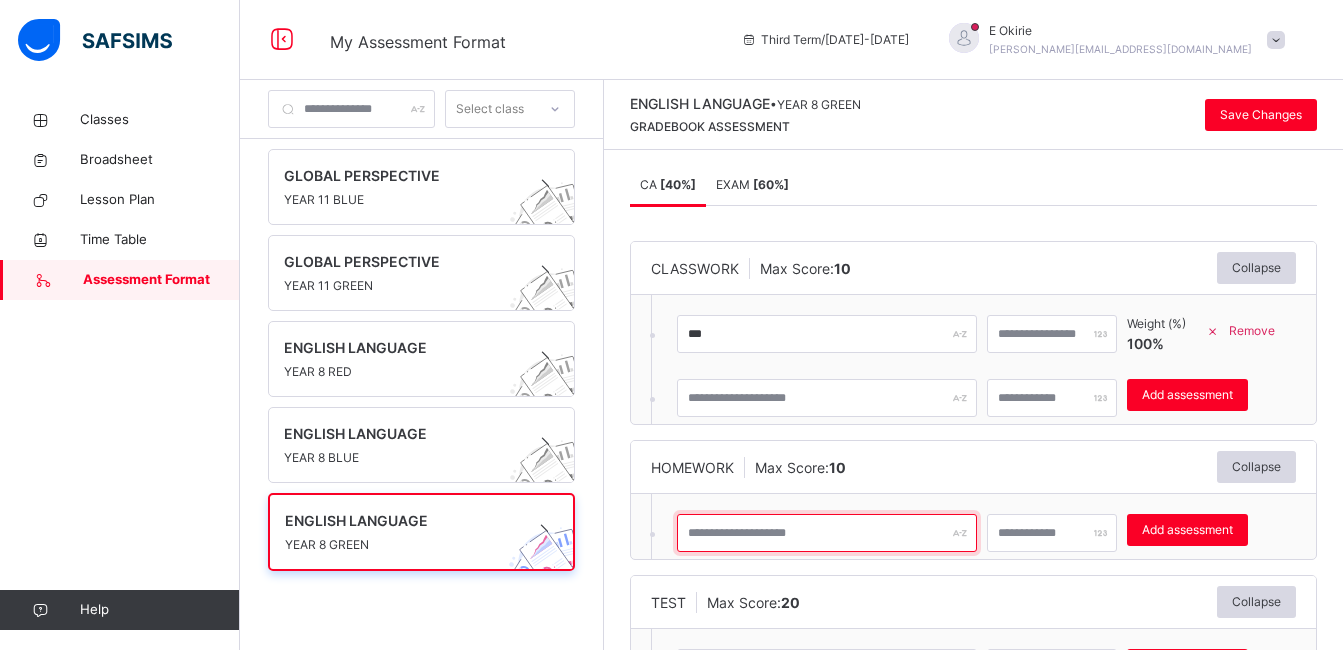 click at bounding box center [827, 533] 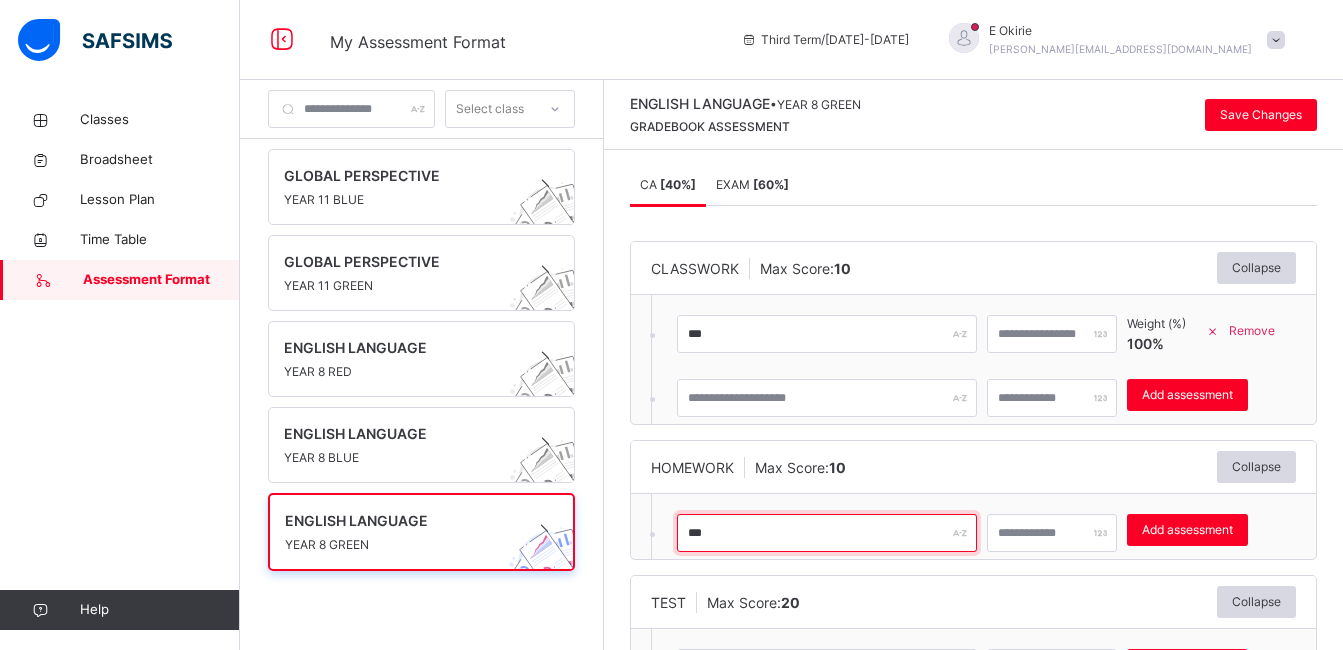 type on "***" 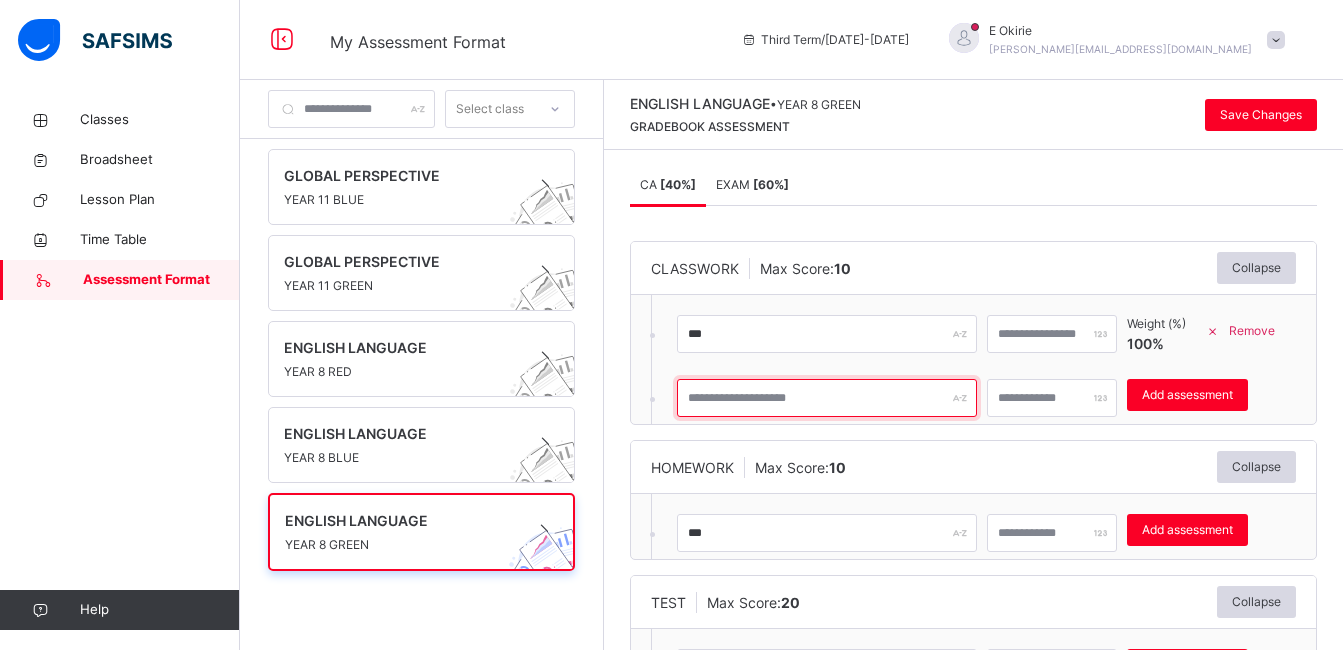 click at bounding box center (827, 398) 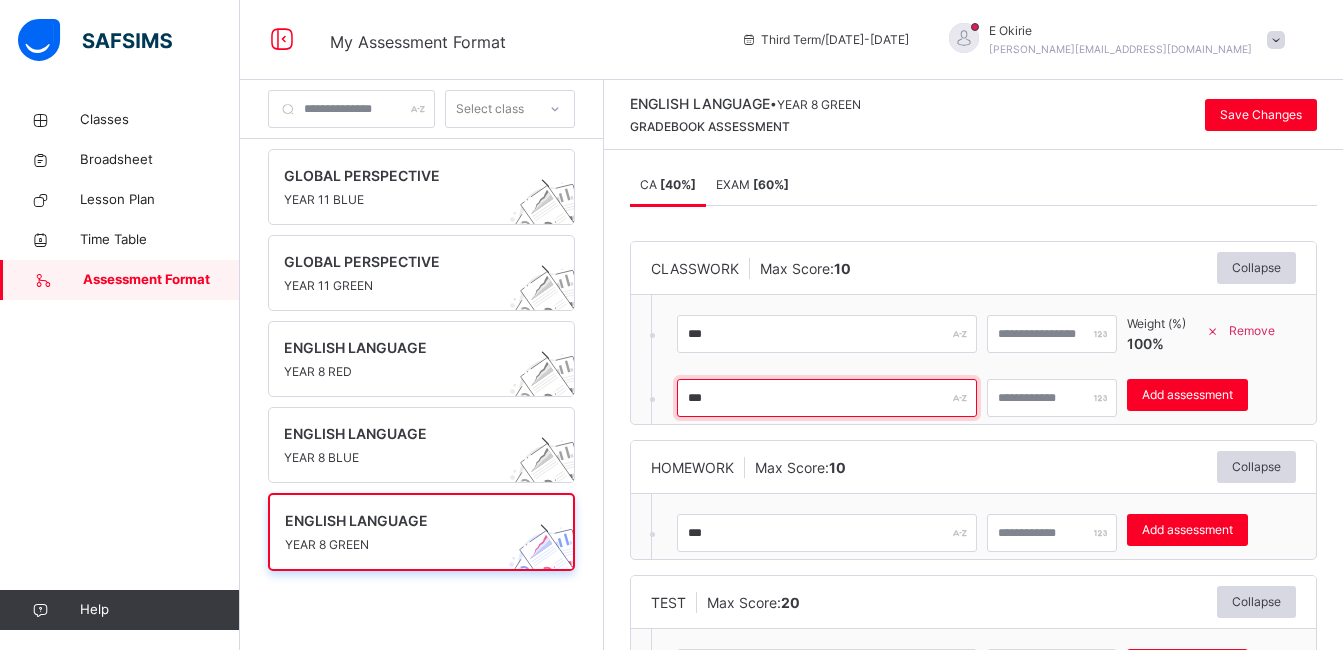 type on "***" 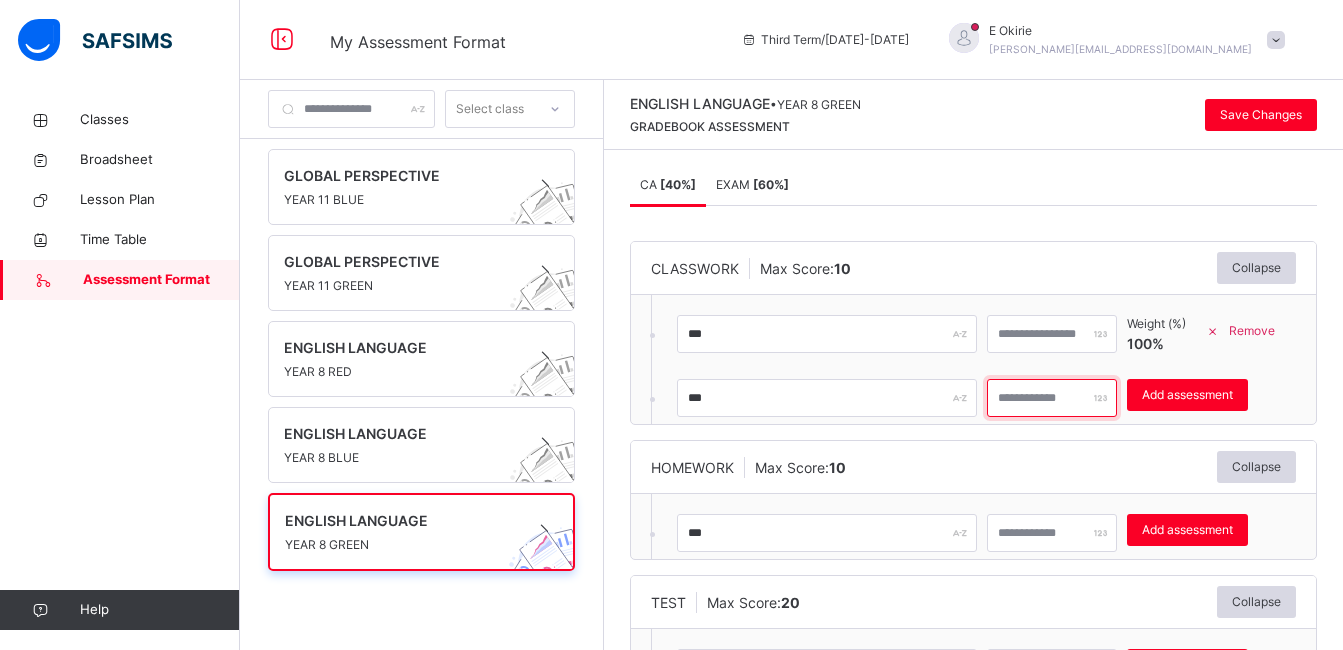 click on "*" at bounding box center (1052, 398) 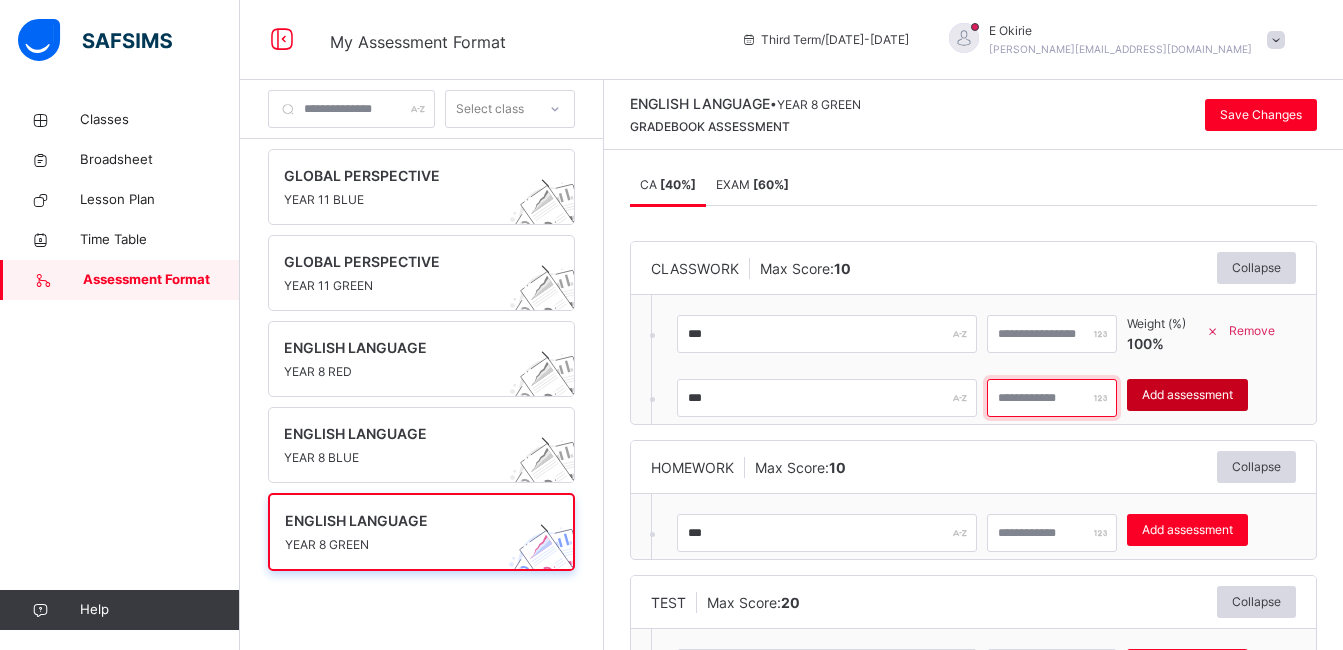 type on "**" 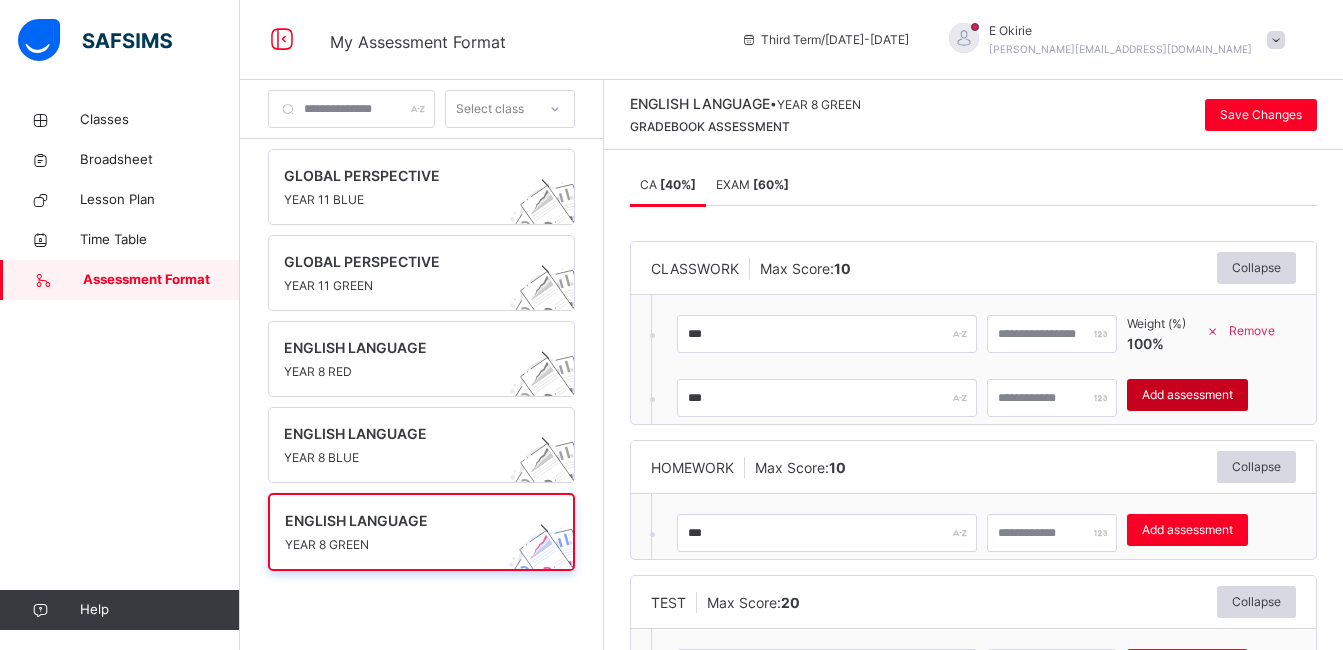 click on "Add assessment" at bounding box center (1187, 395) 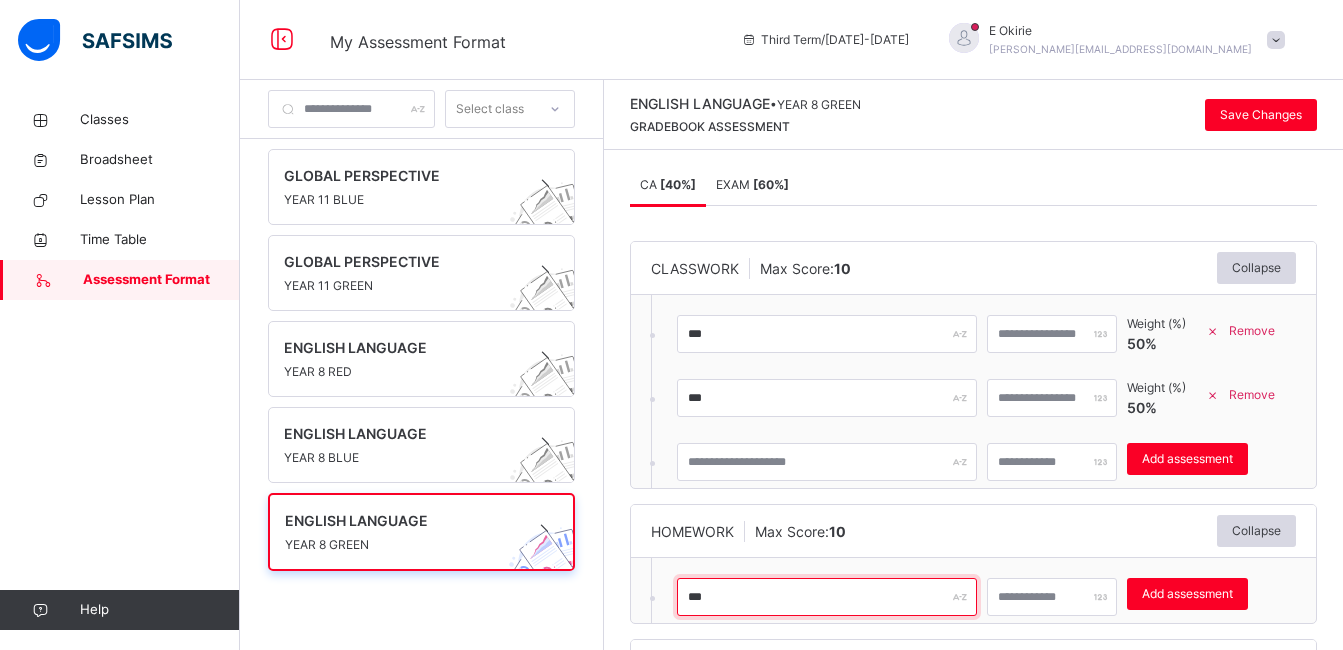 drag, startPoint x: 766, startPoint y: 609, endPoint x: 738, endPoint y: 594, distance: 31.764761 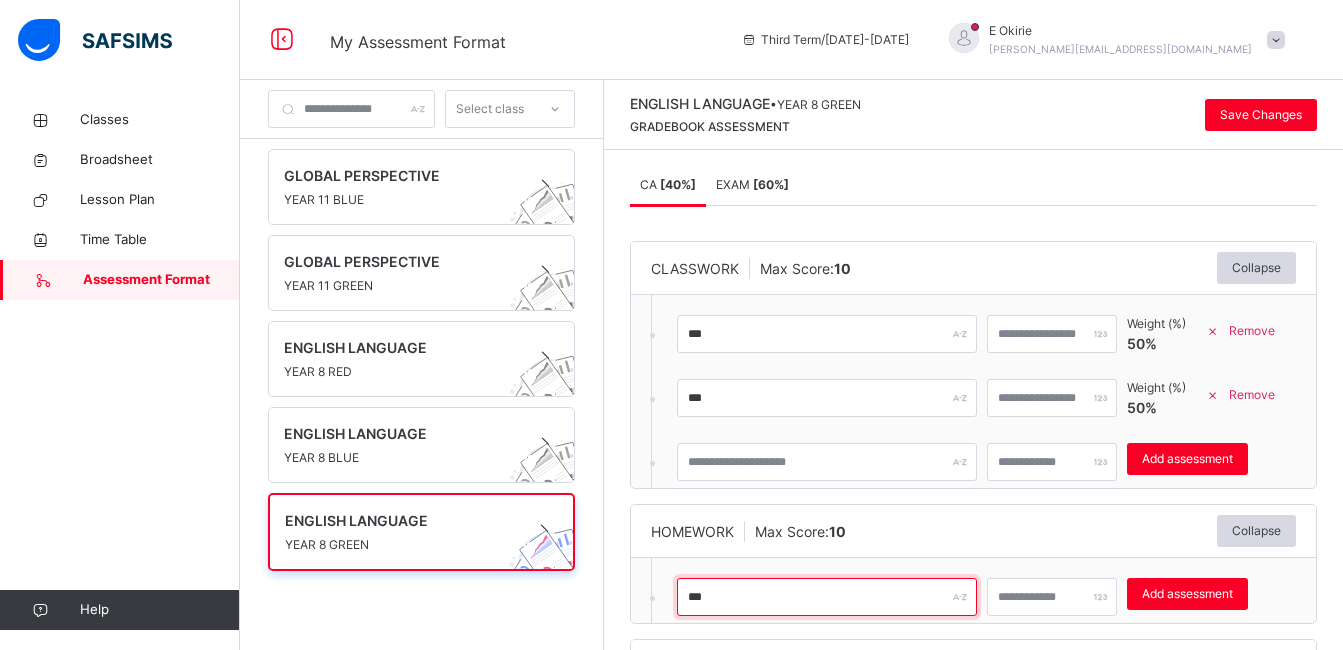 click on "***" at bounding box center (827, 597) 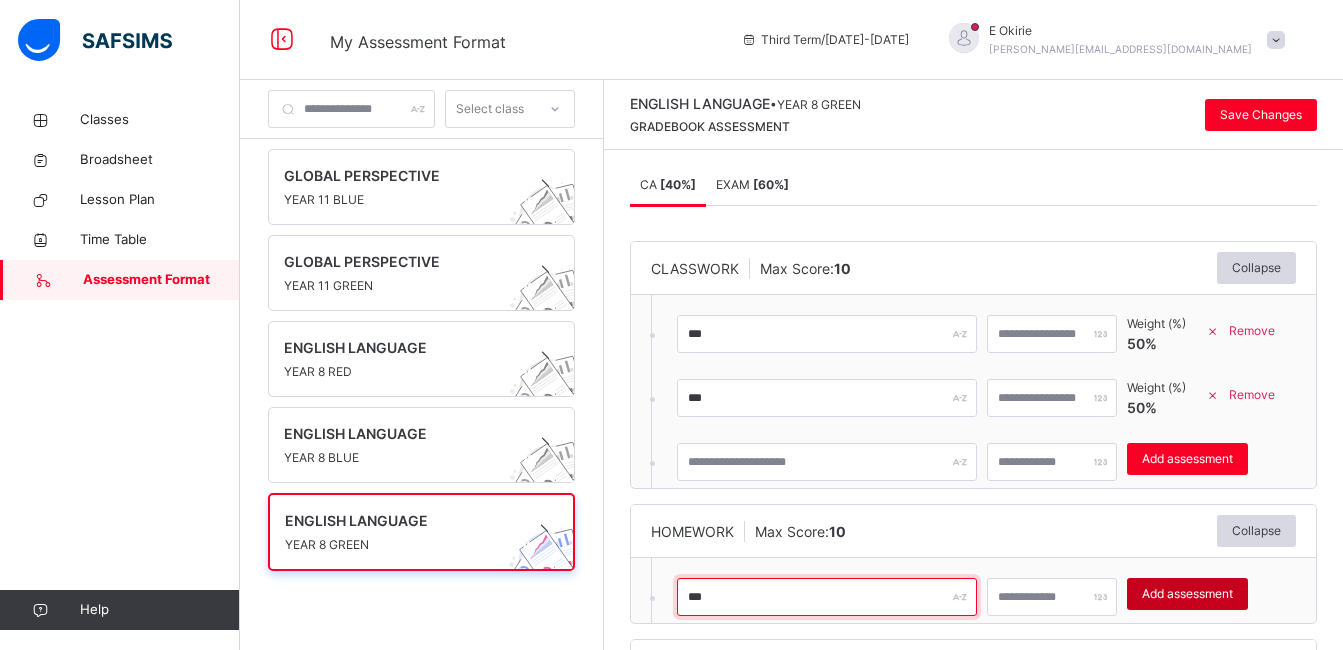 type on "***" 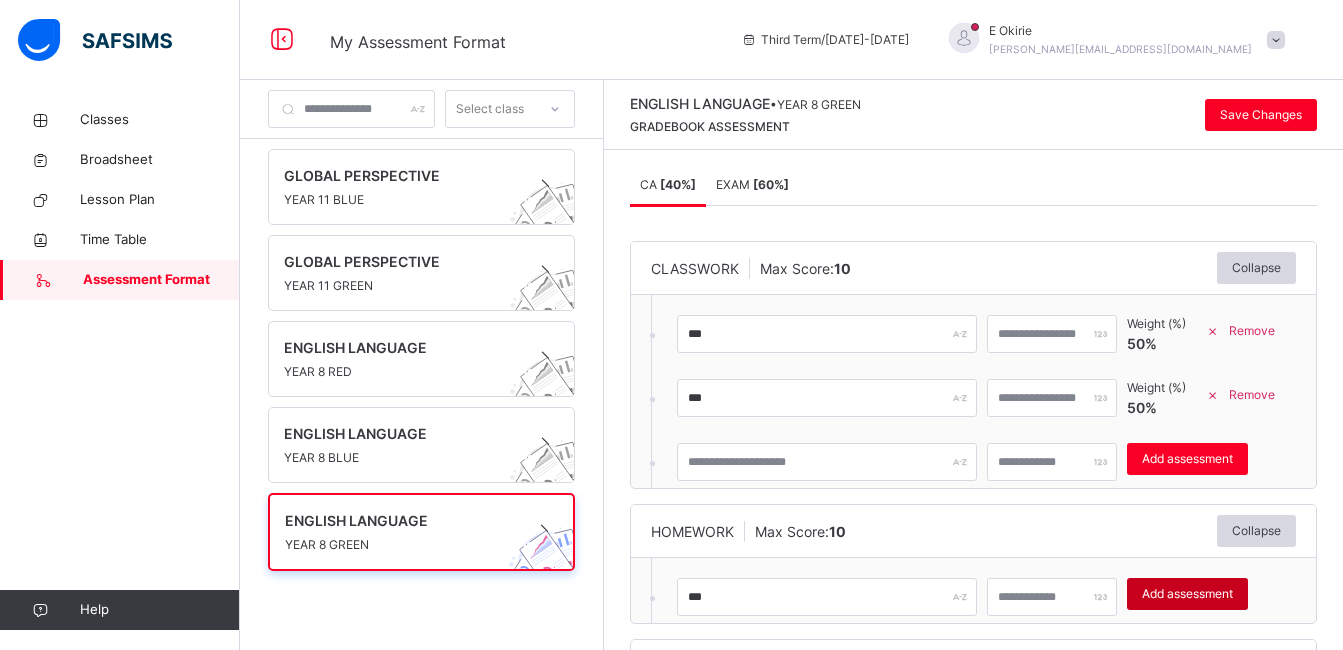 click on "Add assessment" at bounding box center (1187, 594) 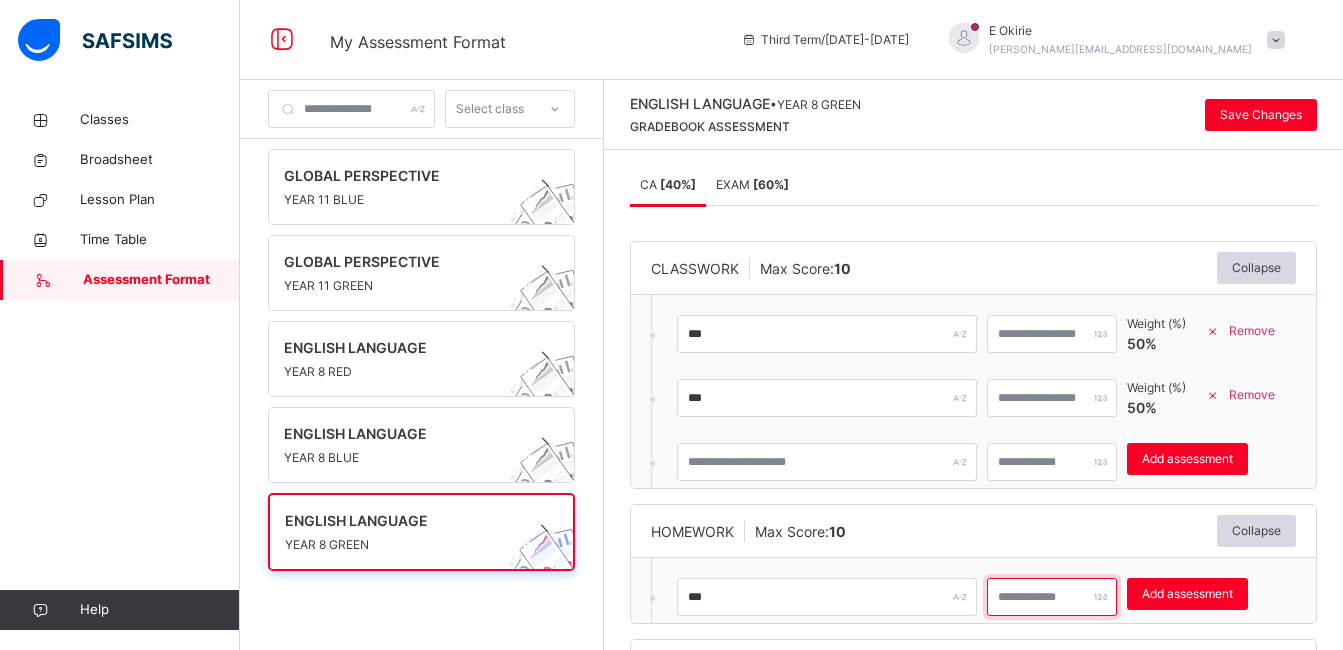 click at bounding box center (1052, 597) 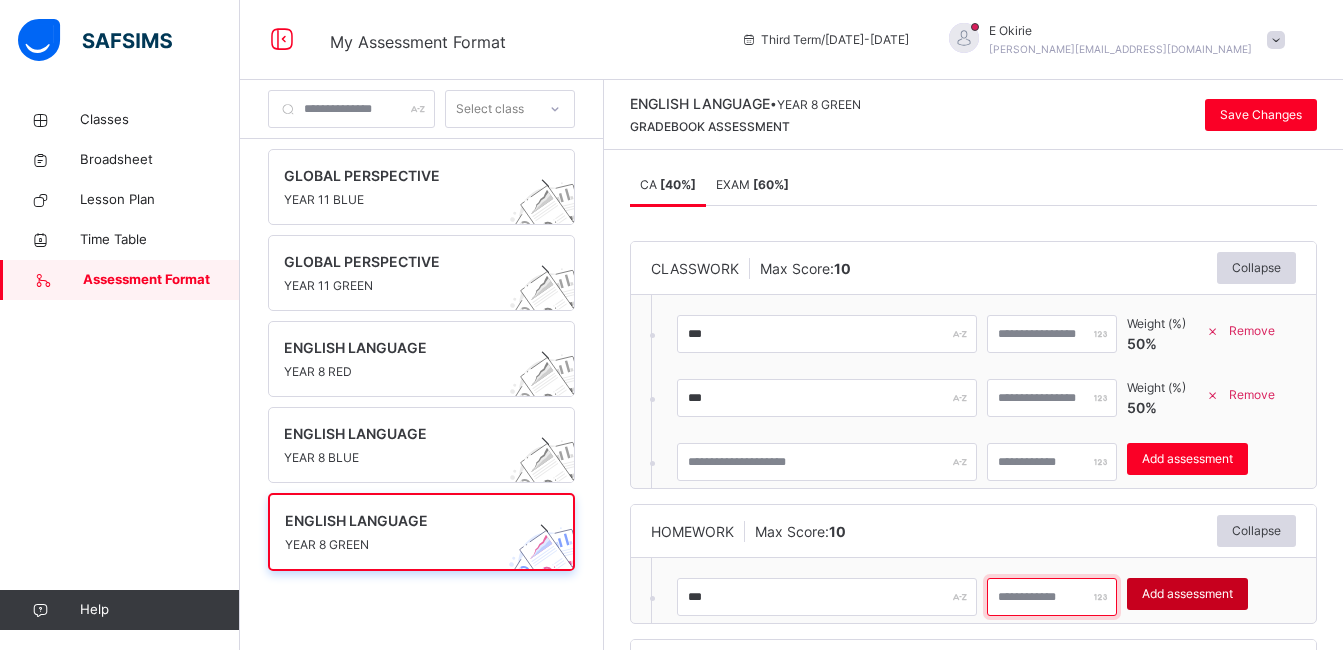 type on "**" 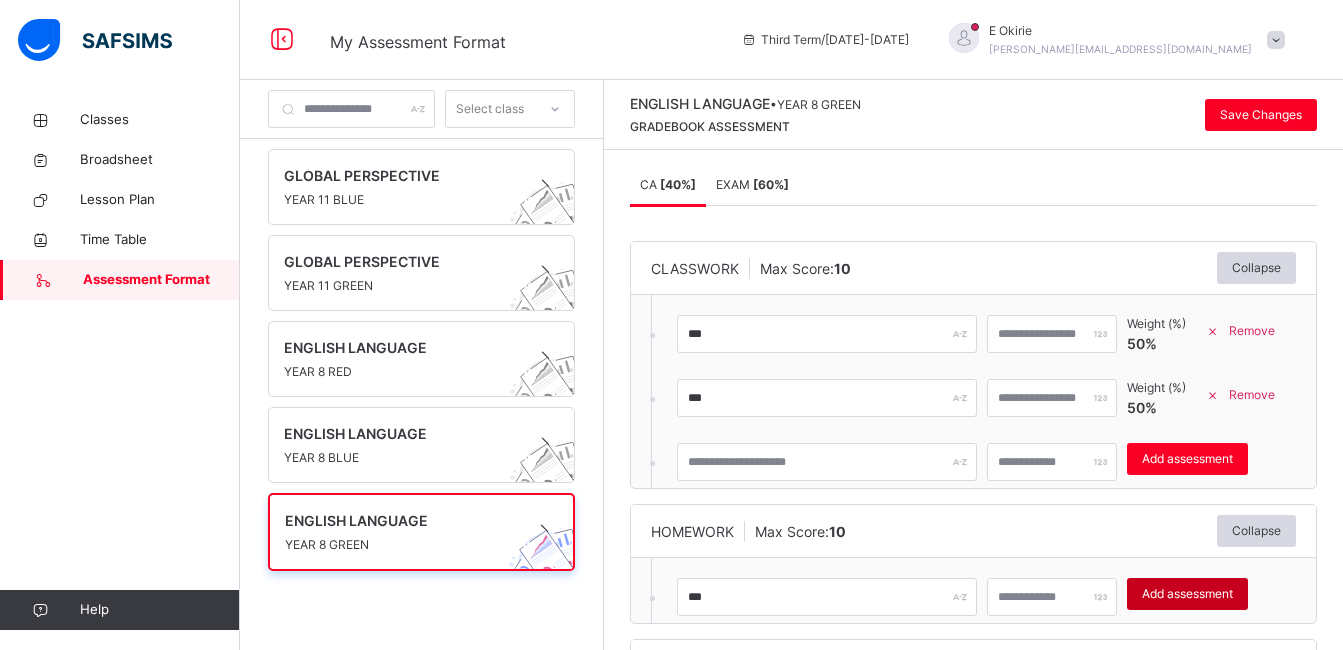 click on "Add assessment" at bounding box center [1187, 594] 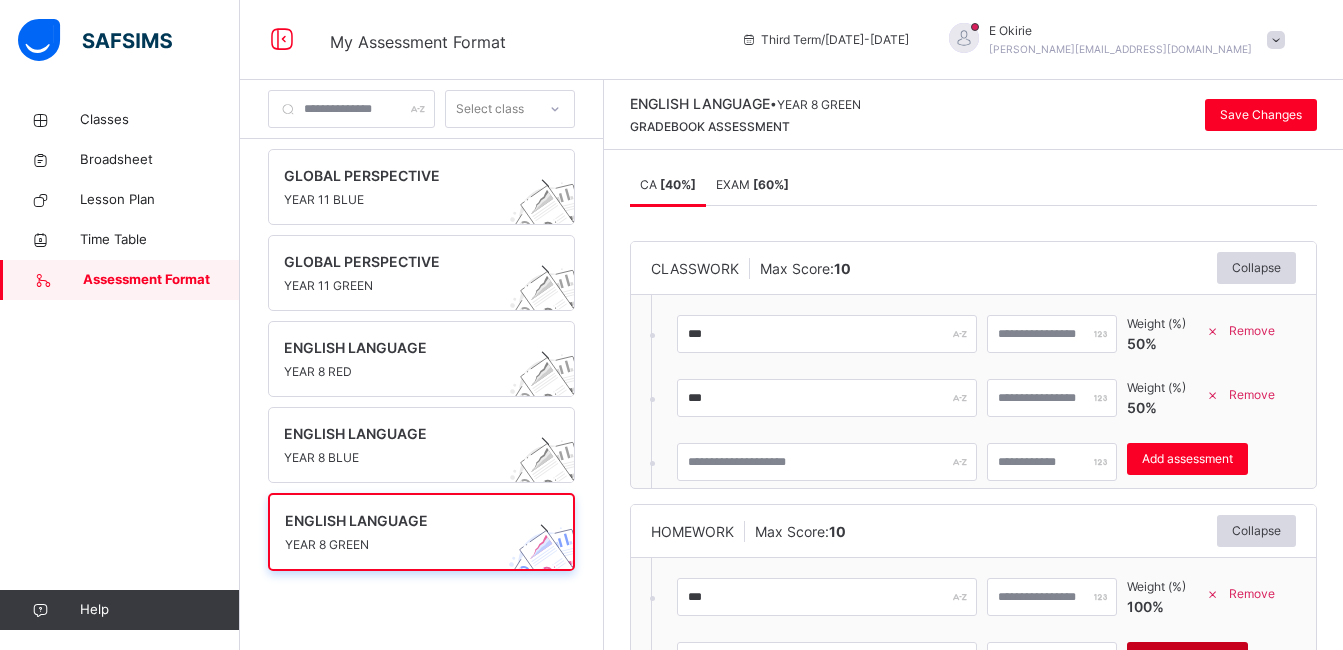 scroll, scrollTop: 7, scrollLeft: 0, axis: vertical 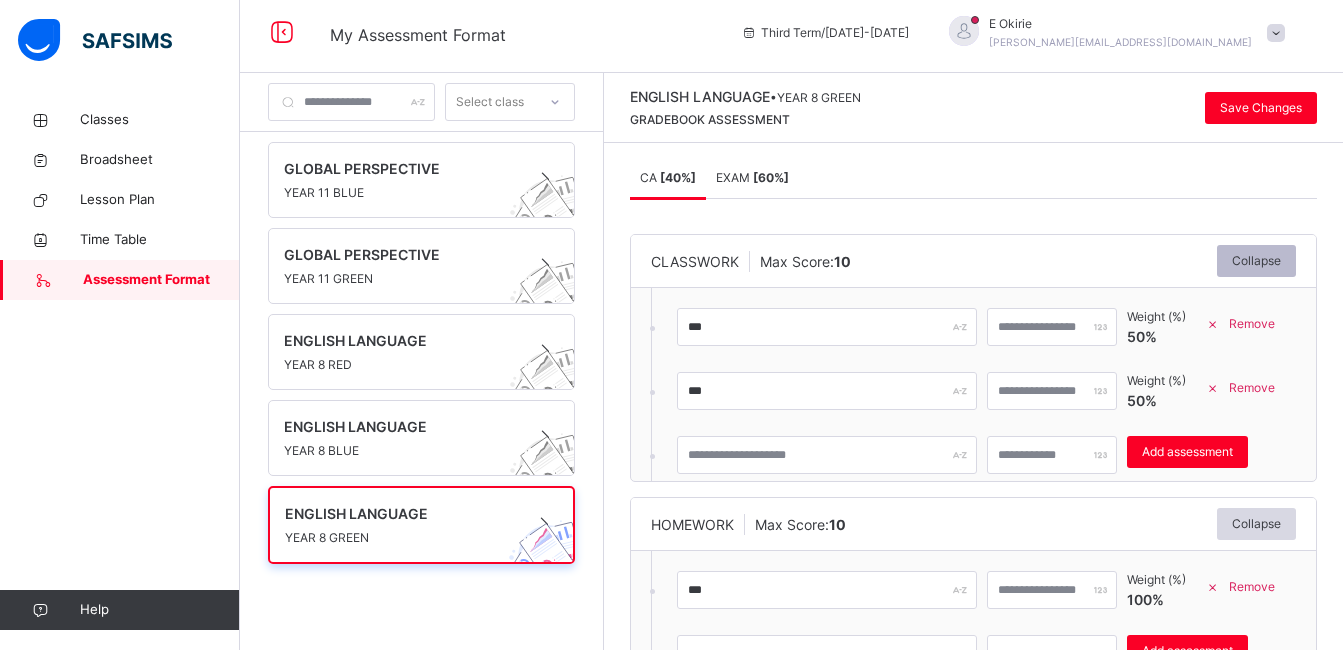click on "Collapse" at bounding box center [1256, 261] 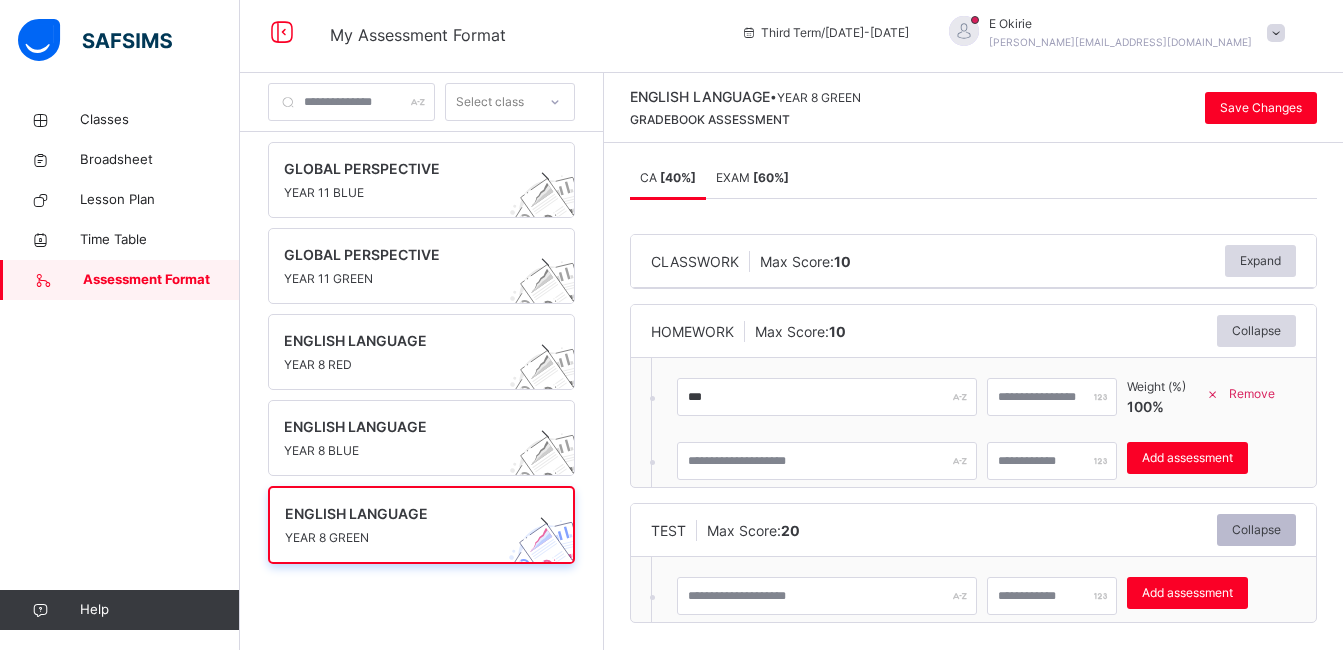 click on "Collapse" at bounding box center (1256, 530) 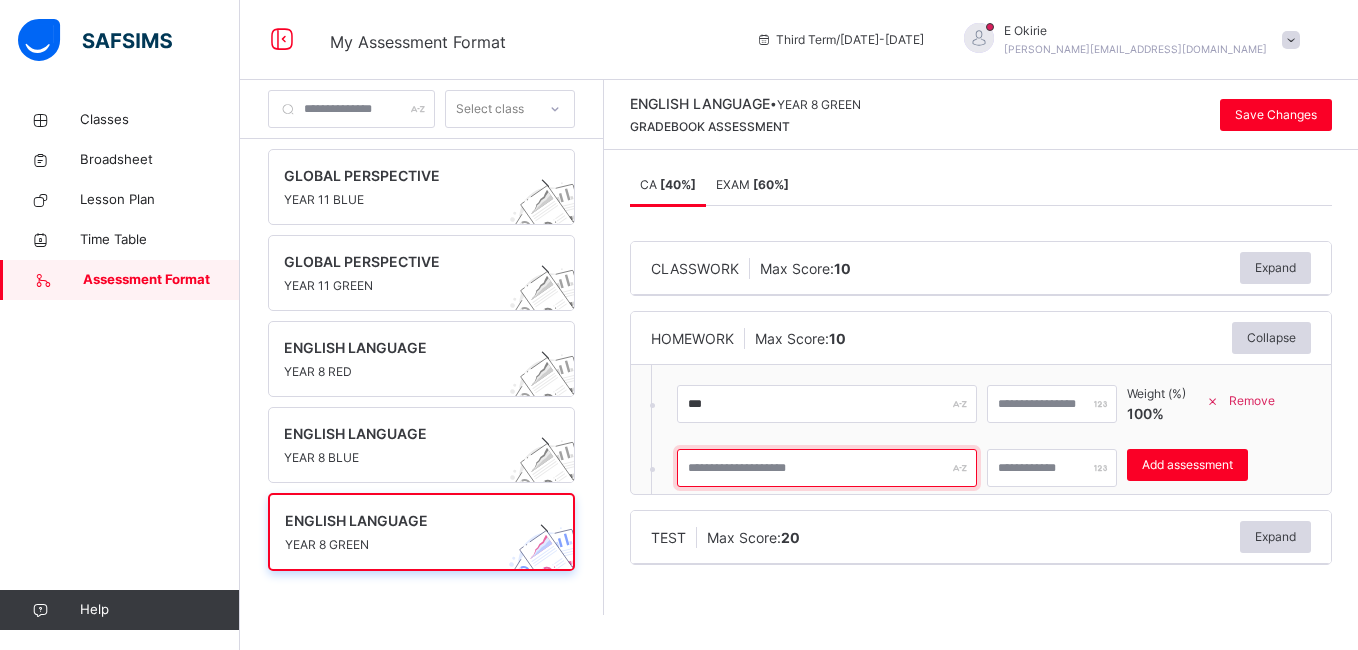 click at bounding box center [827, 468] 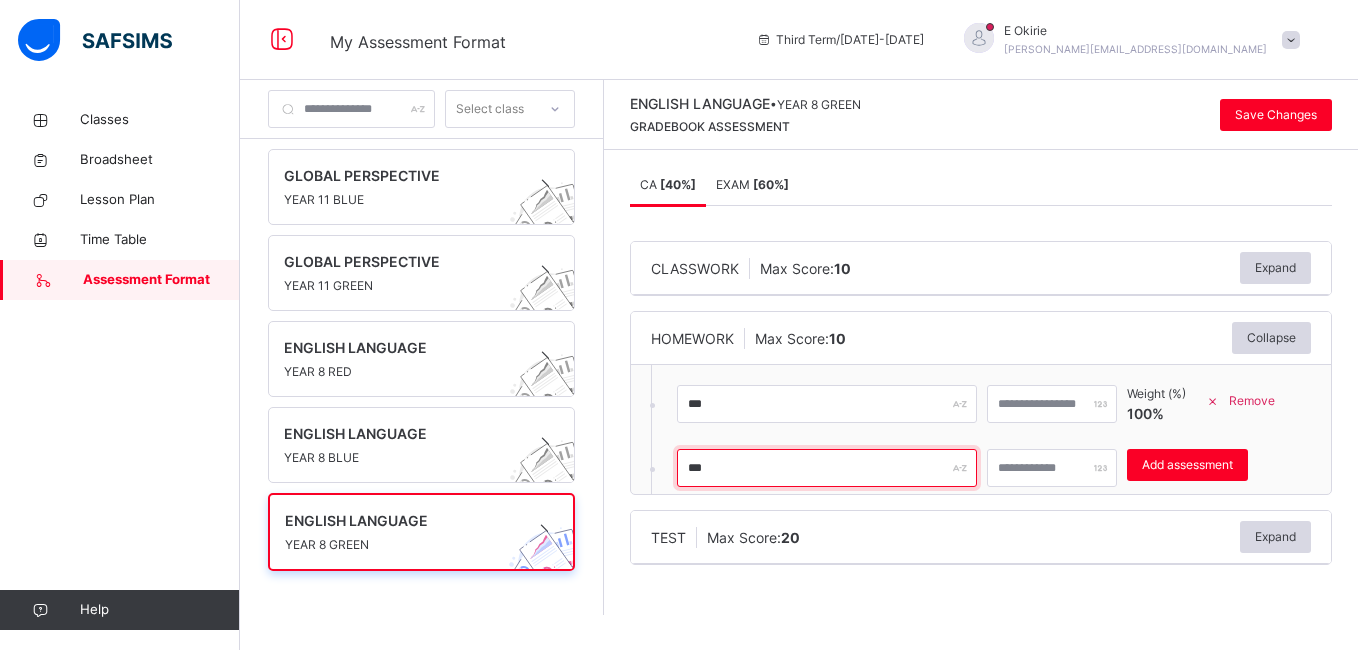 type on "***" 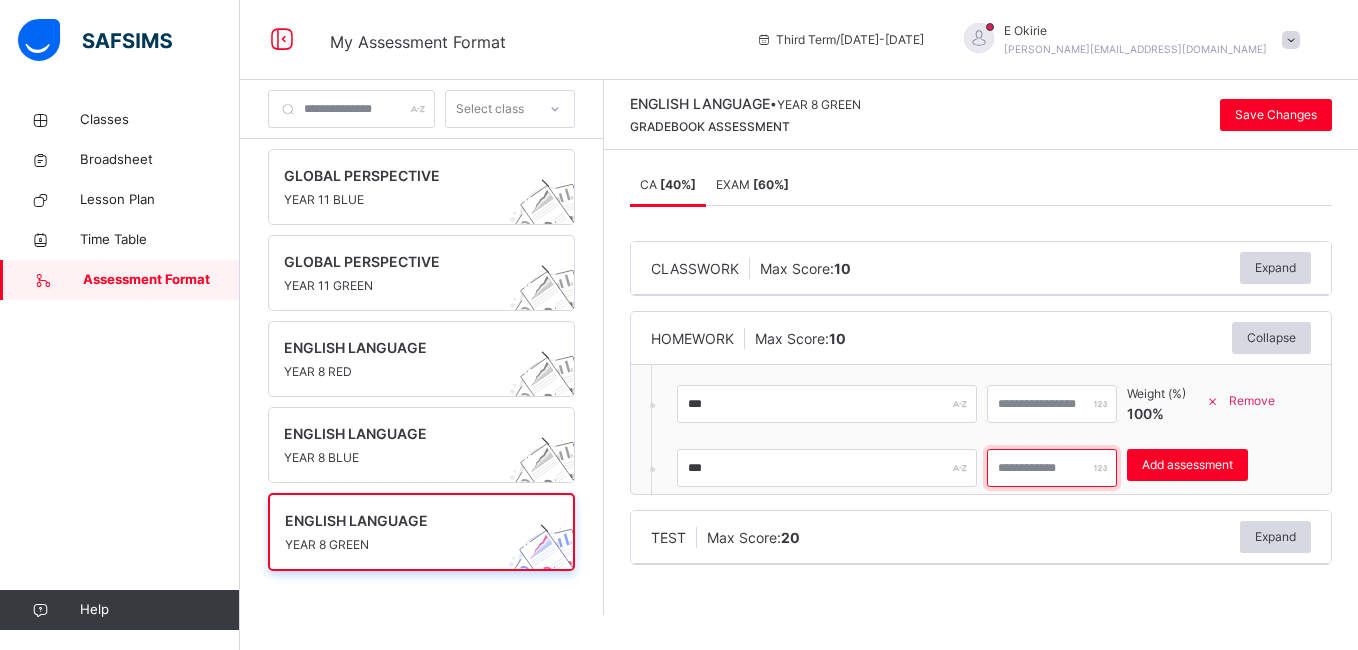 click on "*" at bounding box center (1052, 468) 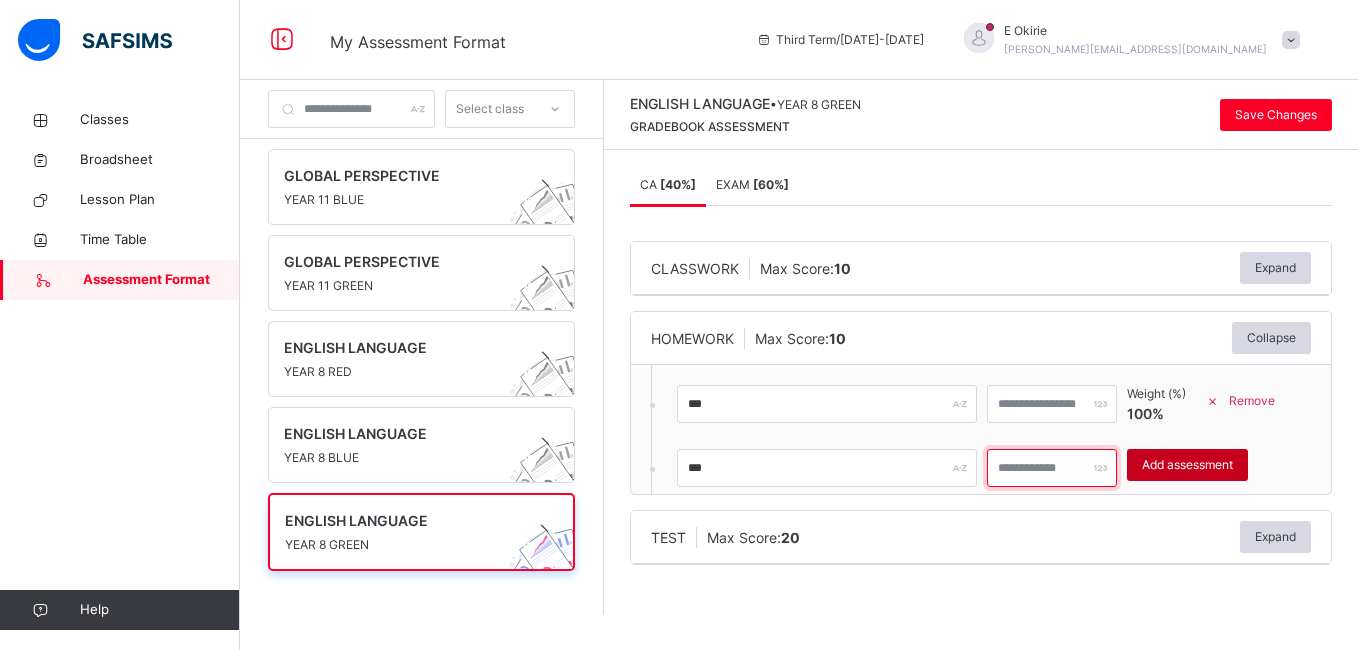 type on "**" 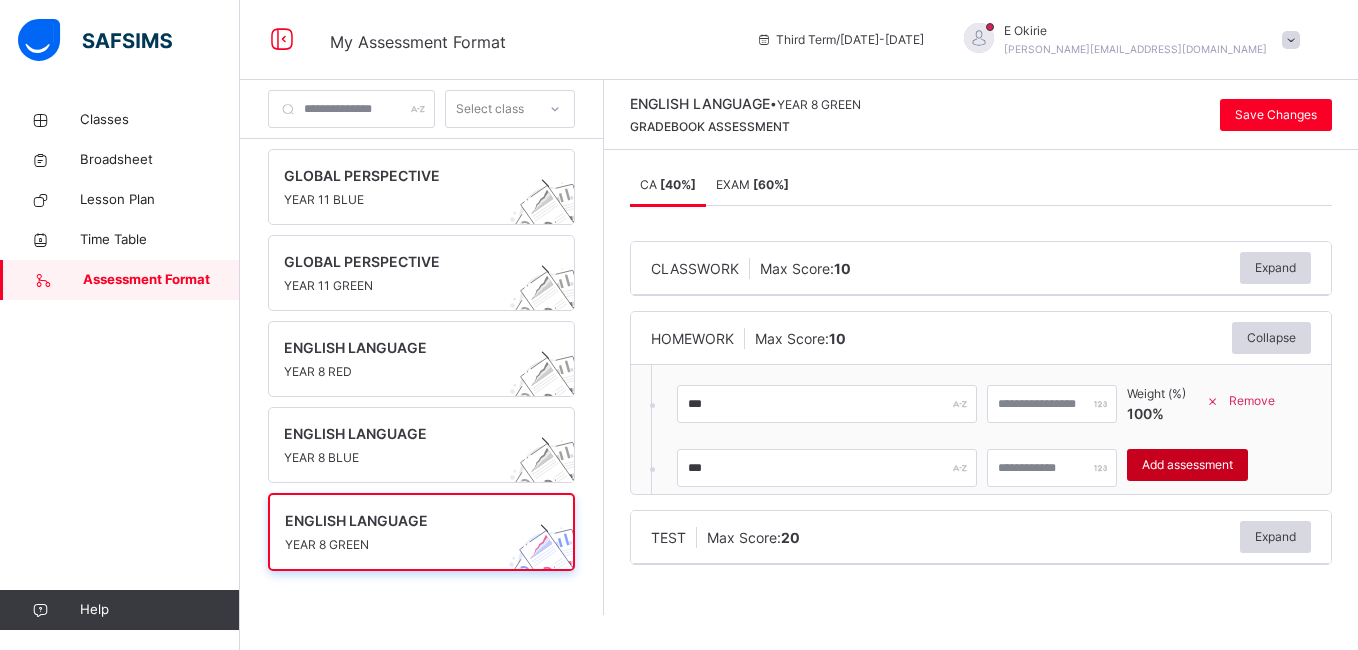 click on "Add assessment" at bounding box center [1187, 465] 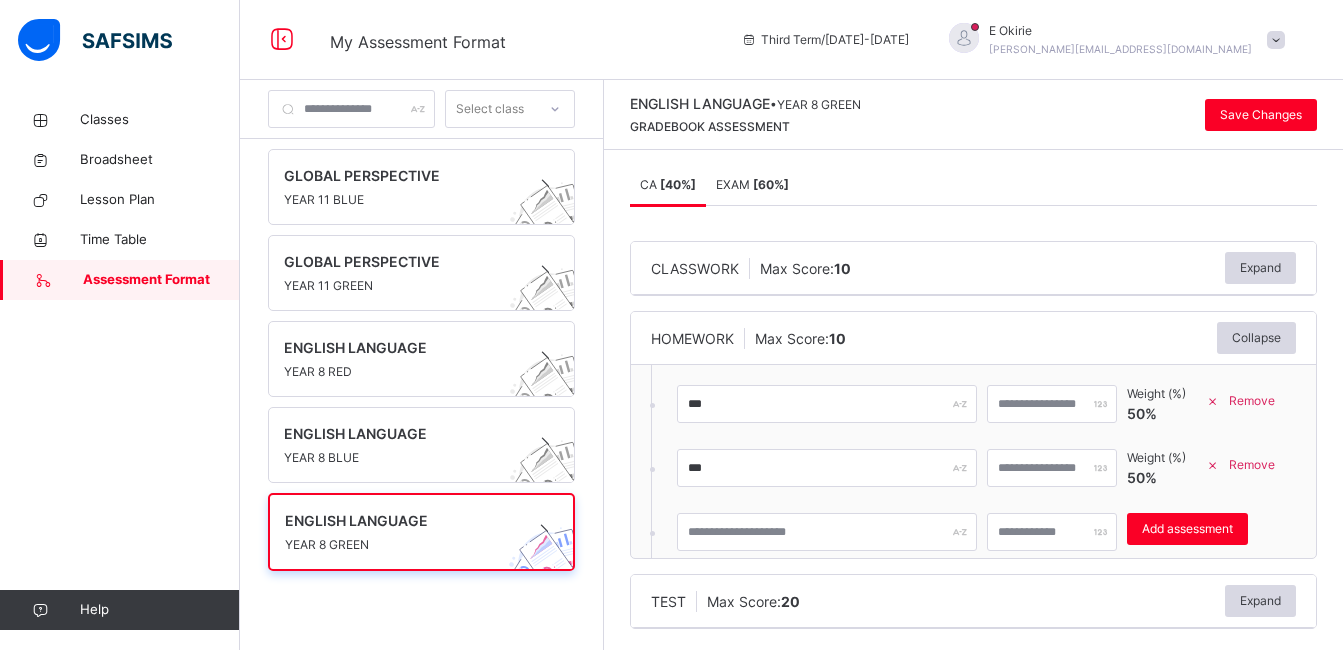 click on "Max Score:  20" at bounding box center [753, 601] 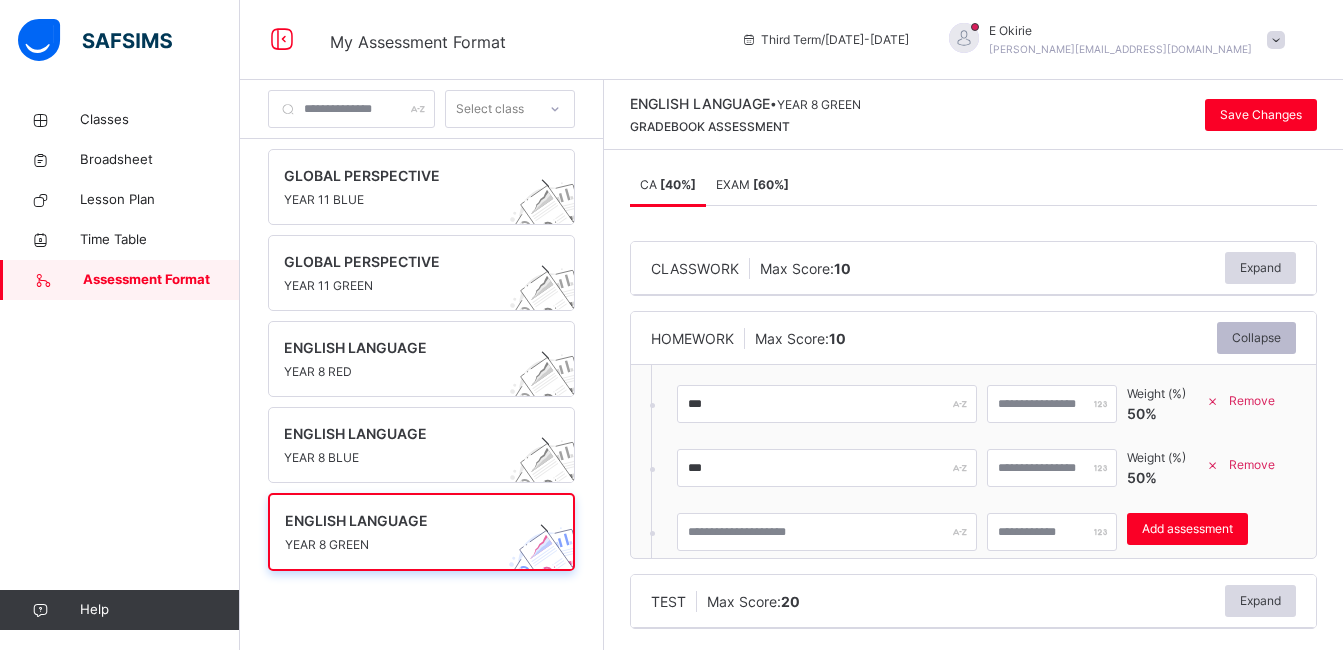 click on "Collapse" at bounding box center [1256, 338] 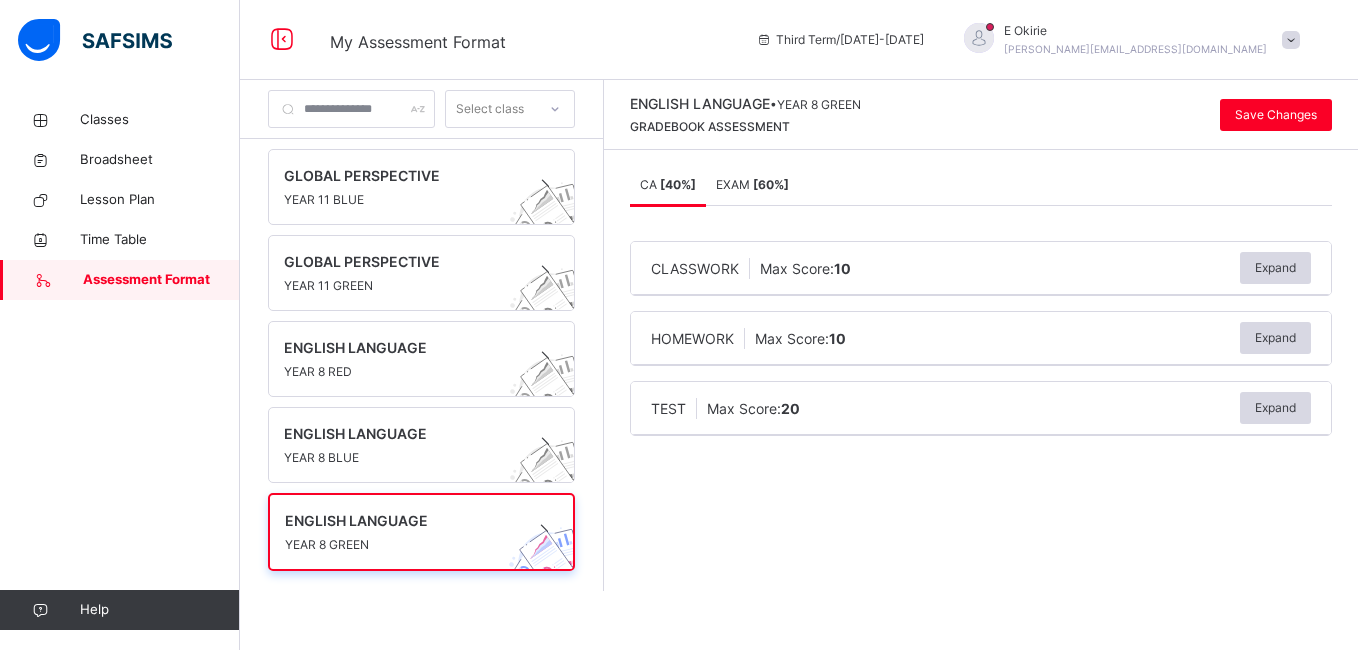 click on "Max Score:  20" at bounding box center (753, 408) 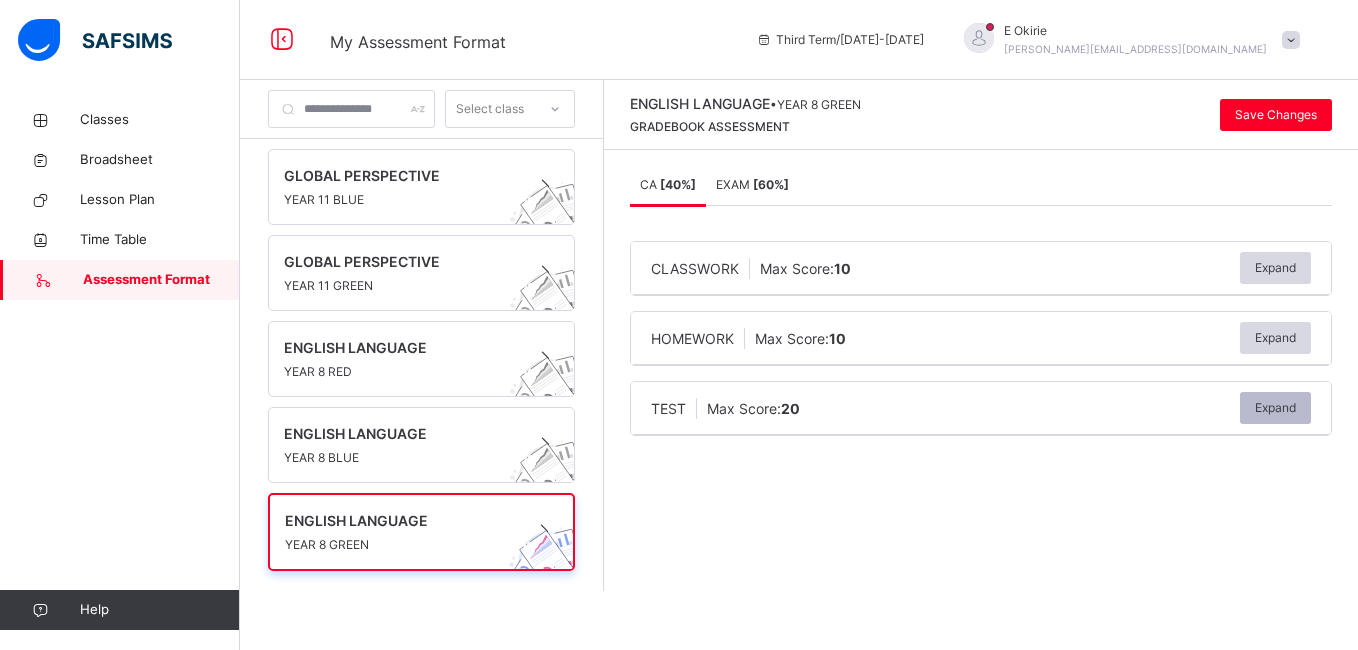 click on "Expand" at bounding box center [1275, 408] 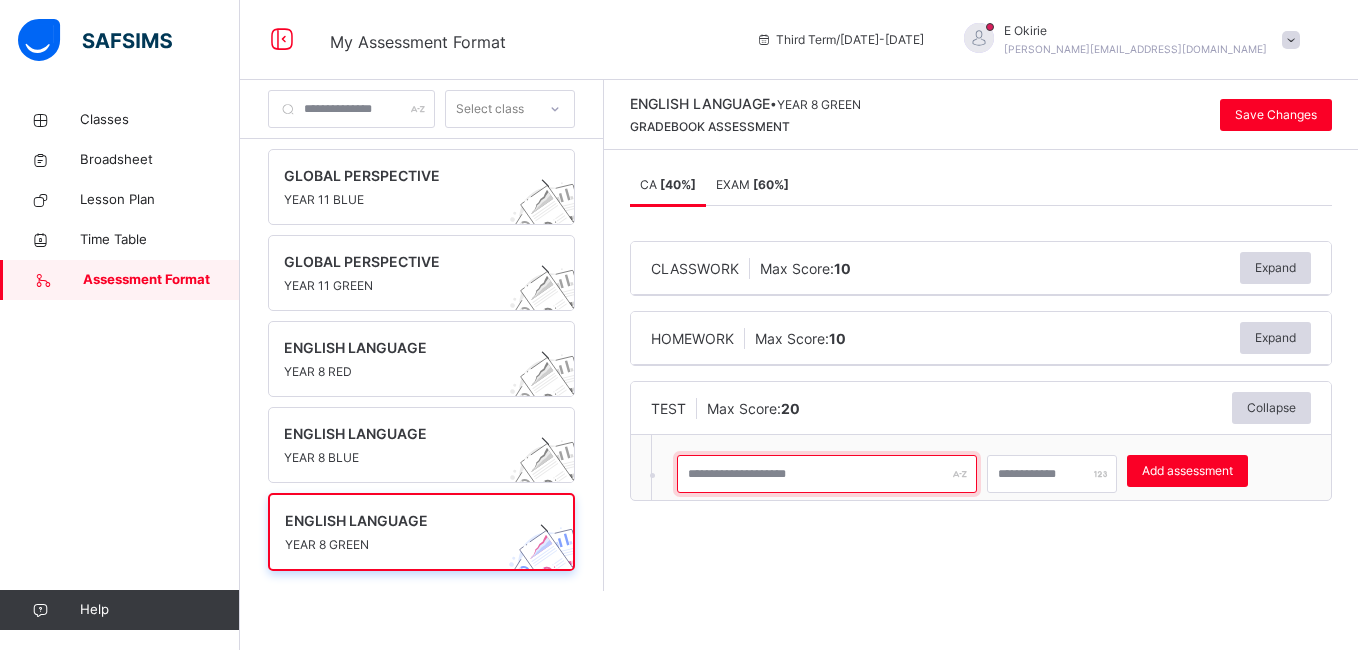 click at bounding box center [827, 474] 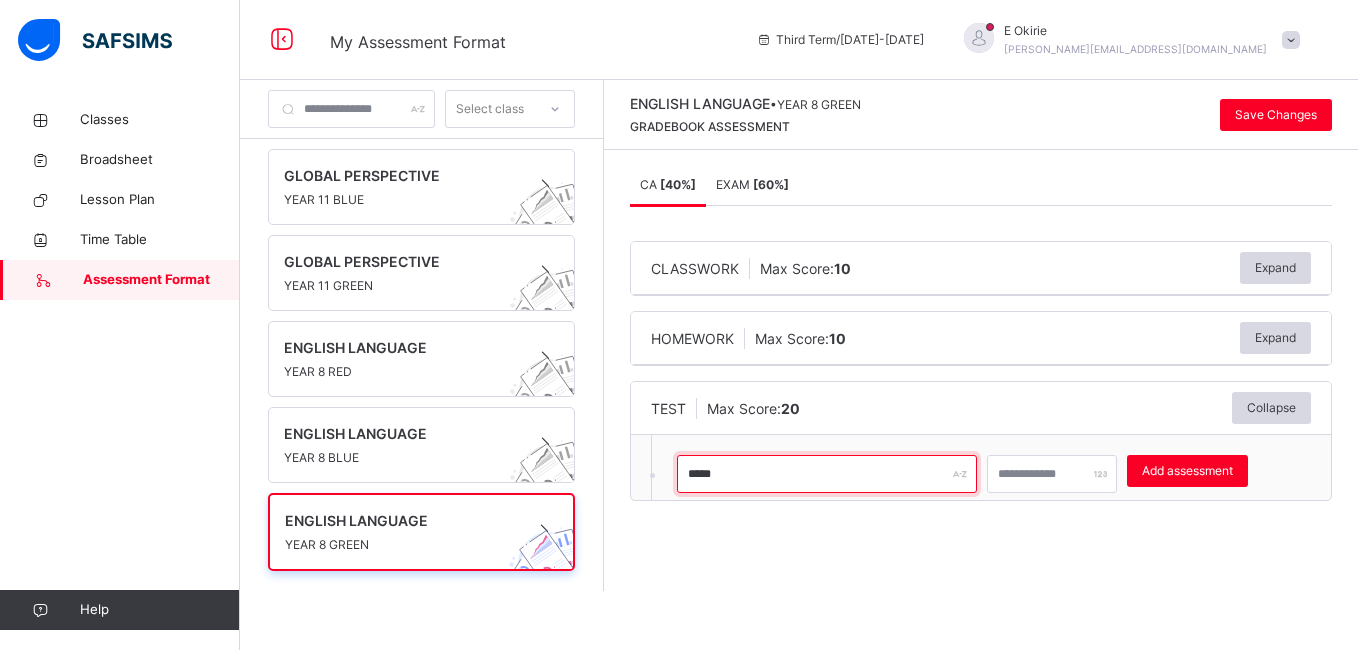 type on "*****" 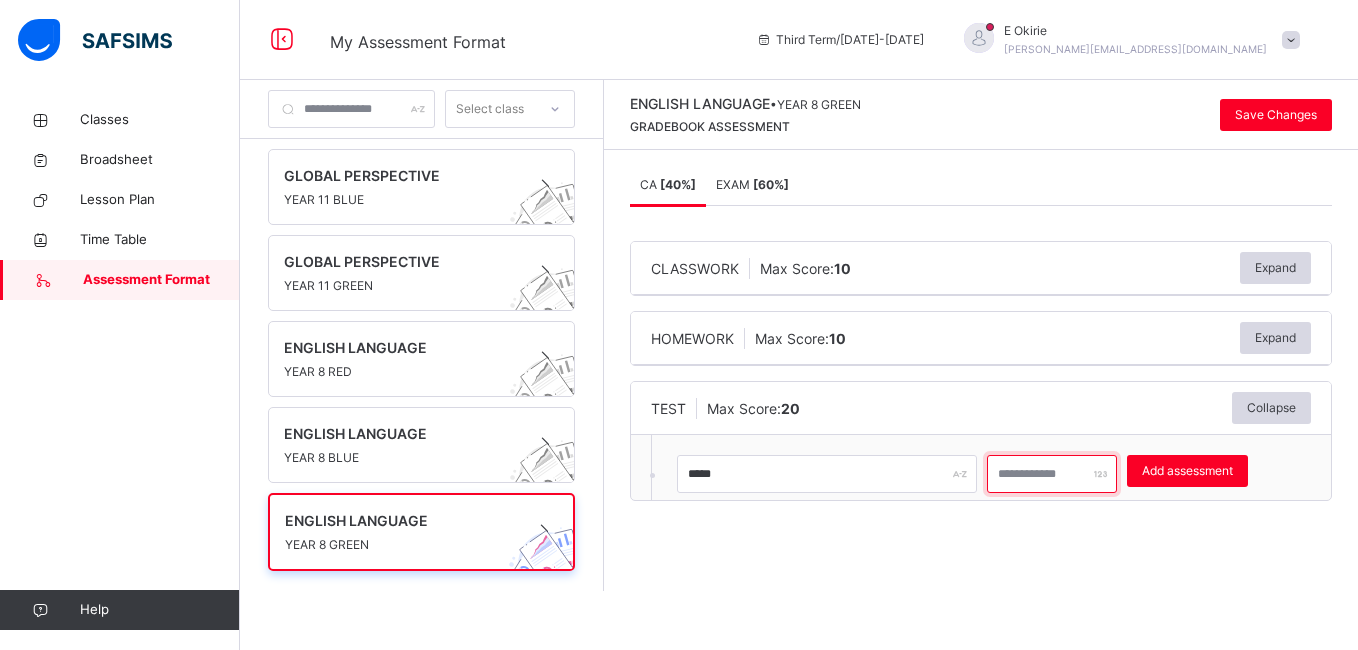 click at bounding box center (1052, 474) 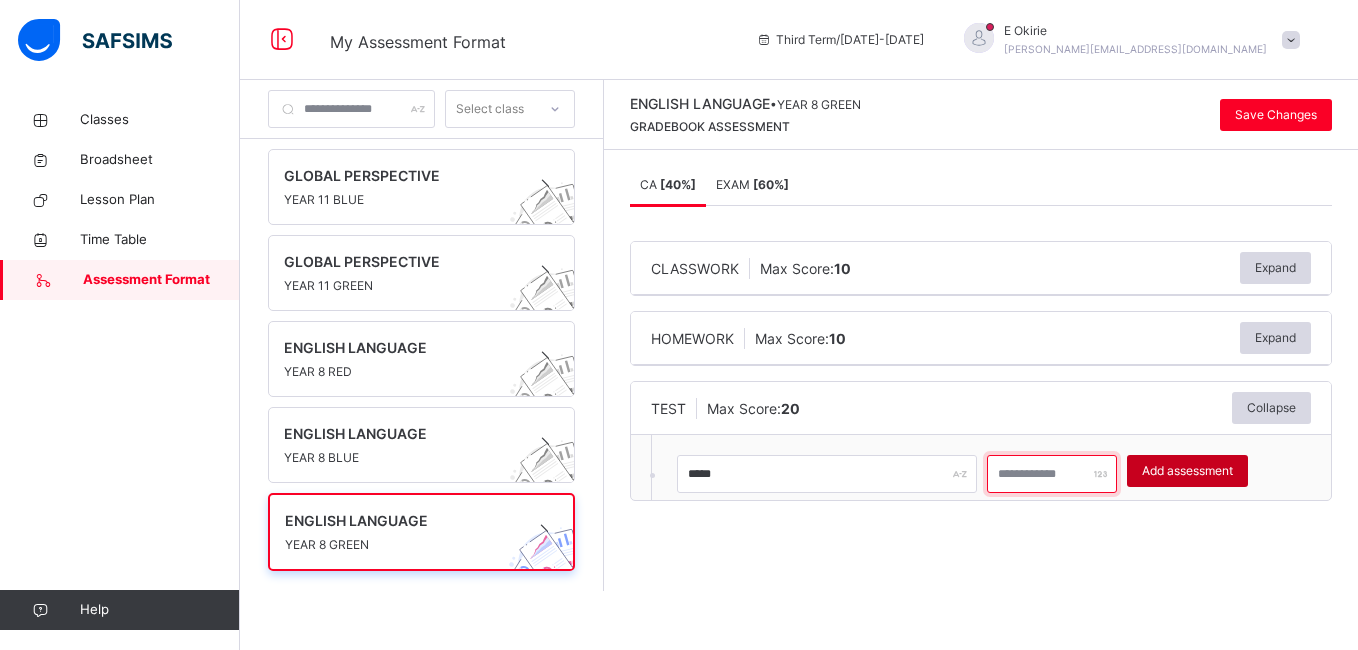type on "**" 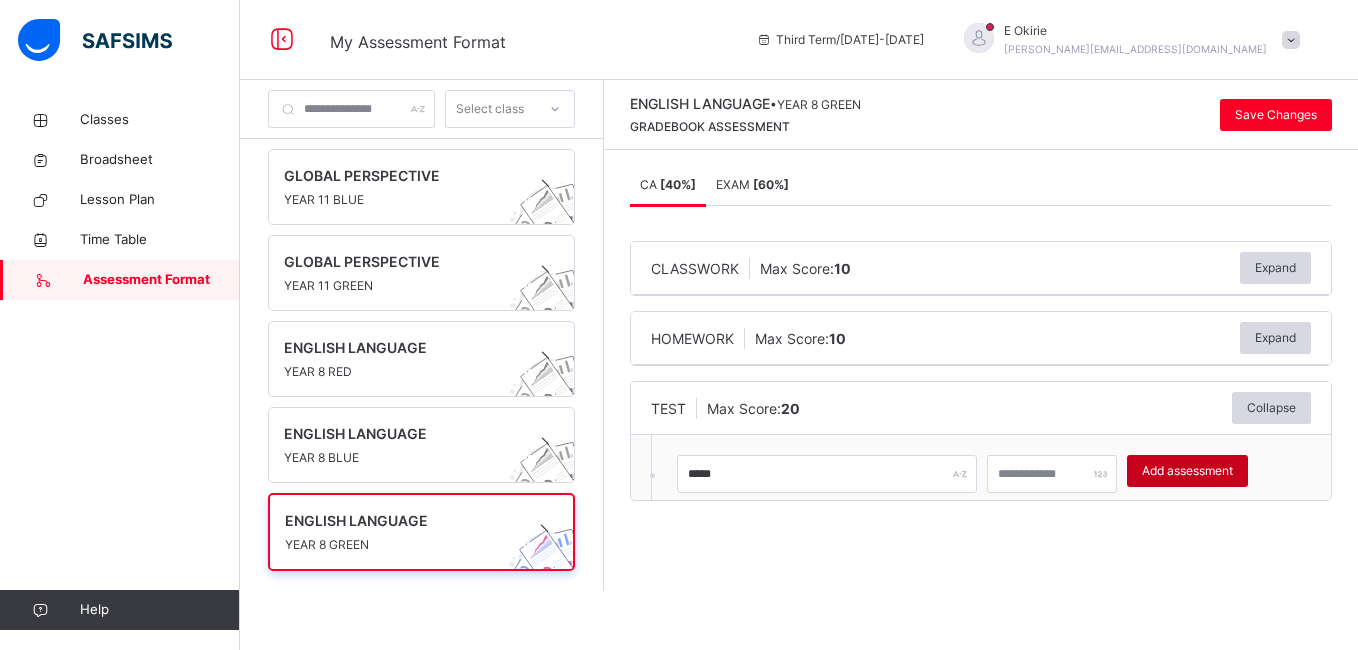 click on "Add assessment" at bounding box center (1187, 471) 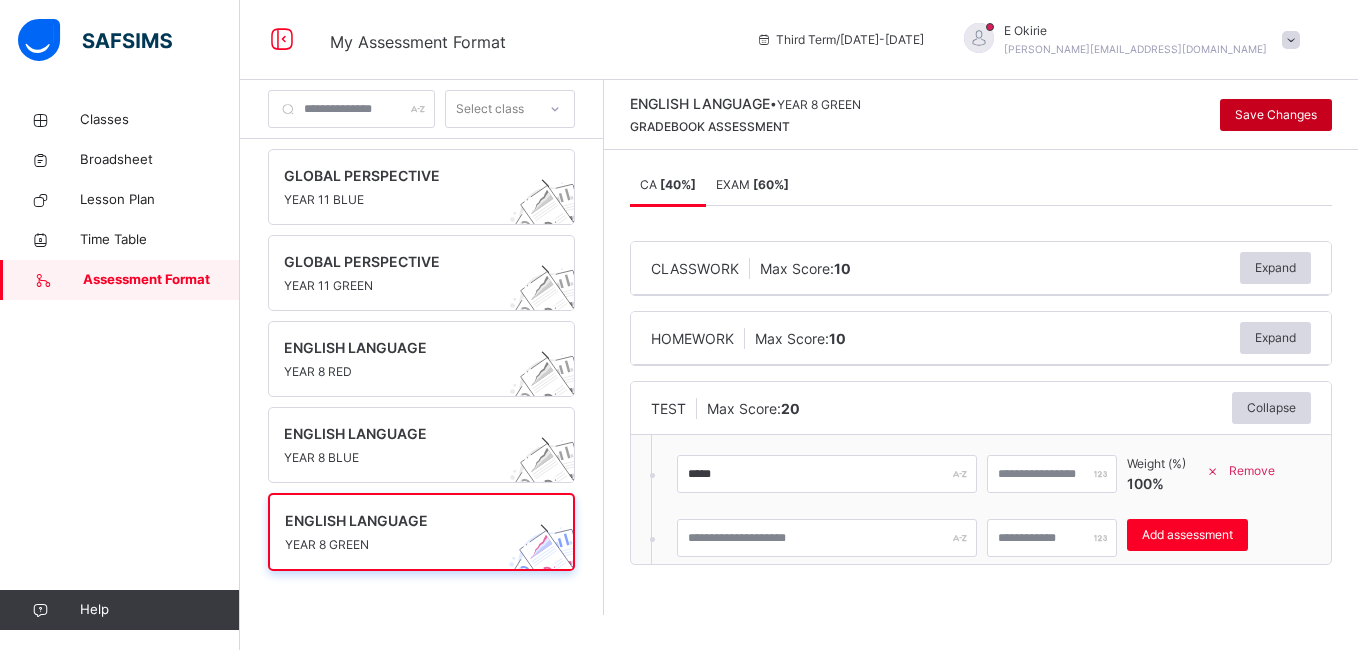 click on "Save Changes" at bounding box center (1276, 115) 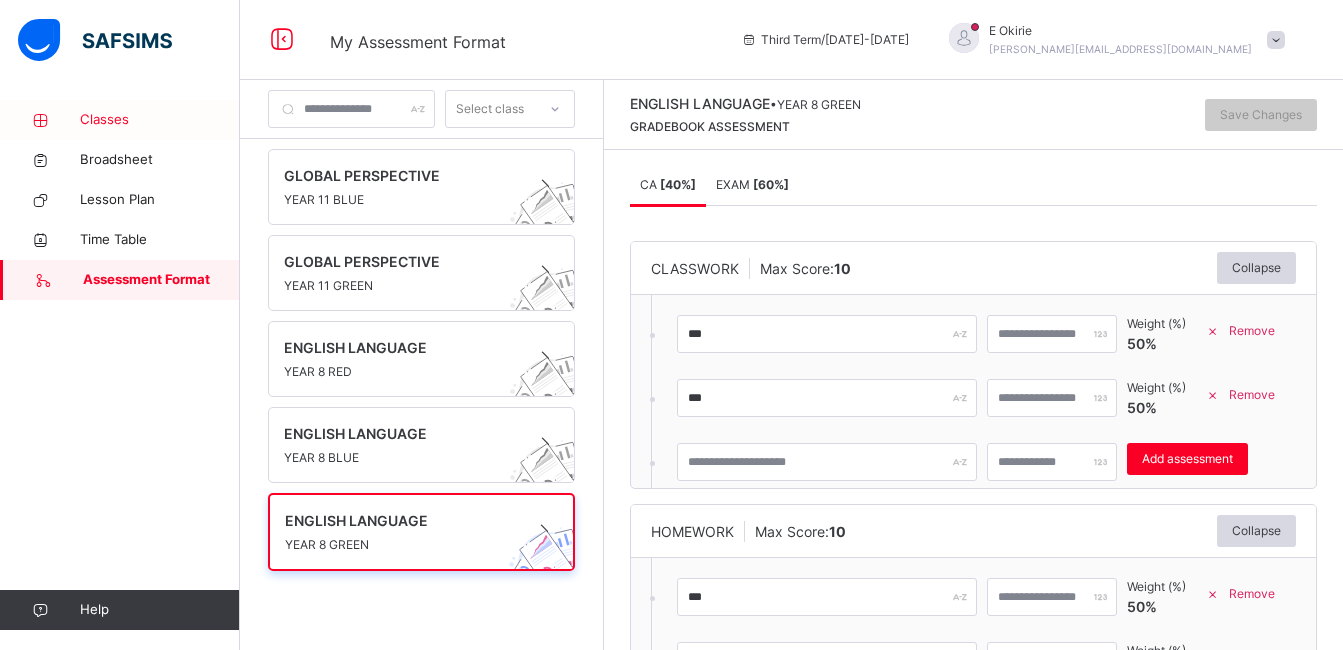 click on "Classes" at bounding box center (160, 120) 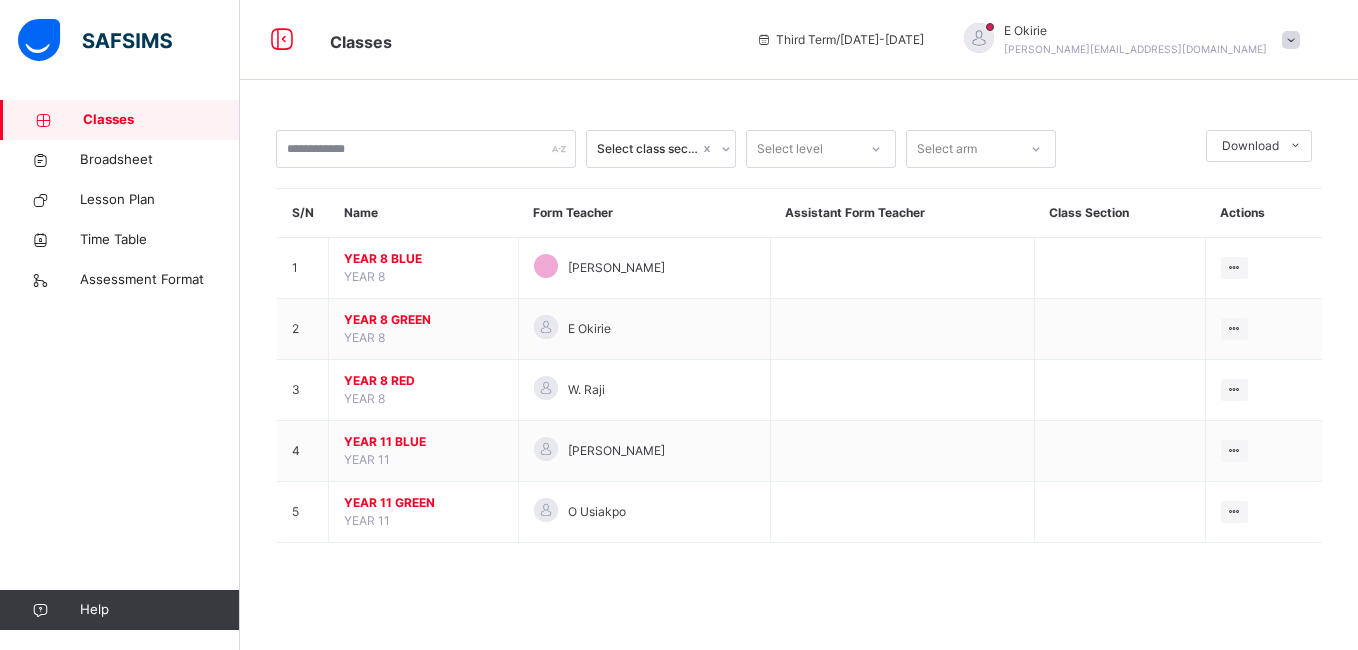 click on "Classes" at bounding box center [161, 120] 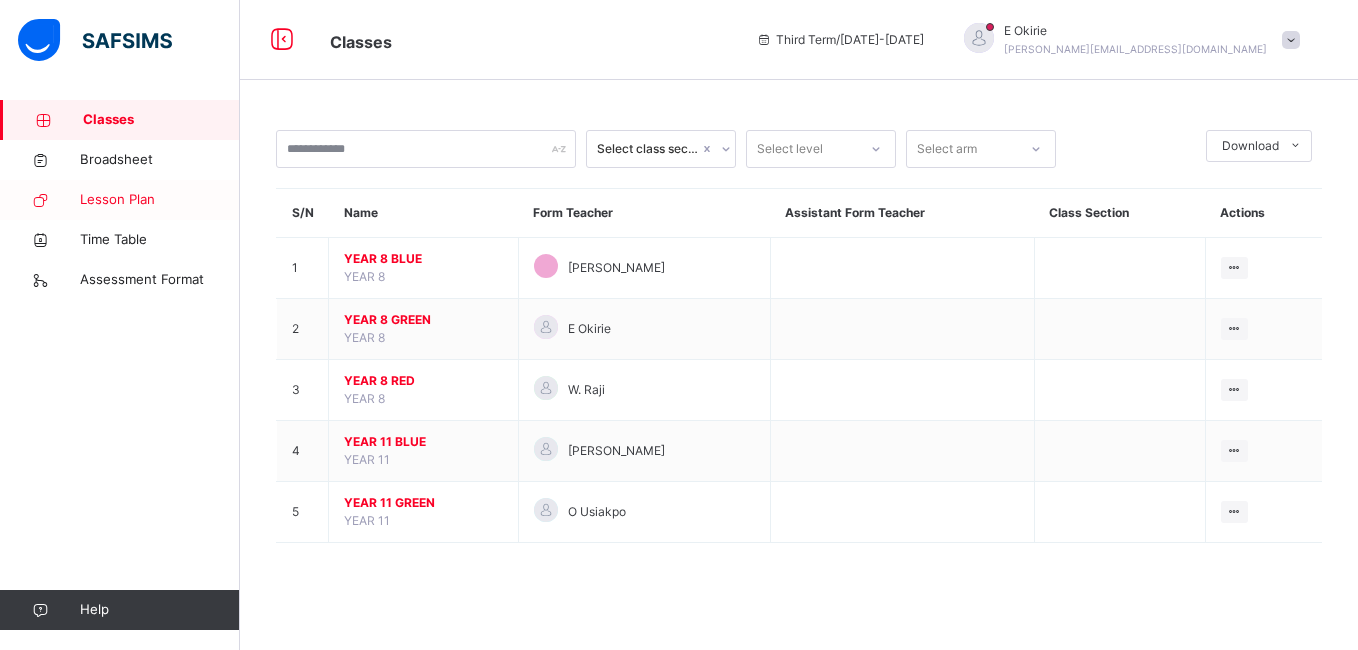 click on "Lesson Plan" at bounding box center (160, 200) 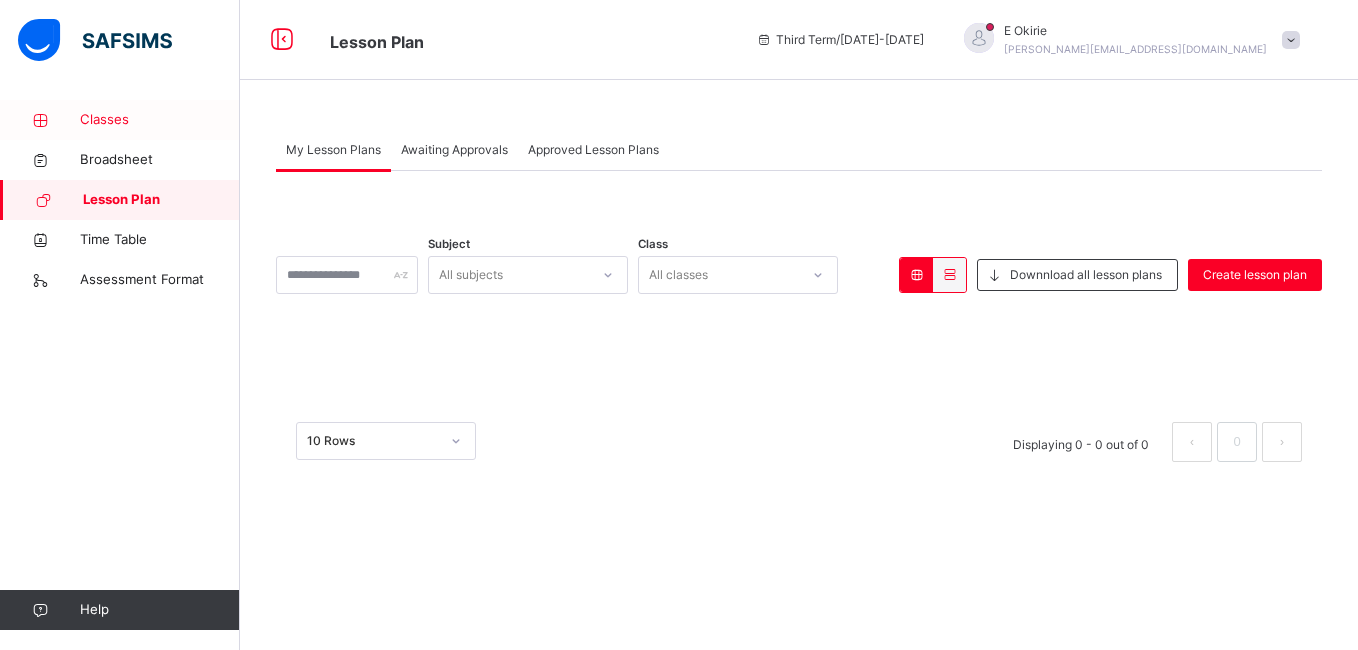 click on "Classes" at bounding box center [160, 120] 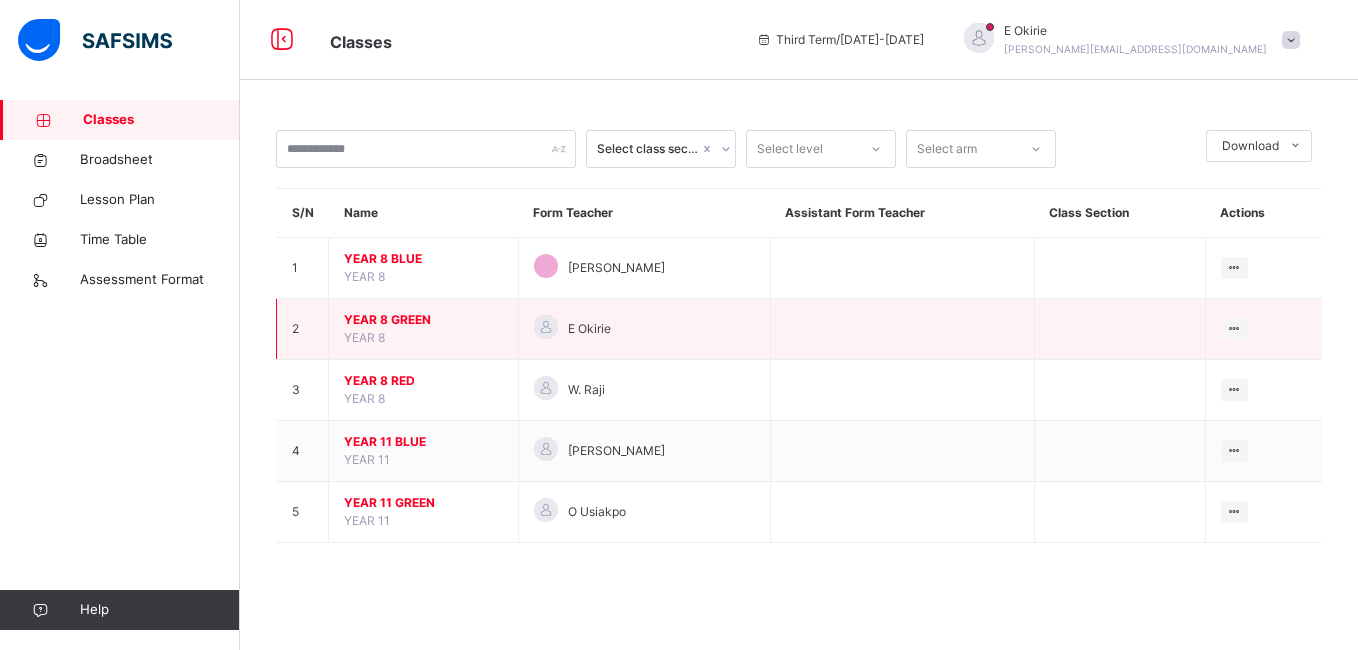 click on "YEAR 8   GREEN" at bounding box center (423, 320) 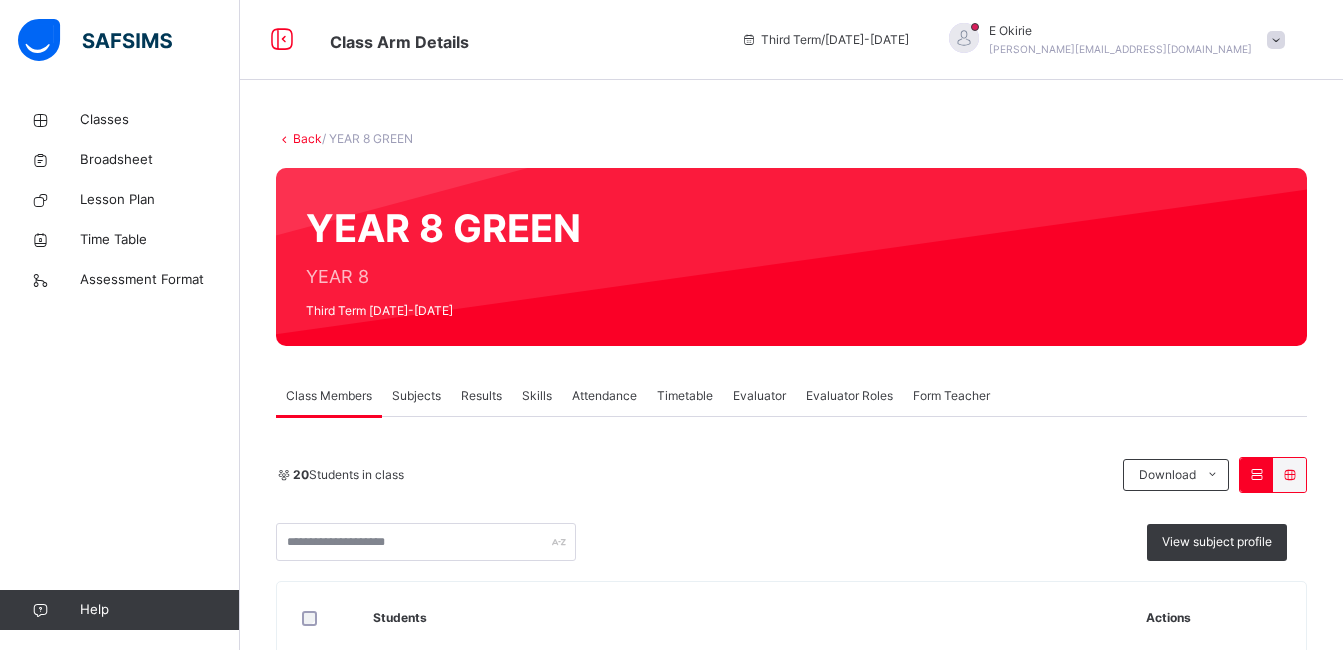 click on "Subjects" at bounding box center [416, 396] 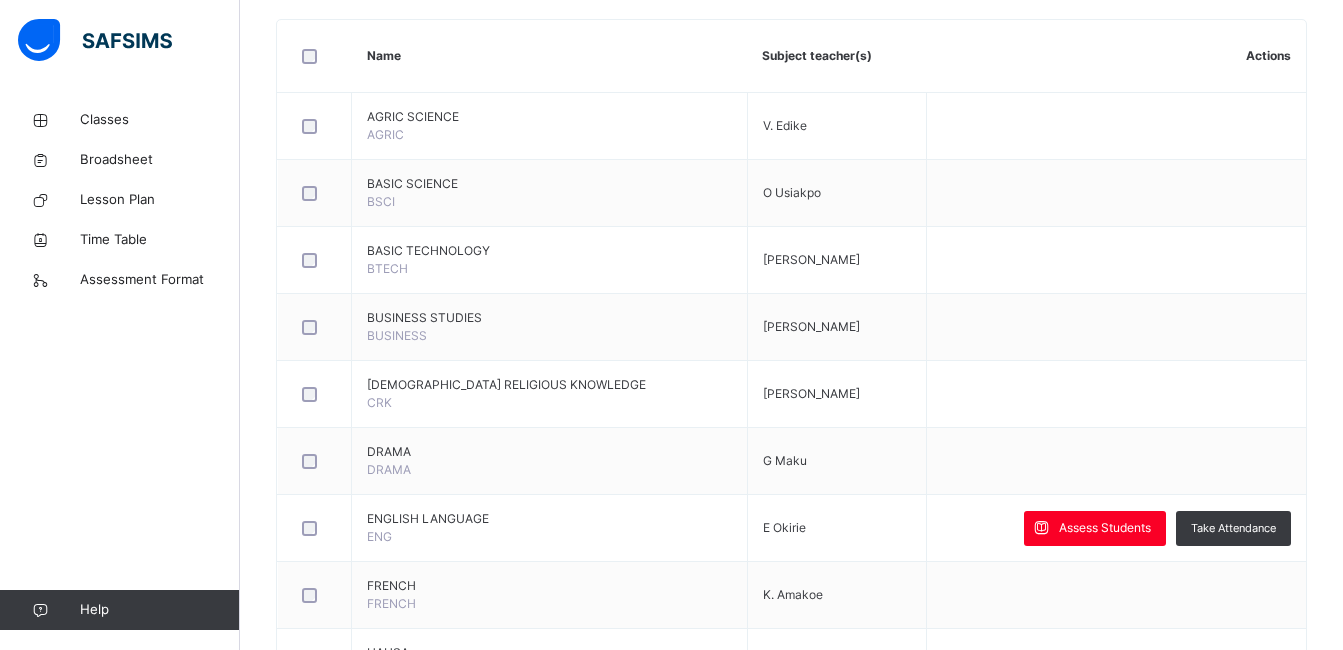 scroll, scrollTop: 546, scrollLeft: 0, axis: vertical 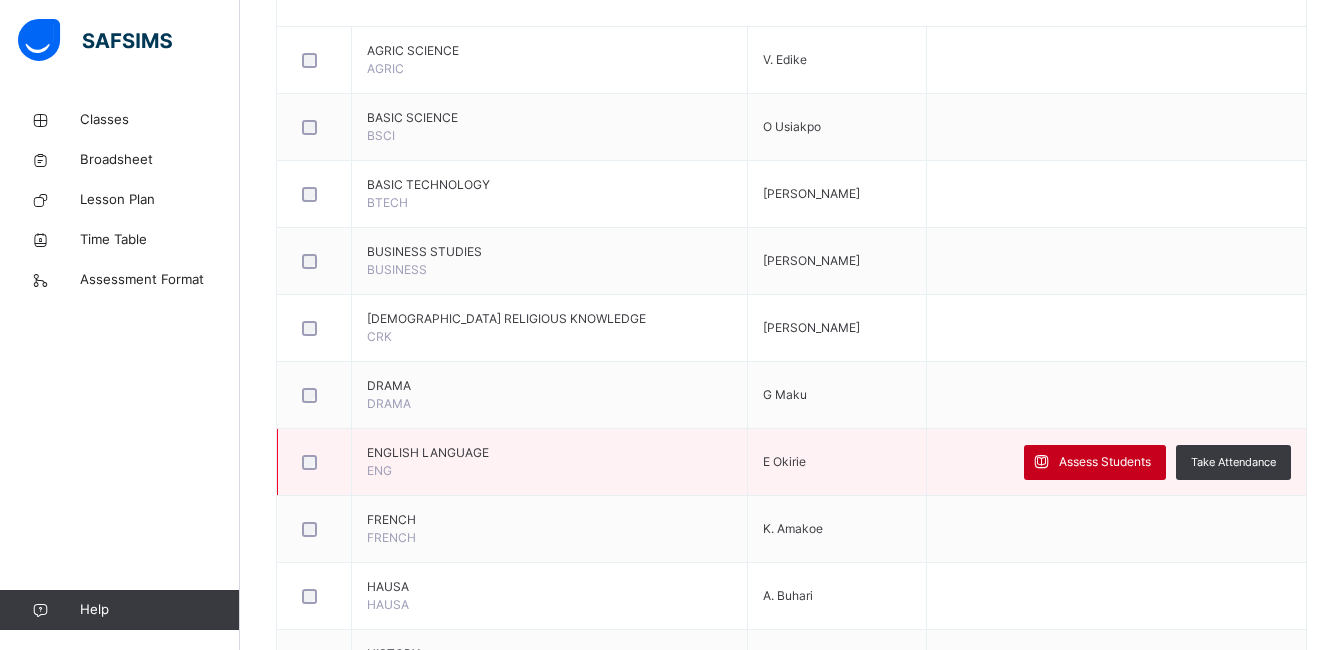 click on "Assess Students" at bounding box center (1105, 462) 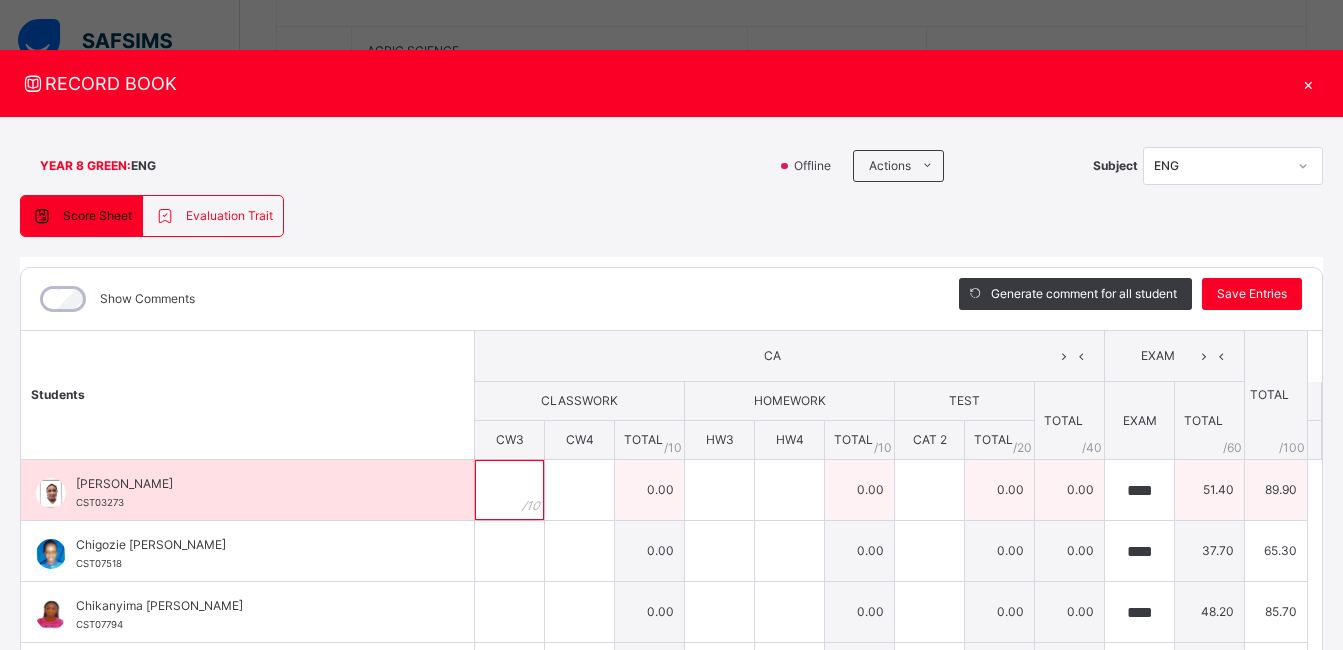 click at bounding box center (509, 490) 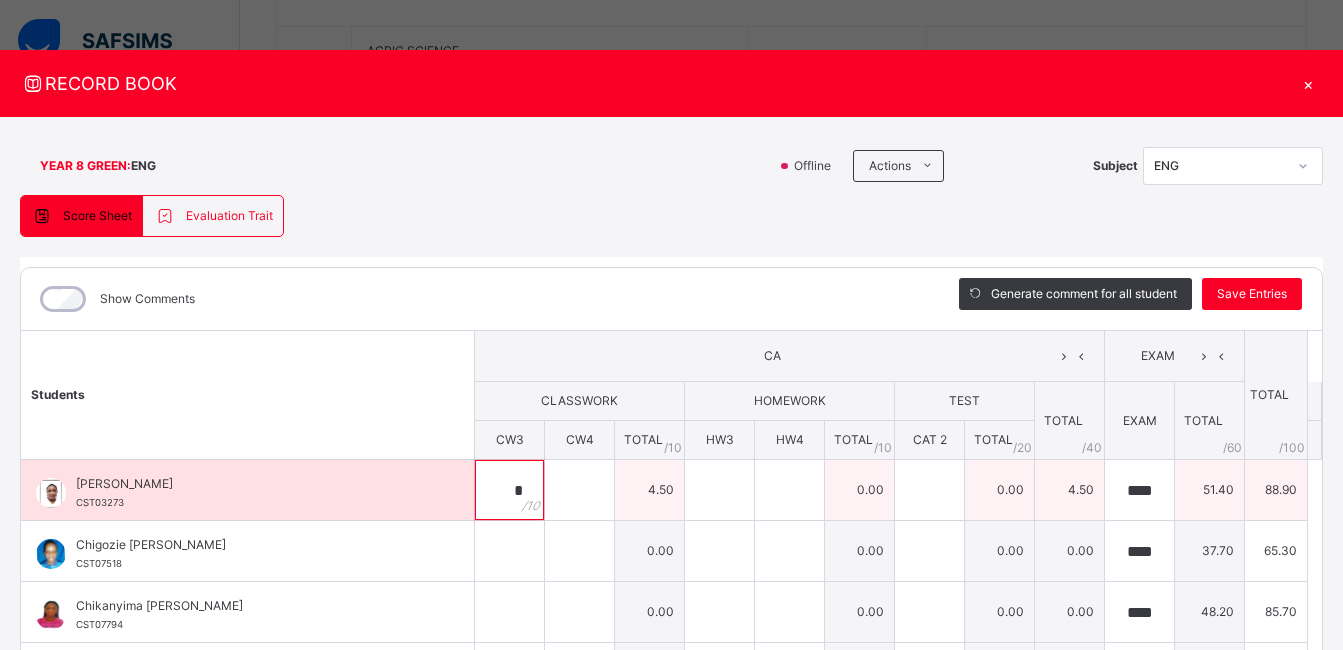 type on "*" 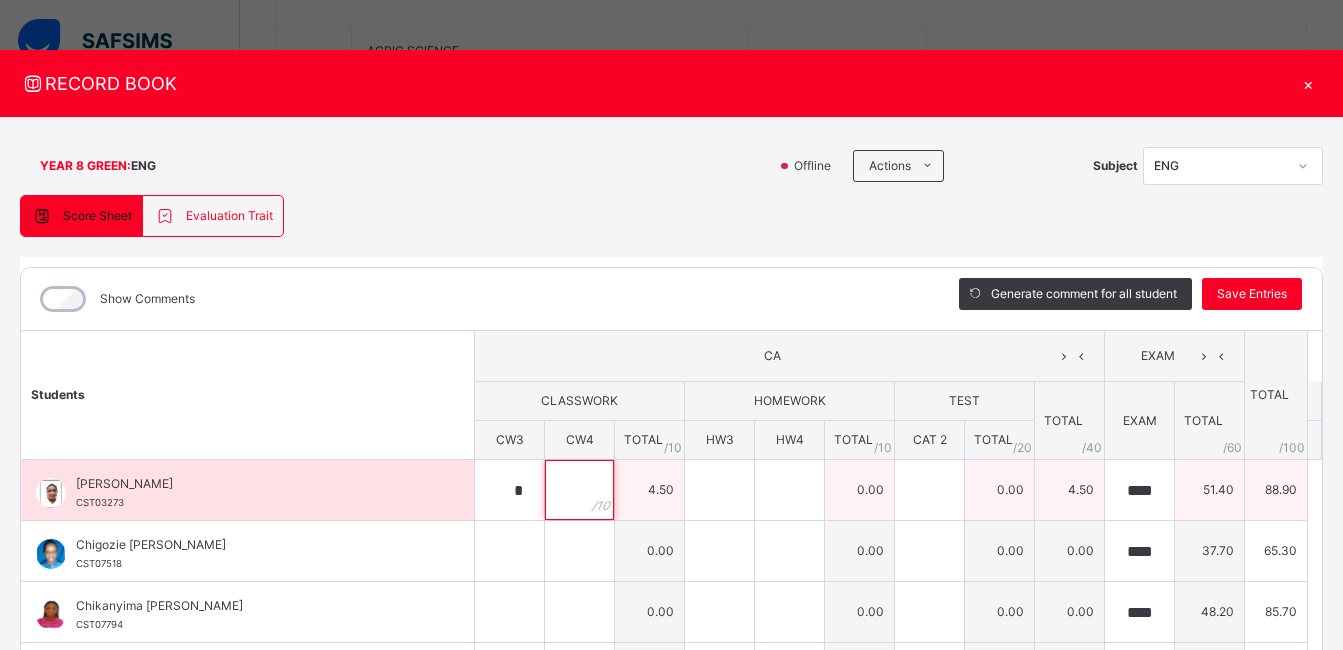 click at bounding box center [579, 490] 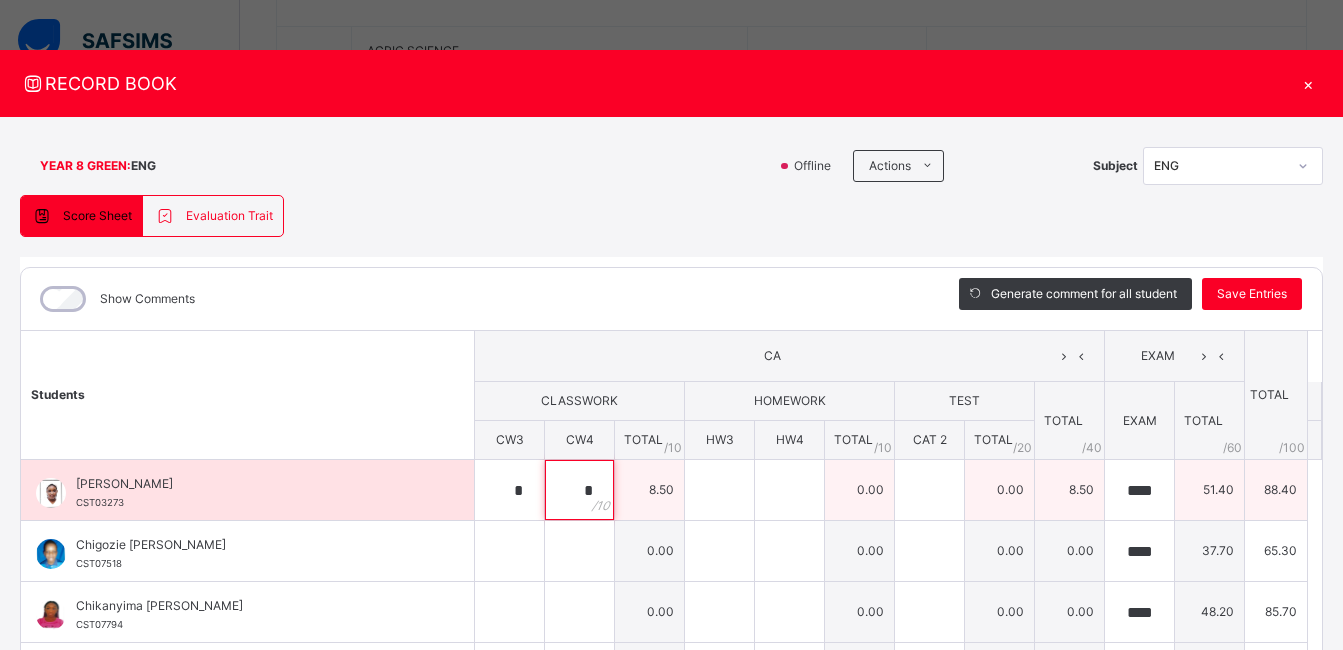 type on "*" 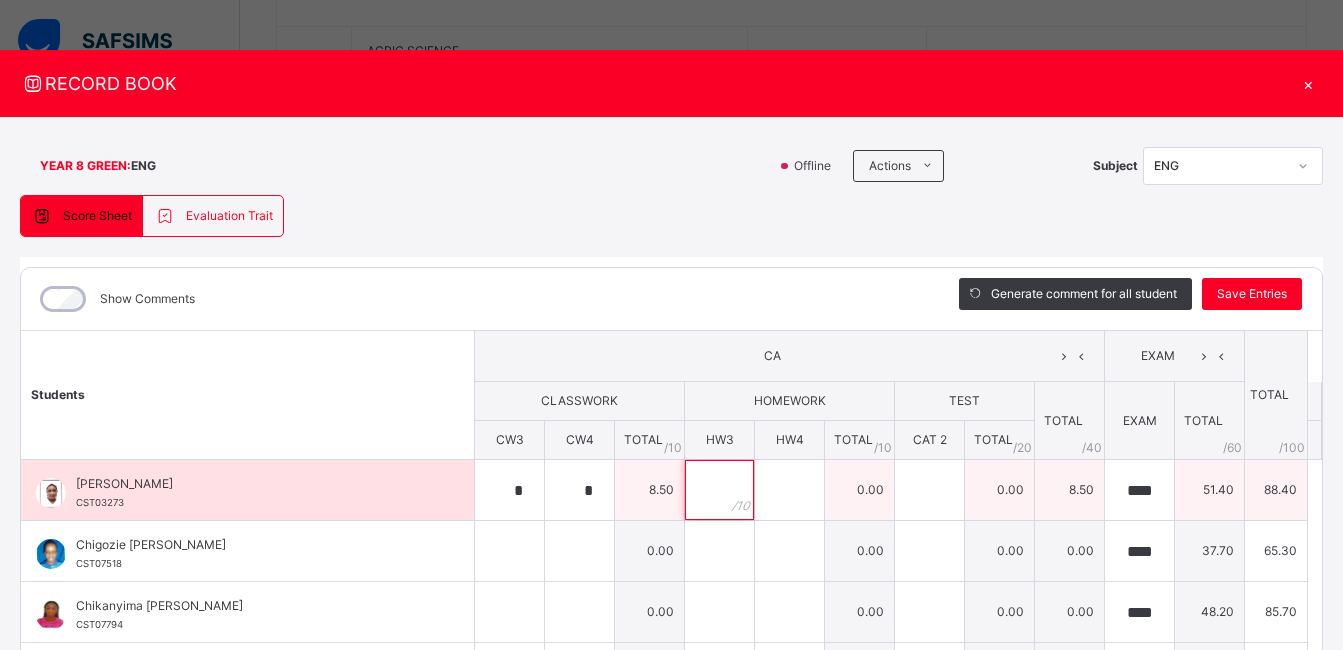 click at bounding box center (719, 490) 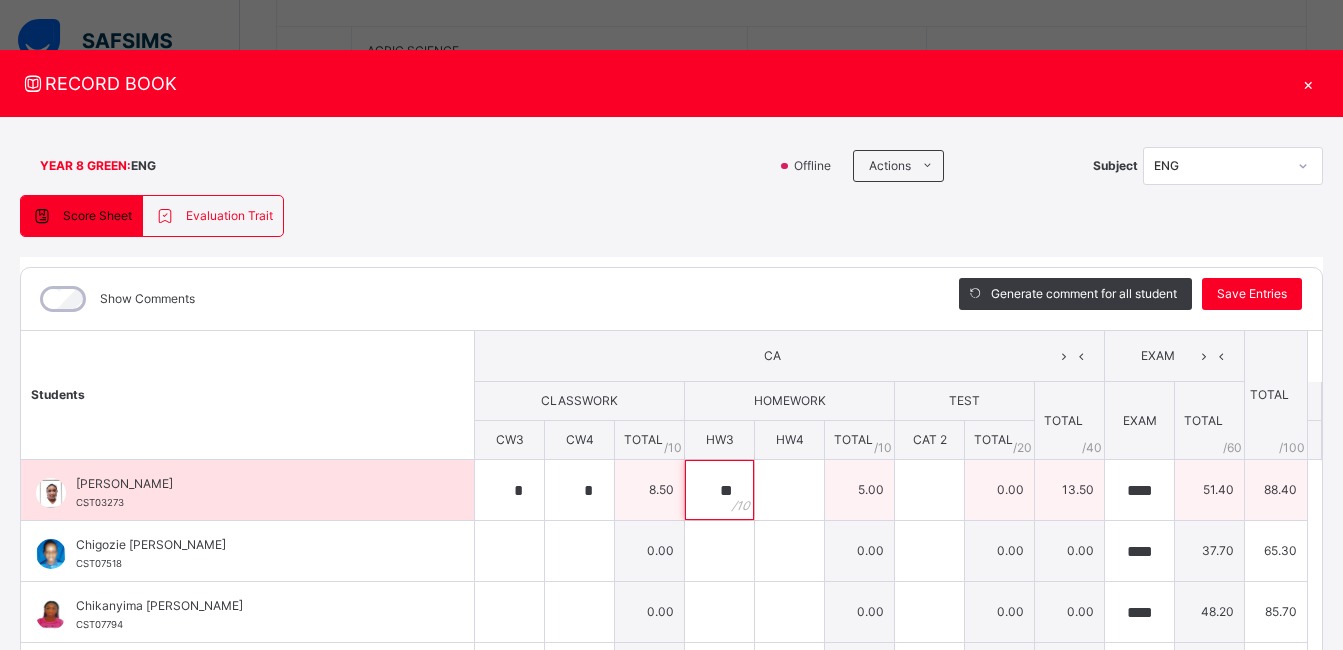 type on "**" 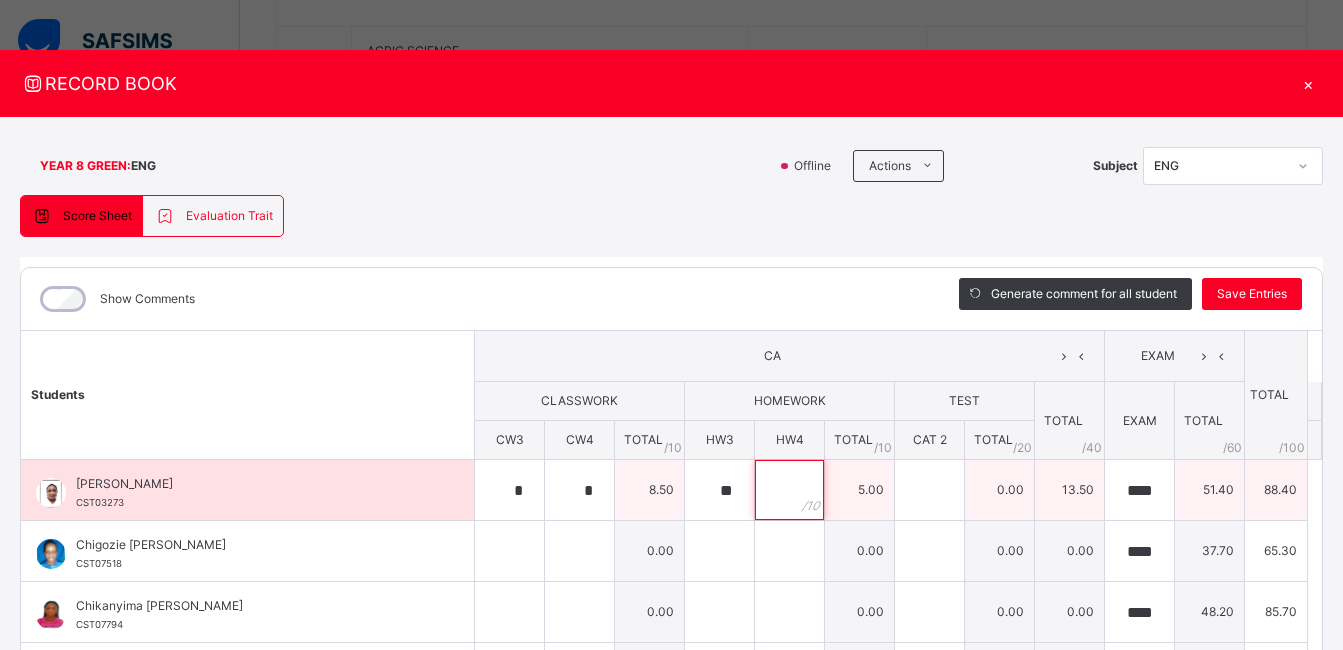 click at bounding box center (789, 490) 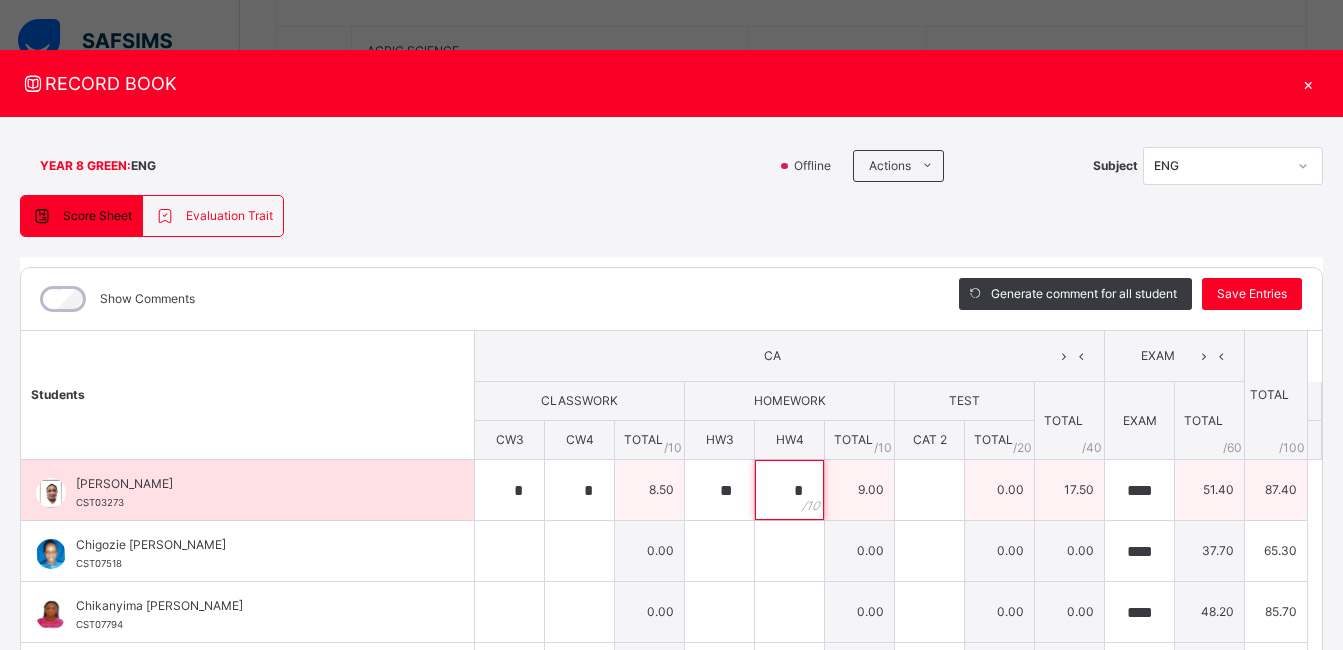 type on "*" 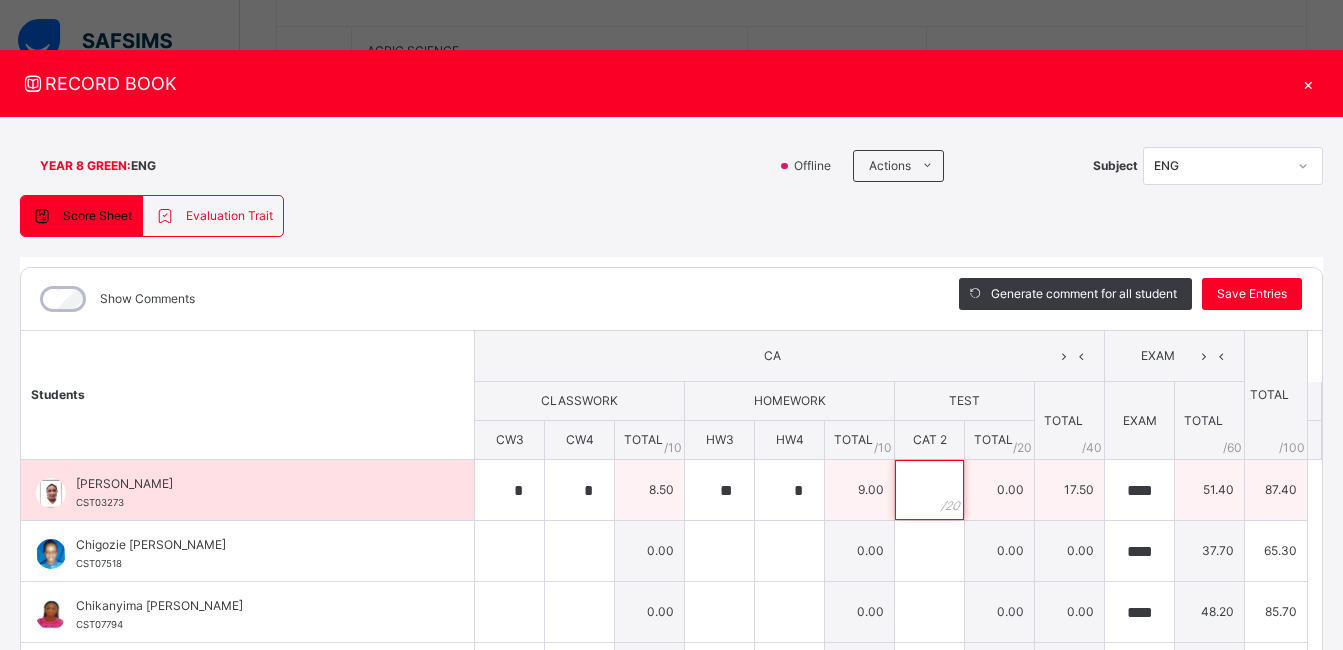 click at bounding box center [929, 490] 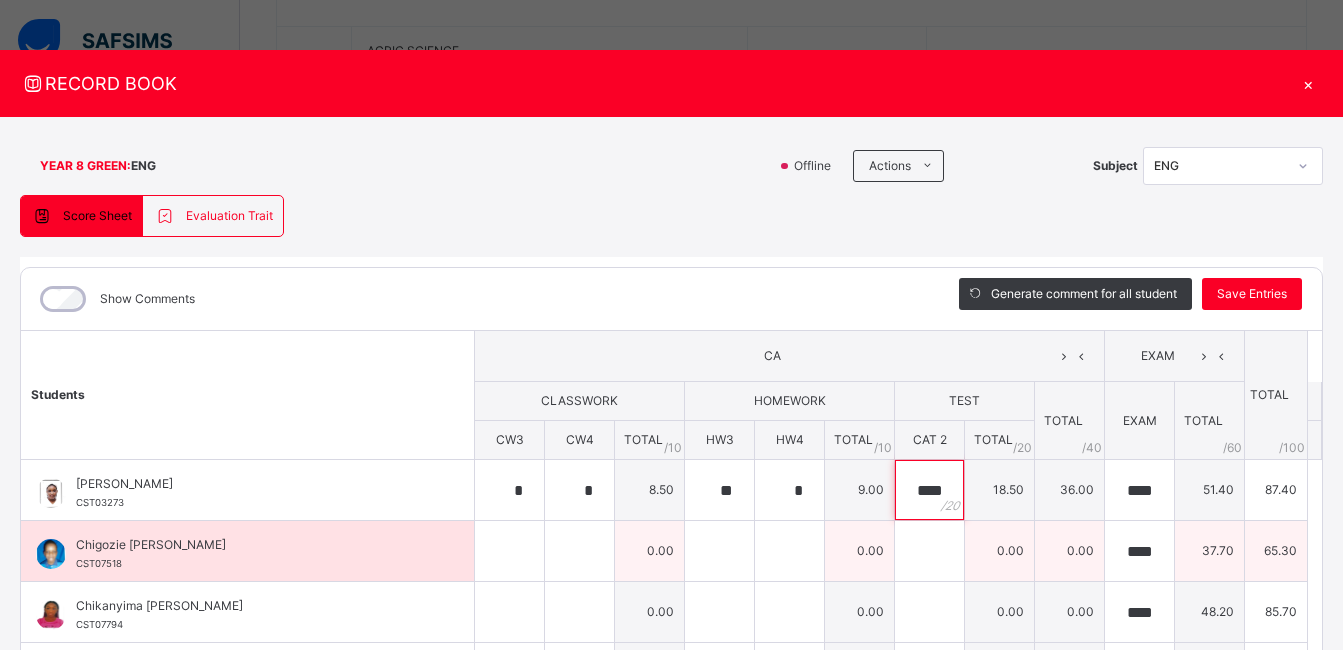 type on "****" 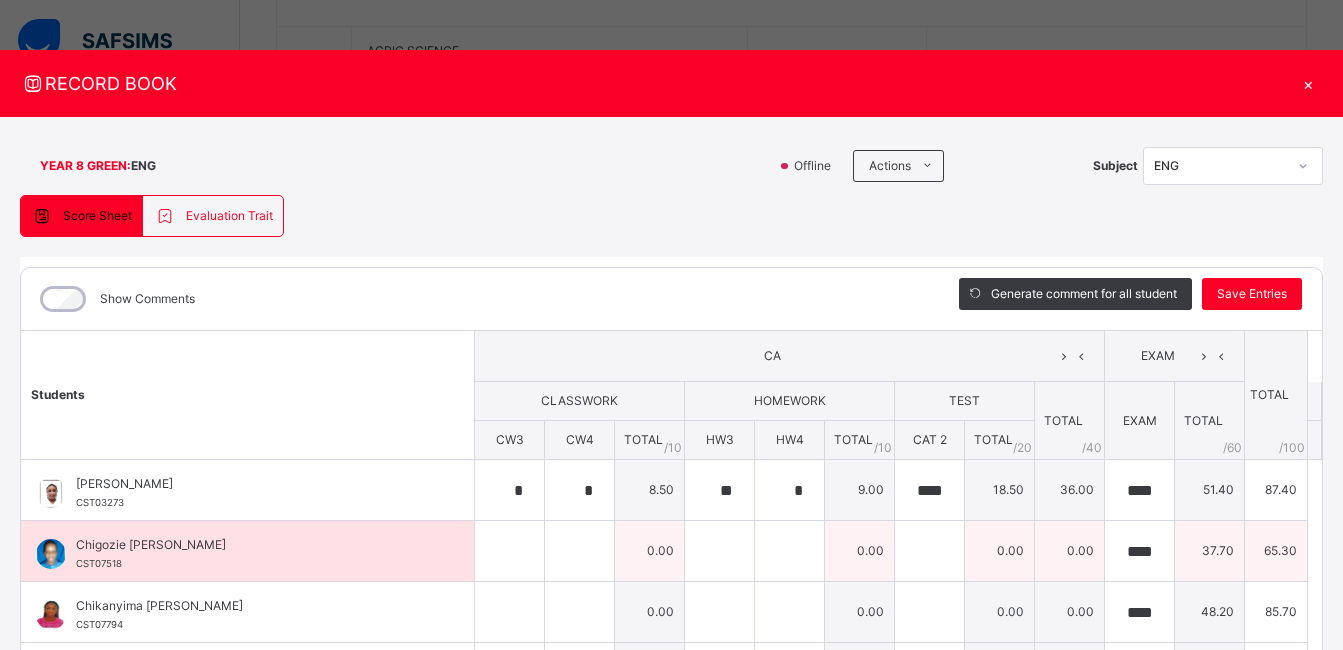 click on "0.00" at bounding box center [1070, 551] 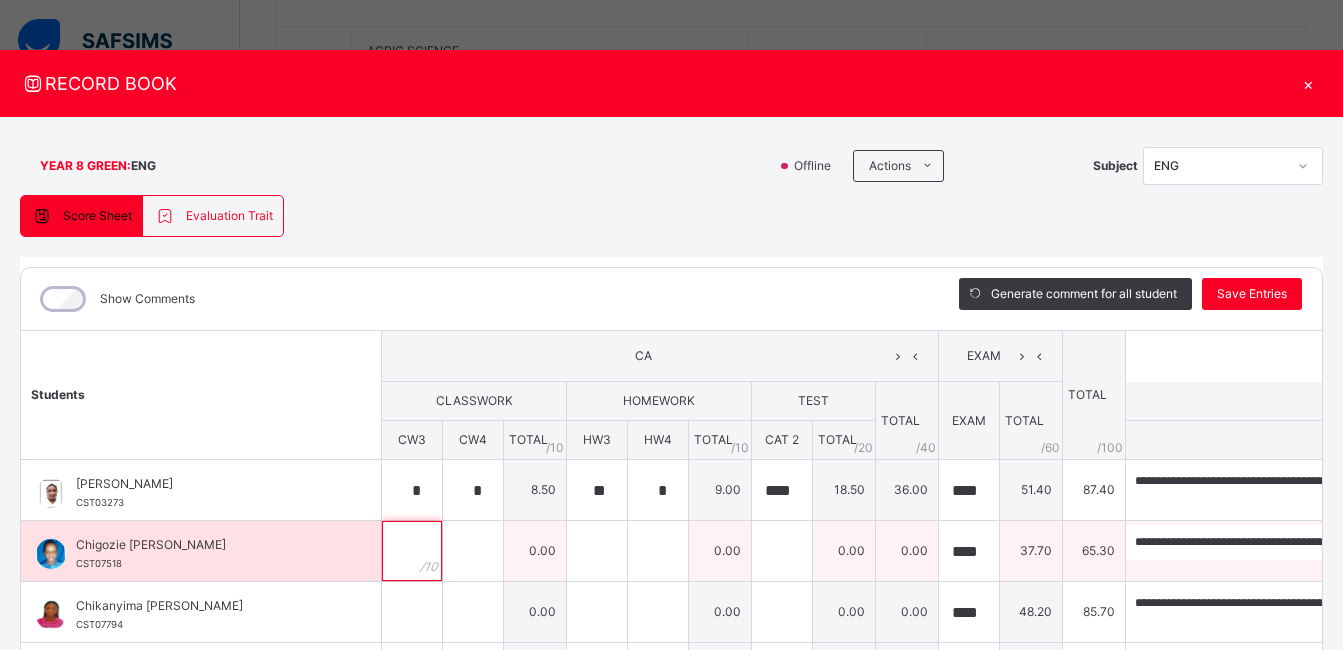 click at bounding box center [412, 551] 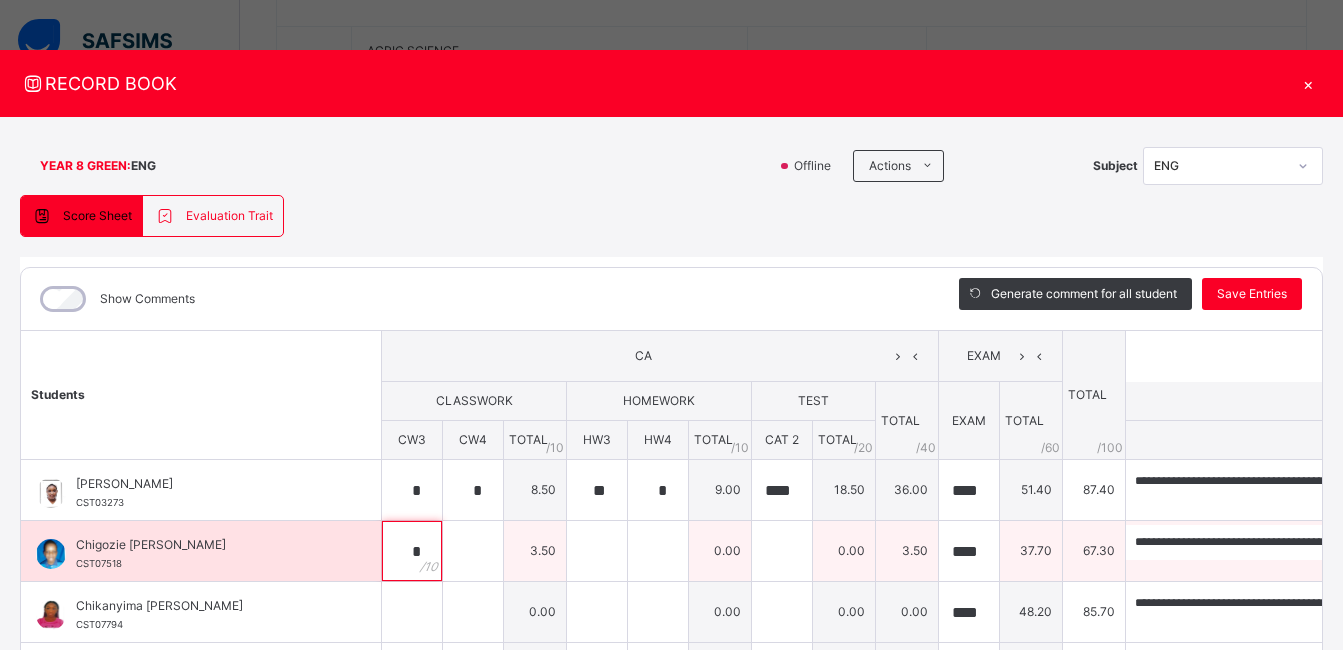 type on "*" 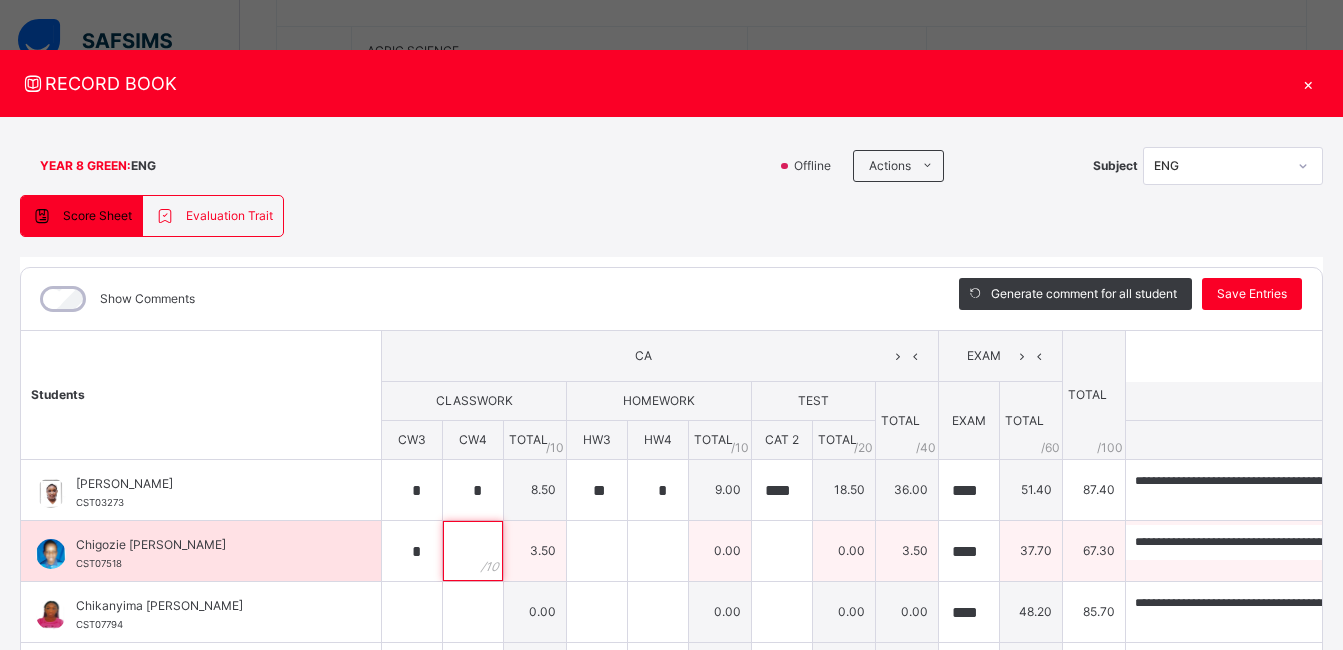 click at bounding box center [473, 551] 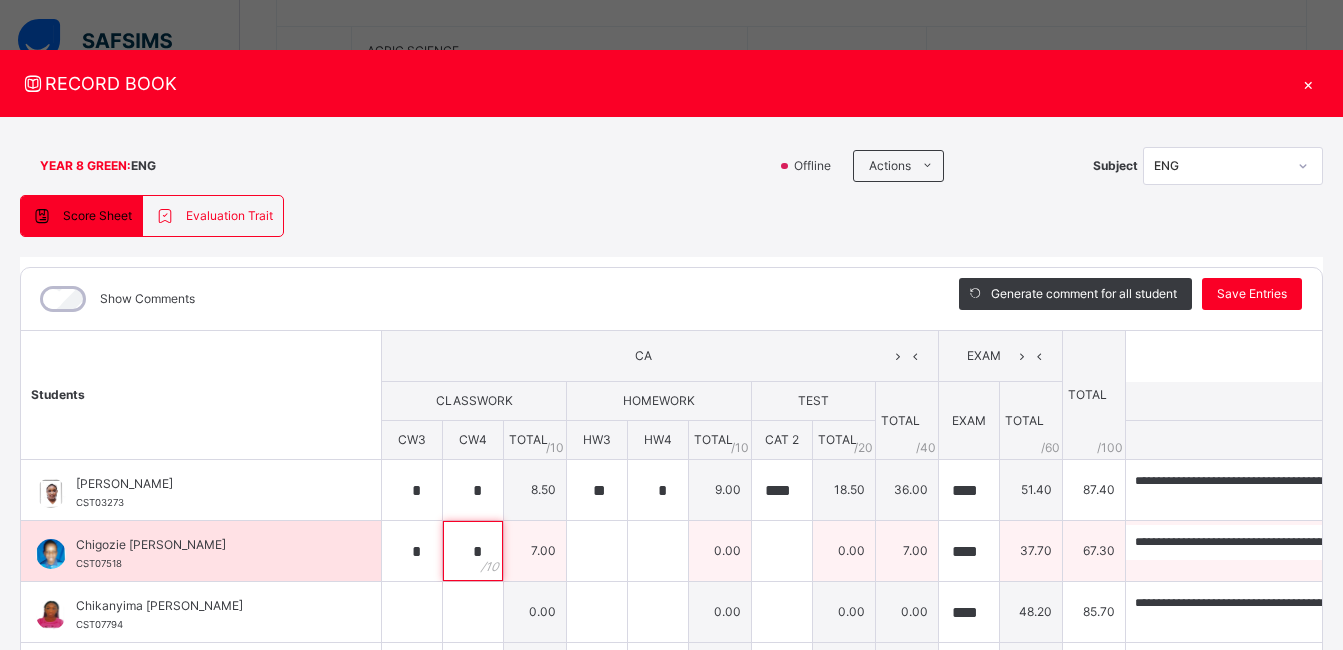 type on "*" 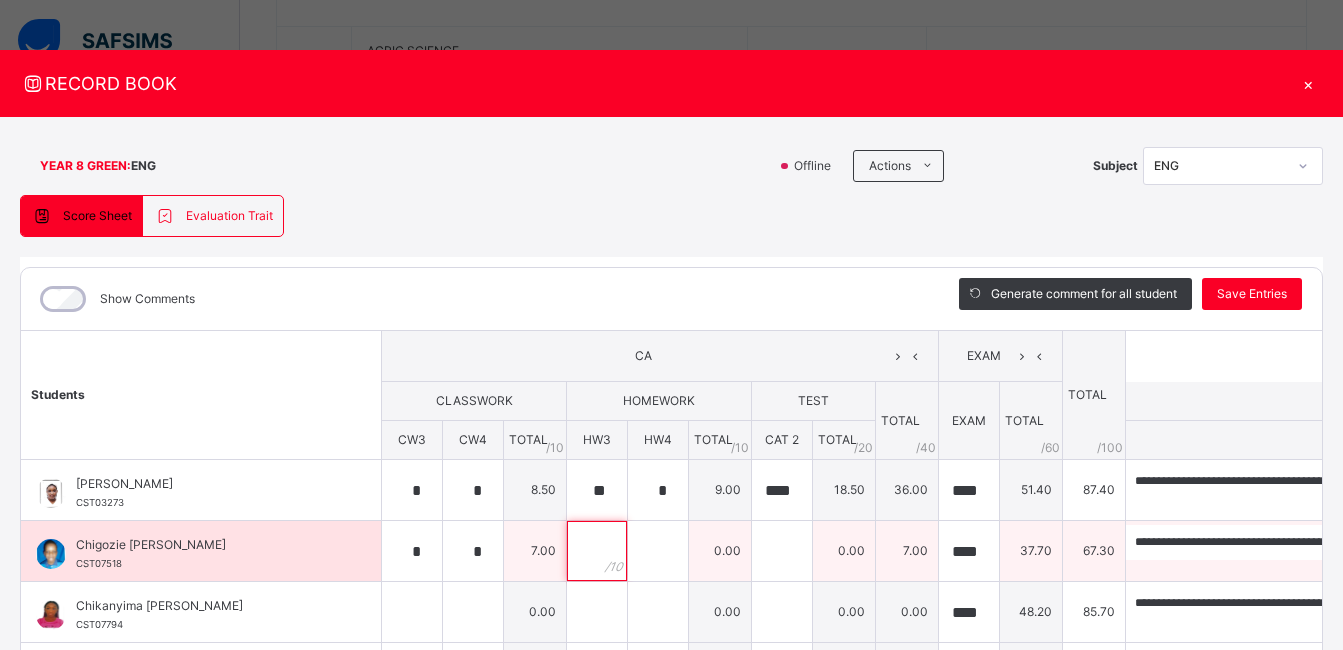 click at bounding box center (597, 551) 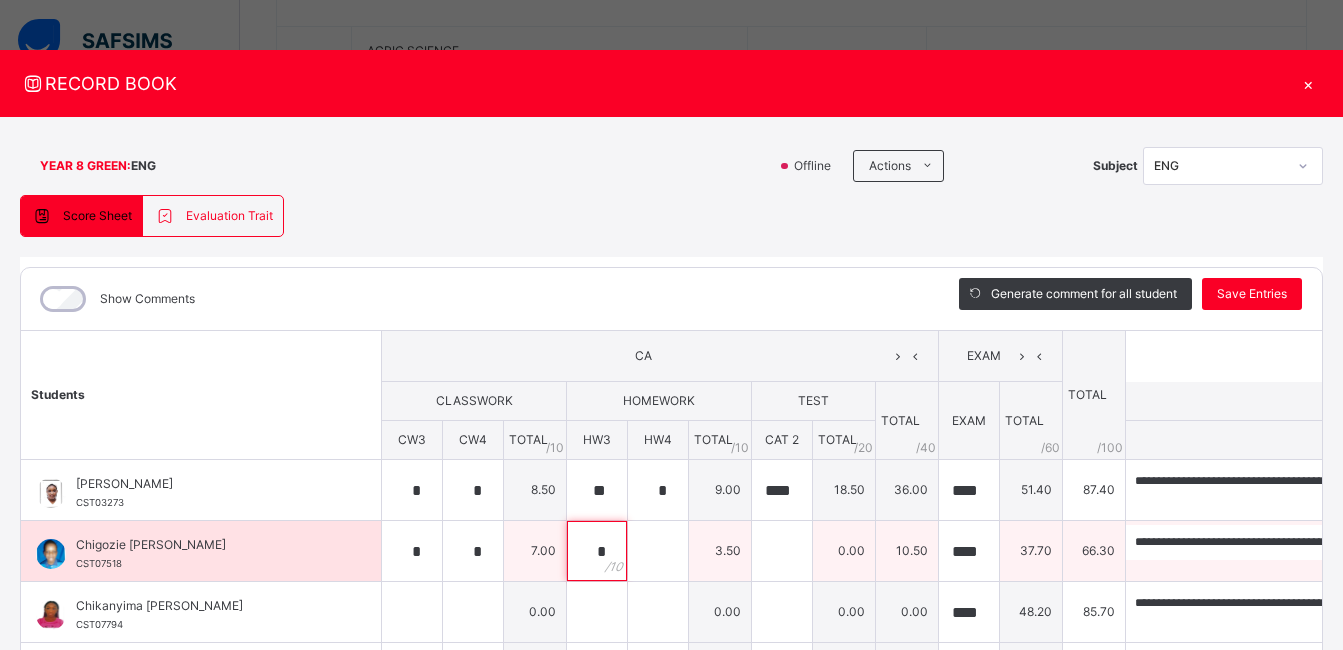 type on "*" 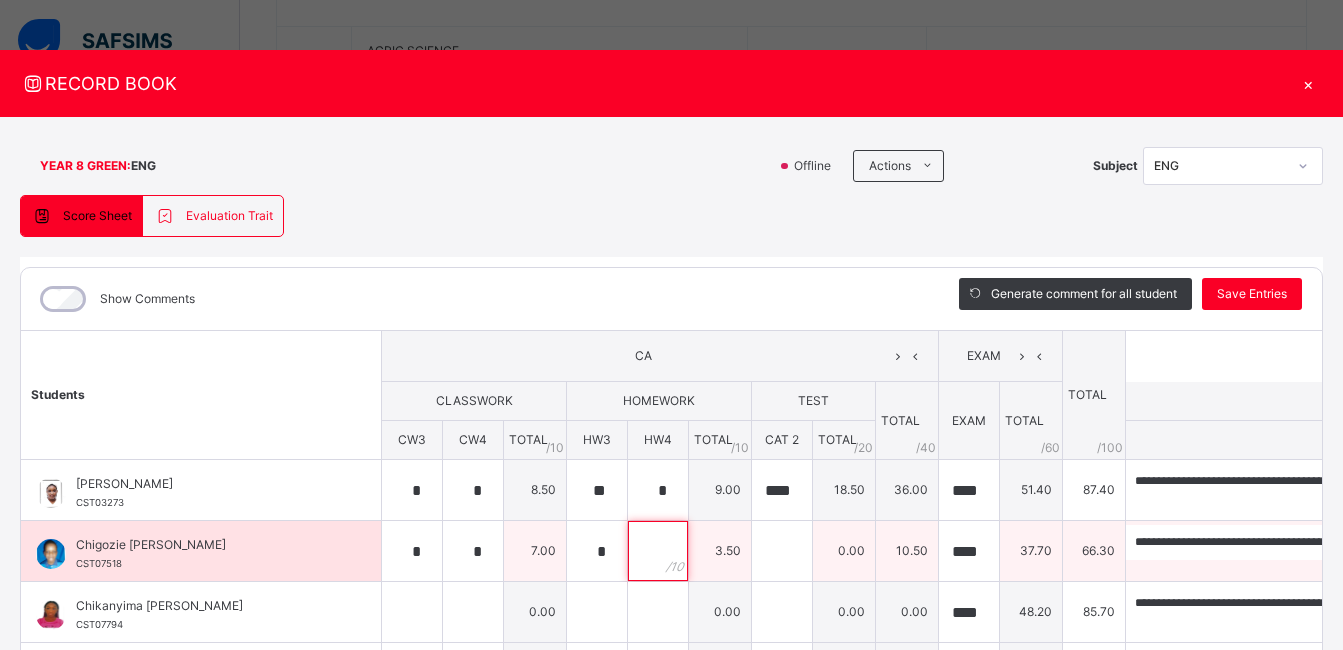 click at bounding box center (658, 551) 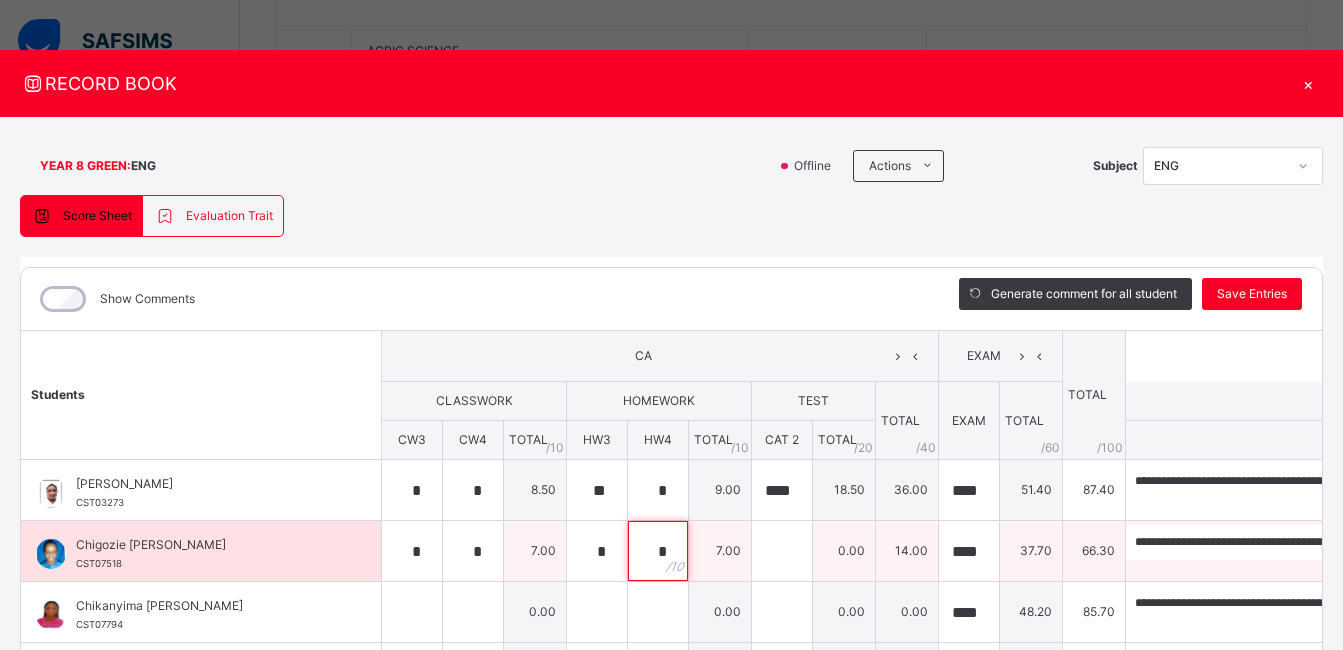 type on "*" 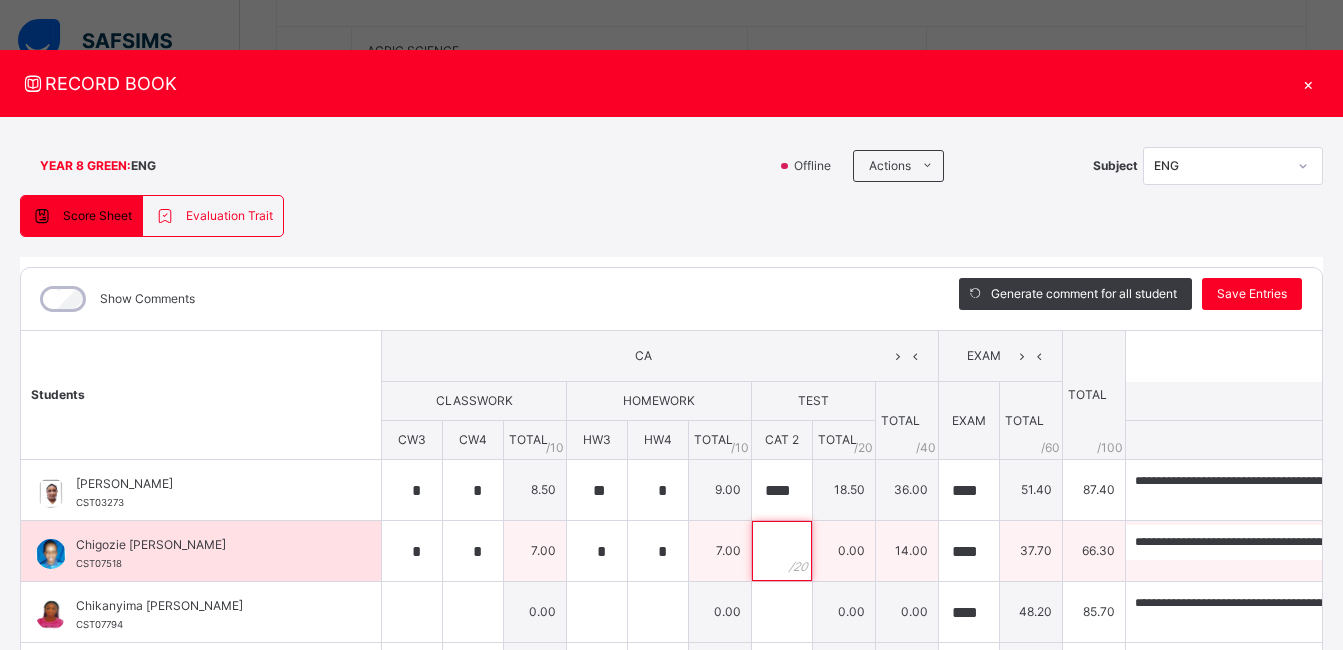 click at bounding box center [782, 551] 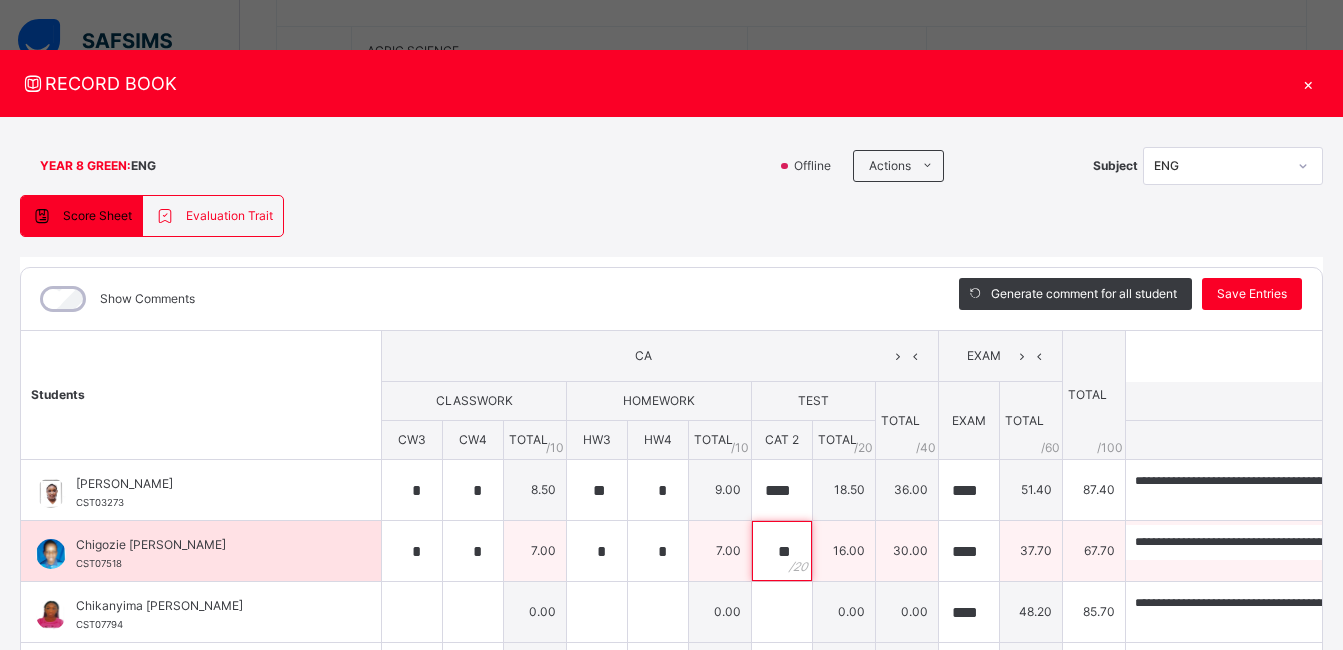 type on "**" 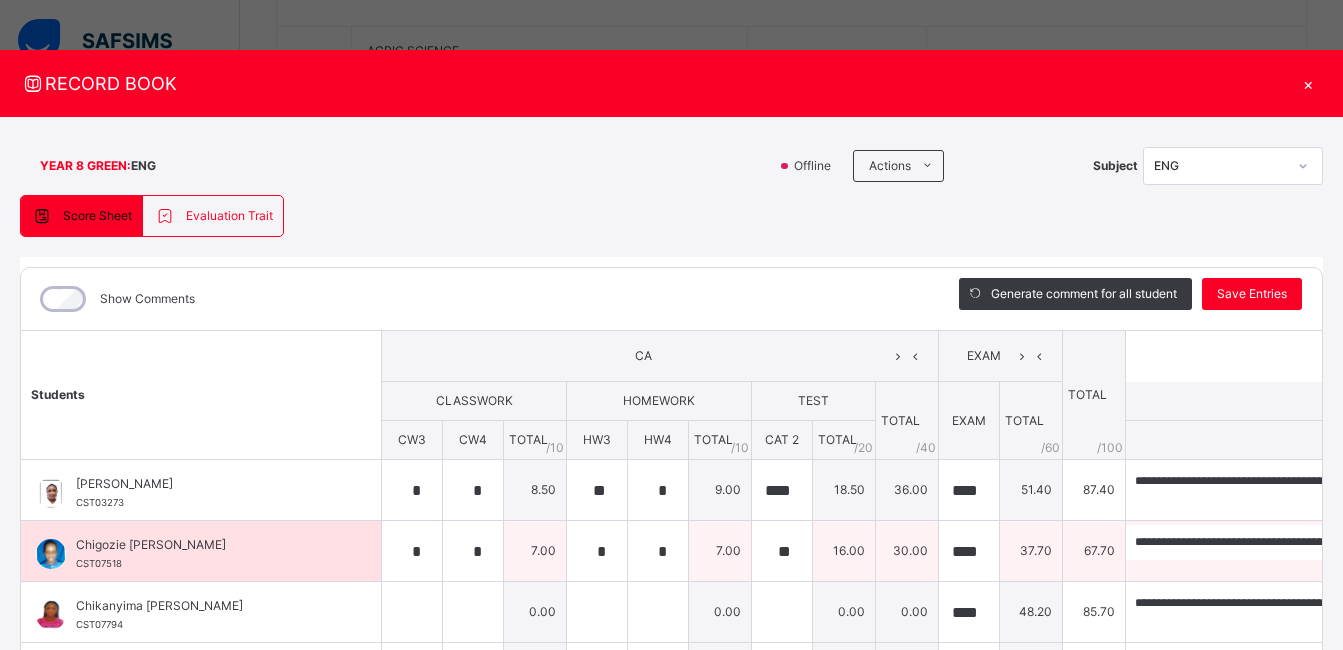 click on "37.70" at bounding box center [1031, 551] 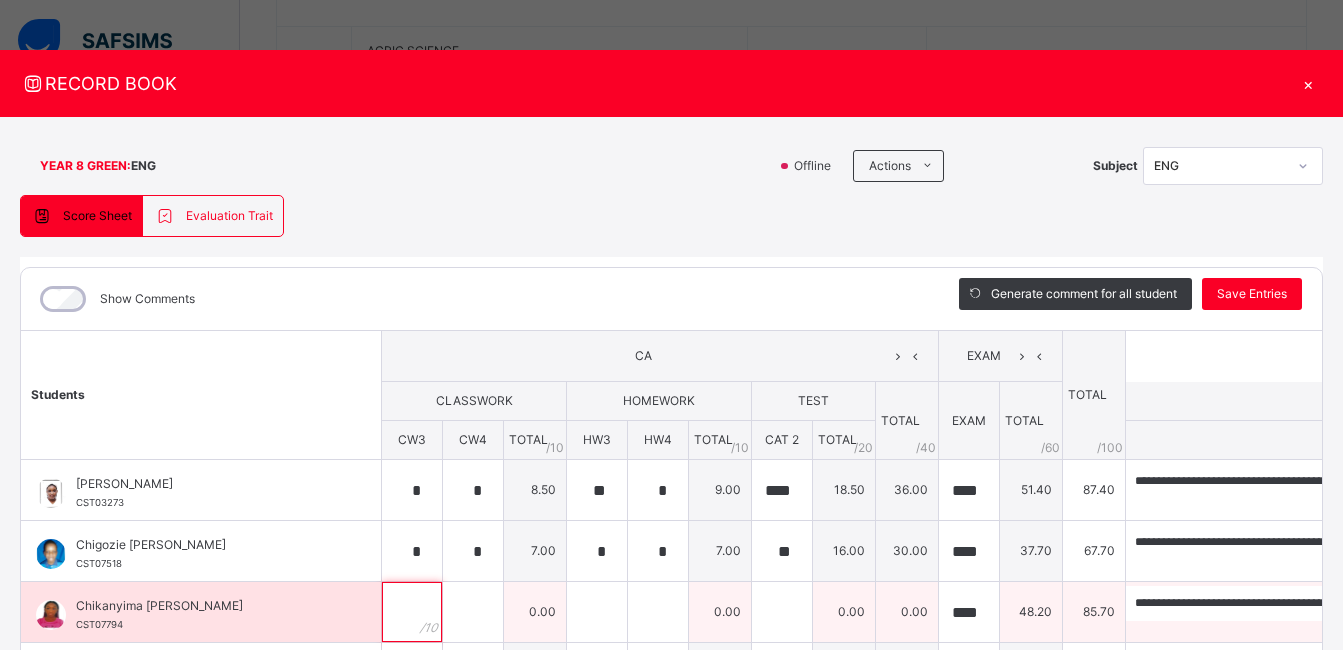 click at bounding box center (412, 612) 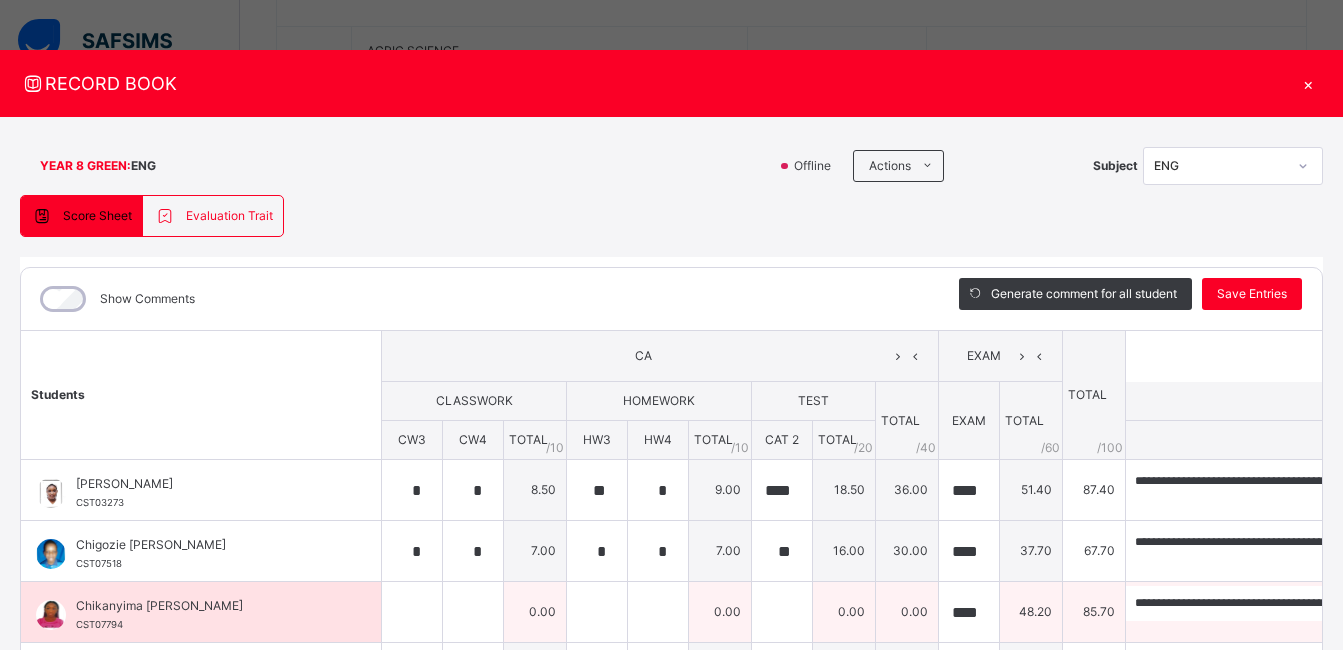 click at bounding box center [412, 612] 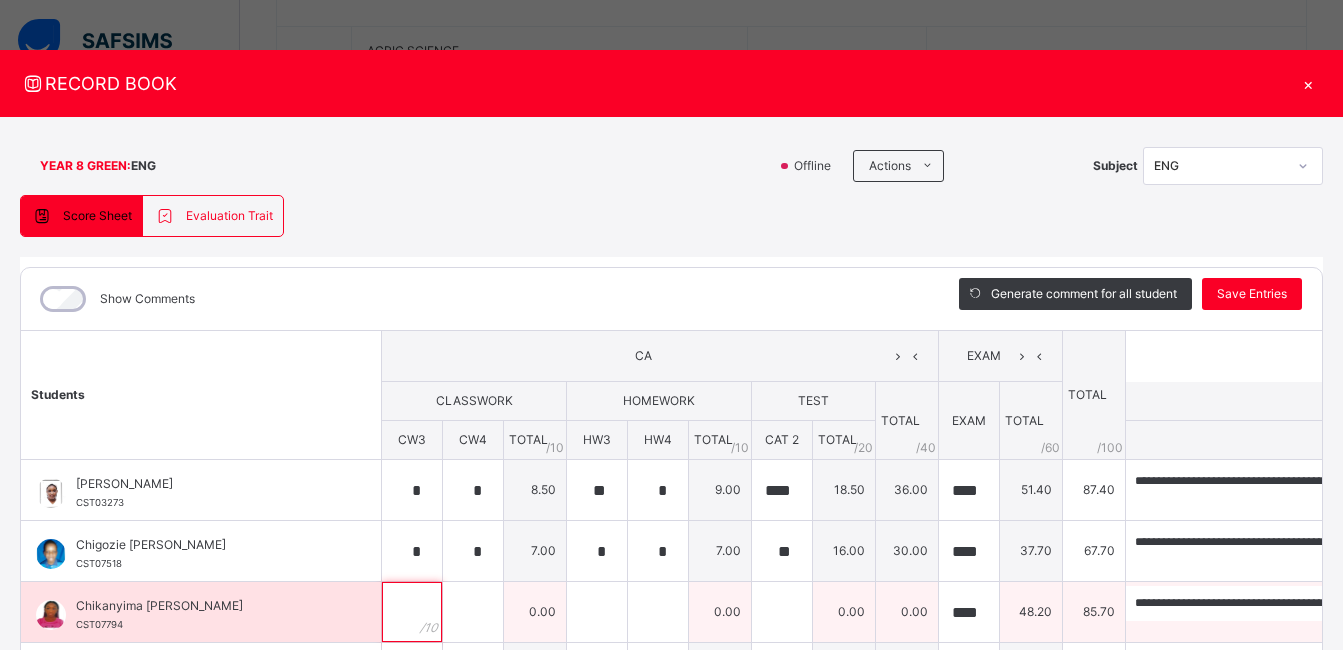 click at bounding box center (412, 612) 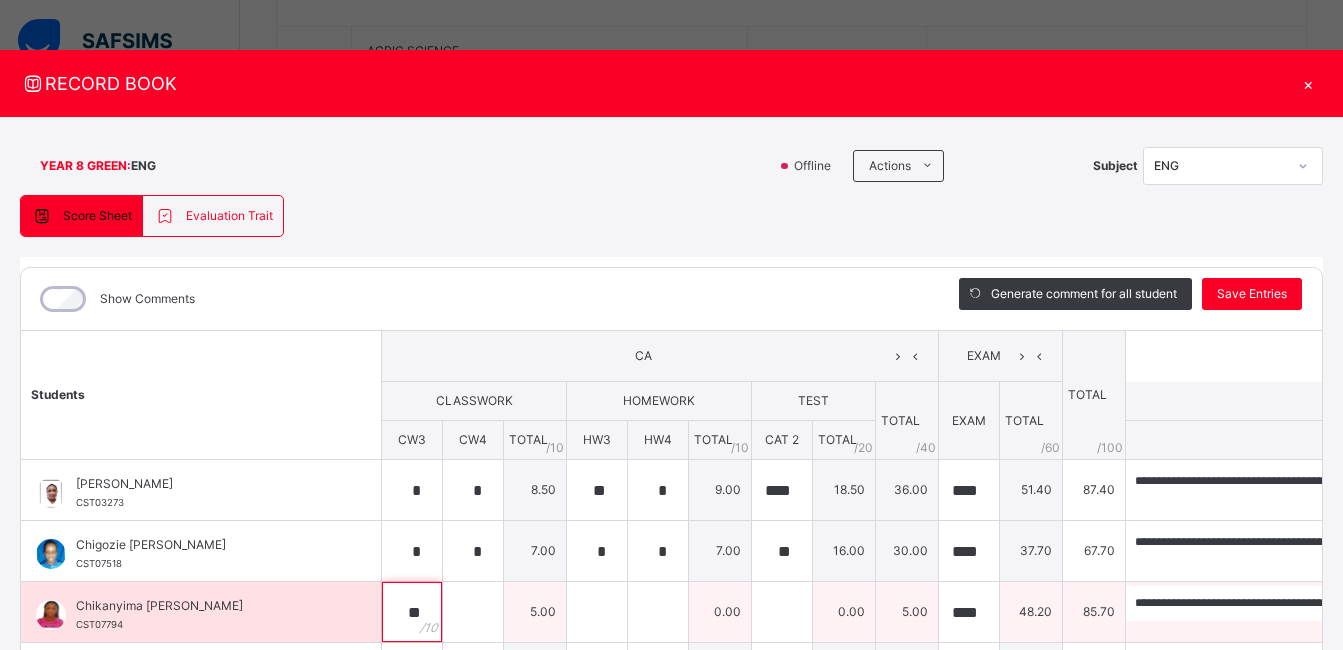 type on "**" 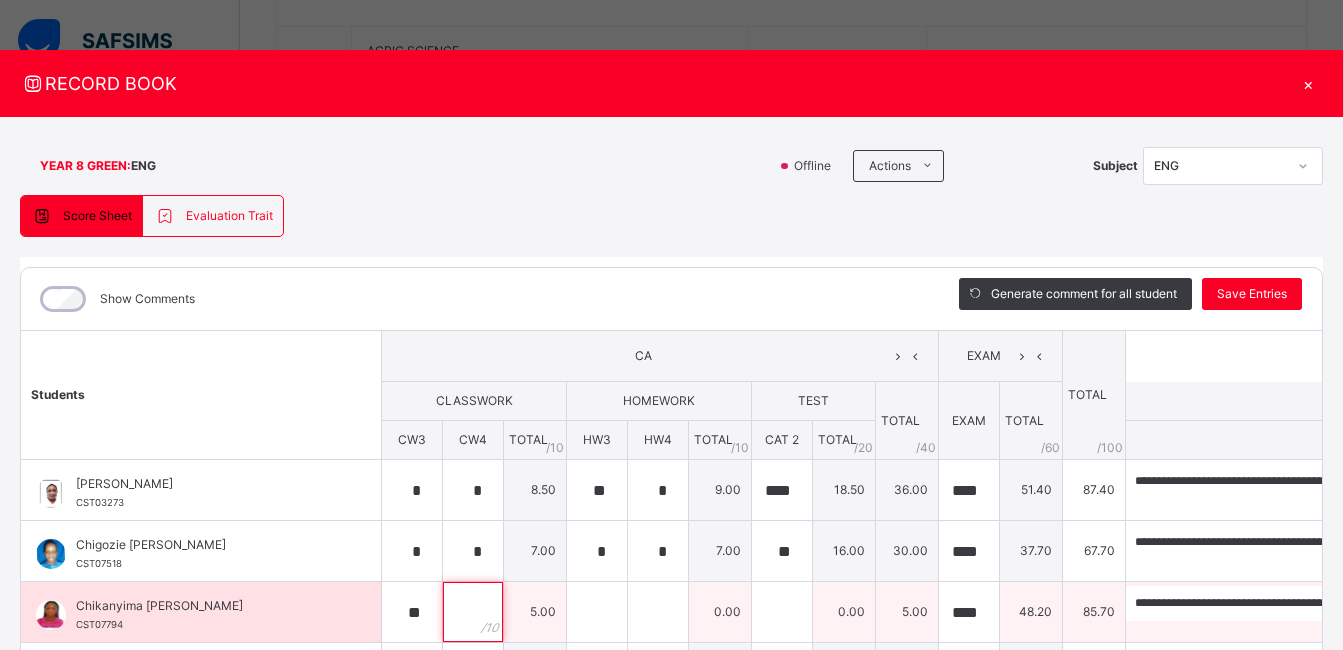 click at bounding box center (473, 612) 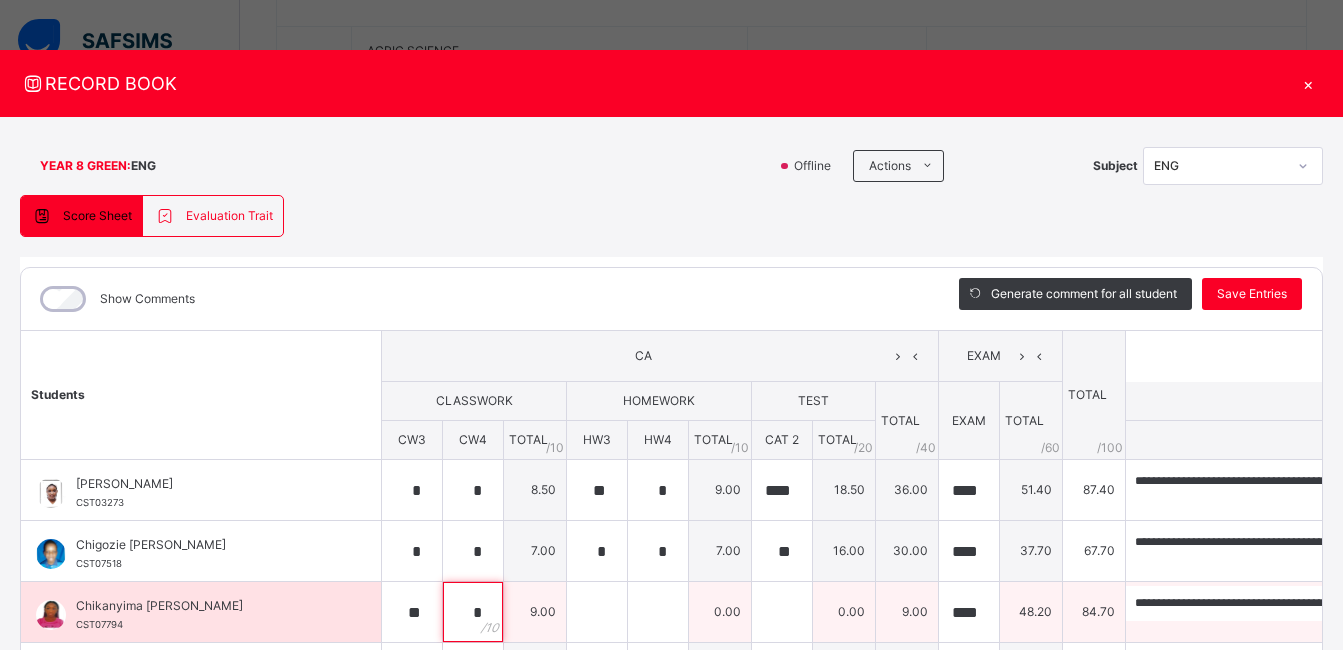 type on "*" 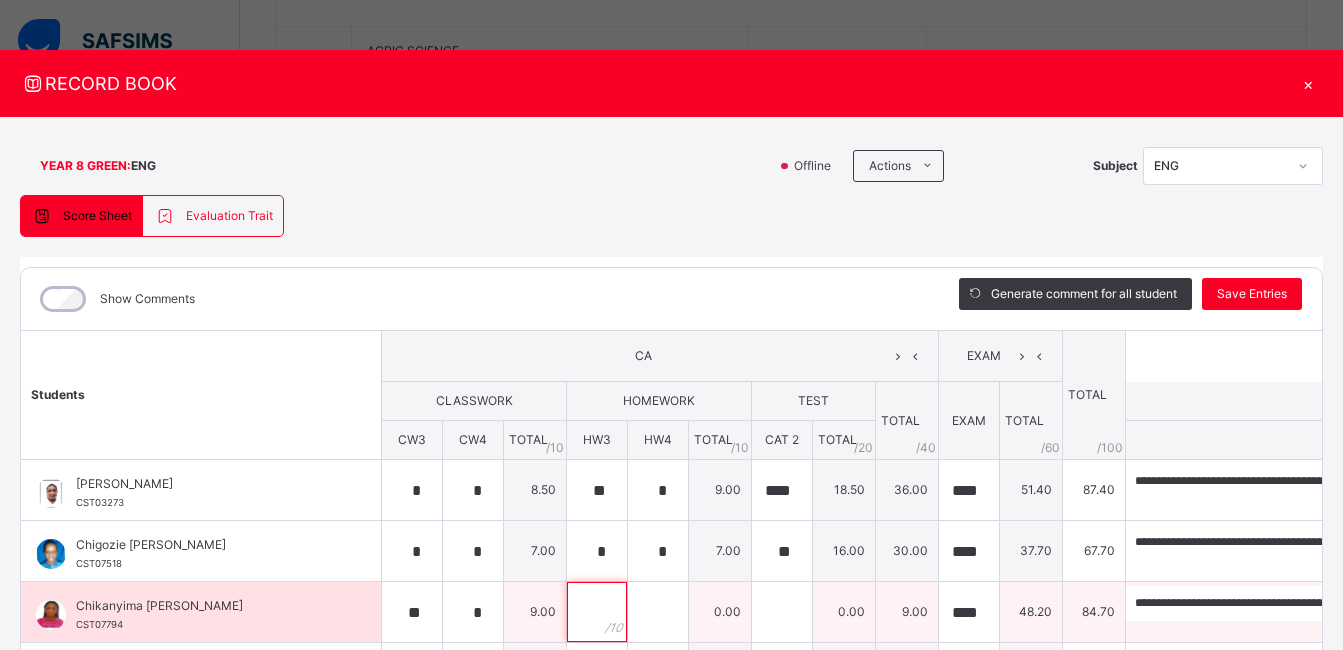 click at bounding box center [597, 612] 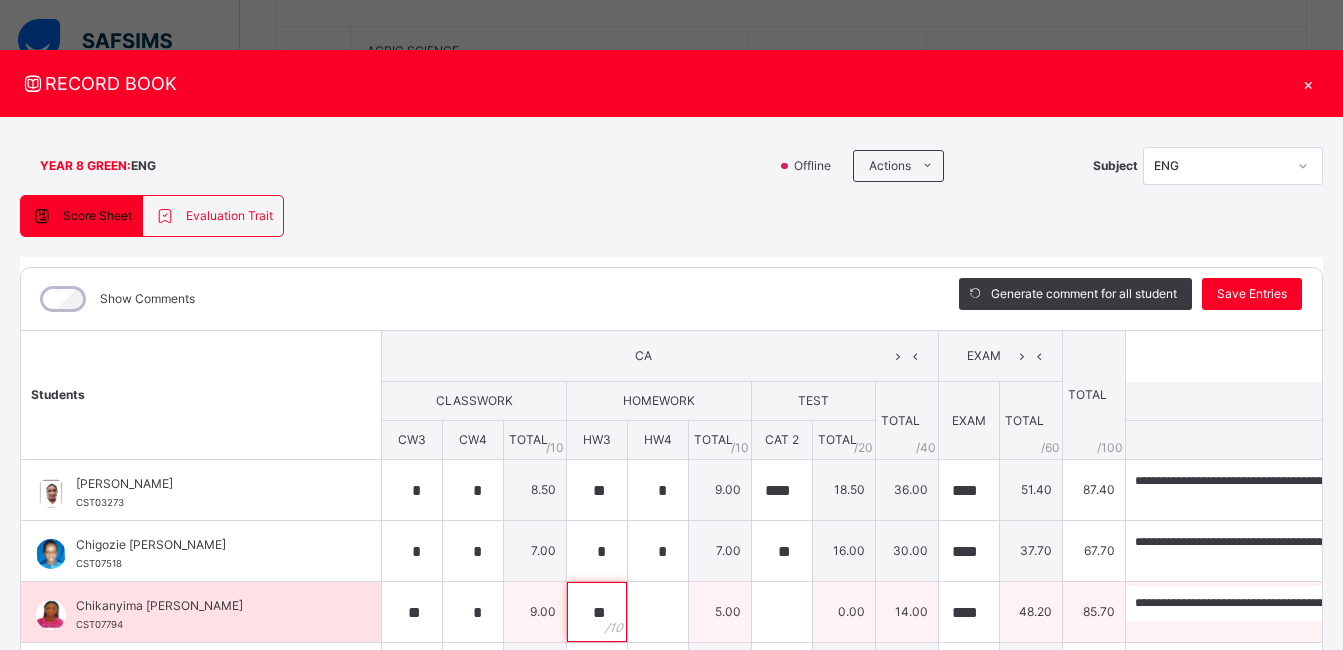 type on "**" 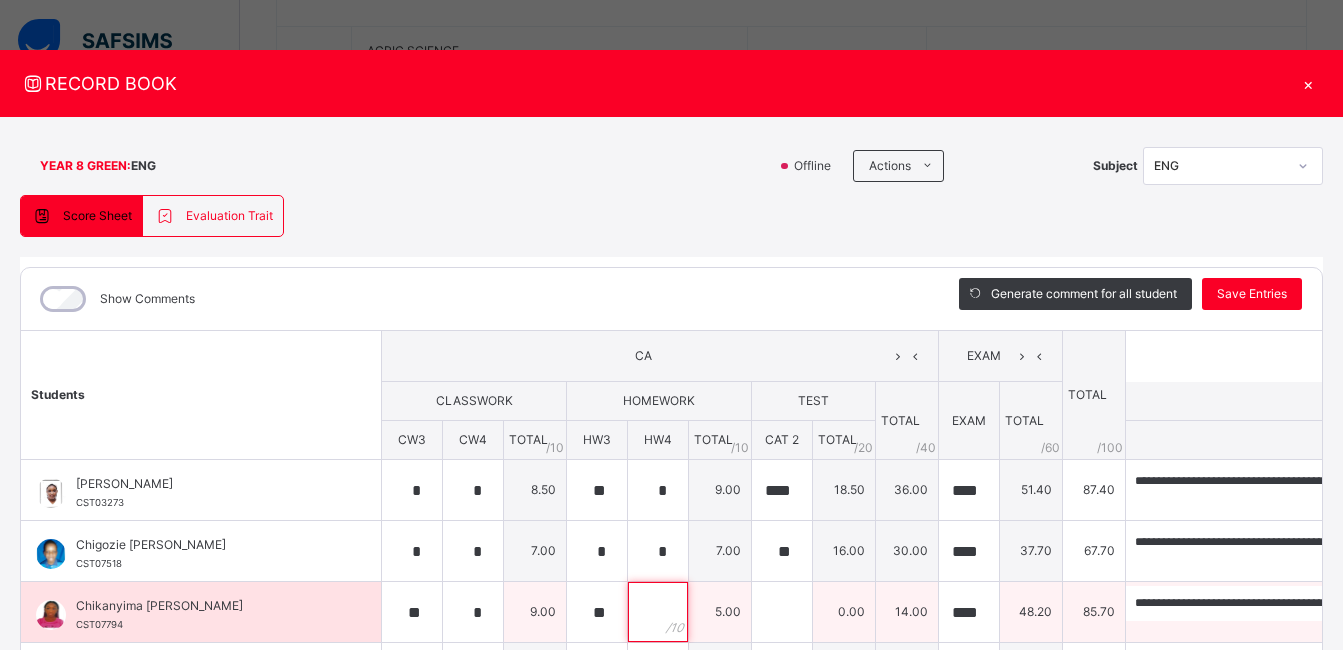click at bounding box center (658, 612) 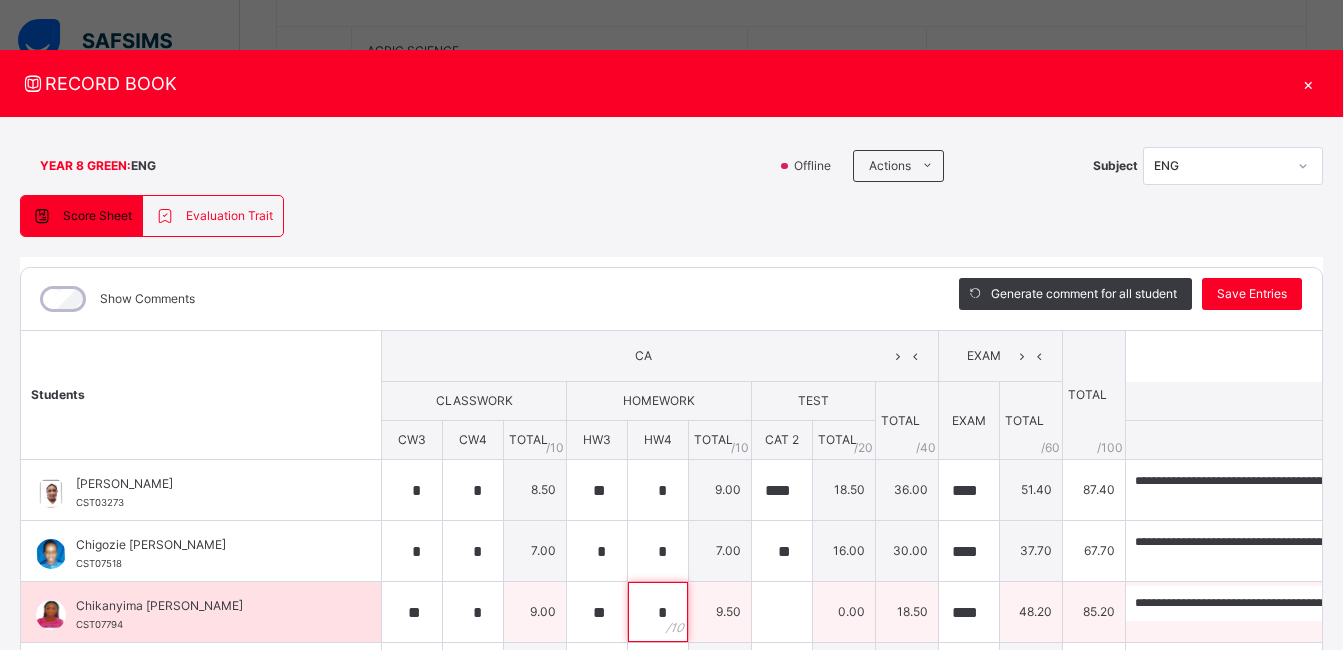 type on "*" 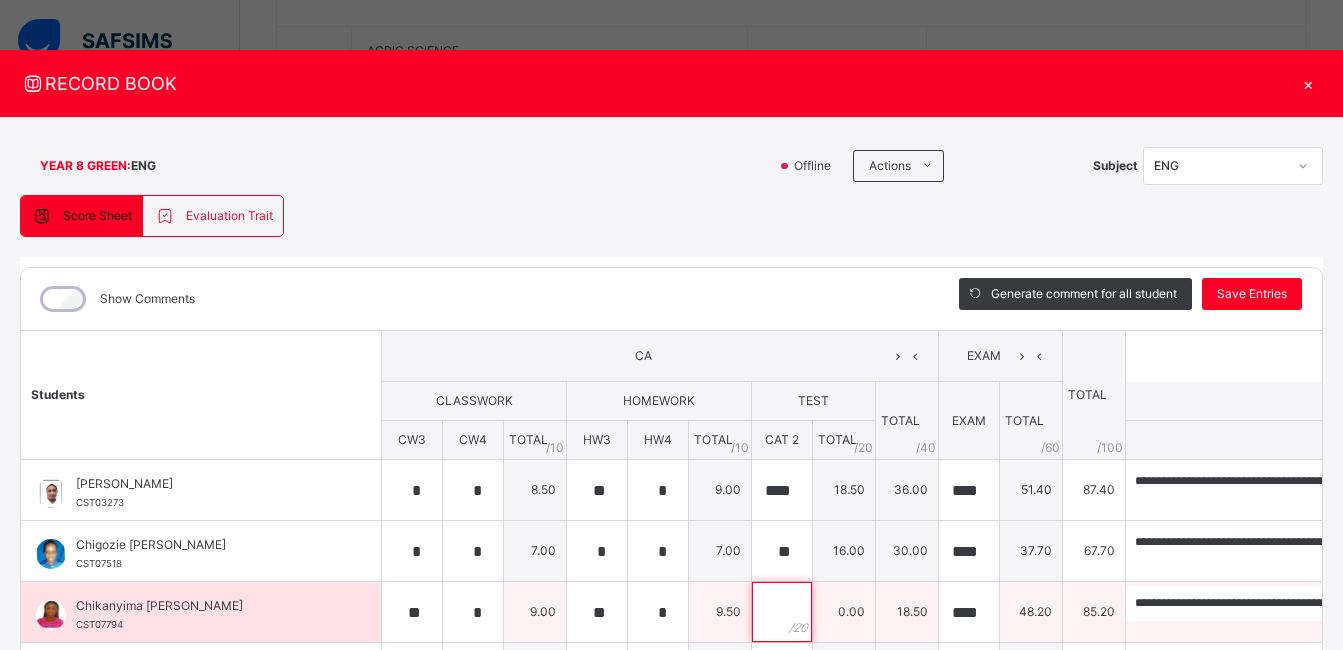 click at bounding box center (782, 612) 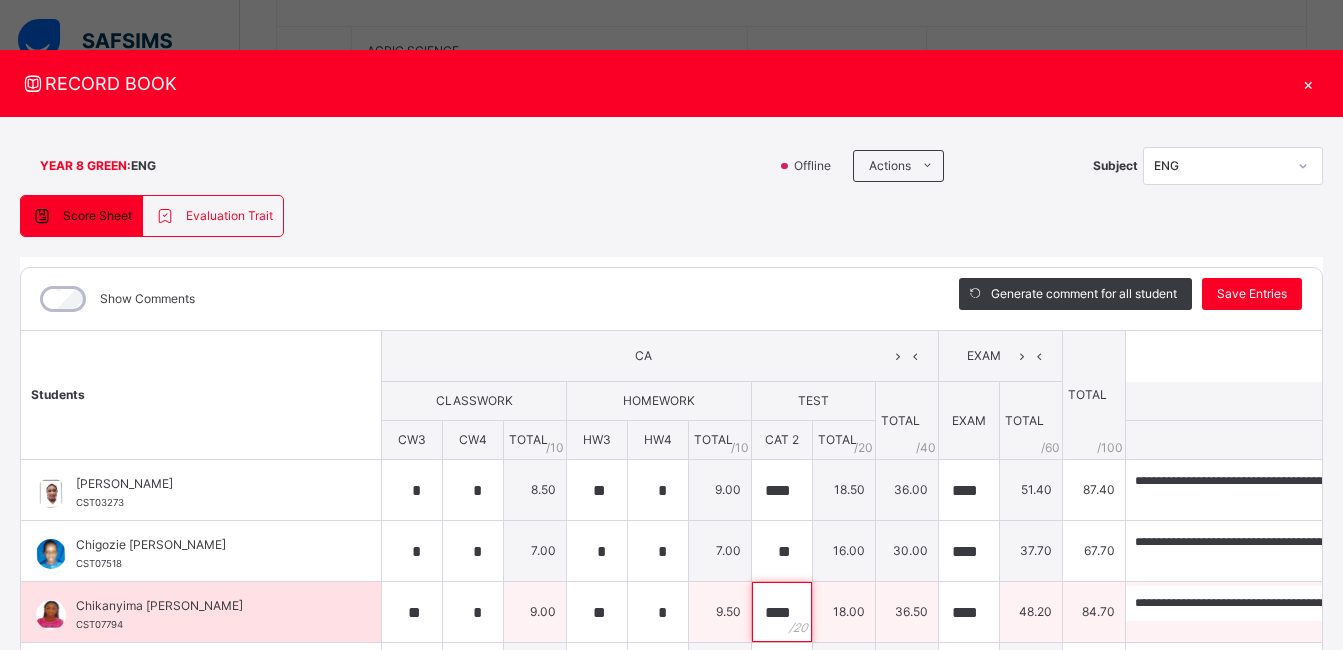 scroll, scrollTop: 0, scrollLeft: 1, axis: horizontal 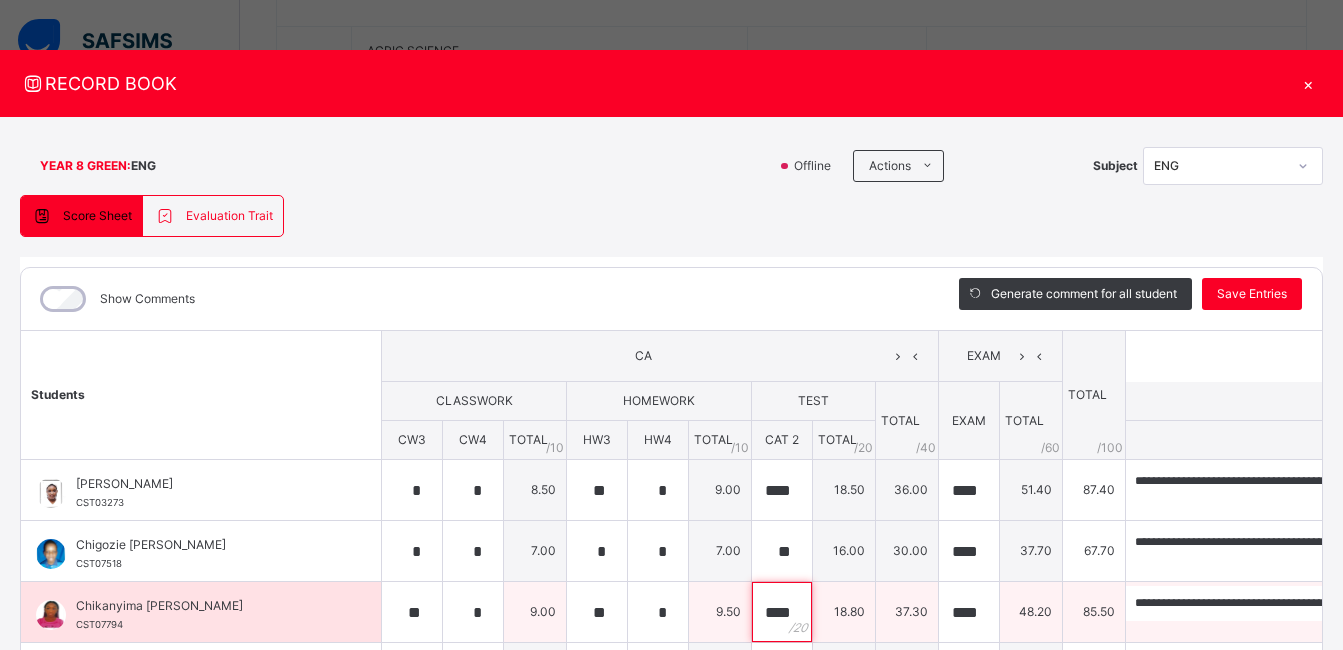 type on "****" 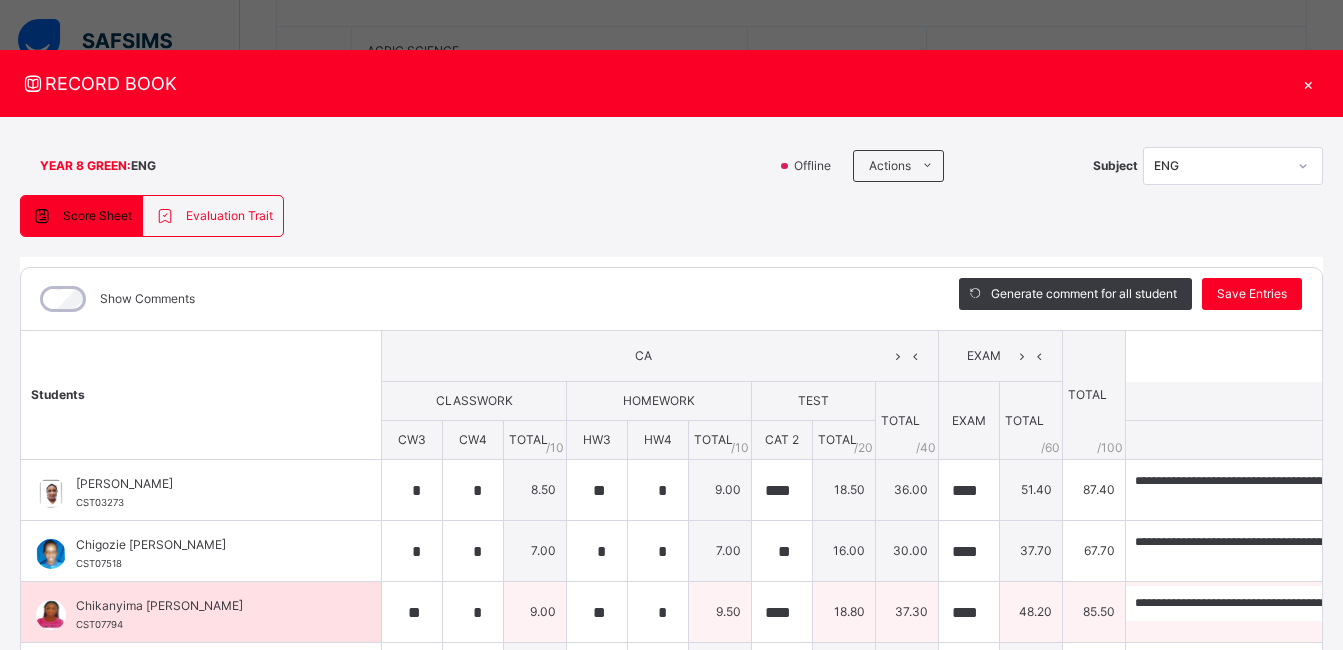 scroll, scrollTop: 0, scrollLeft: 0, axis: both 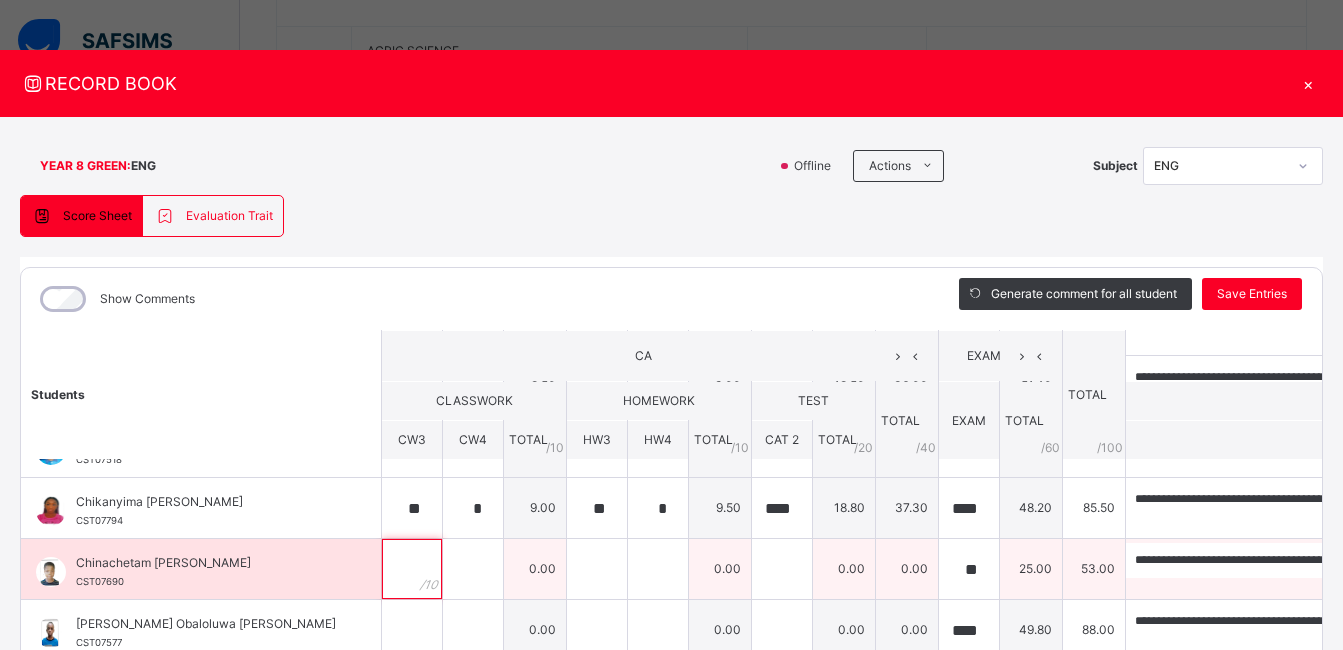 click at bounding box center (412, 569) 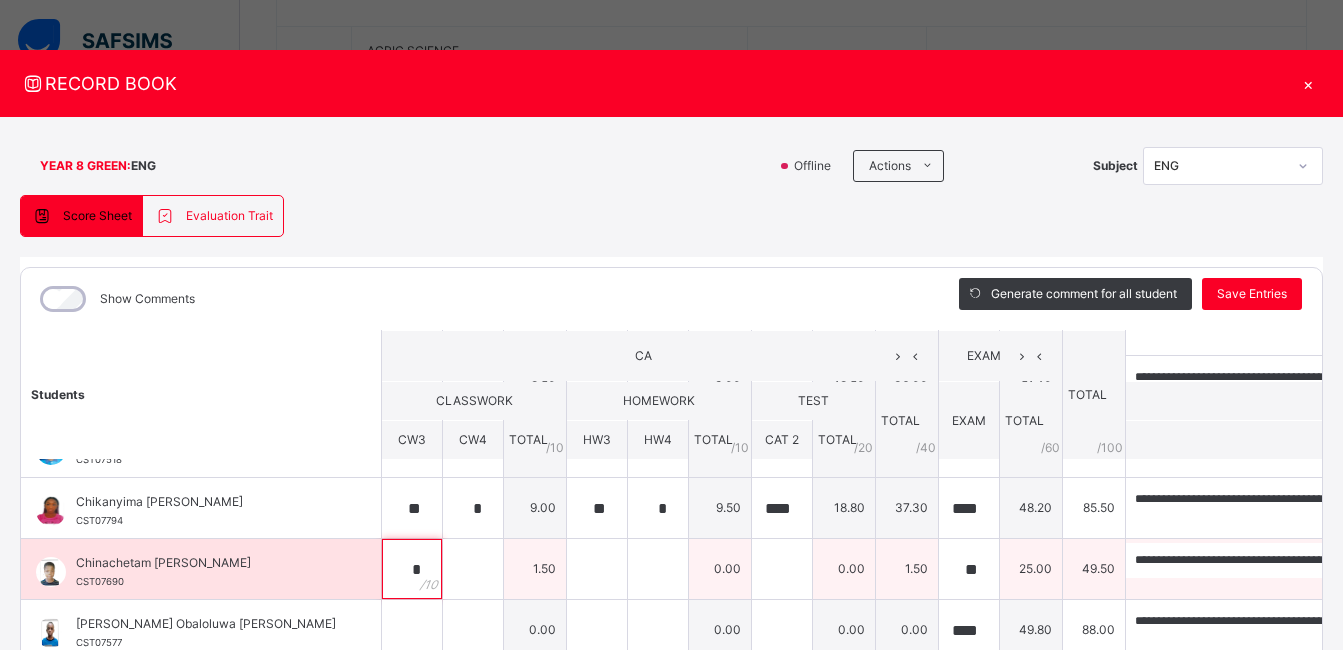 type on "*" 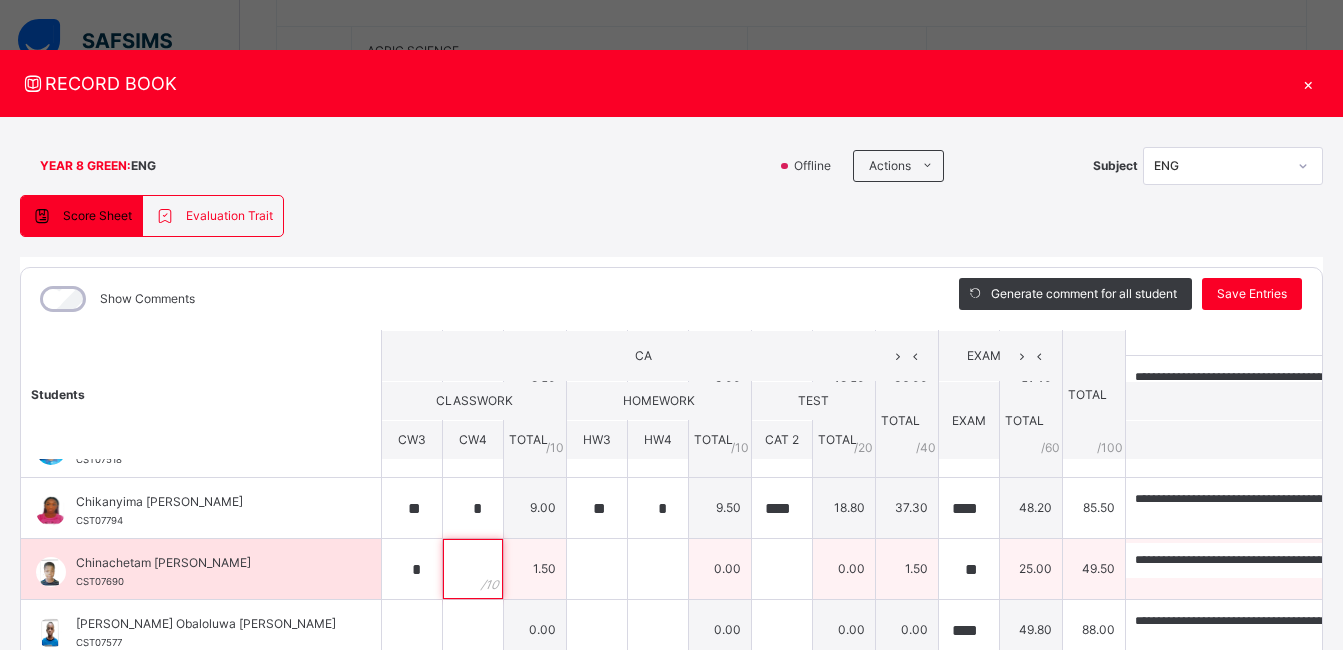 click at bounding box center (473, 569) 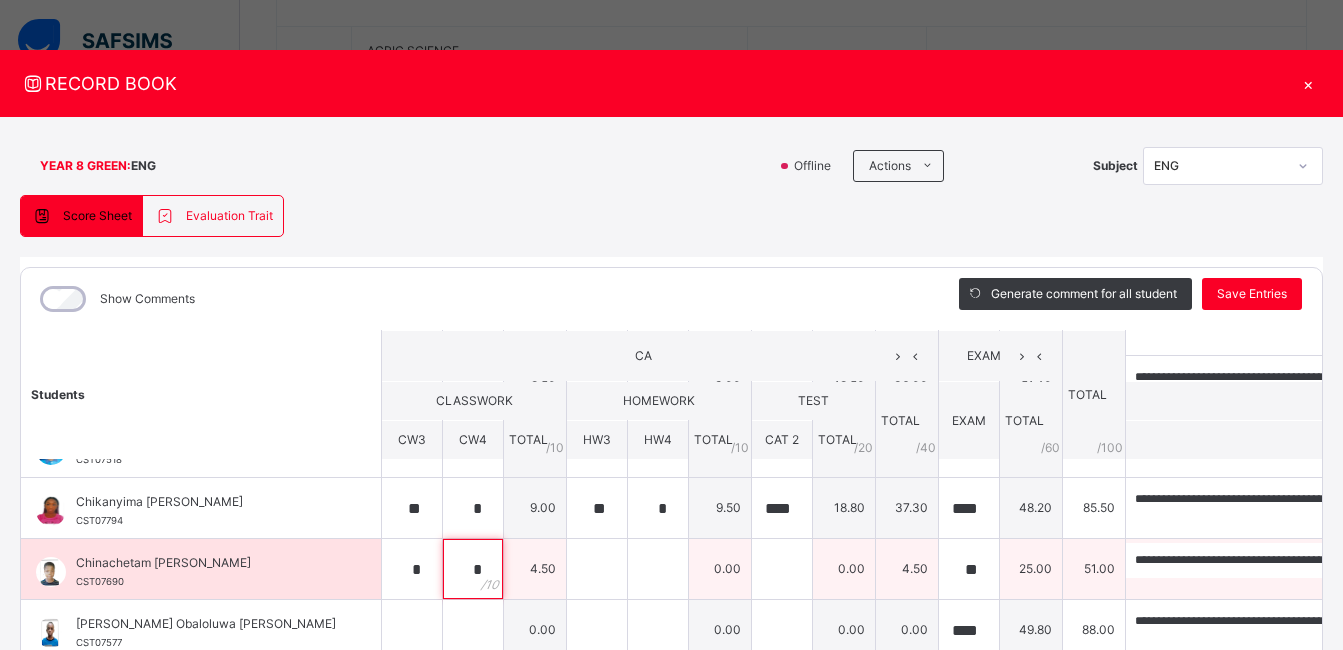 type on "*" 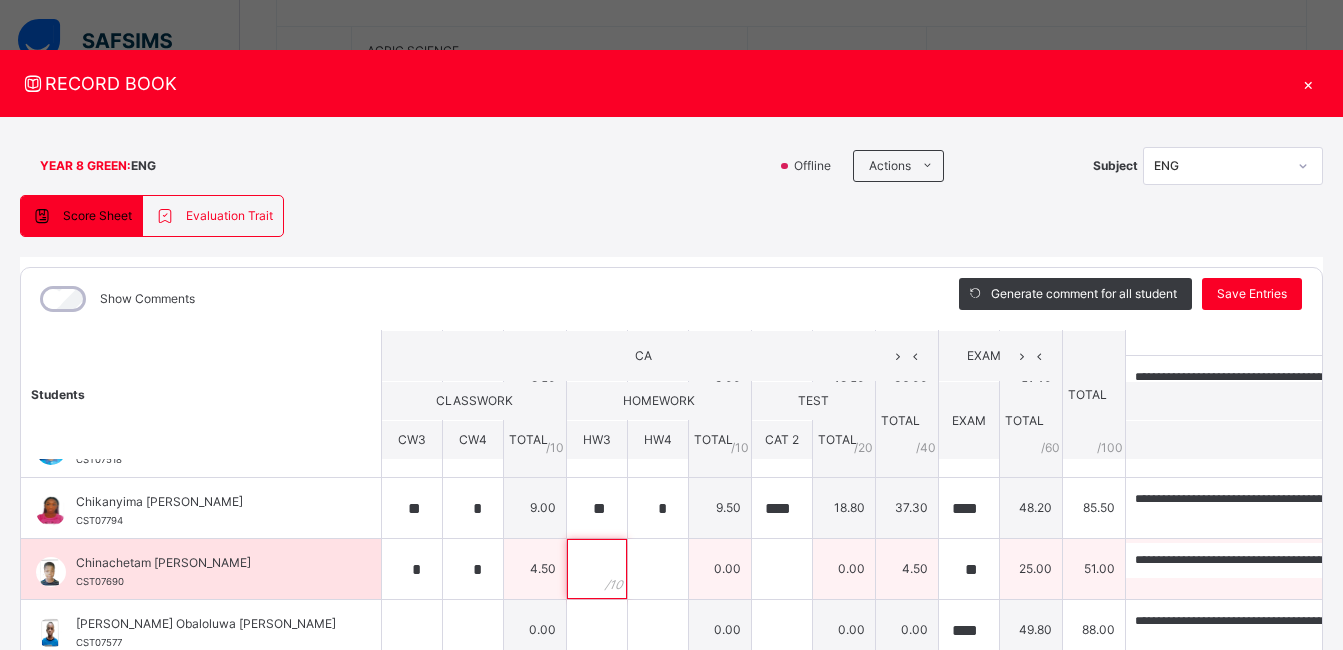 click at bounding box center (597, 569) 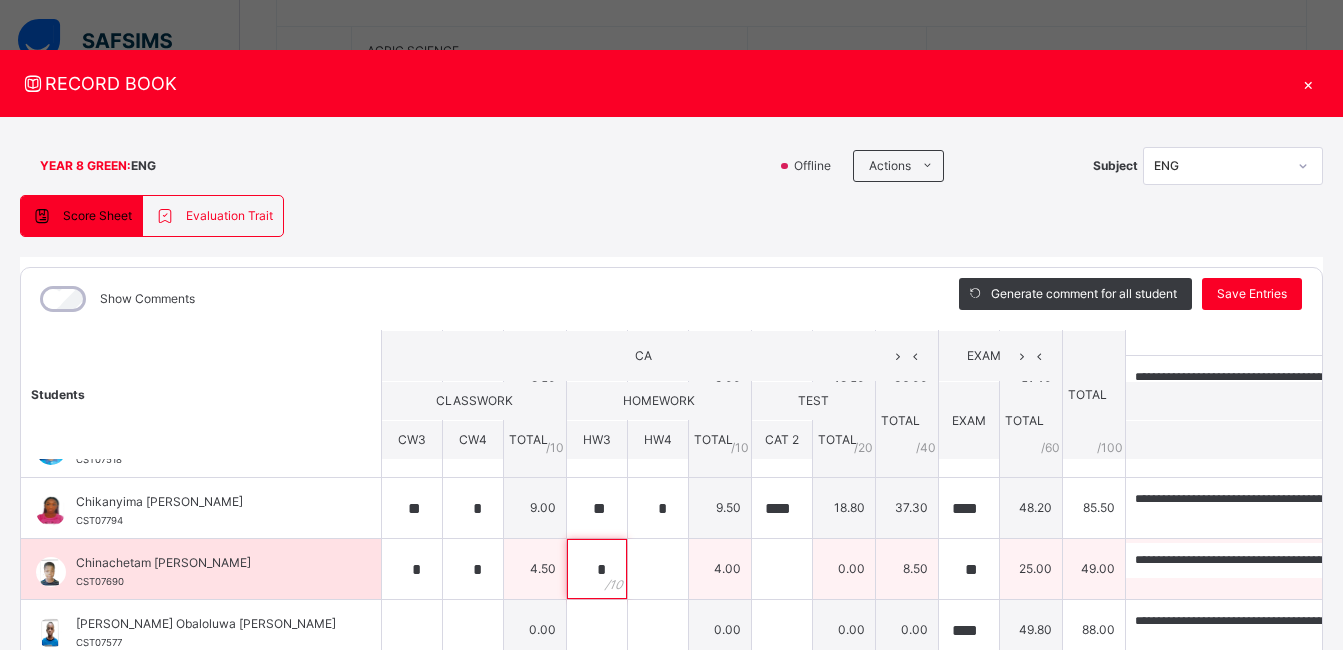 type on "*" 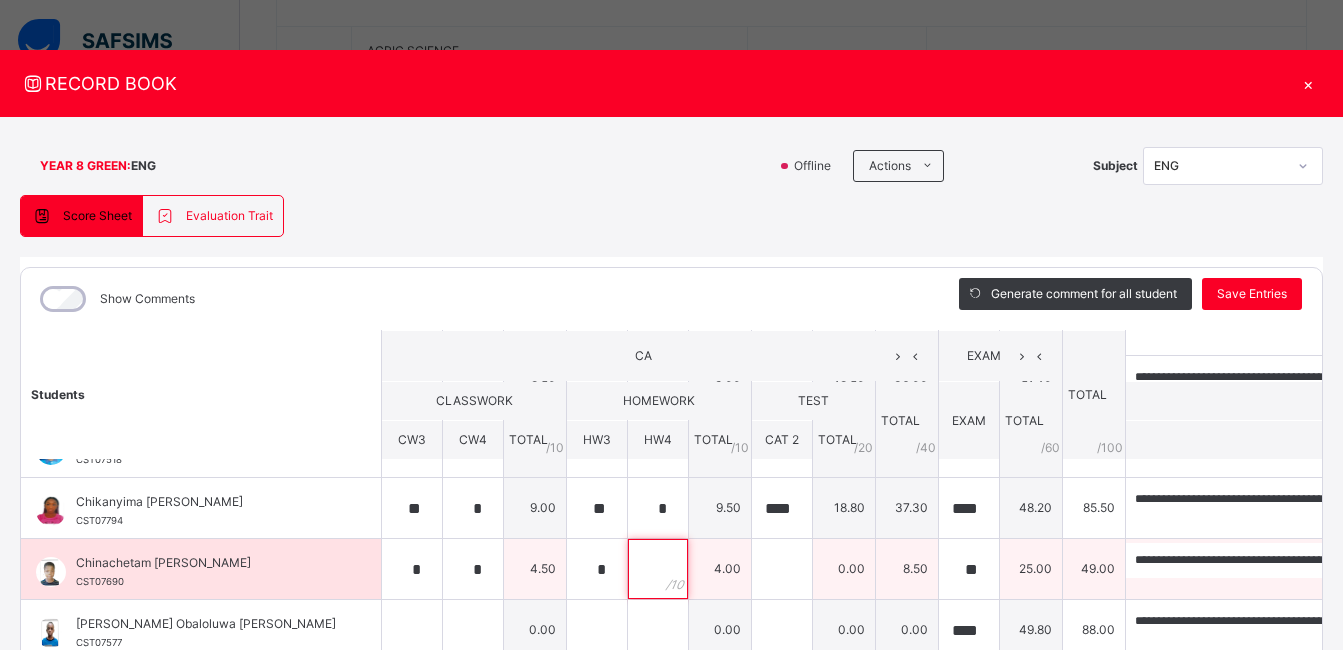 click at bounding box center (658, 569) 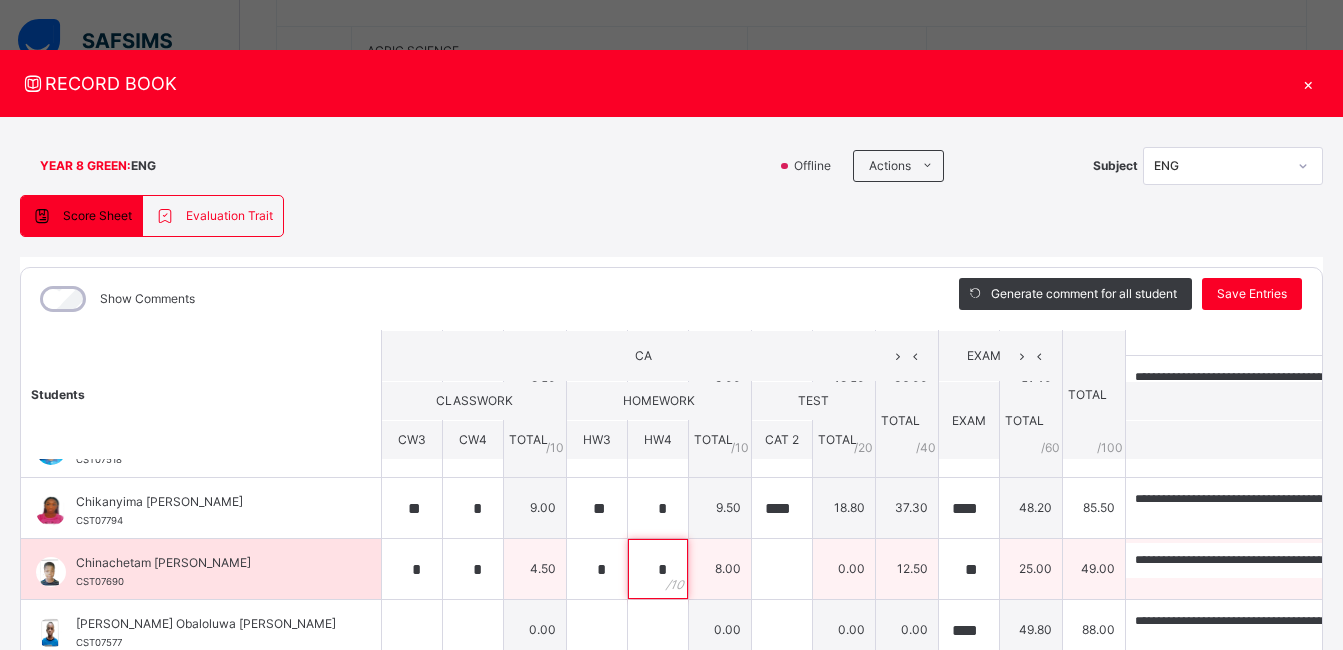 type on "*" 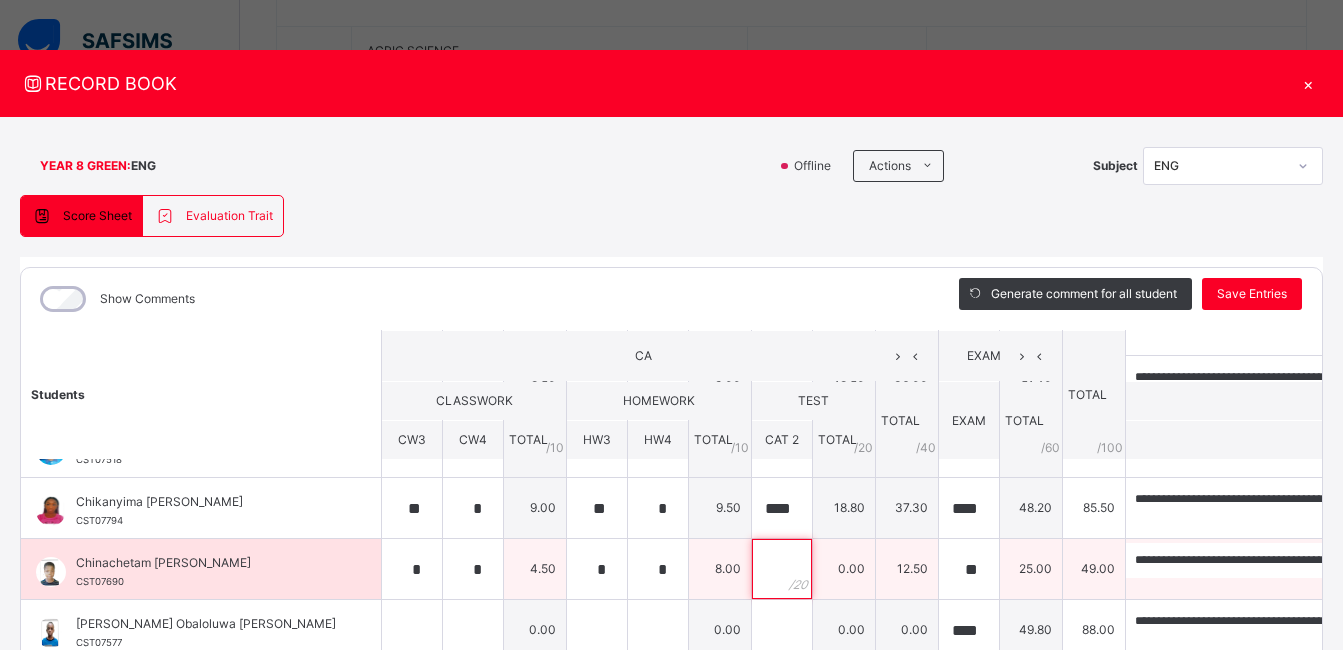 click at bounding box center (782, 569) 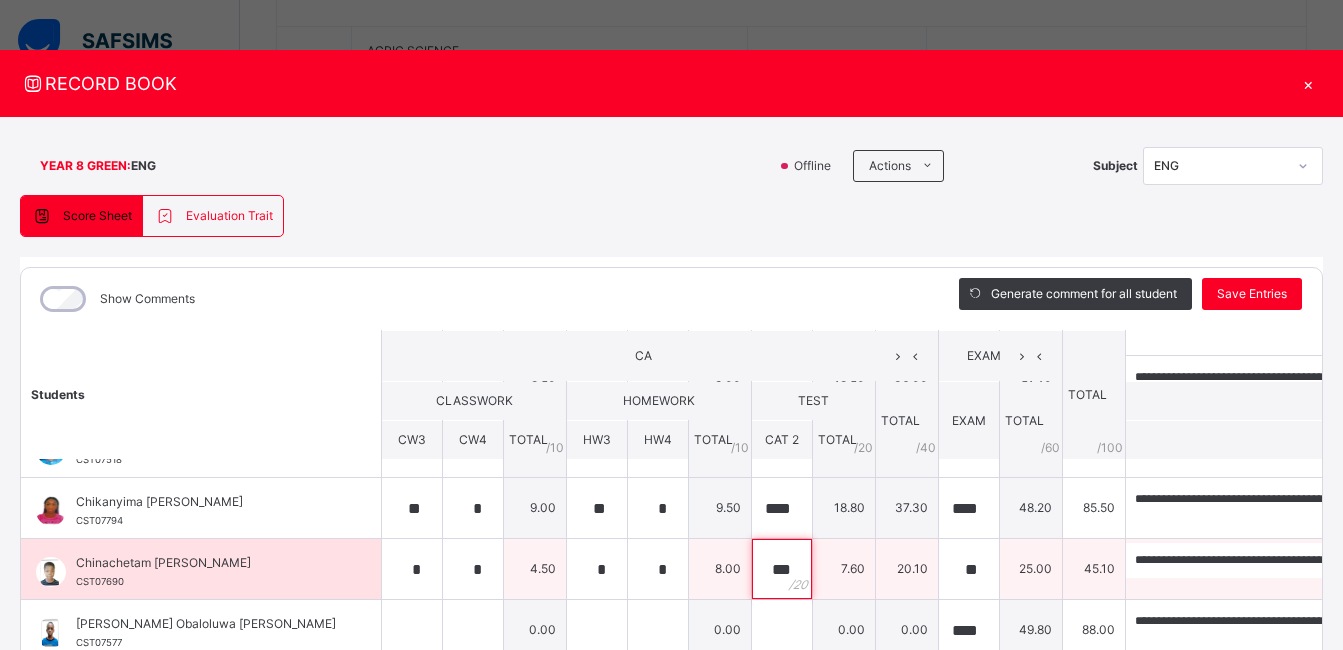 type on "***" 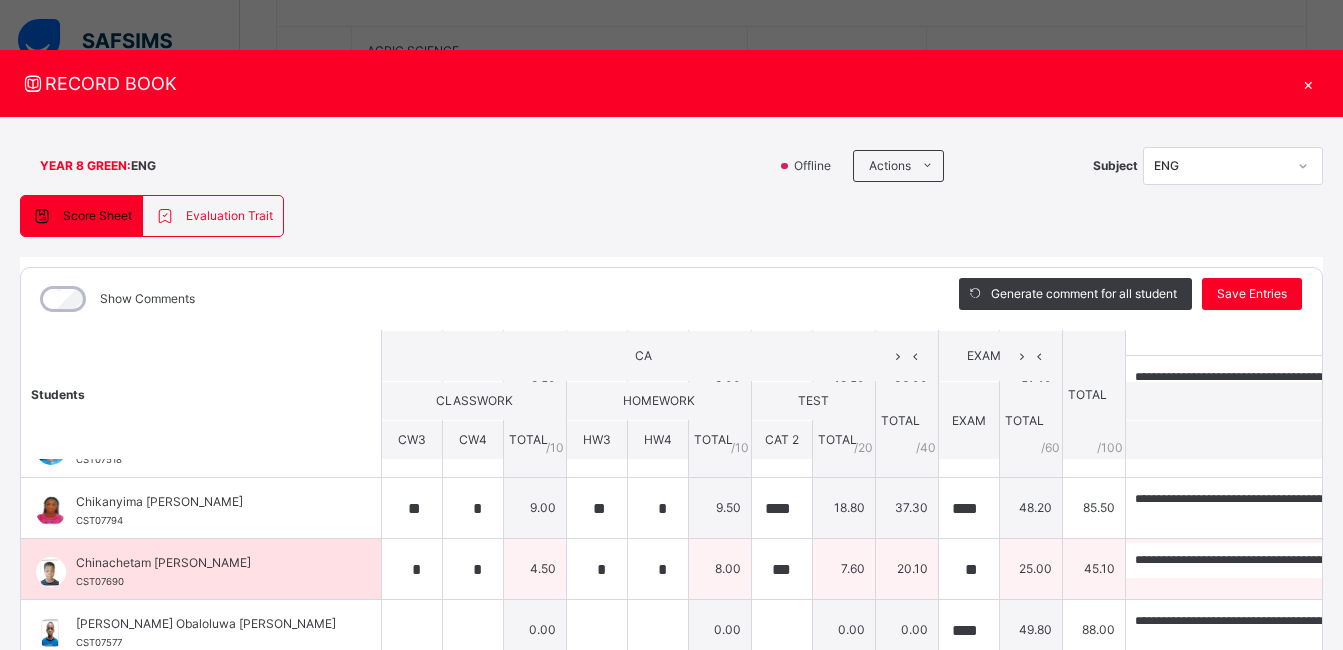 click on "20.10" at bounding box center (907, 569) 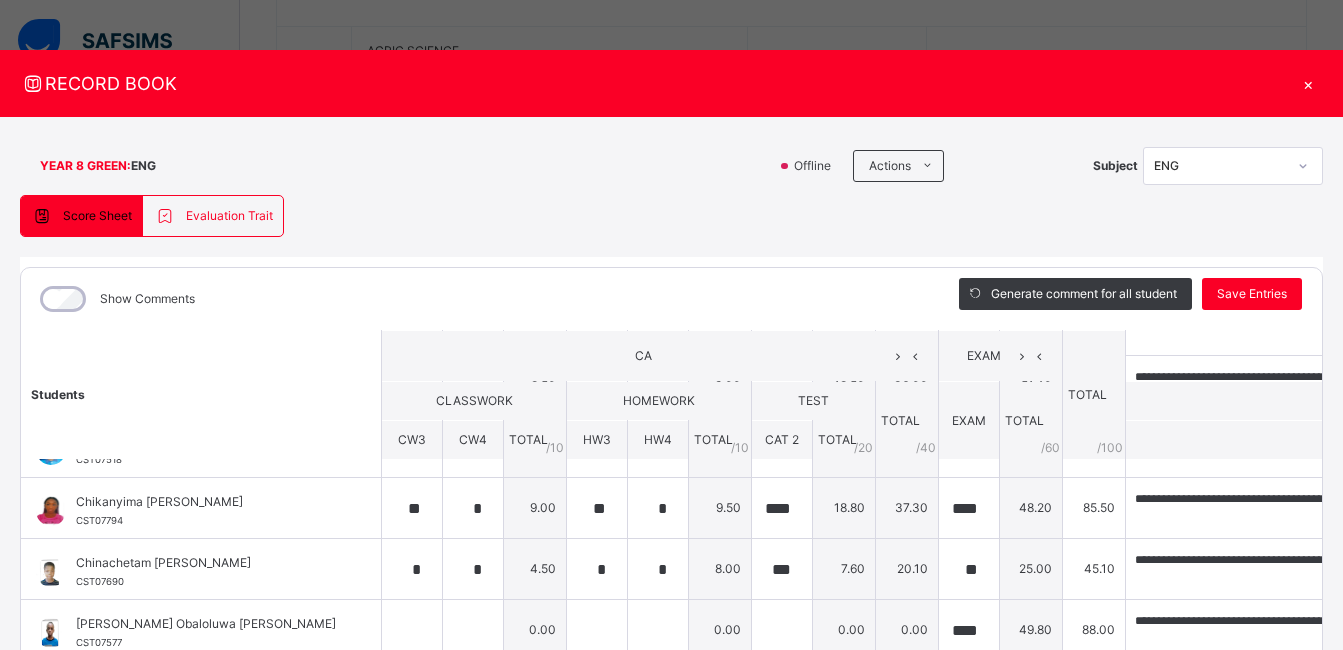 scroll, scrollTop: 528, scrollLeft: 0, axis: vertical 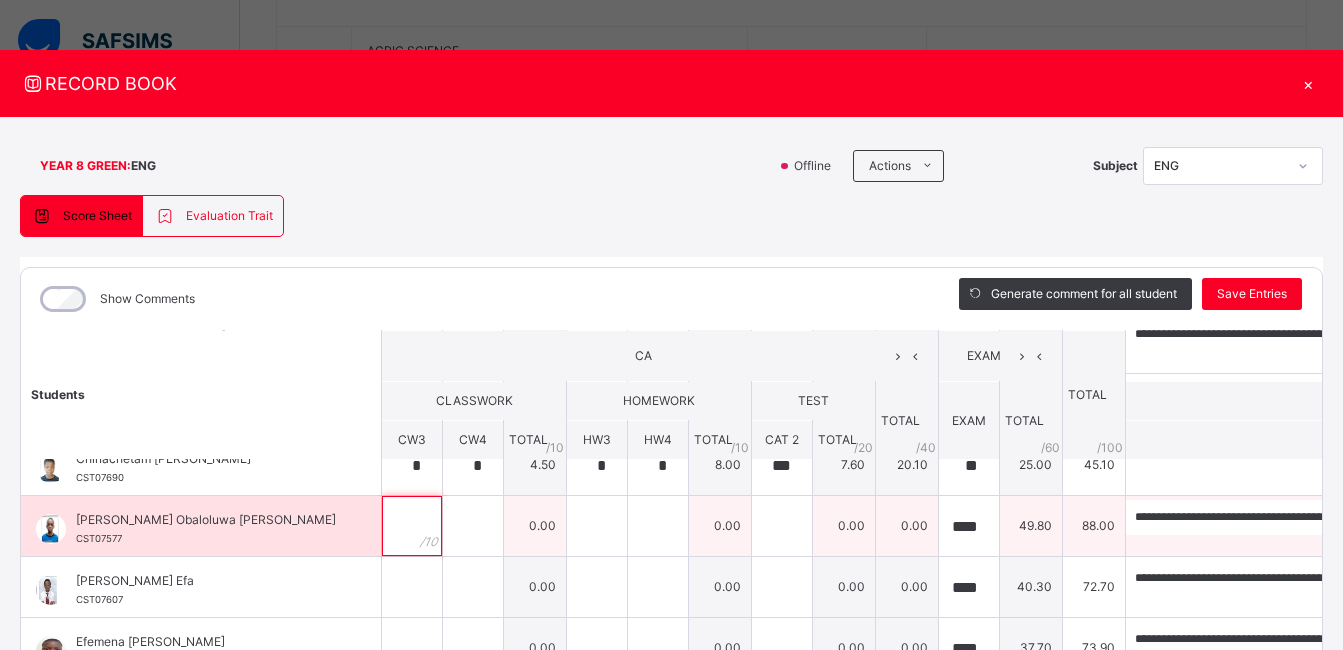 click at bounding box center (412, 526) 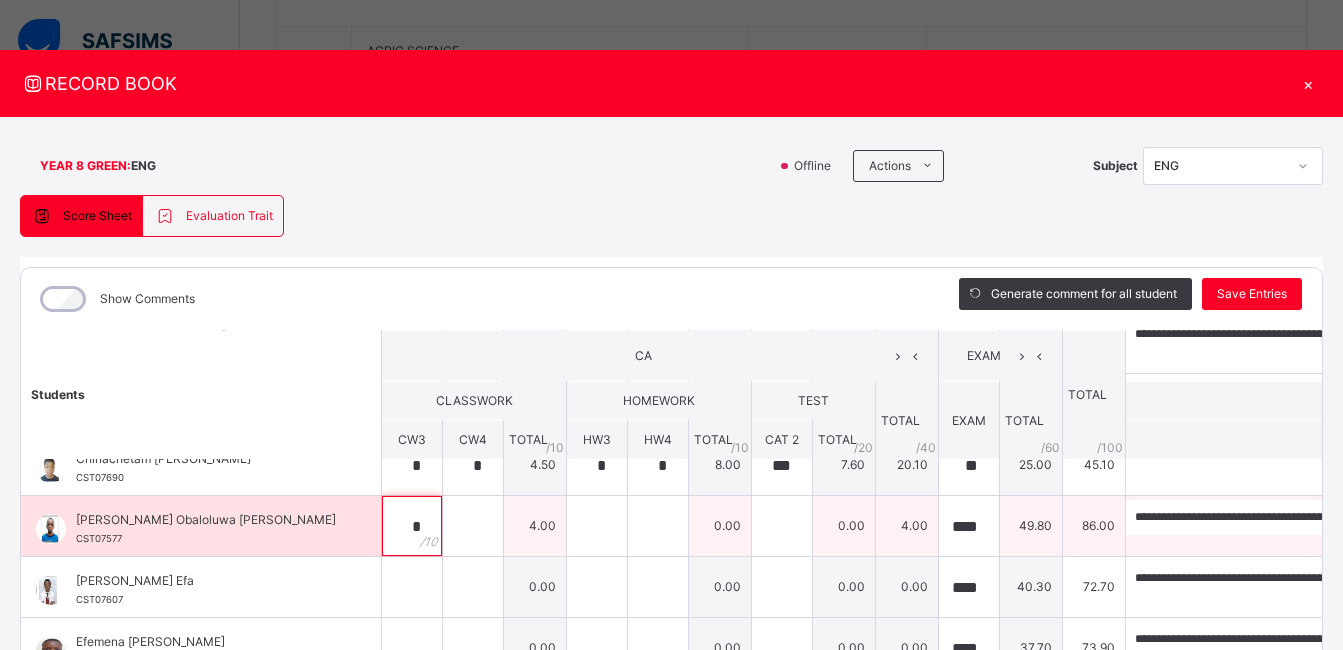 type on "*" 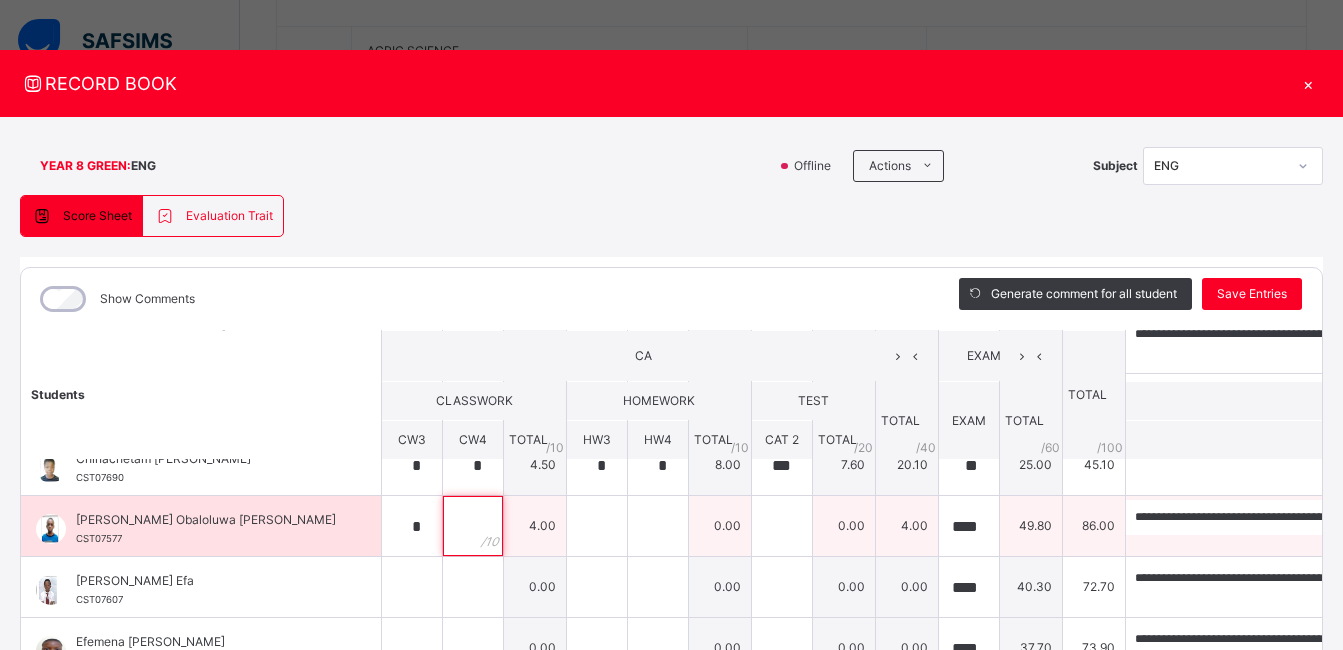 click at bounding box center (473, 526) 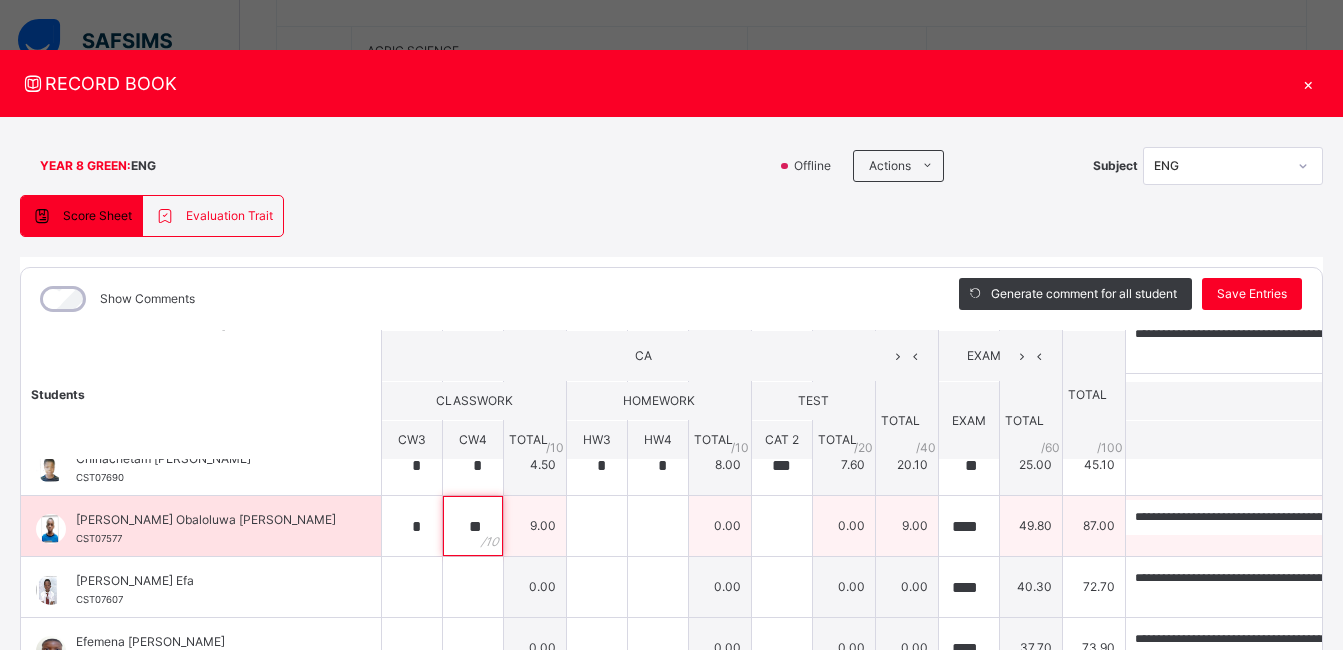 type on "**" 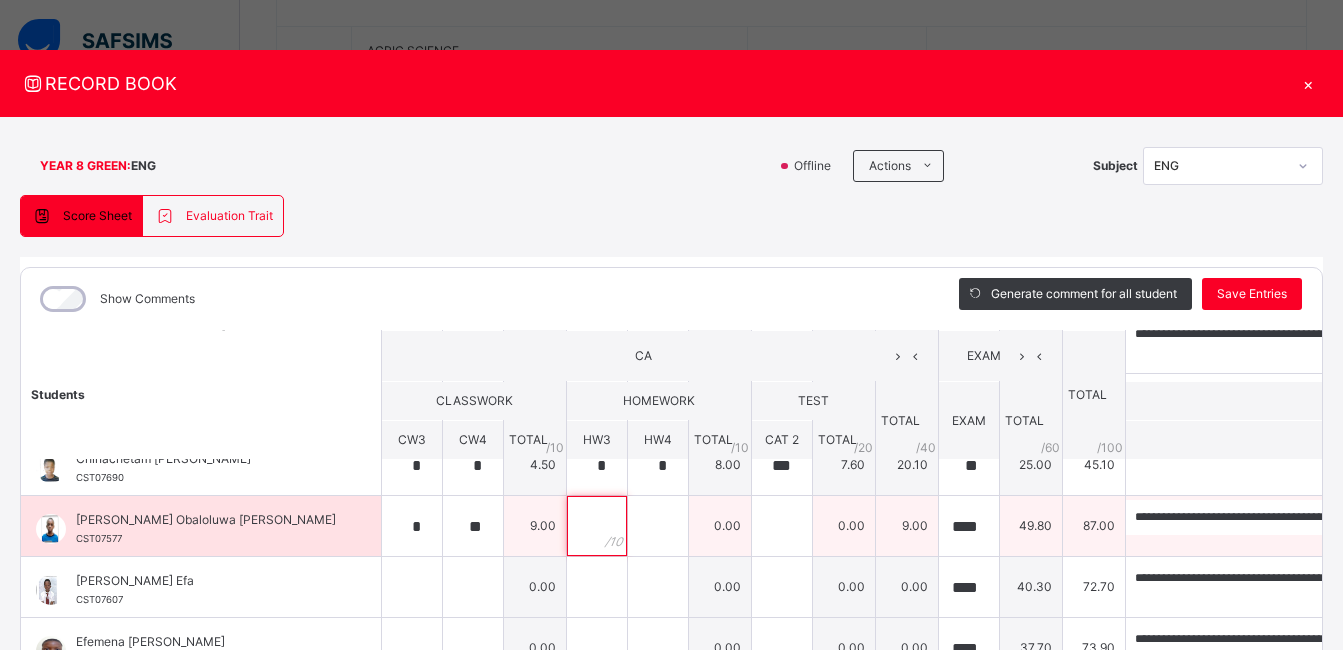 click at bounding box center (597, 526) 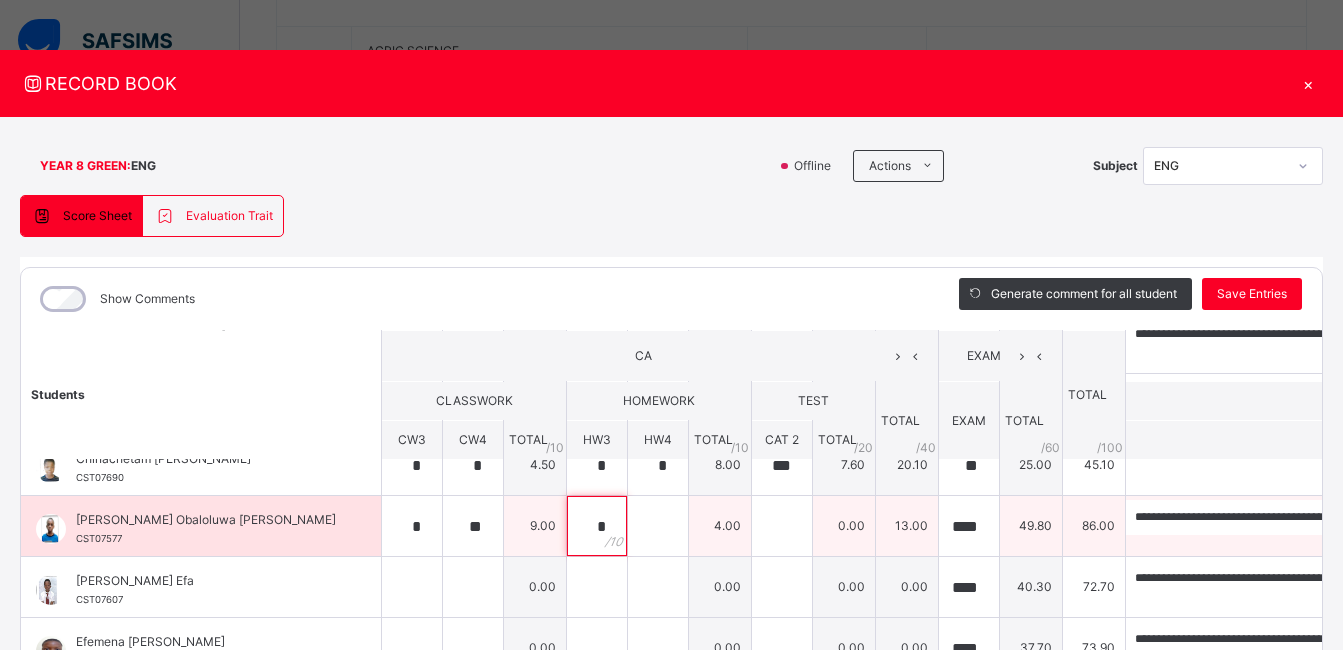 type on "*" 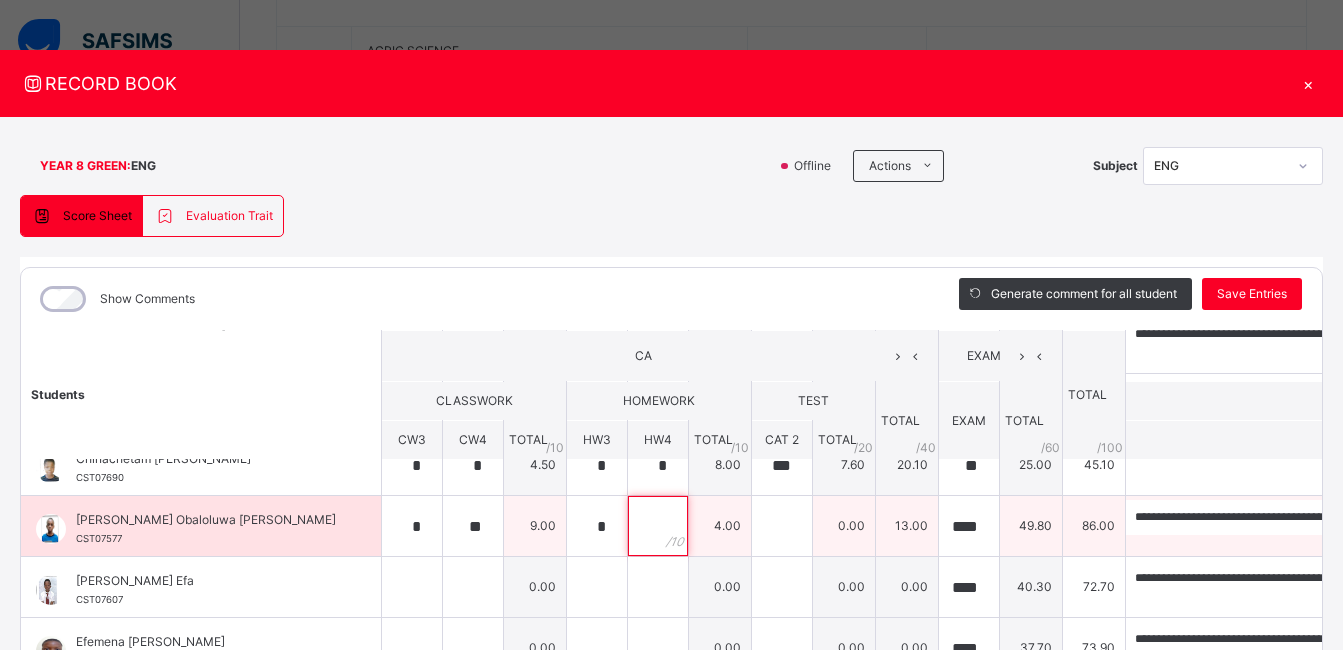 click at bounding box center [658, 526] 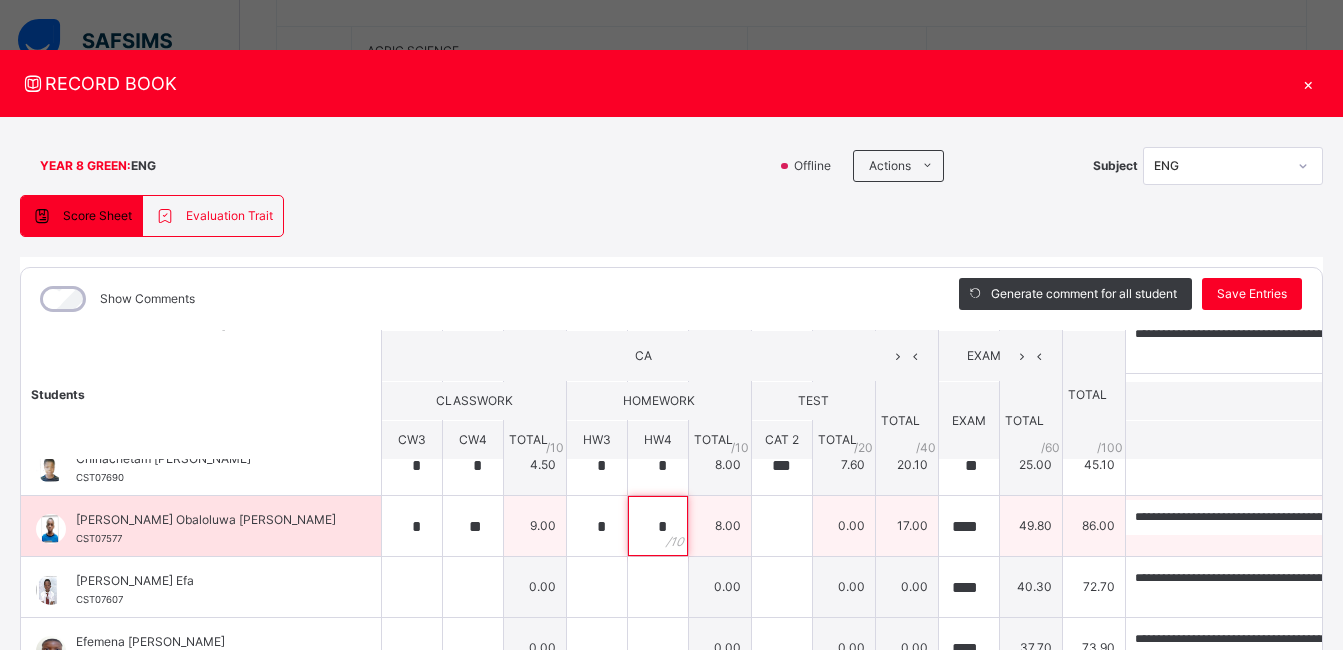 type on "*" 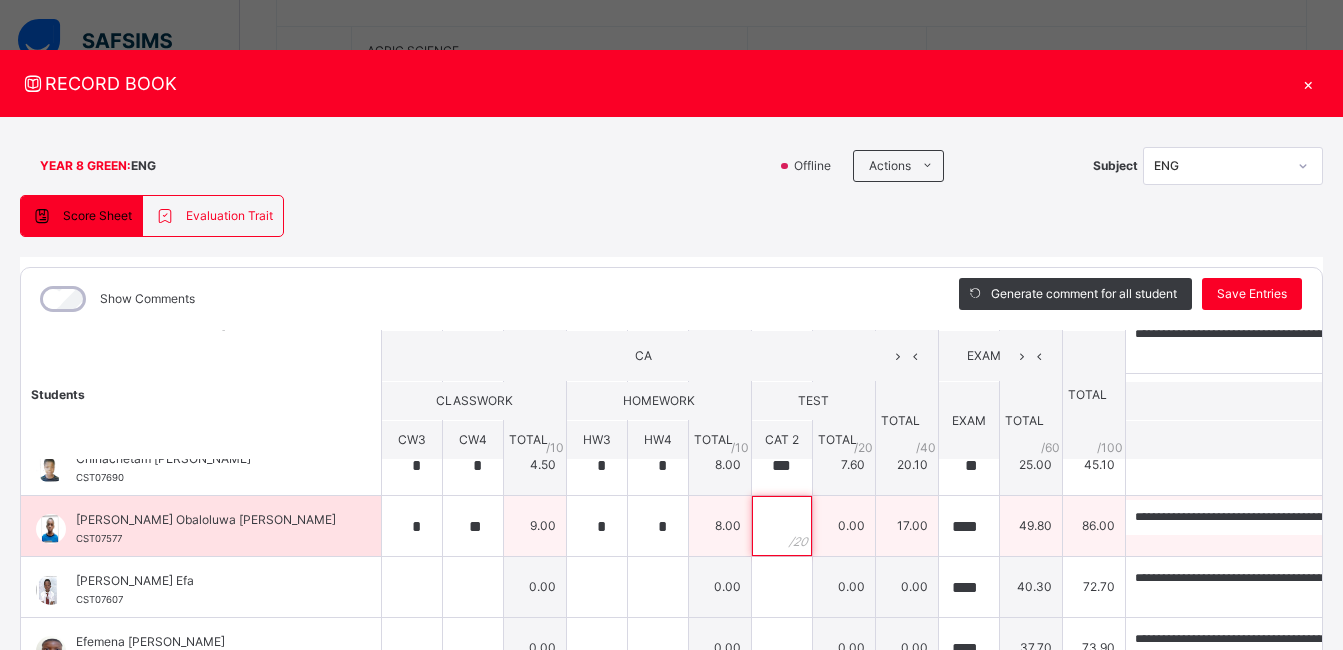 click at bounding box center (782, 526) 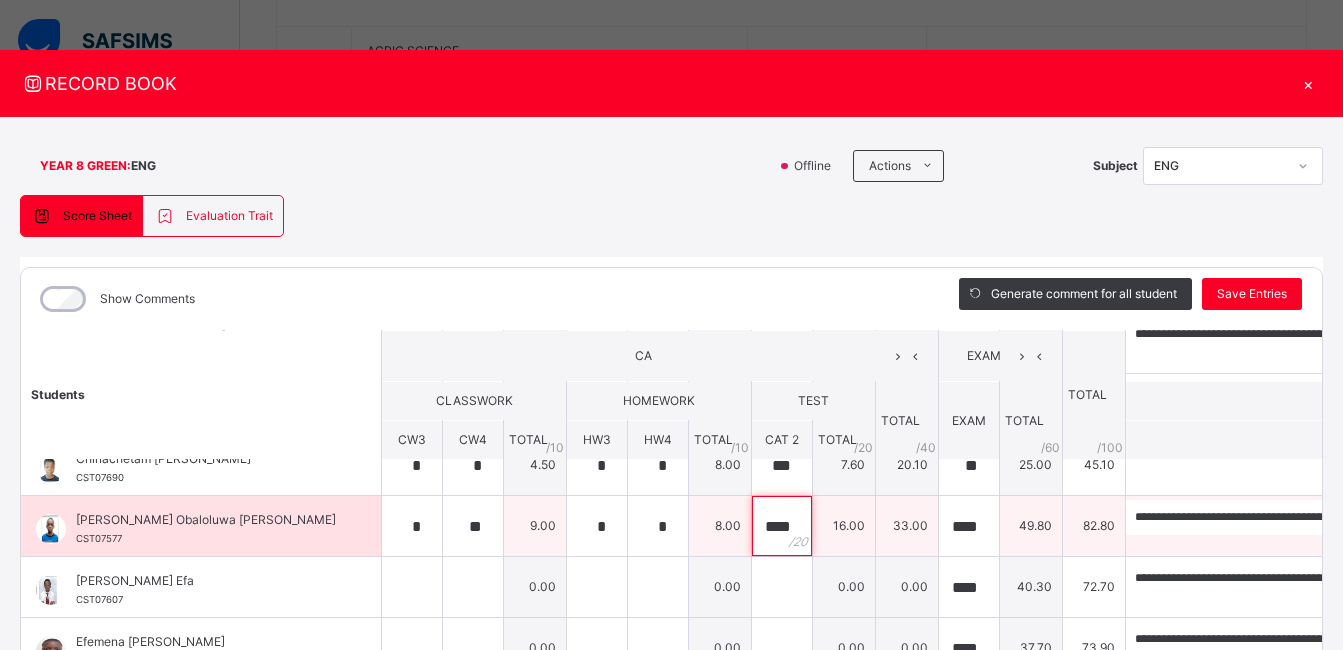 scroll, scrollTop: 0, scrollLeft: 1, axis: horizontal 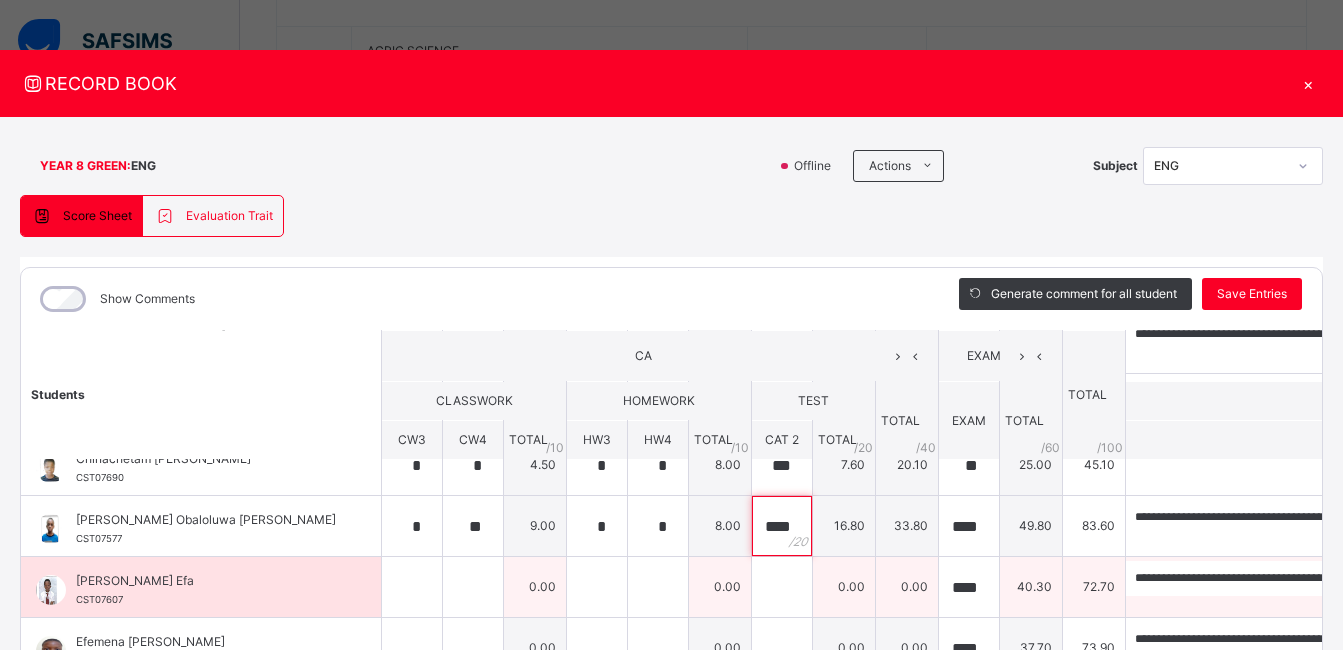 type on "****" 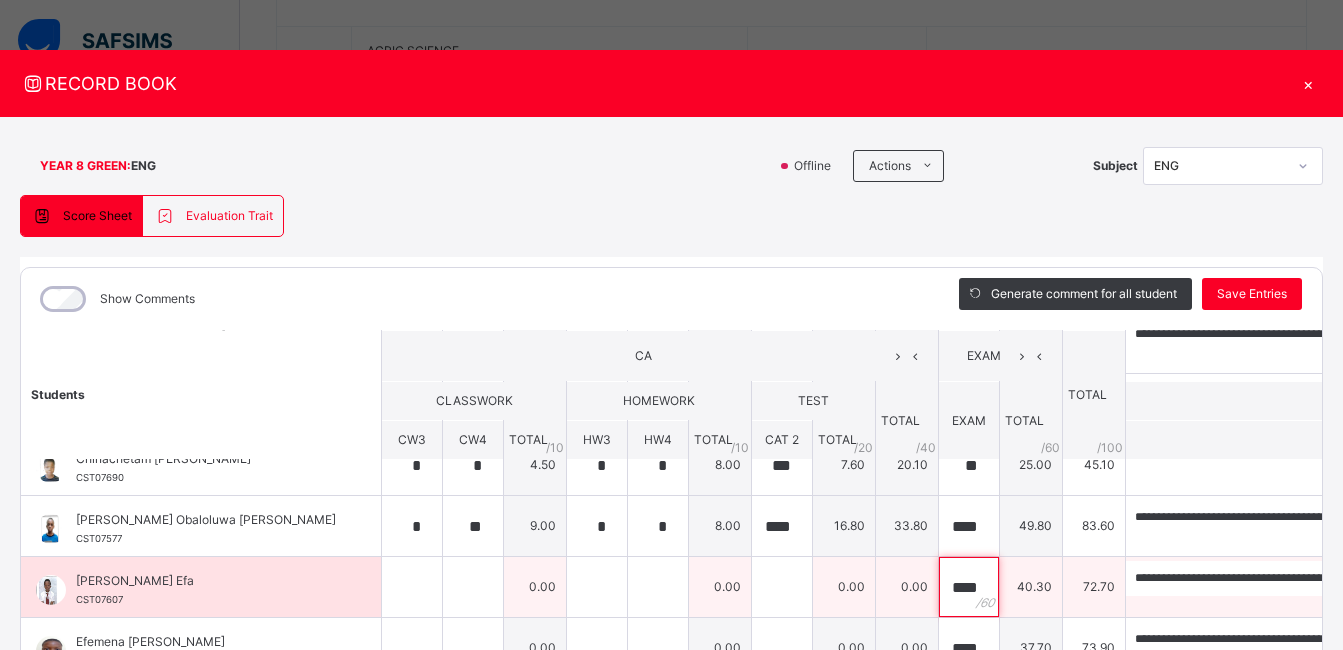 scroll, scrollTop: 0, scrollLeft: 0, axis: both 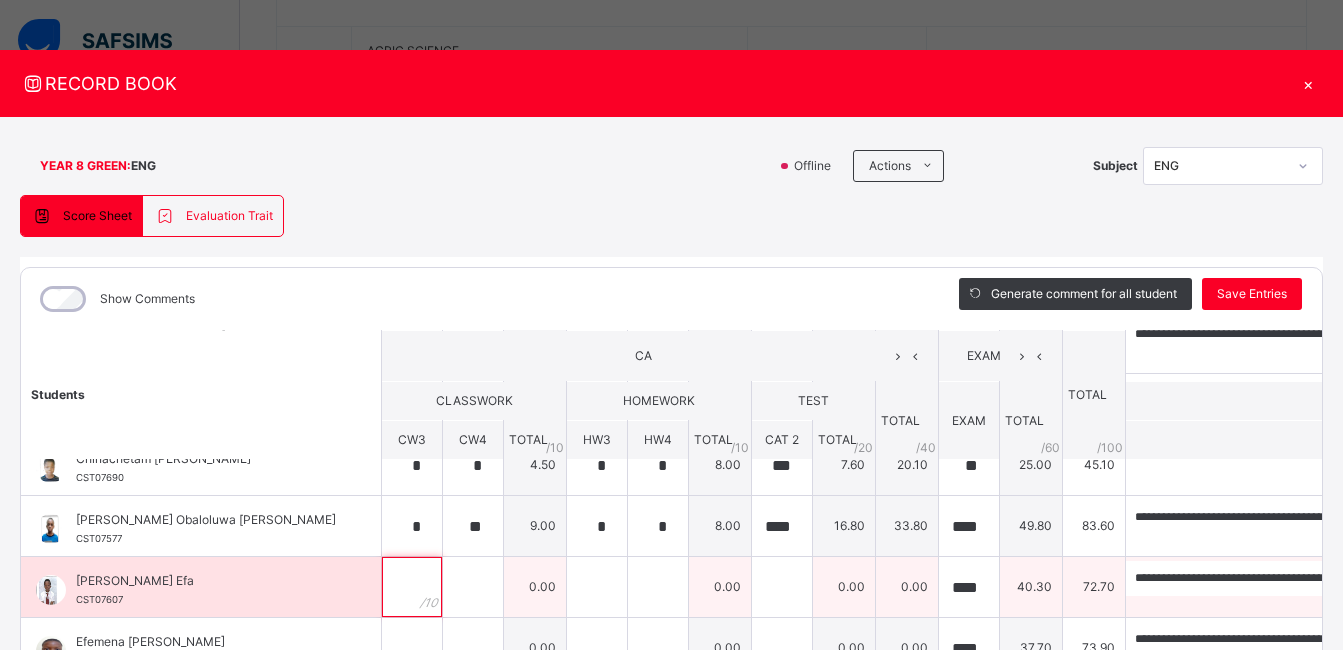 click at bounding box center [412, 587] 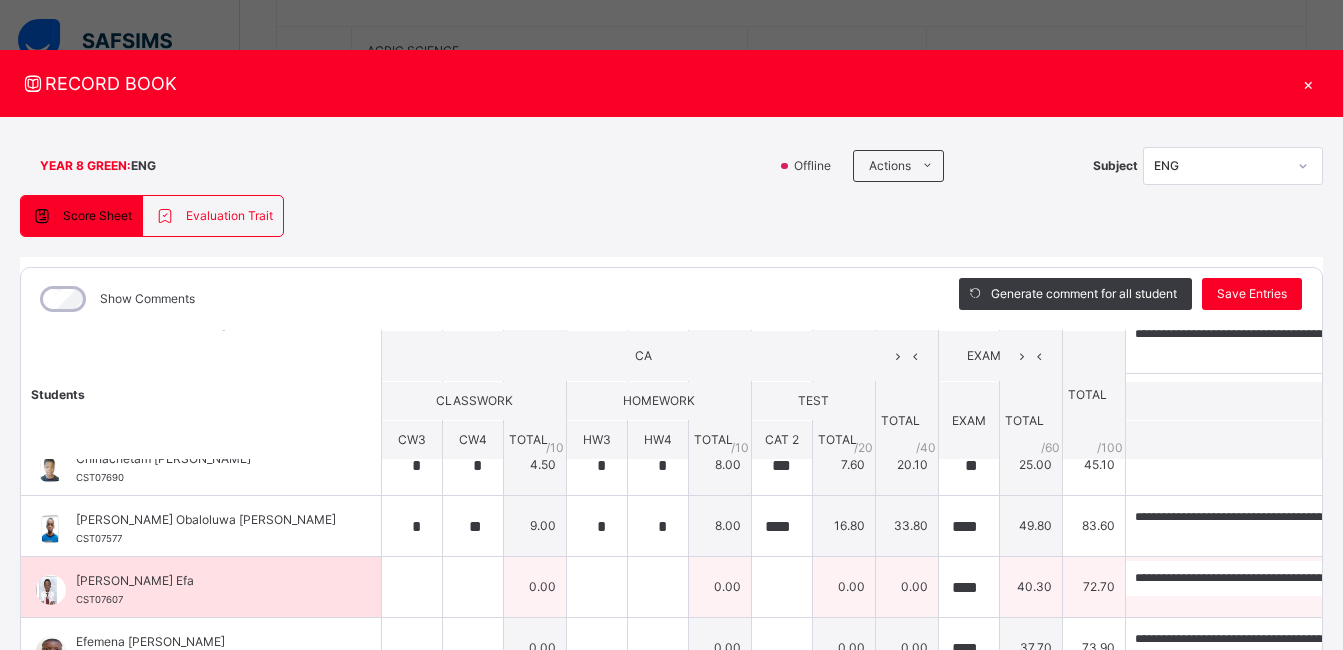 click at bounding box center [412, 587] 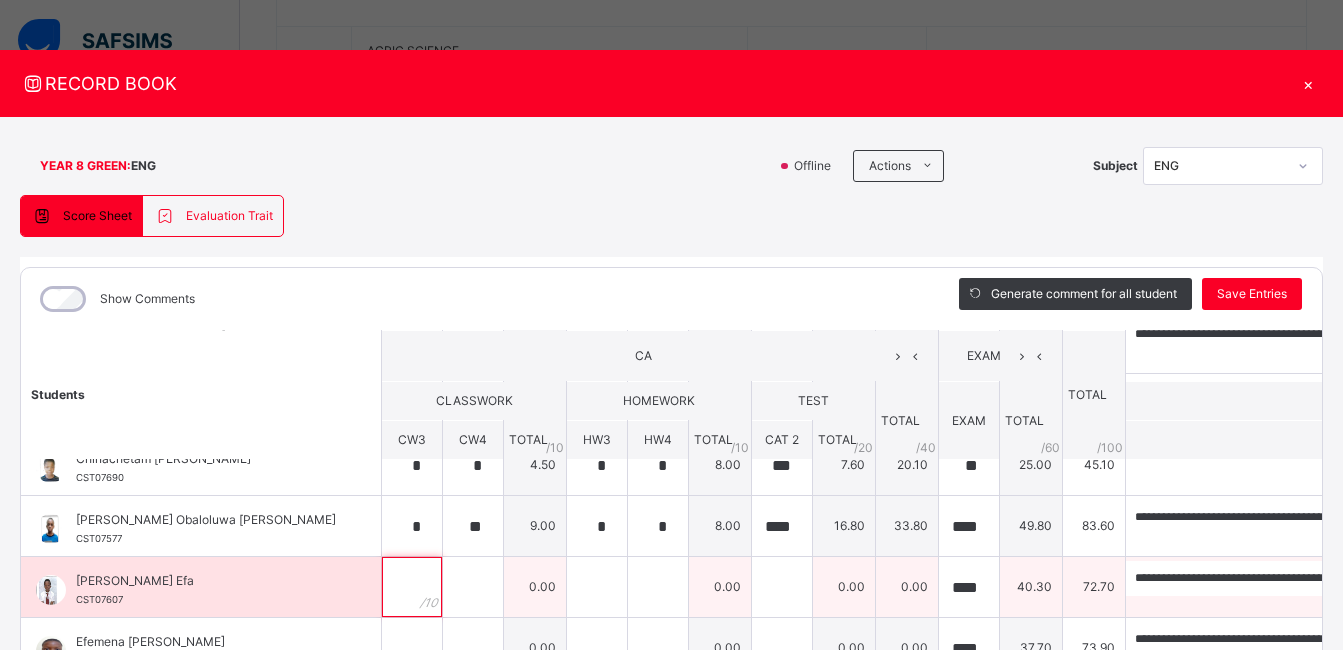 click at bounding box center (412, 587) 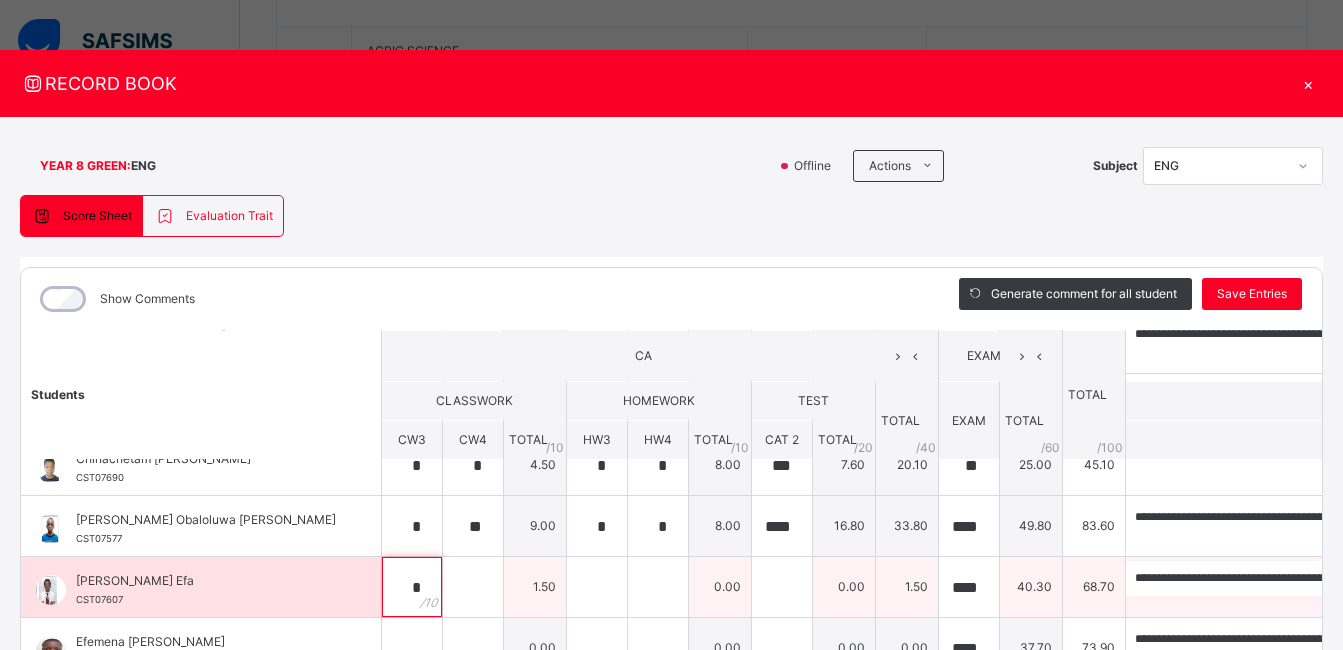 type on "*" 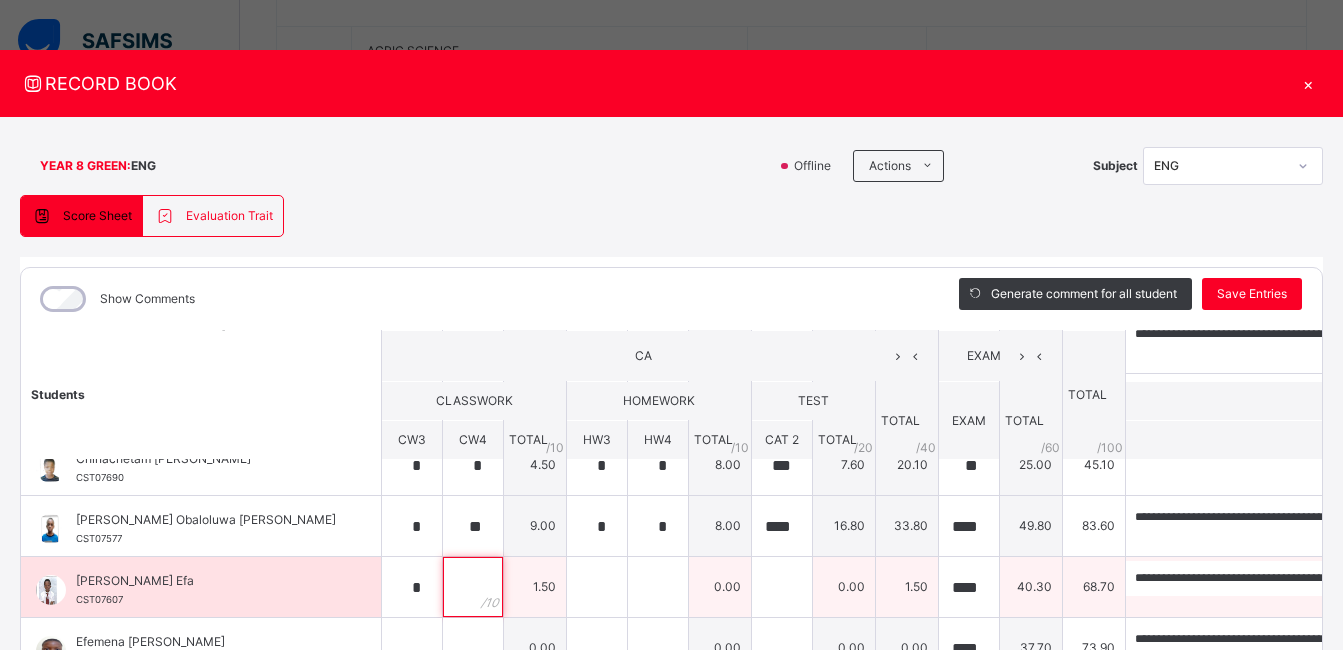 click at bounding box center (473, 587) 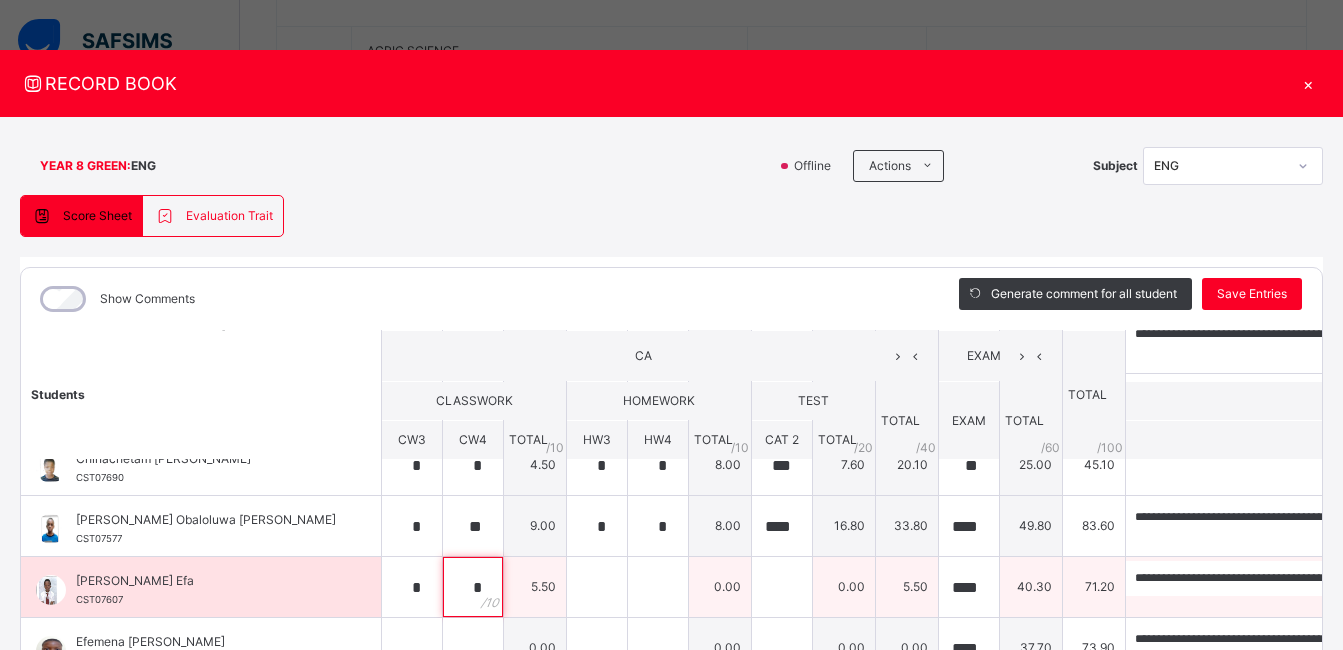 type on "*" 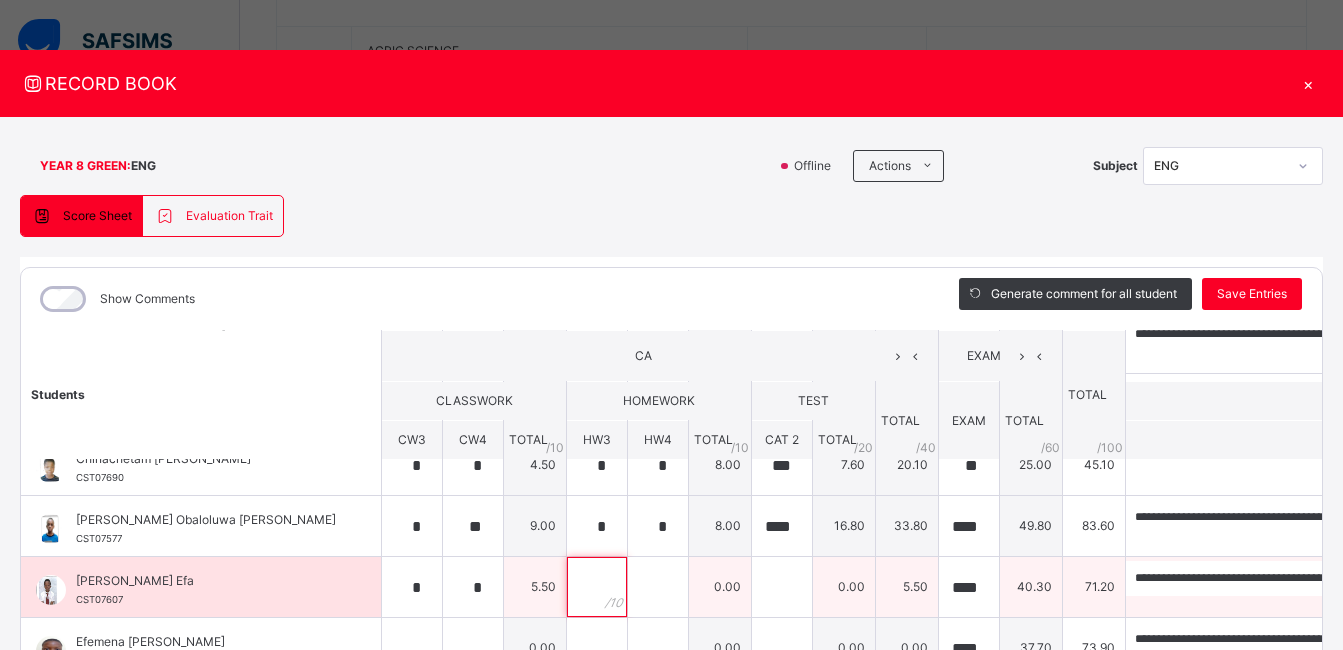 click at bounding box center [597, 587] 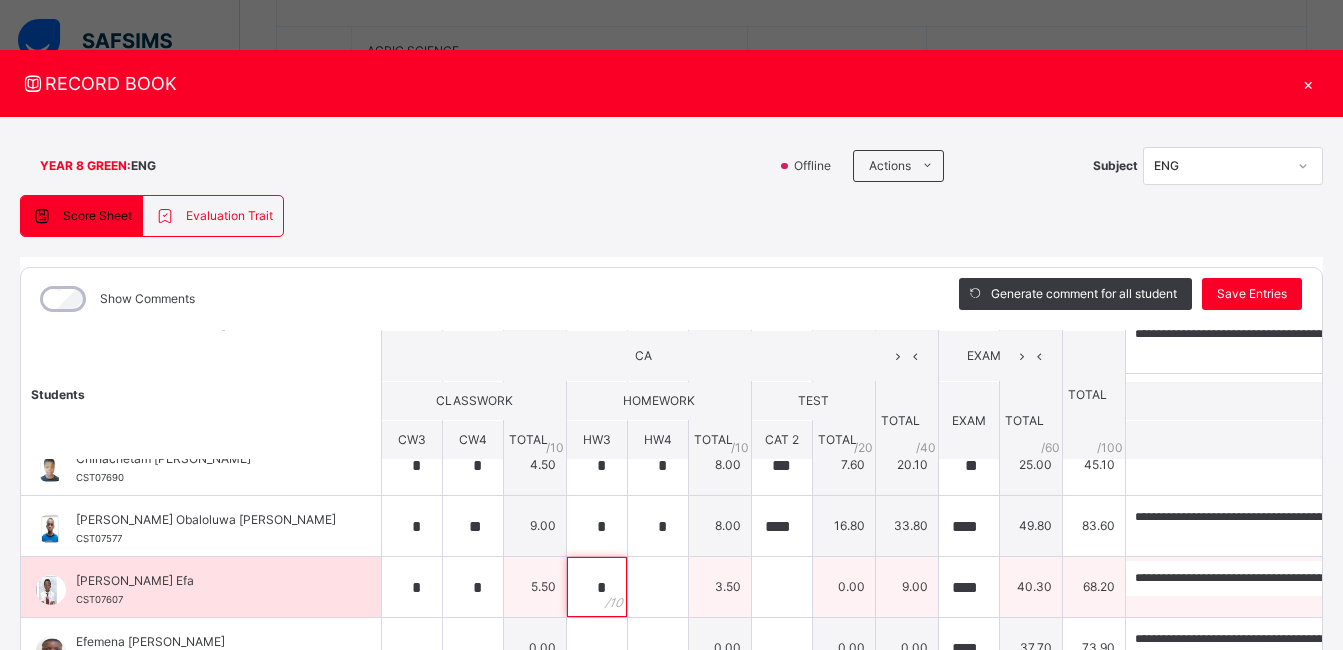 type on "*" 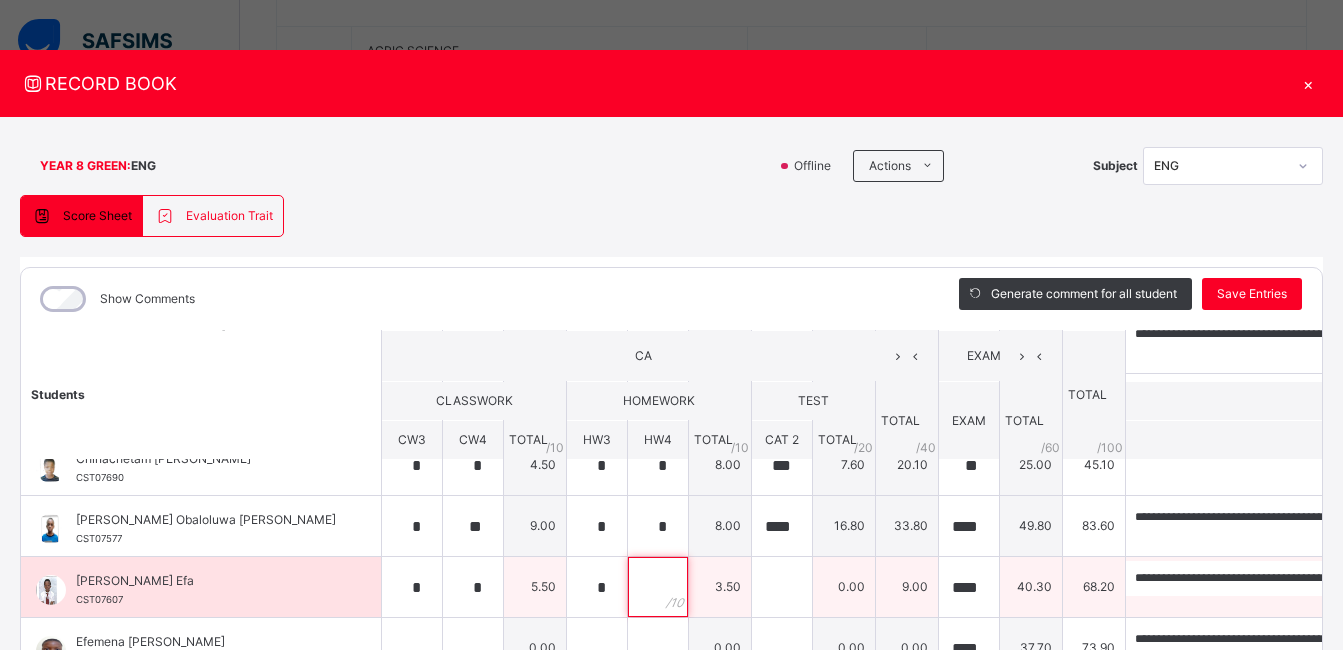click at bounding box center [658, 587] 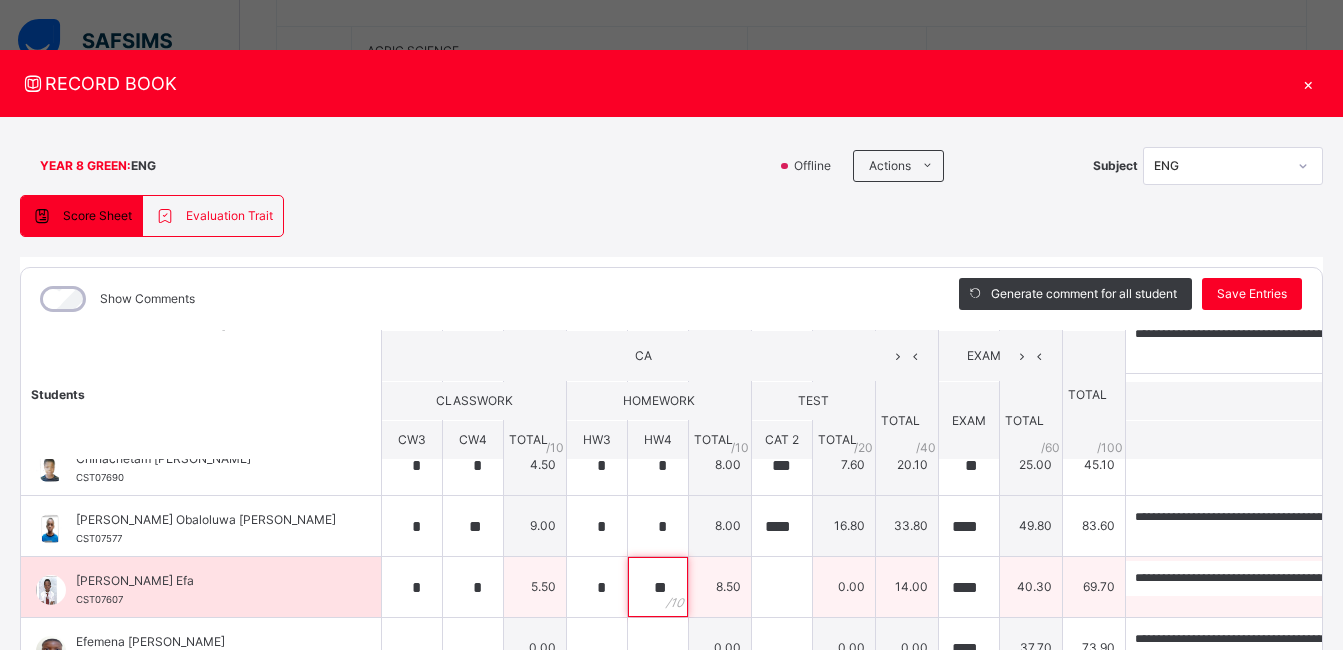 type on "**" 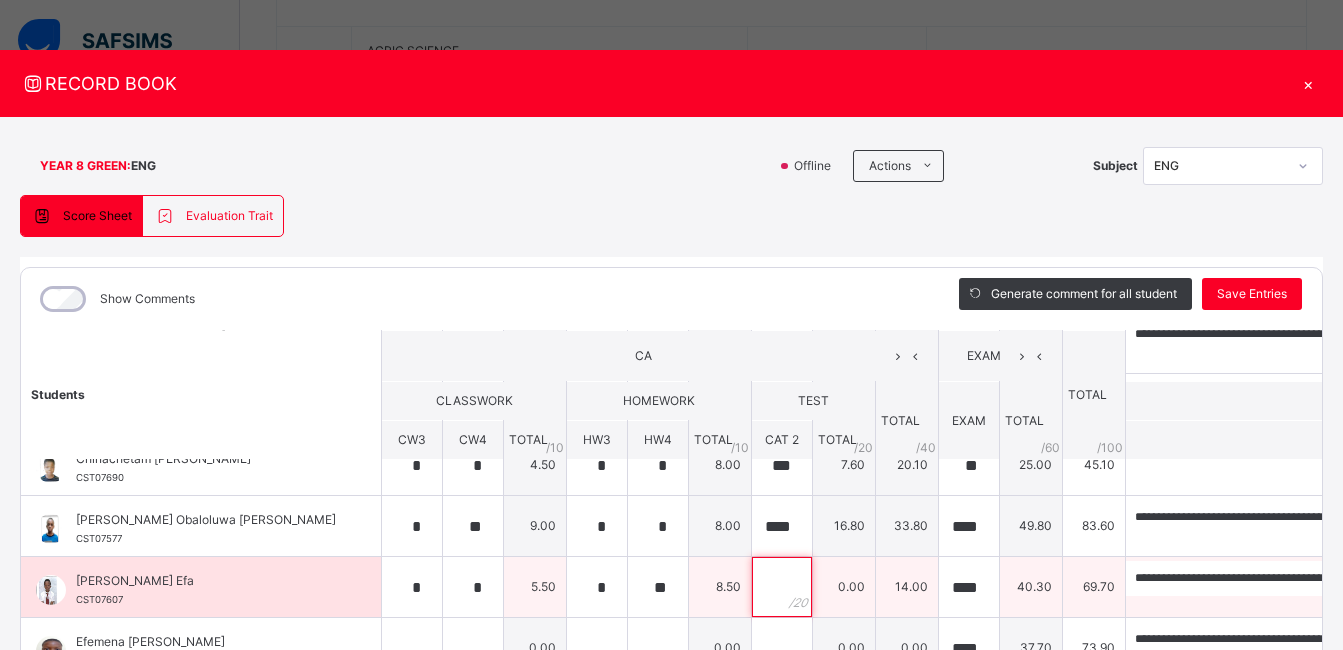 click at bounding box center [782, 587] 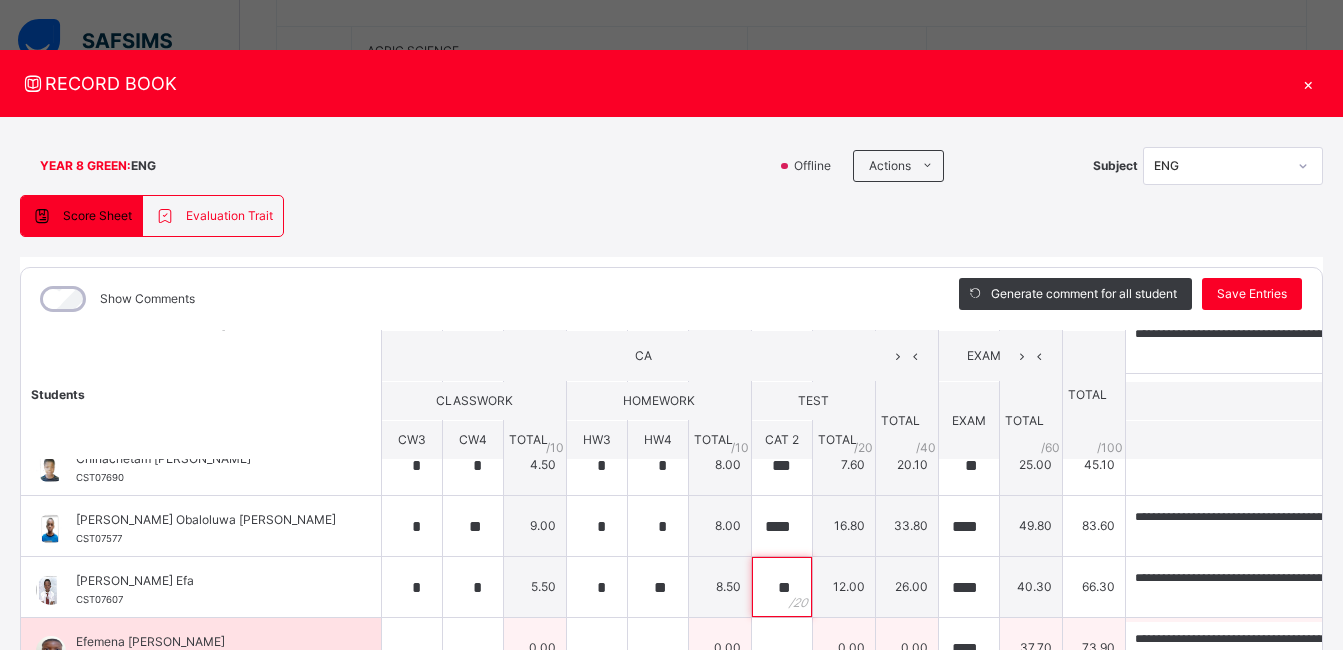 type on "**" 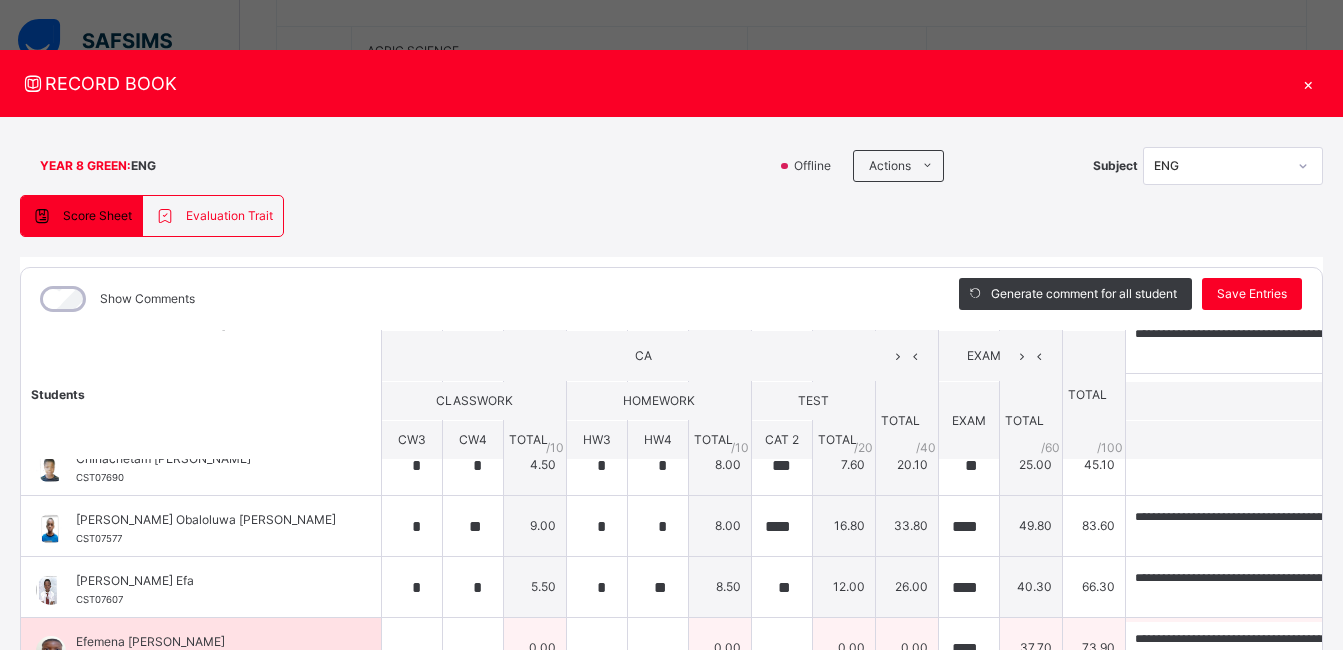 click on "0.00" at bounding box center (907, 648) 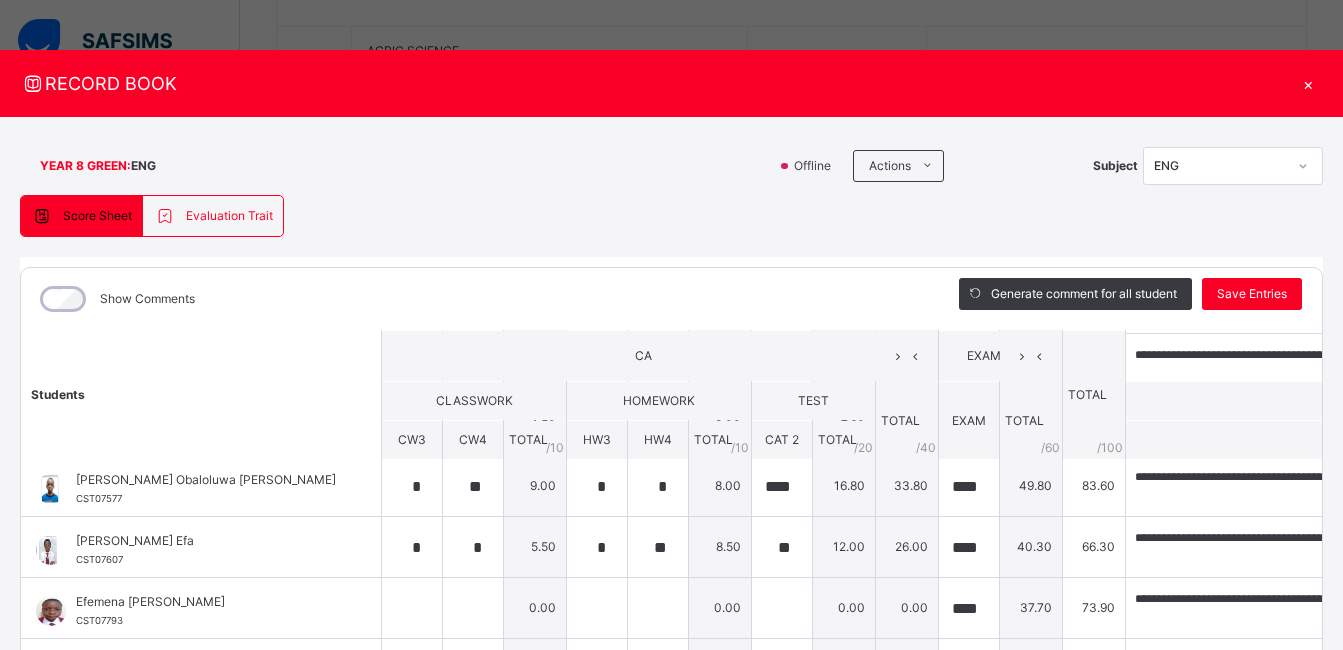 scroll, scrollTop: 288, scrollLeft: 0, axis: vertical 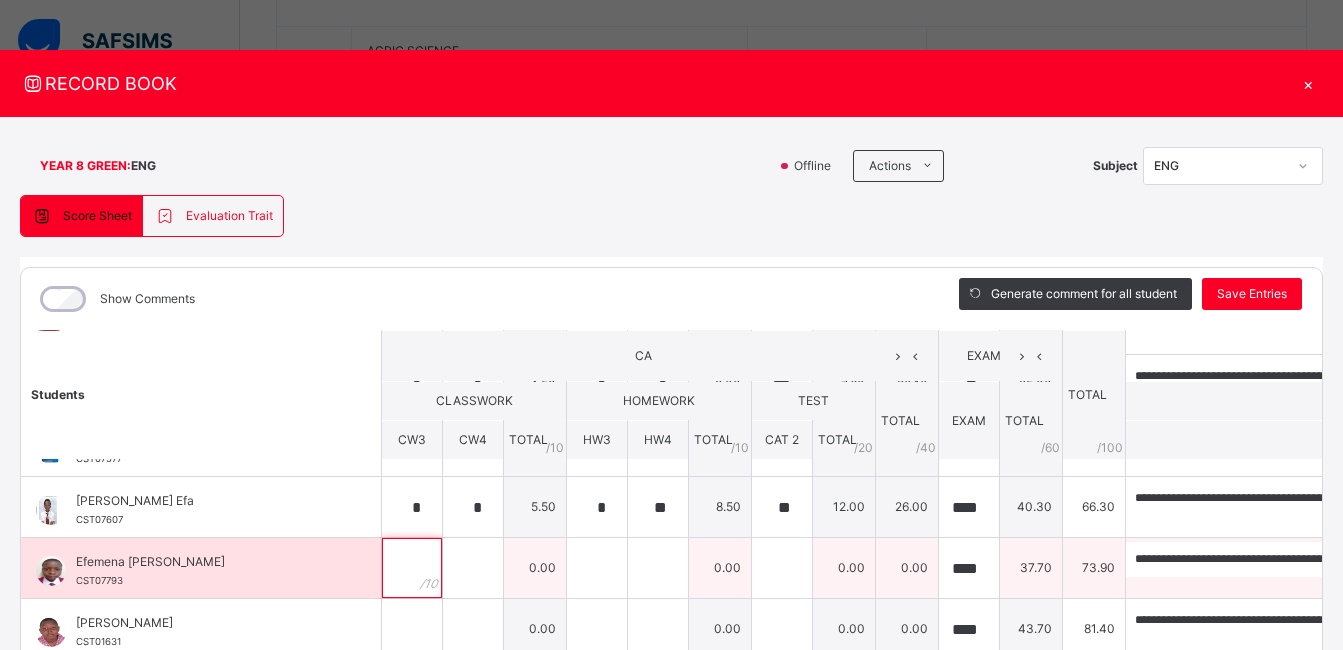click at bounding box center [412, 568] 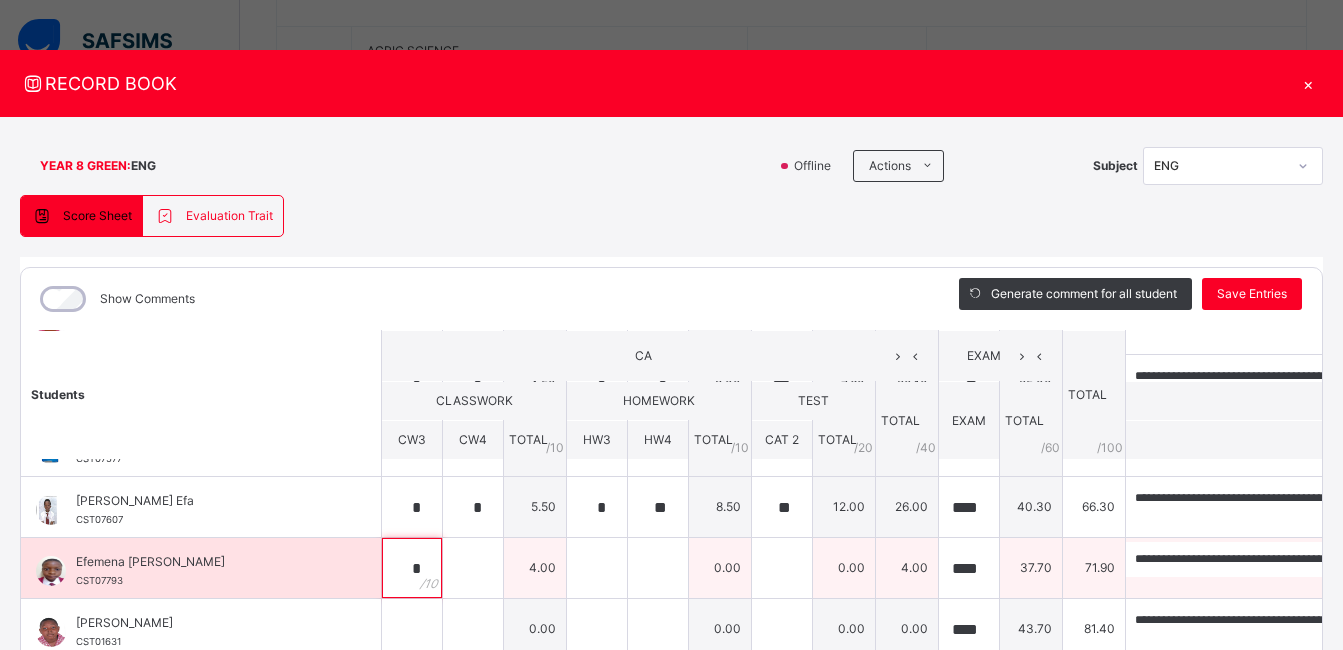 type on "*" 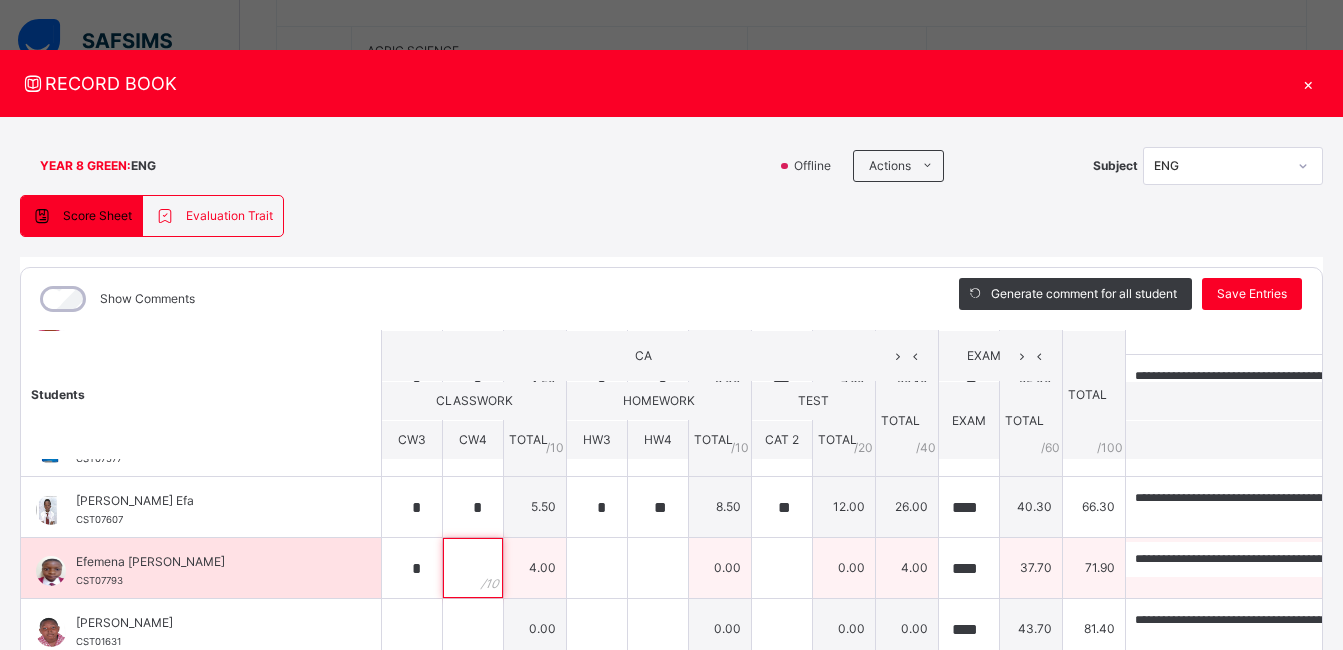 click at bounding box center (473, 568) 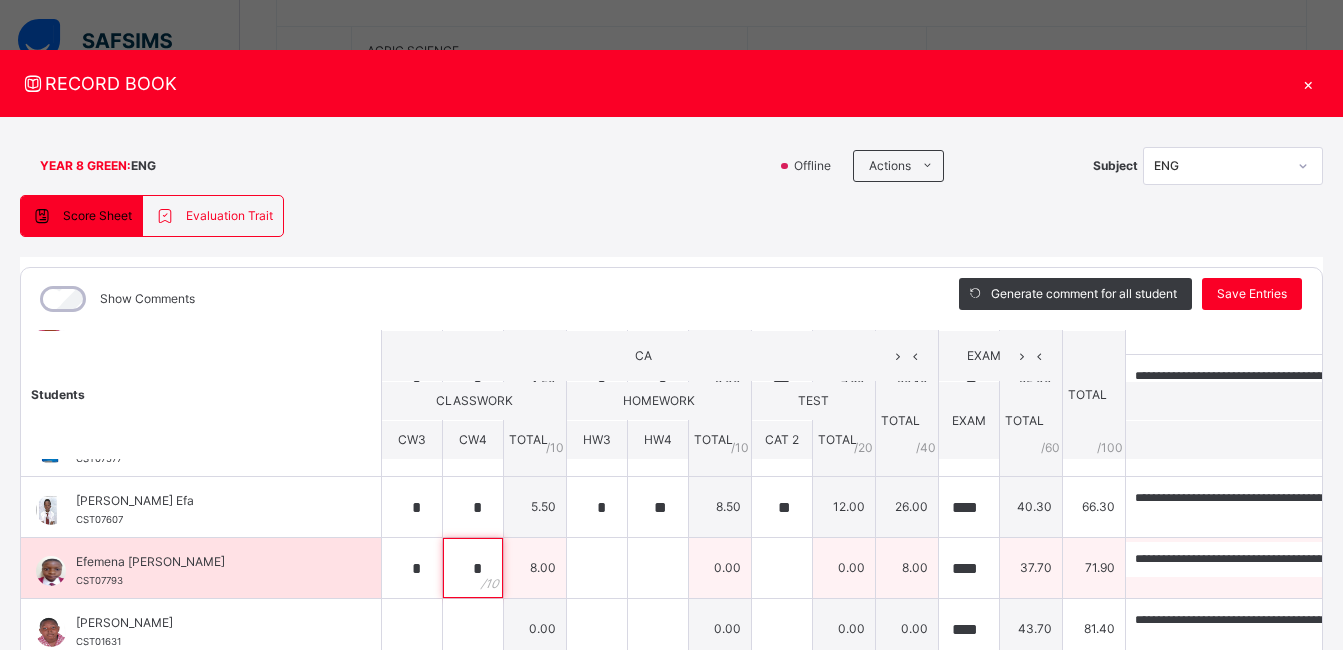 type on "*" 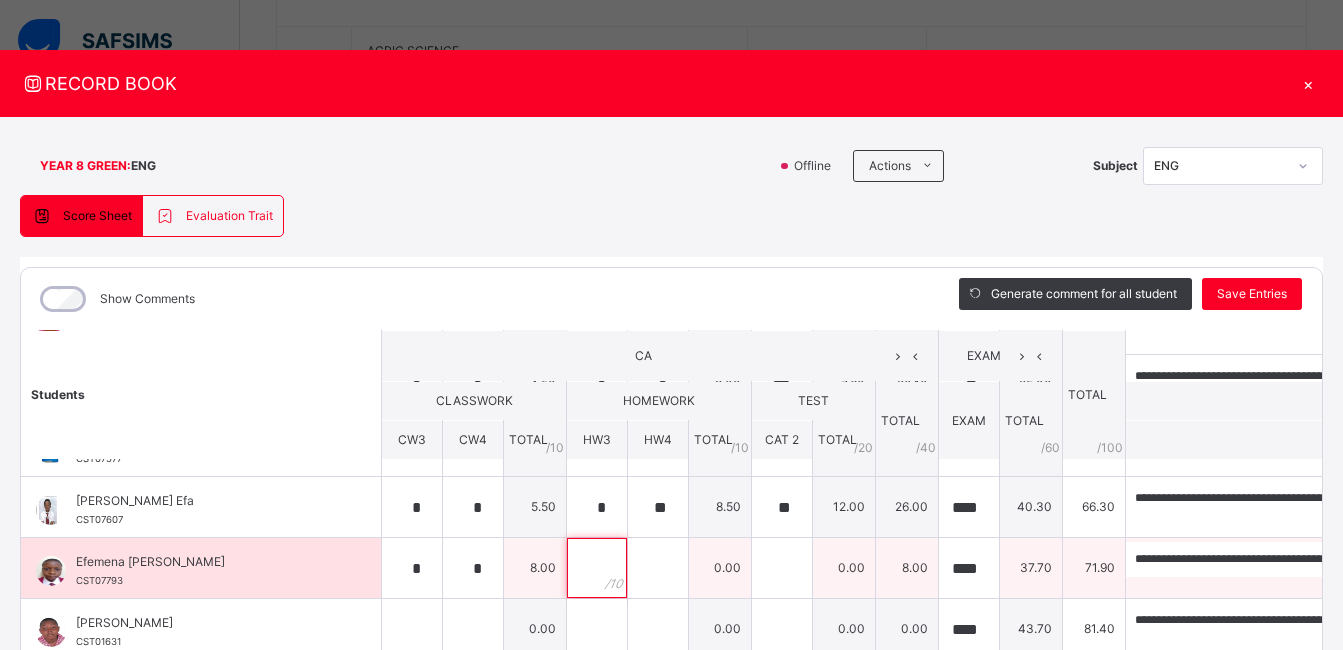 click at bounding box center (597, 568) 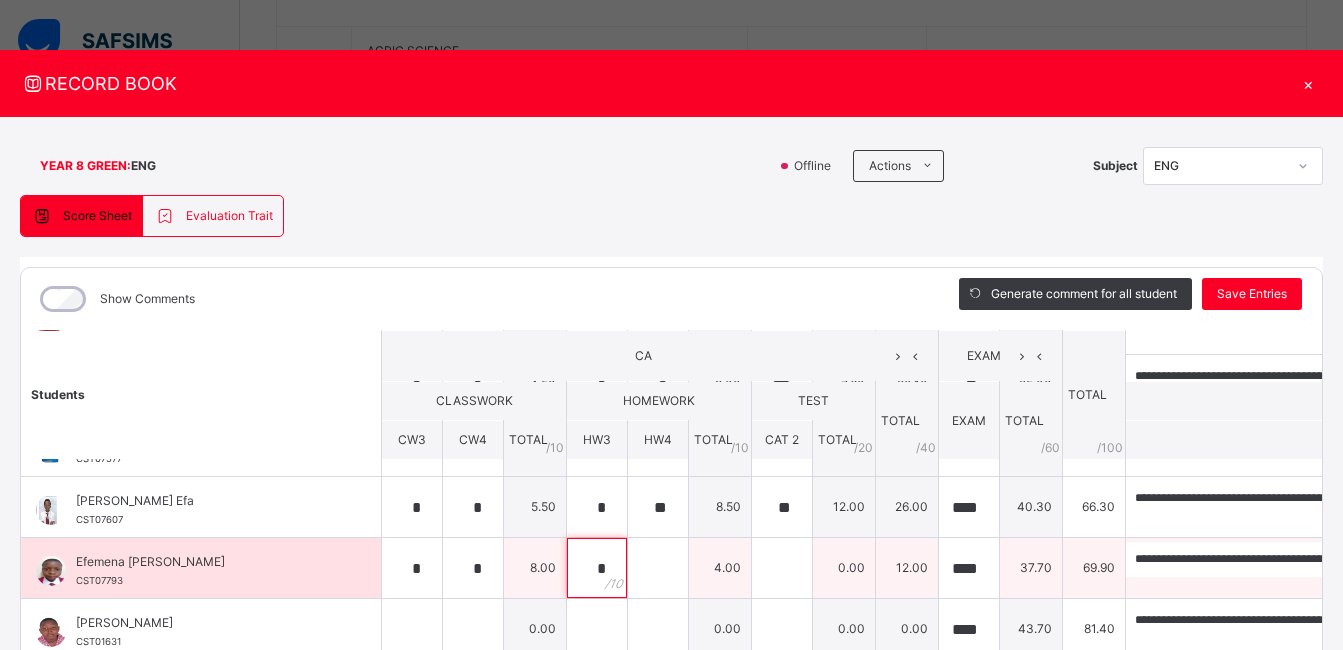 type on "*" 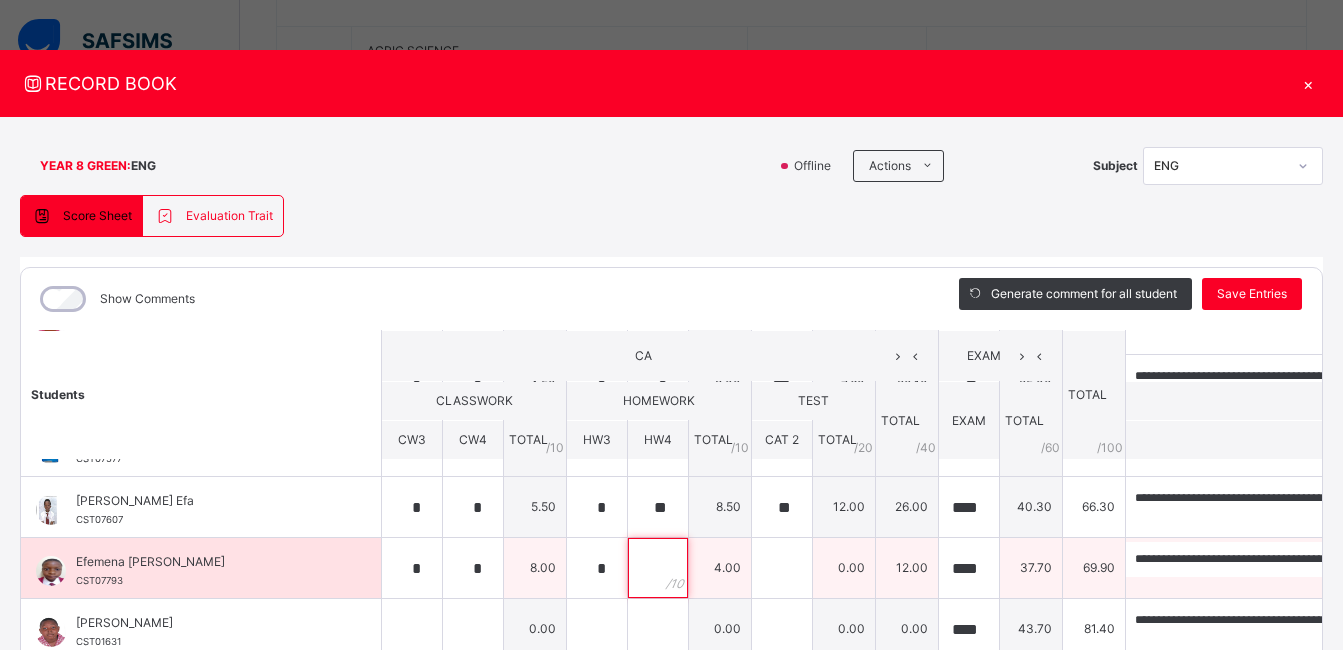 click at bounding box center [658, 568] 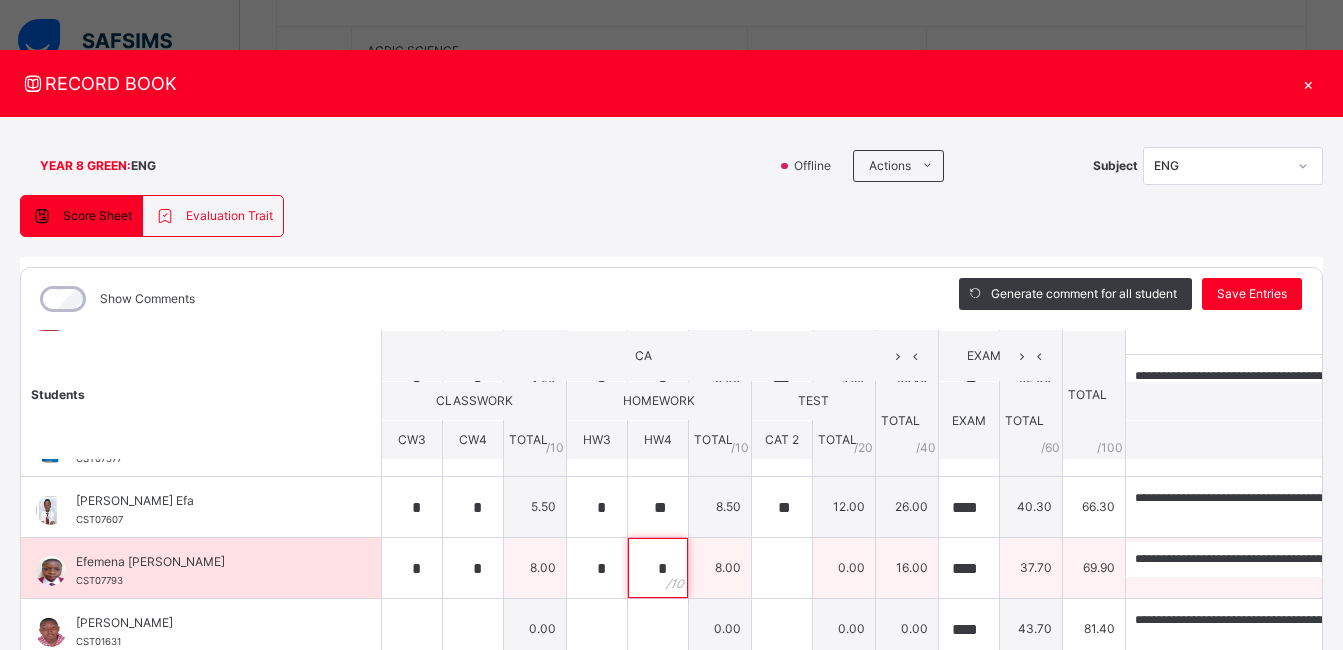 type on "*" 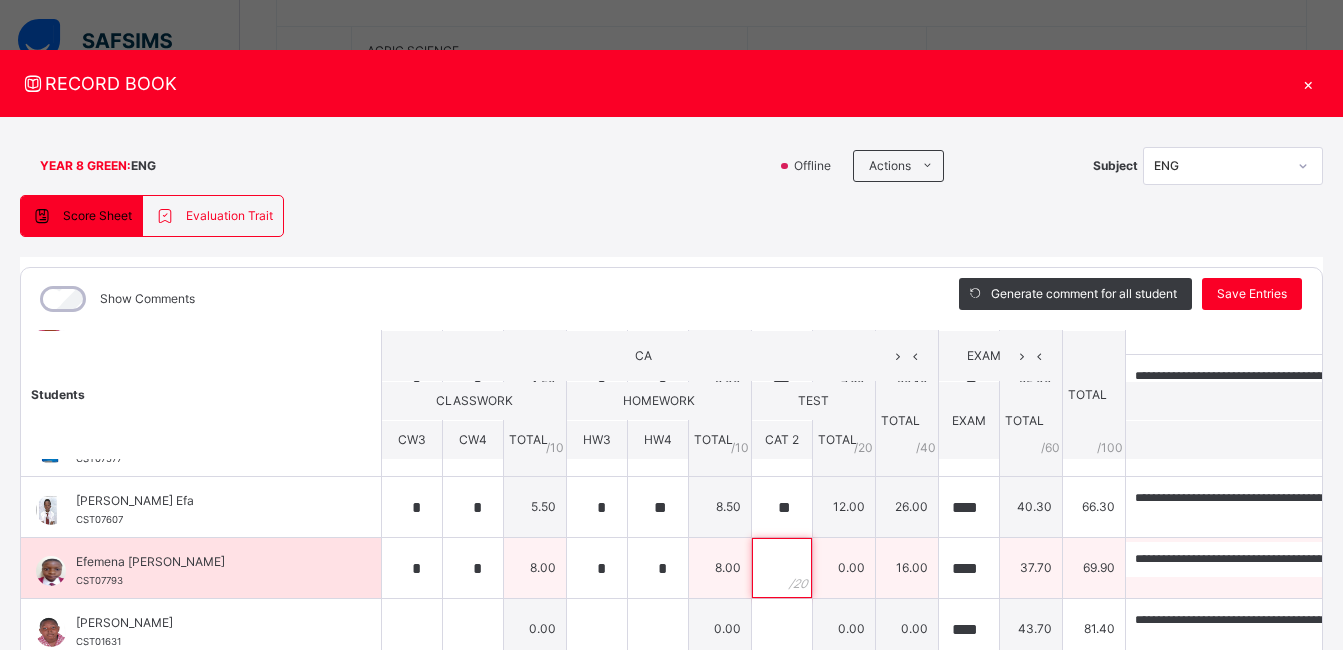 click at bounding box center [782, 568] 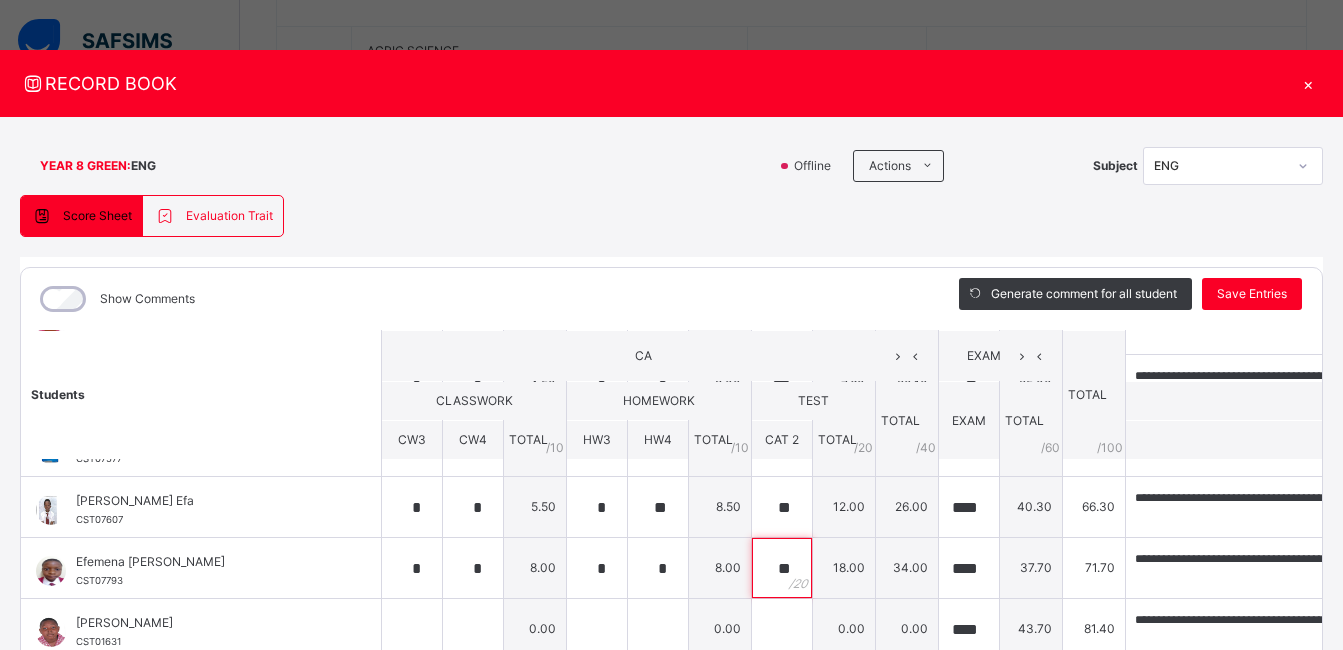 scroll, scrollTop: 712, scrollLeft: 0, axis: vertical 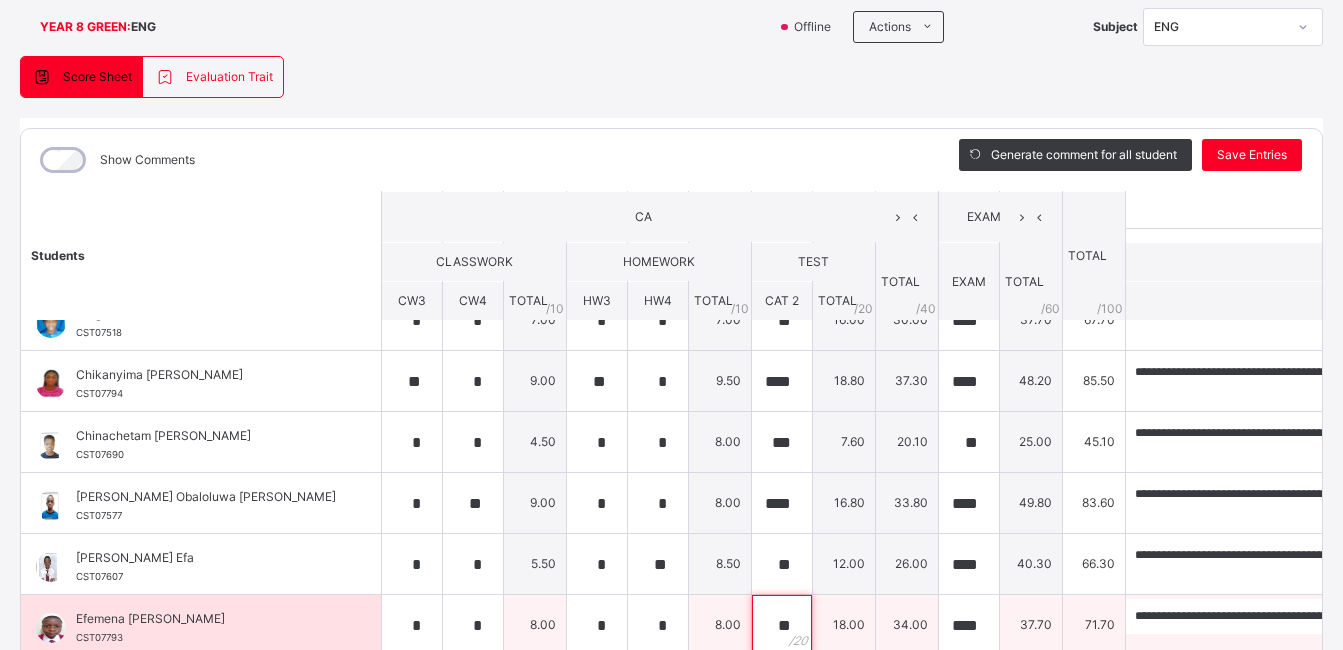 type on "**" 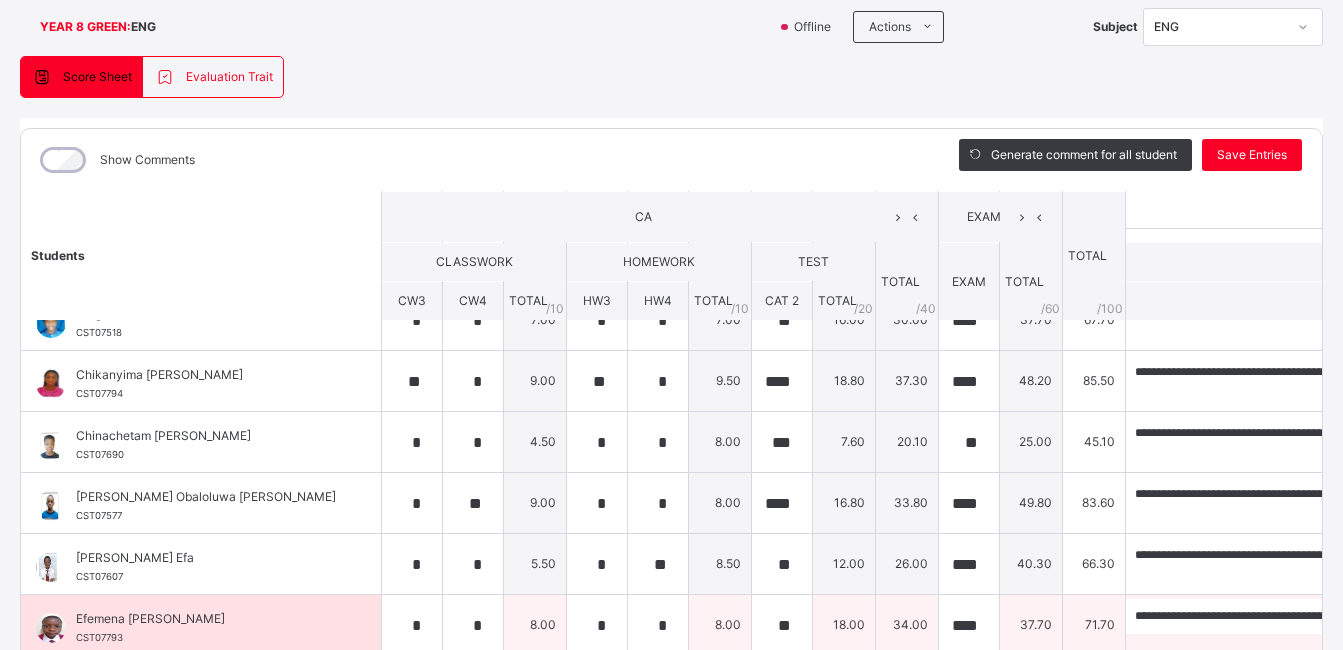 click on "71.70" at bounding box center (1094, 625) 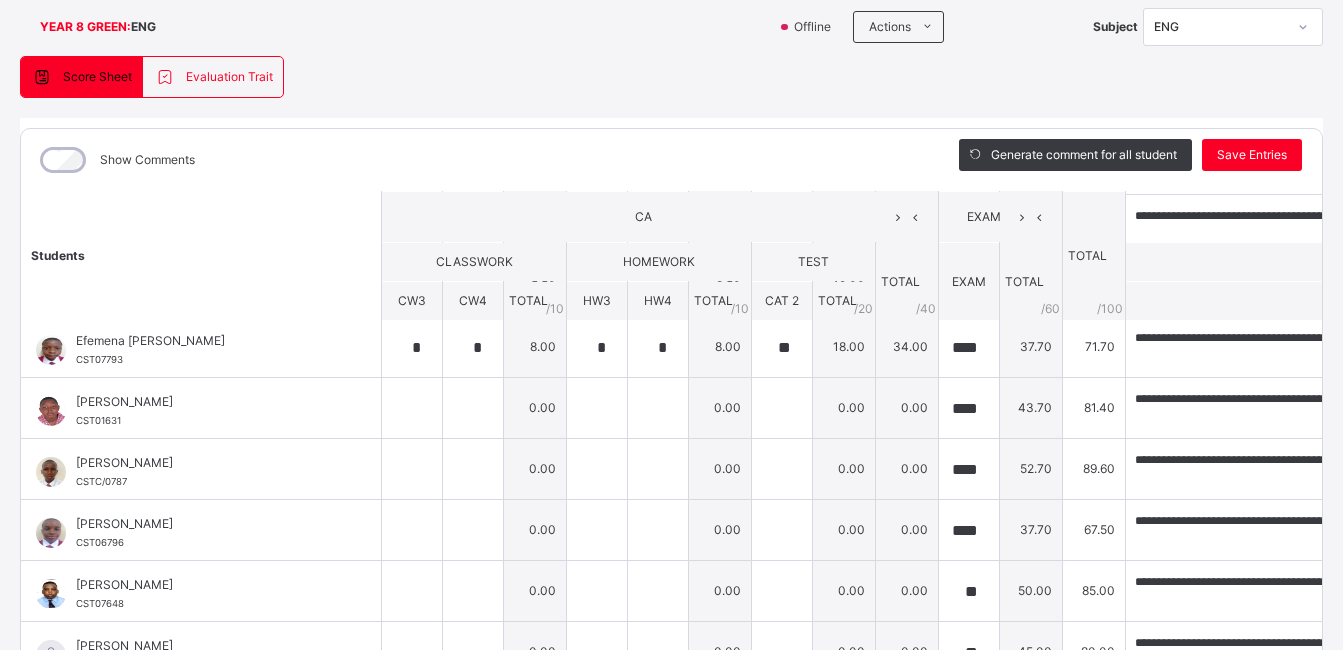 scroll, scrollTop: 372, scrollLeft: 0, axis: vertical 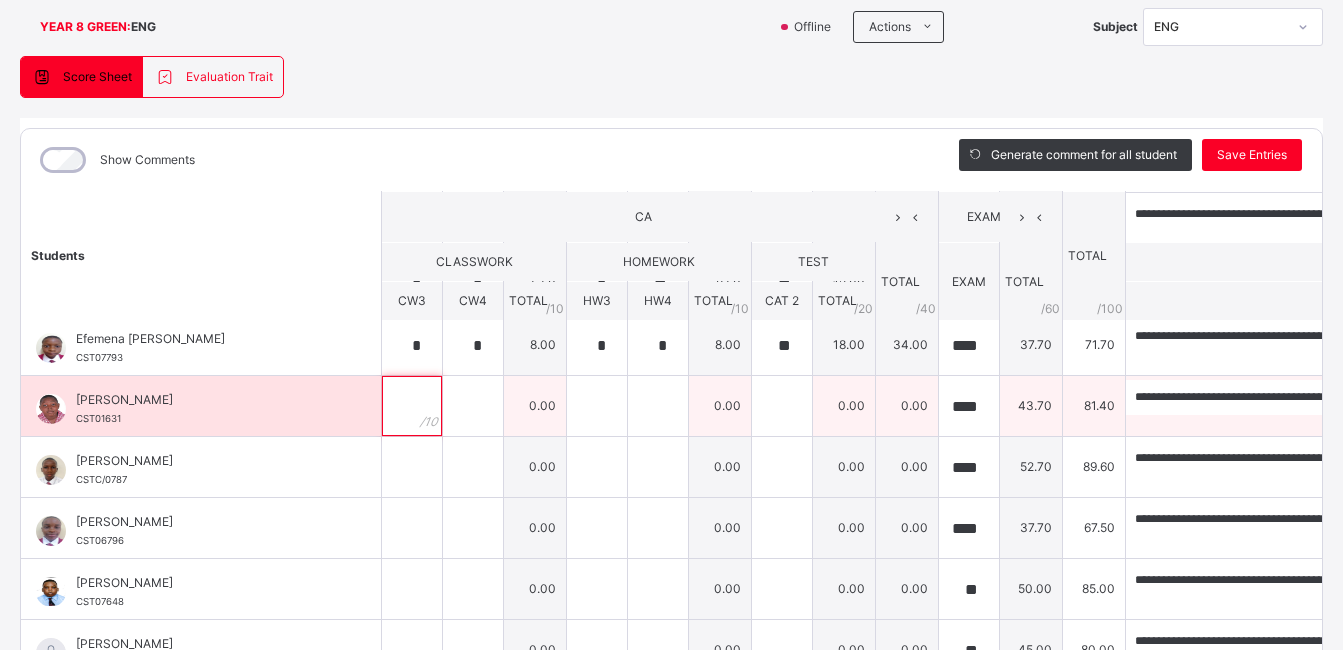 click at bounding box center (412, 406) 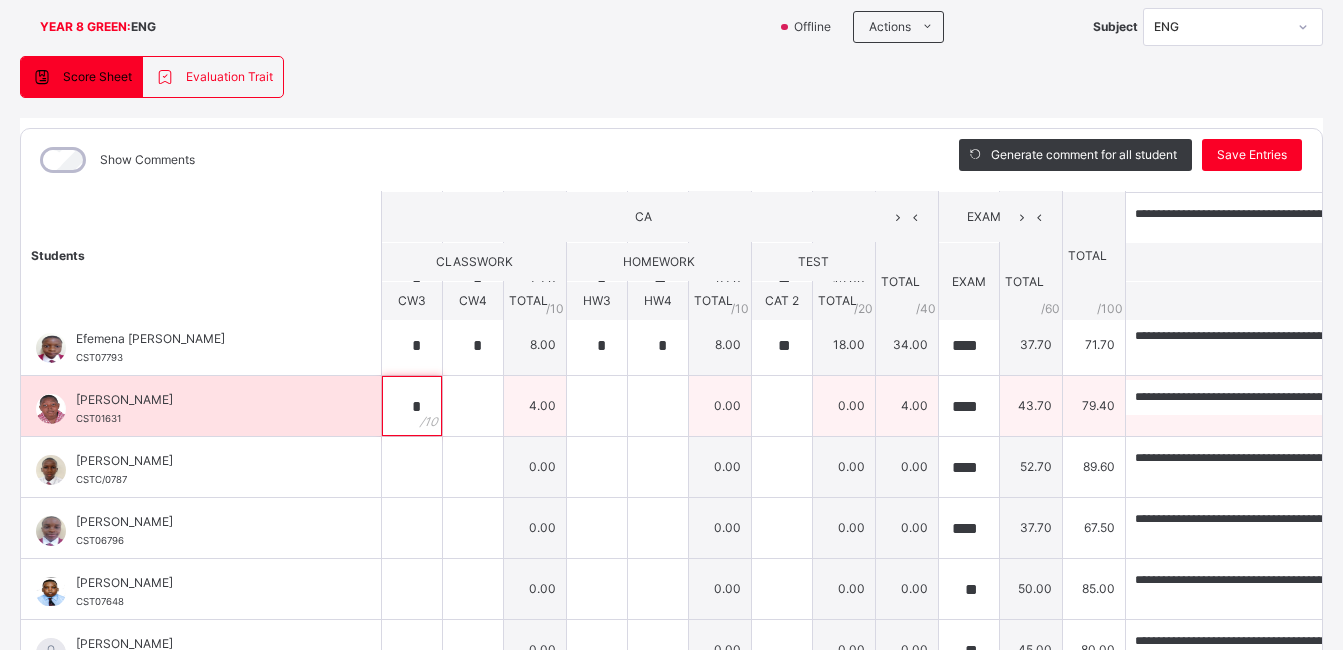 type on "*" 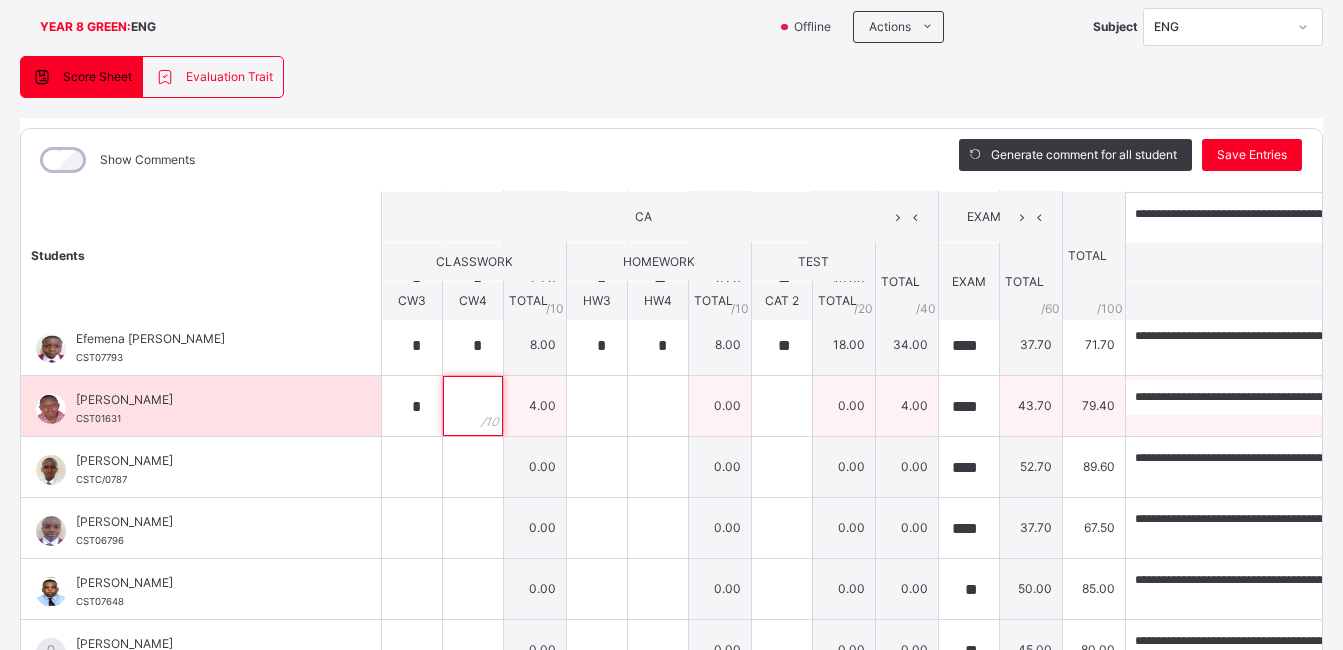 click at bounding box center [473, 406] 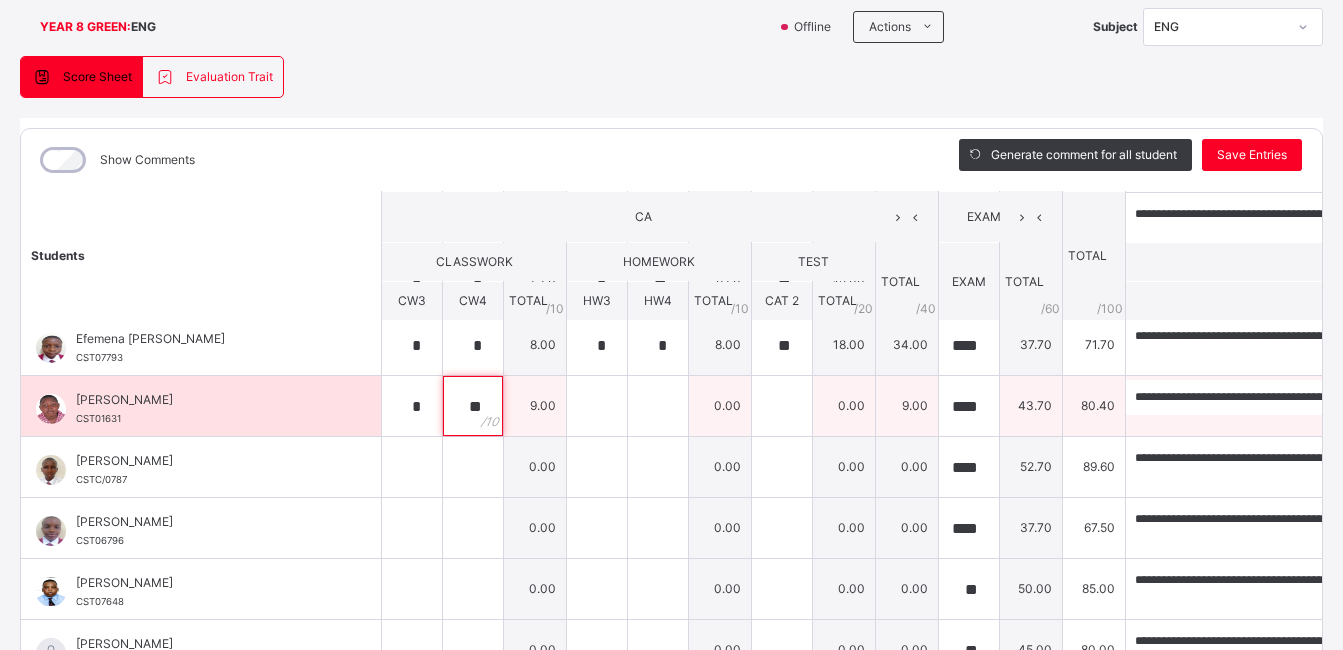 type on "**" 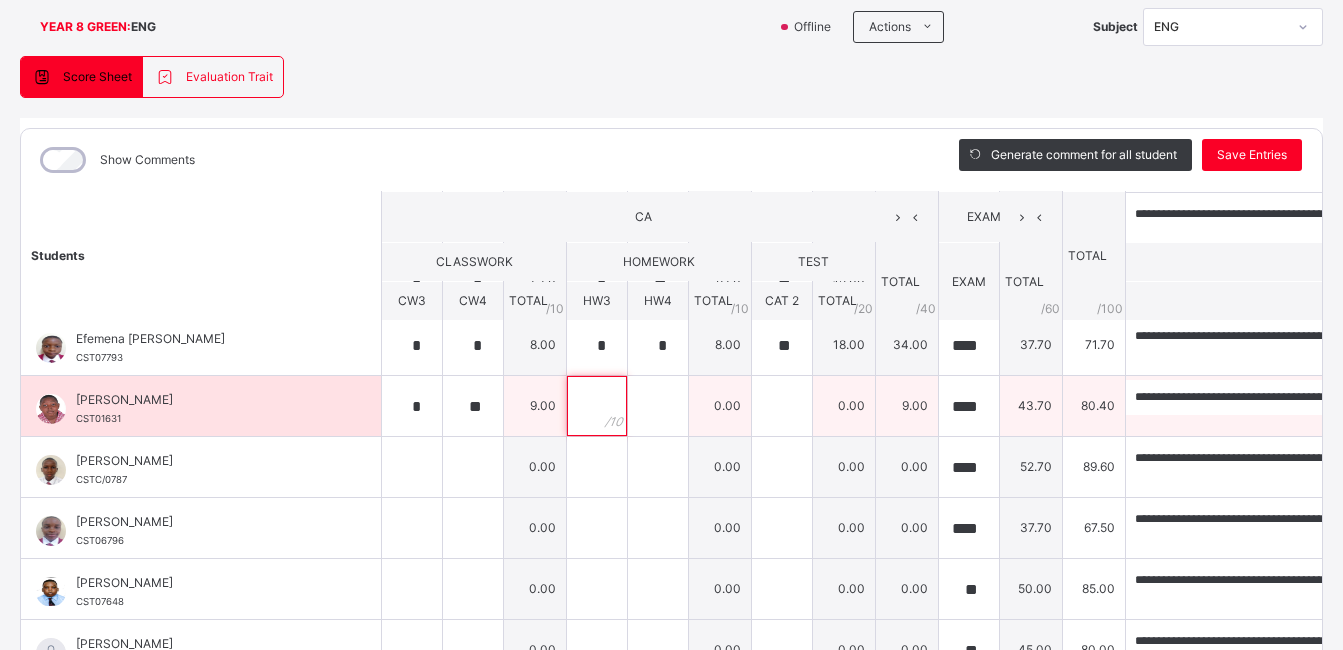 click at bounding box center (597, 406) 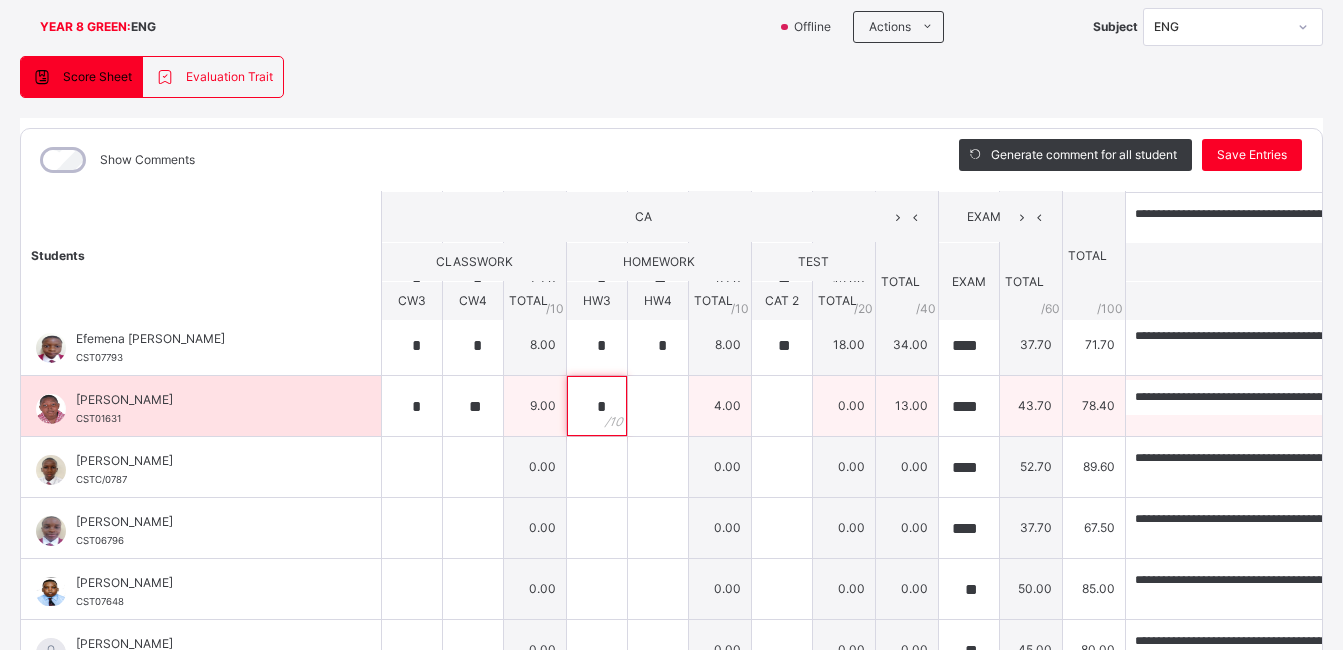 type on "*" 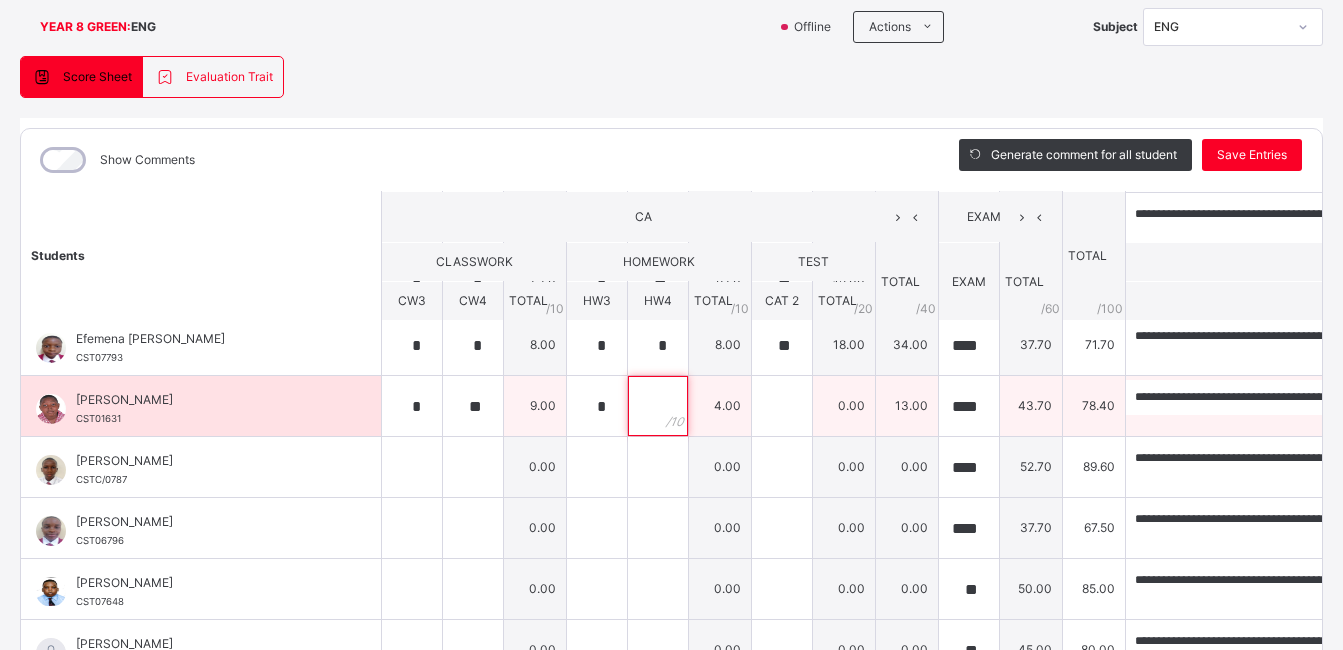 click at bounding box center (658, 406) 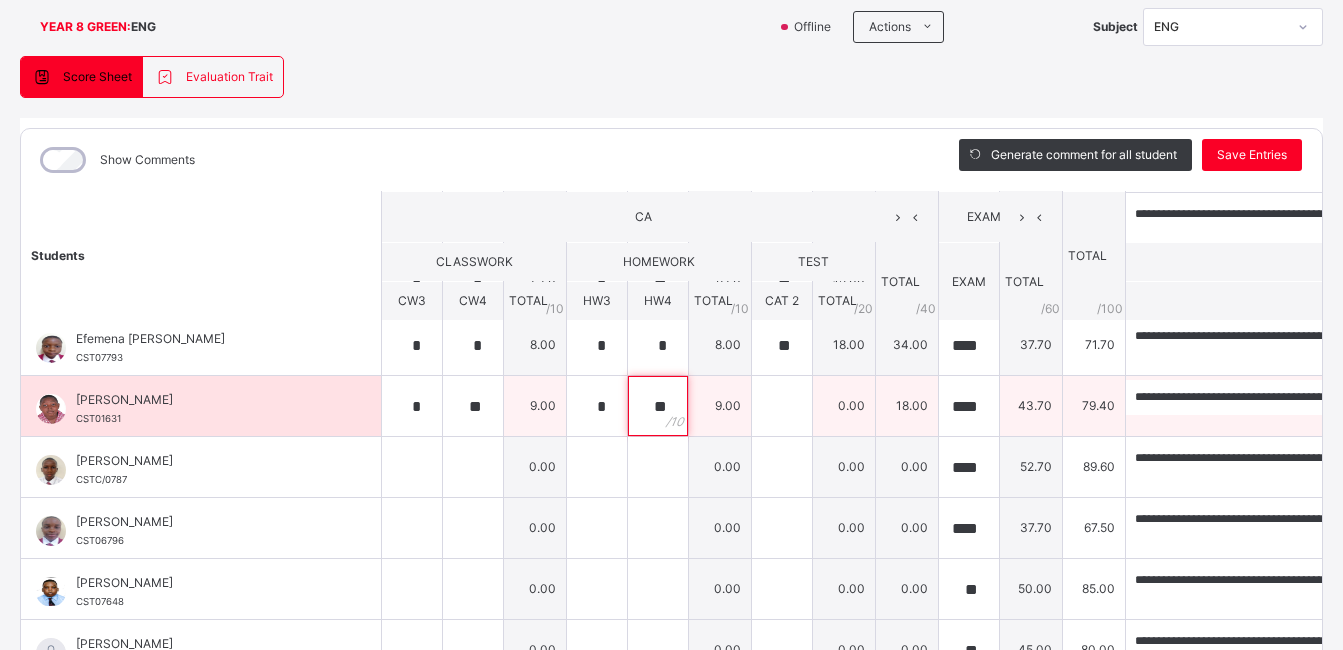 type on "**" 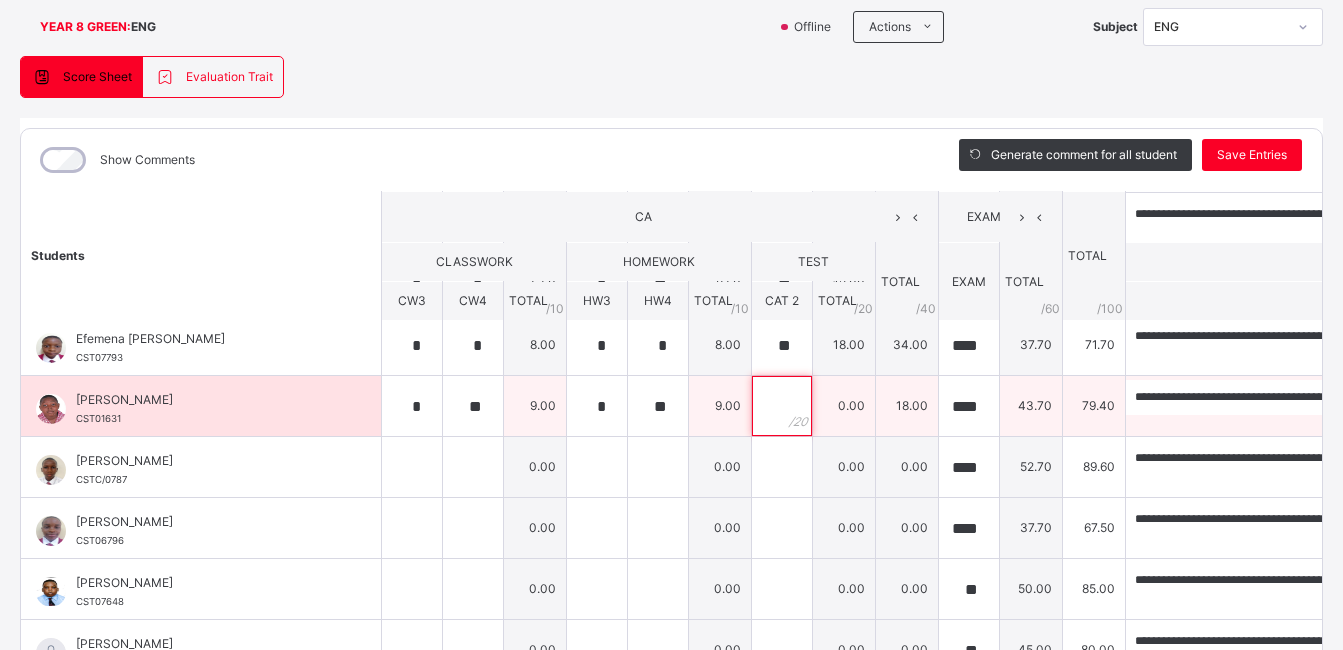 click at bounding box center [782, 406] 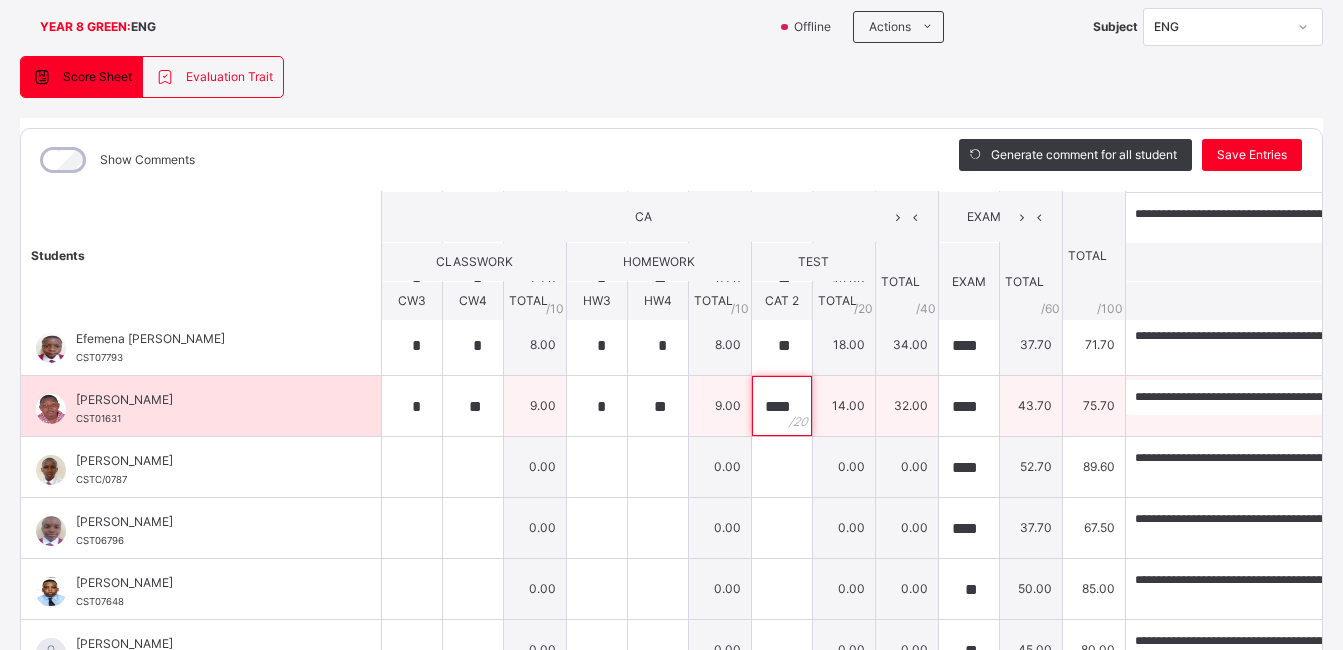 scroll, scrollTop: 0, scrollLeft: 1, axis: horizontal 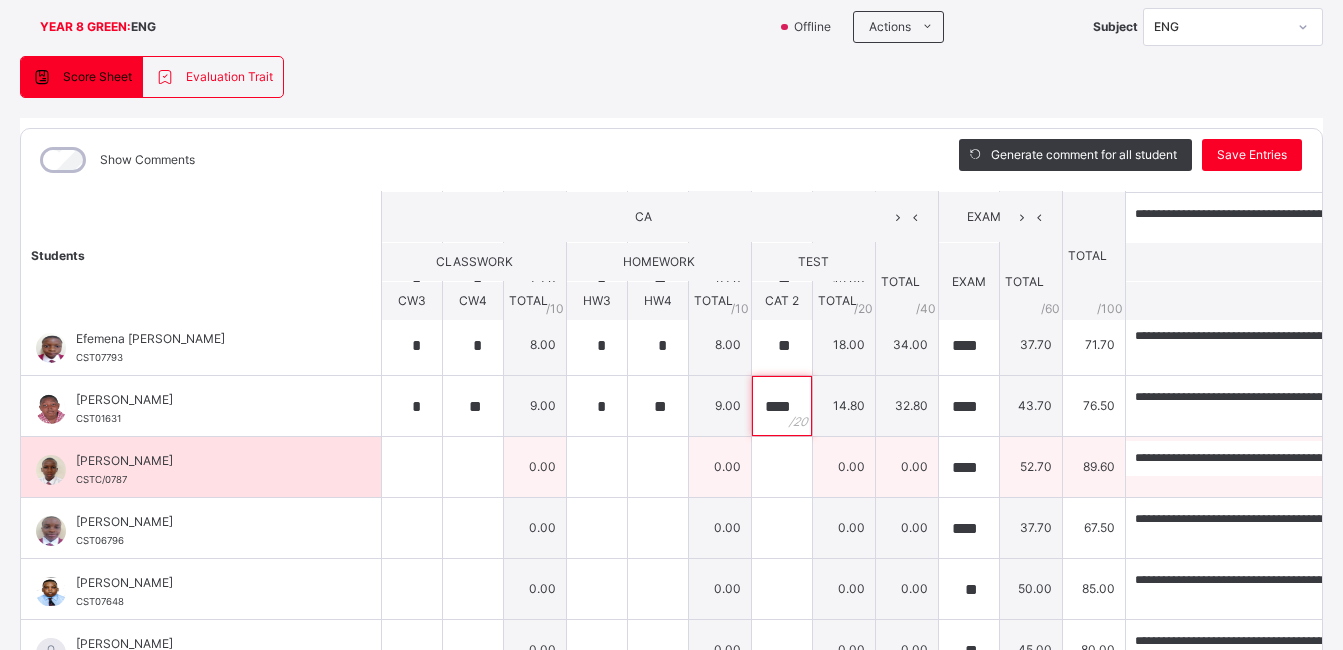 type on "****" 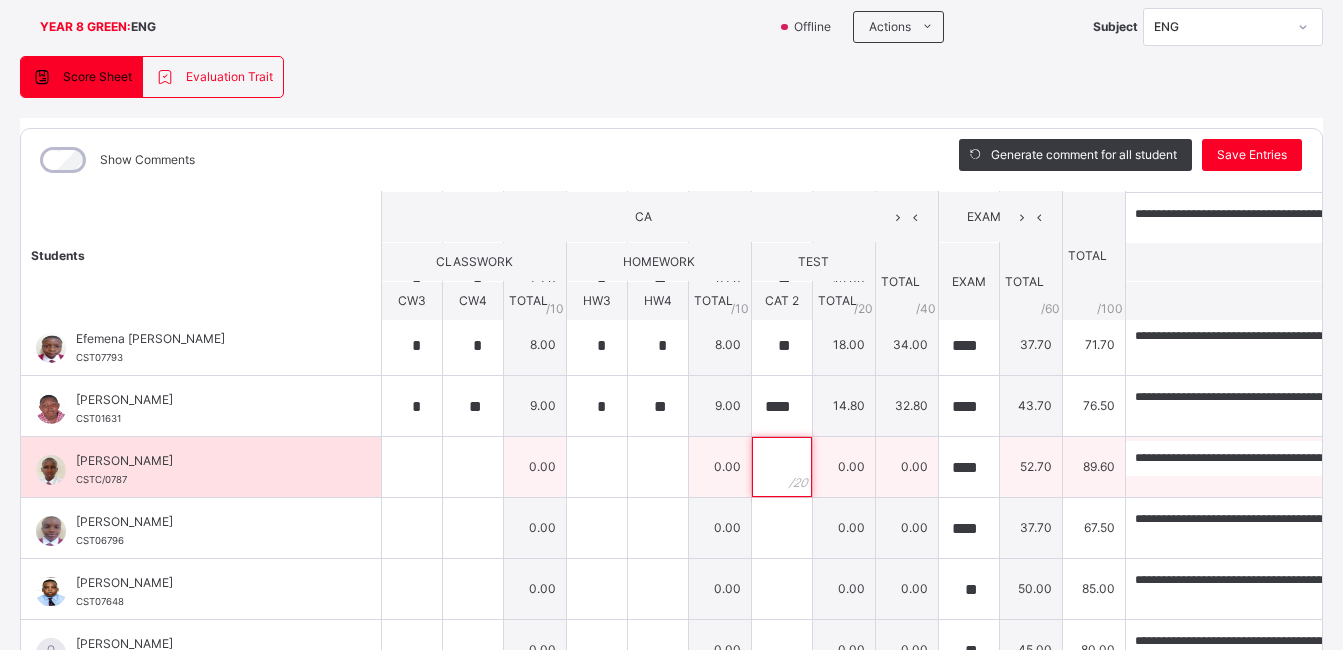 scroll, scrollTop: 0, scrollLeft: 0, axis: both 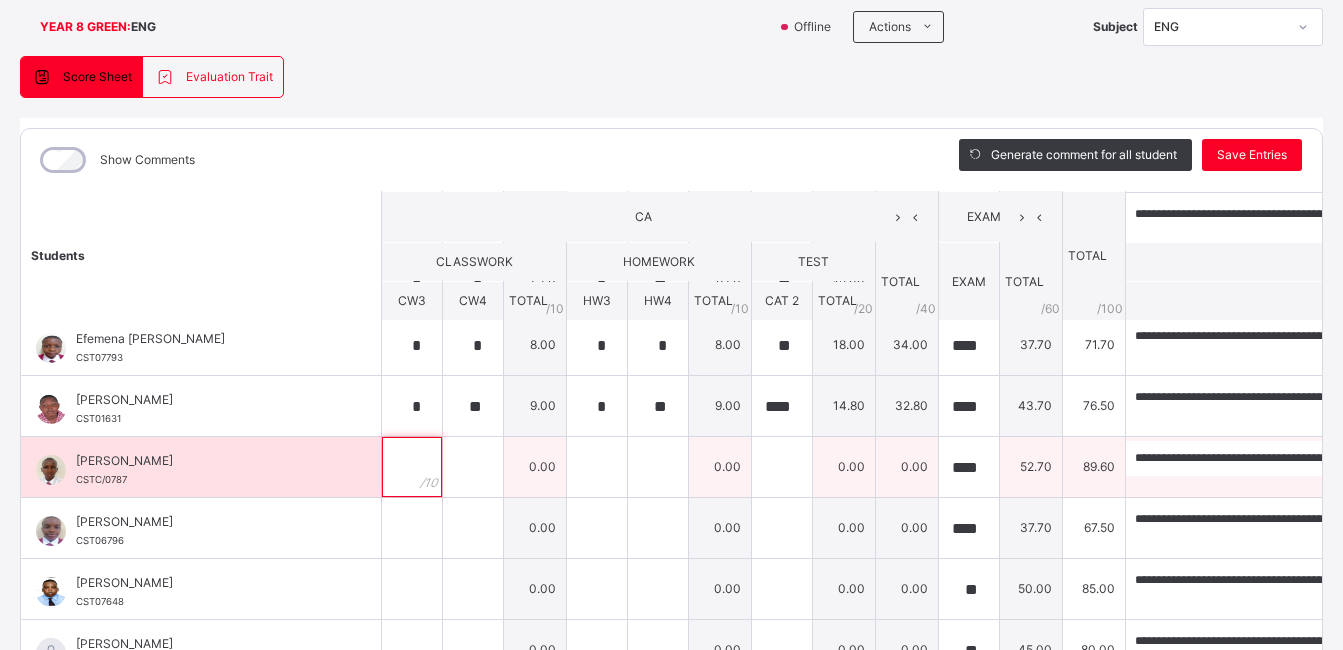 click at bounding box center (412, 467) 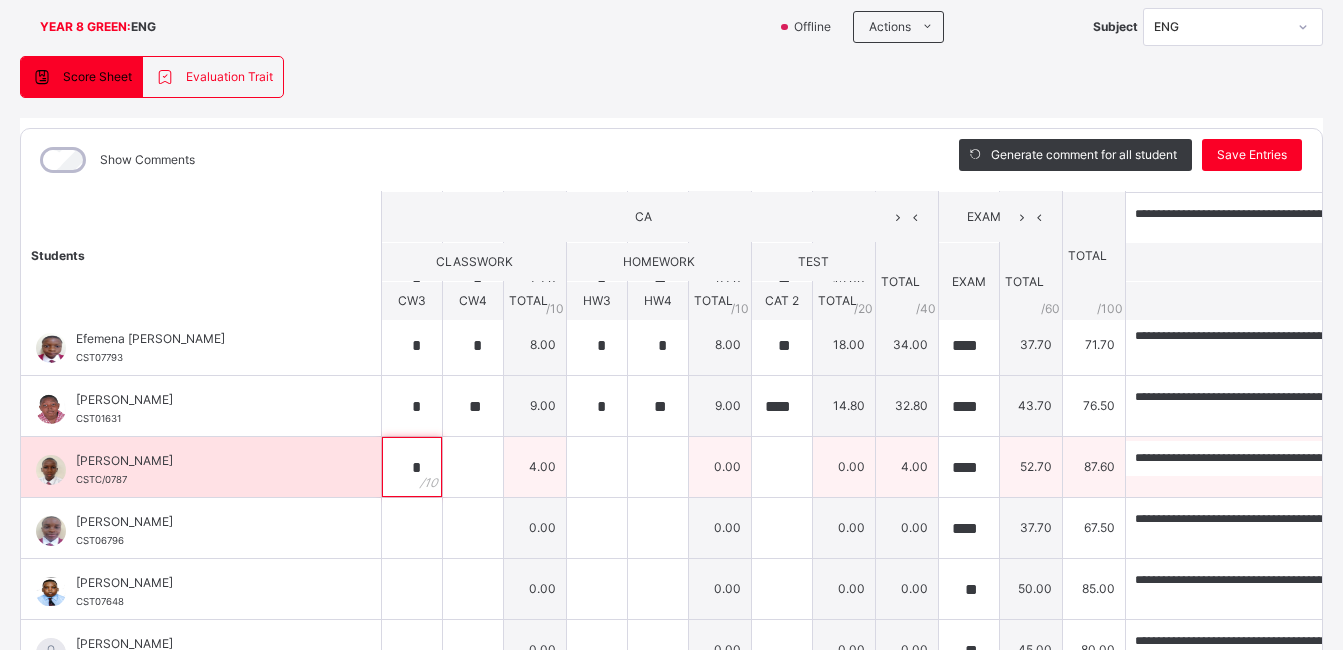 type on "*" 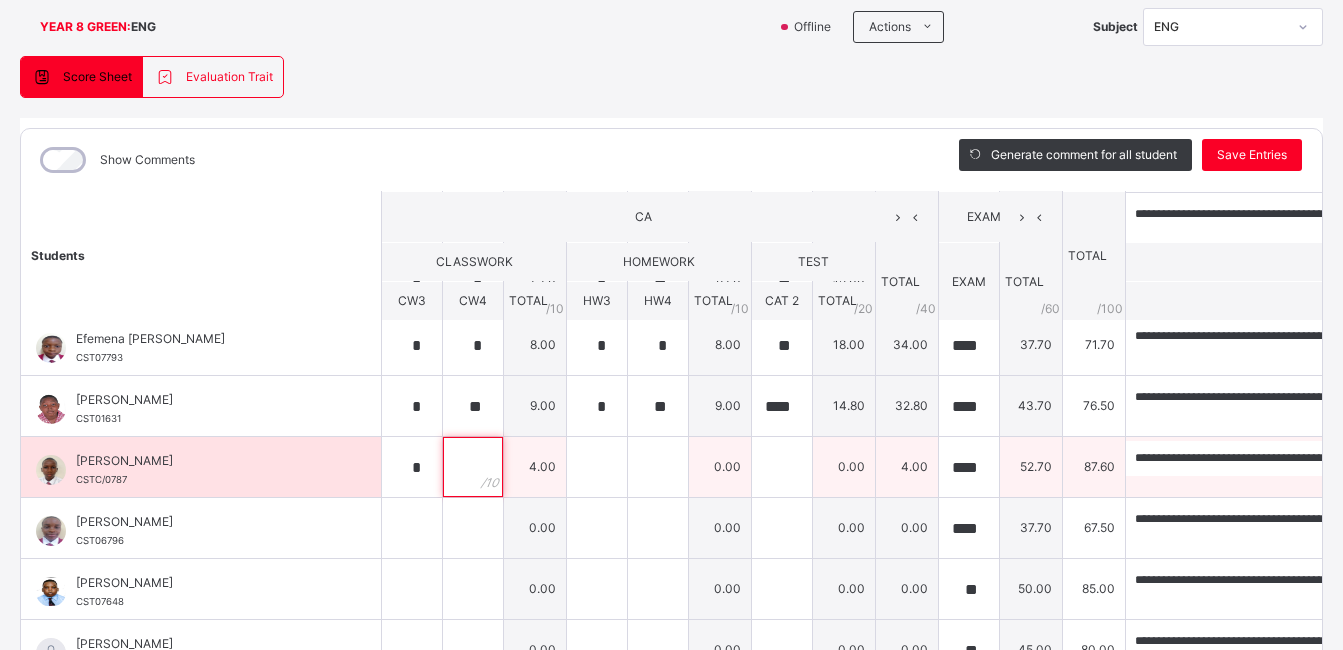 click at bounding box center [473, 467] 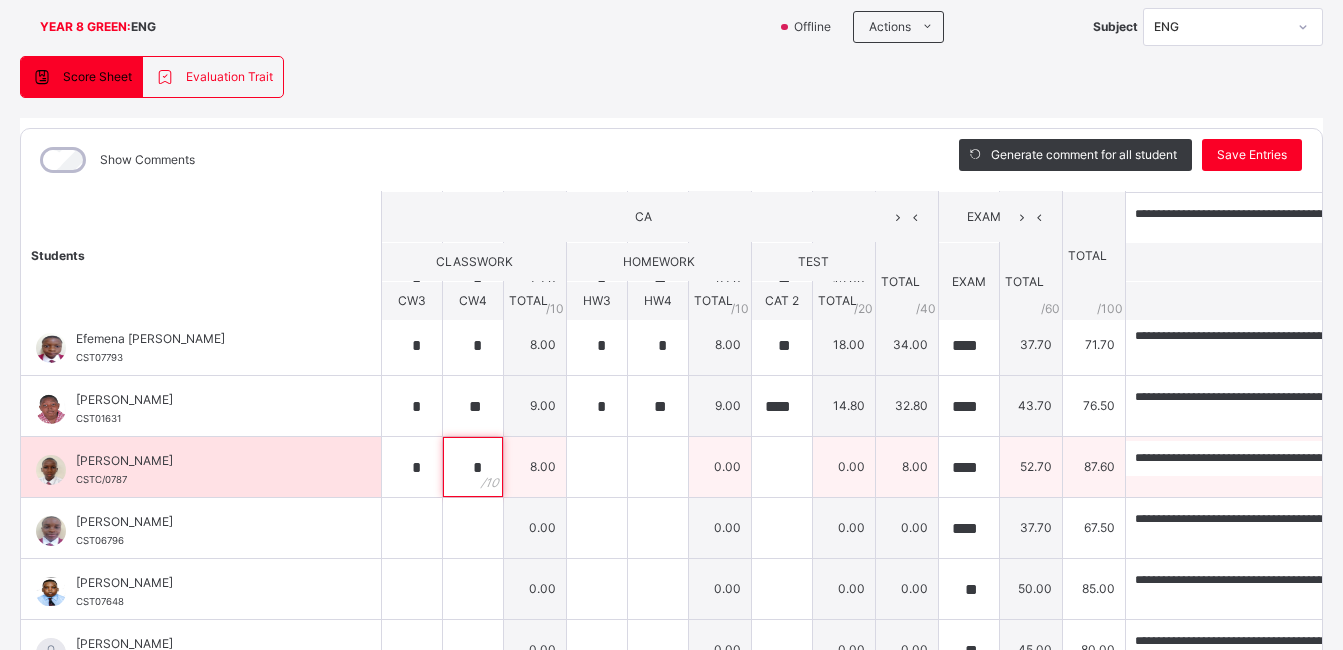 type on "*" 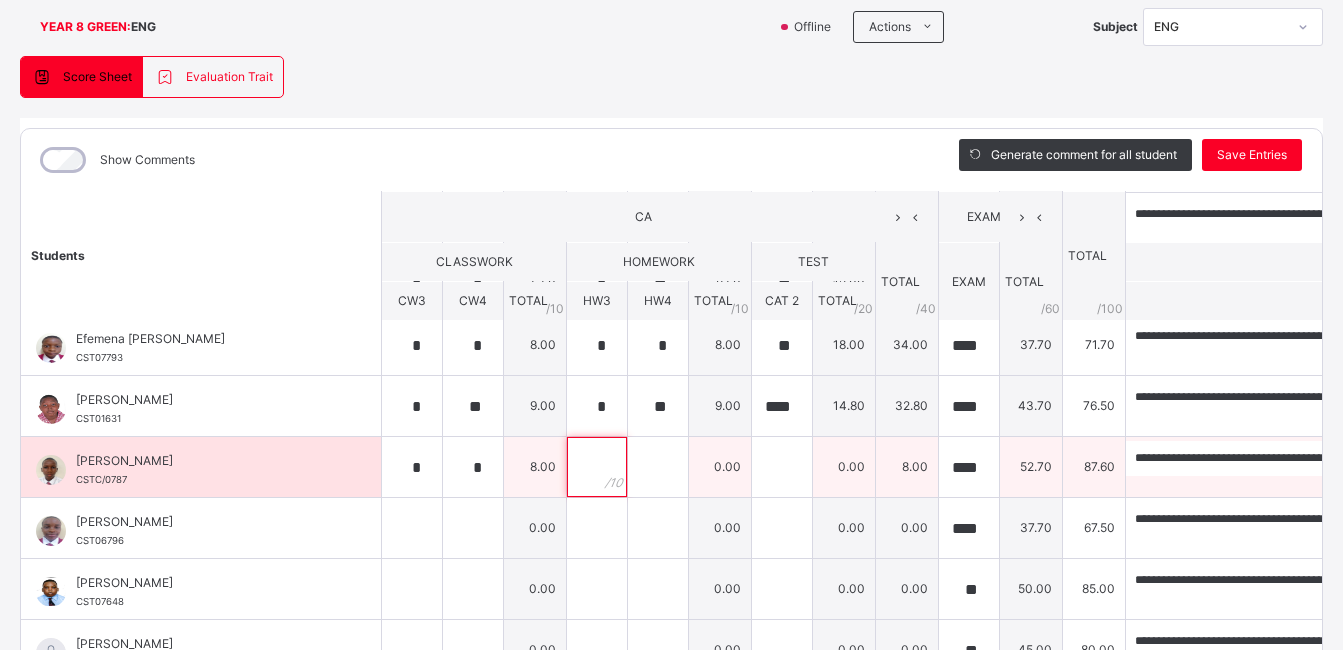 click at bounding box center [597, 467] 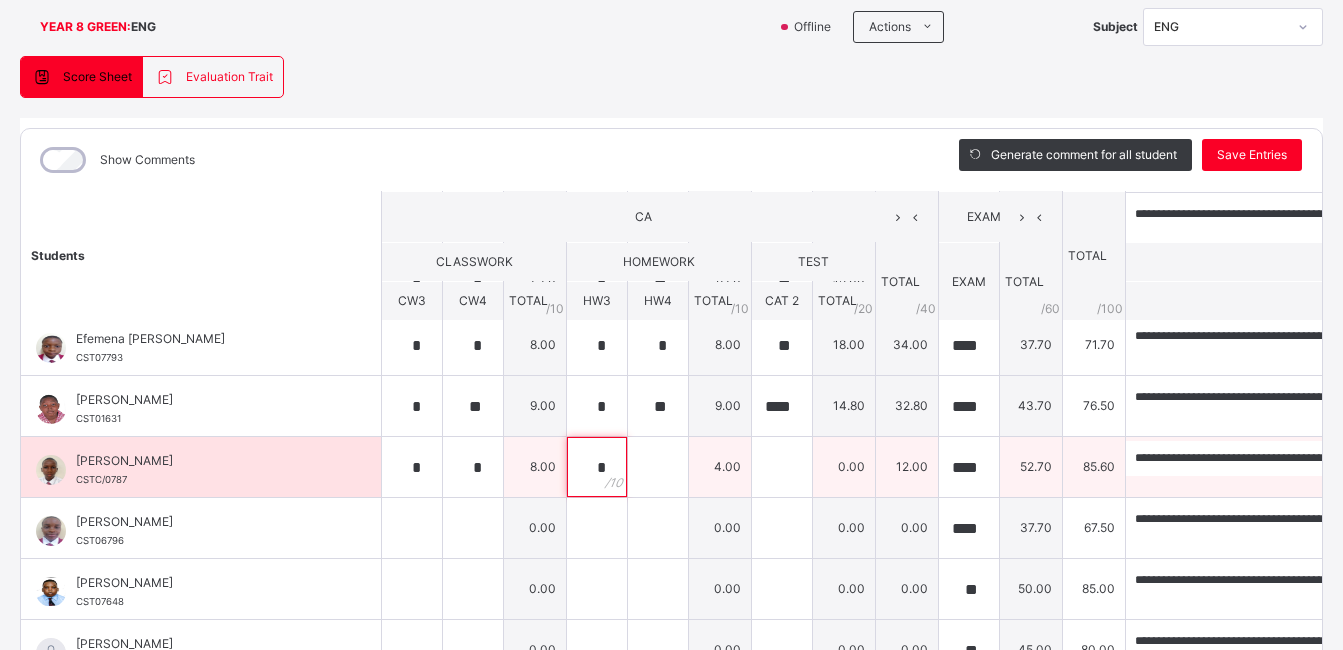 type on "*" 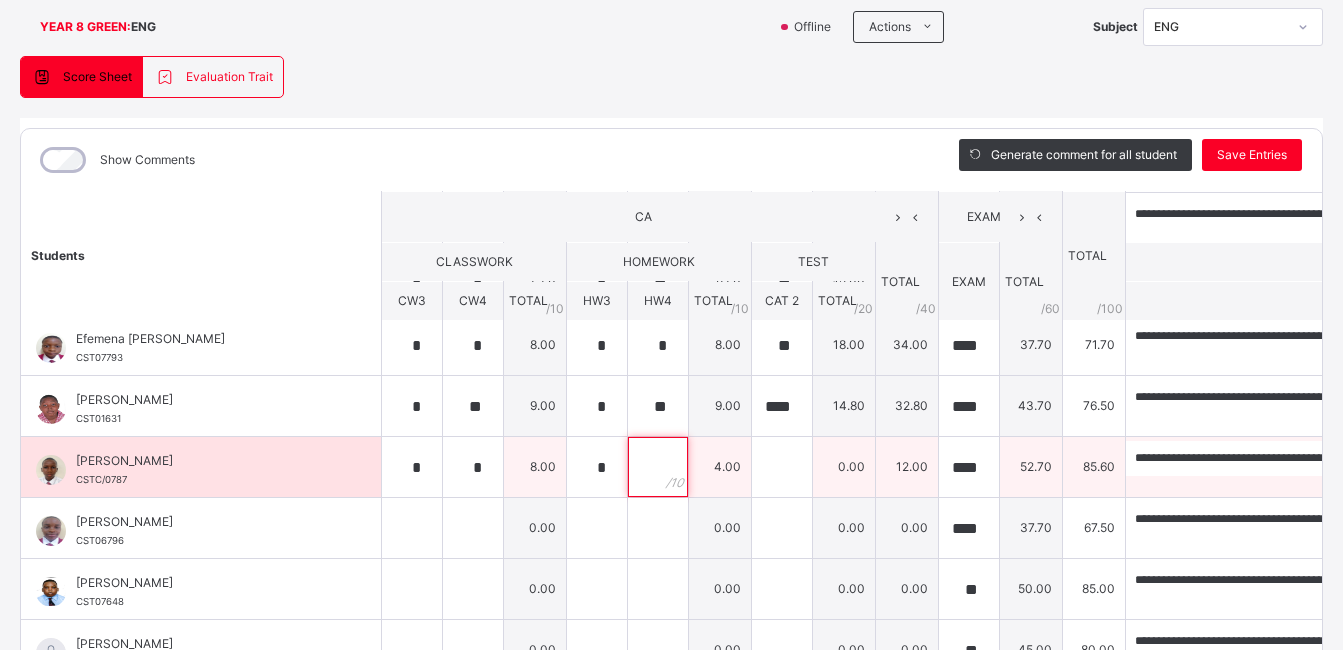 click at bounding box center [658, 467] 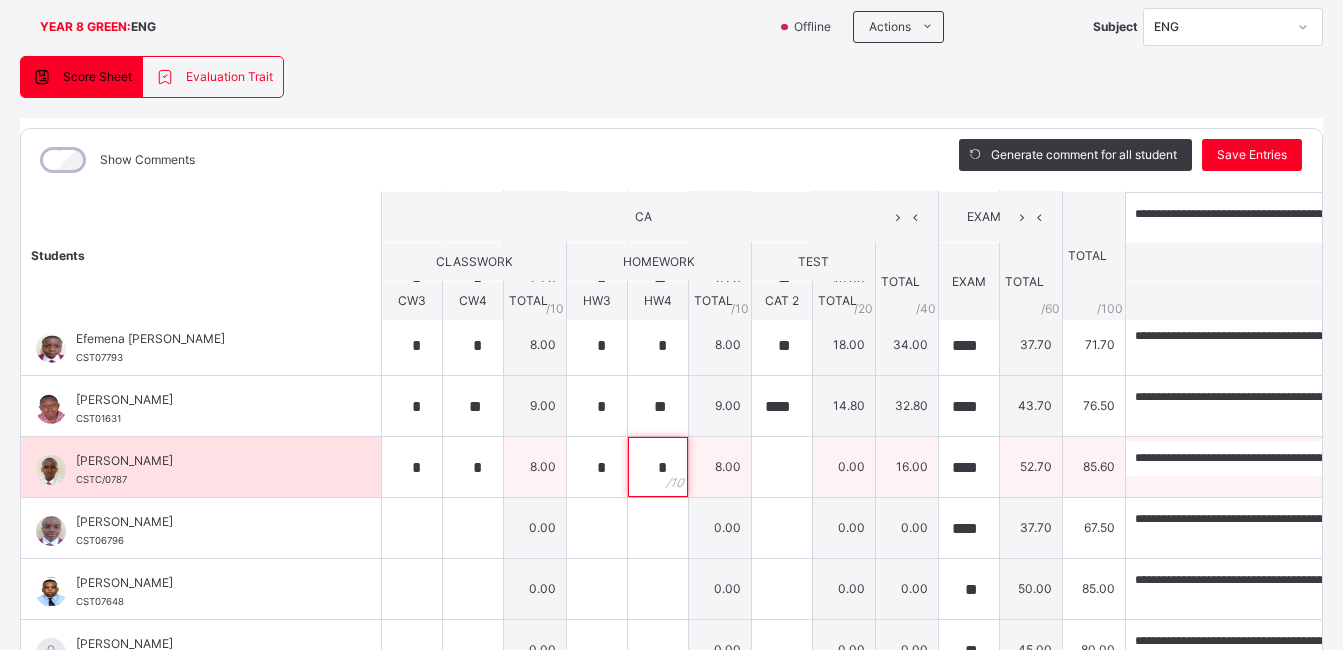 type on "*" 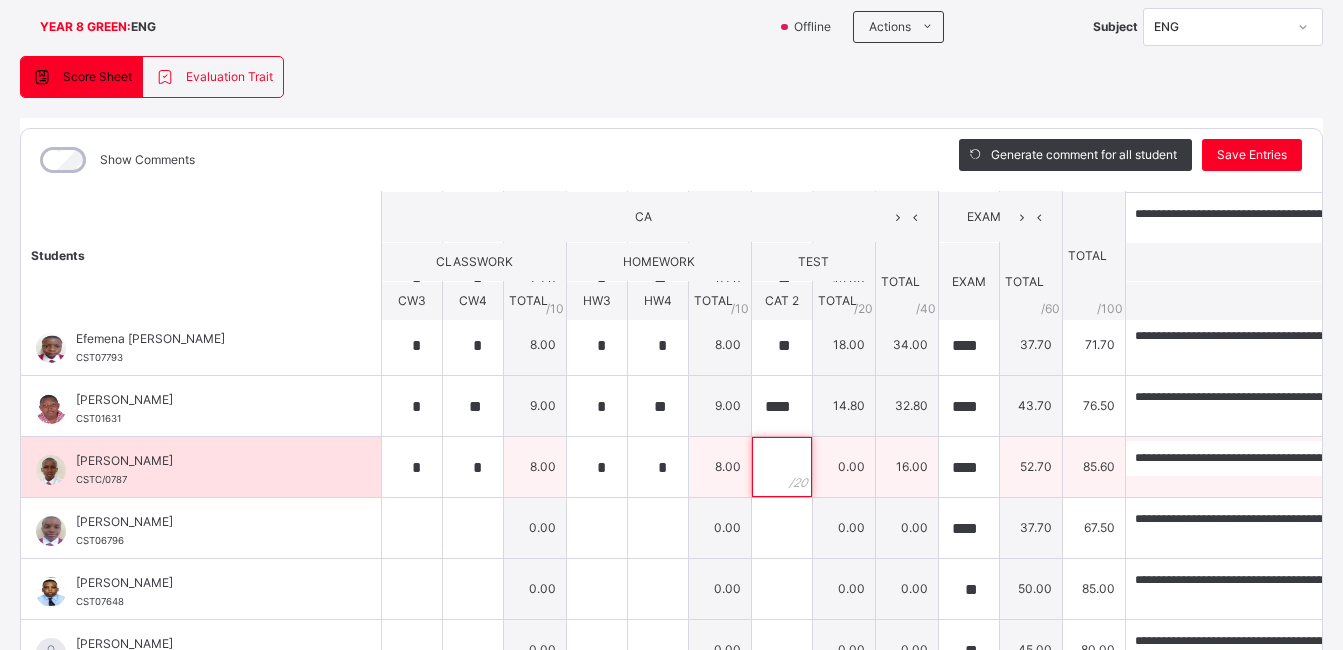 click at bounding box center [782, 467] 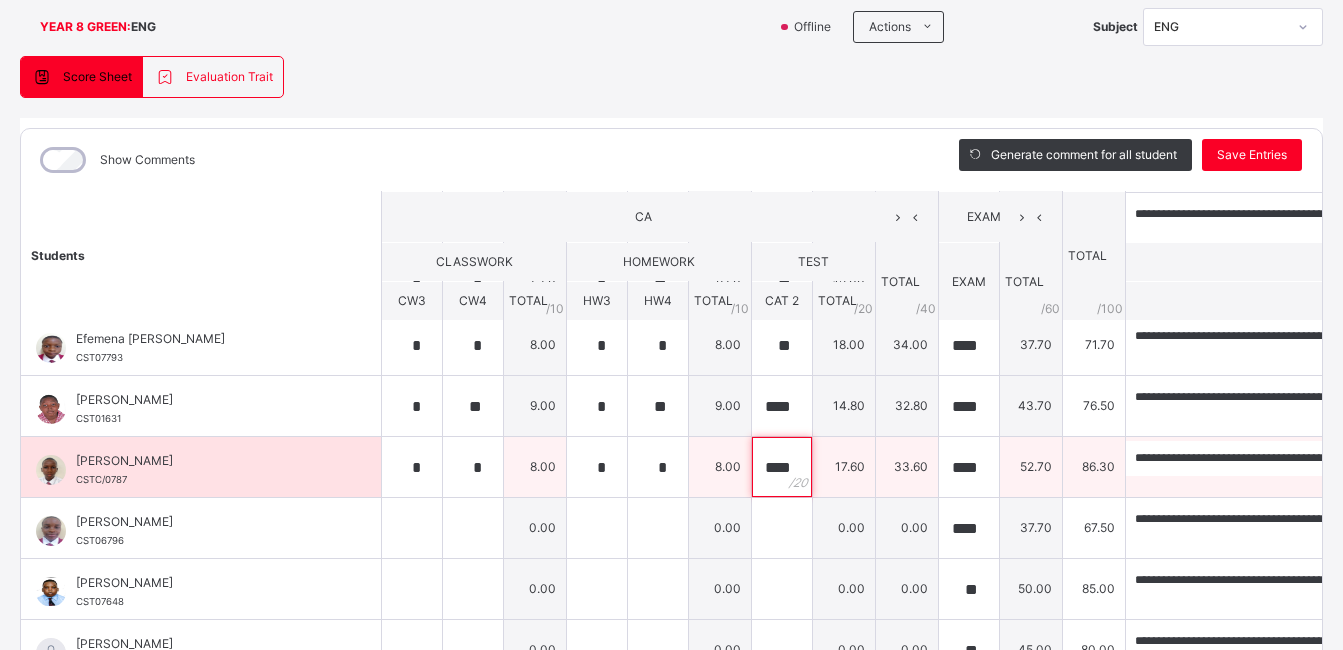 type on "****" 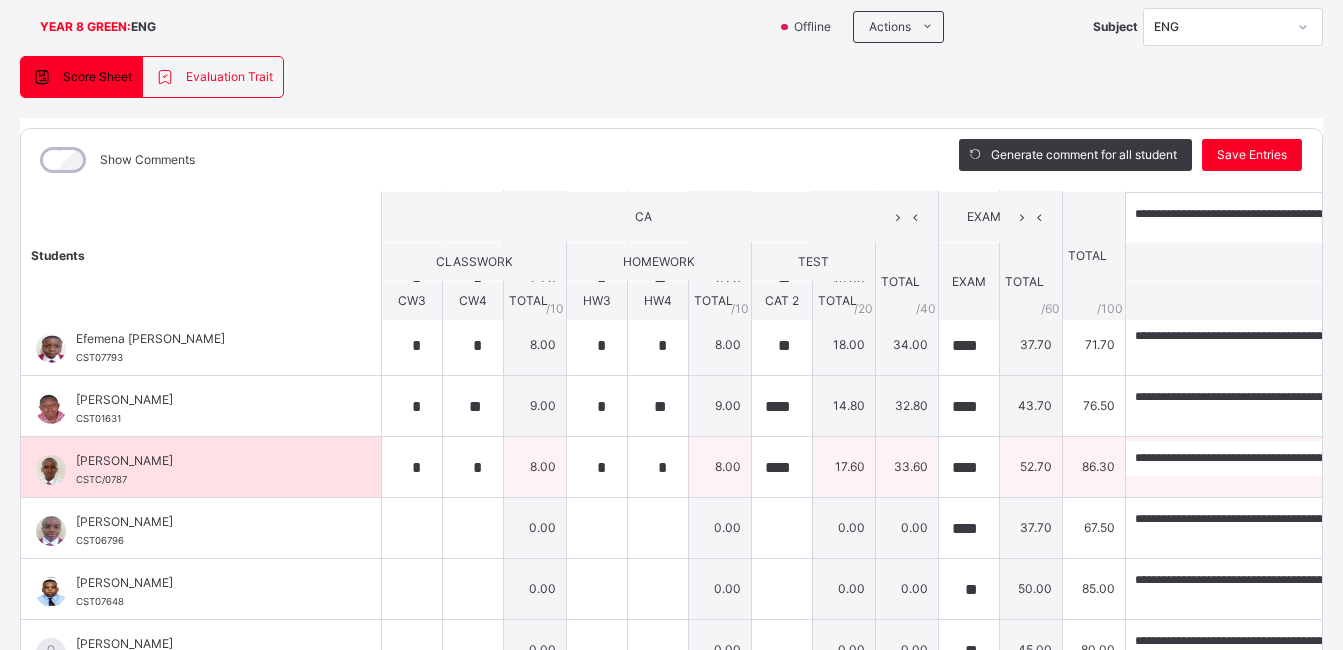 click on "33.60" at bounding box center (907, 467) 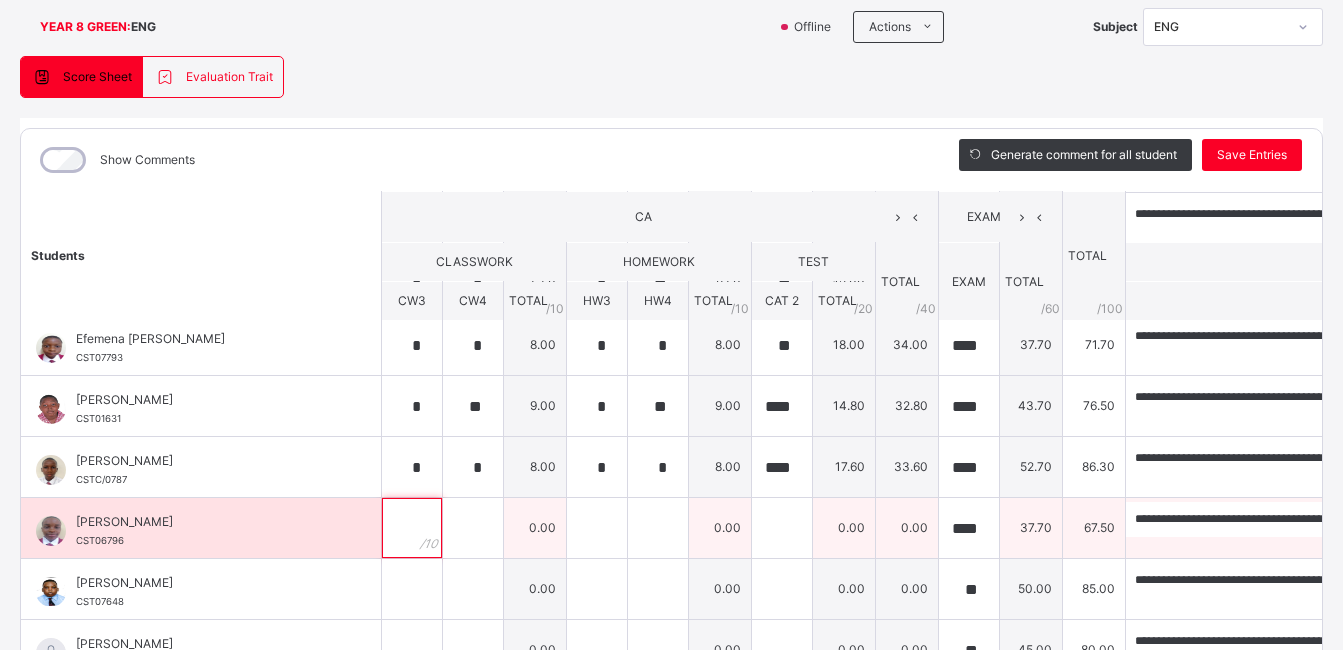 click at bounding box center [412, 528] 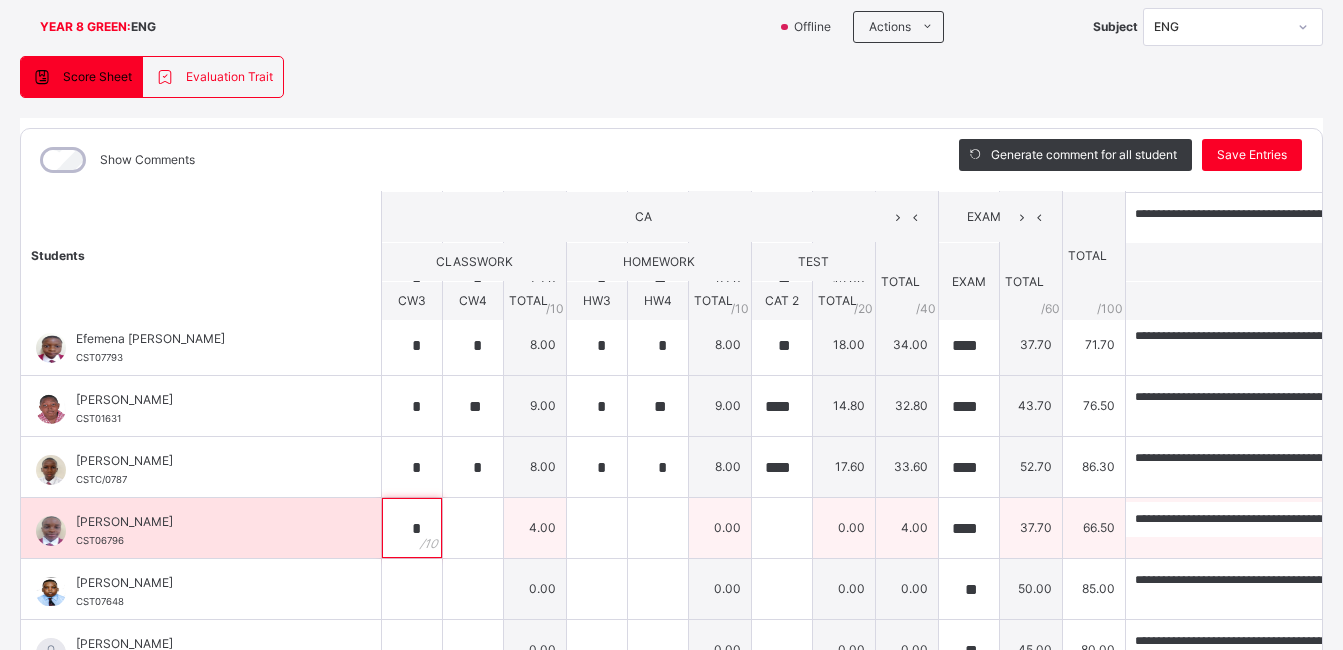 type on "*" 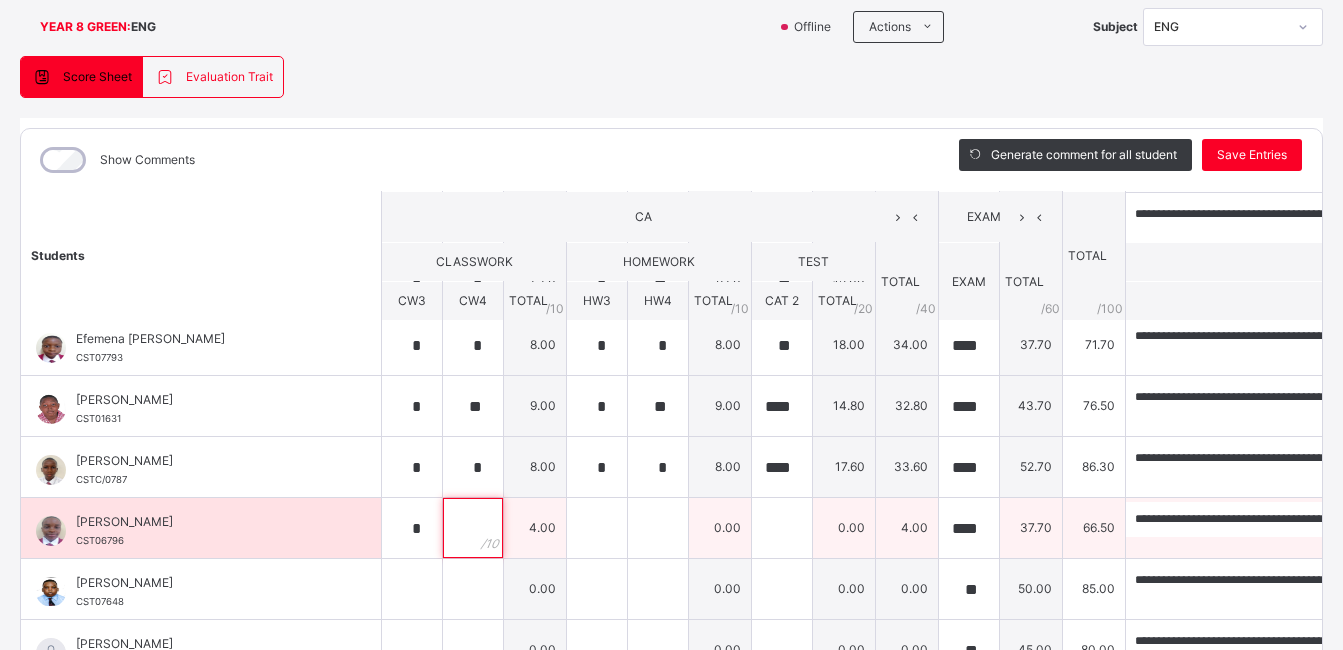click at bounding box center [473, 528] 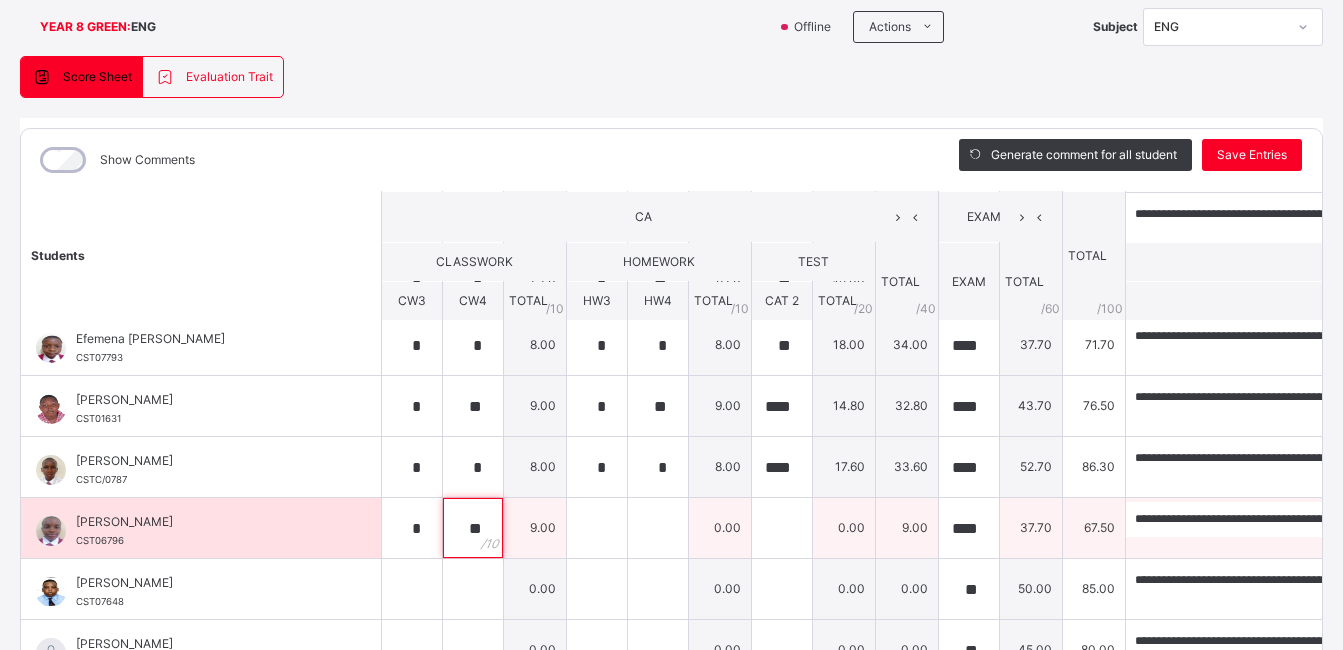type on "**" 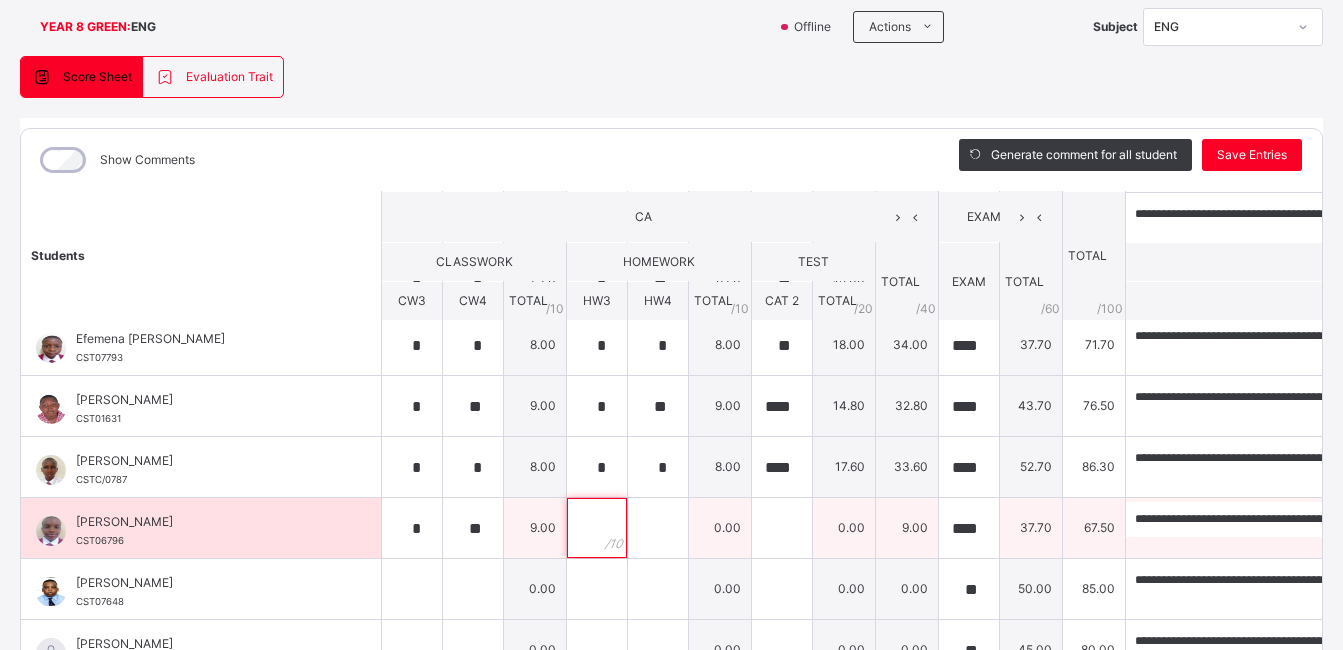 click at bounding box center [597, 528] 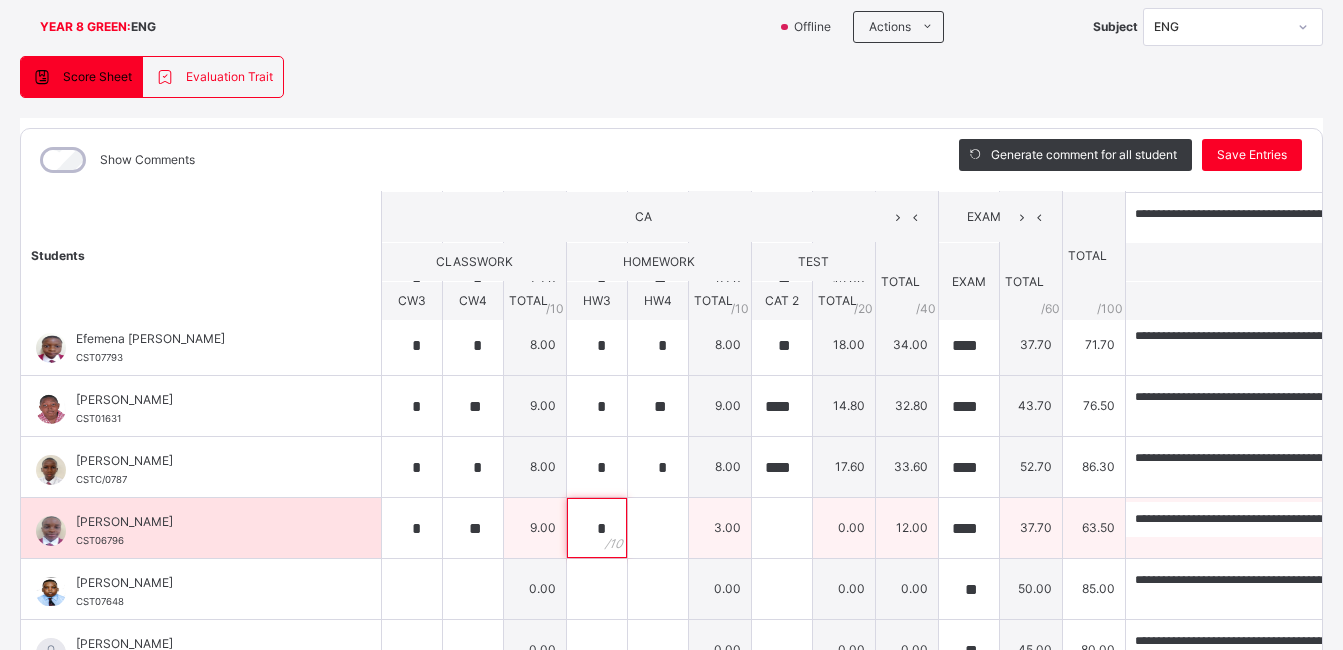 type on "*" 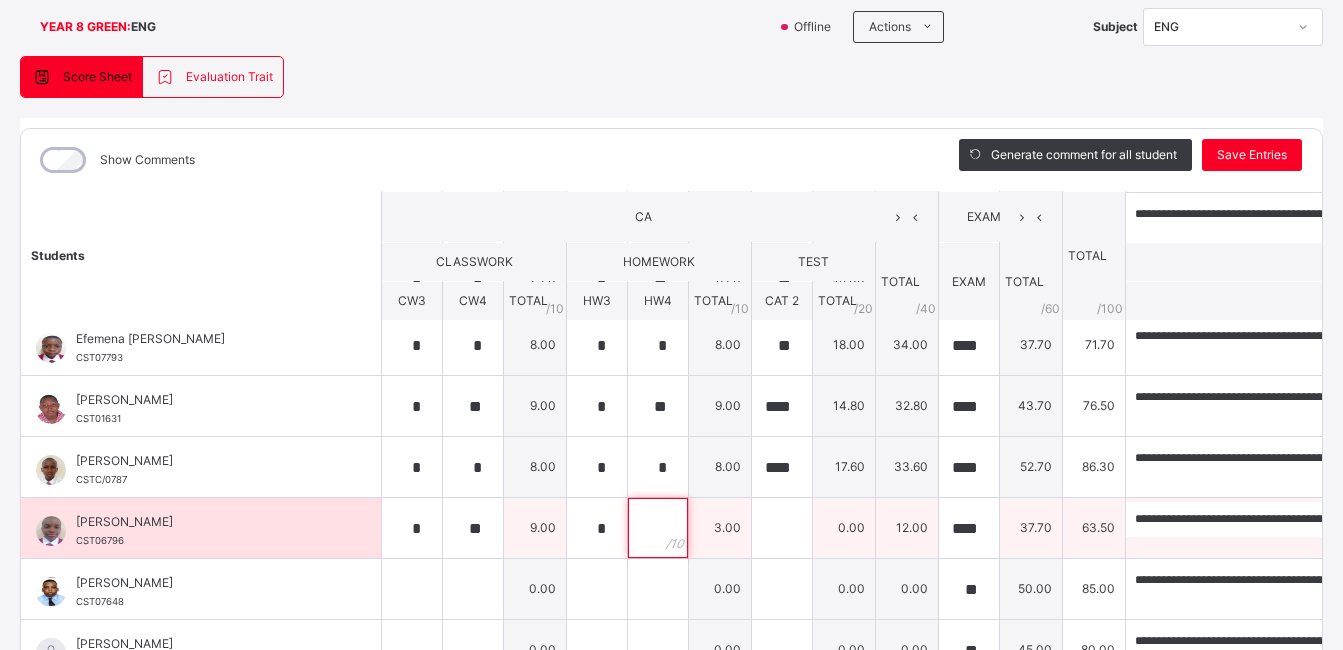 click at bounding box center [658, 528] 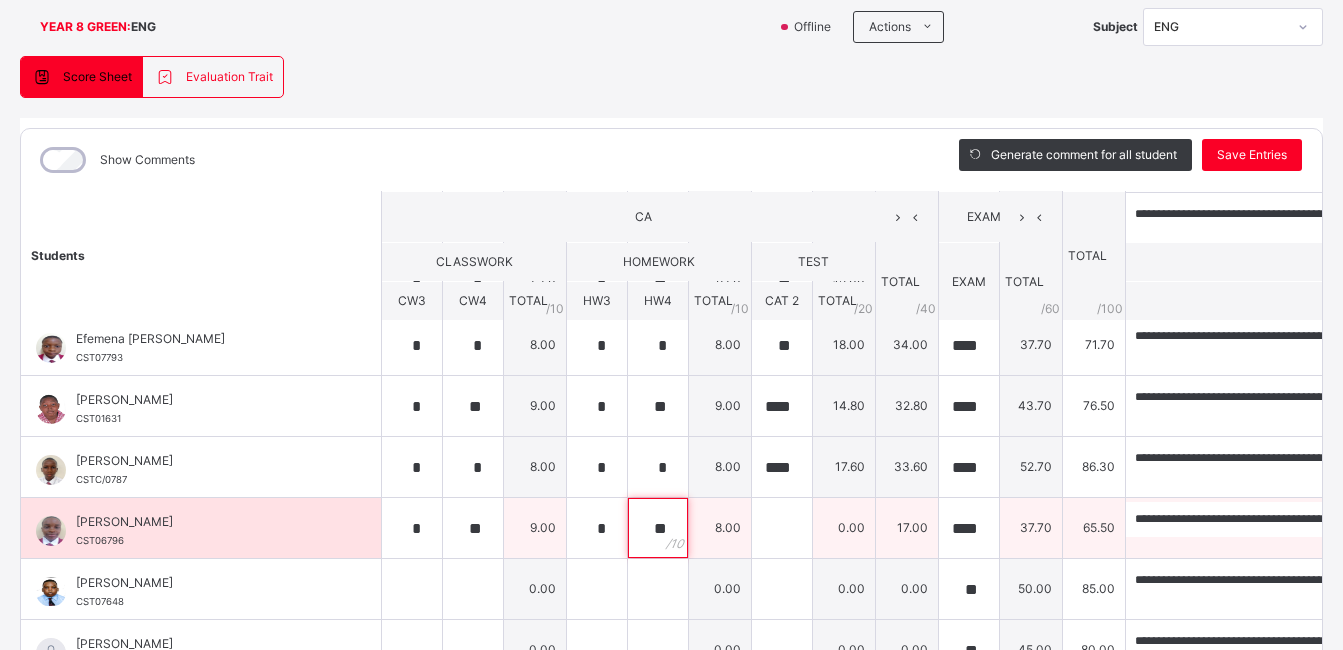 type on "**" 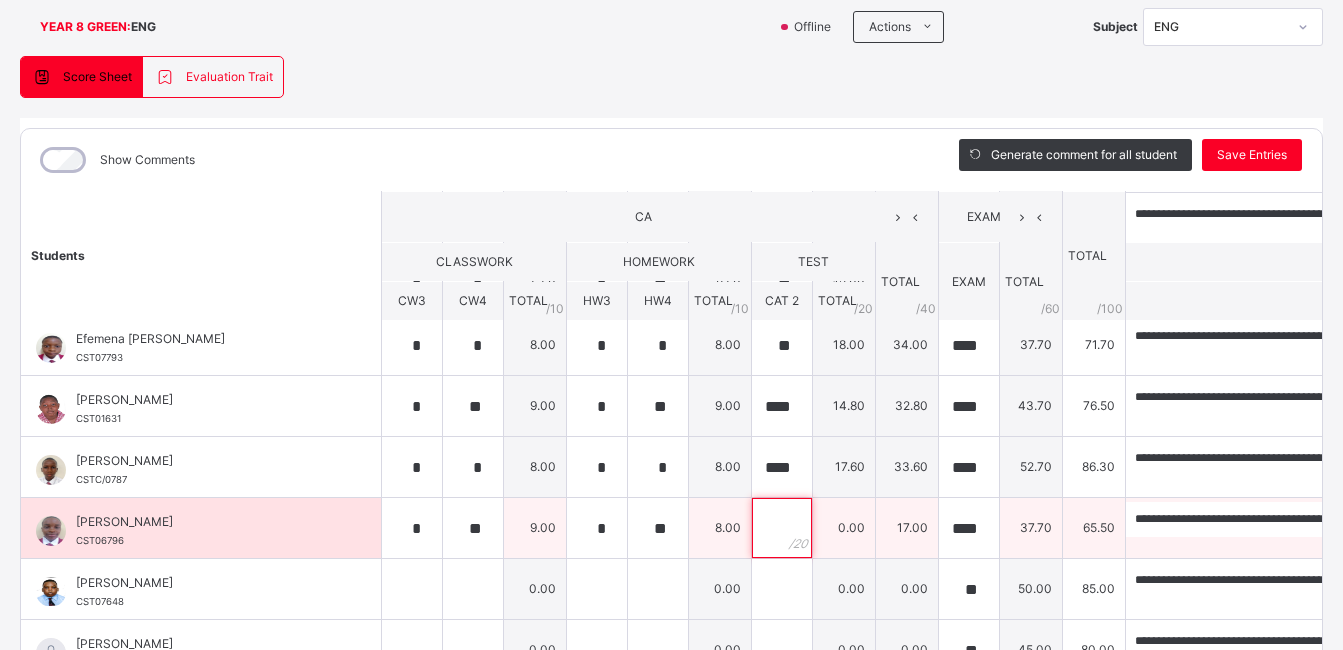 click at bounding box center [782, 528] 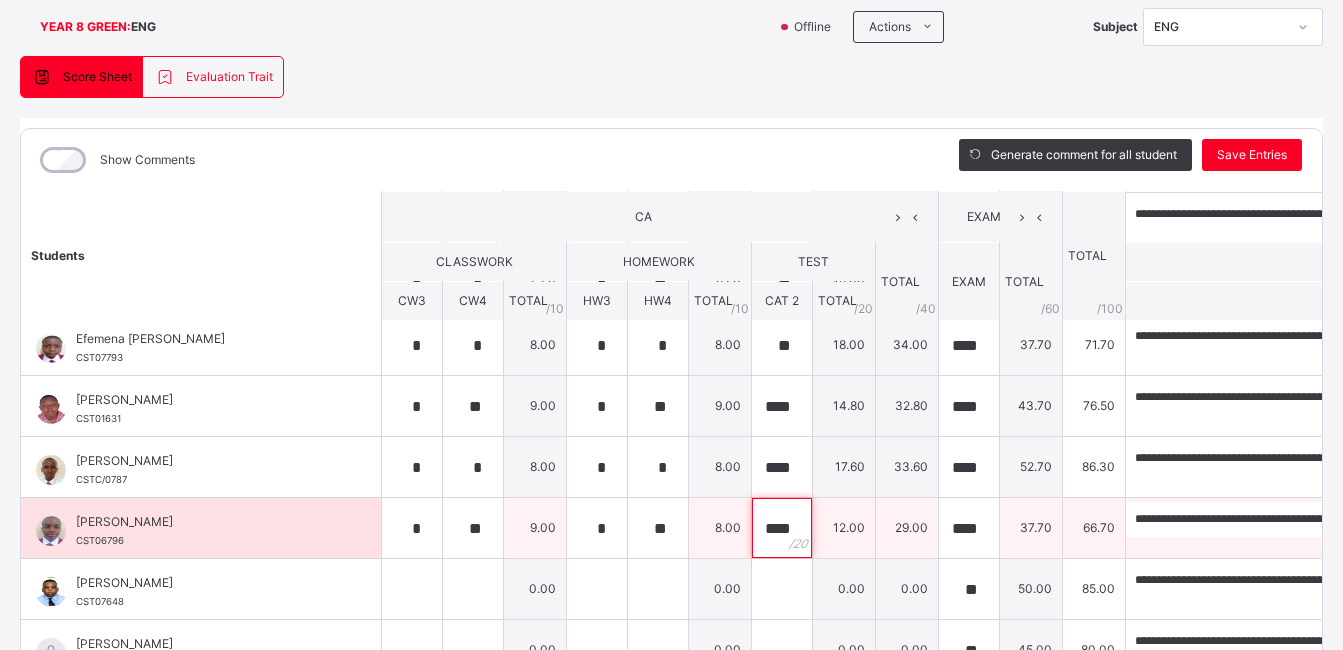 scroll, scrollTop: 0, scrollLeft: 2, axis: horizontal 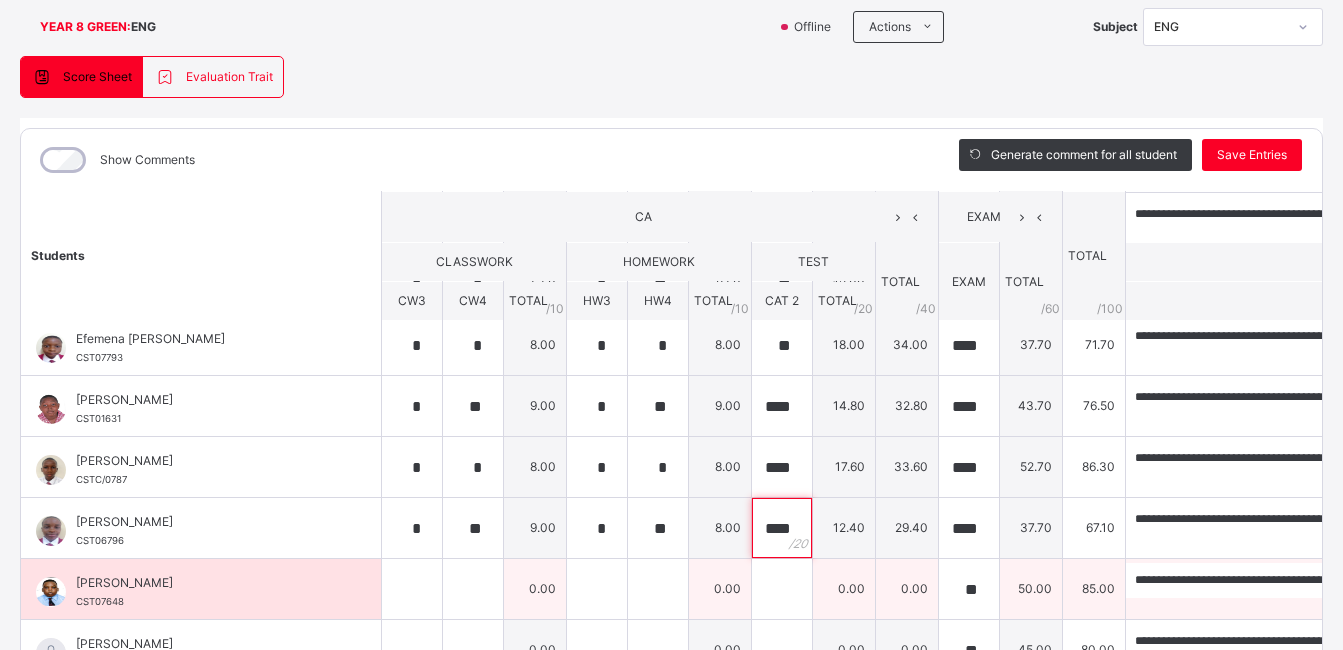 type on "****" 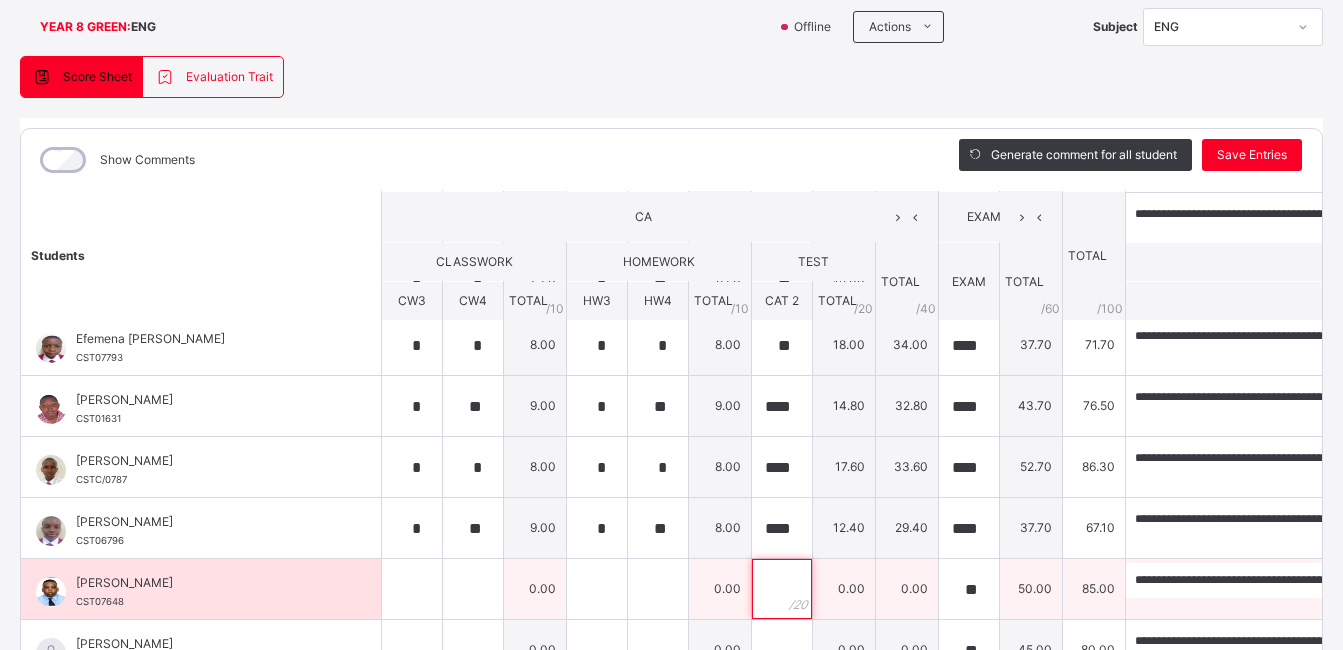 scroll, scrollTop: 0, scrollLeft: 0, axis: both 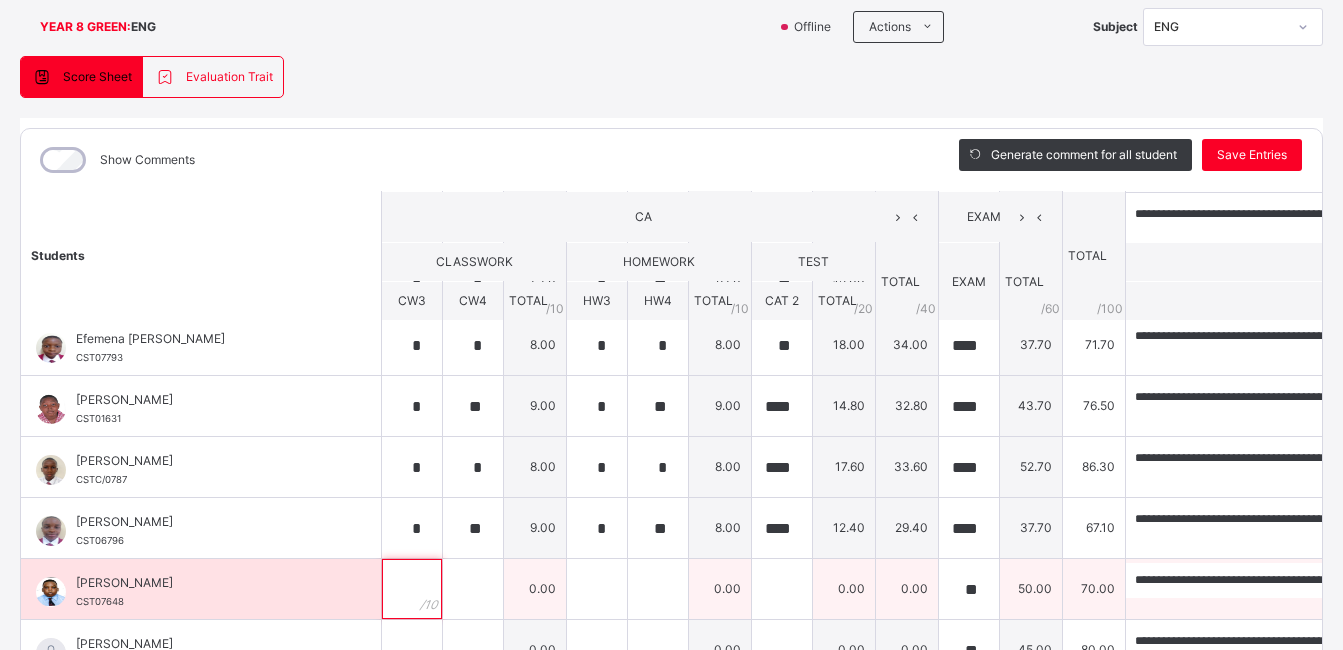 click at bounding box center (412, 589) 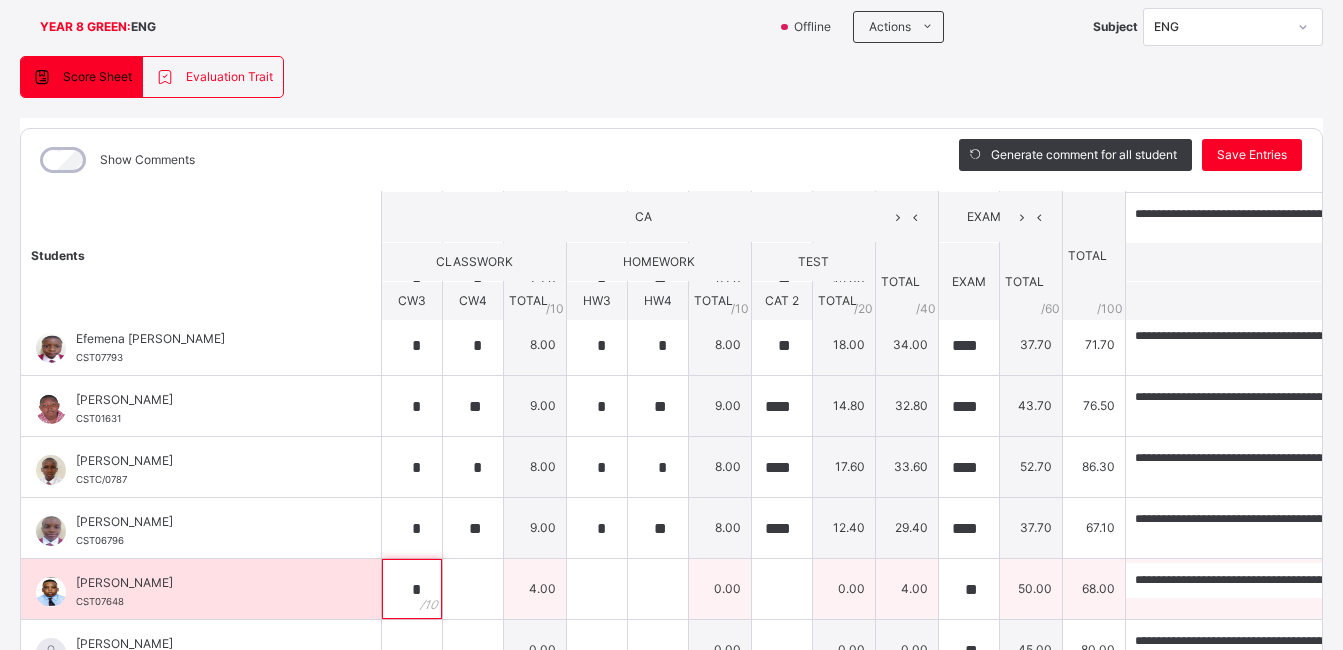 type on "*" 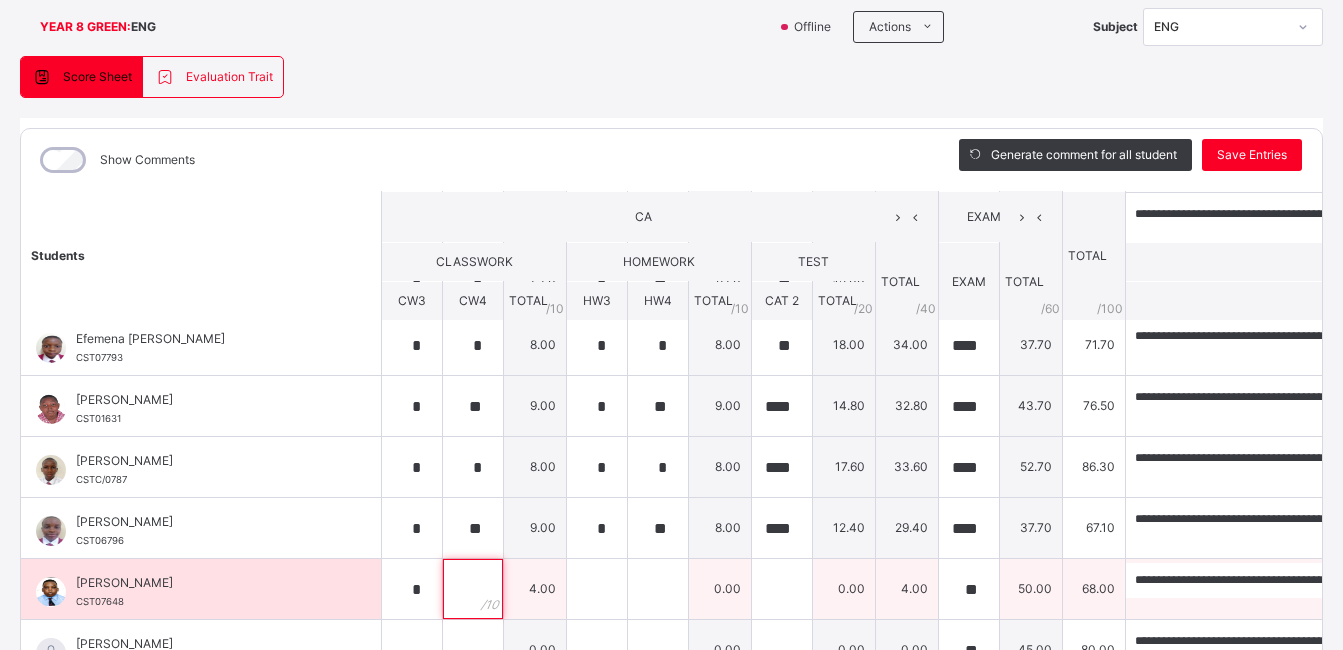 click at bounding box center [473, 589] 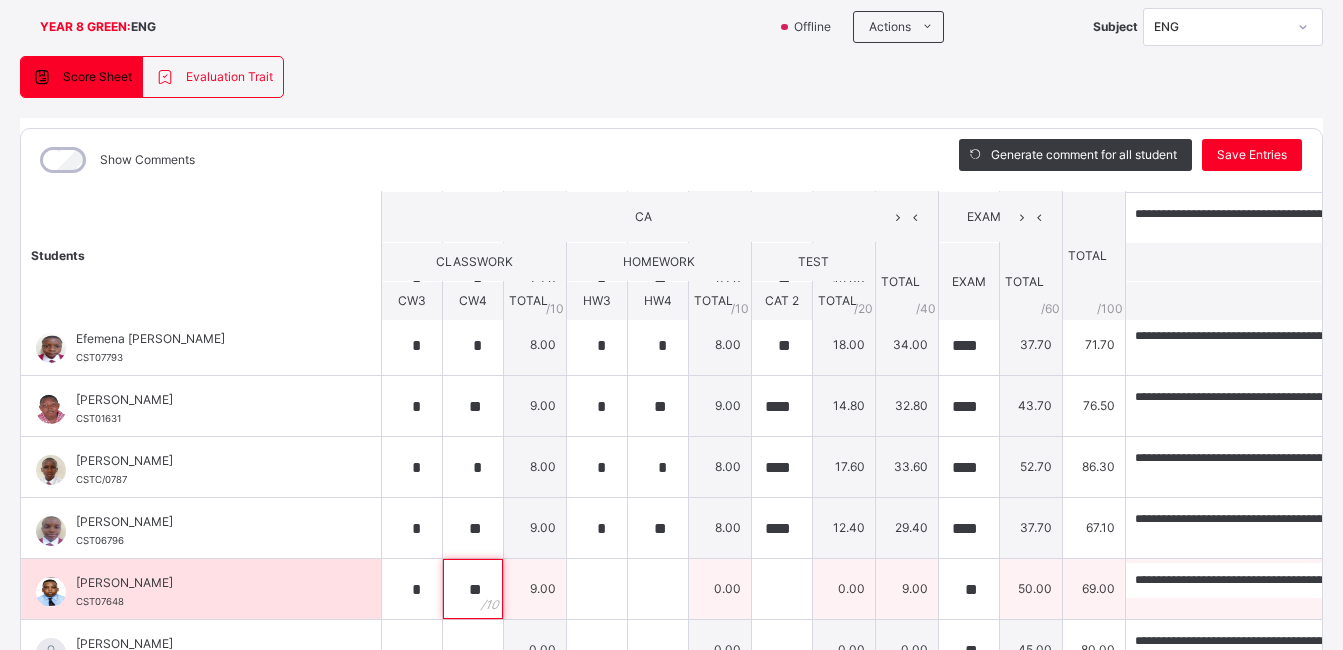 type on "**" 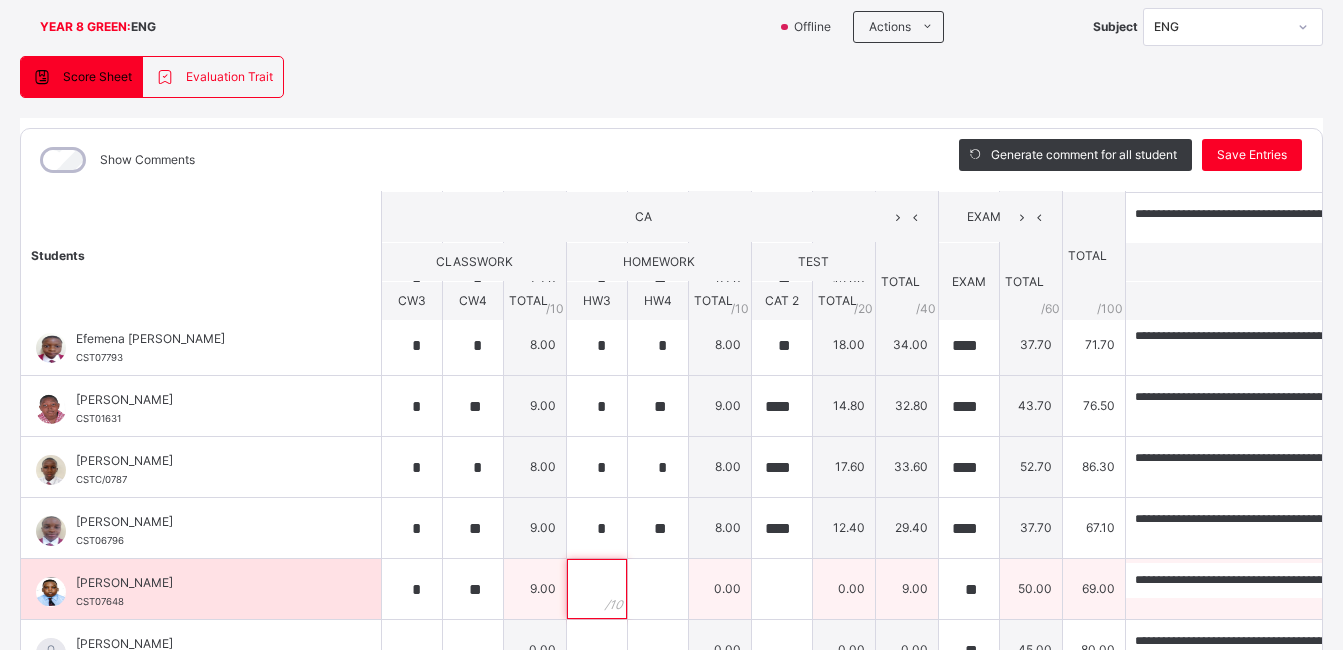 click at bounding box center [597, 589] 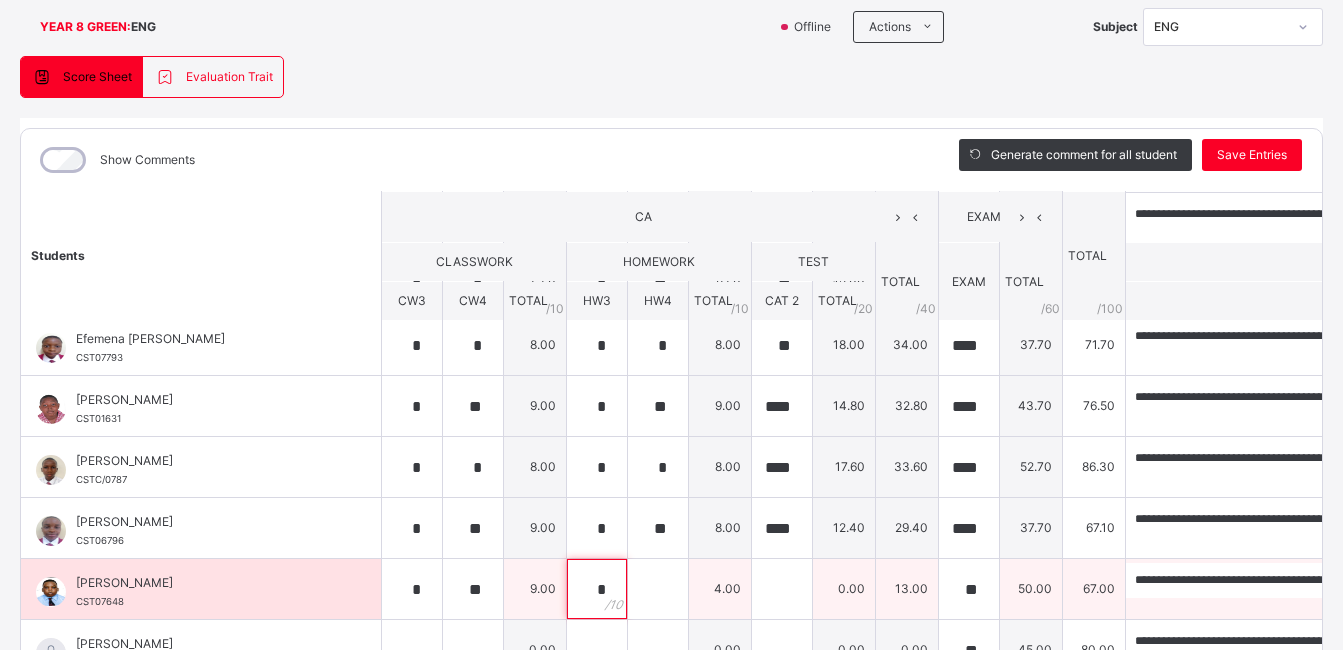 type on "*" 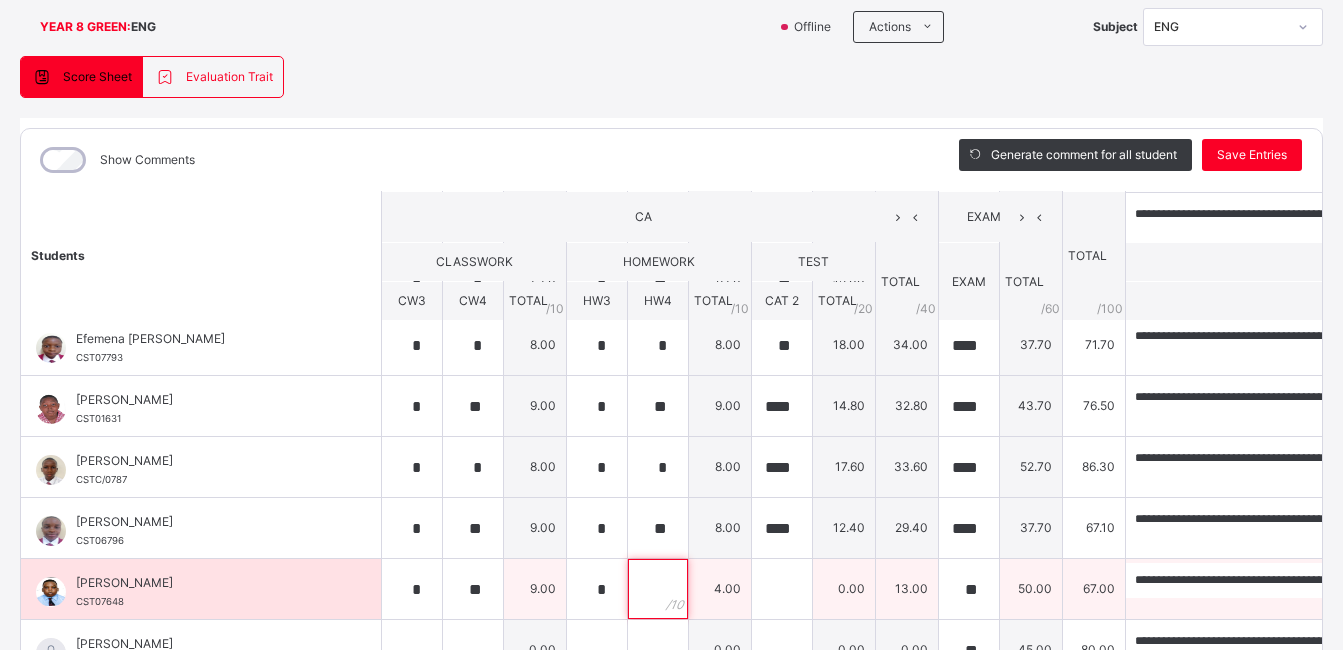 click at bounding box center [658, 589] 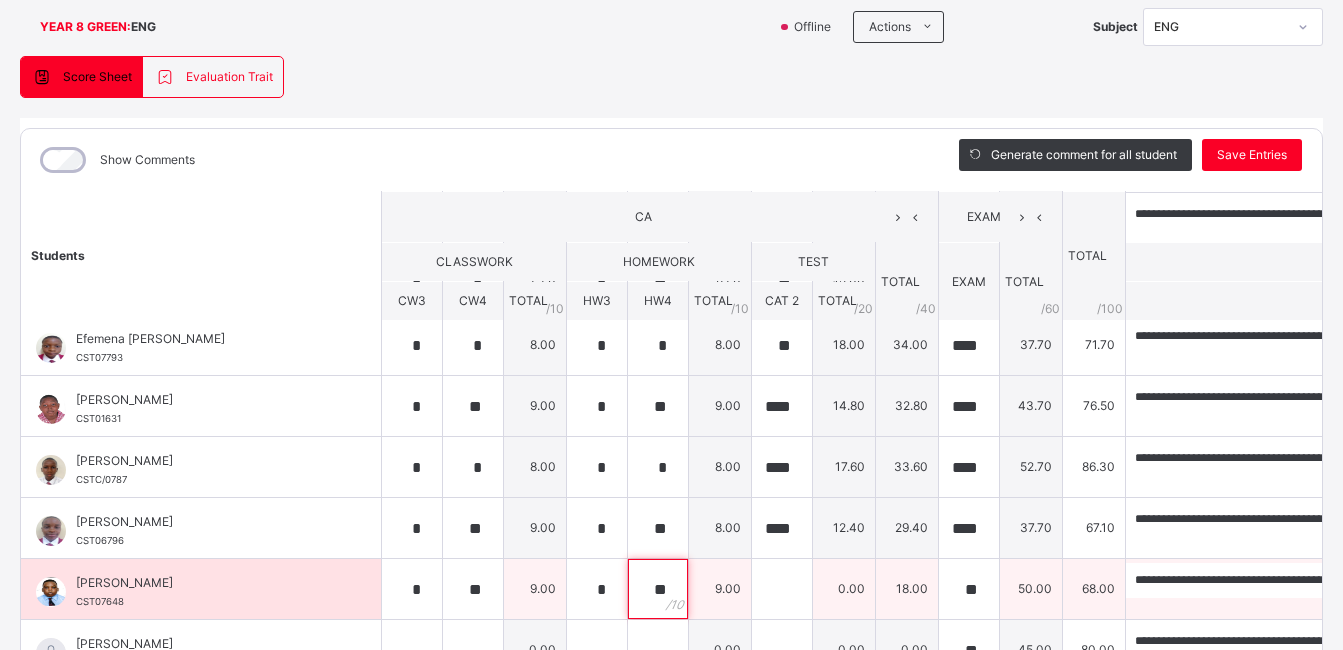 type on "**" 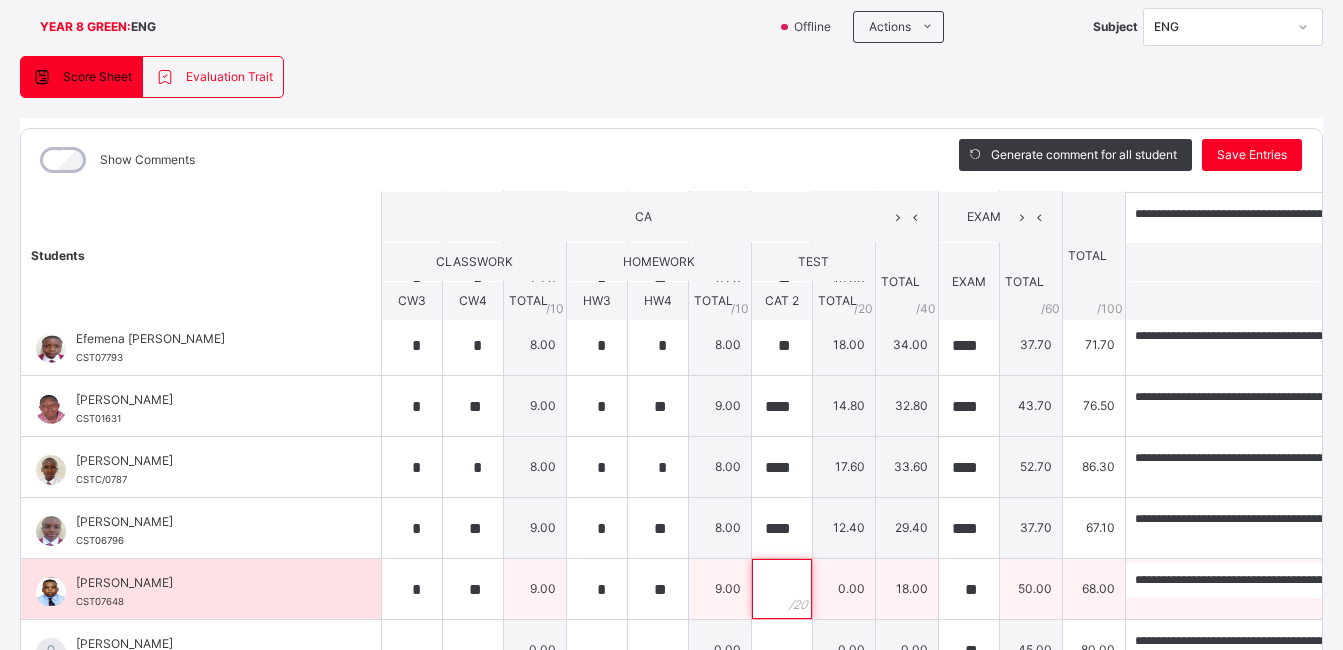 click at bounding box center (782, 589) 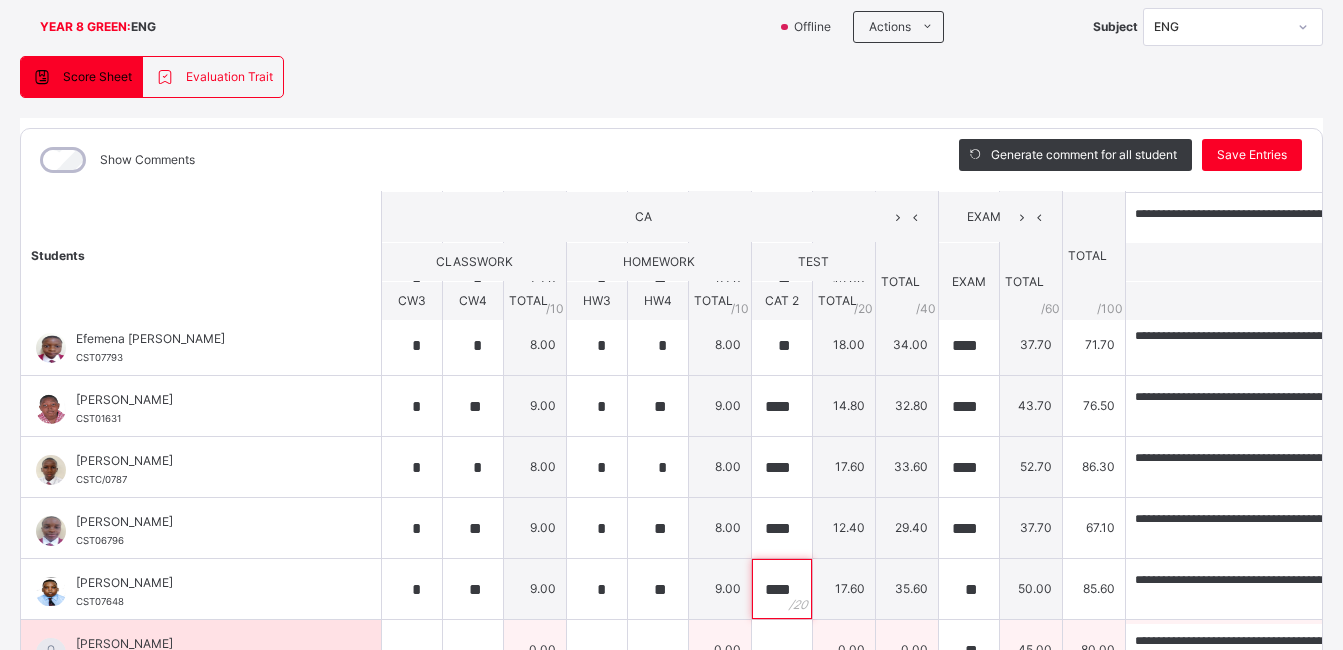 type on "****" 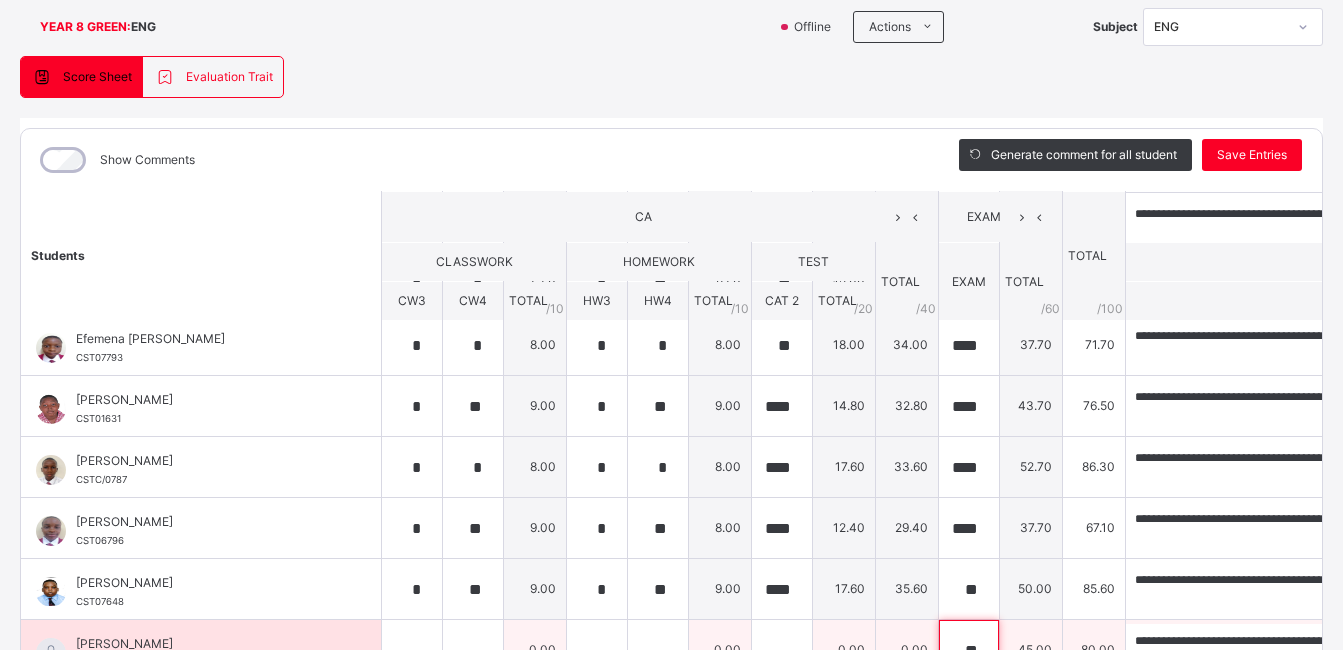 click on "**" at bounding box center (969, 650) 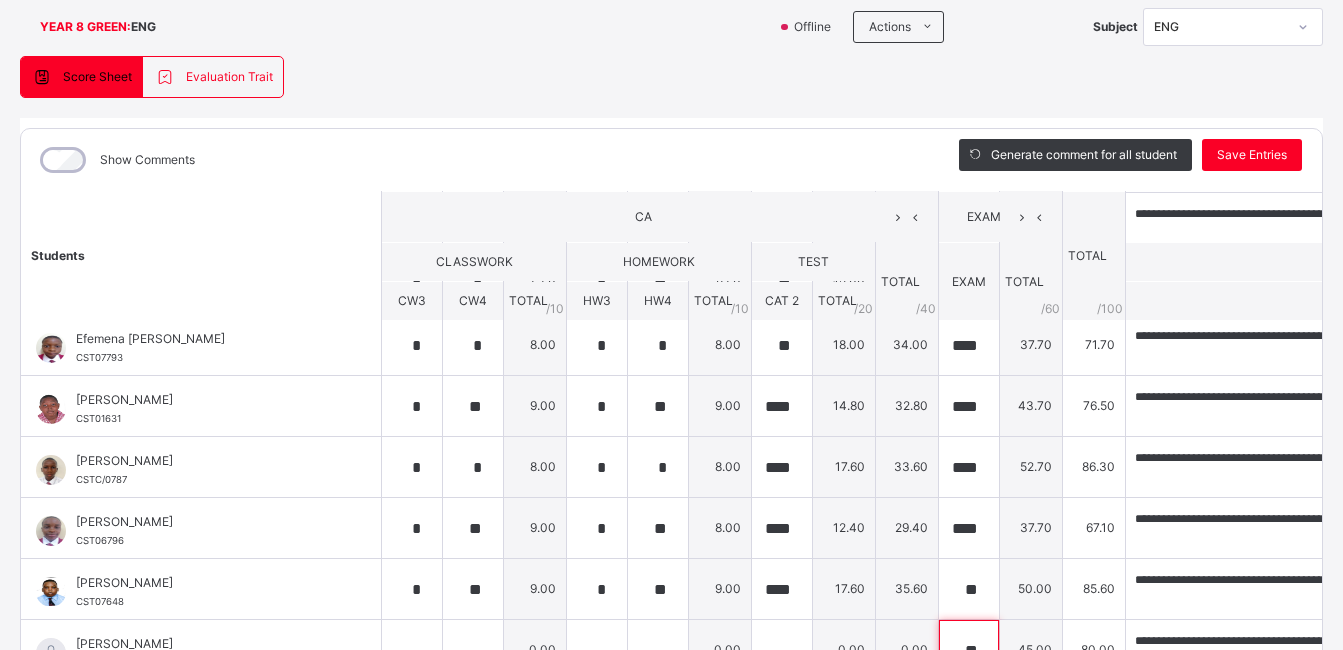 scroll, scrollTop: 164, scrollLeft: 0, axis: vertical 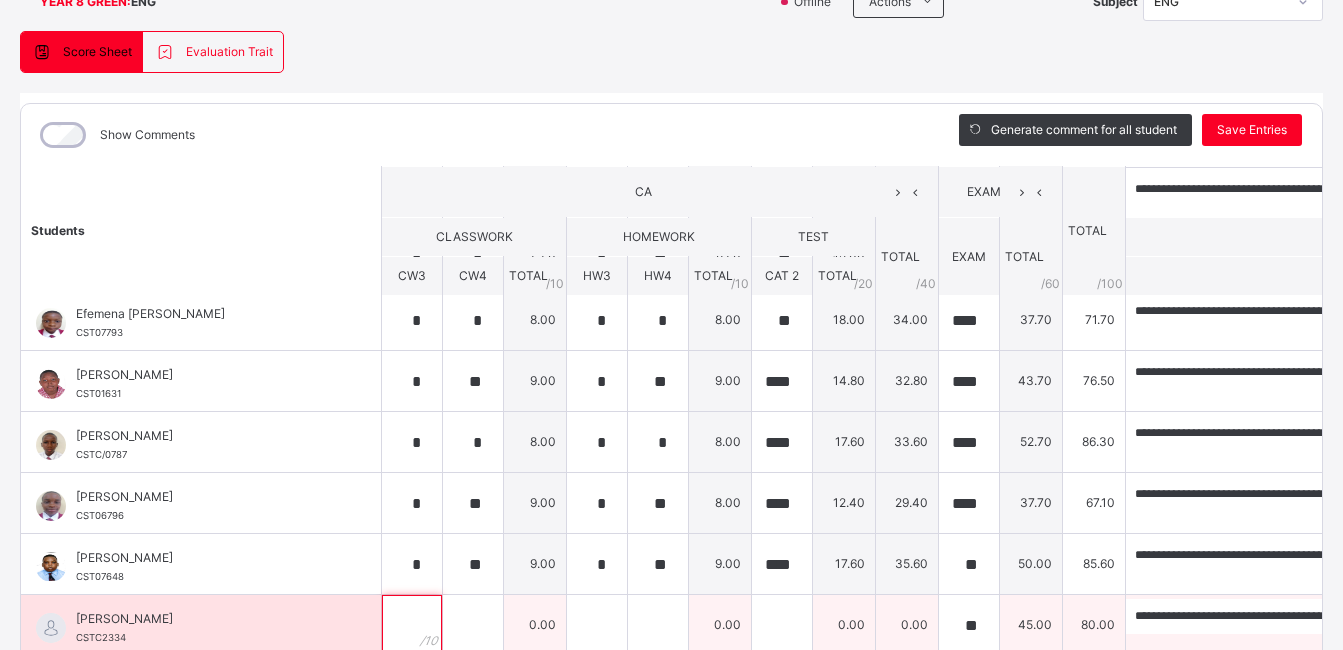 click at bounding box center [412, 625] 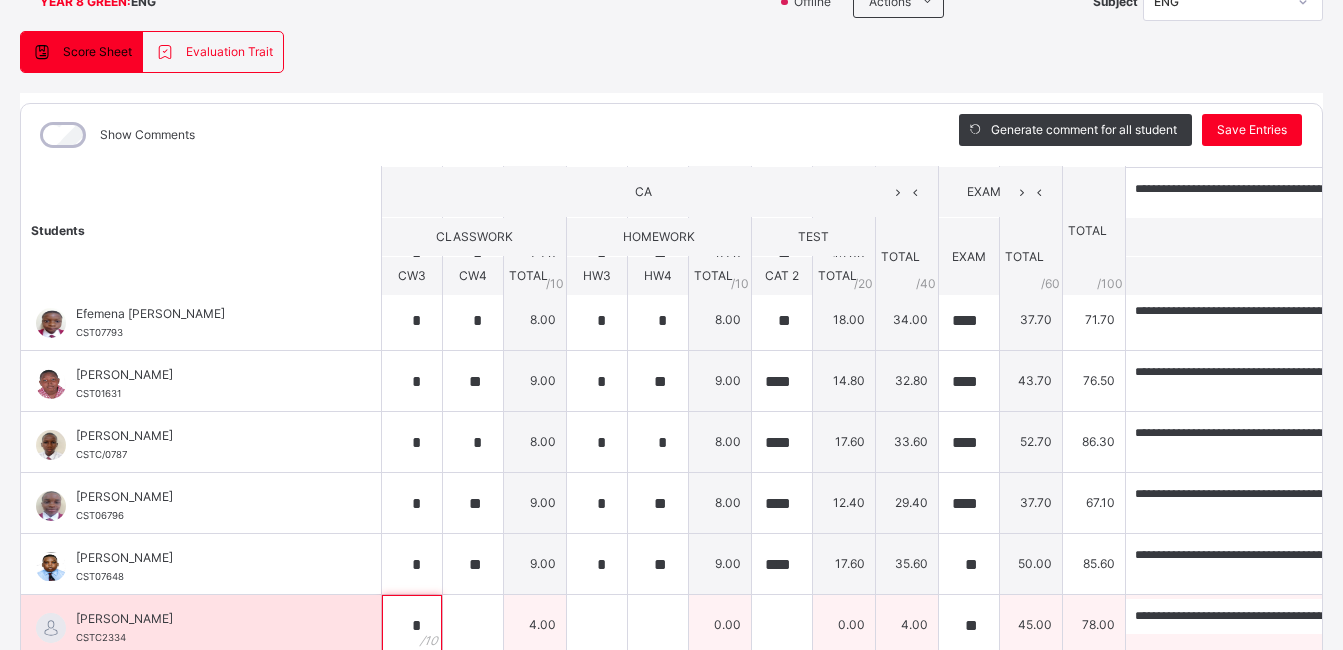 type on "*" 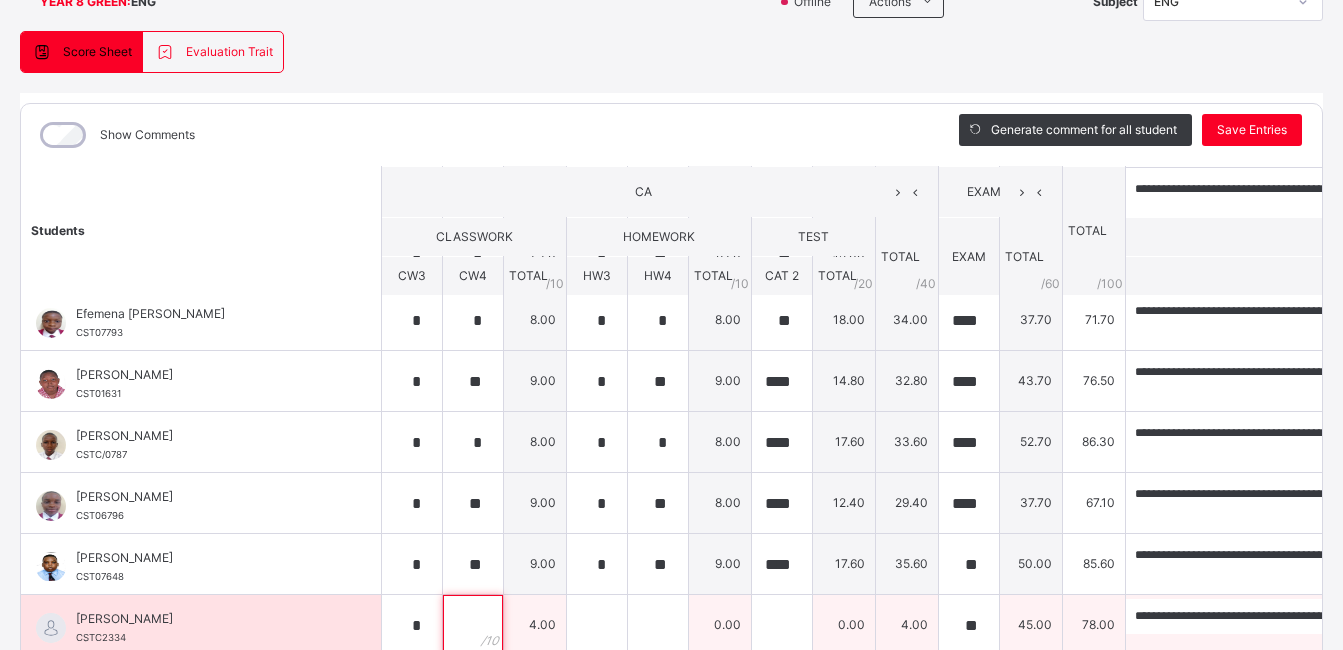 click at bounding box center (473, 625) 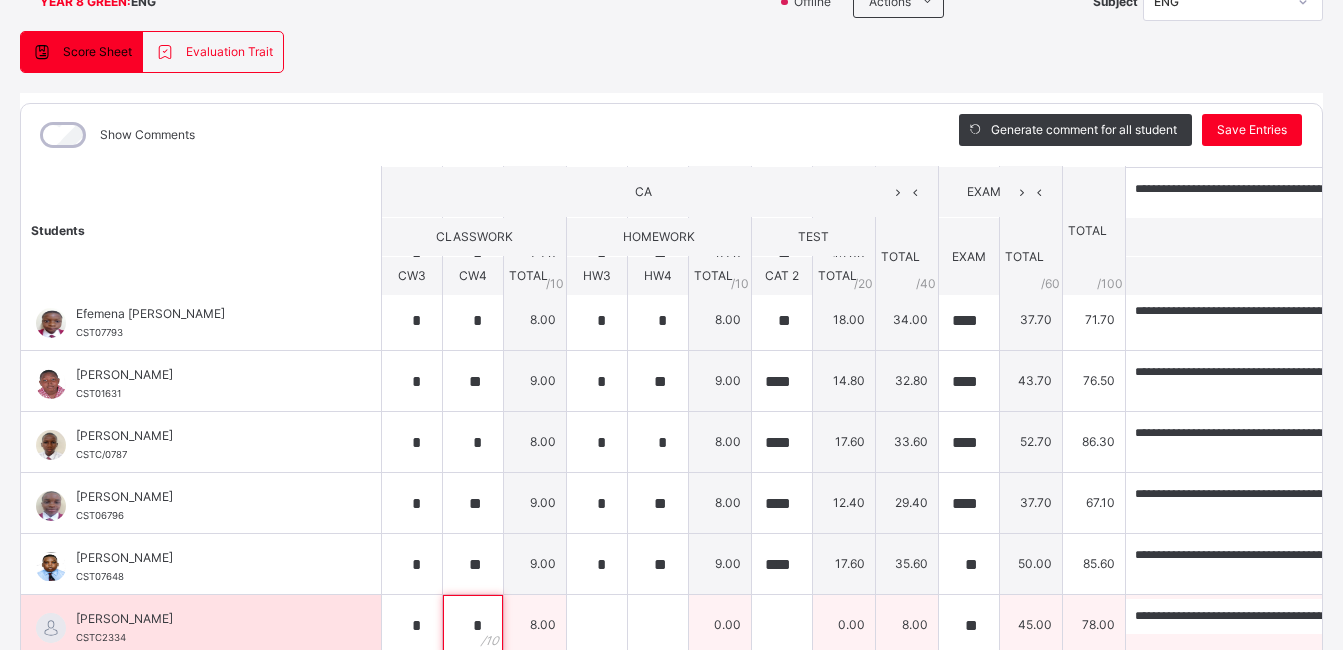 type on "*" 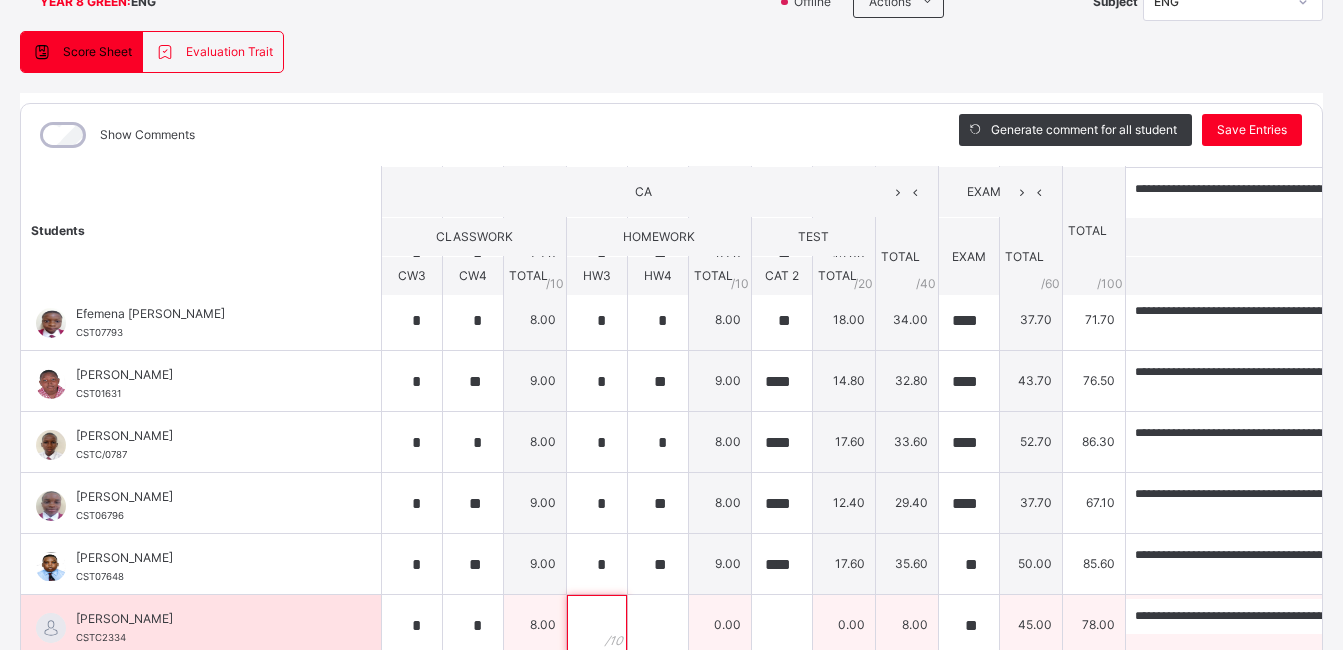click at bounding box center [597, 625] 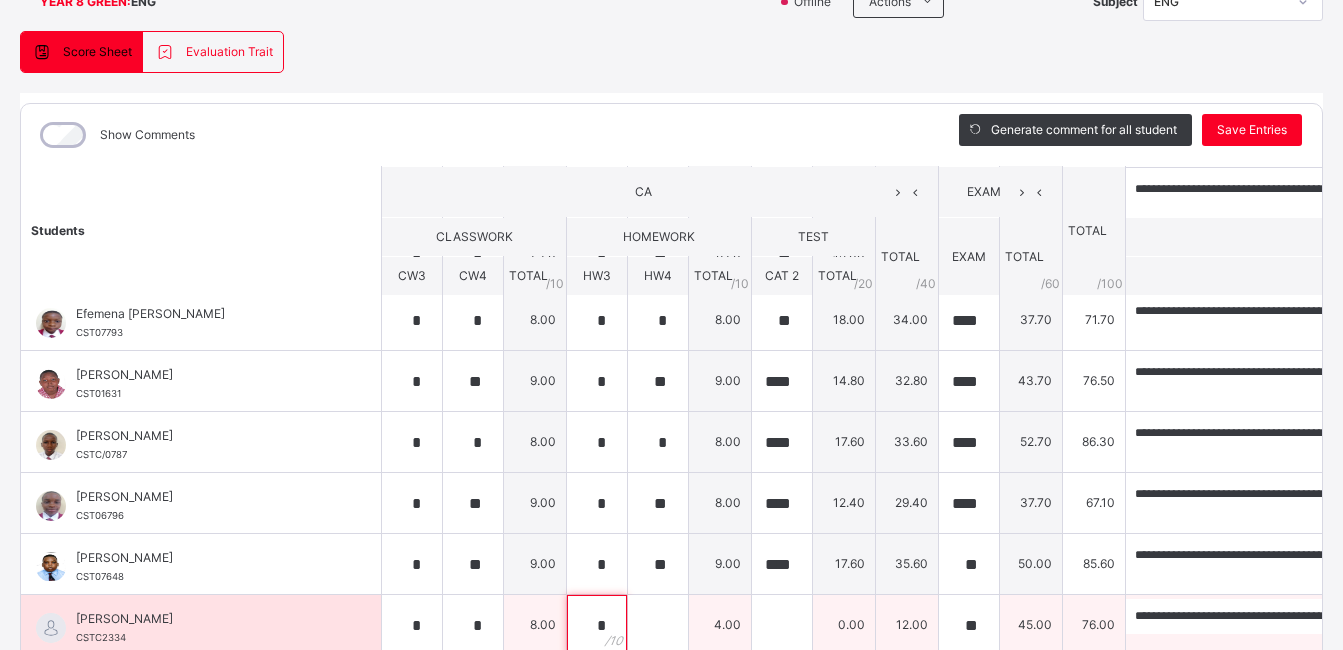 type on "*" 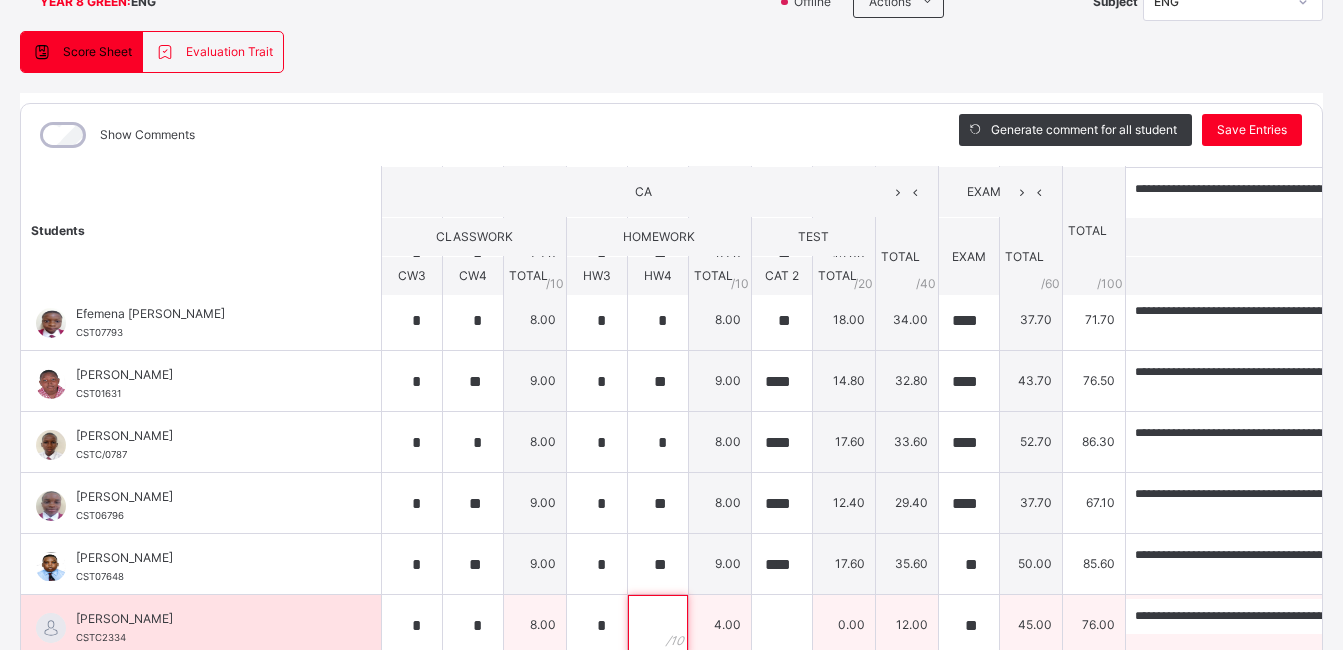 click at bounding box center [658, 625] 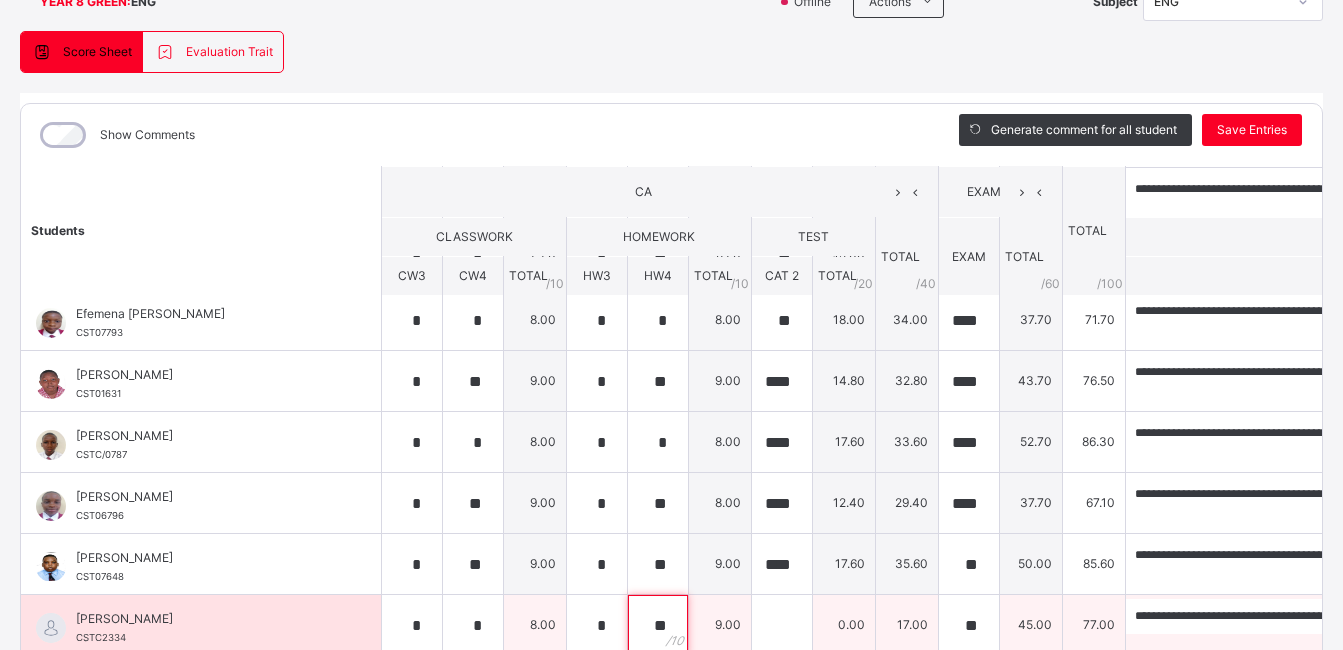 type on "**" 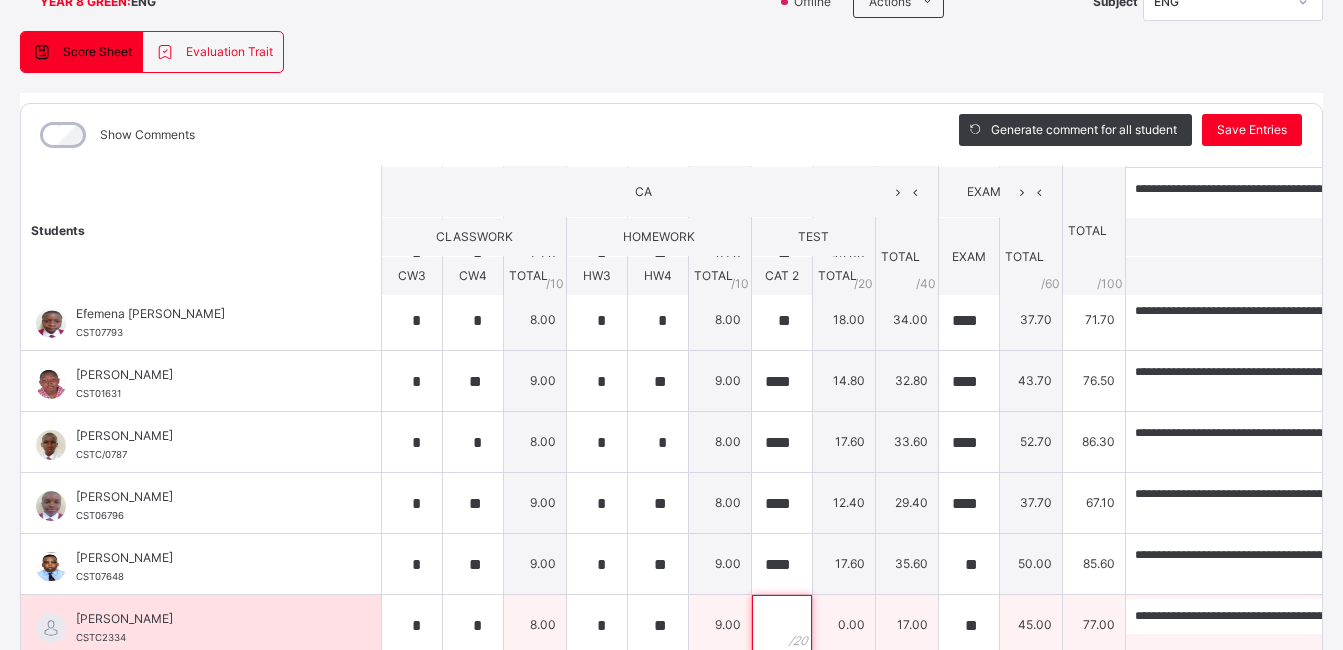 click at bounding box center [782, 625] 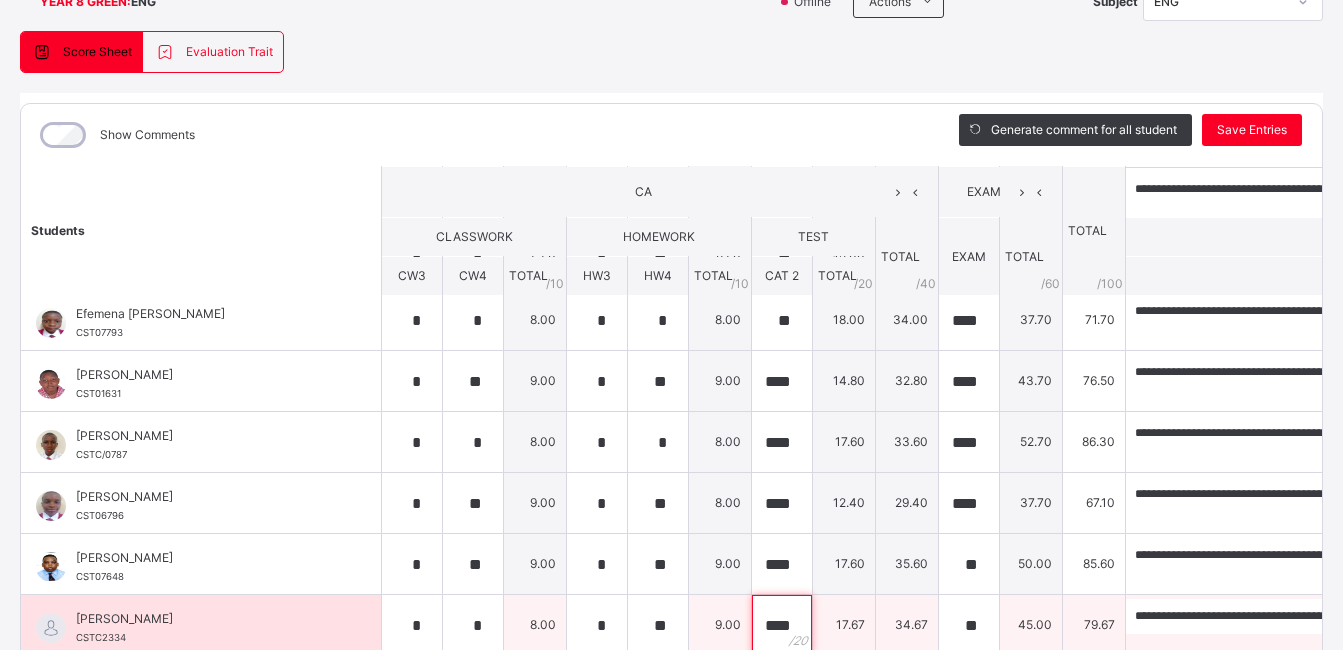 scroll, scrollTop: 0, scrollLeft: 0, axis: both 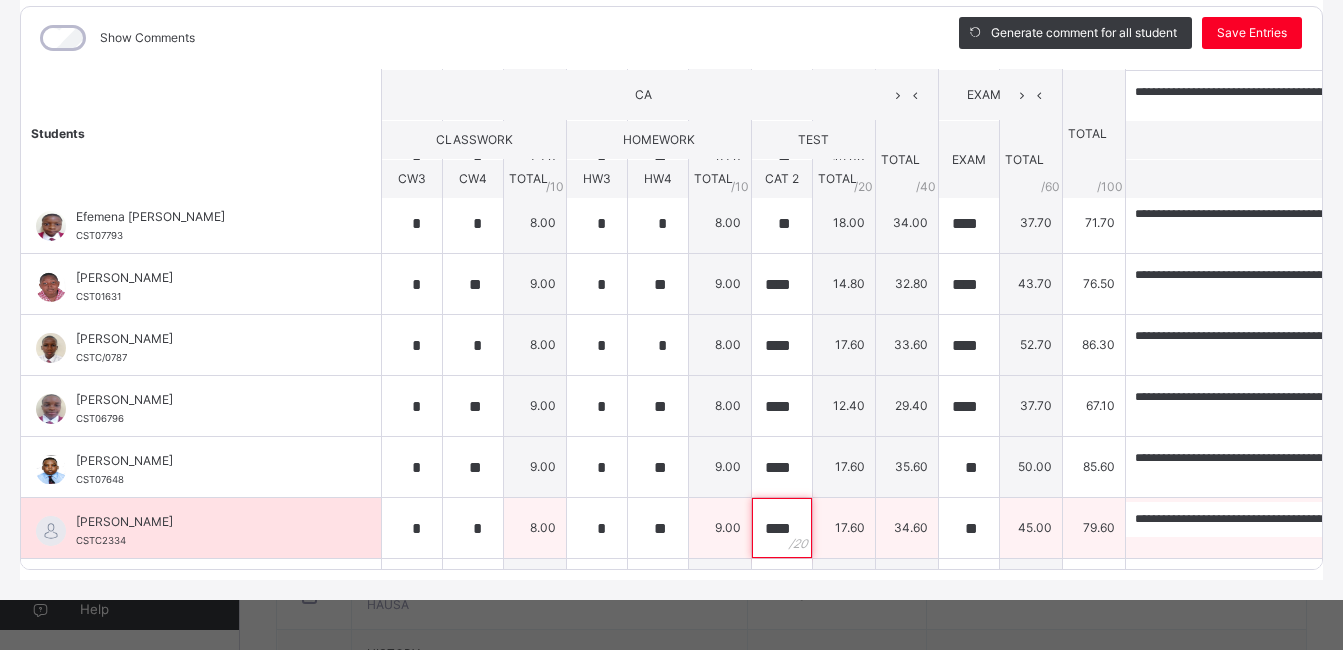 type on "****" 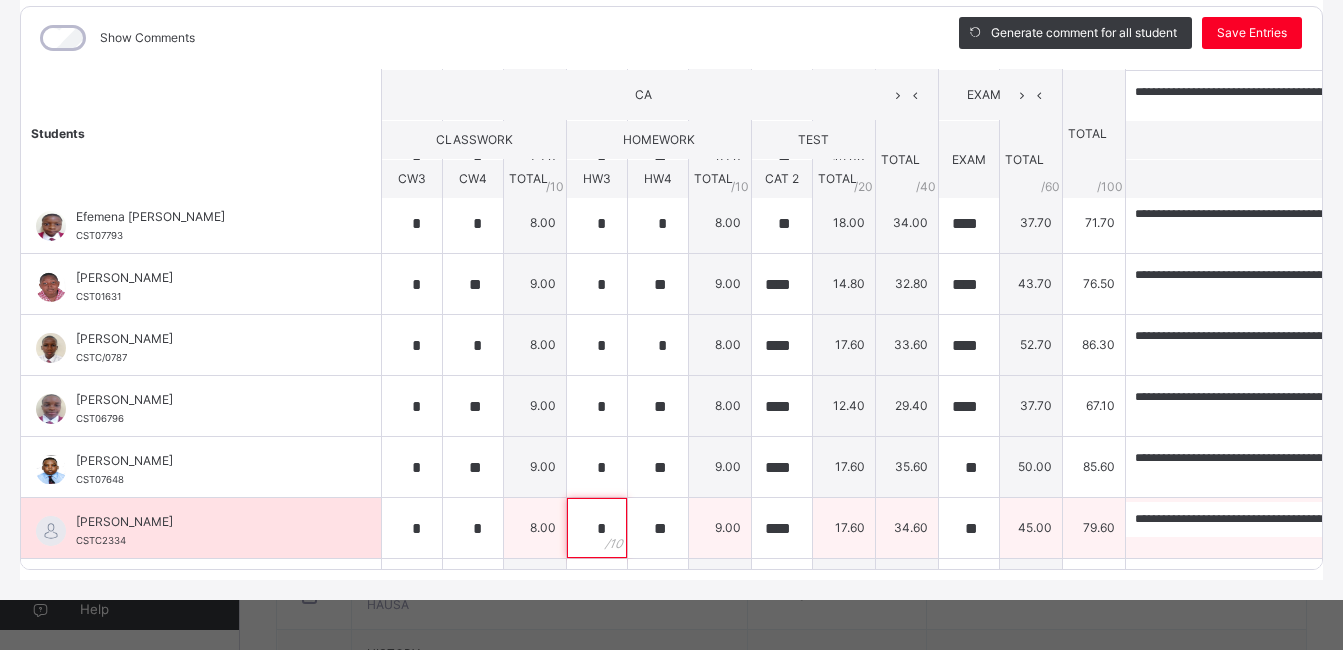 click on "*" at bounding box center (597, 528) 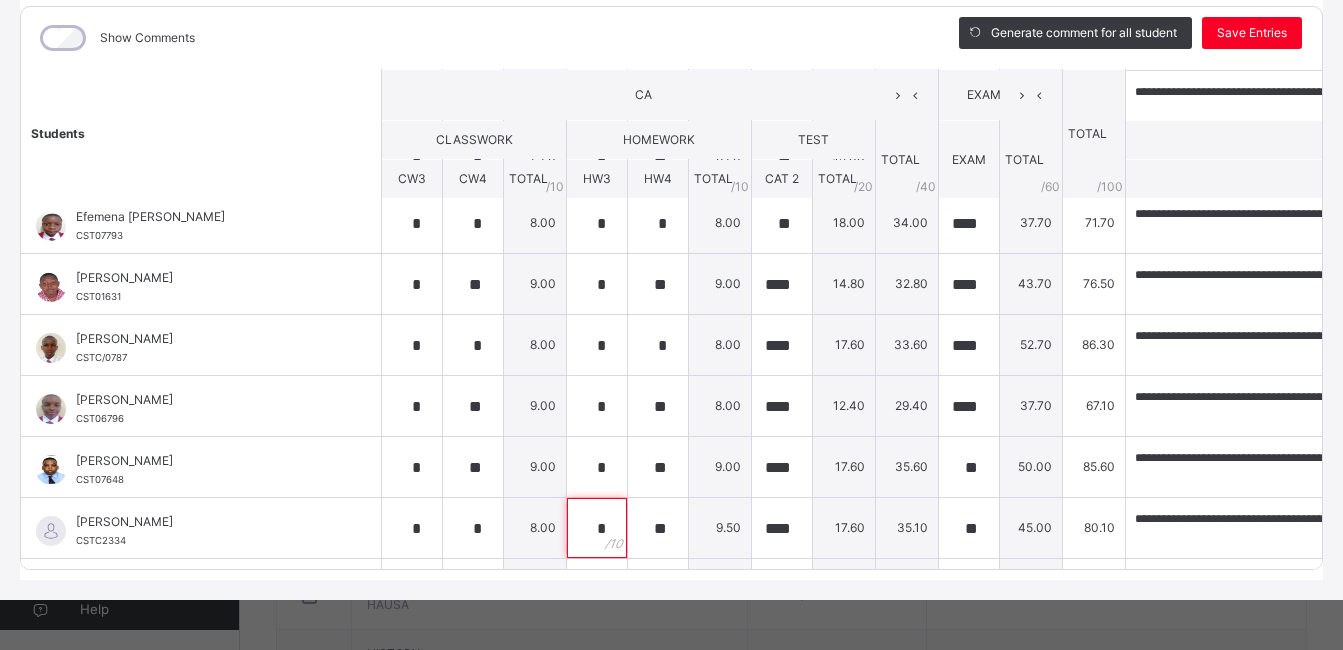 scroll, scrollTop: 796, scrollLeft: 0, axis: vertical 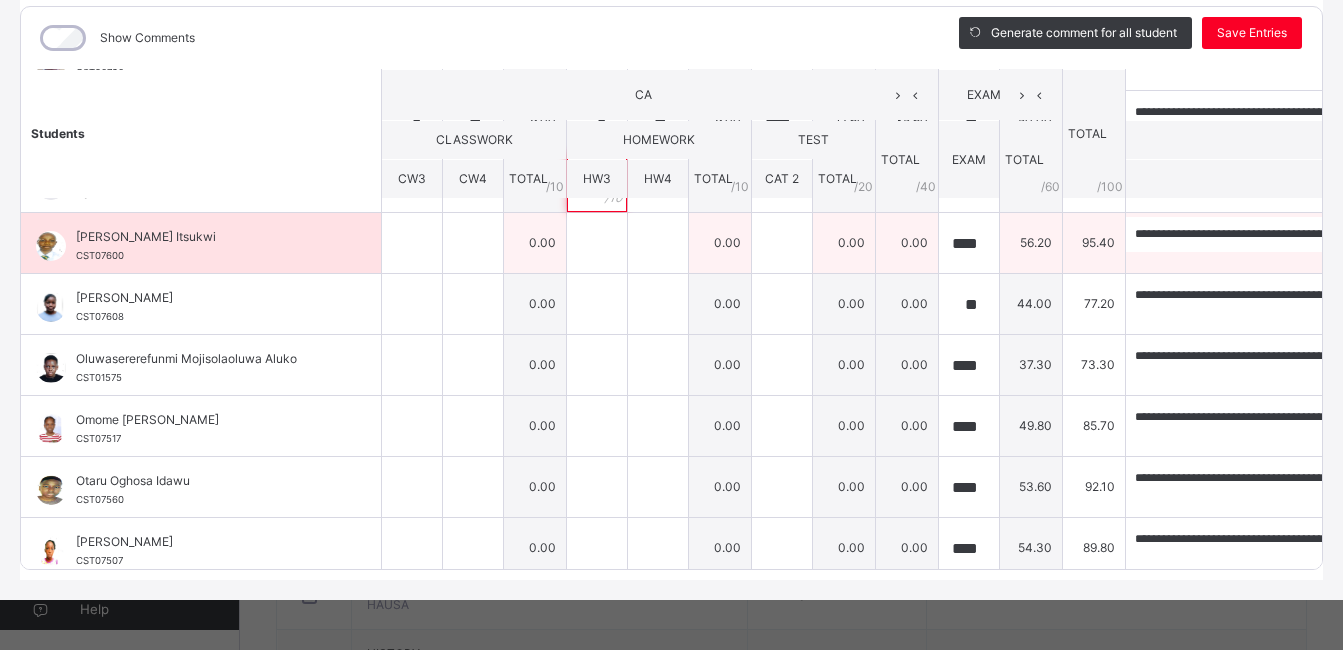 type on "*" 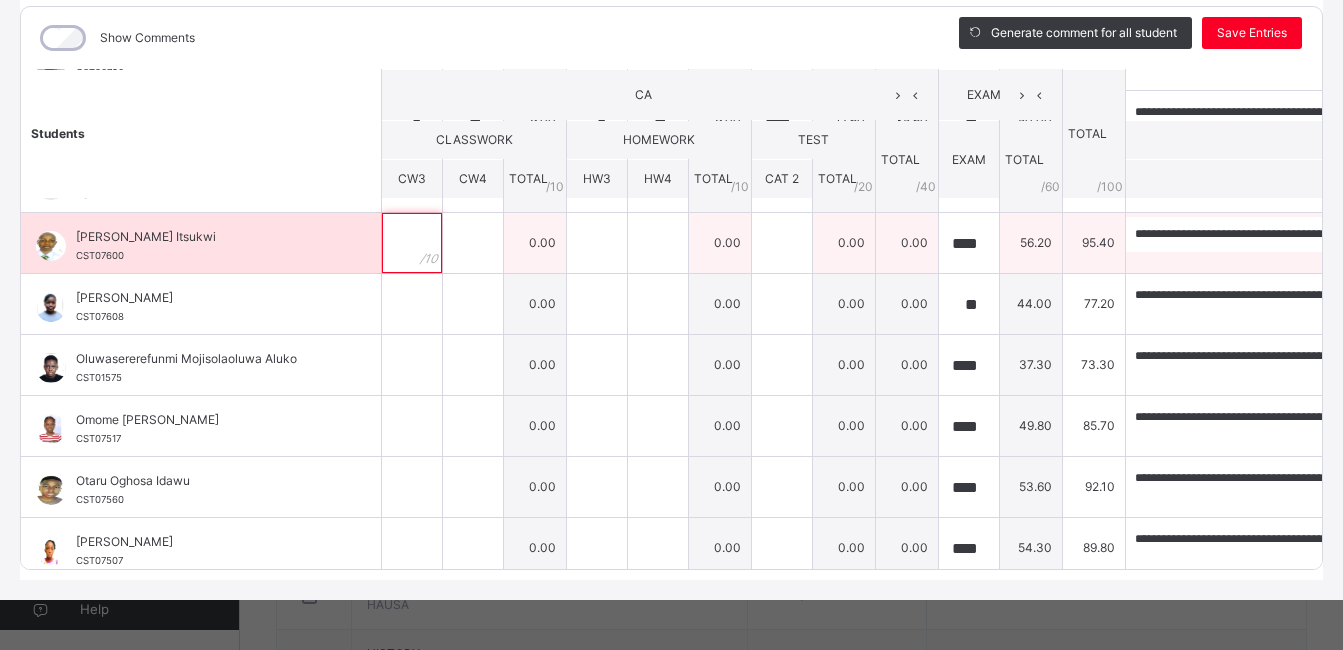 click at bounding box center [412, 243] 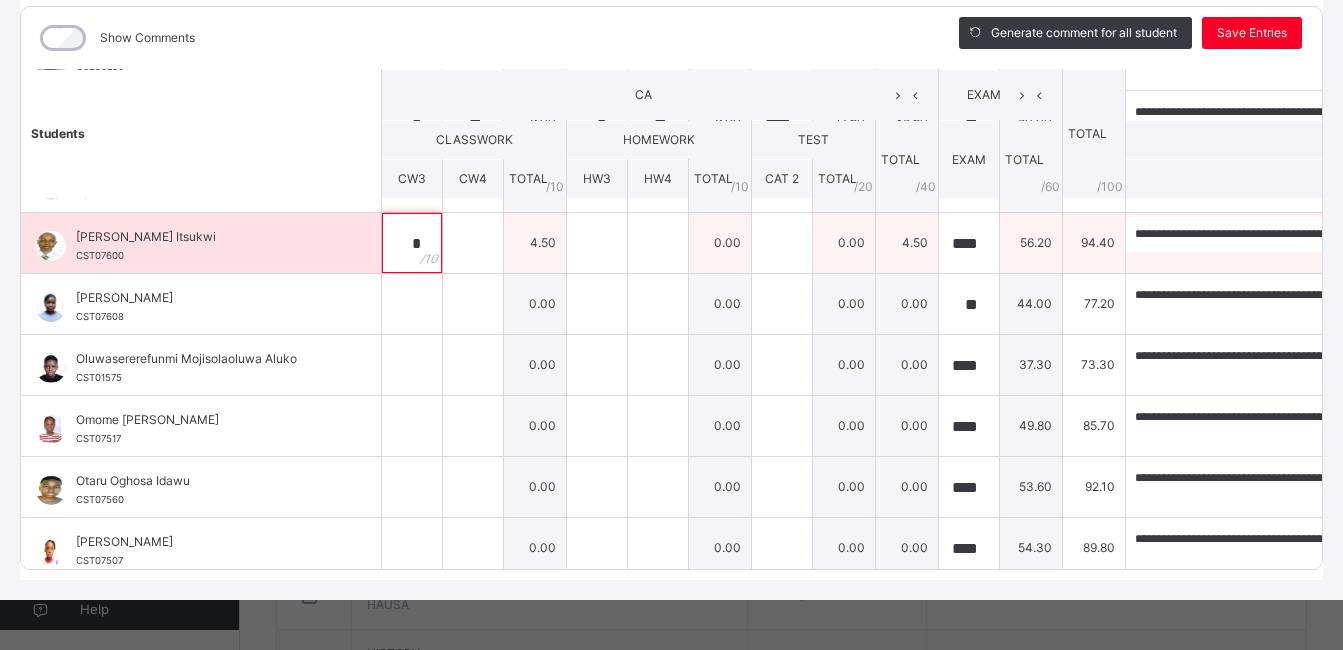 type on "*" 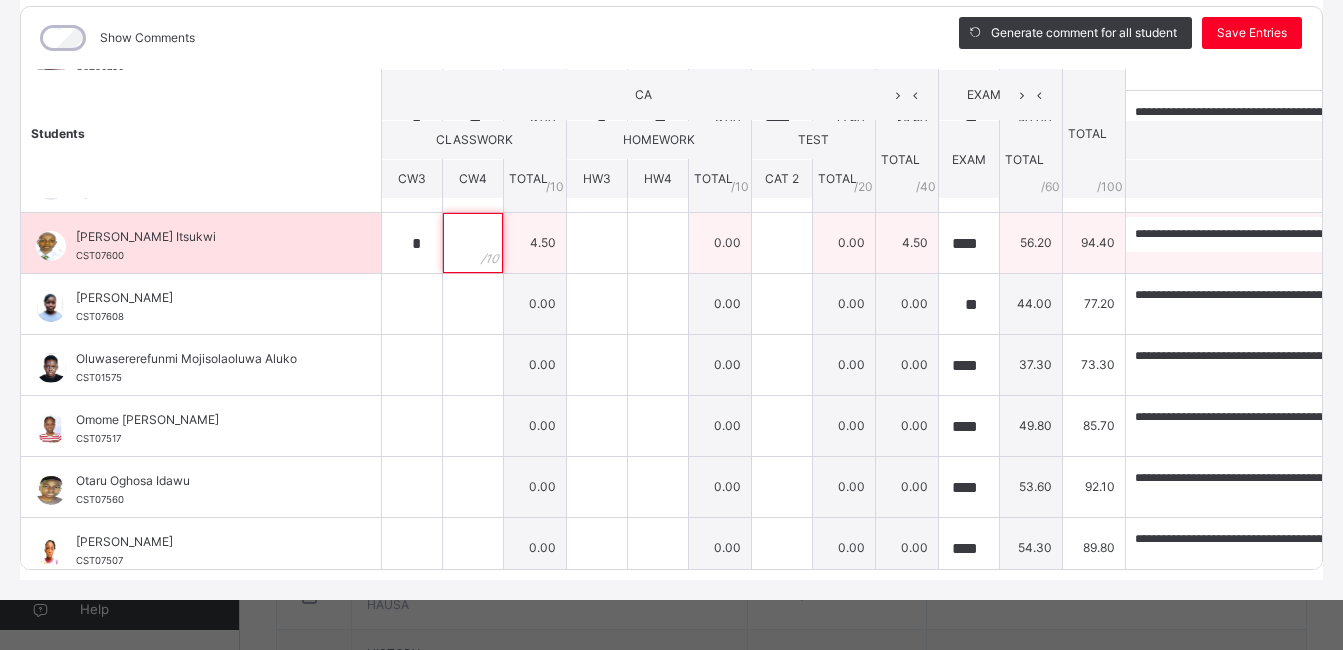 click at bounding box center (473, 243) 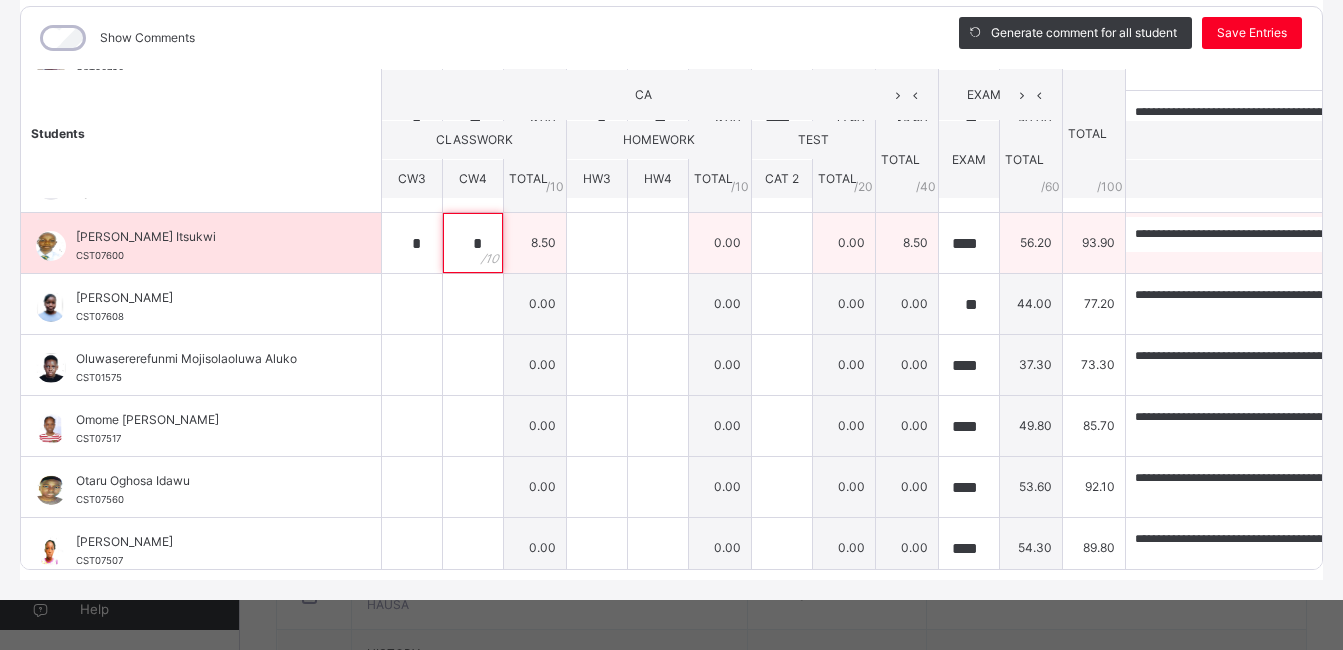 type on "*" 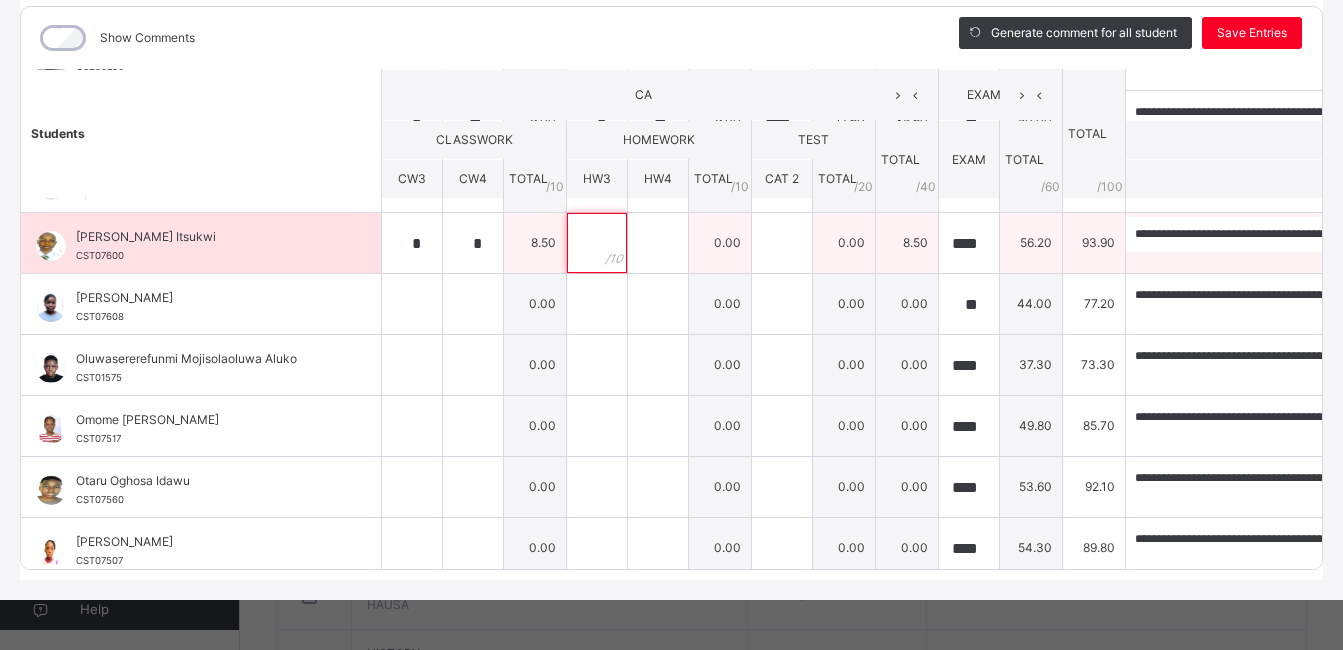 click at bounding box center (597, 243) 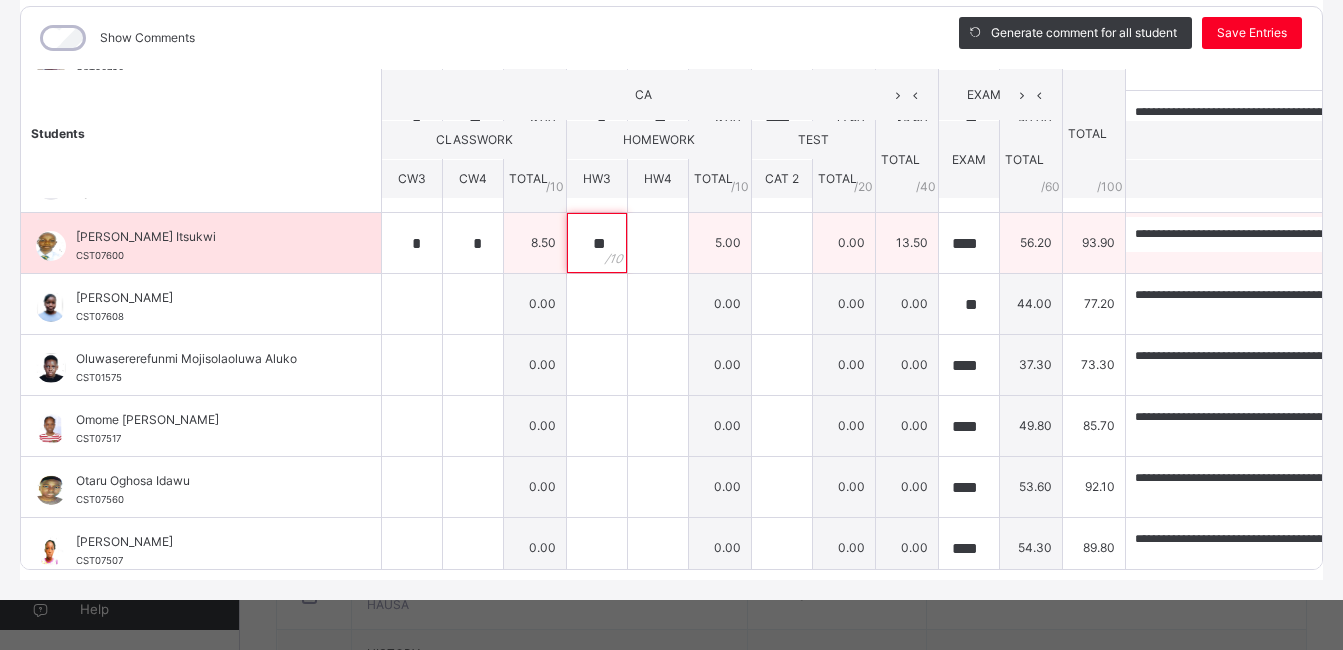 type on "**" 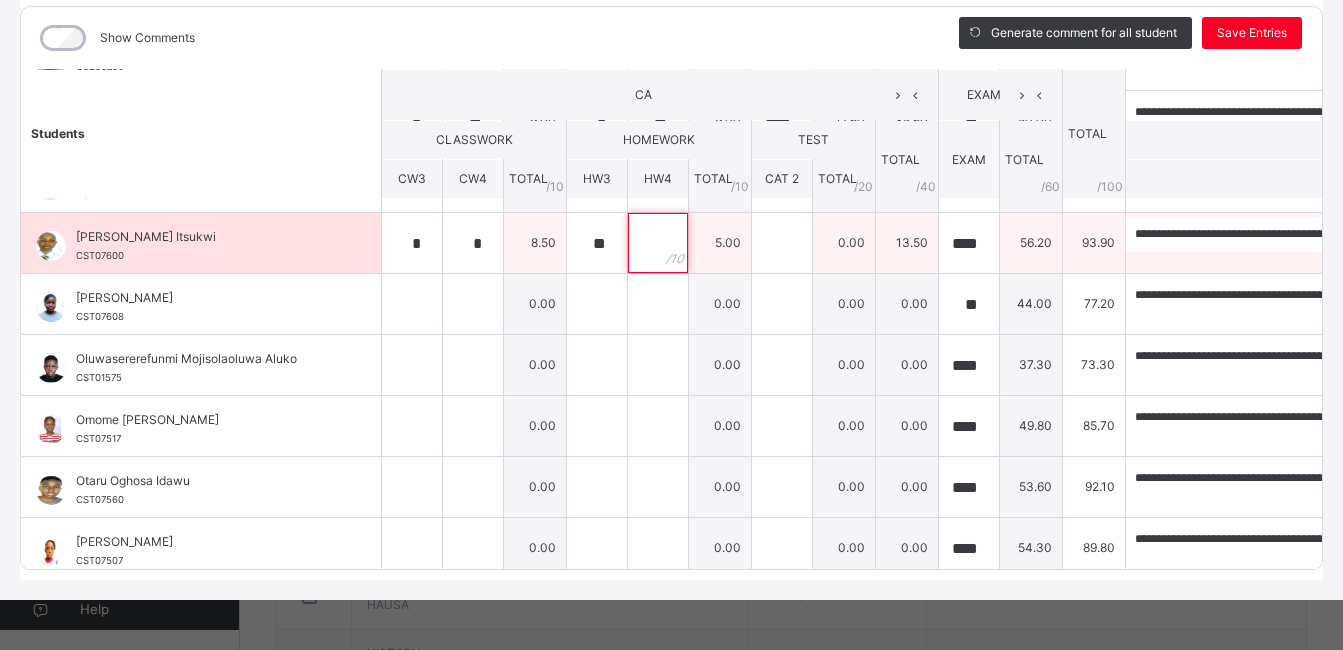click at bounding box center [658, 243] 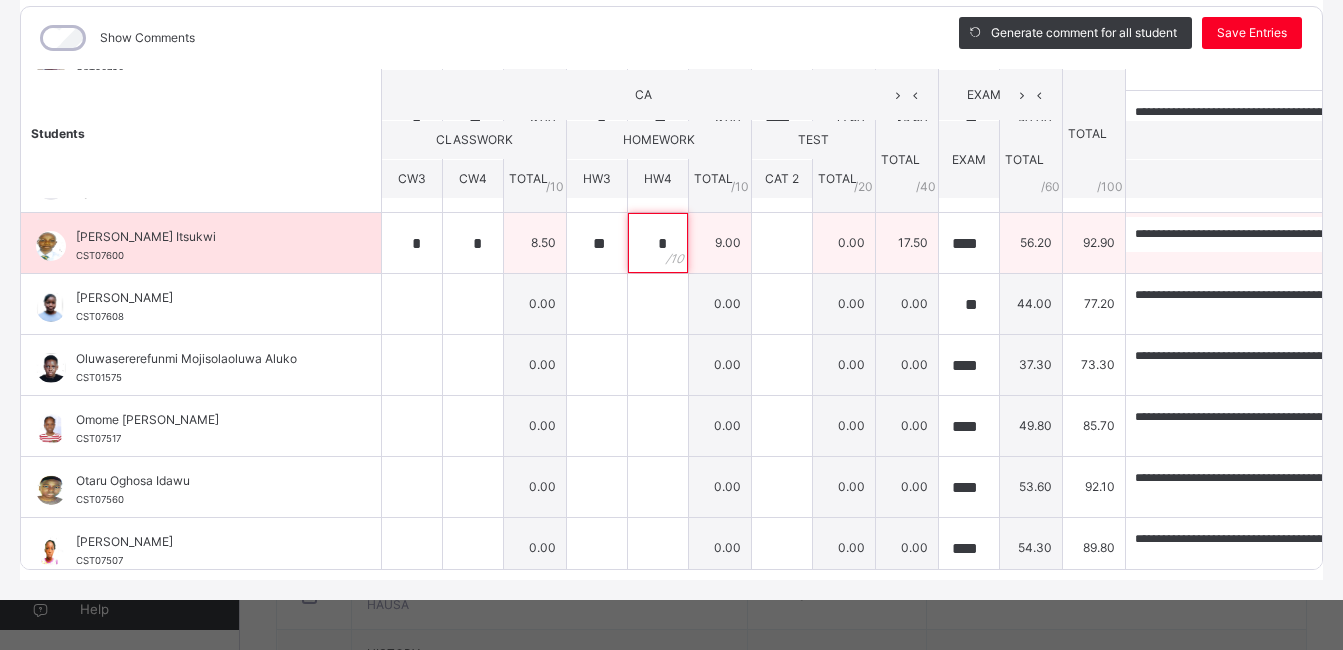 type on "*" 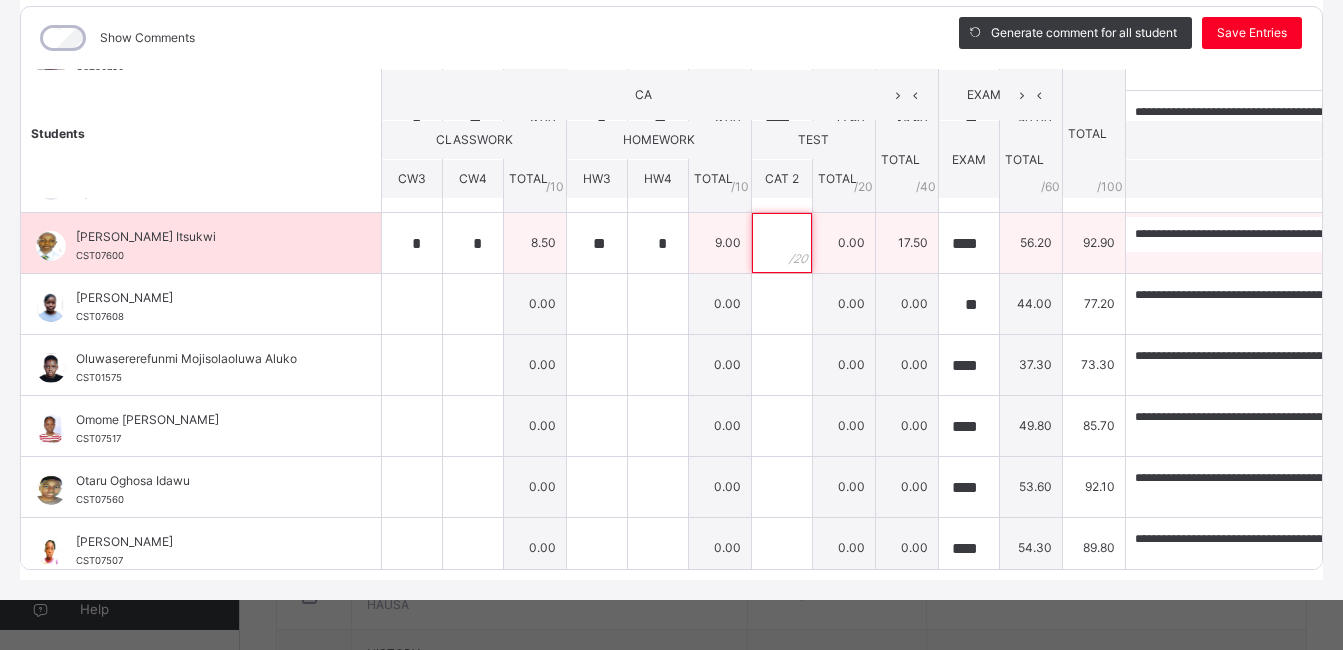 click at bounding box center [782, 243] 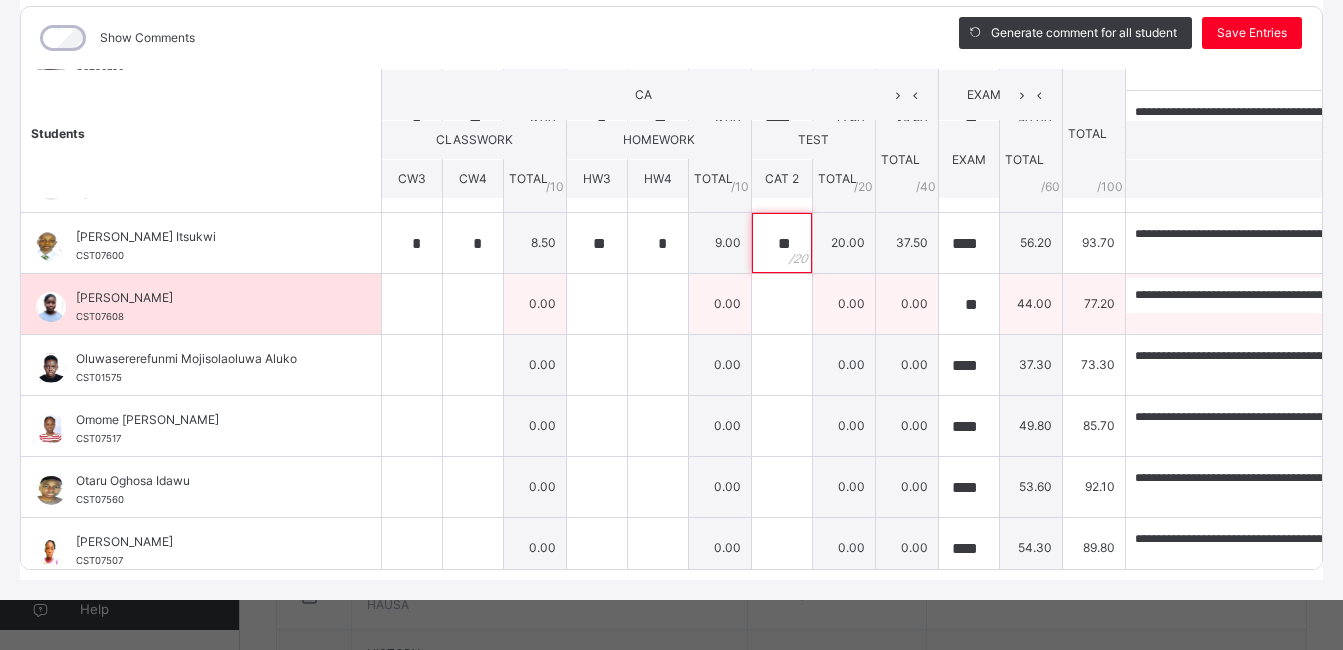 type on "**" 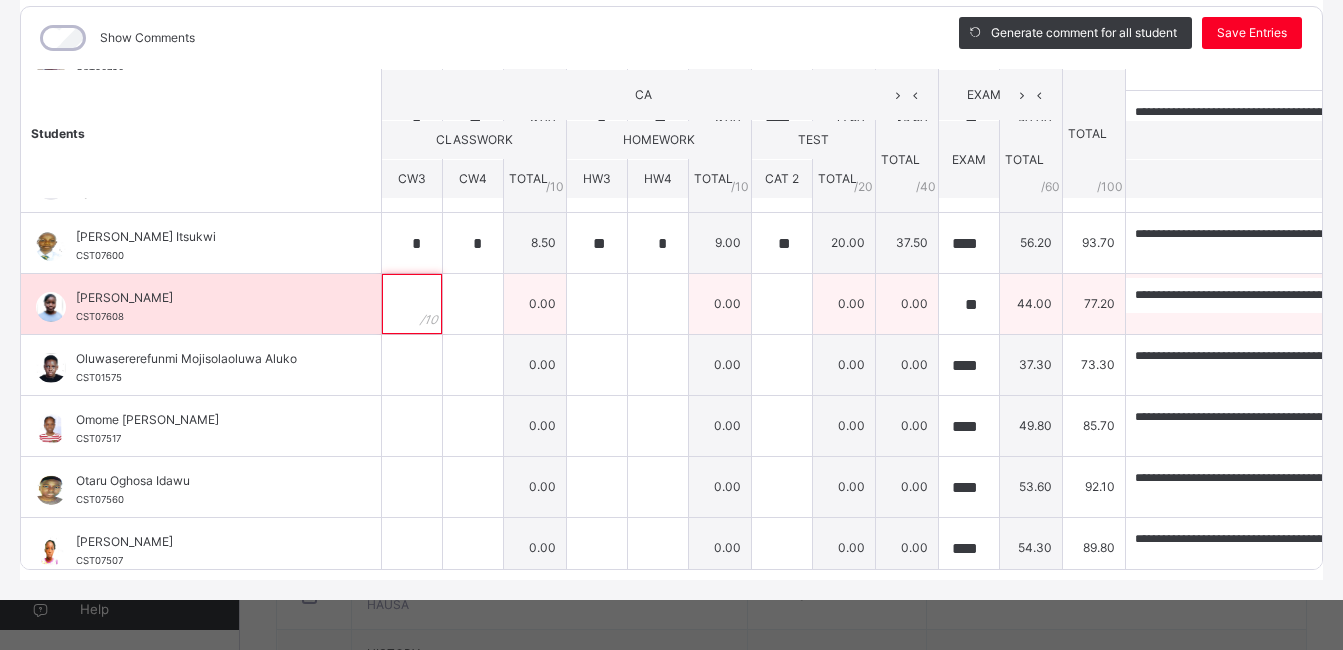click at bounding box center [412, 304] 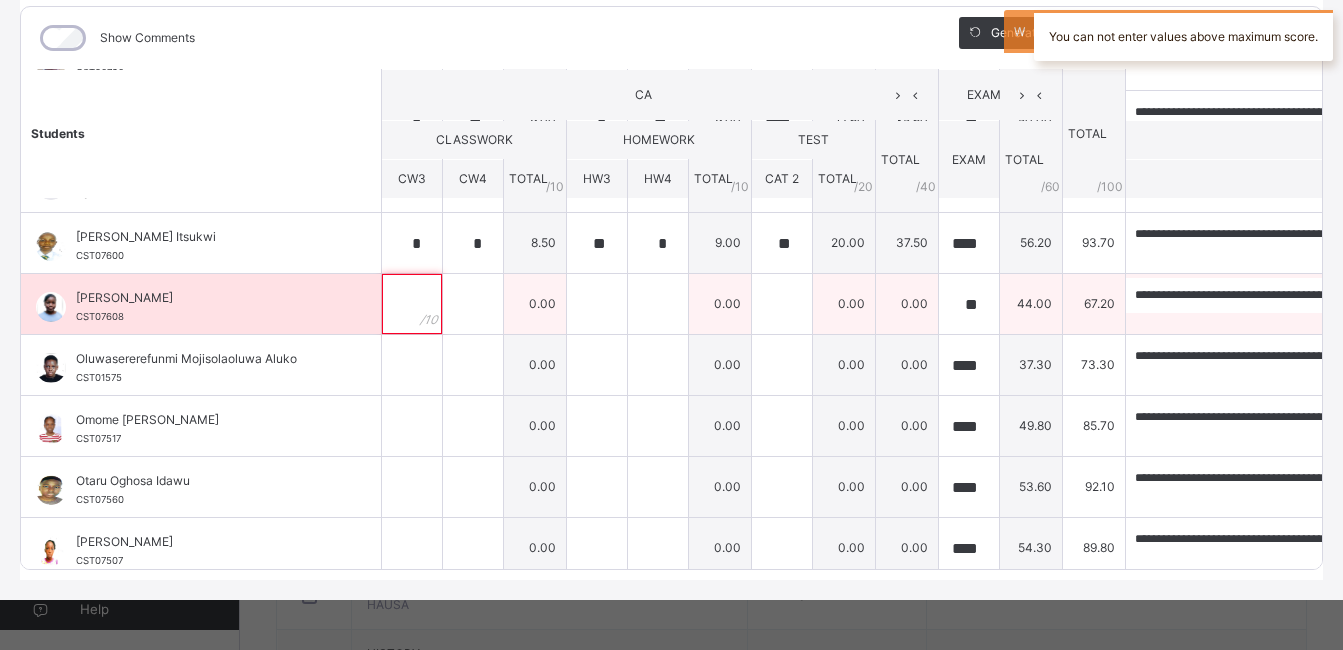 click at bounding box center [412, 304] 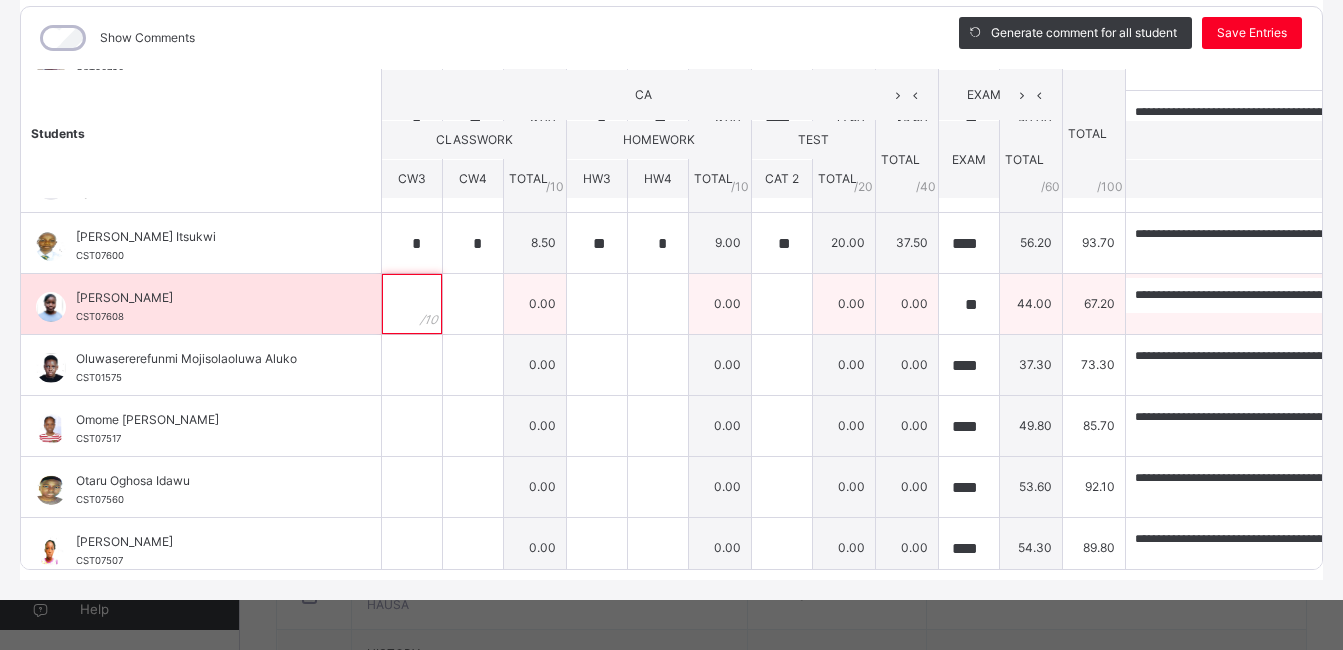 type on "*" 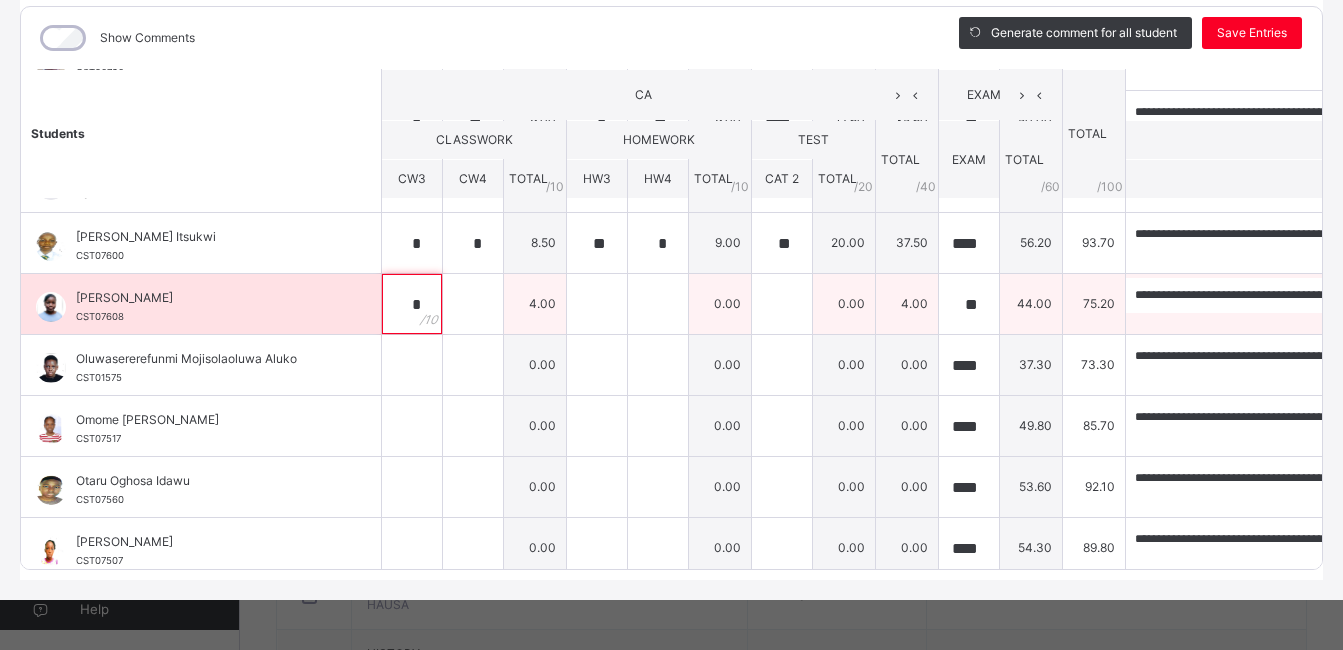 type on "*" 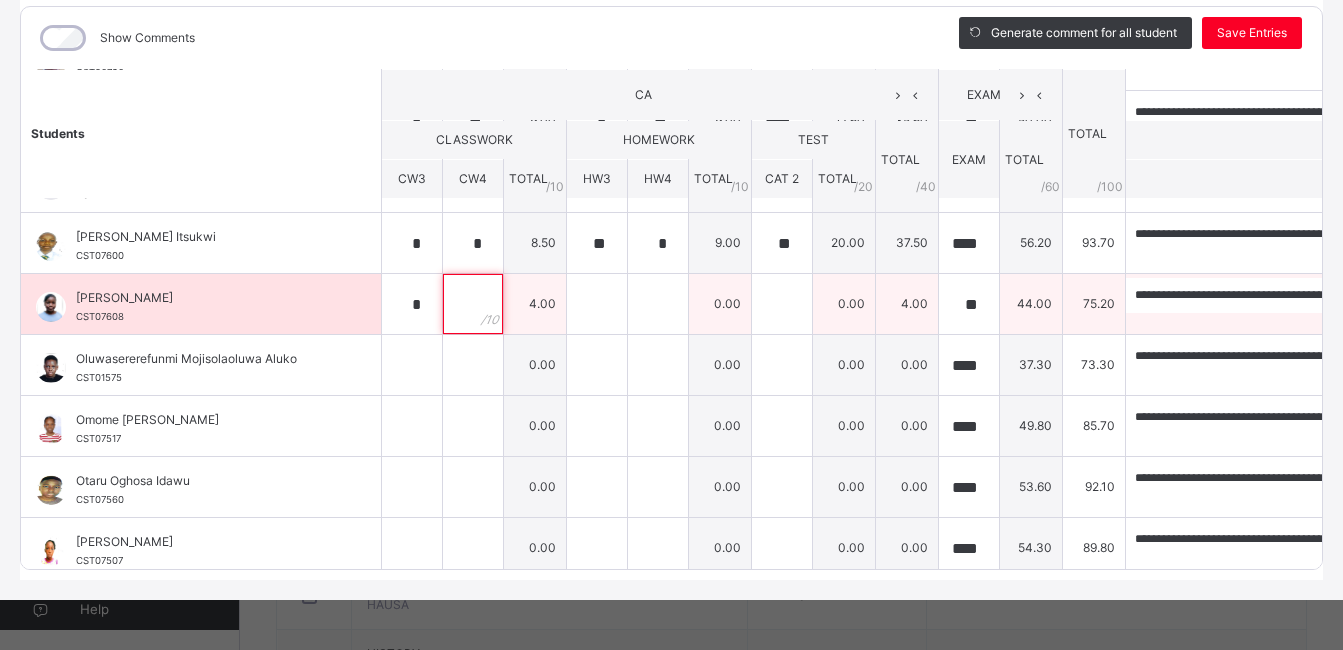 click at bounding box center (473, 304) 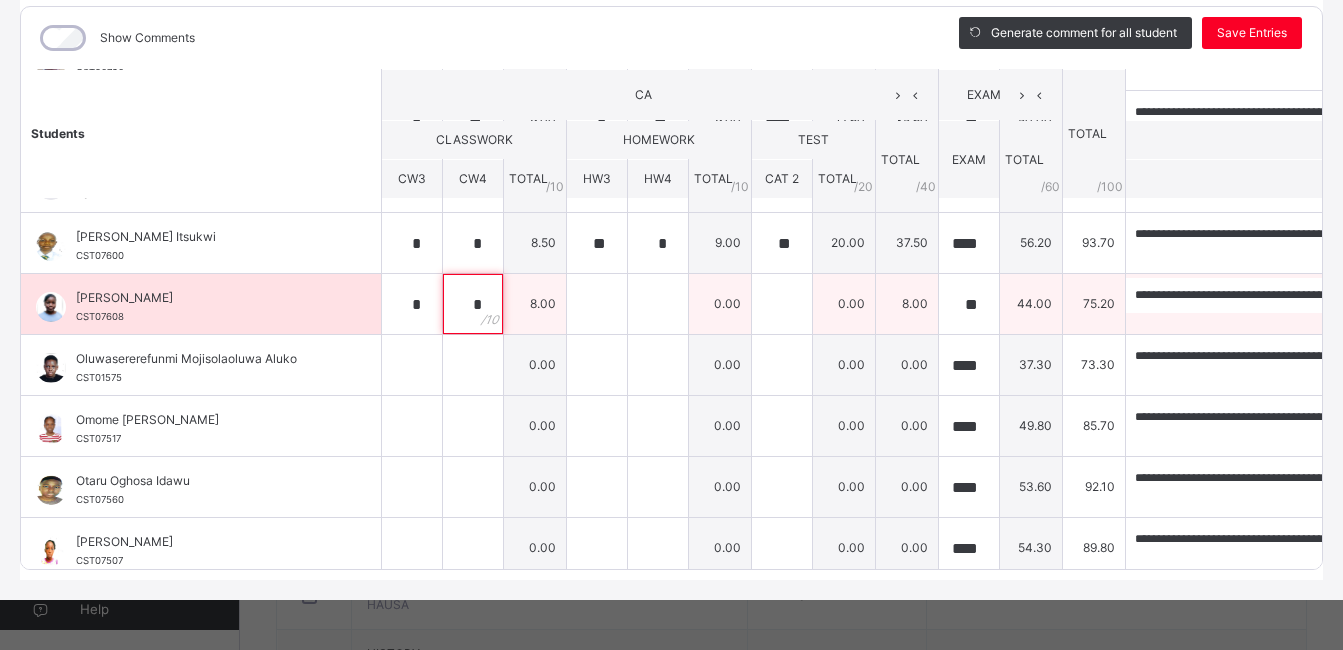 type on "*" 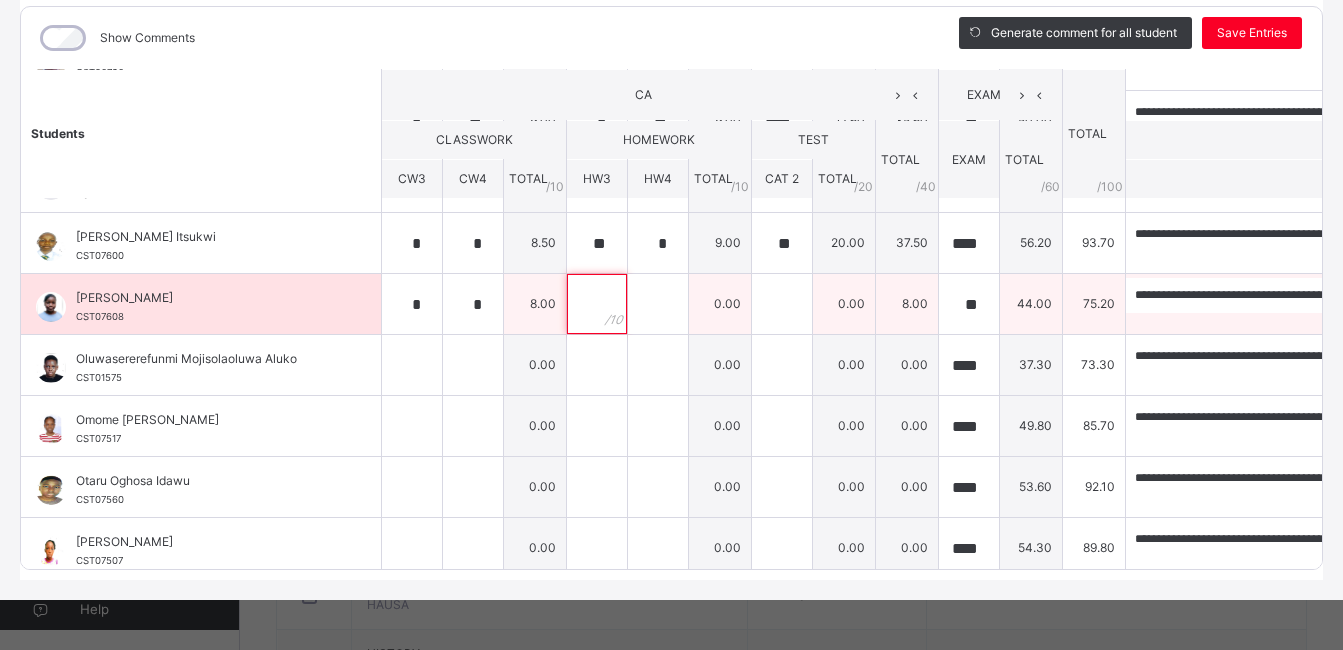 click at bounding box center (597, 304) 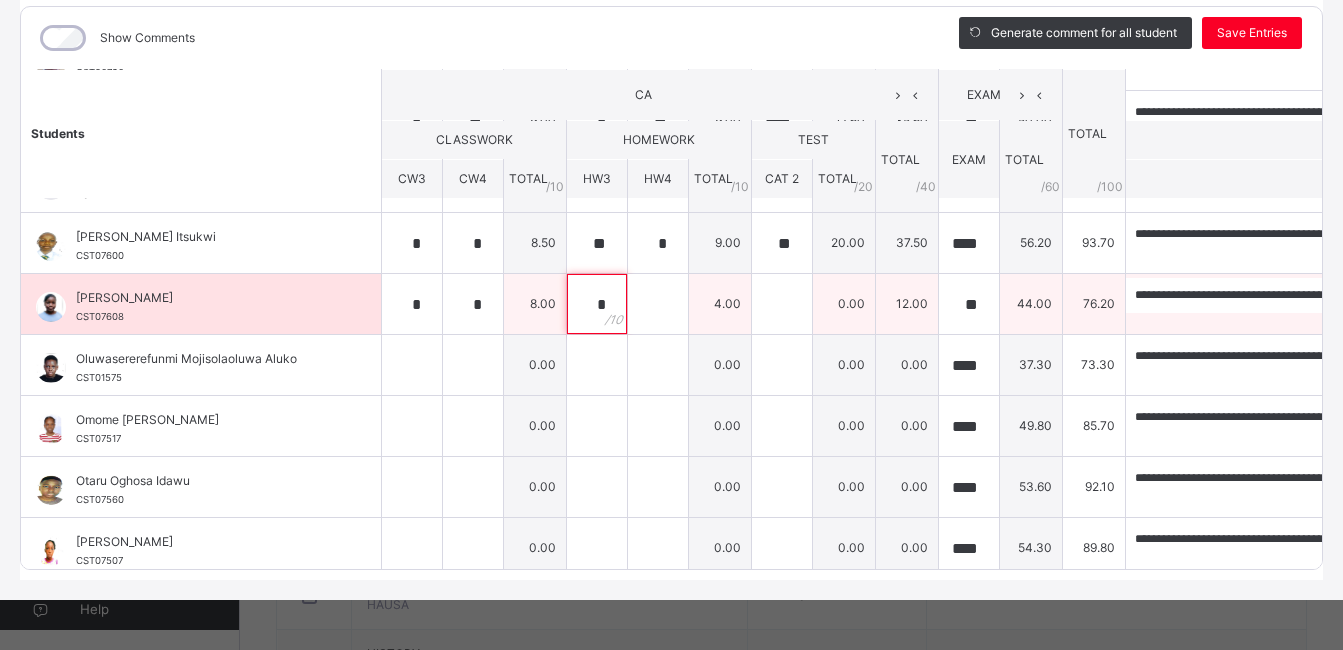 type on "*" 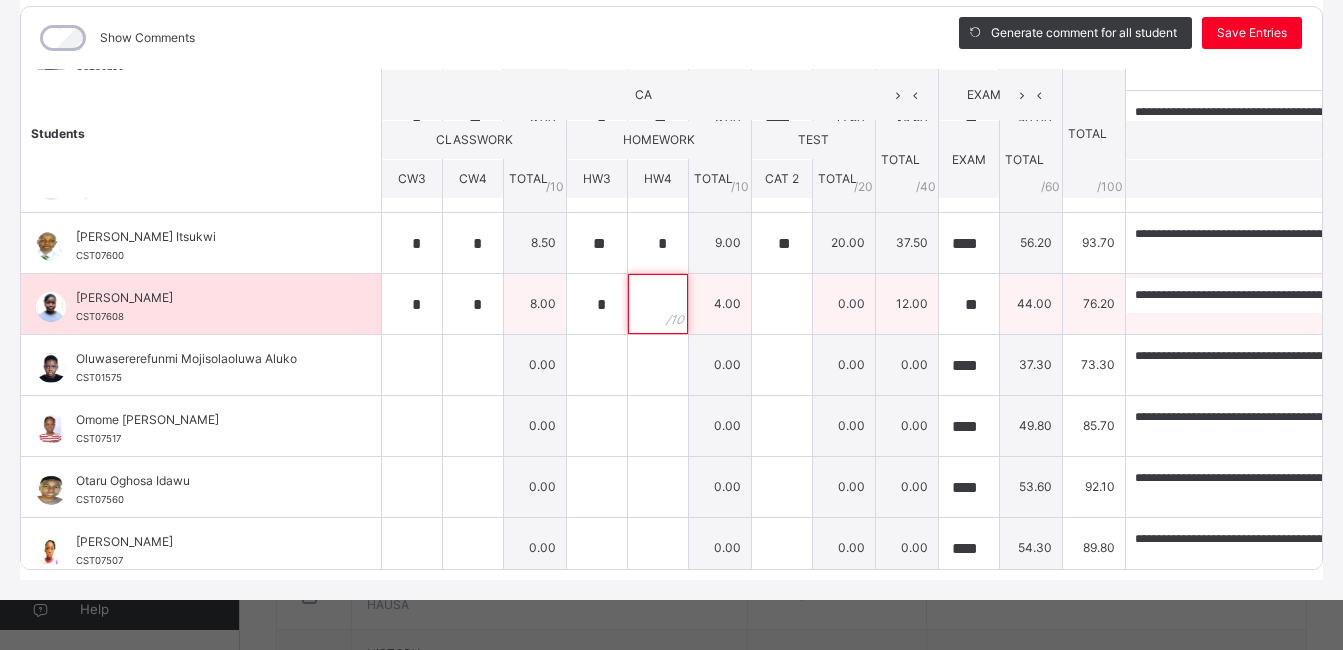 click at bounding box center (658, 304) 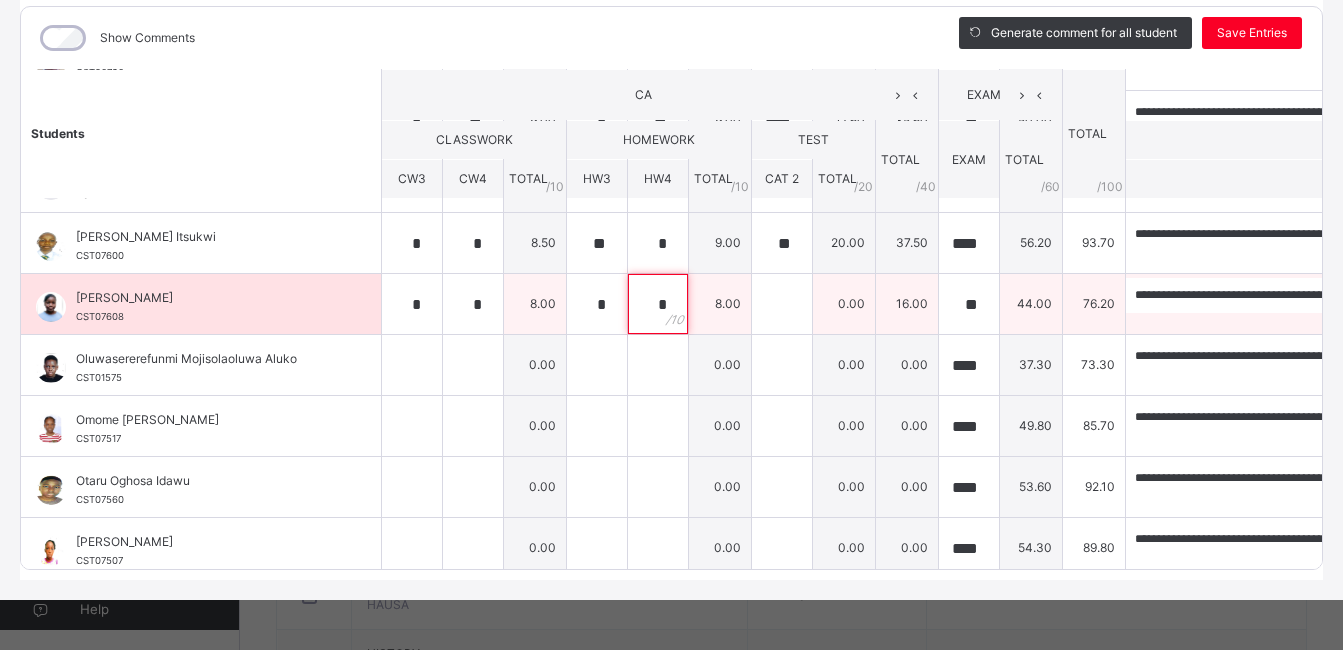 type on "*" 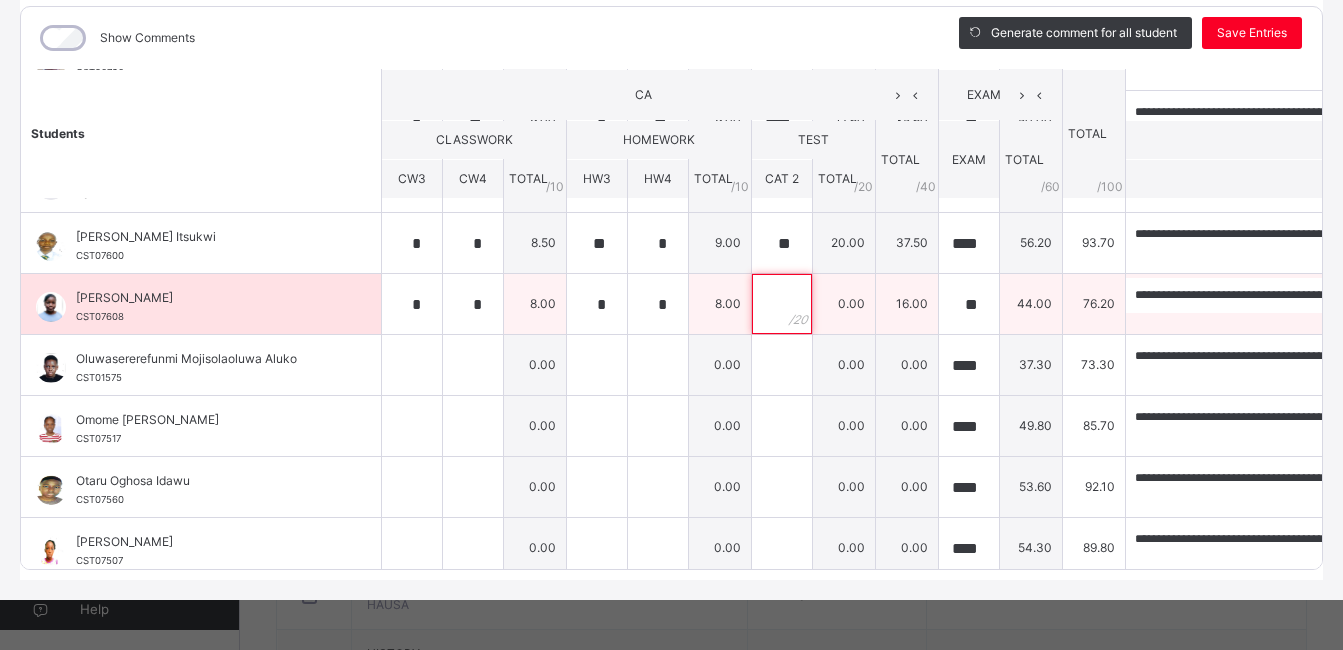 click at bounding box center (782, 304) 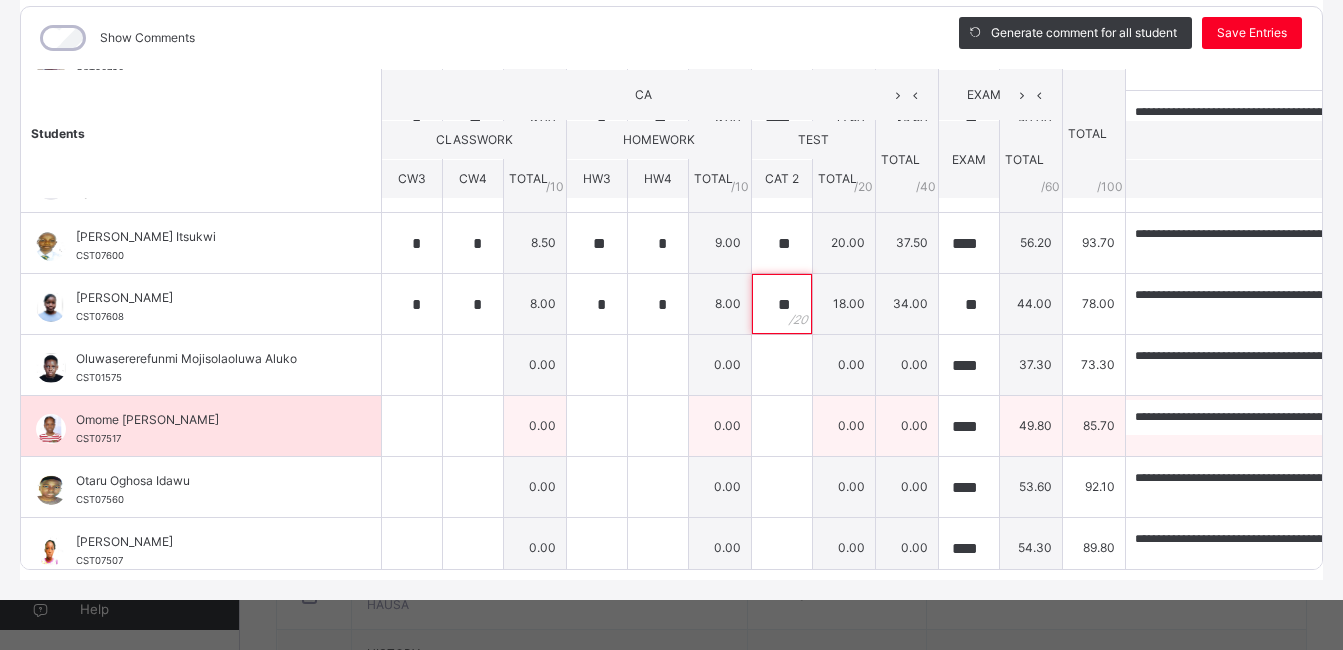 type on "**" 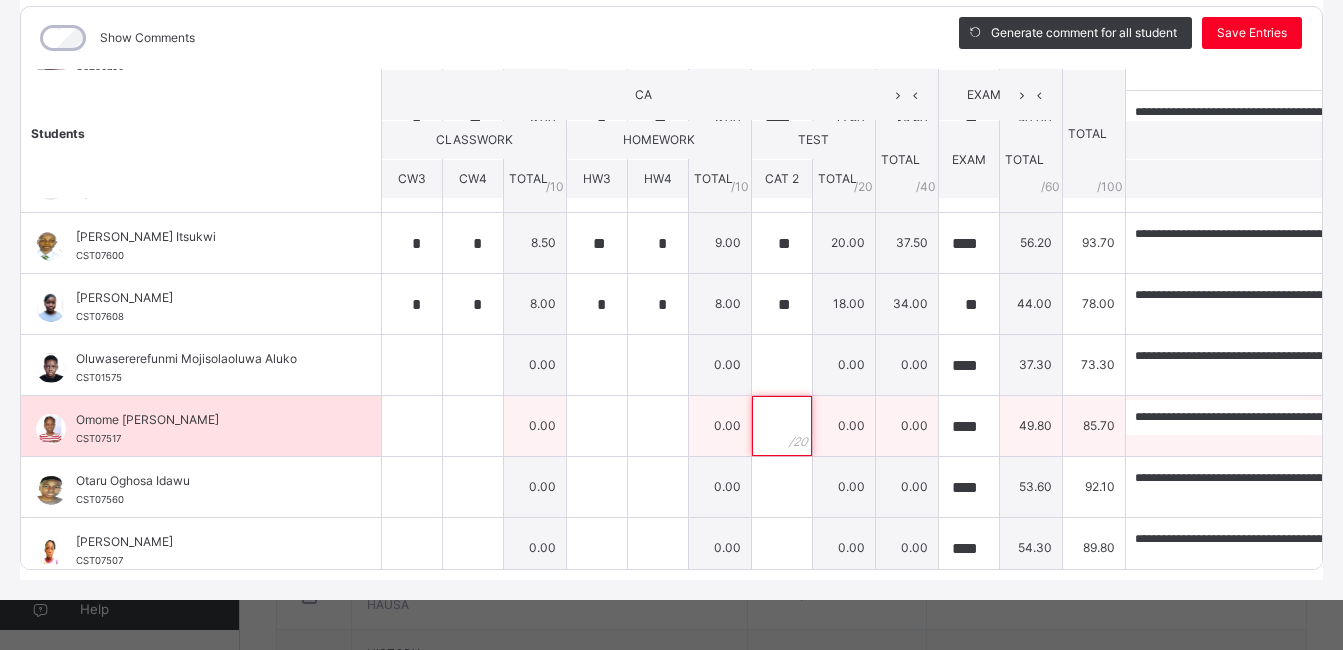 click at bounding box center [782, 426] 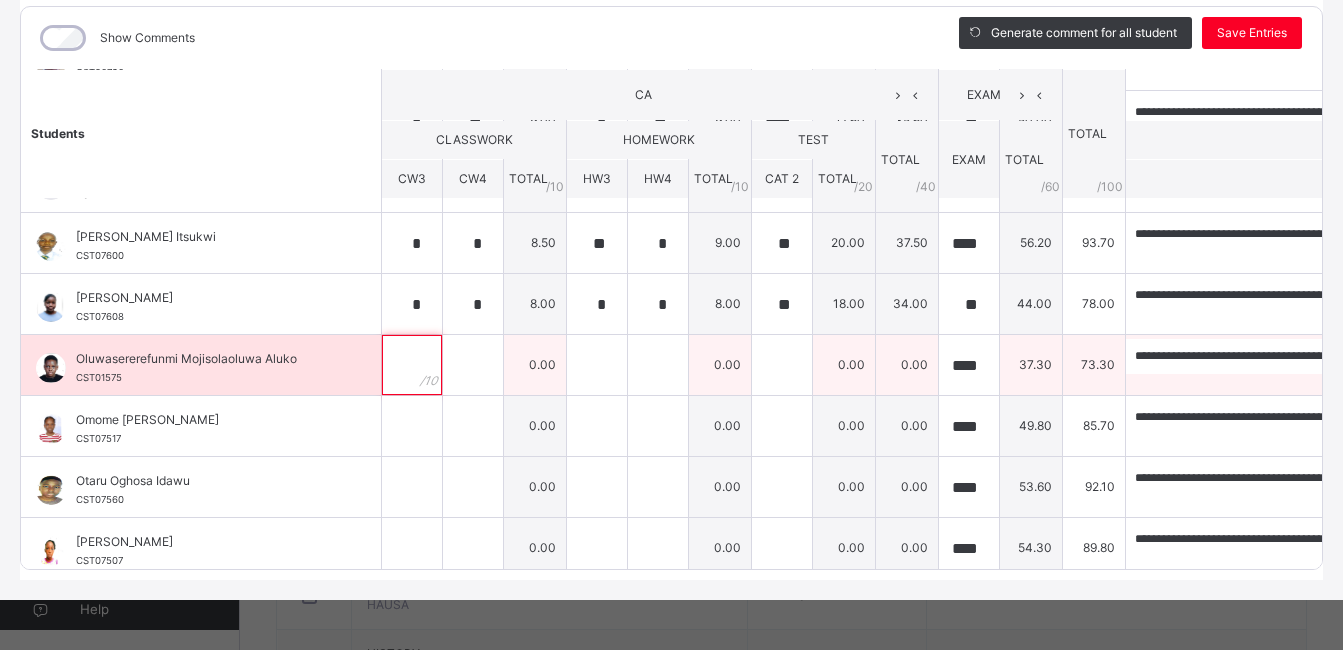 click at bounding box center (412, 365) 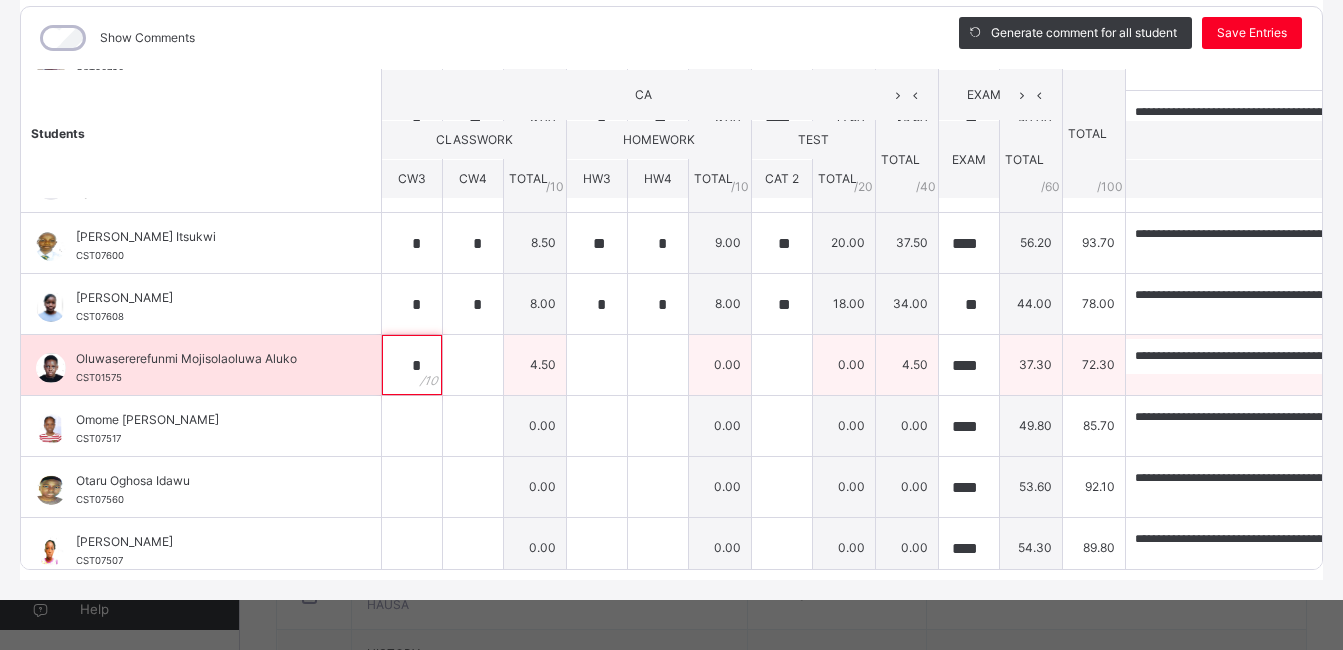 type on "*" 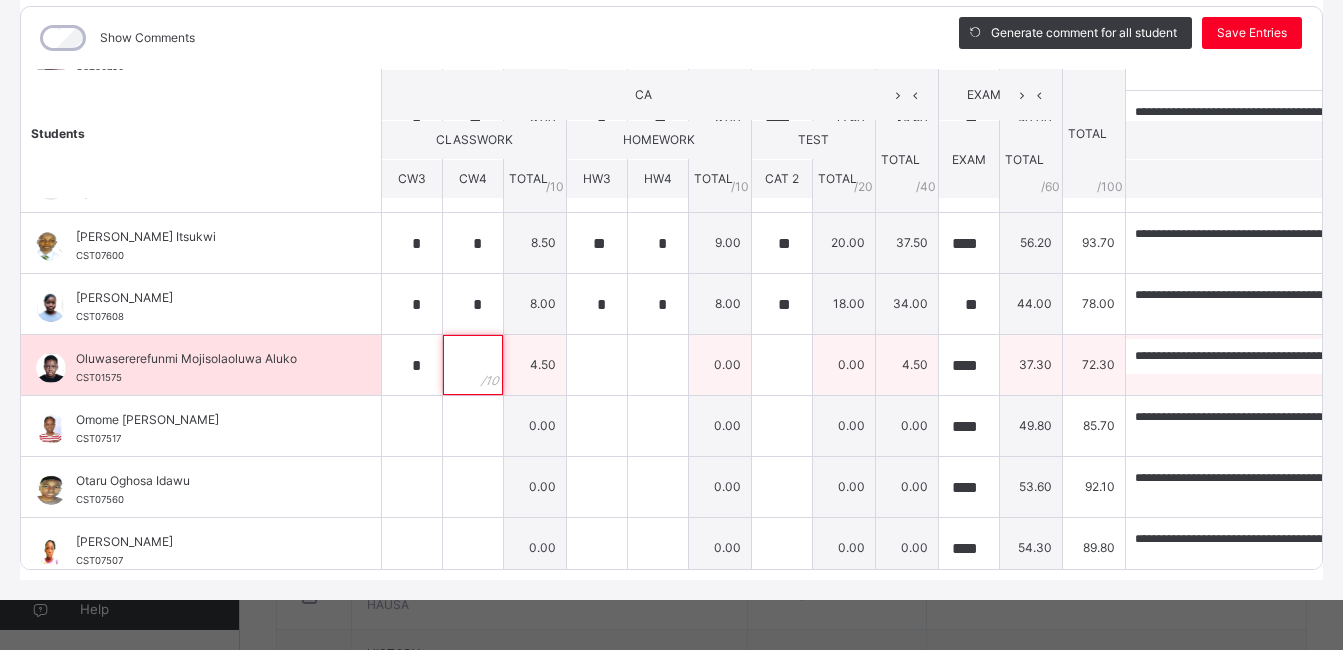 click at bounding box center (473, 365) 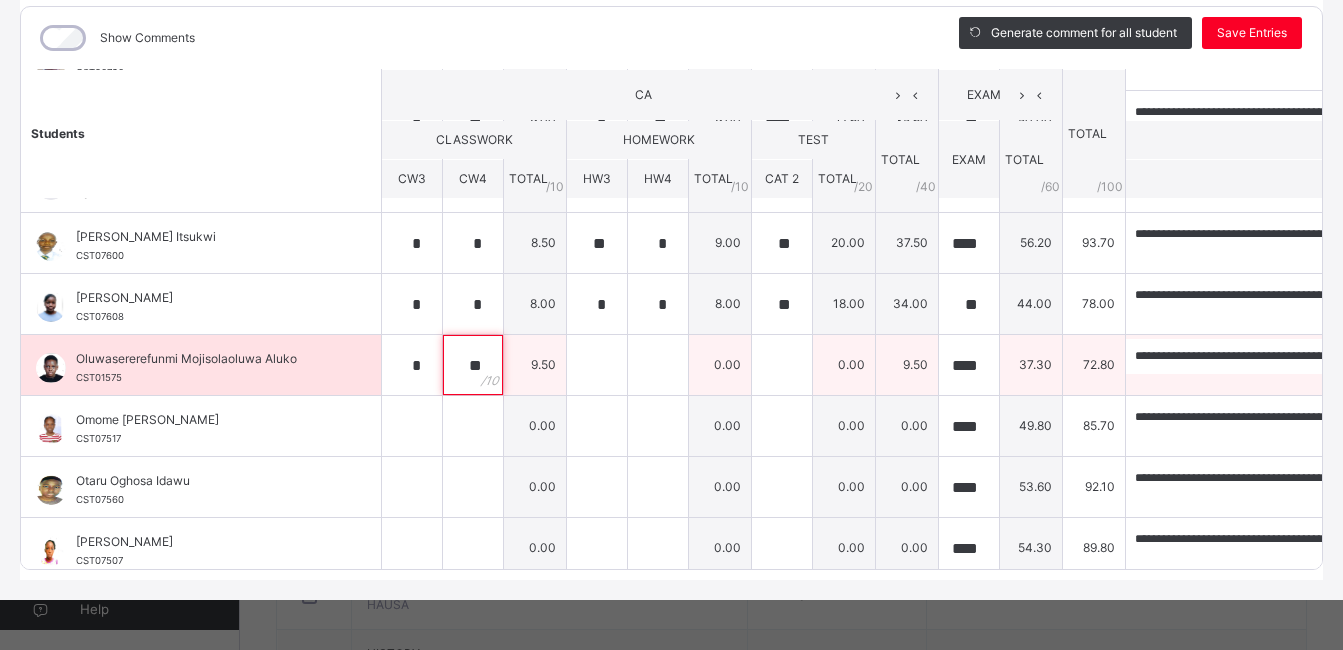 type on "**" 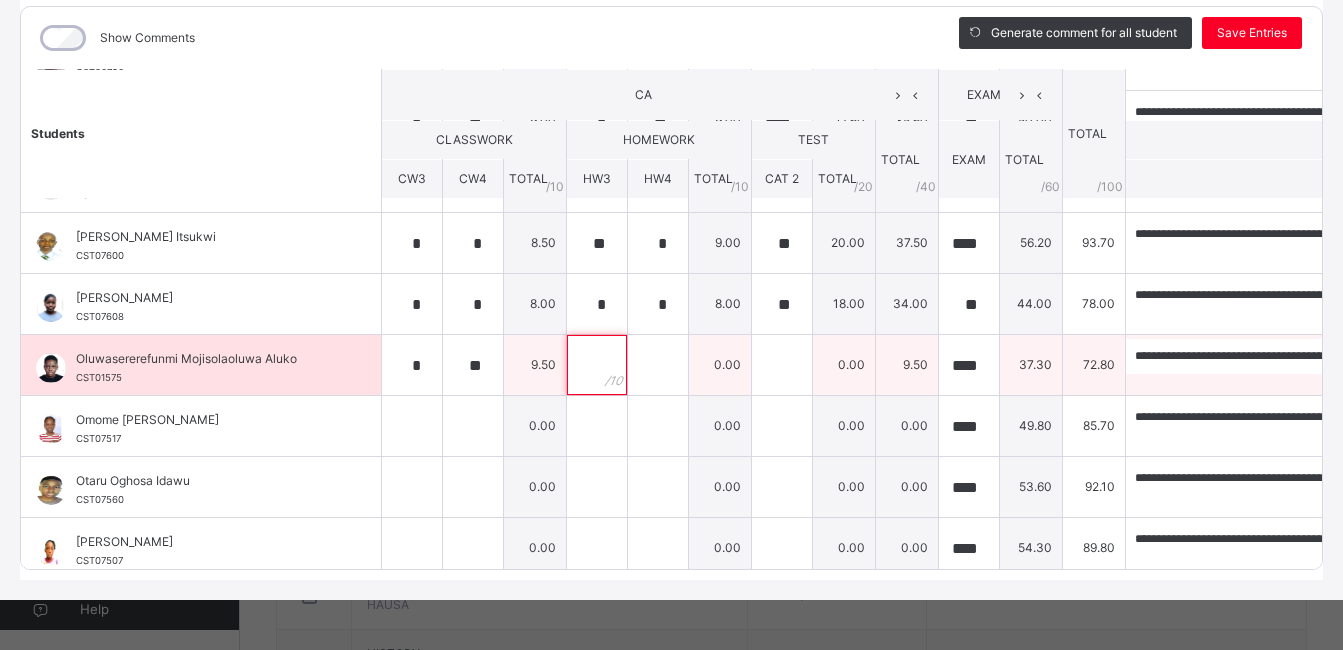click at bounding box center [597, 365] 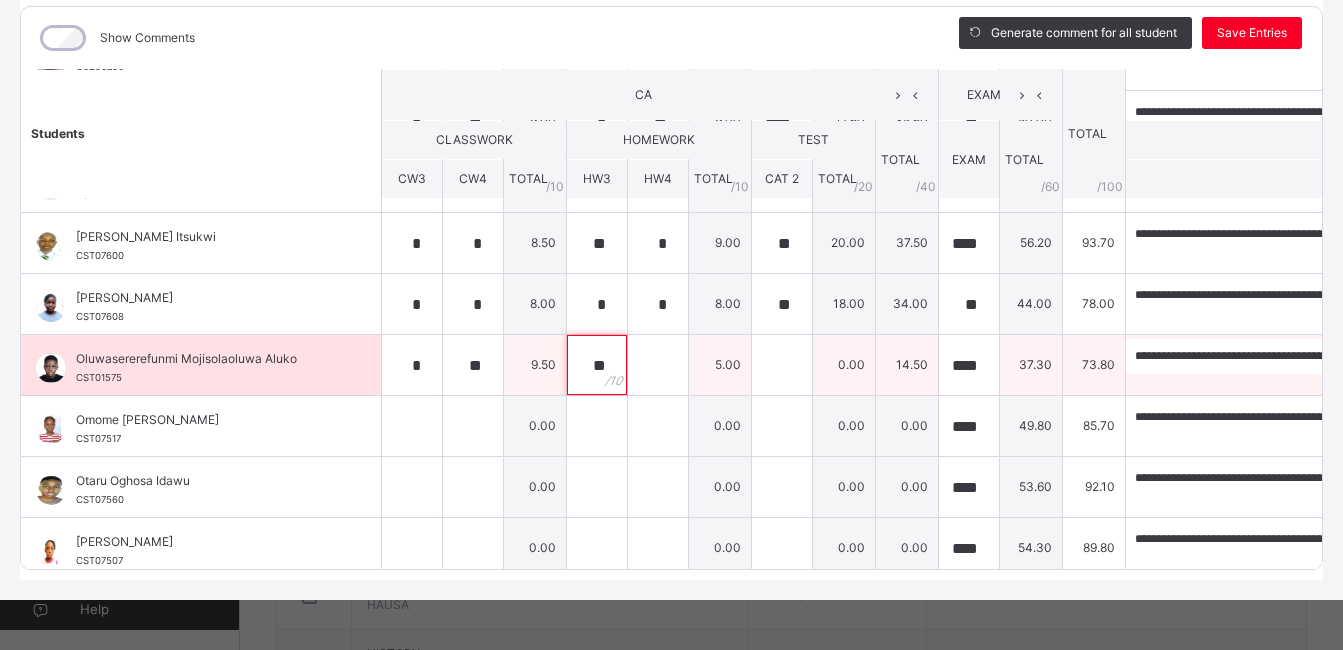 type on "**" 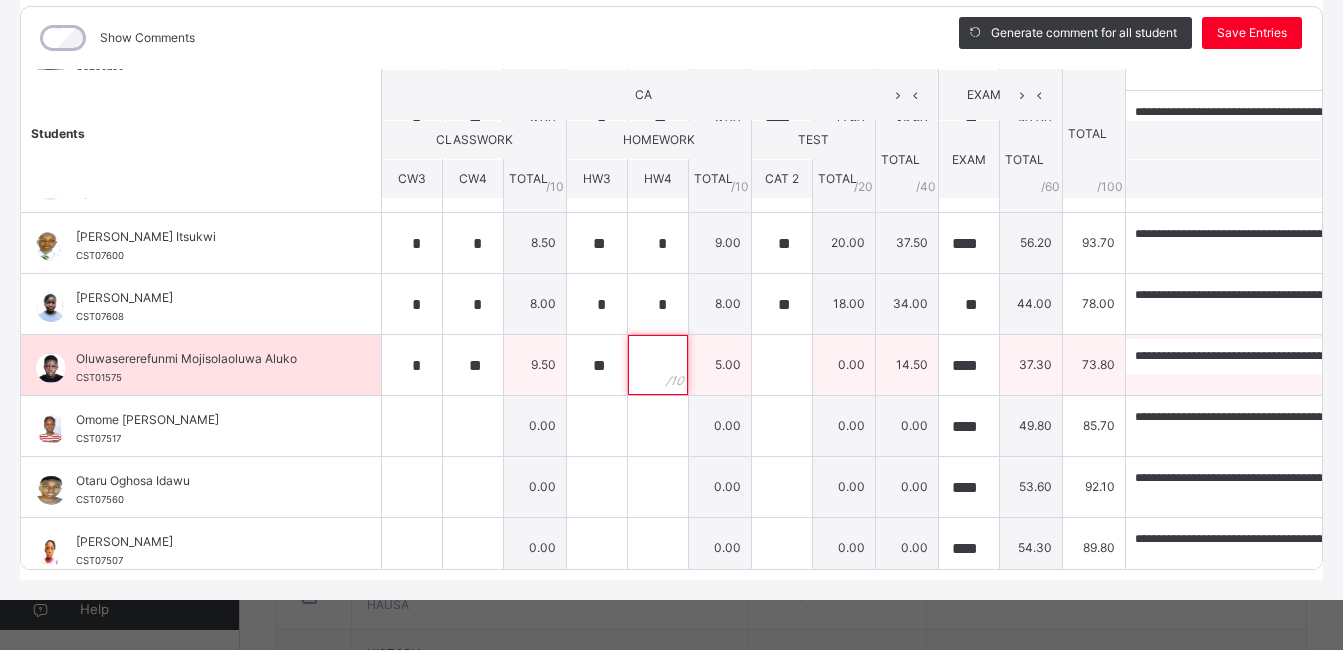 click at bounding box center [658, 365] 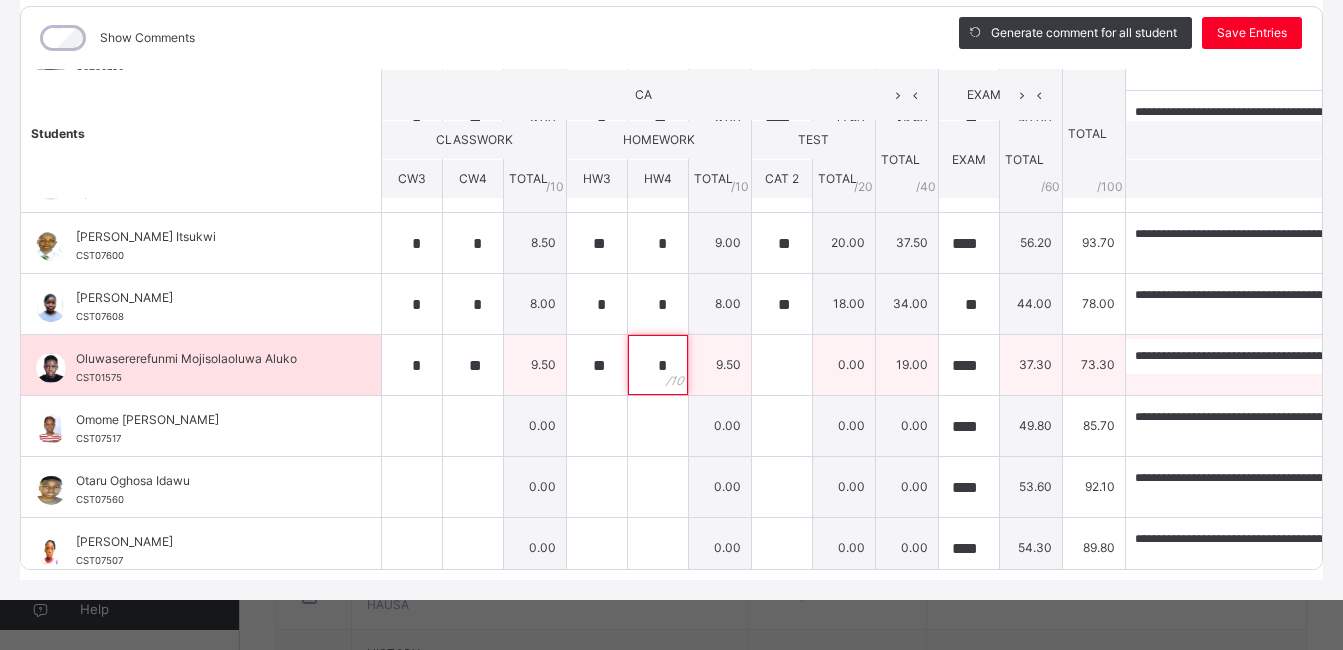 type on "*" 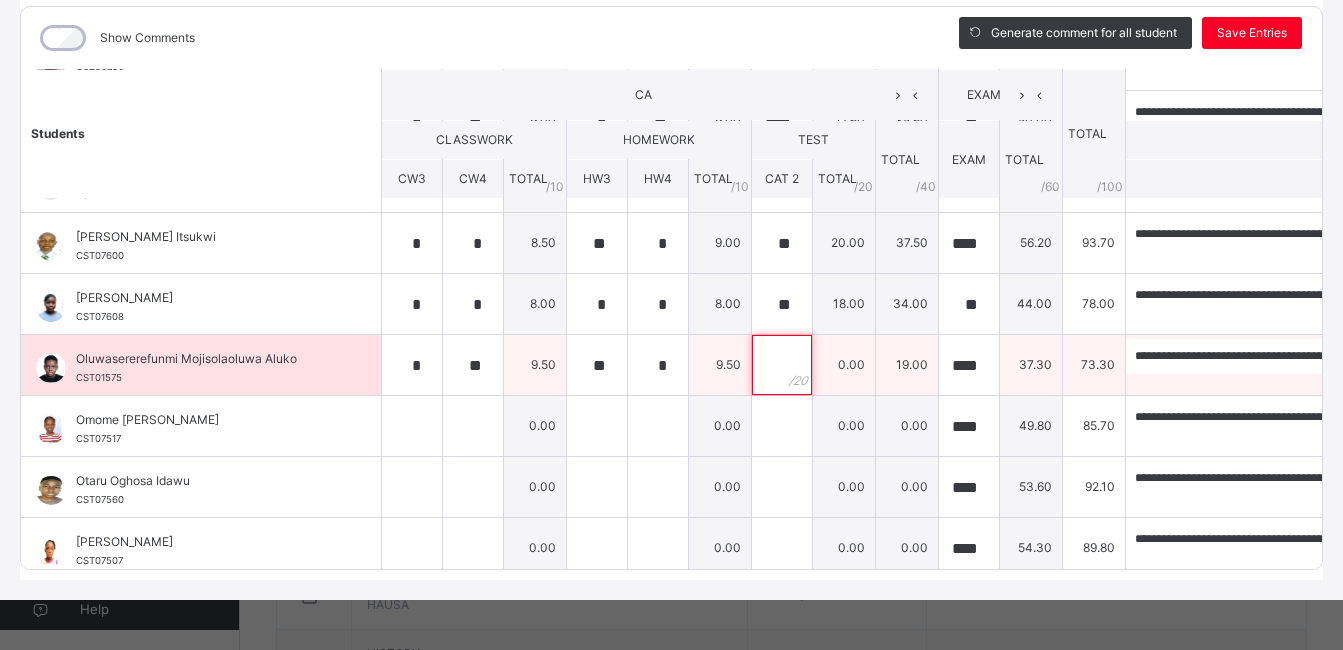 click at bounding box center [782, 365] 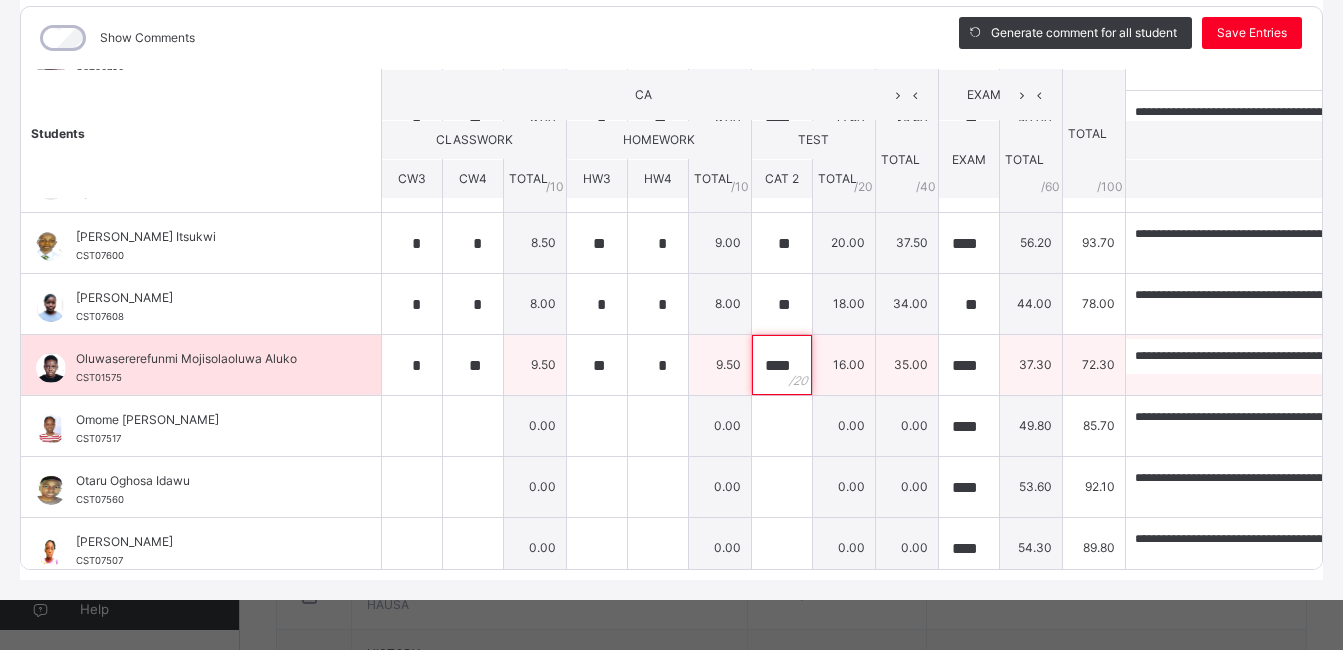 scroll, scrollTop: 0, scrollLeft: 1, axis: horizontal 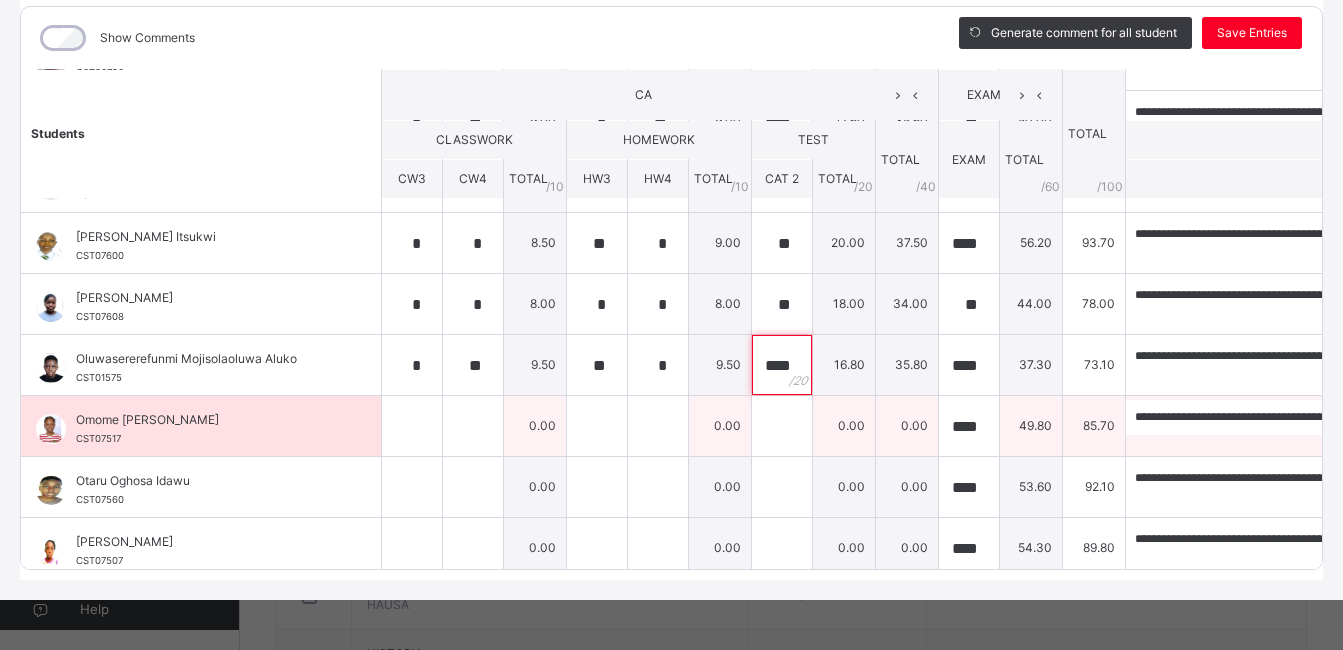 type on "****" 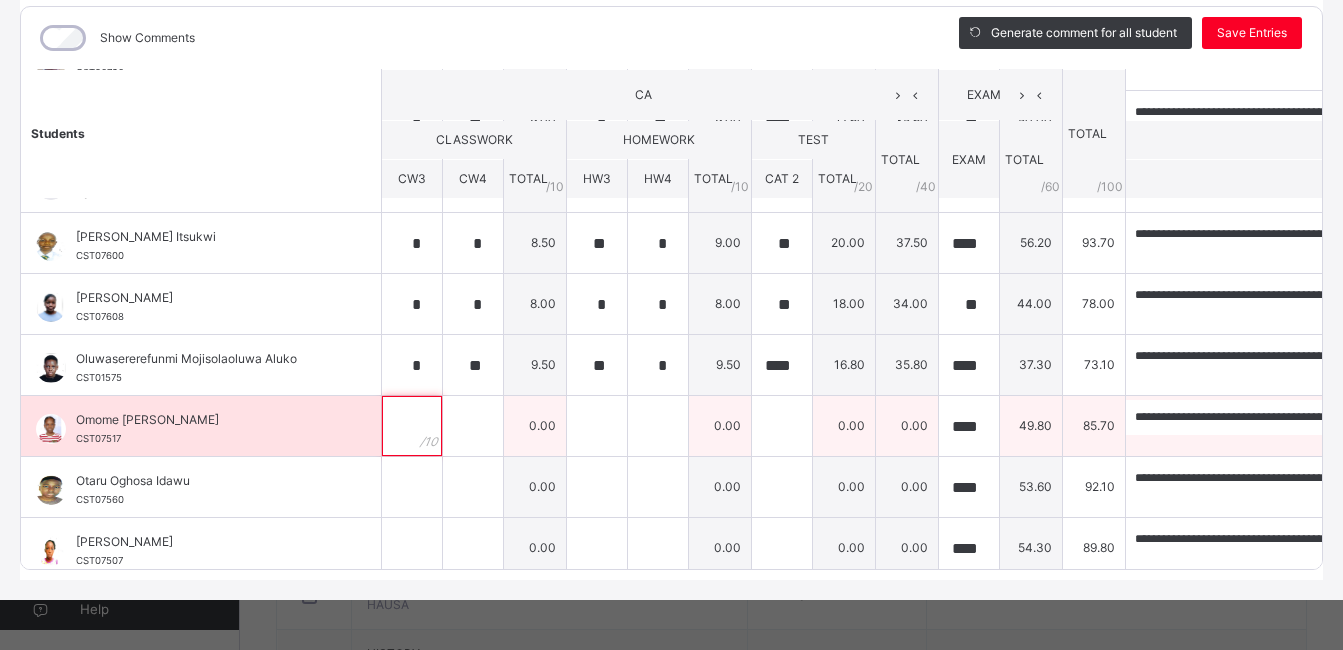 scroll, scrollTop: 0, scrollLeft: 0, axis: both 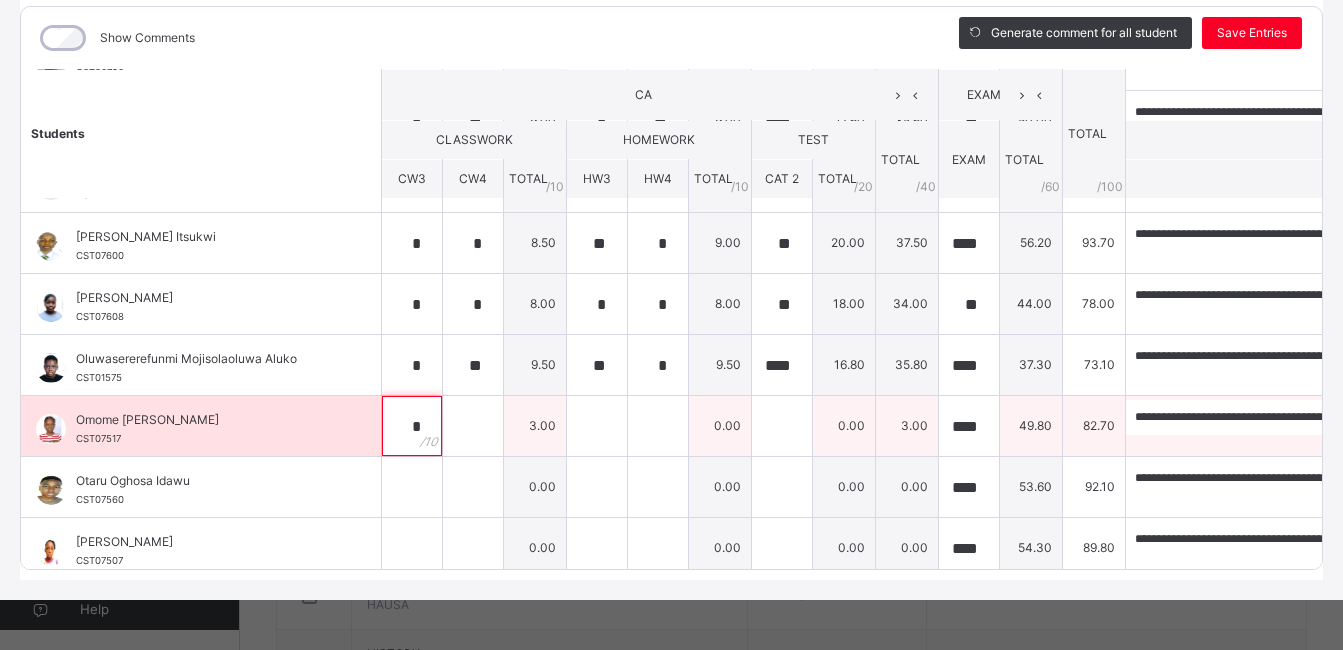 type on "*" 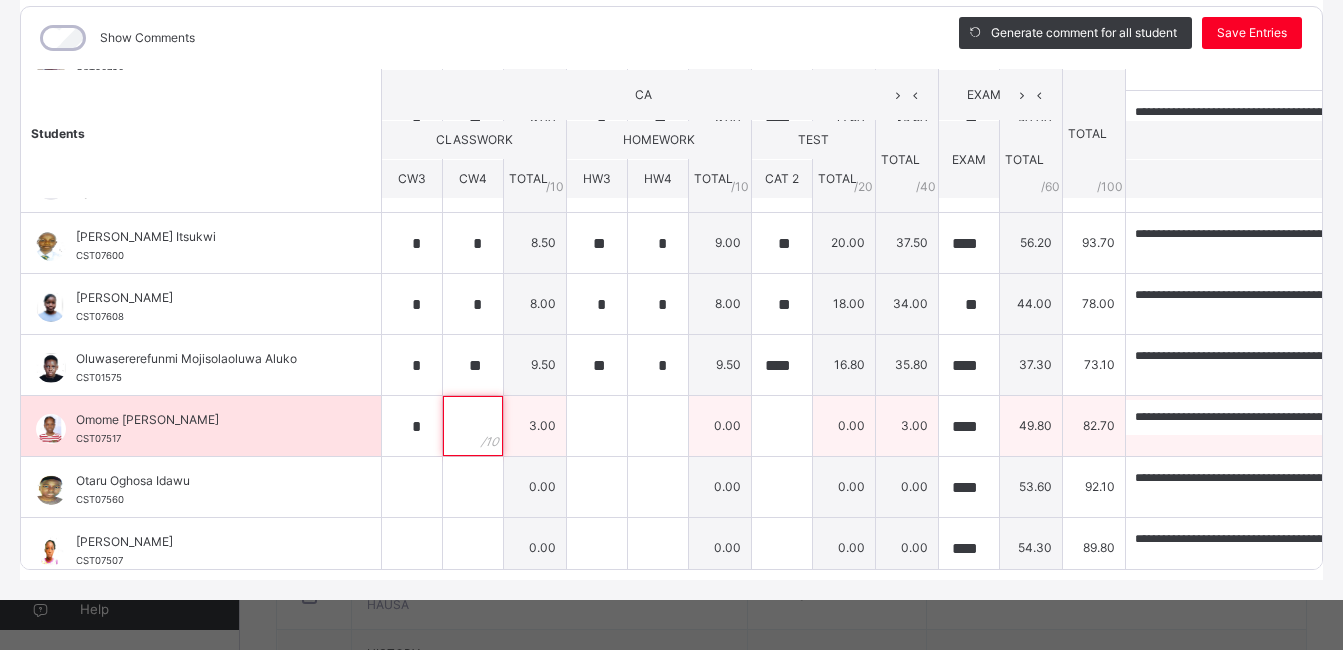 click at bounding box center [473, 426] 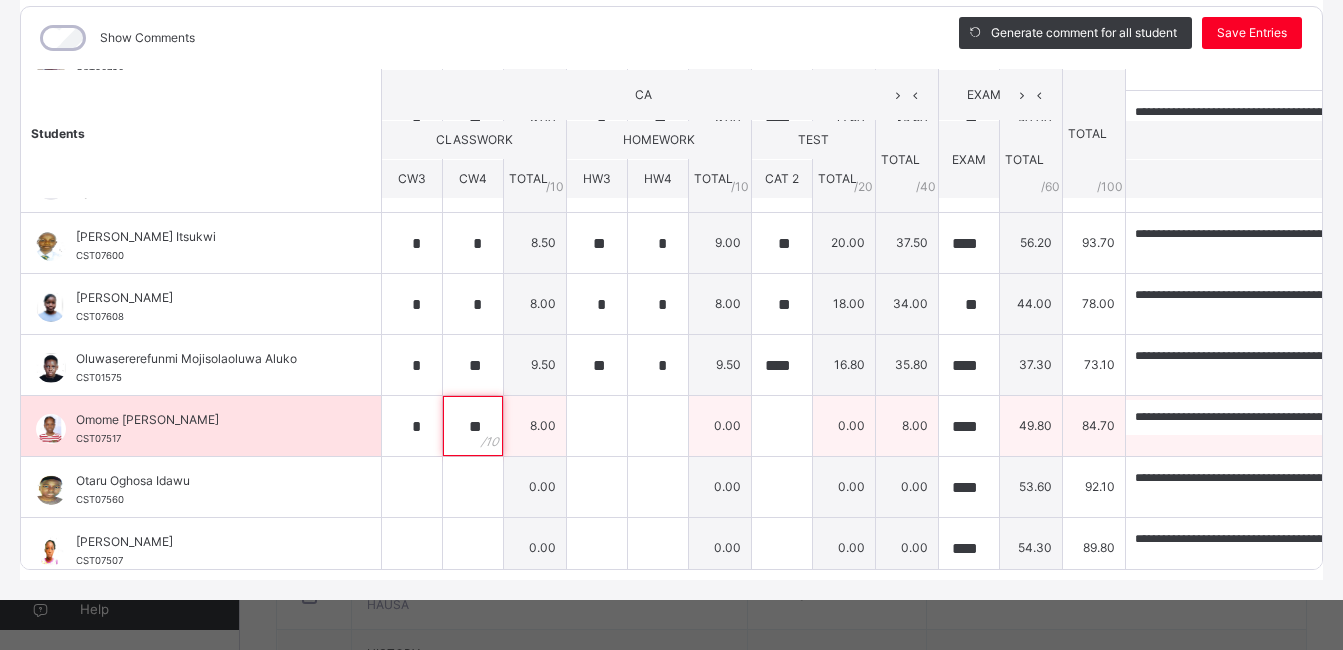 type on "**" 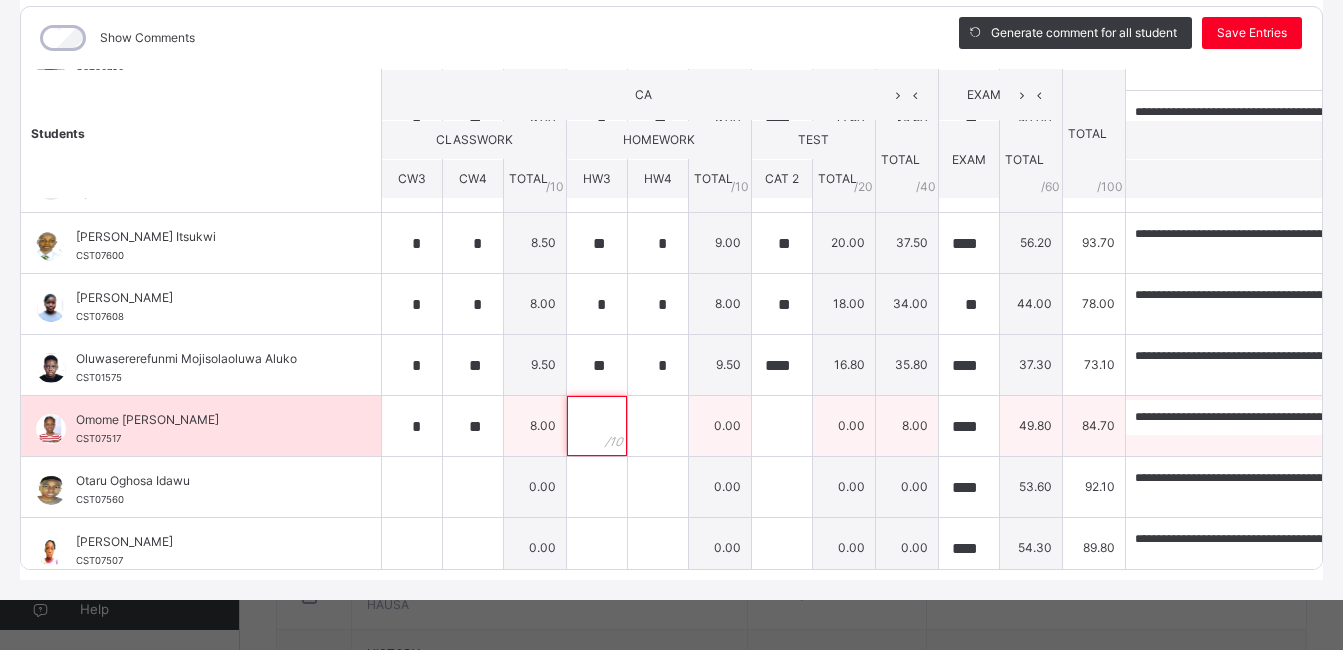 click at bounding box center [597, 426] 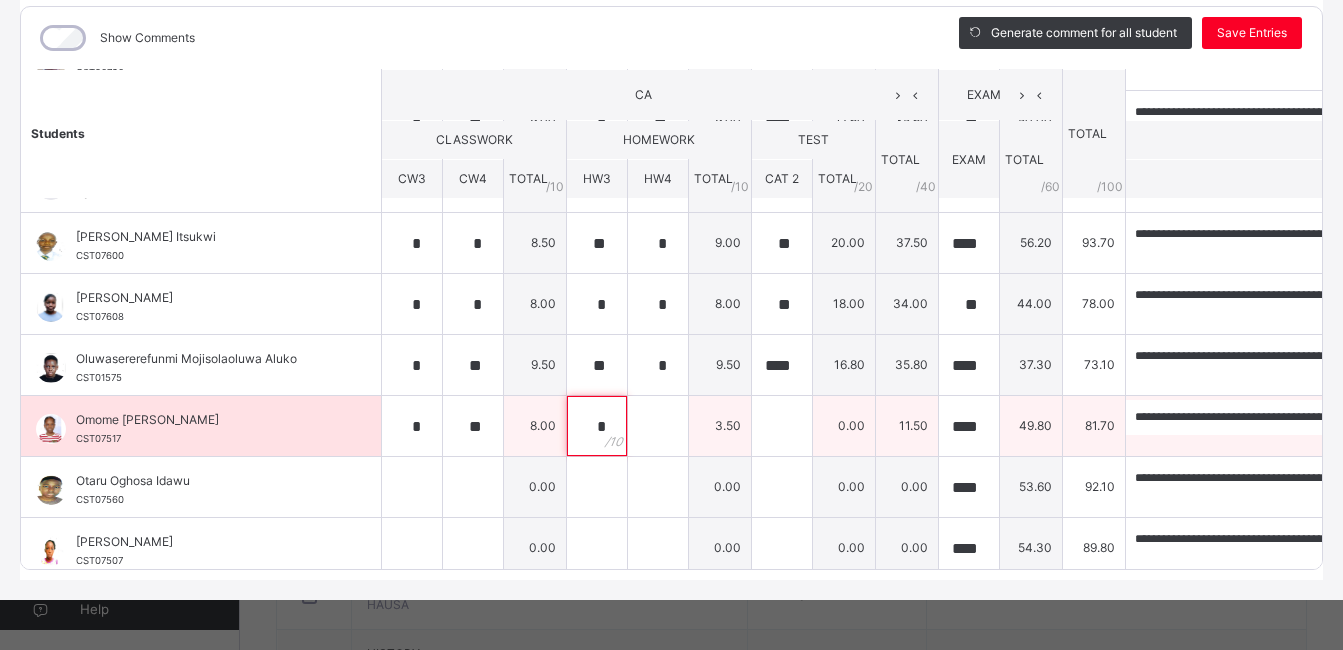 type on "*" 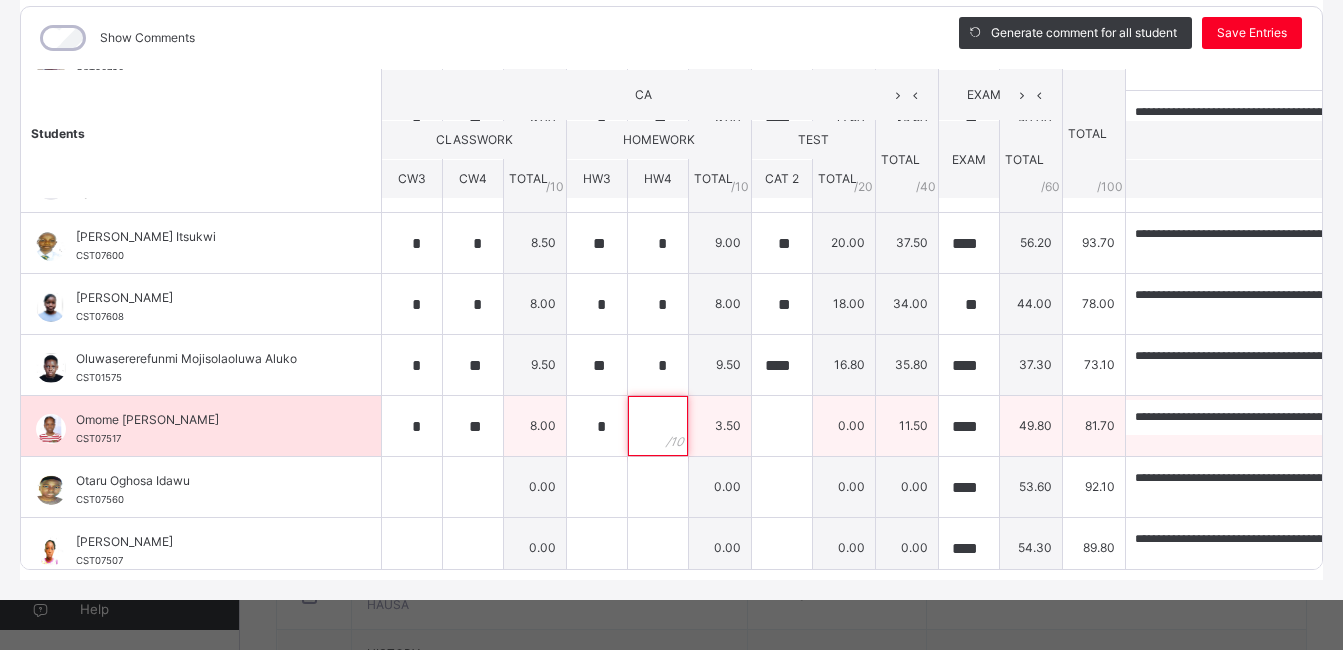 click at bounding box center (658, 426) 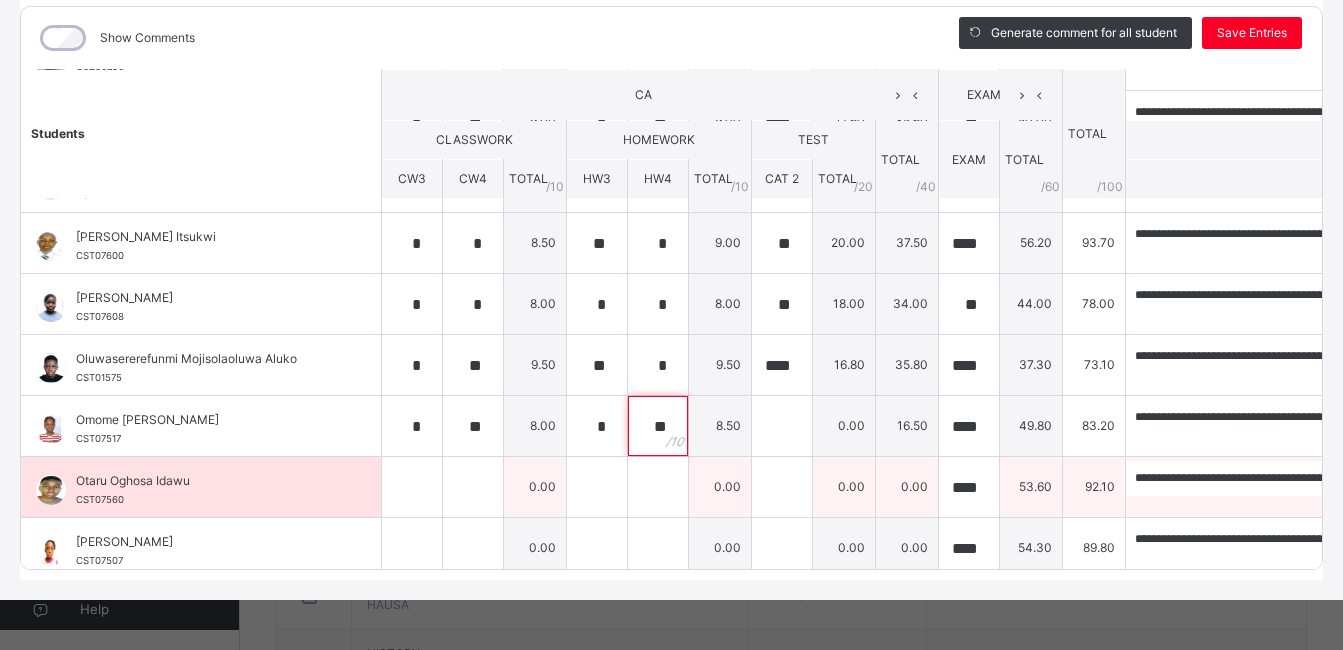 type on "**" 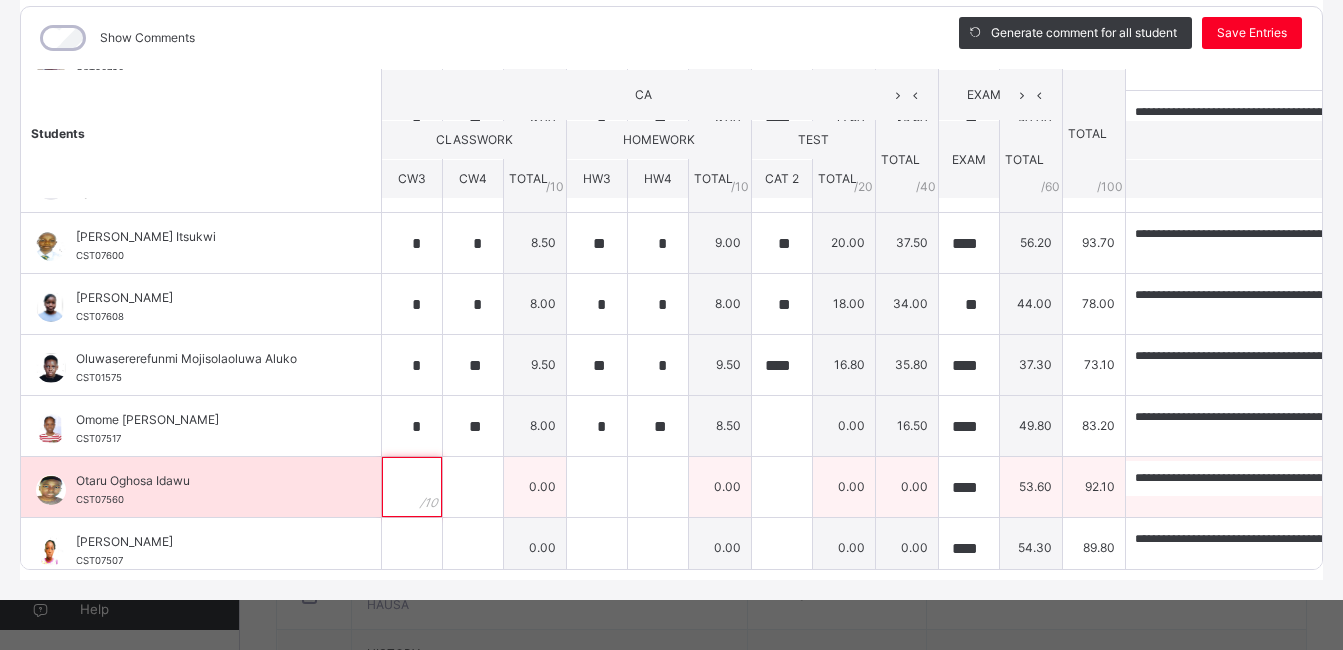 click at bounding box center (412, 487) 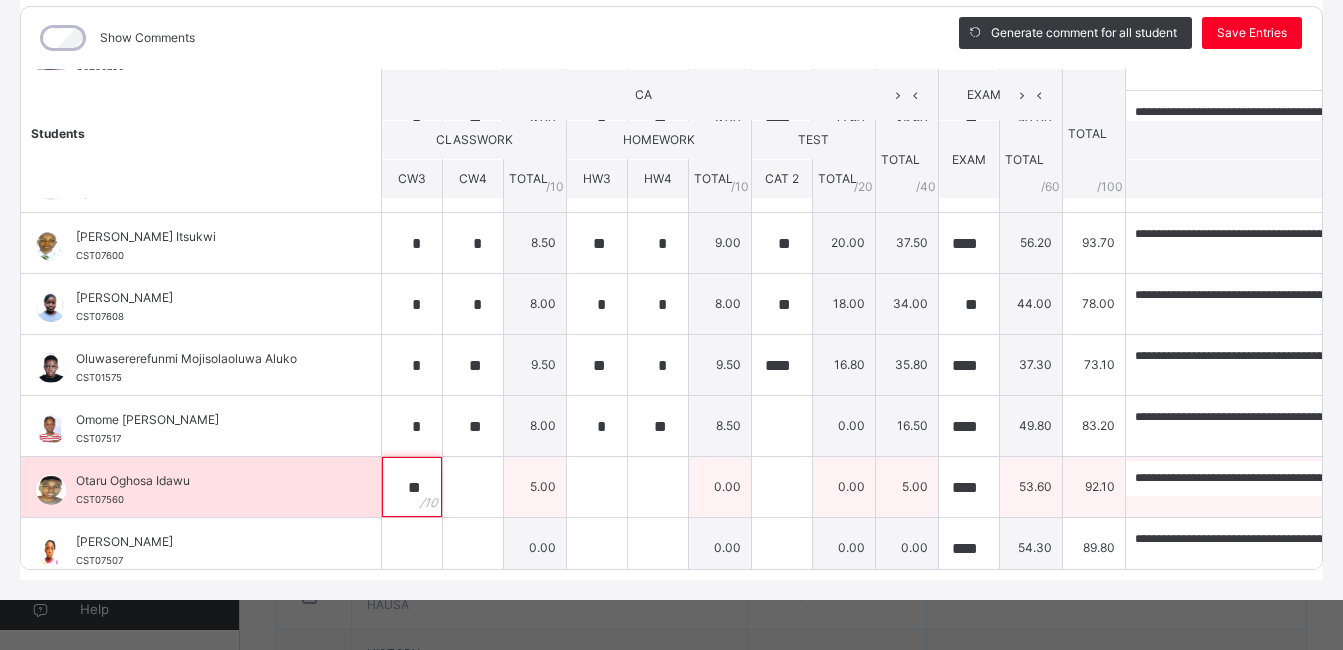 type on "**" 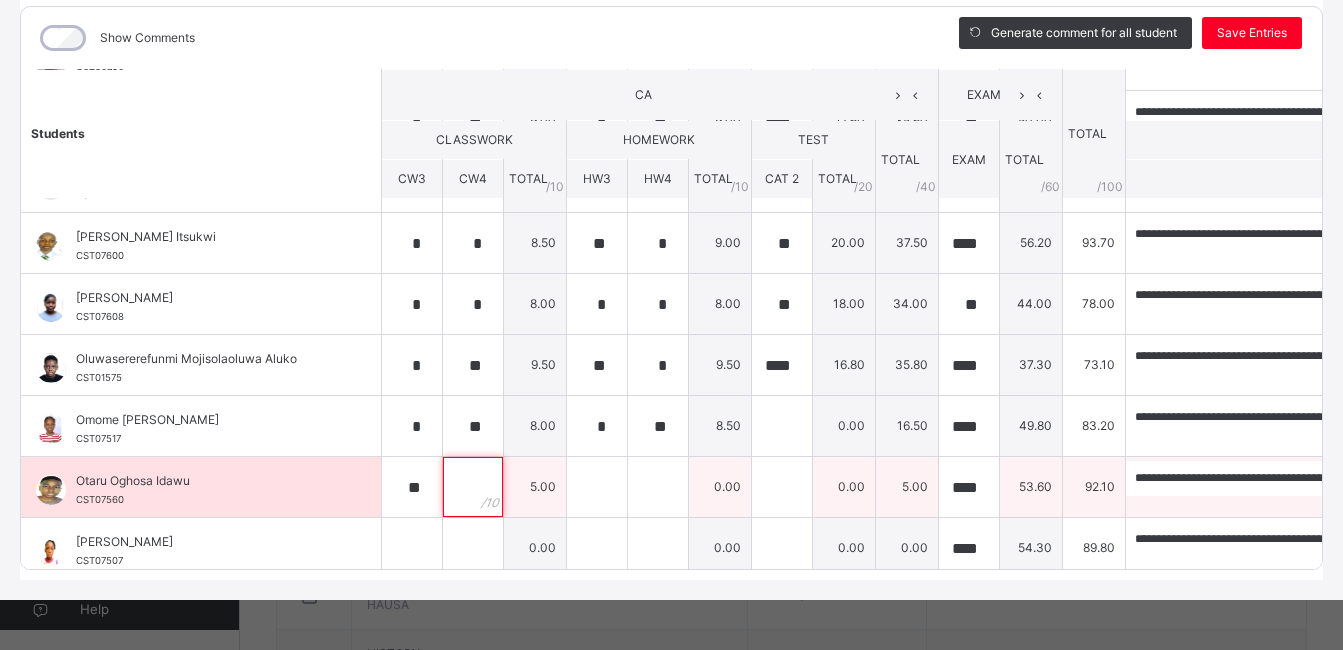 click at bounding box center [473, 487] 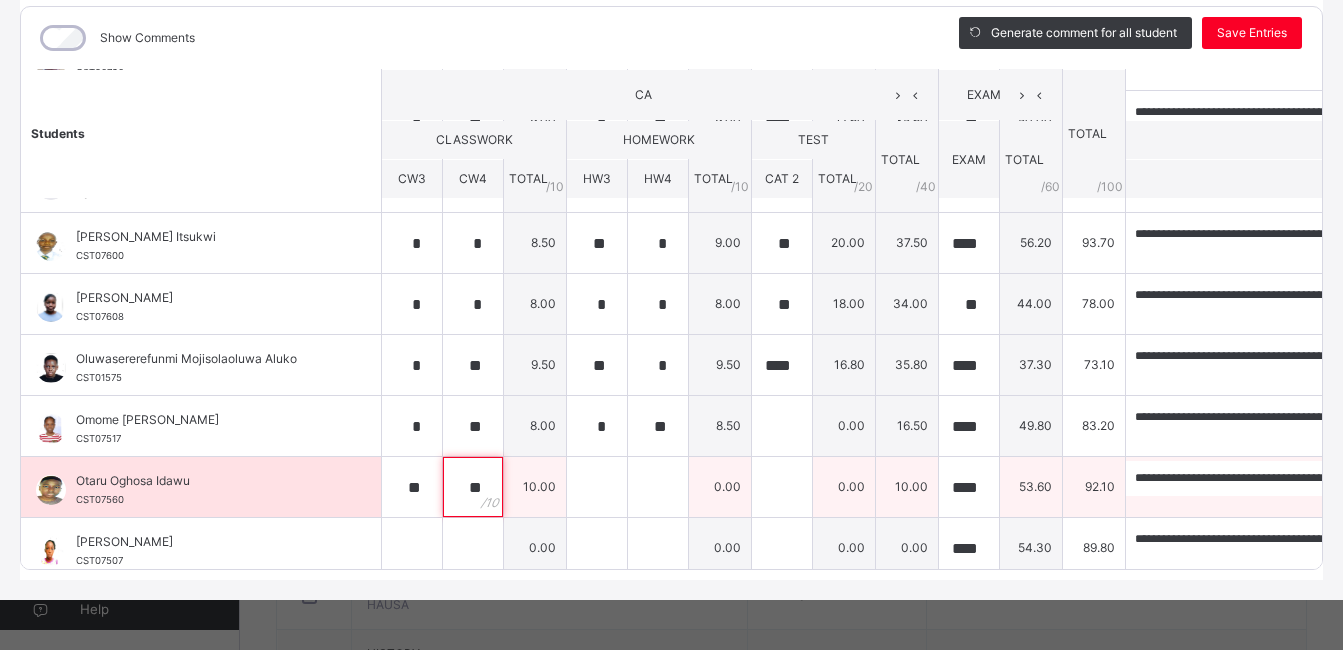 type on "**" 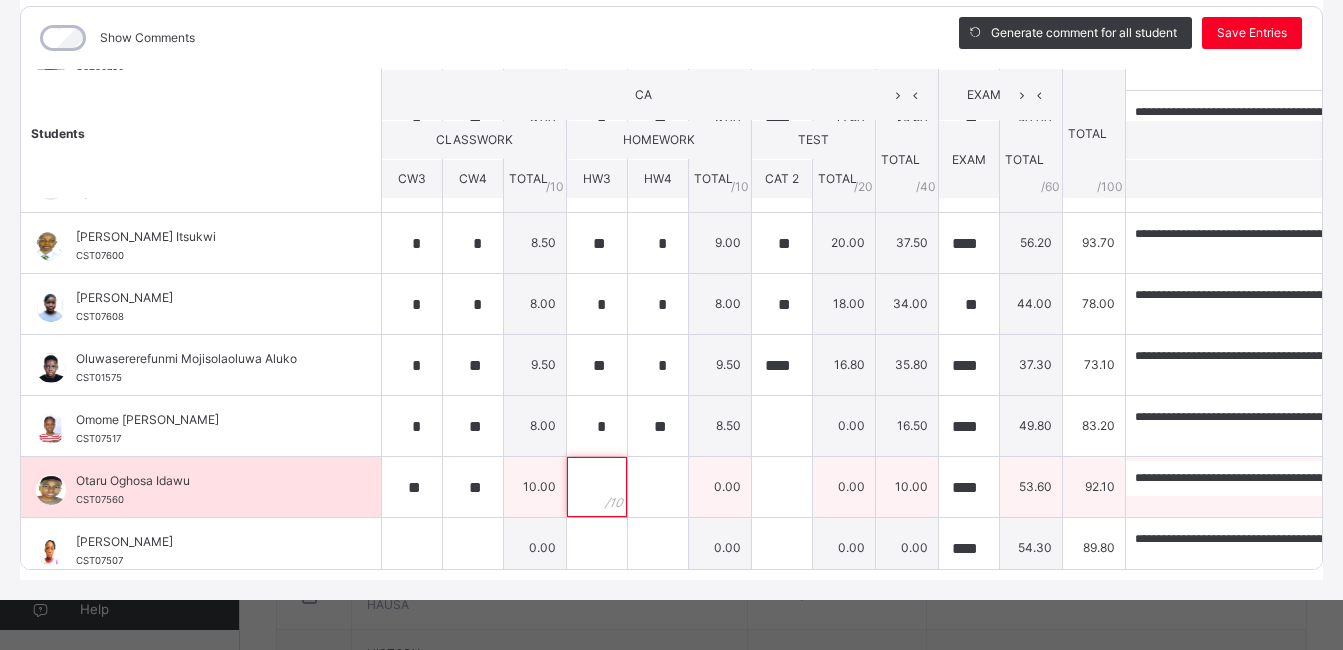 click at bounding box center (597, 487) 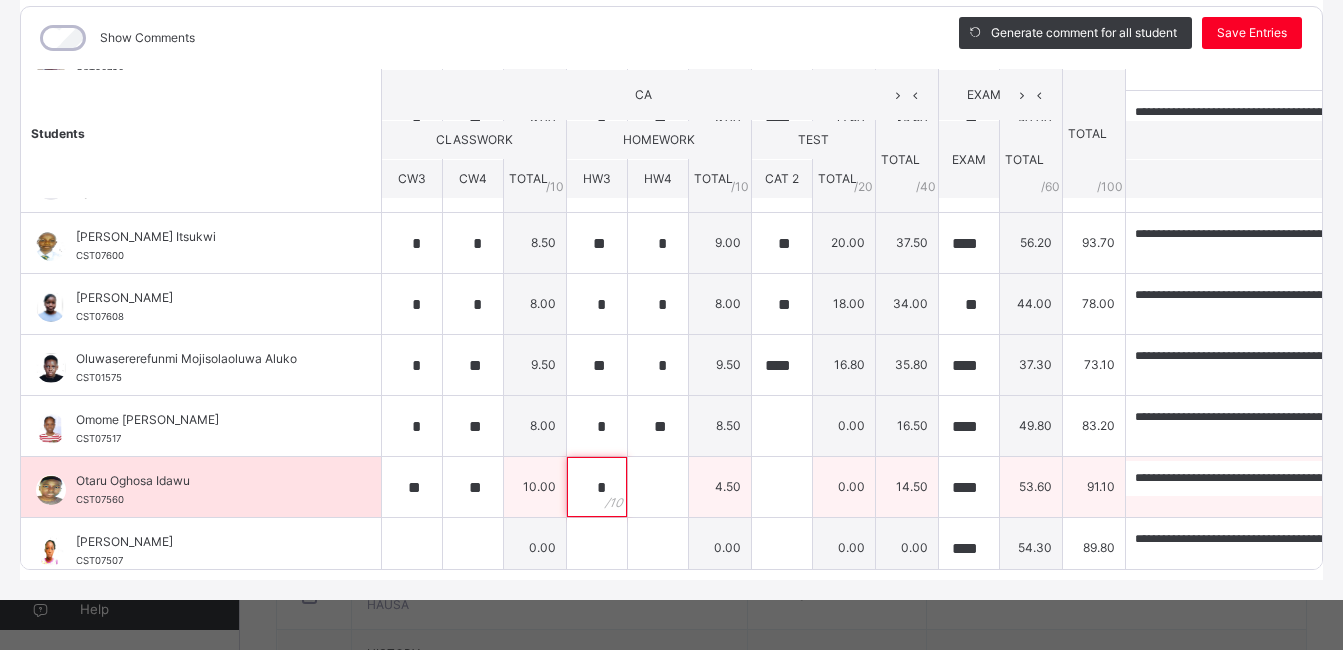 type on "*" 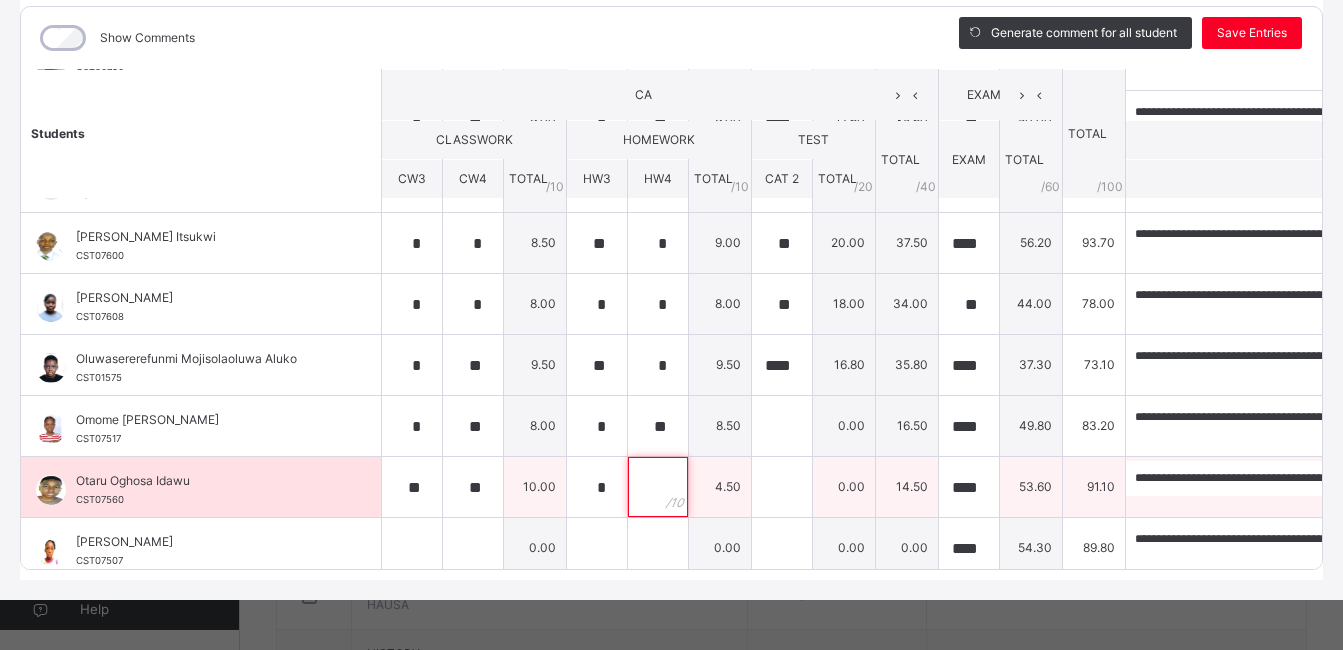 click at bounding box center [658, 487] 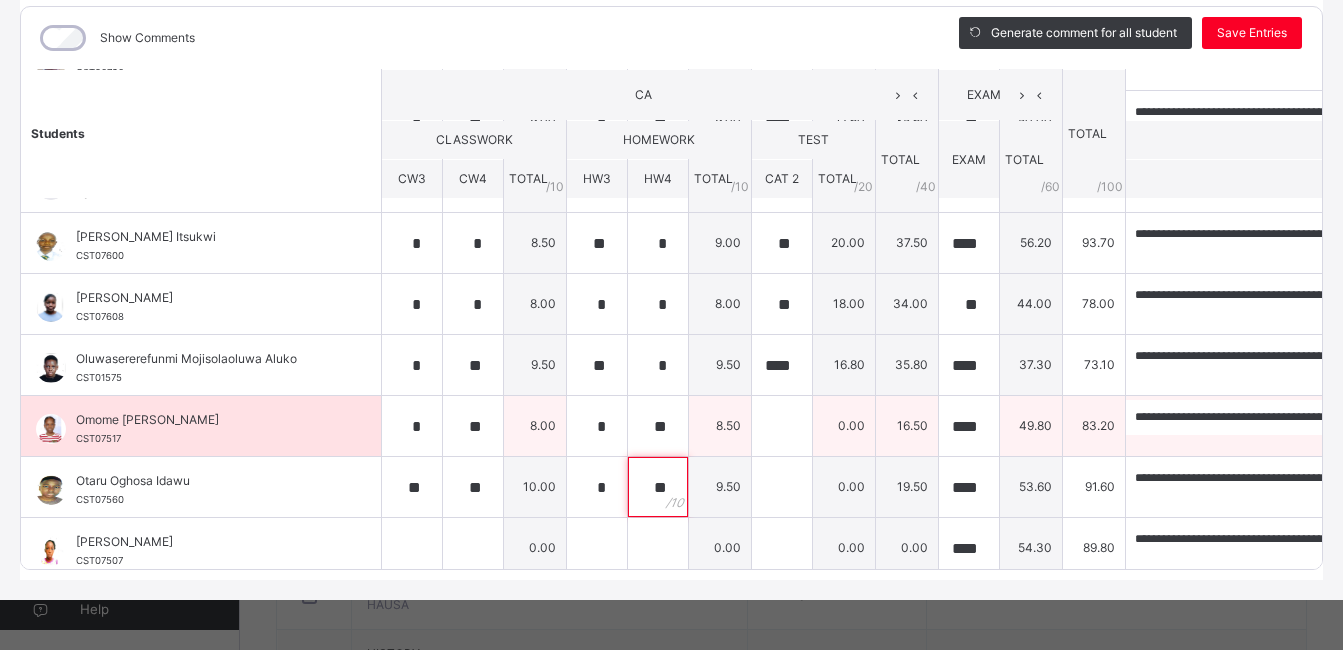 type on "**" 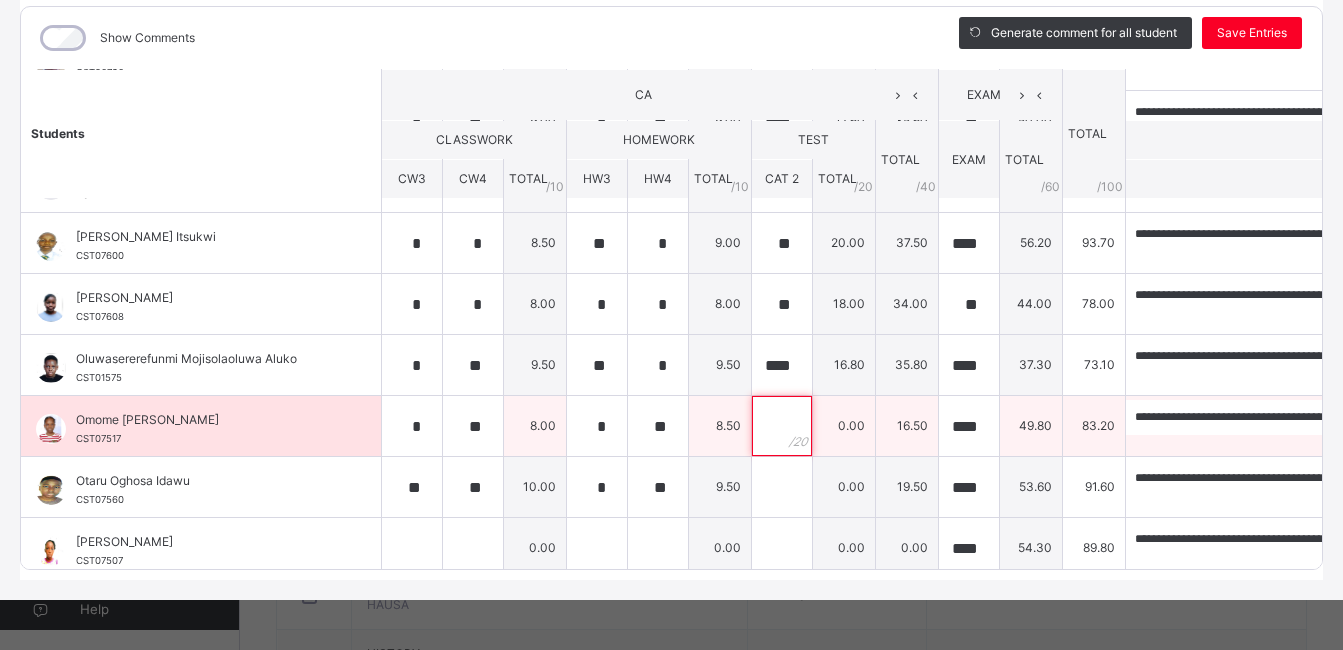 click at bounding box center [782, 426] 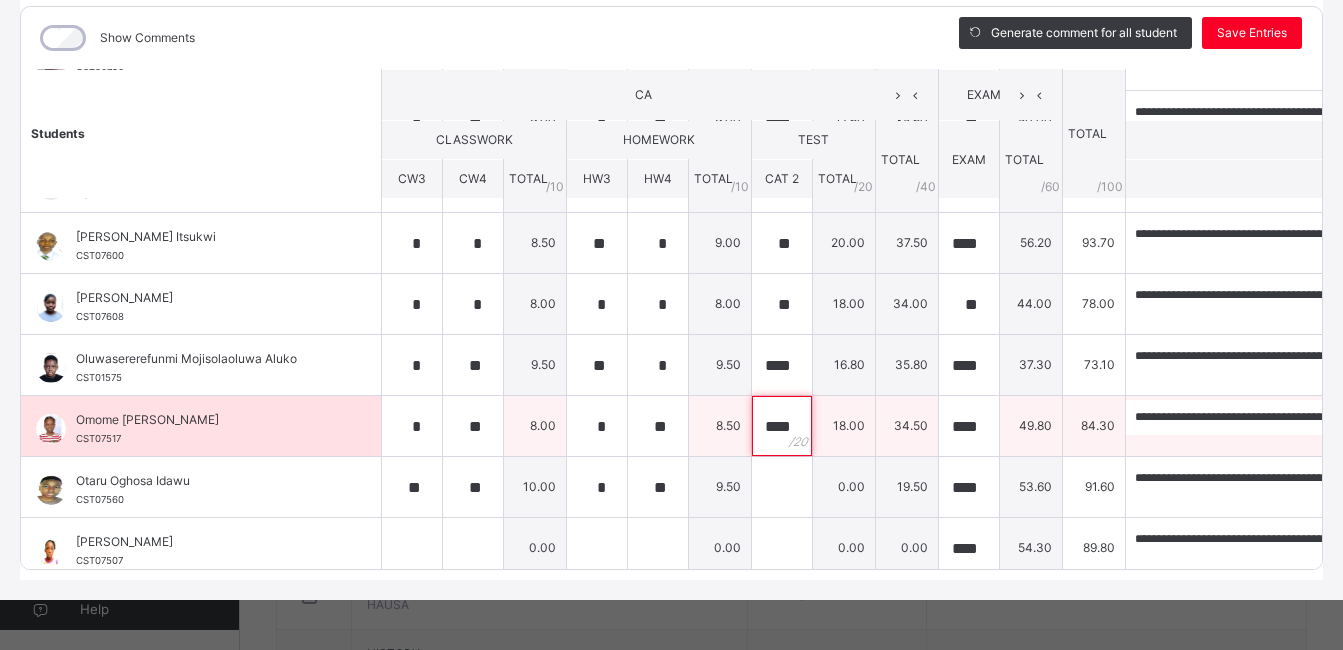 scroll, scrollTop: 0, scrollLeft: 2, axis: horizontal 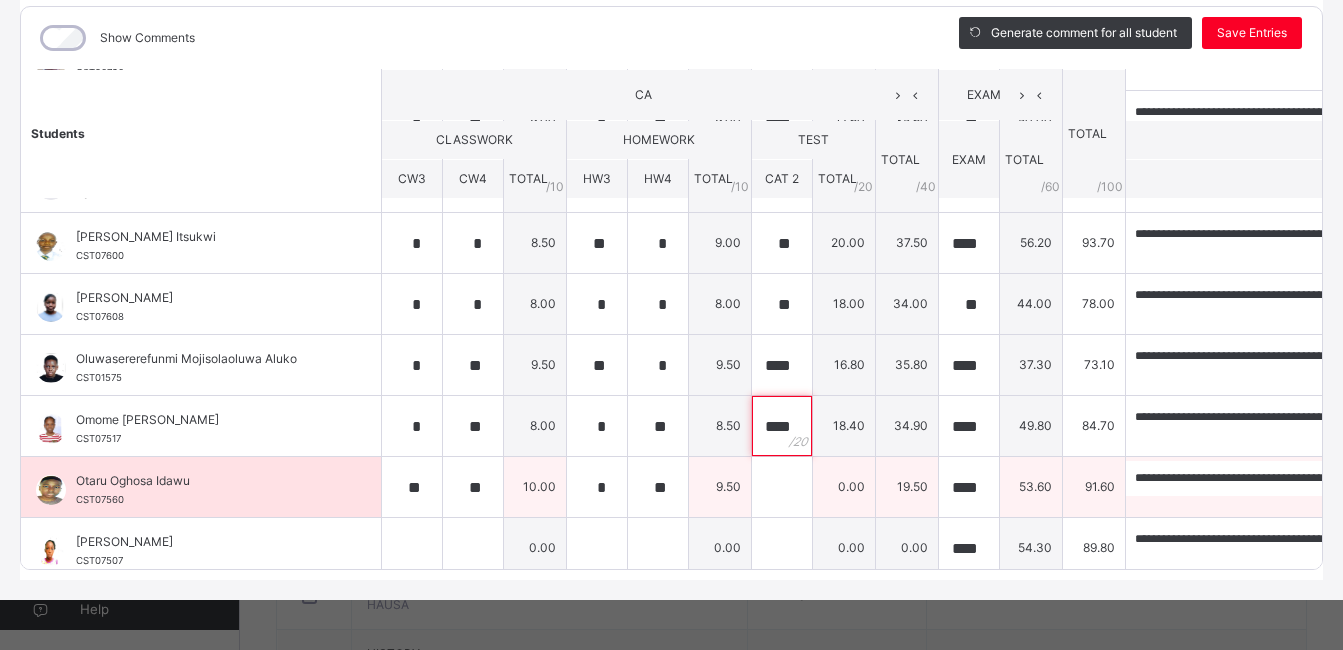type on "****" 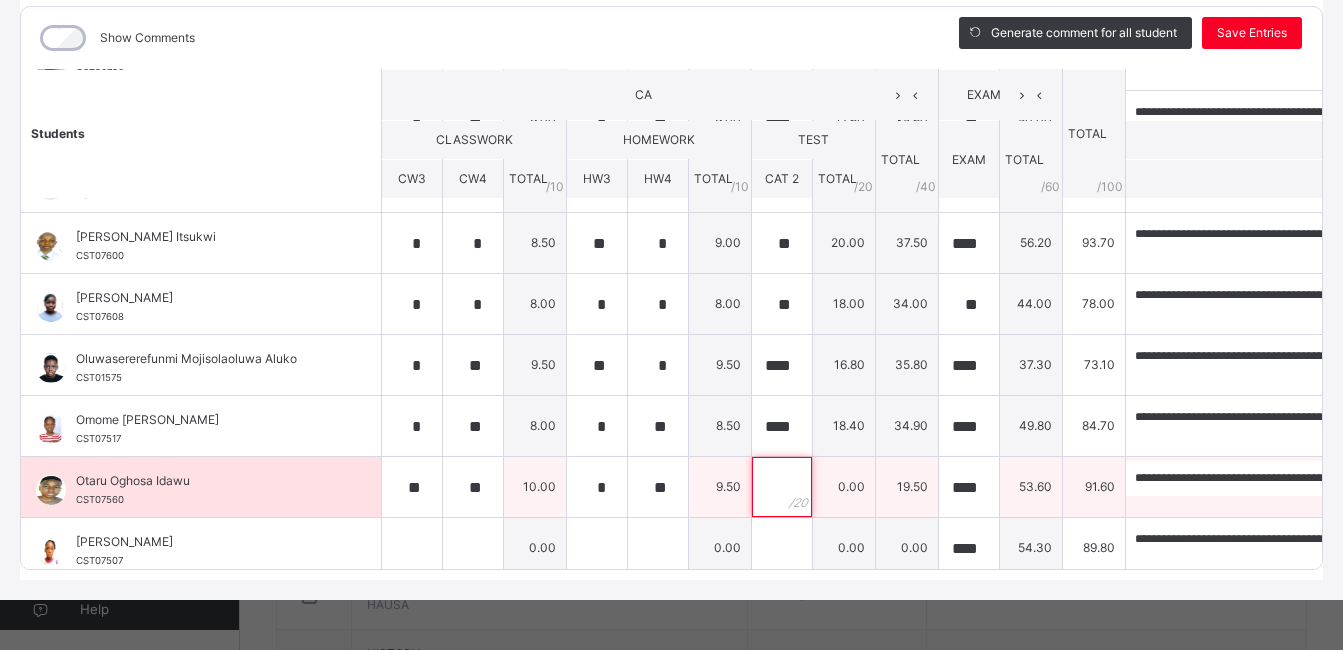 scroll, scrollTop: 0, scrollLeft: 0, axis: both 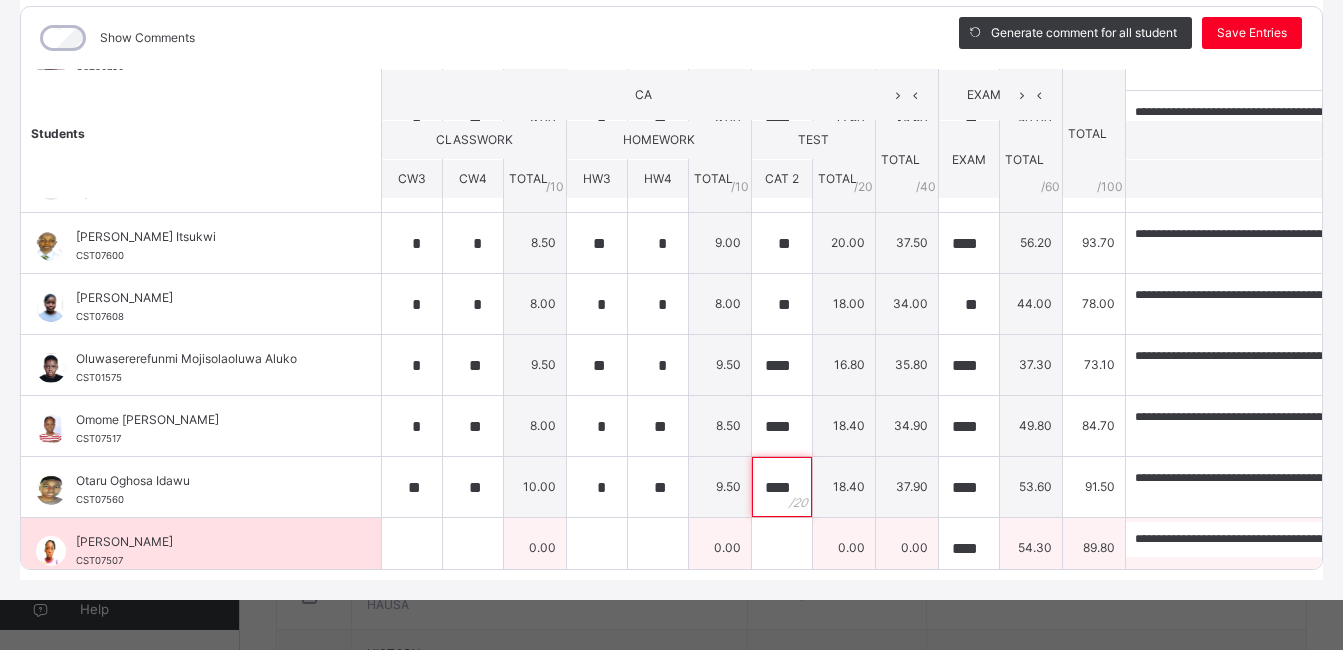 type on "****" 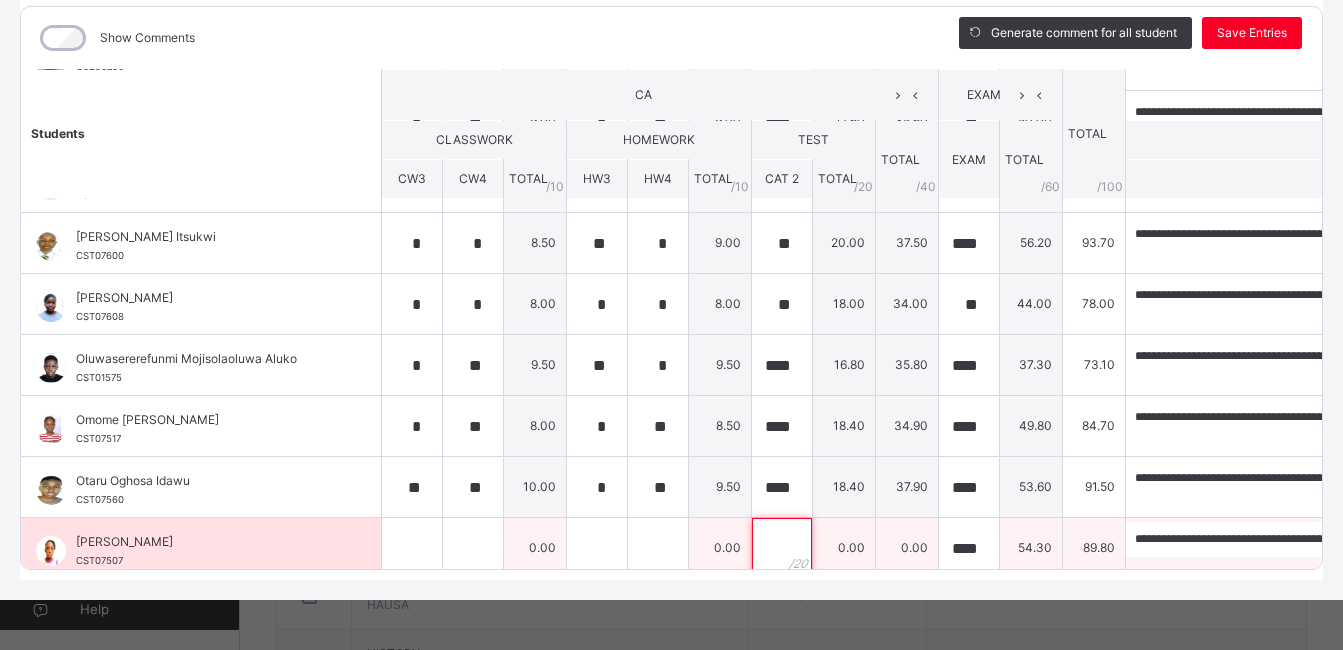 scroll, scrollTop: 0, scrollLeft: 0, axis: both 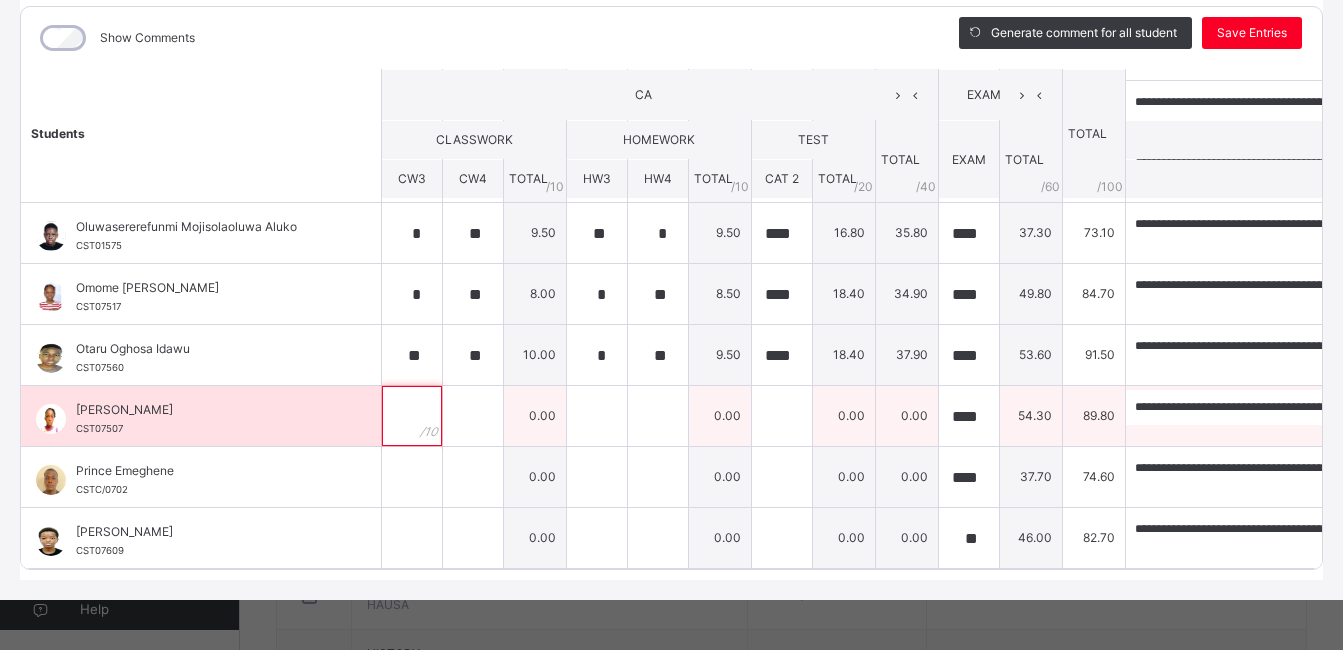 click at bounding box center [412, 416] 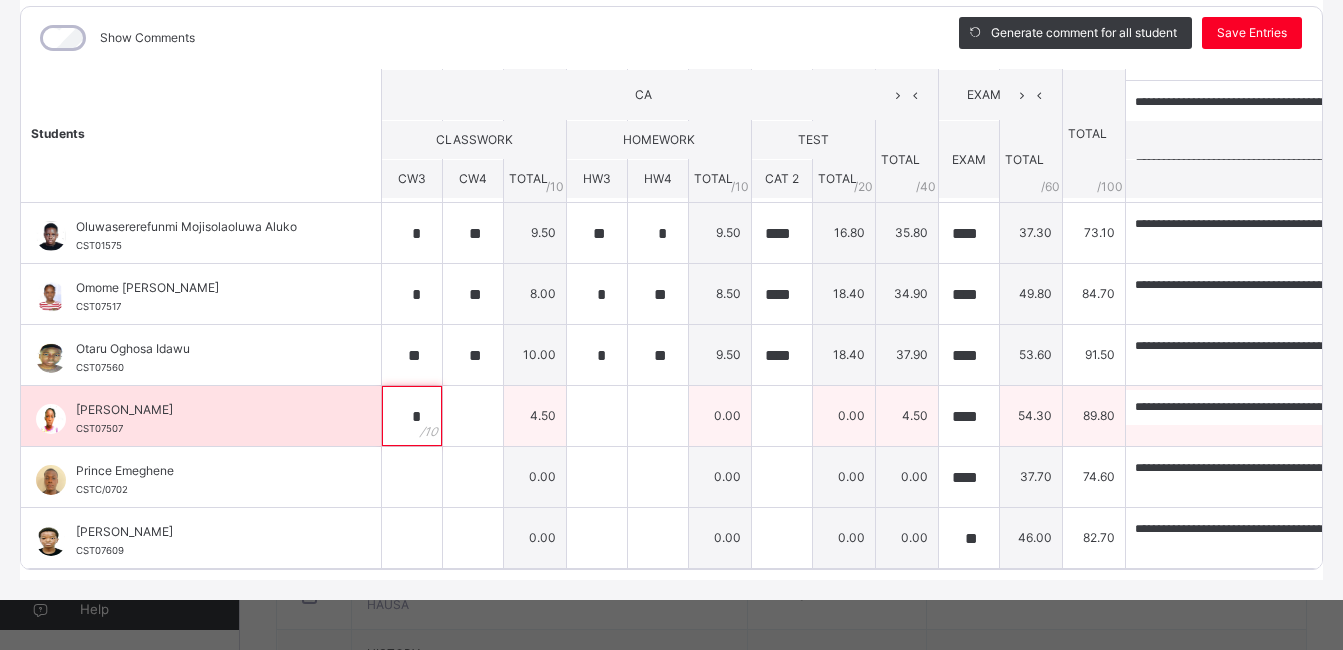 type on "*" 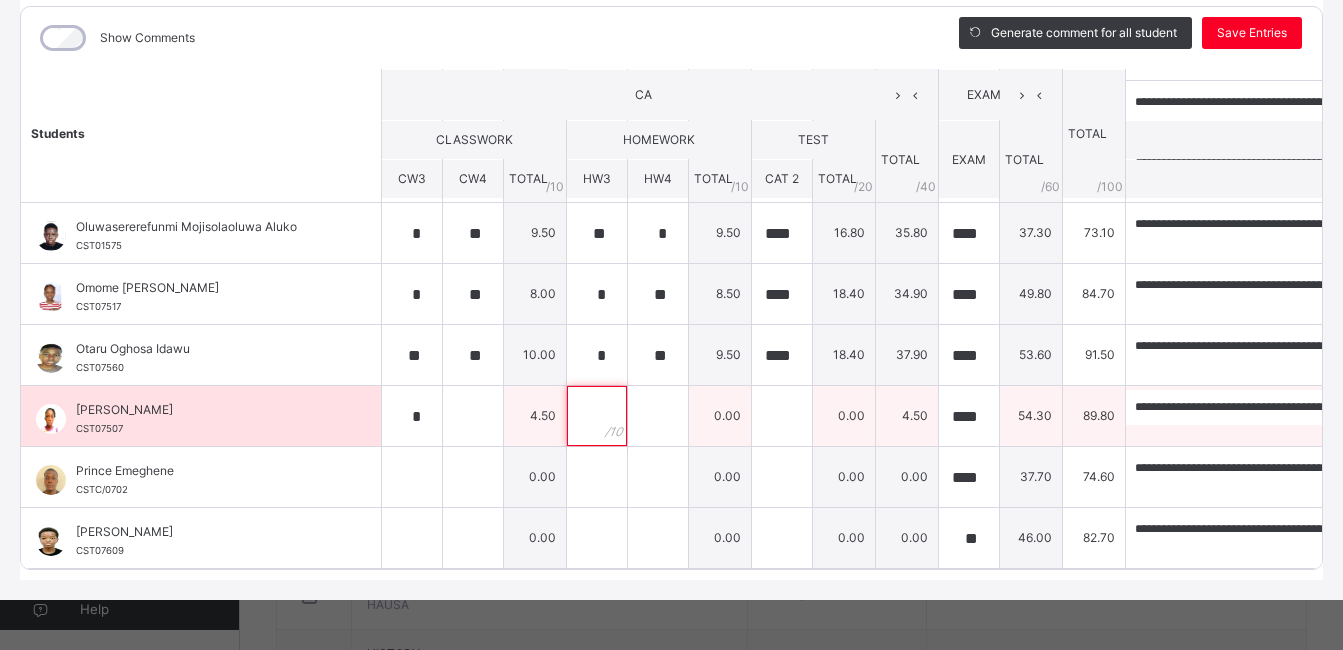 click at bounding box center [597, 416] 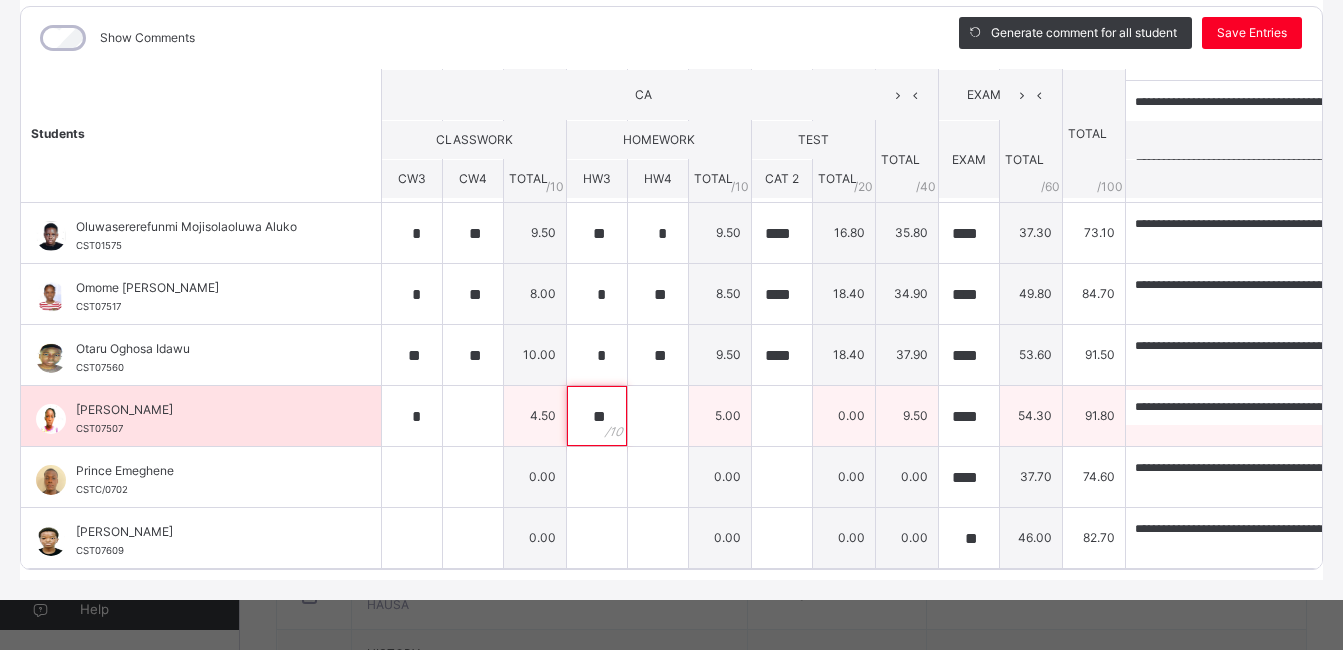 type on "**" 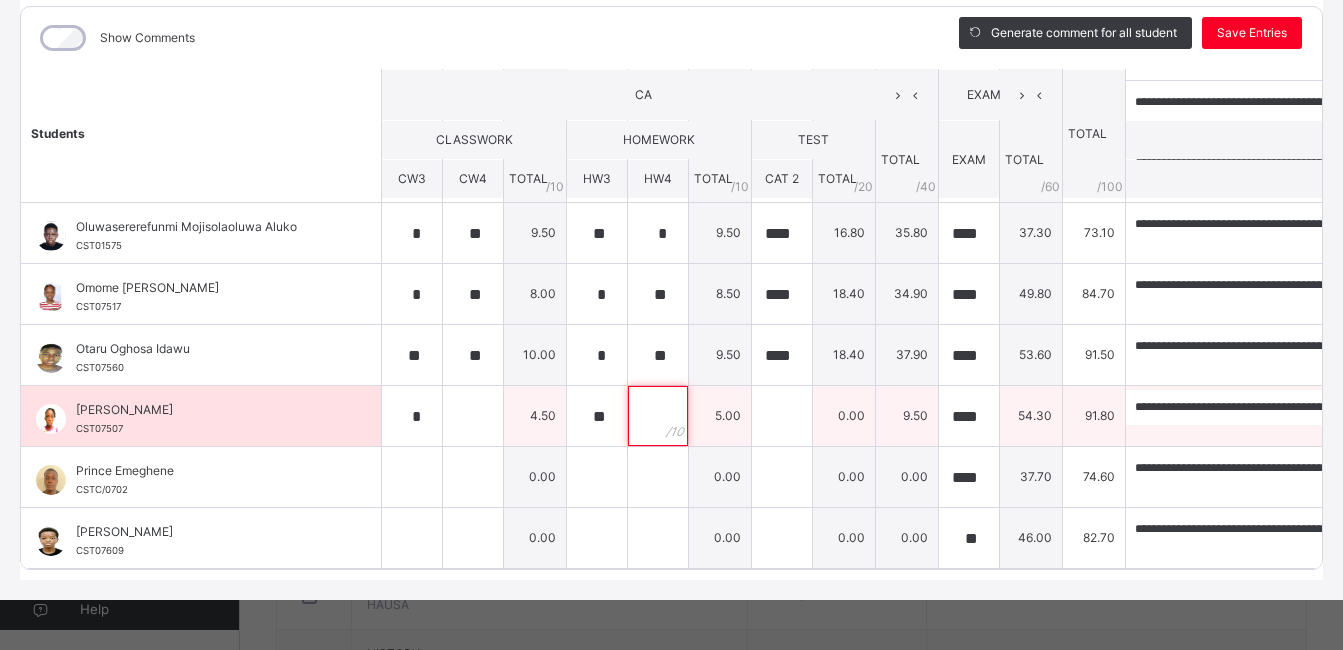 click at bounding box center [658, 416] 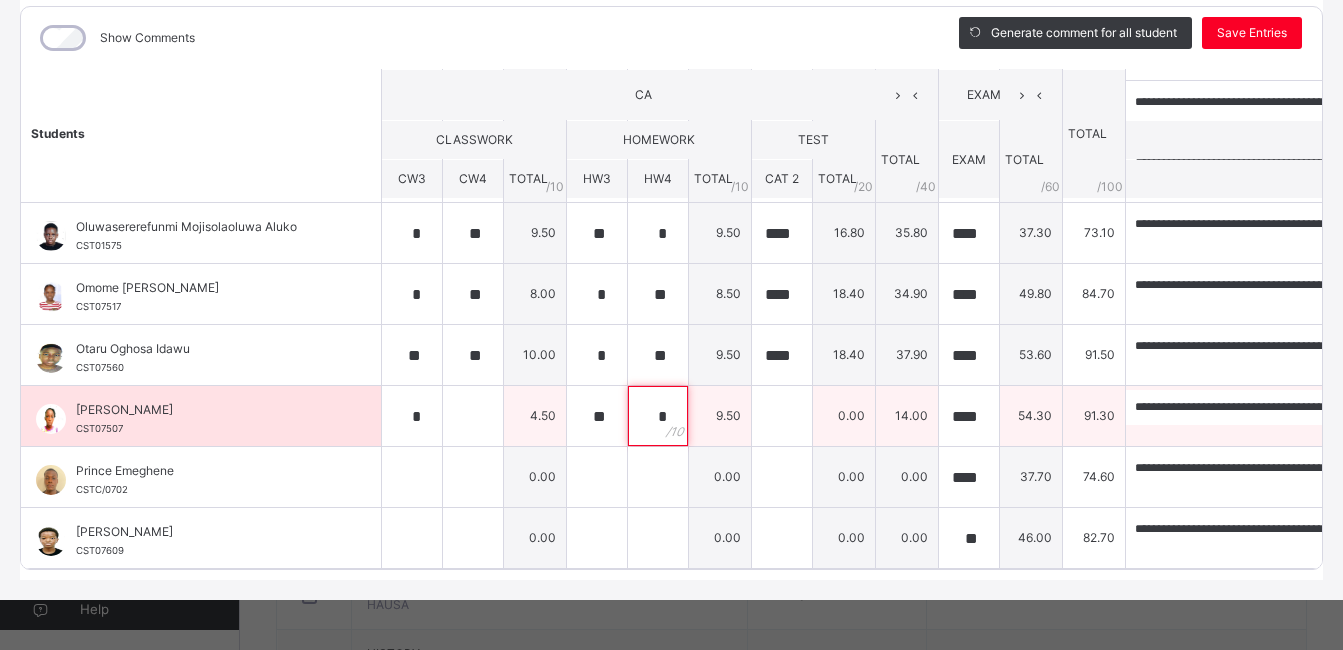 type on "*" 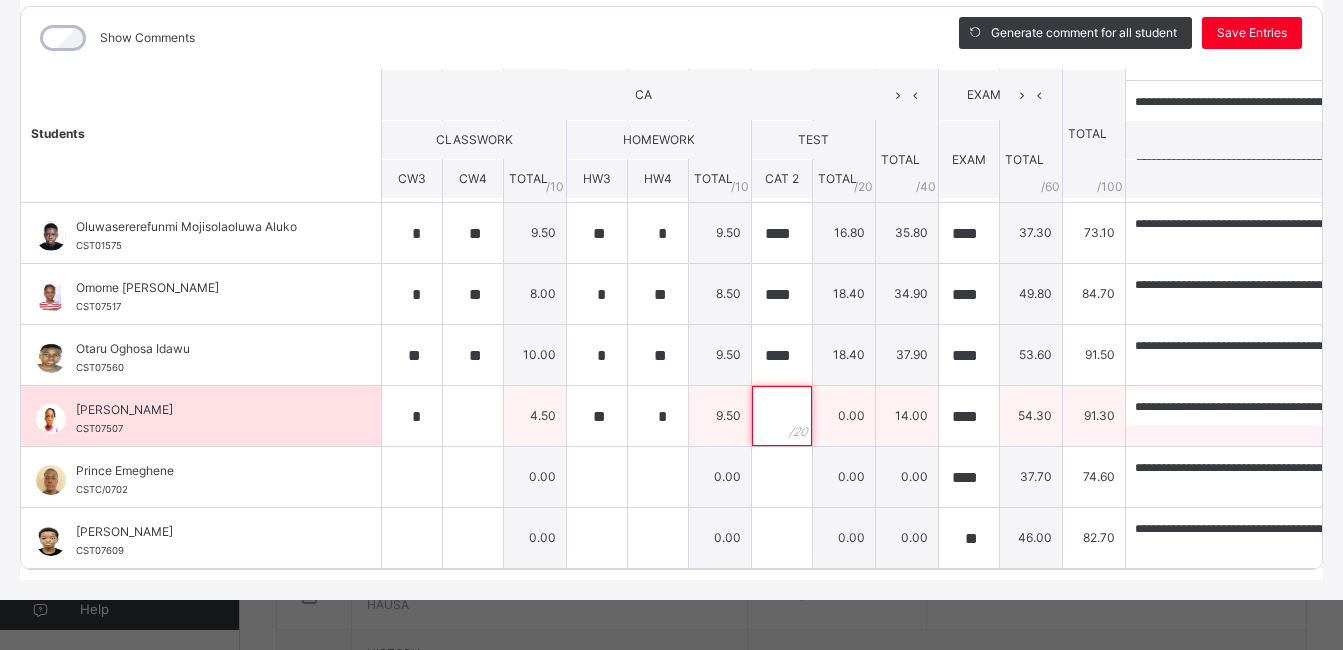 click at bounding box center (782, 416) 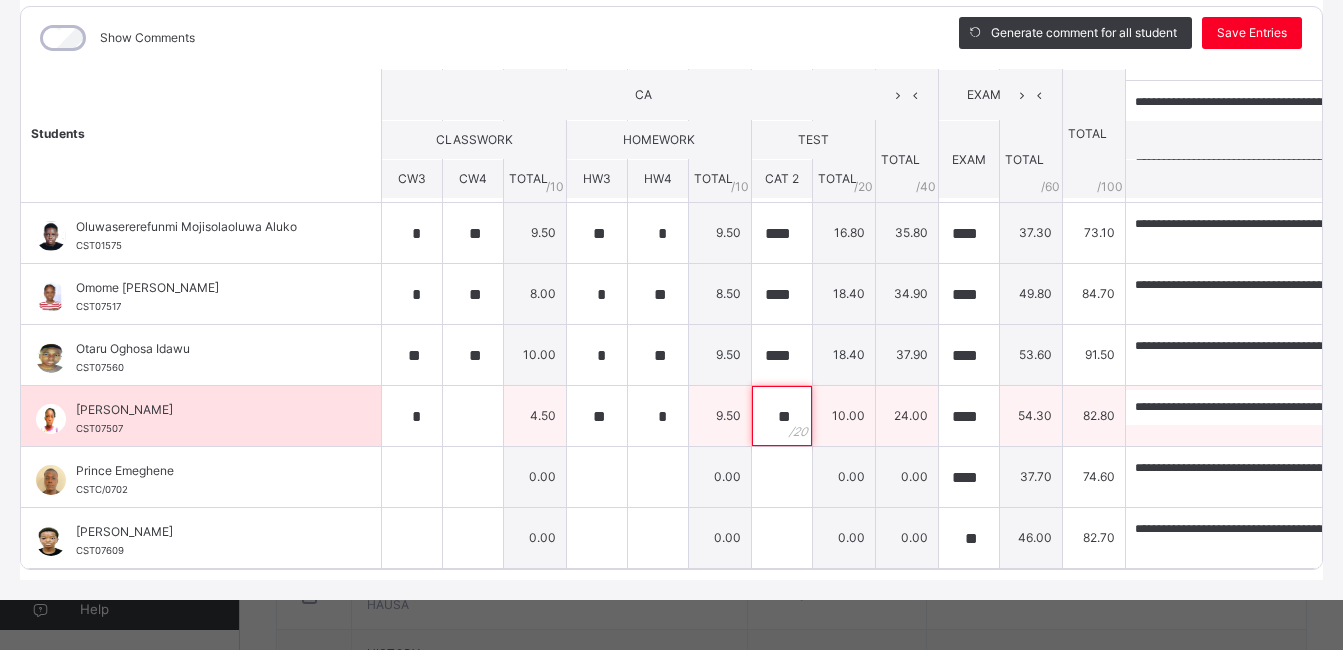 type on "**" 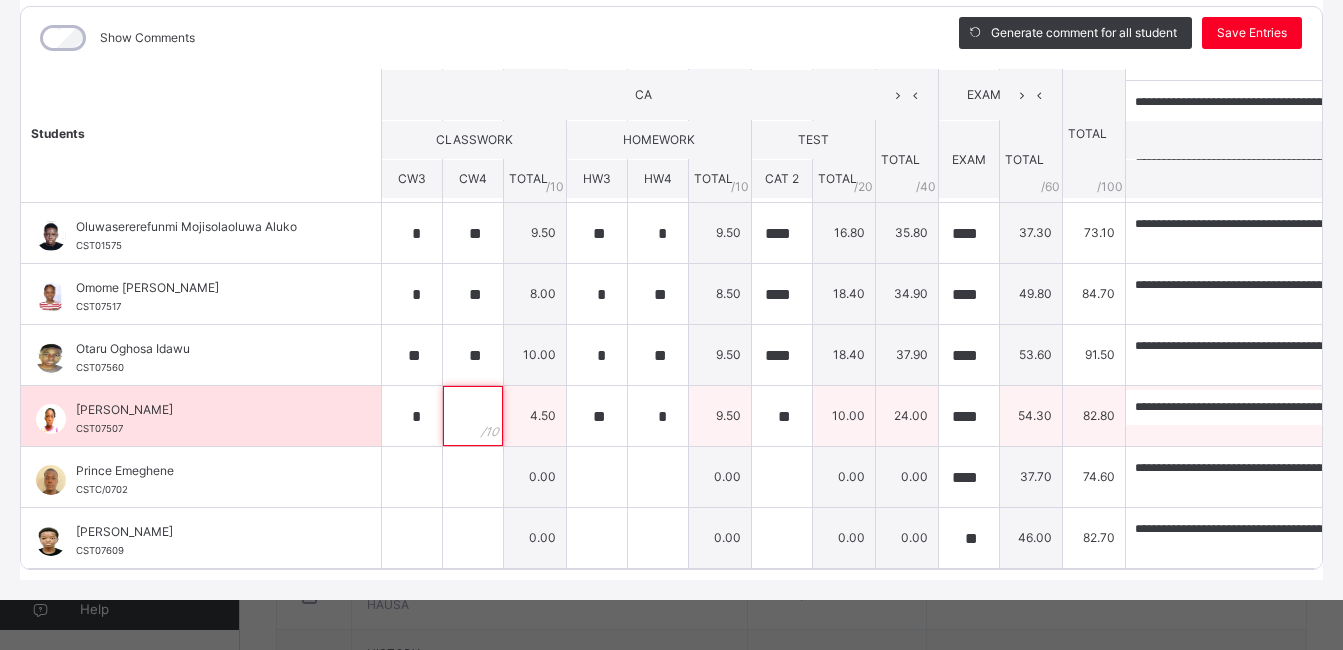 click at bounding box center (473, 416) 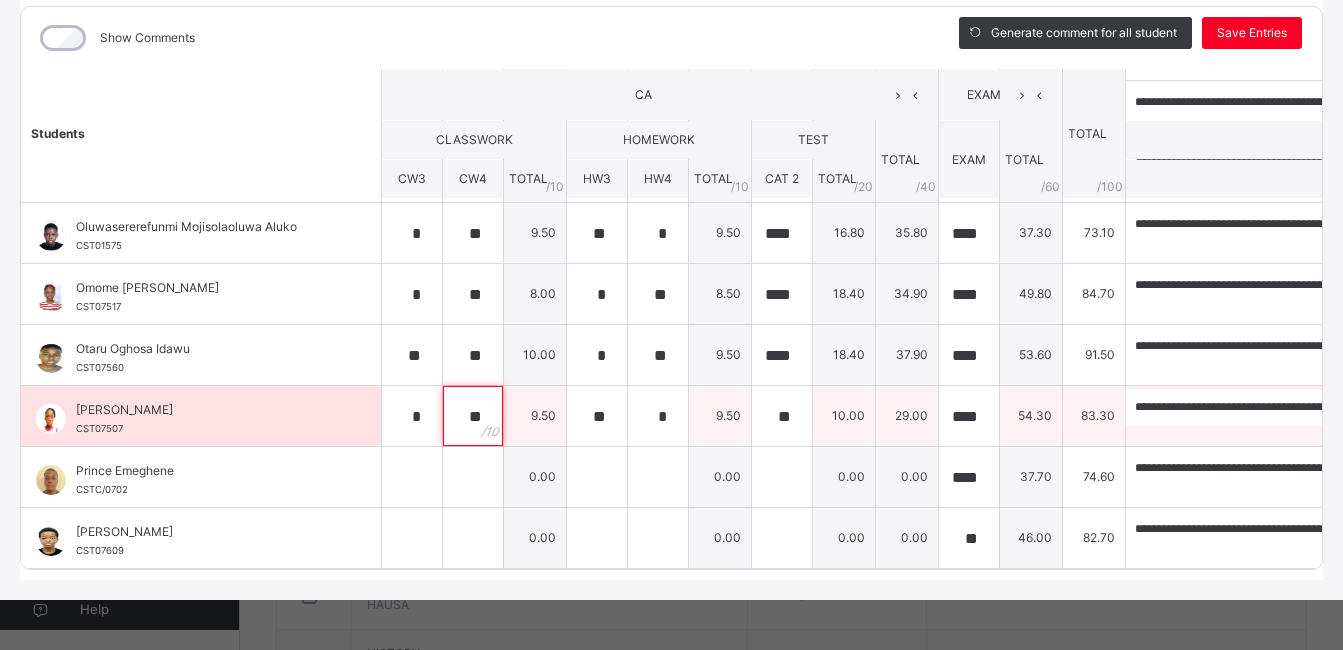 type on "**" 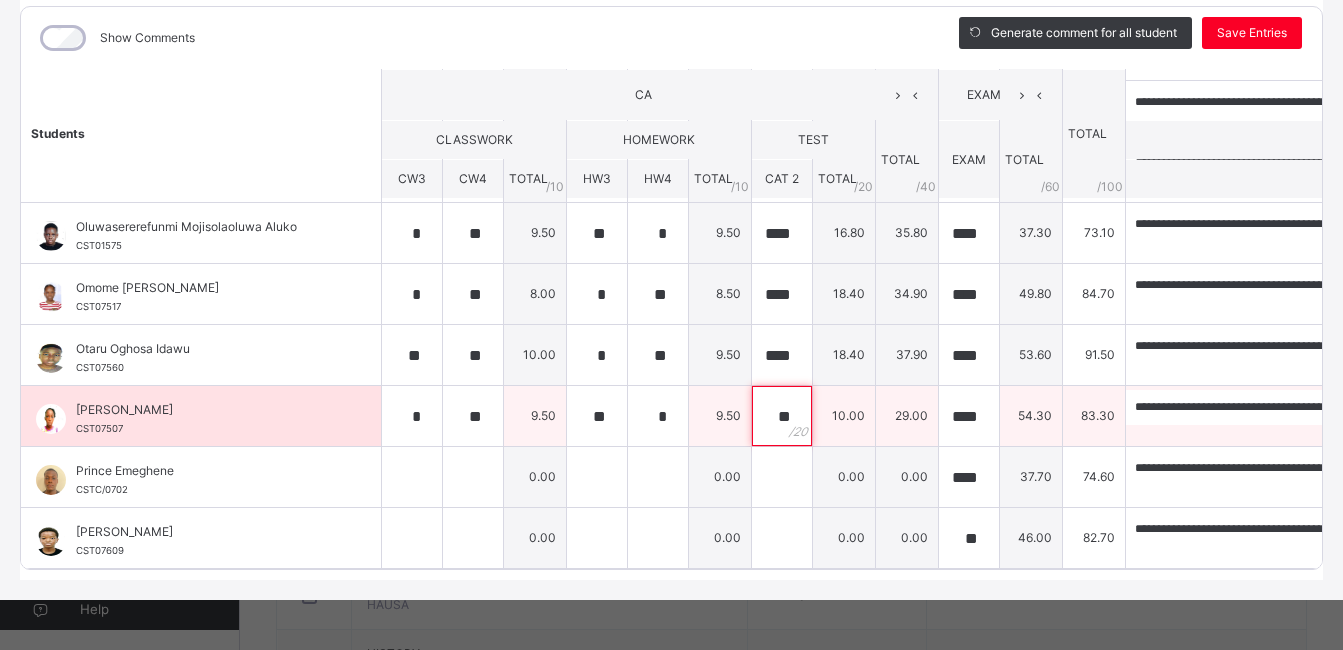 click on "**" at bounding box center [782, 416] 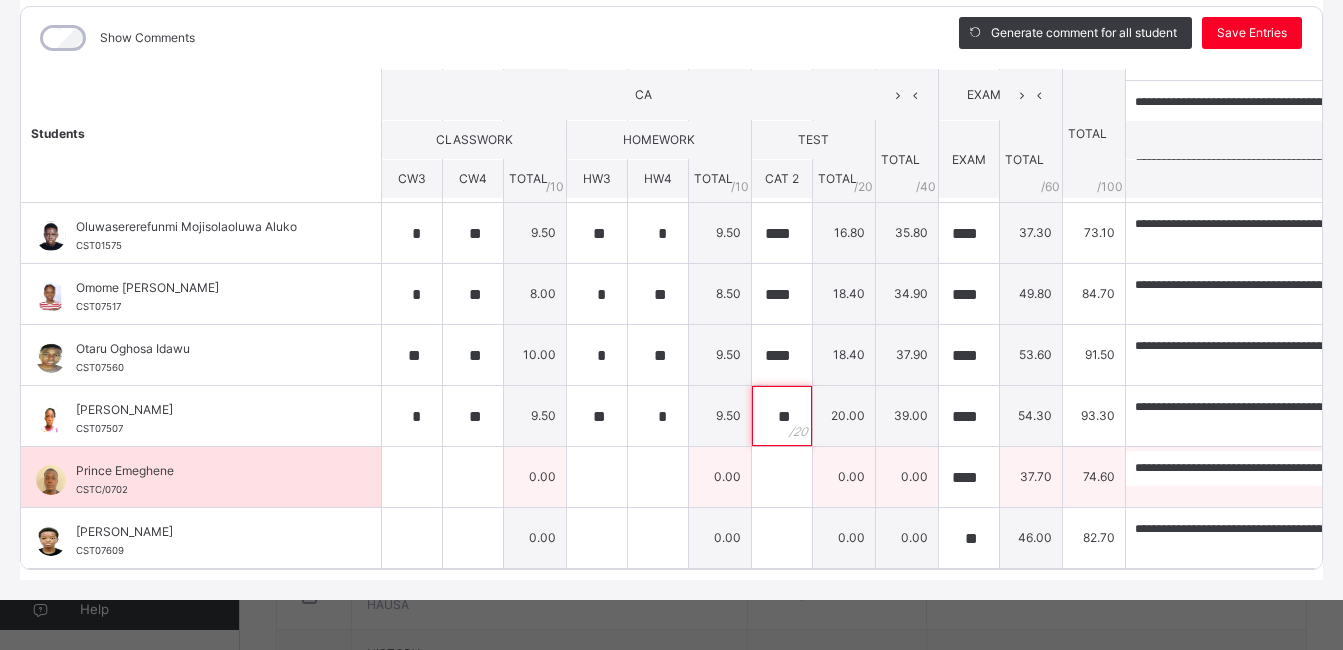type on "**" 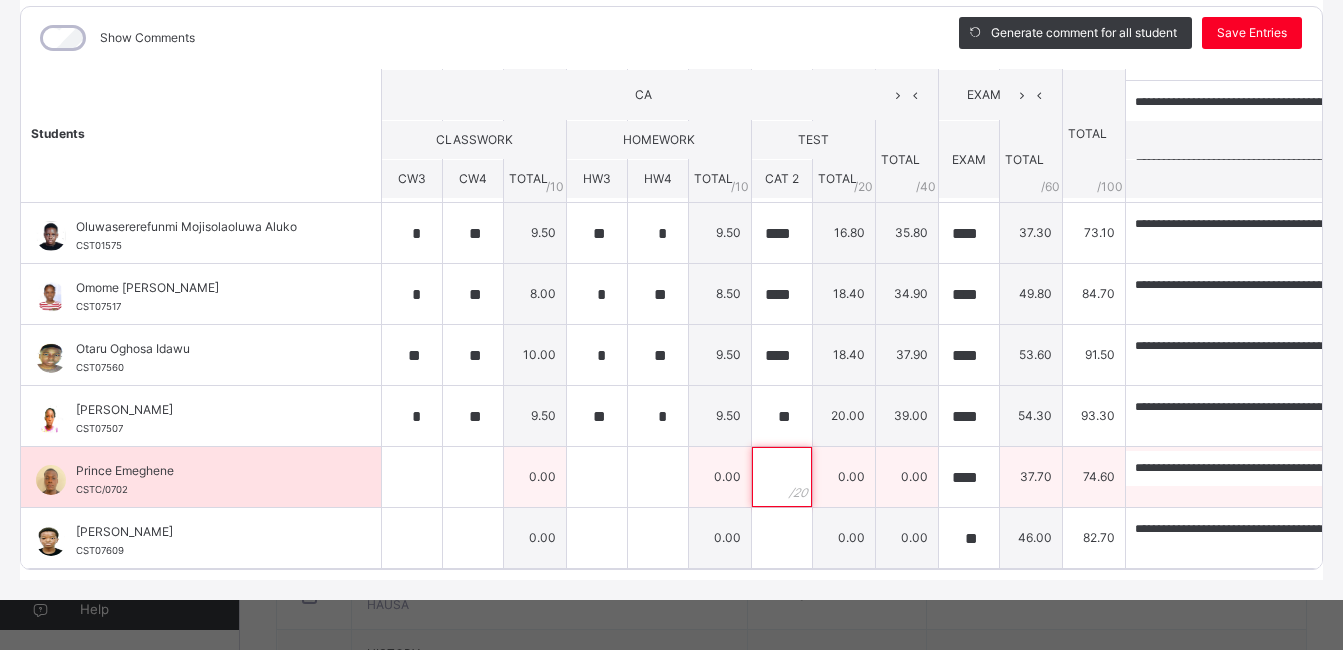 click at bounding box center (782, 477) 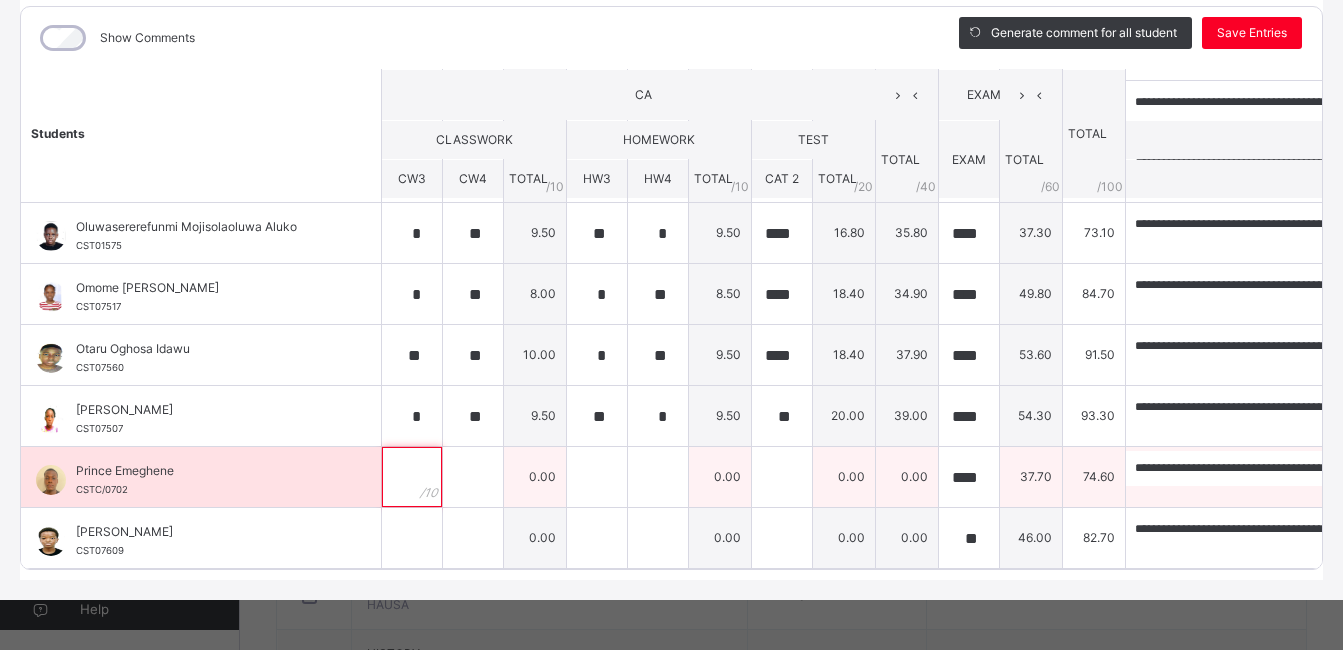click at bounding box center [412, 477] 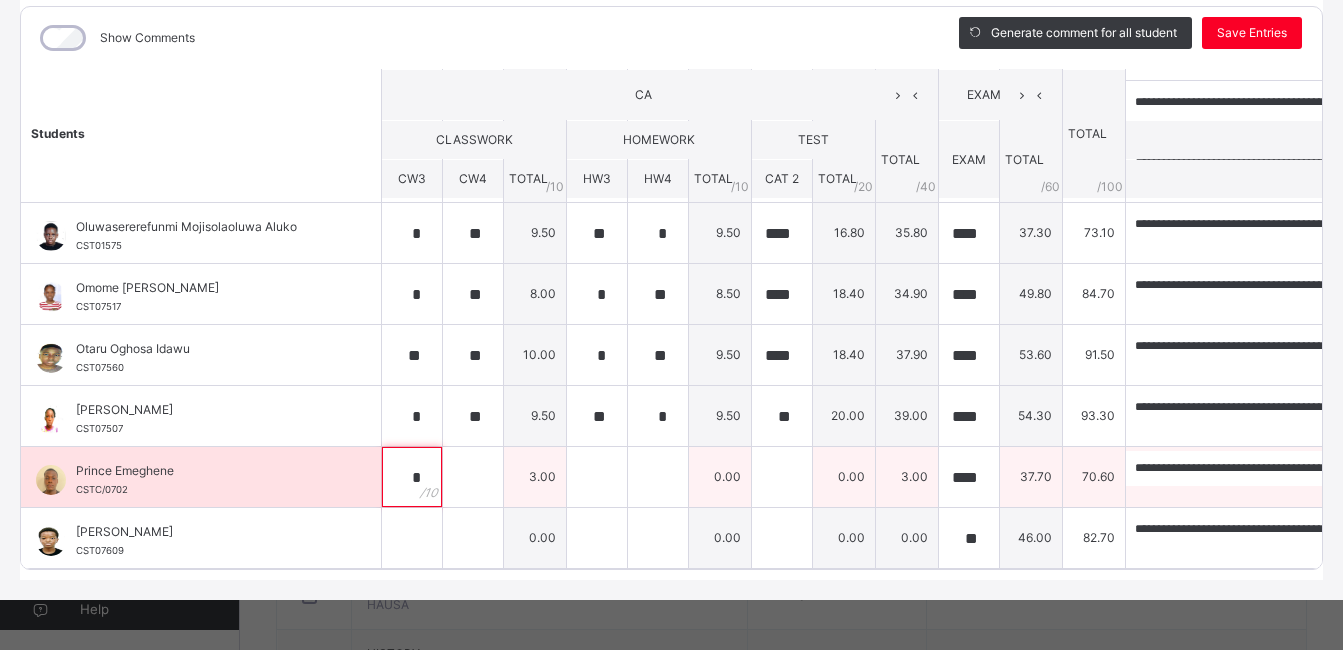 type on "*" 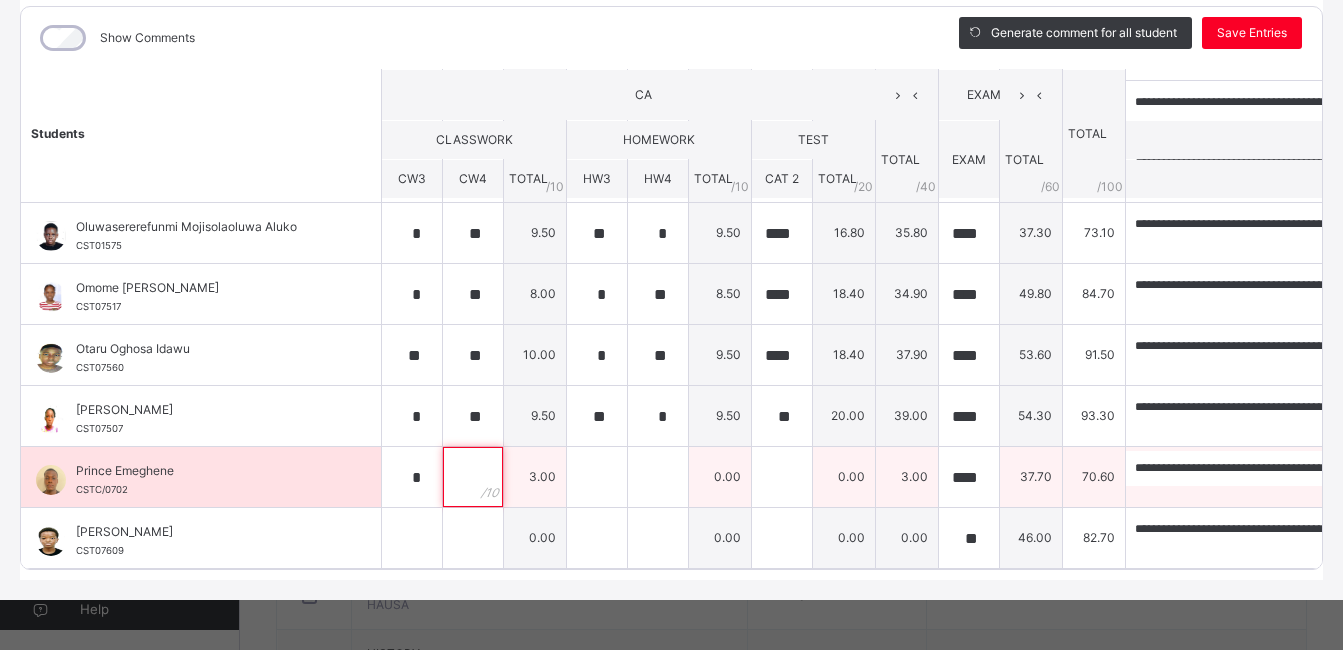 click at bounding box center [473, 477] 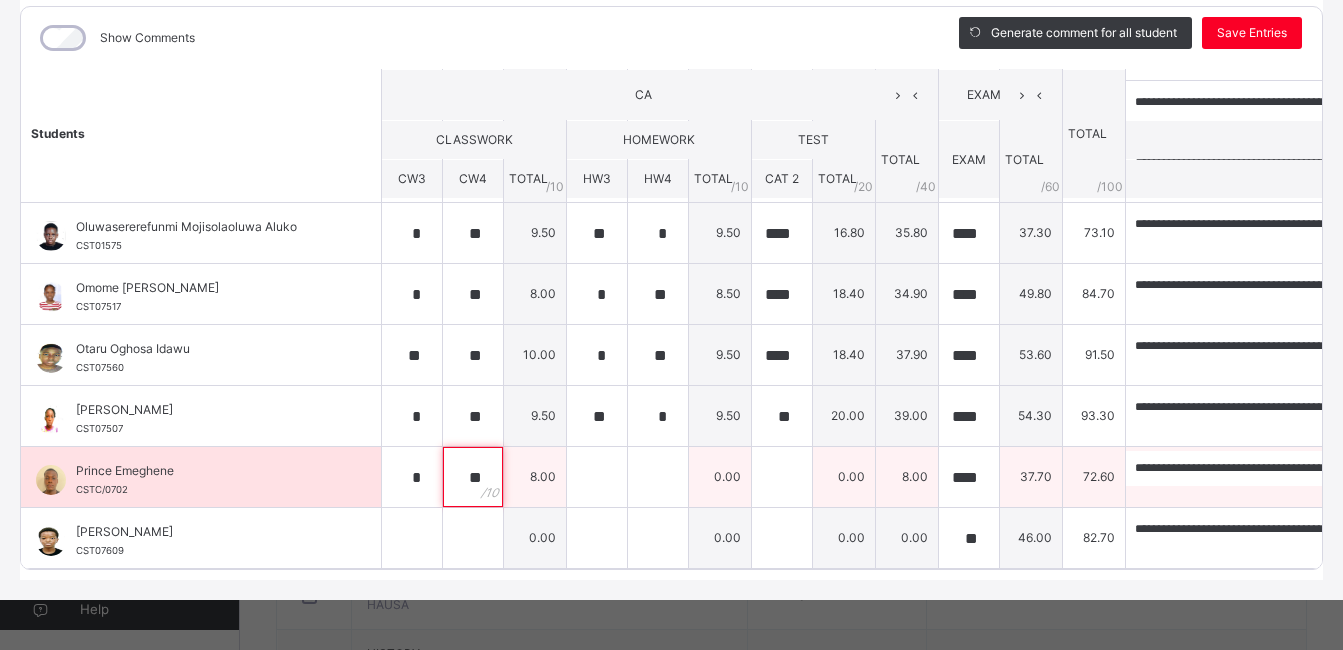 type on "**" 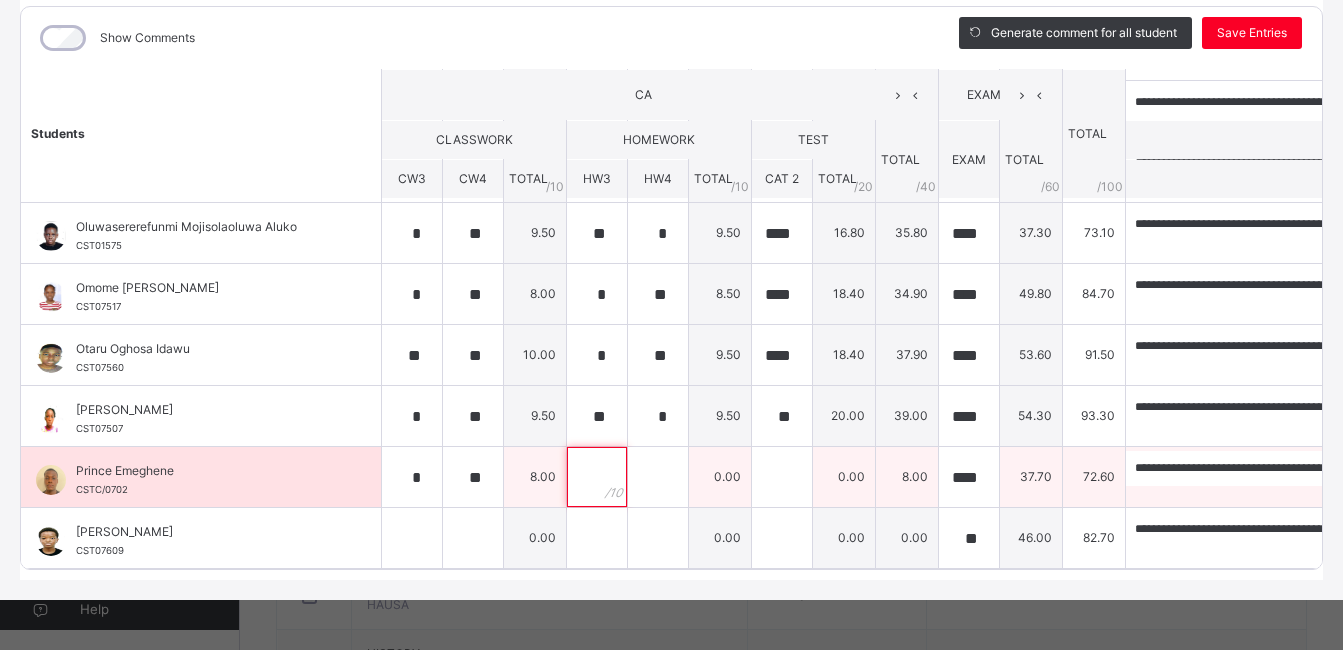 click at bounding box center [597, 477] 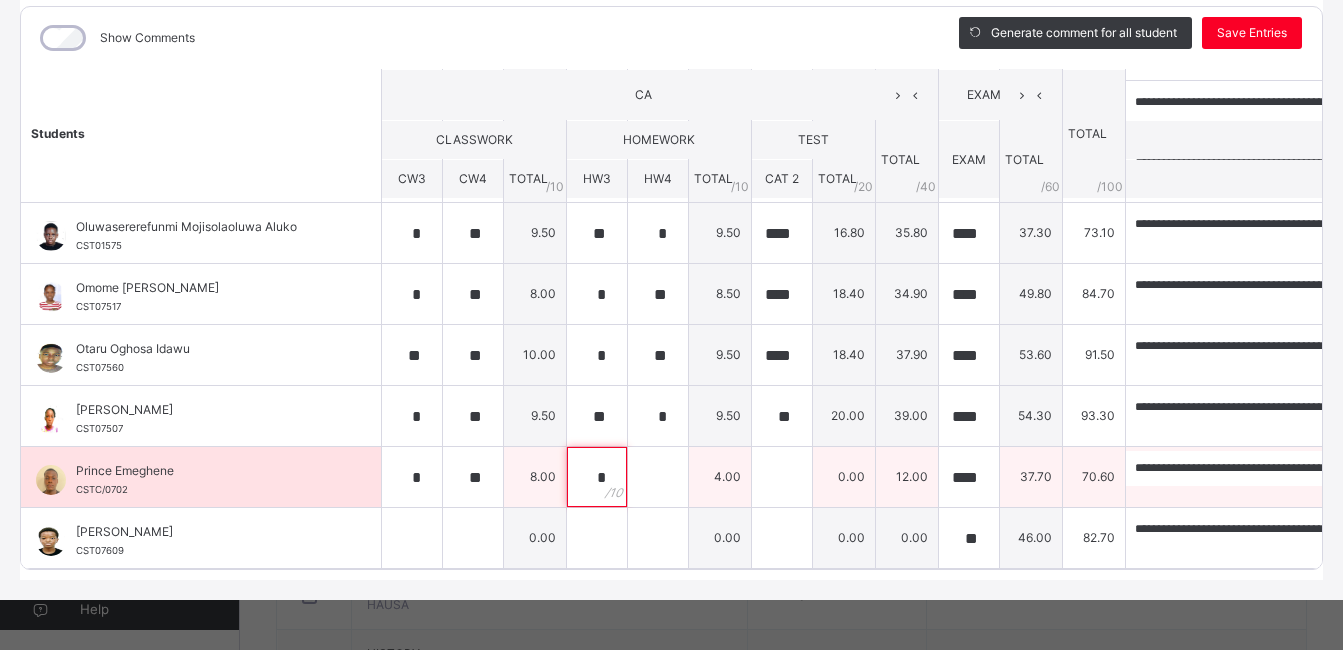 type on "*" 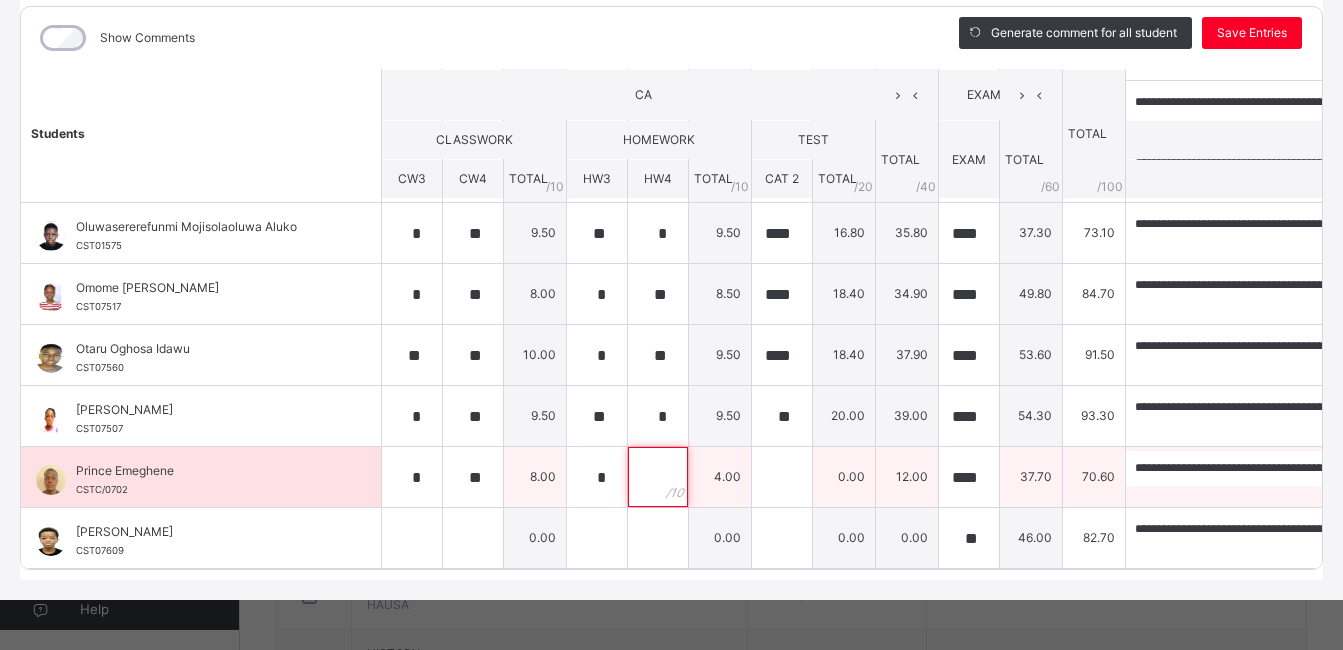 click at bounding box center (658, 477) 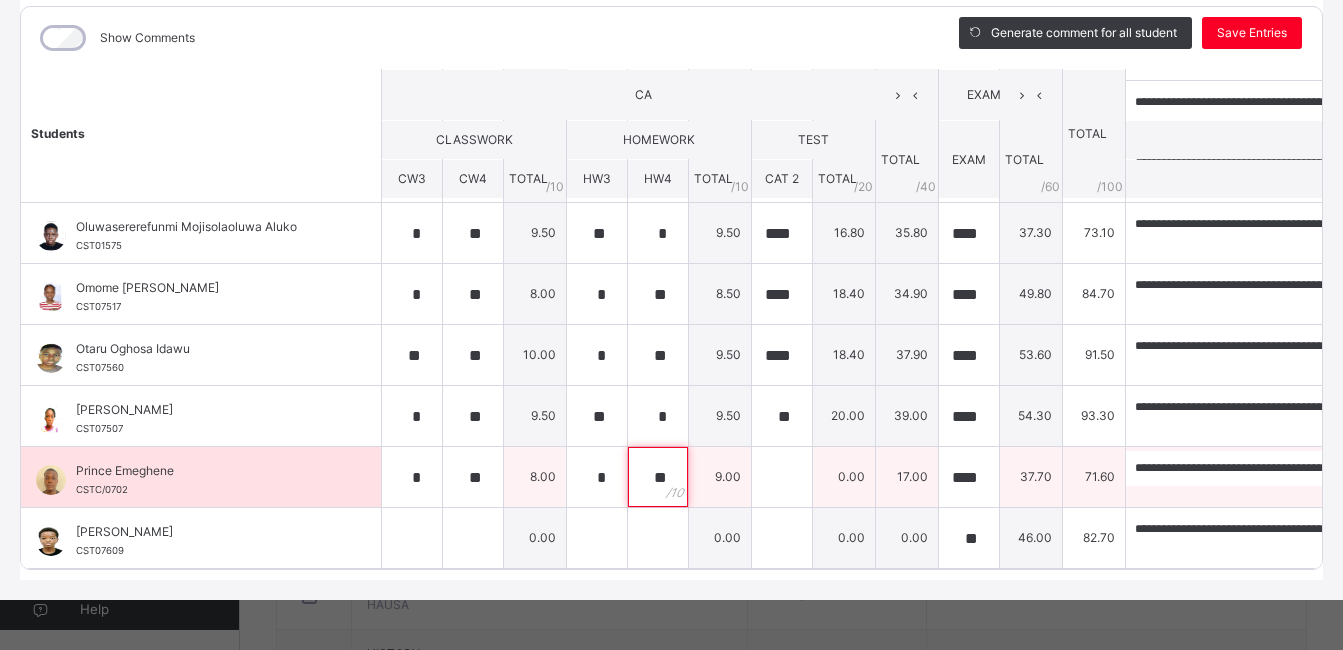 type on "**" 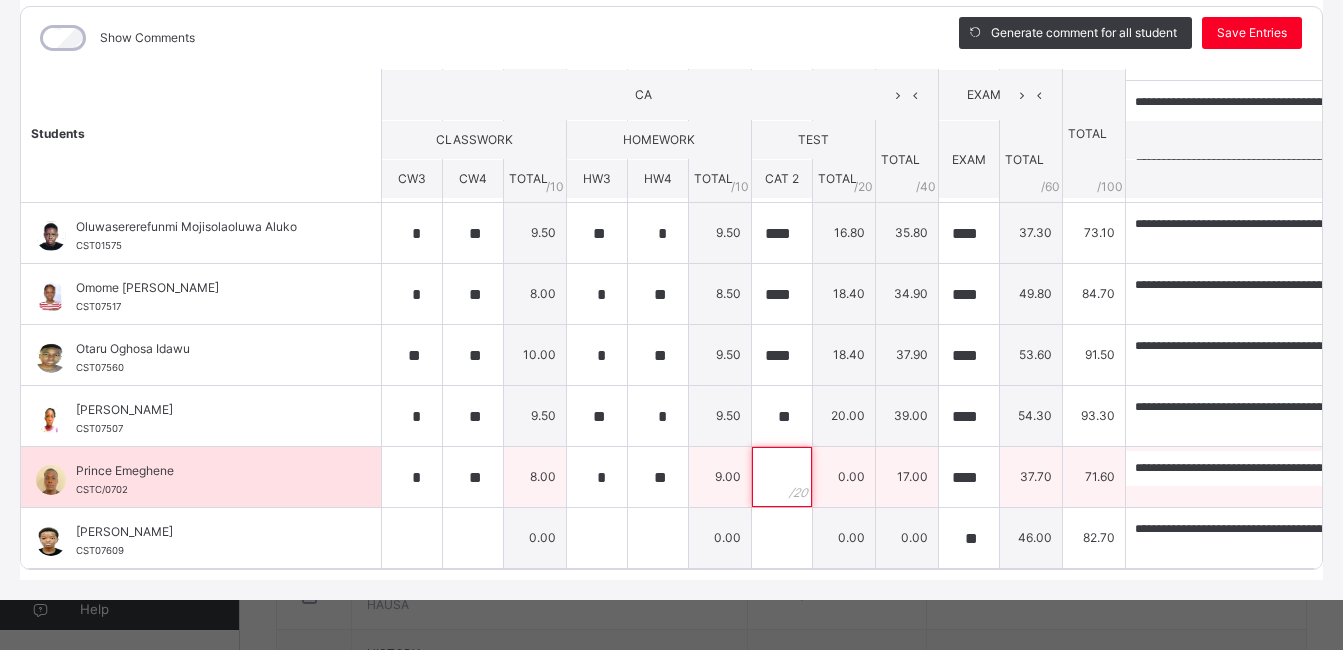 click at bounding box center [782, 477] 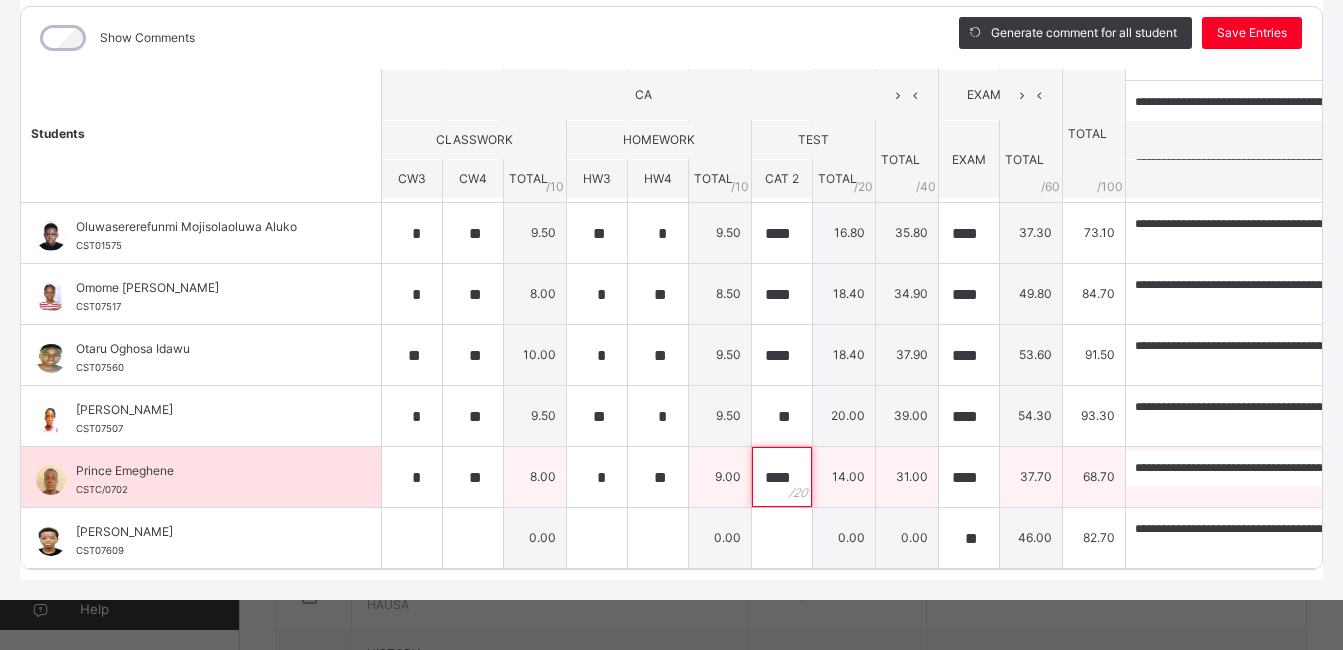scroll, scrollTop: 0, scrollLeft: 2, axis: horizontal 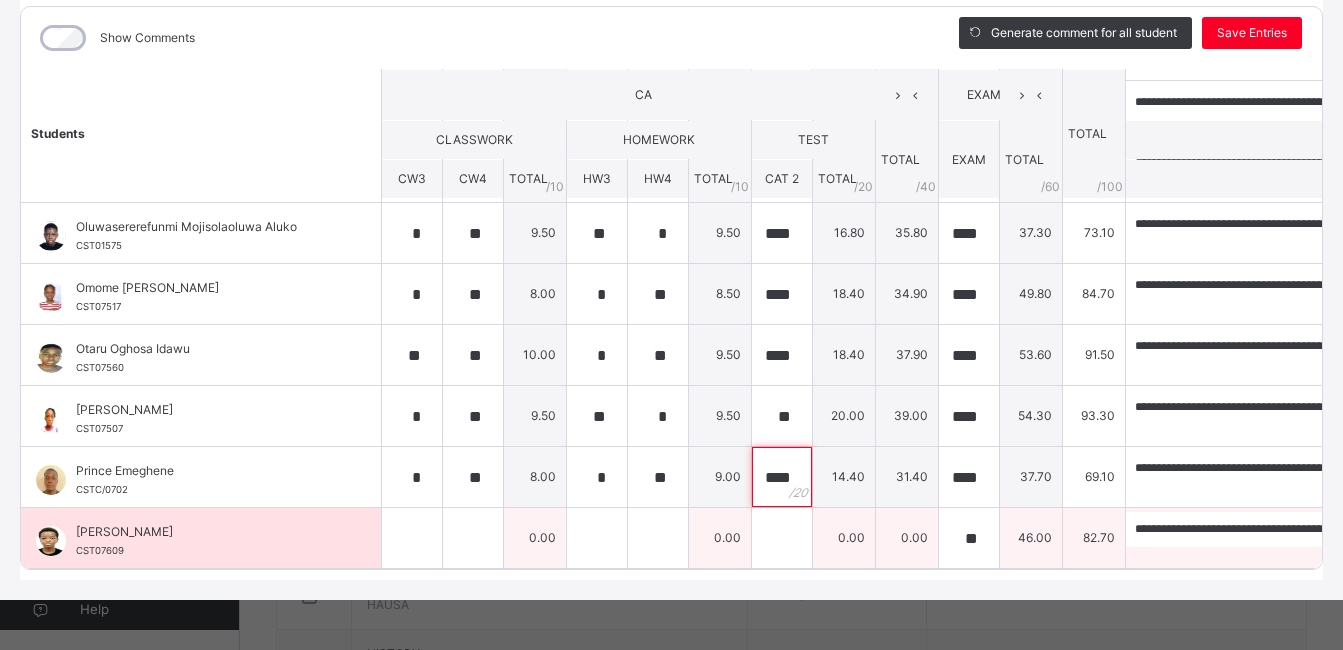 type on "****" 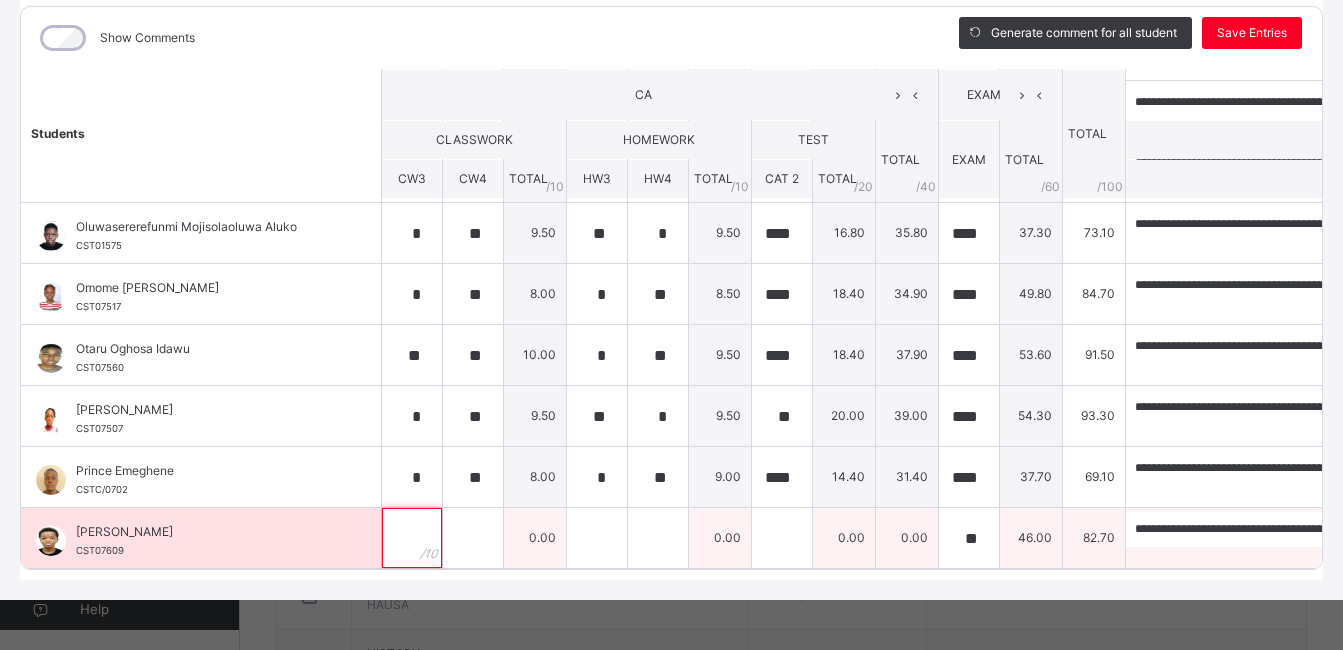 scroll, scrollTop: 0, scrollLeft: 0, axis: both 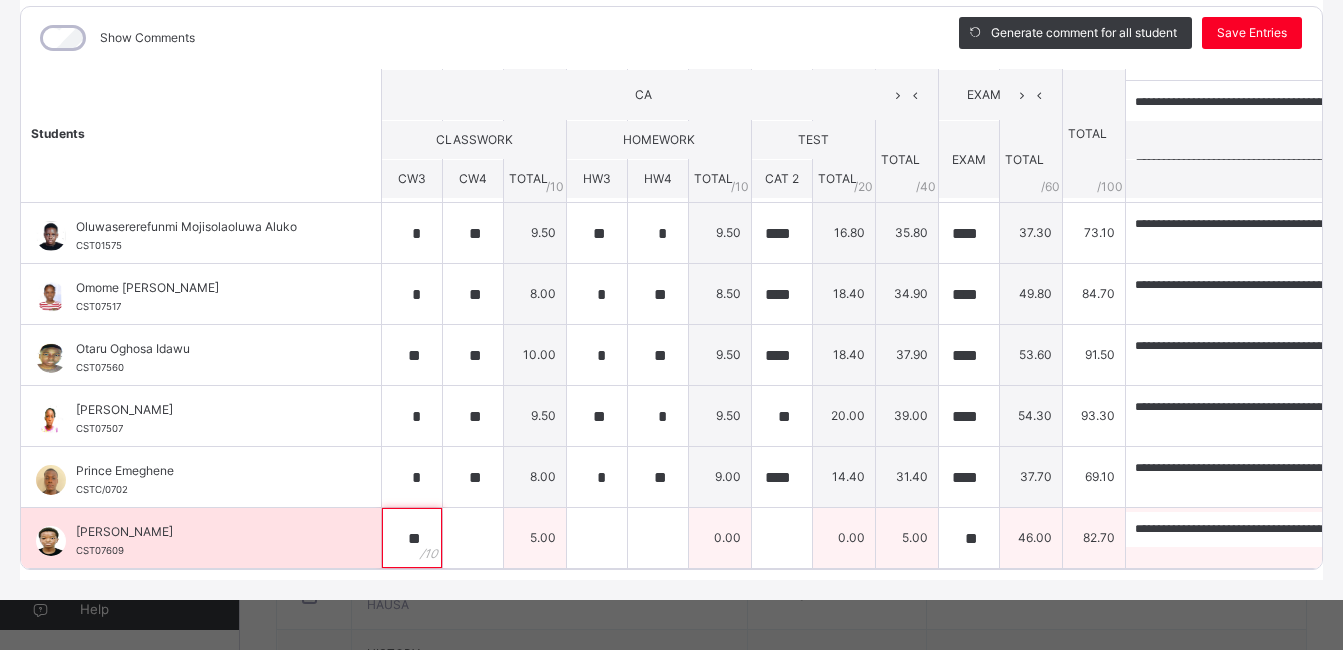 type on "**" 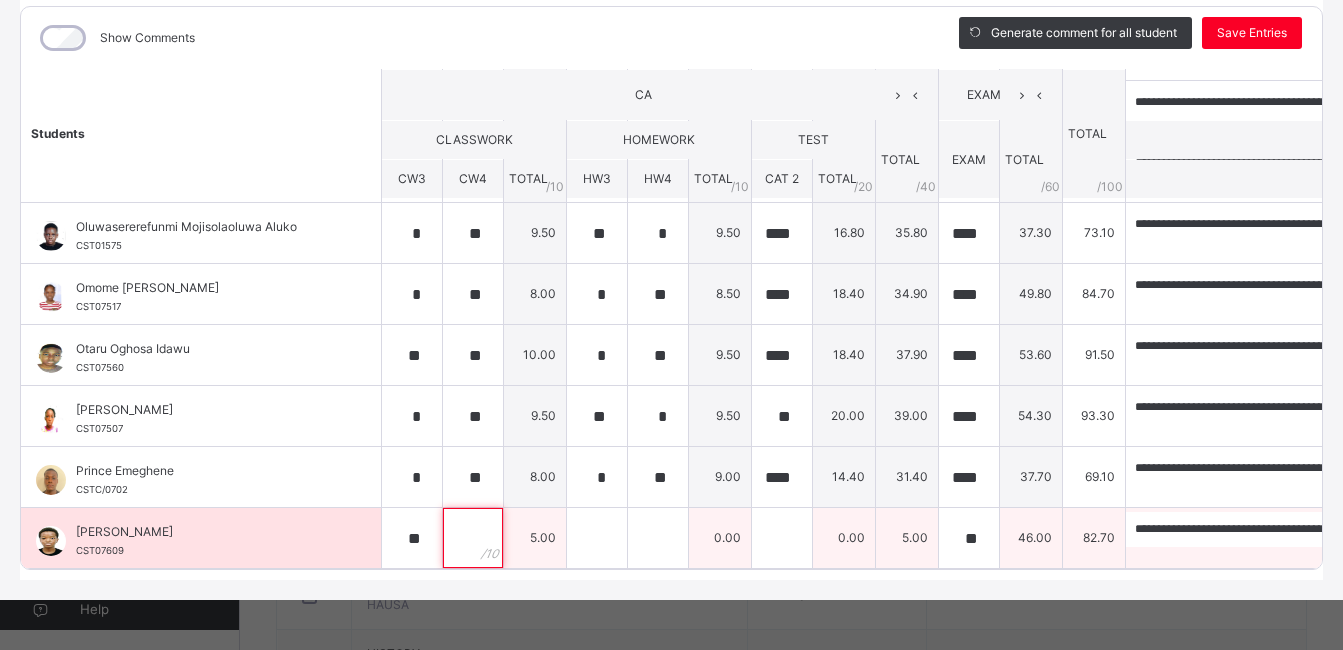 click at bounding box center [473, 538] 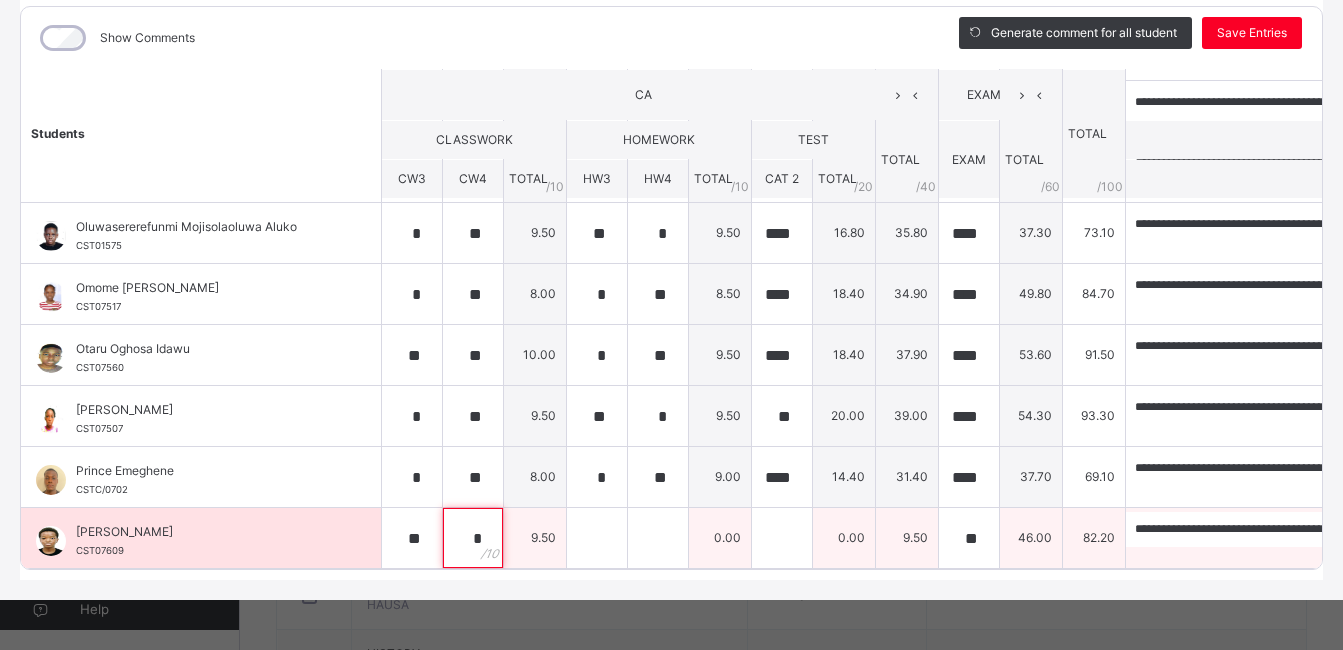 type on "*" 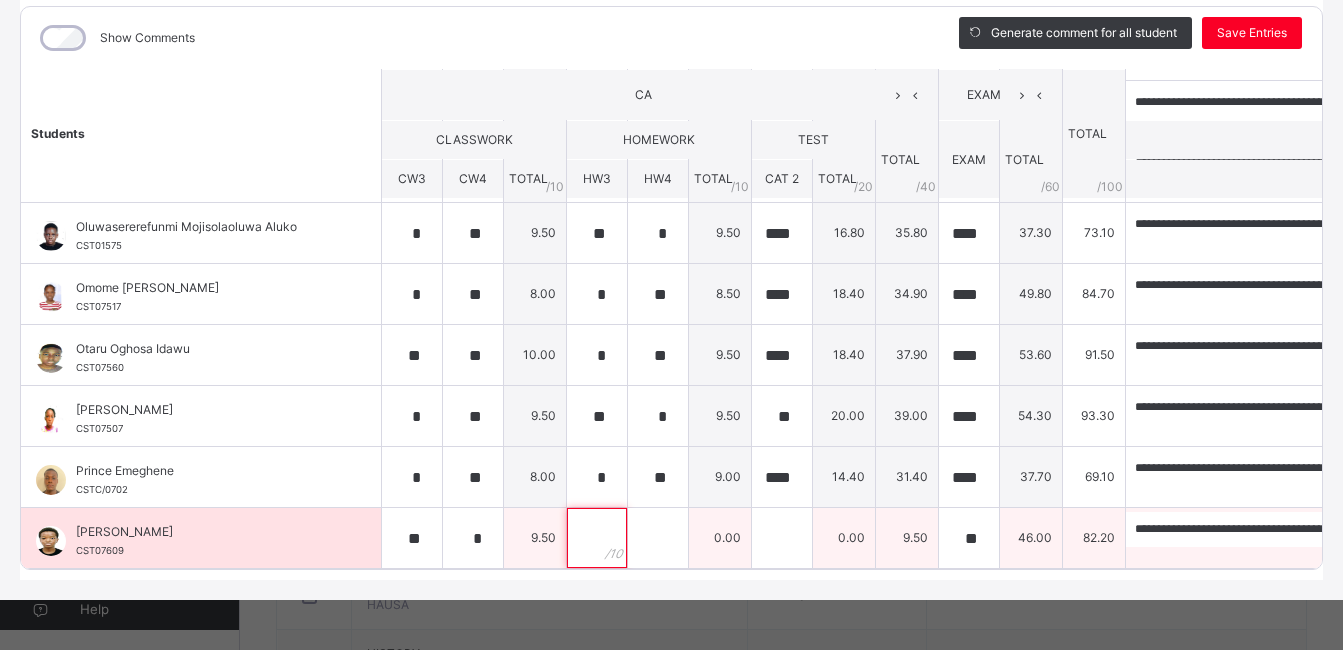 click at bounding box center [597, 538] 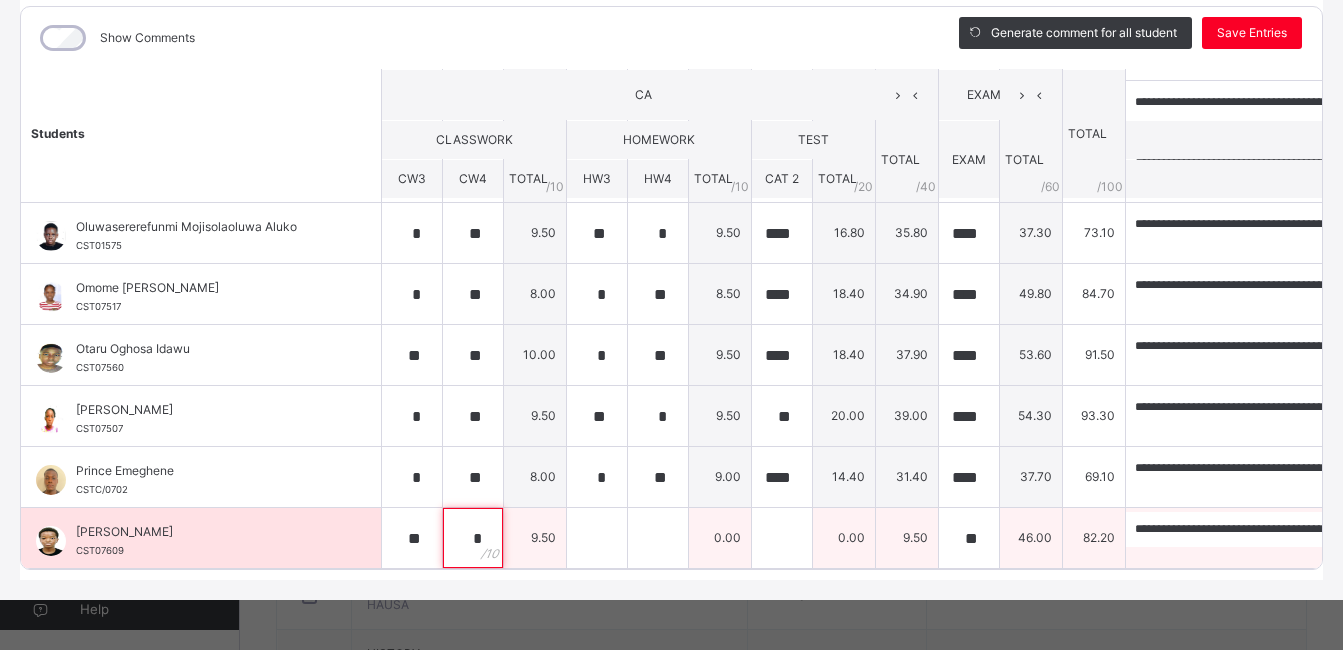 click on "*" at bounding box center (473, 538) 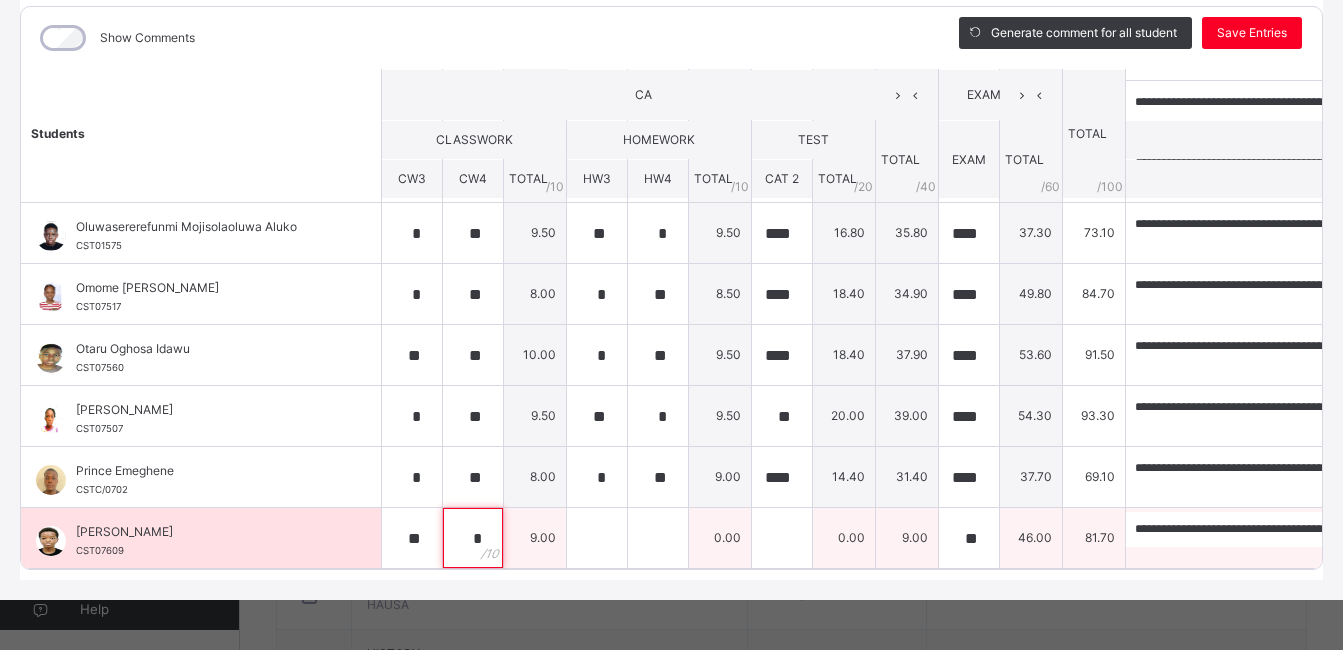 type on "*" 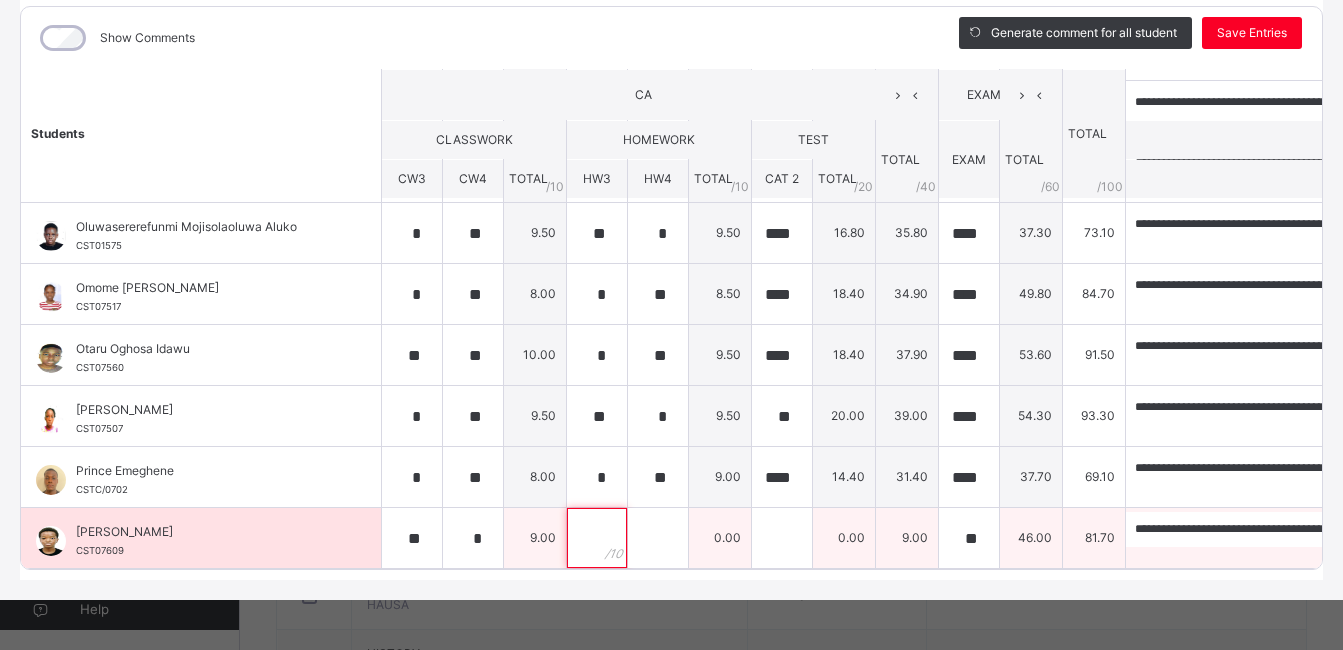 click at bounding box center [597, 538] 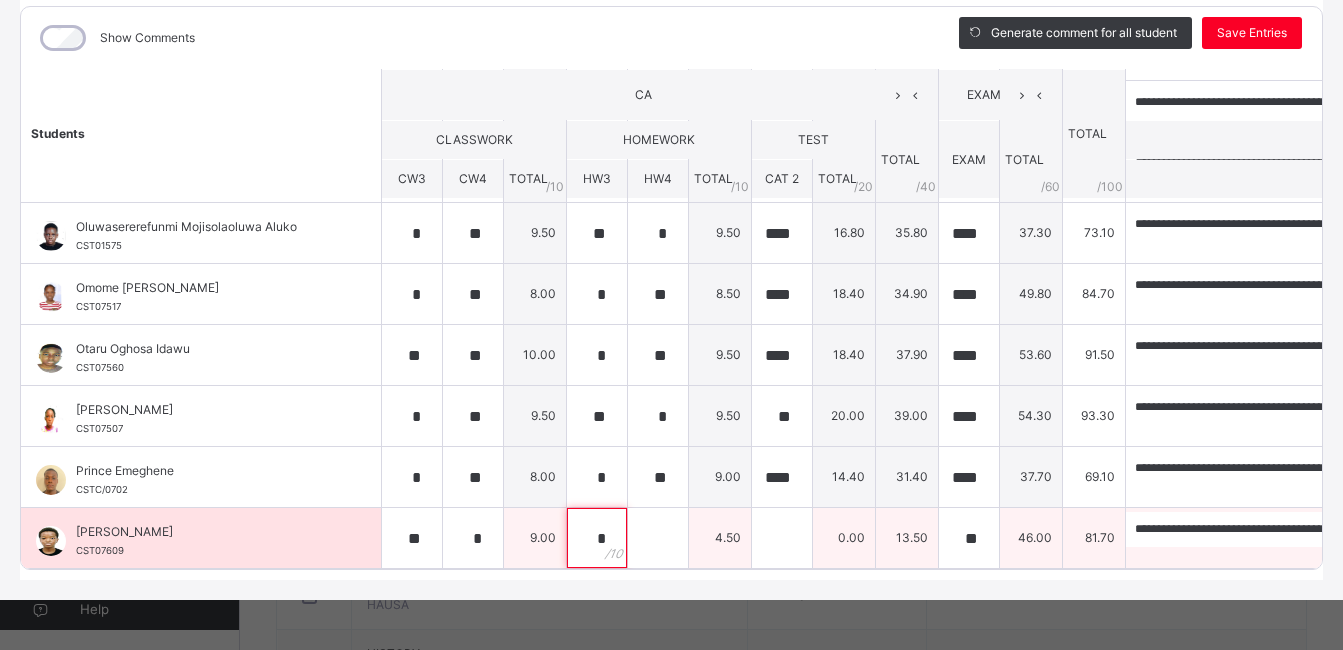 type on "*" 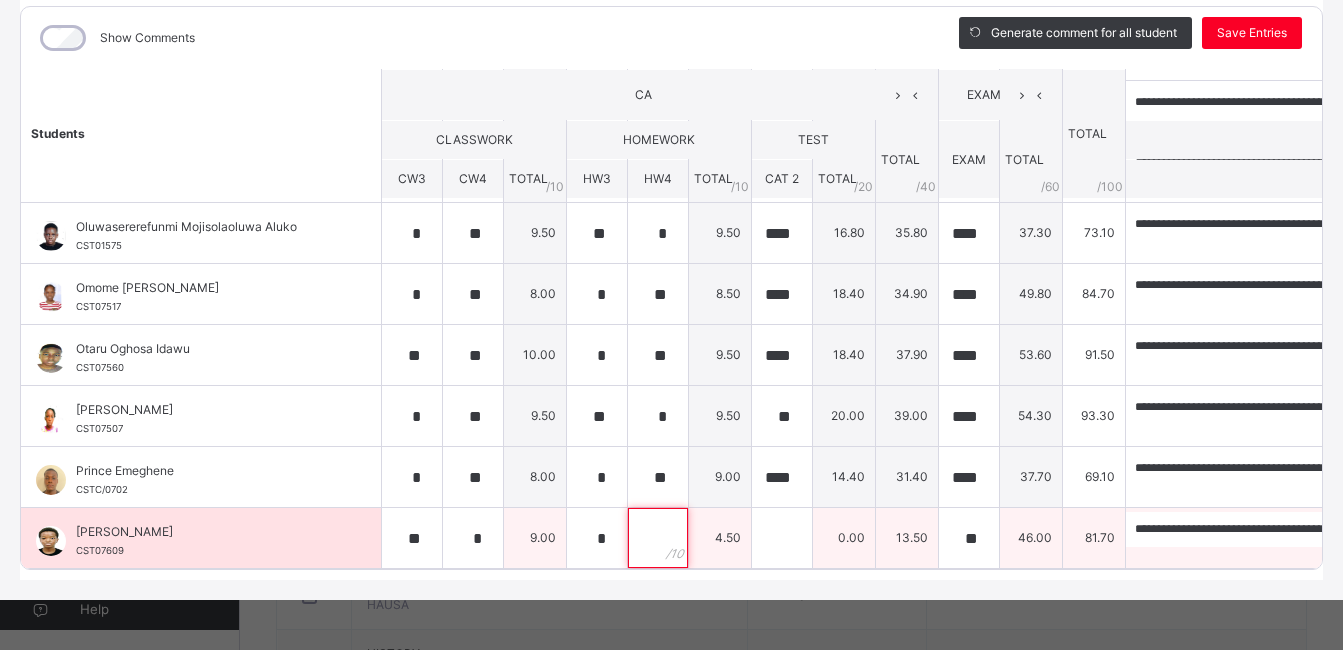 click at bounding box center [658, 538] 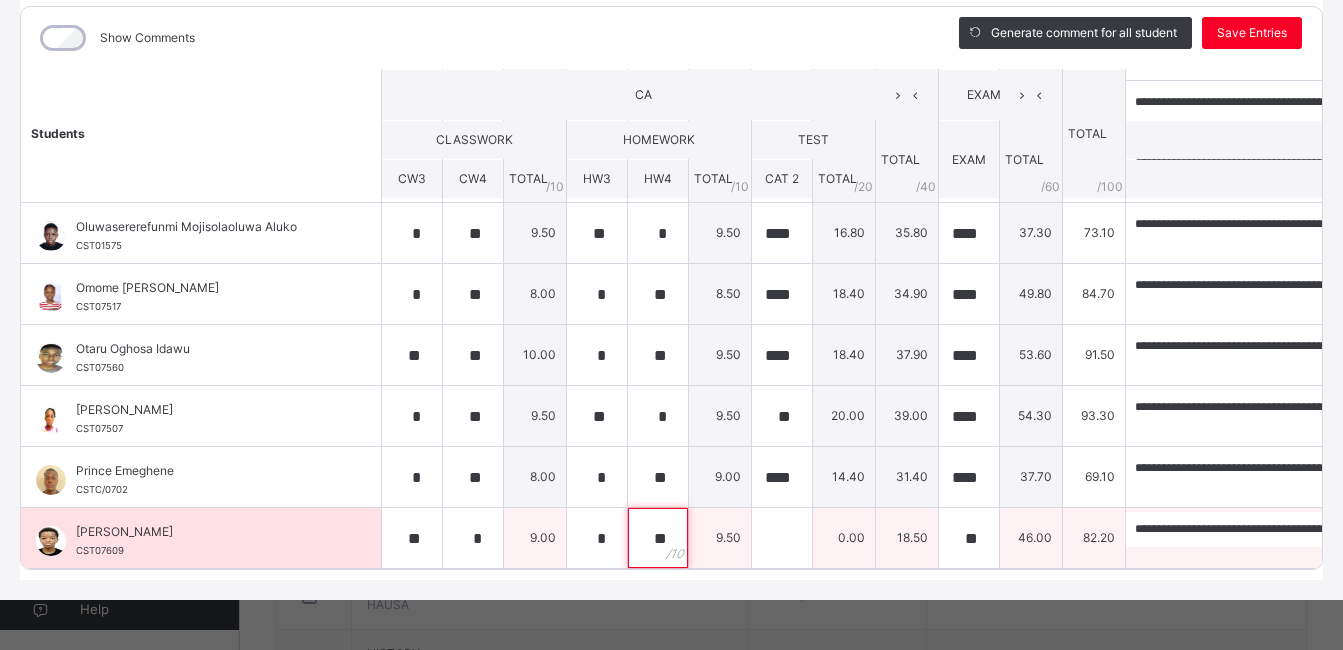 type on "**" 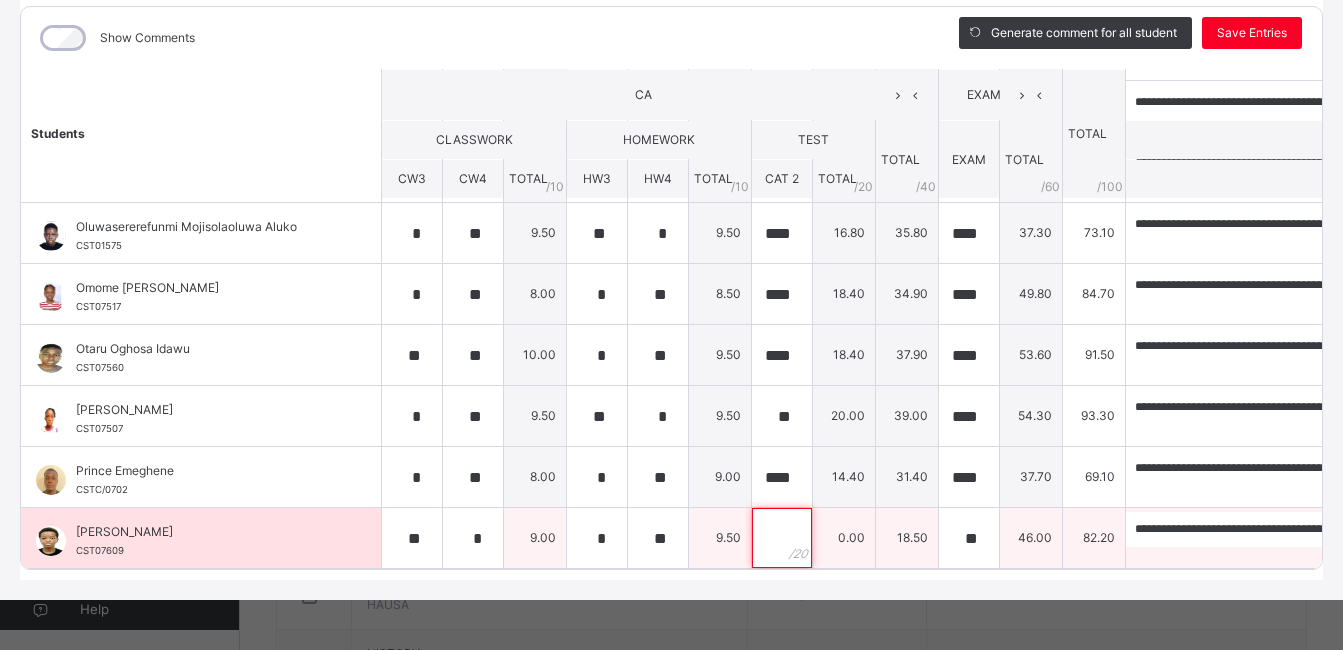 click at bounding box center [782, 538] 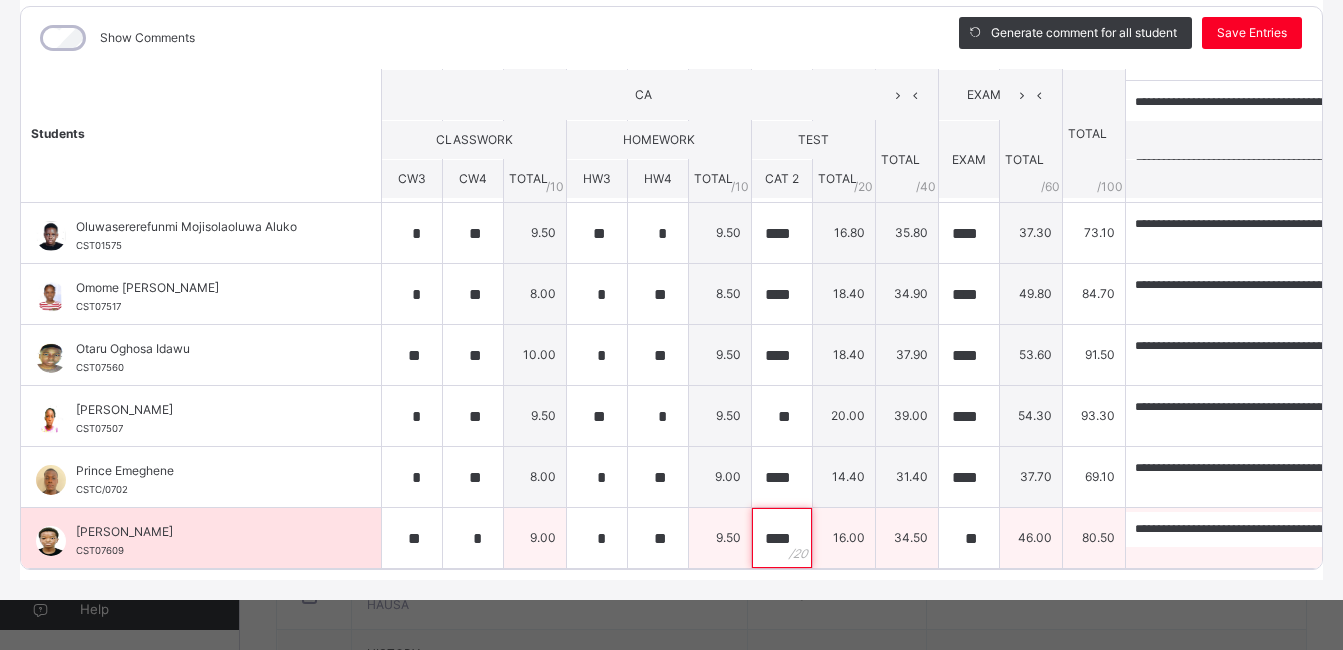 scroll, scrollTop: 0, scrollLeft: 1, axis: horizontal 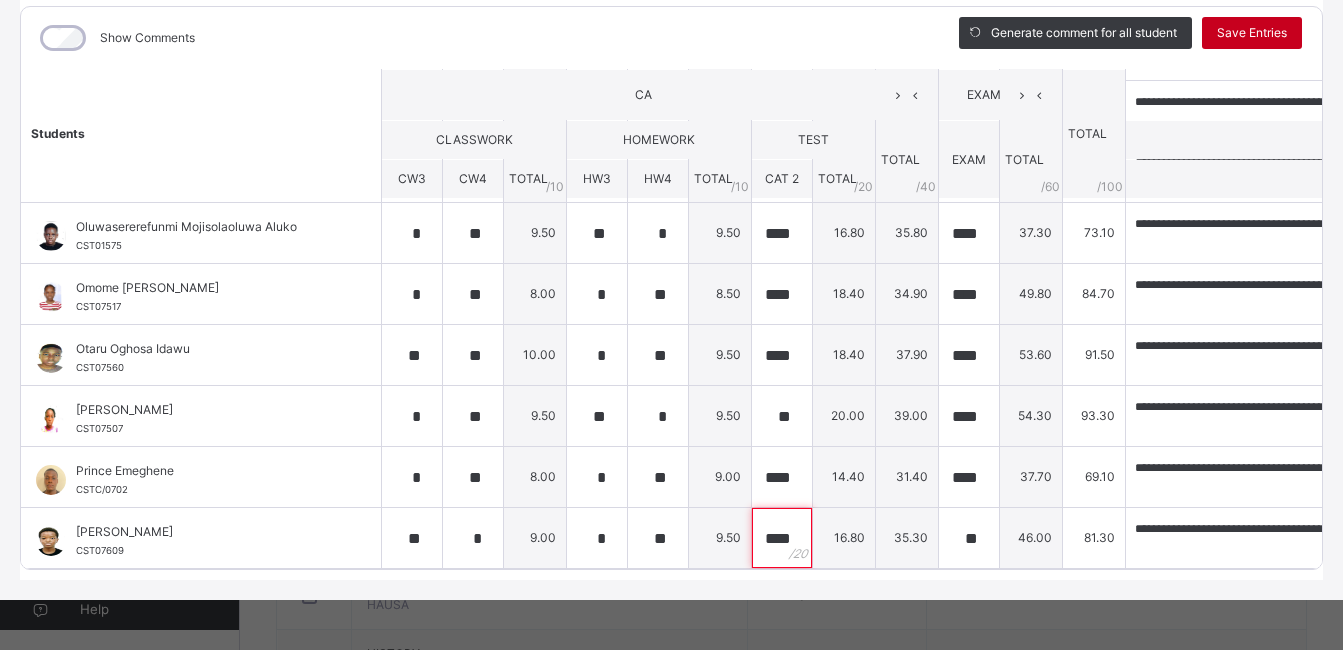 type on "****" 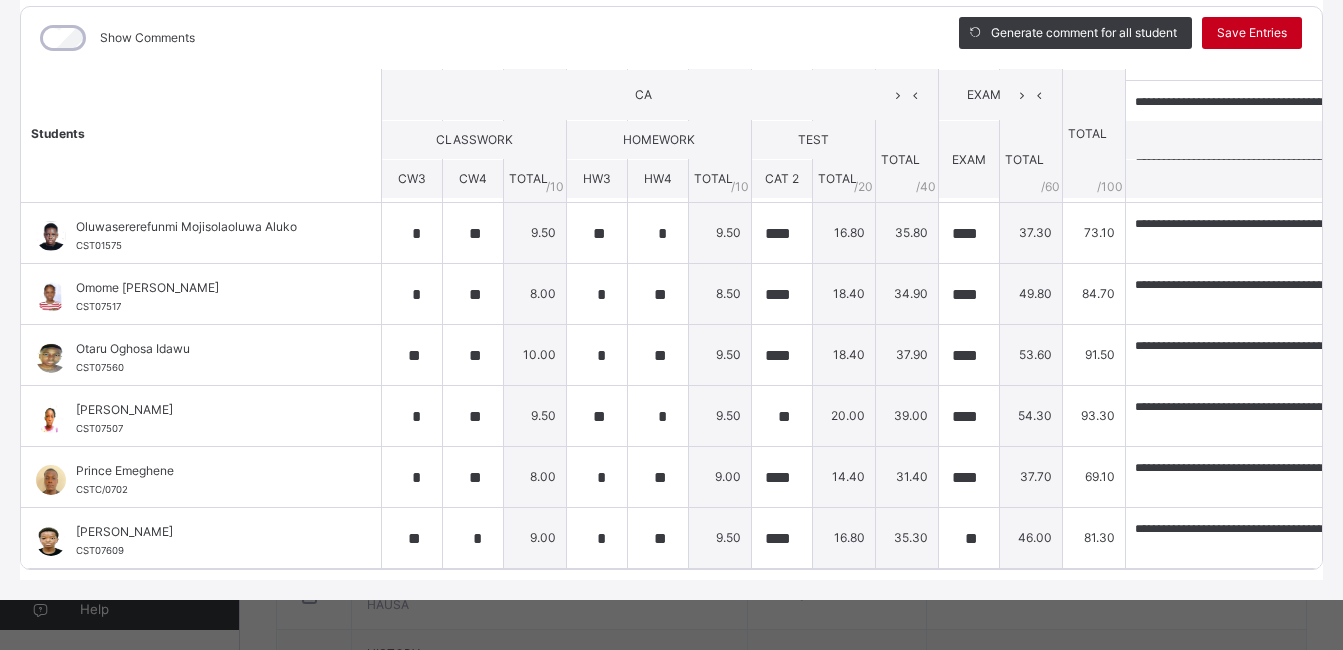 scroll, scrollTop: 0, scrollLeft: 0, axis: both 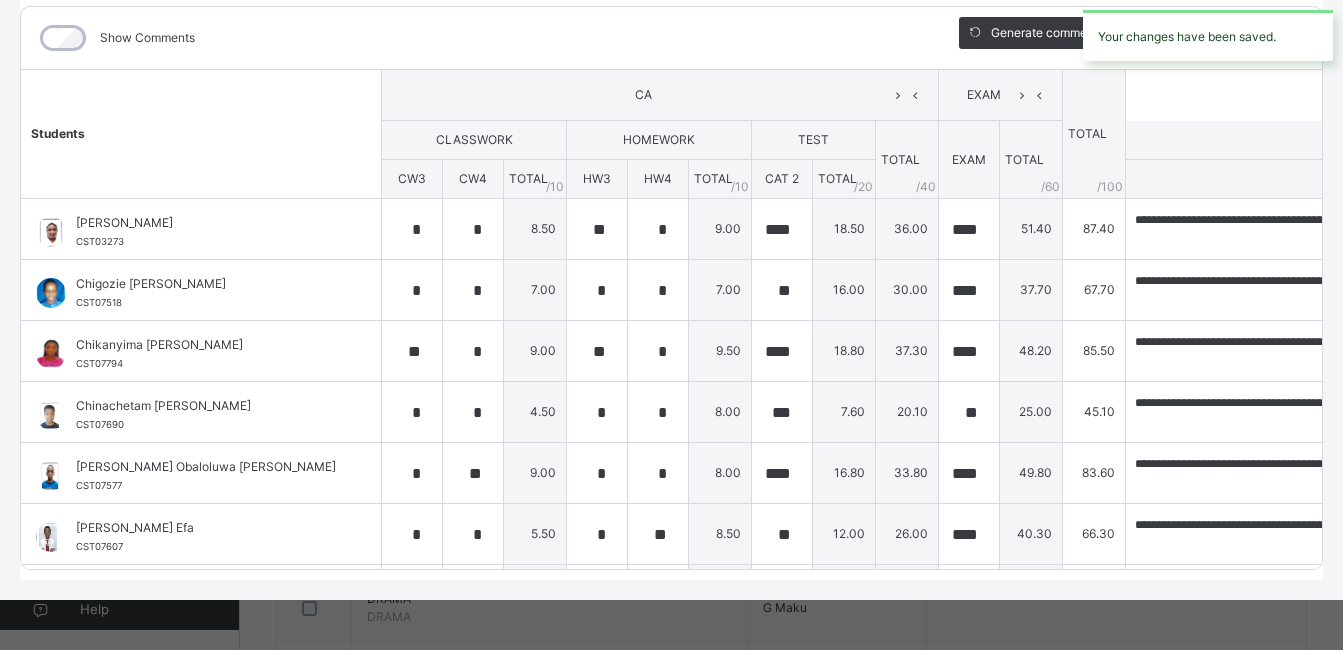 click on "Your changes have been saved." at bounding box center [1208, 35] 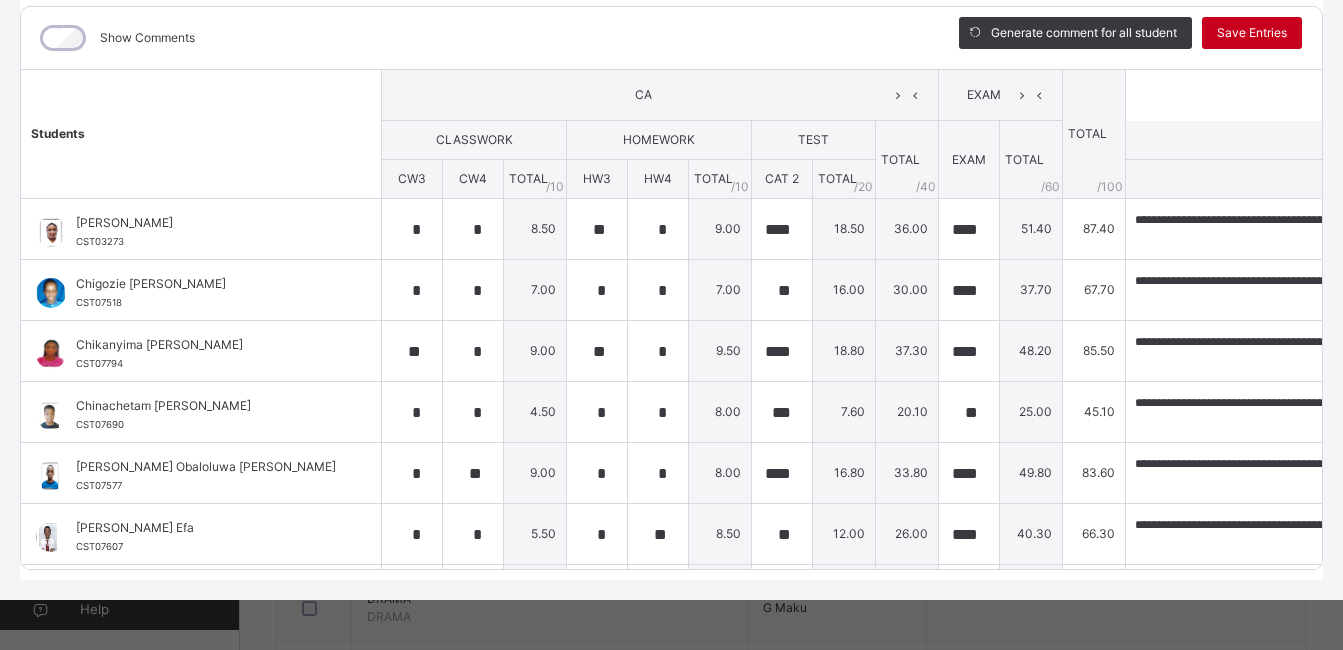 click on "Save Entries" at bounding box center (1252, 33) 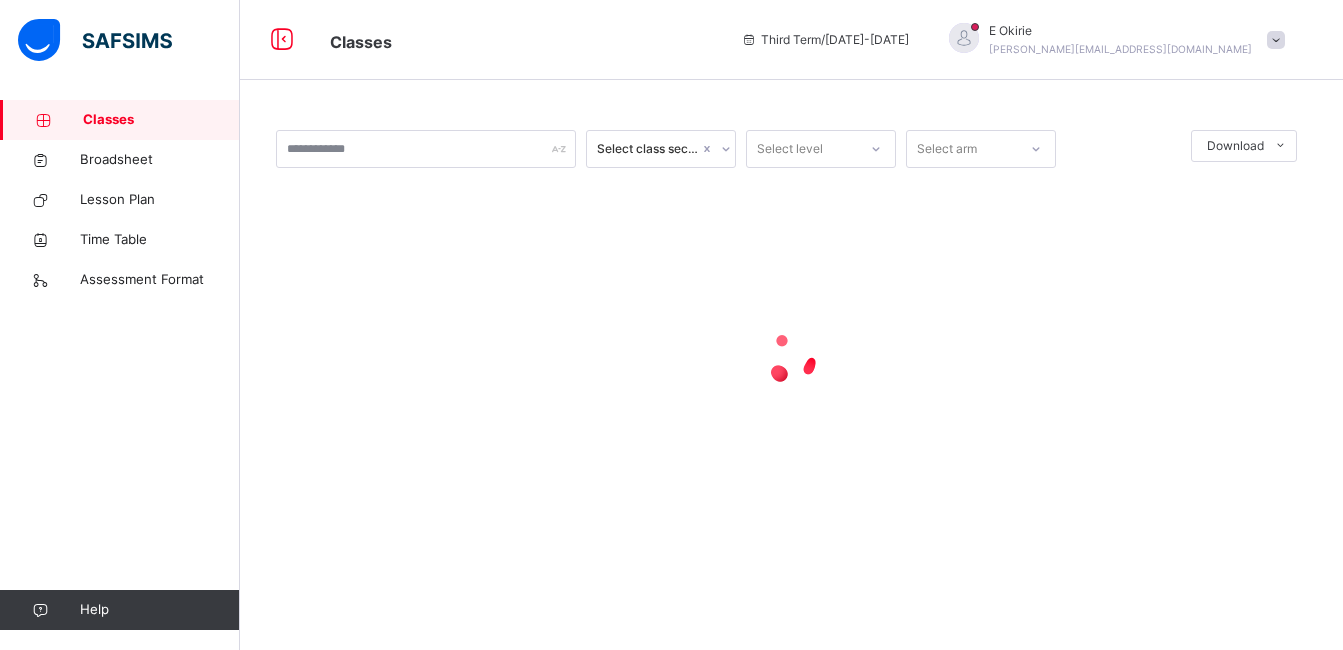 scroll, scrollTop: 0, scrollLeft: 0, axis: both 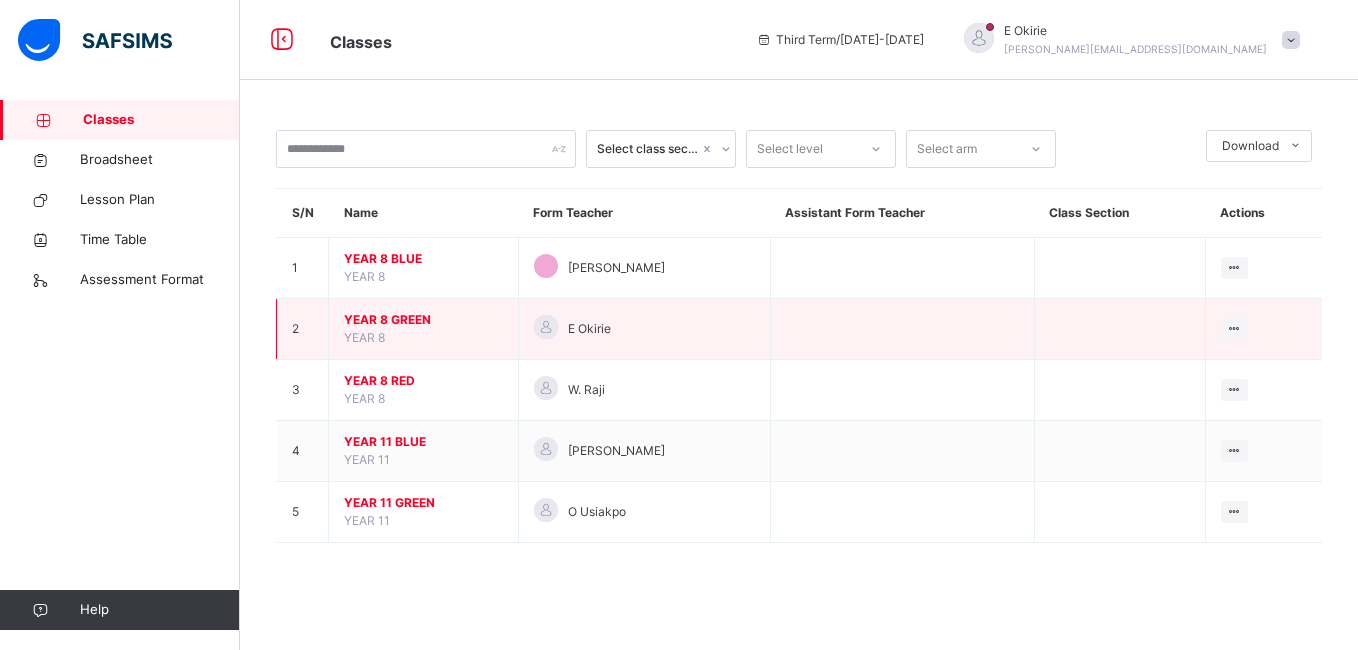 click on "YEAR 8   GREEN   YEAR 8" at bounding box center (424, 329) 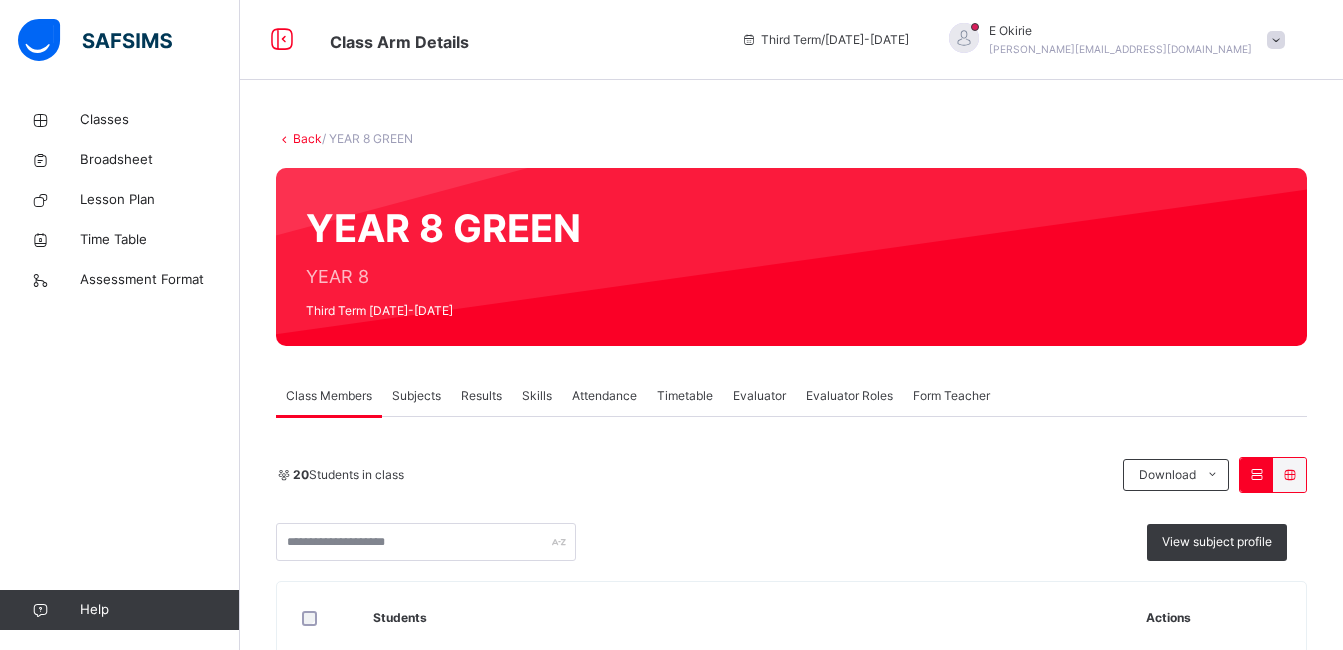 click on "Results" at bounding box center (481, 396) 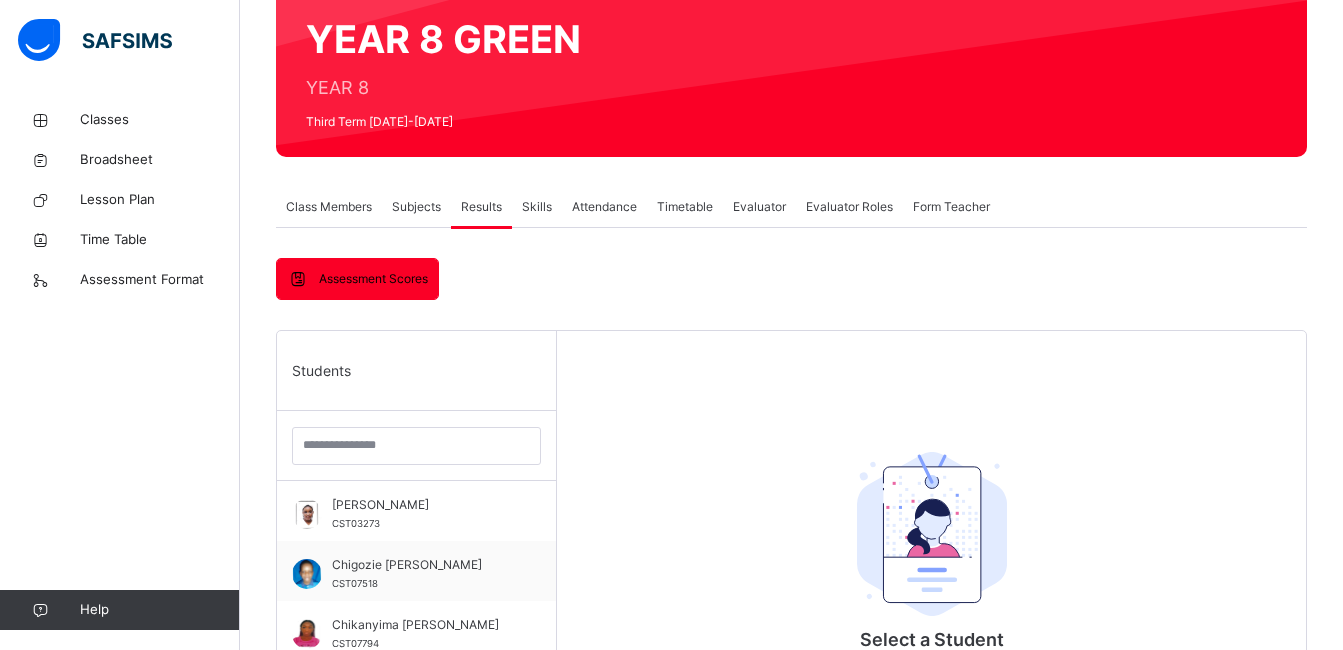 scroll, scrollTop: 200, scrollLeft: 0, axis: vertical 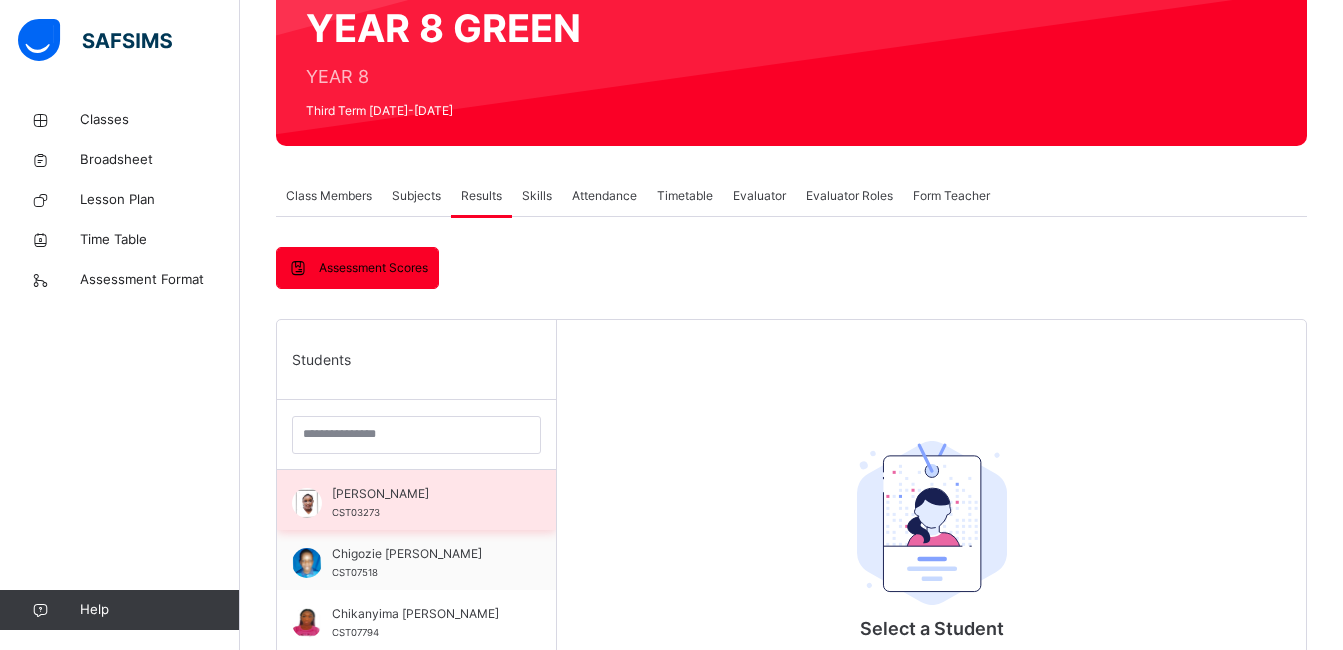 click on "Ayomikun Emmanuella Joloko" at bounding box center [421, 494] 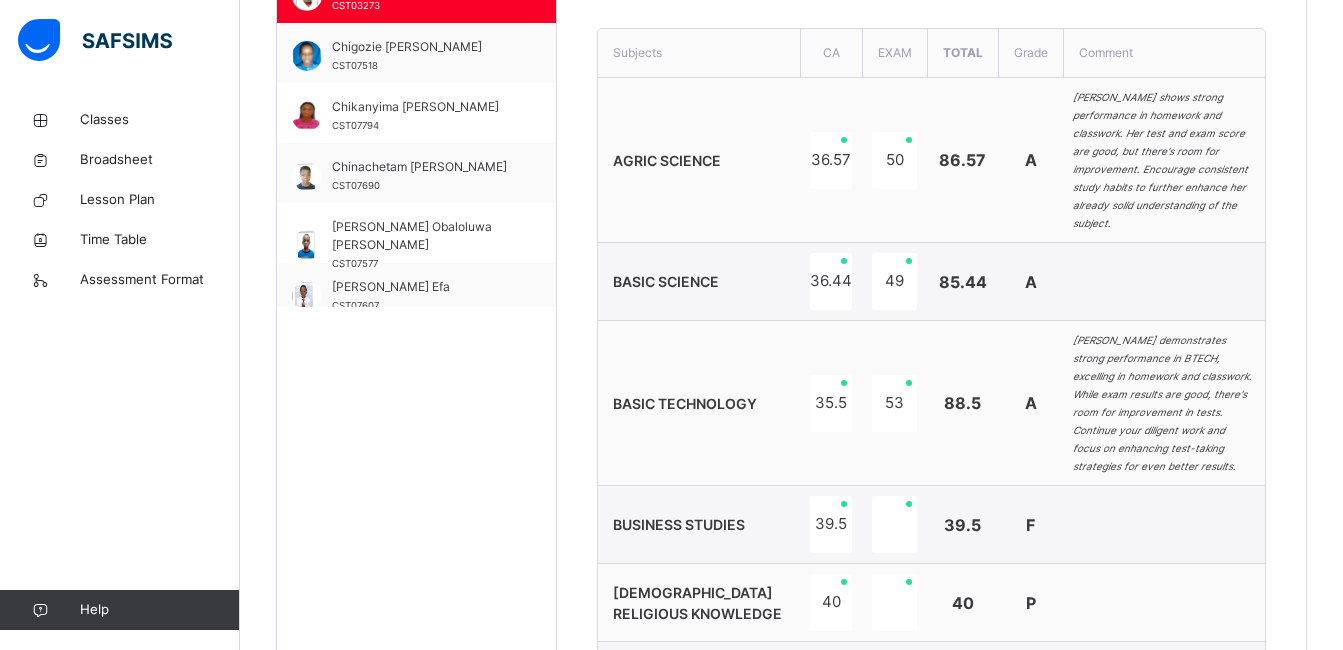 scroll, scrollTop: 800, scrollLeft: 0, axis: vertical 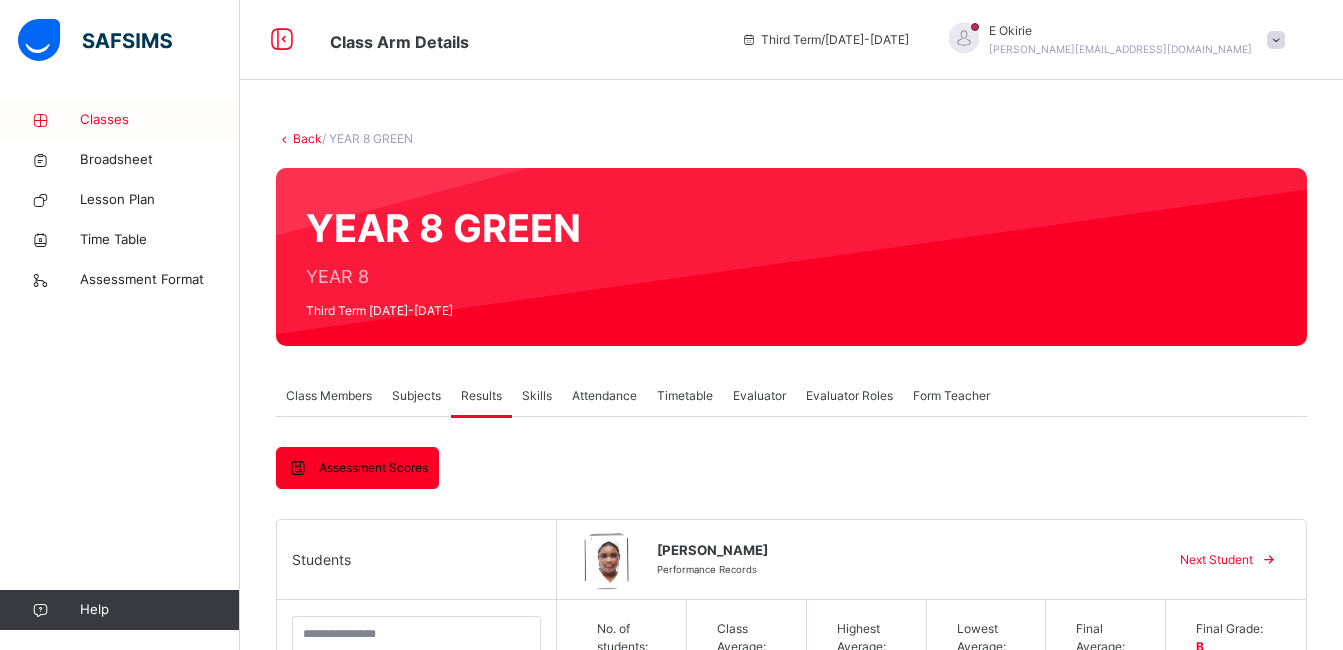 click on "Classes" at bounding box center [160, 120] 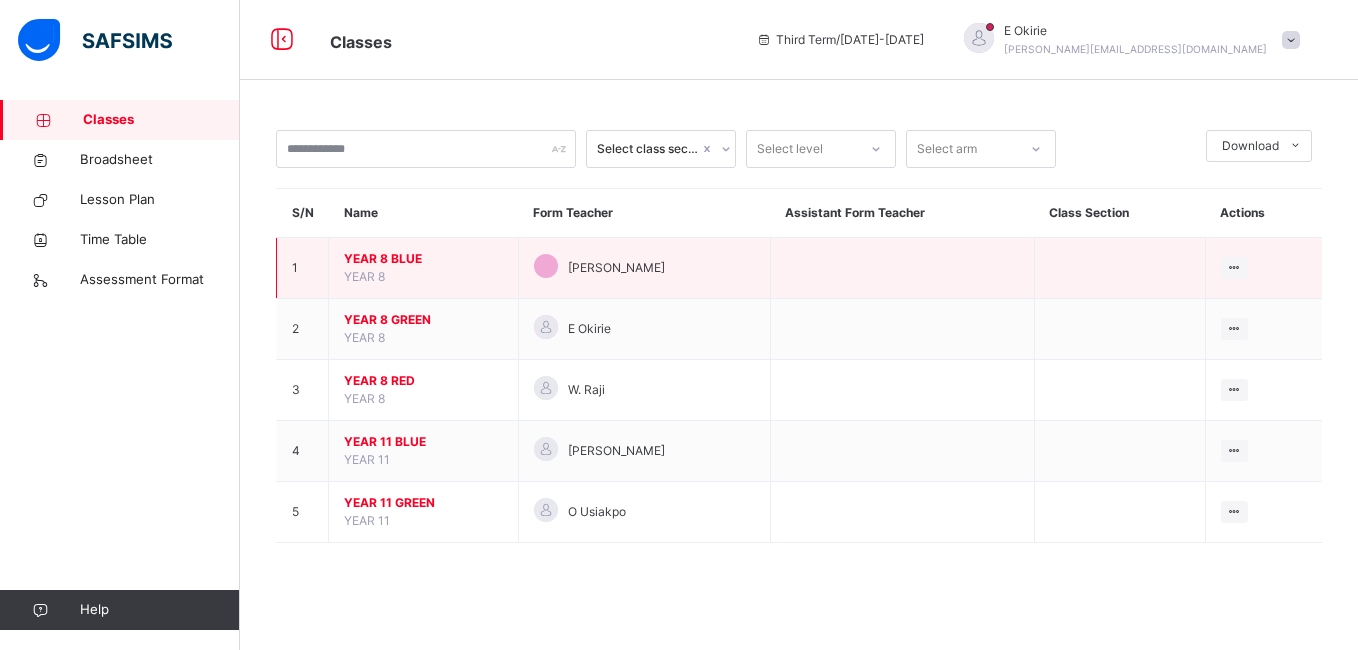 click on "YEAR 8   BLUE" at bounding box center (423, 259) 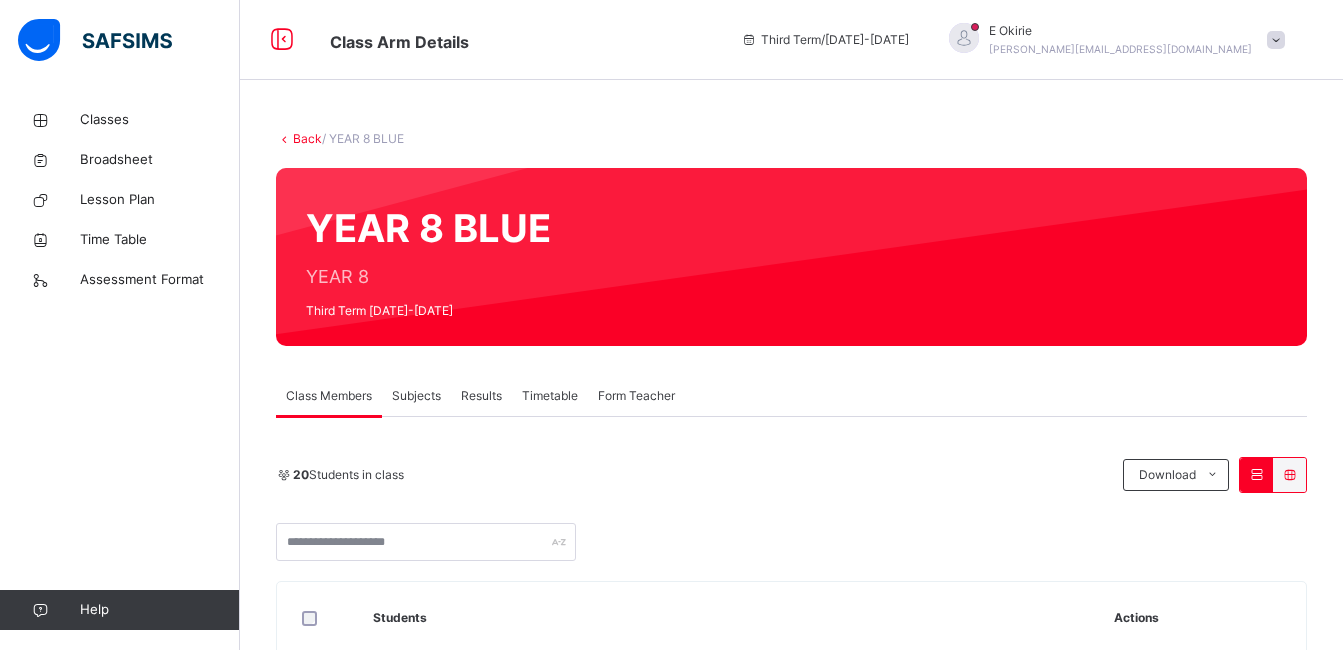 click on "Subjects" at bounding box center [416, 396] 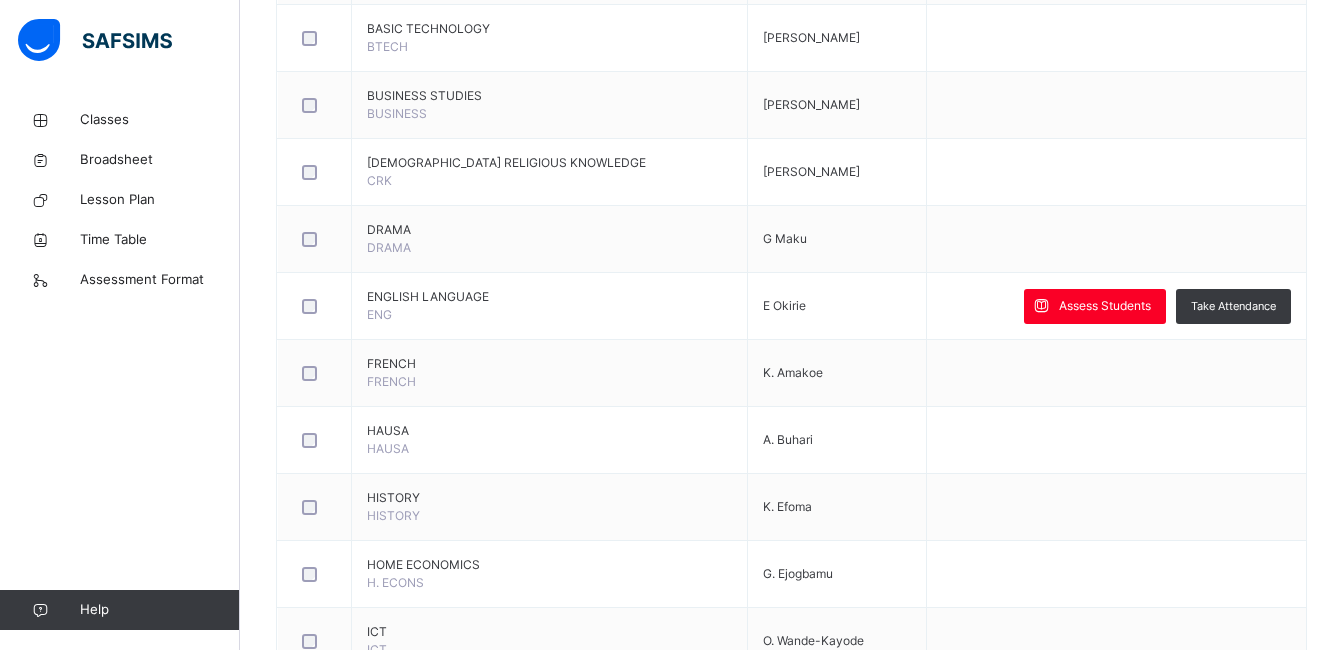 scroll, scrollTop: 709, scrollLeft: 0, axis: vertical 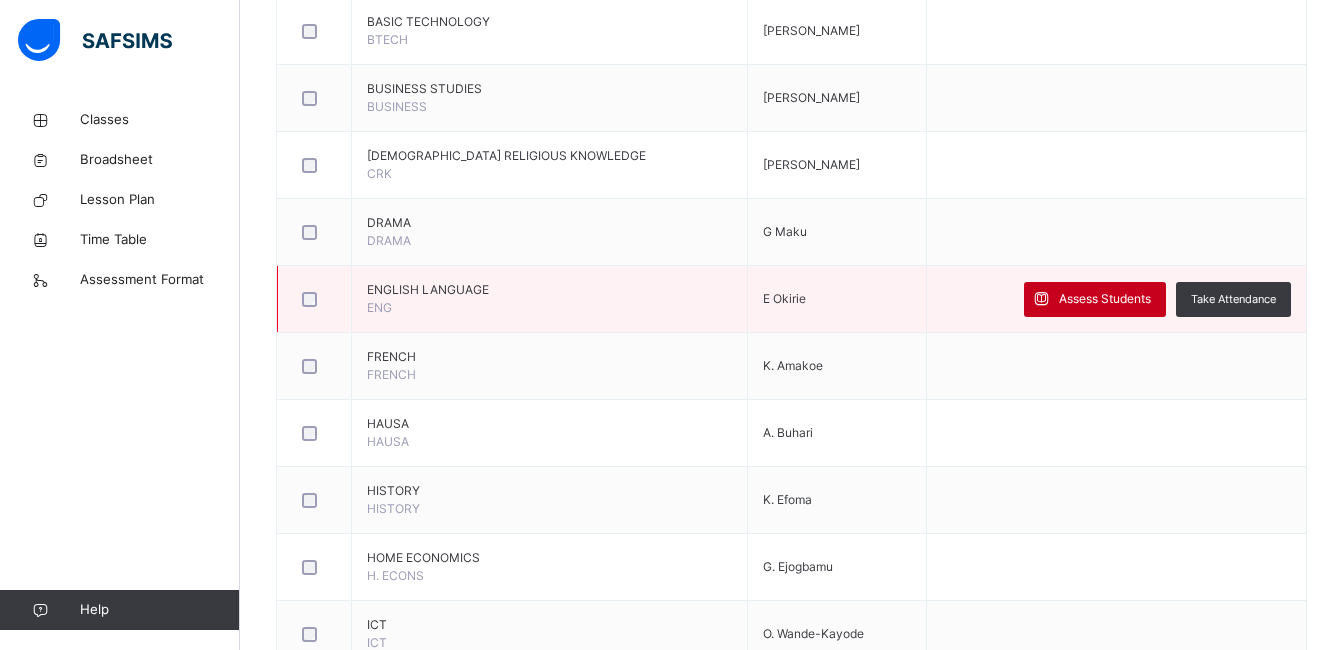 click on "Assess Students" at bounding box center (1105, 299) 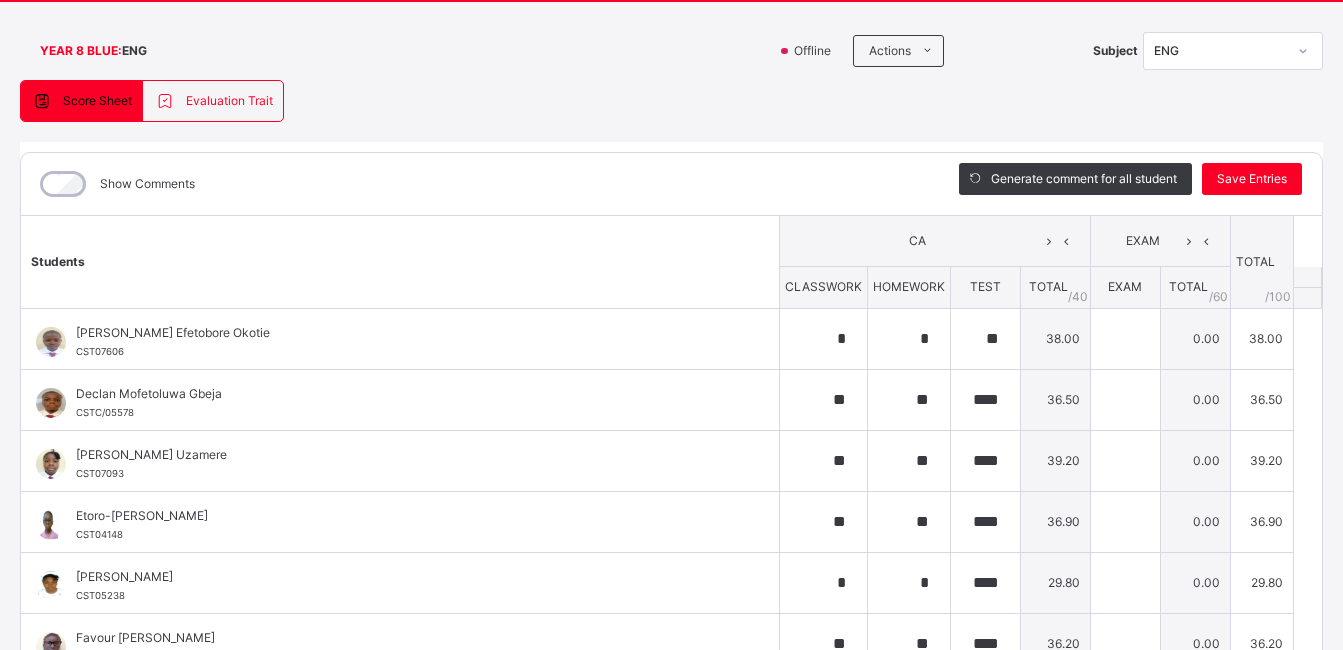scroll, scrollTop: 105, scrollLeft: 0, axis: vertical 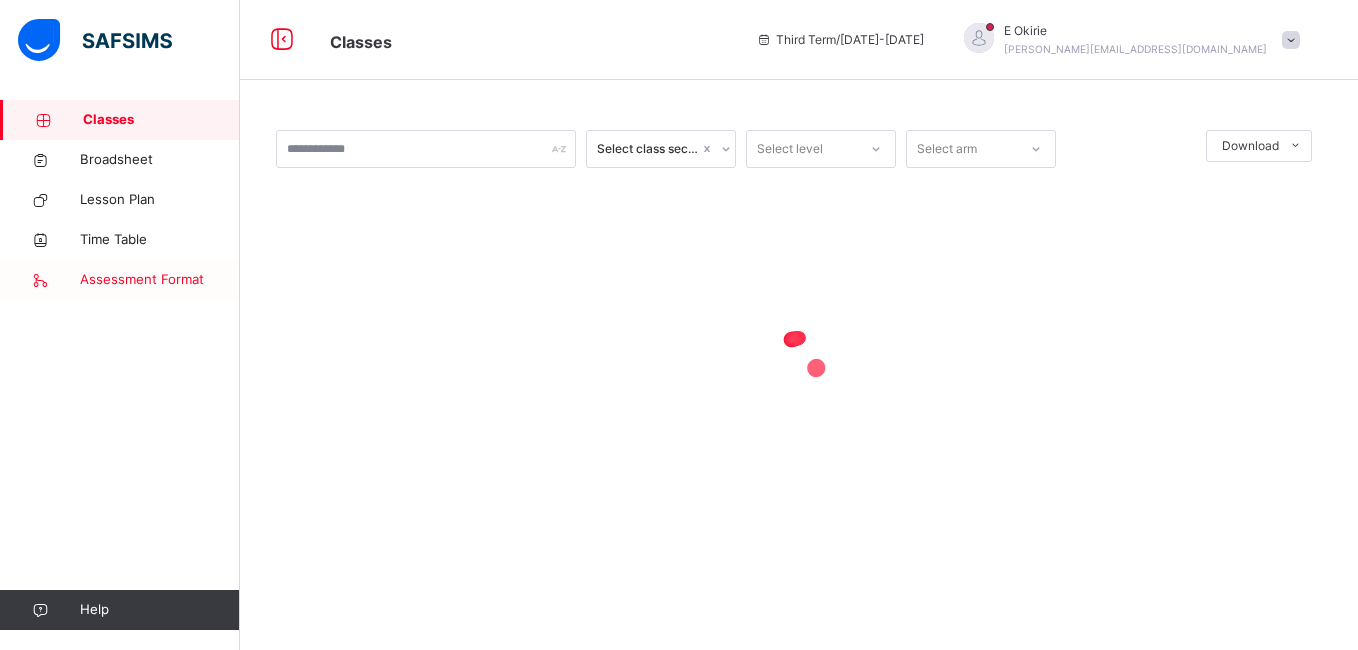 click on "Assessment Format" at bounding box center [160, 280] 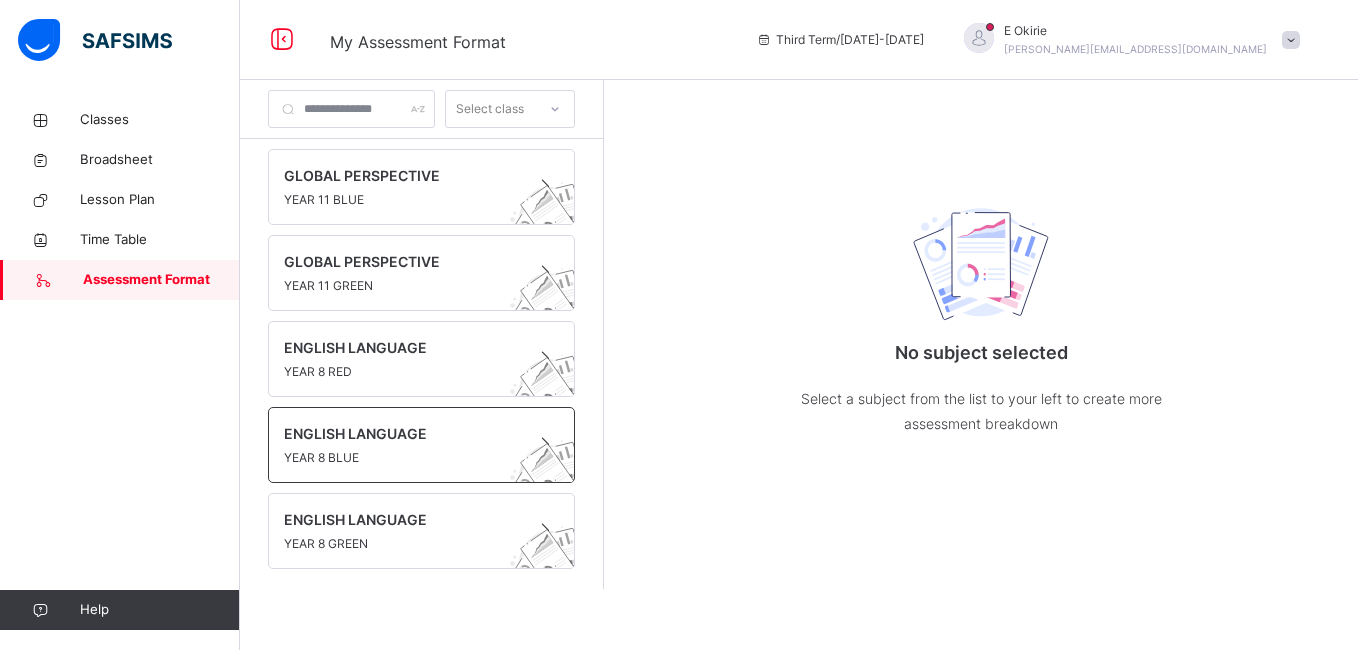 click on "YEAR 8 BLUE" at bounding box center [402, 458] 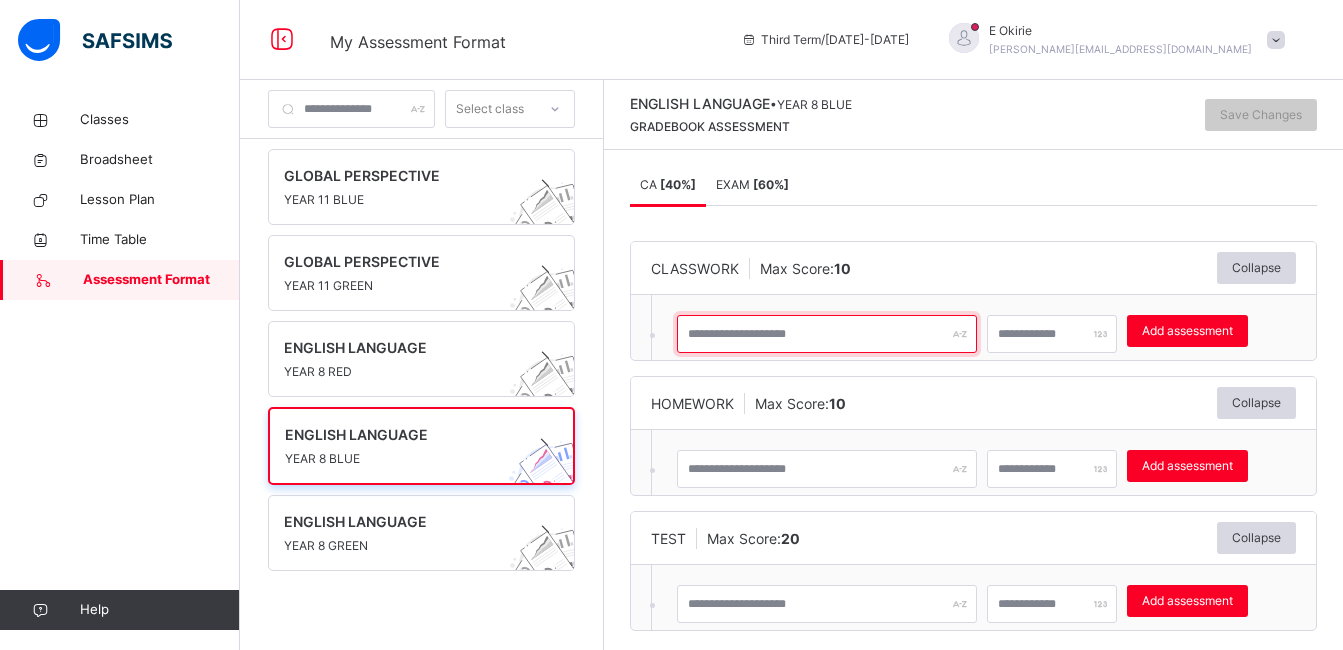 click at bounding box center (827, 334) 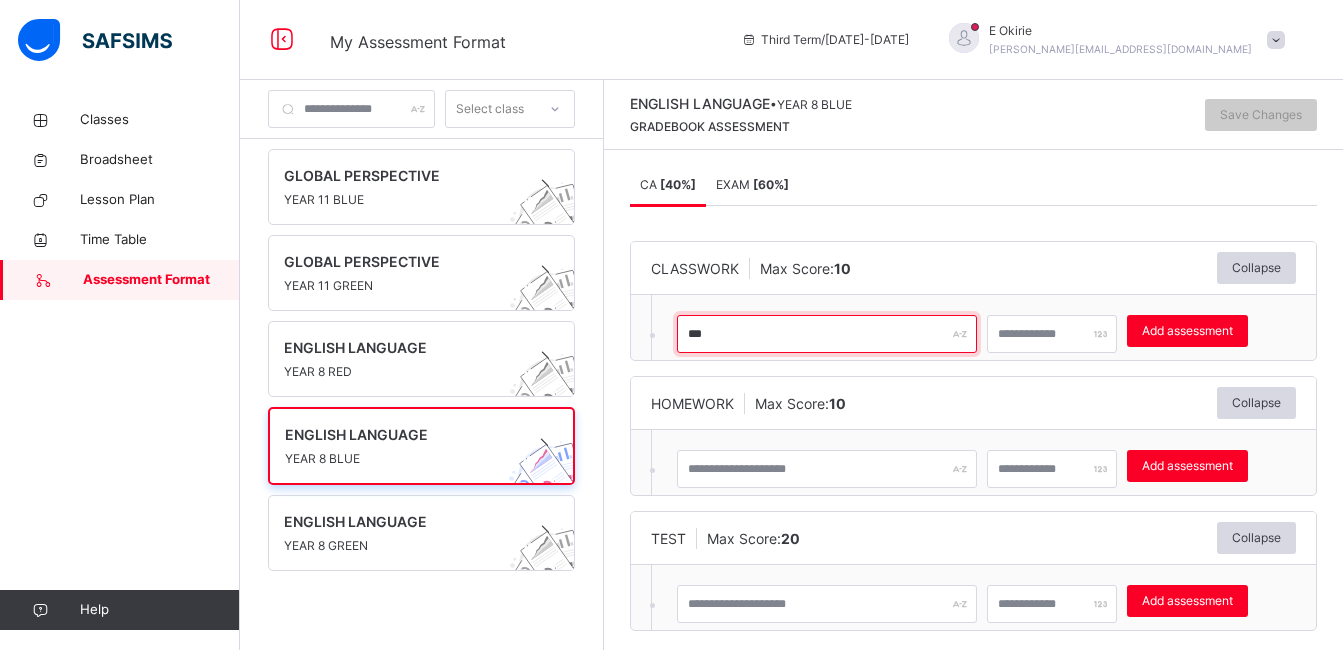 type on "***" 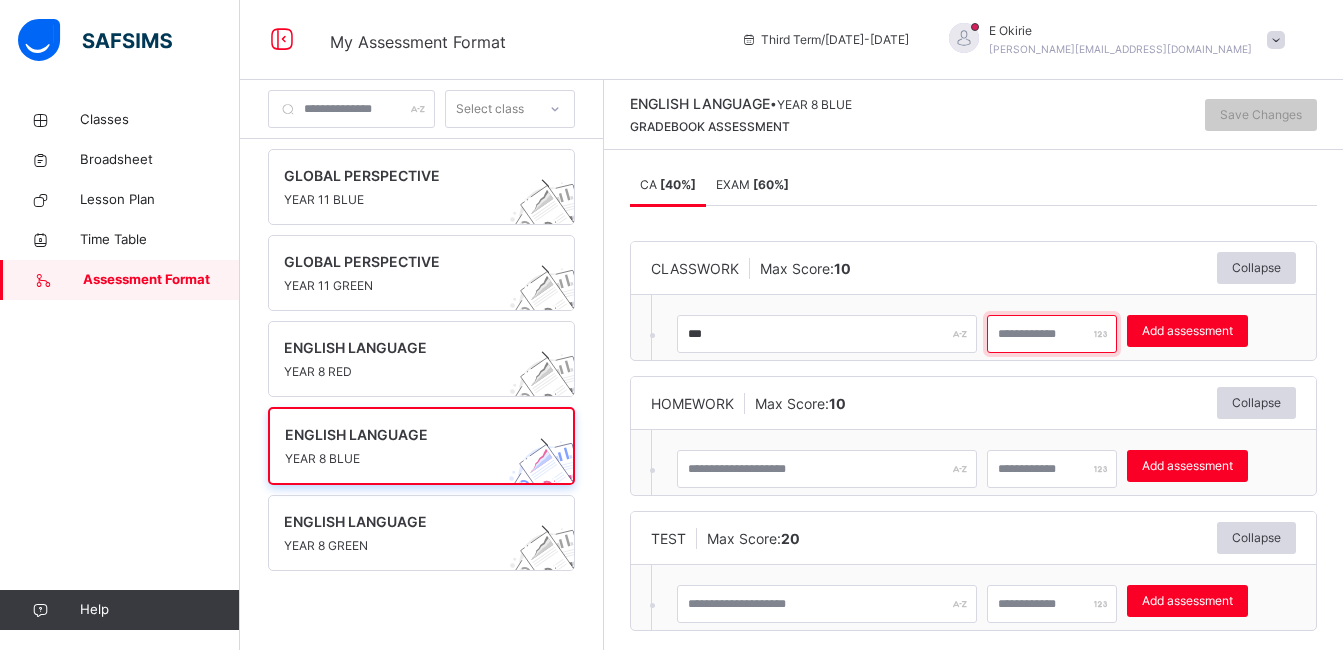 click at bounding box center [1052, 334] 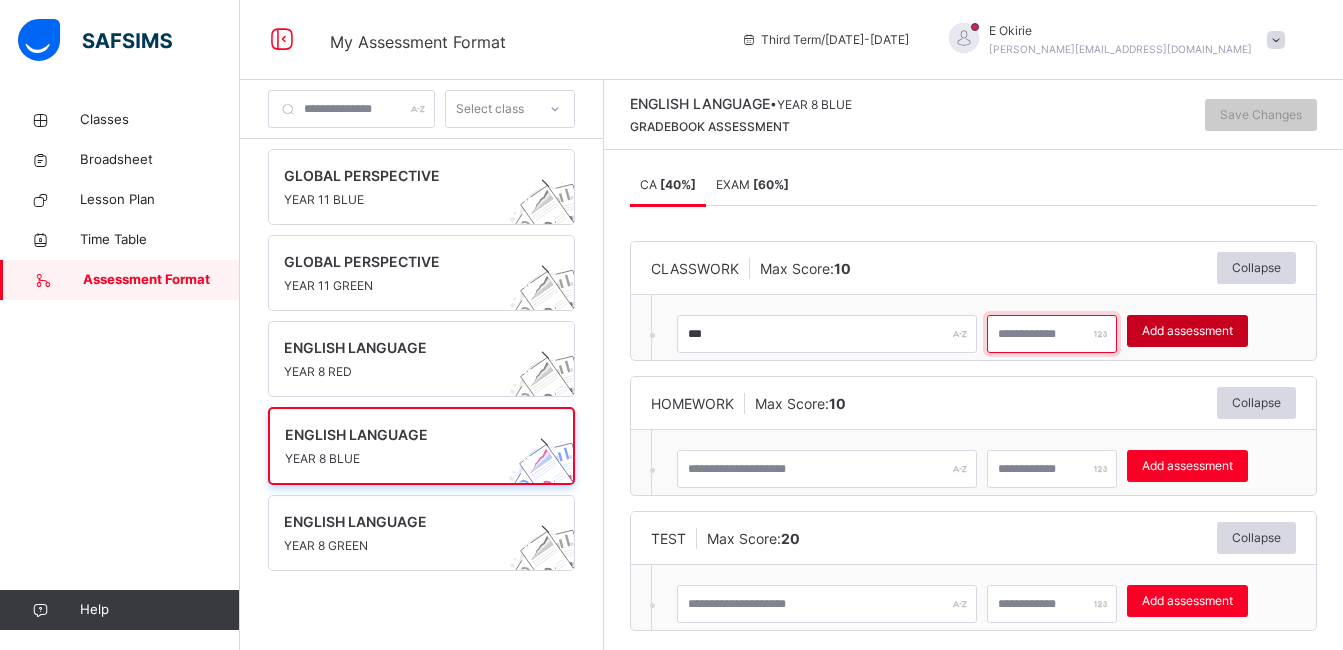 type on "**" 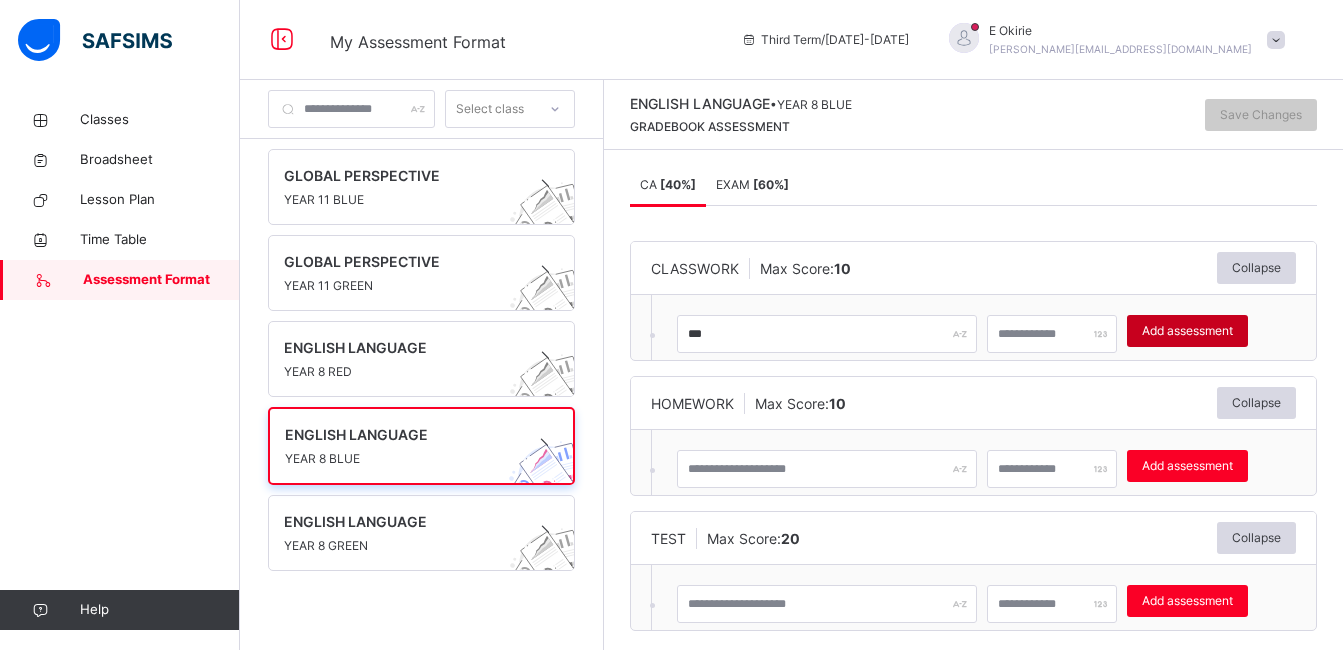 click on "Add assessment" at bounding box center (1187, 331) 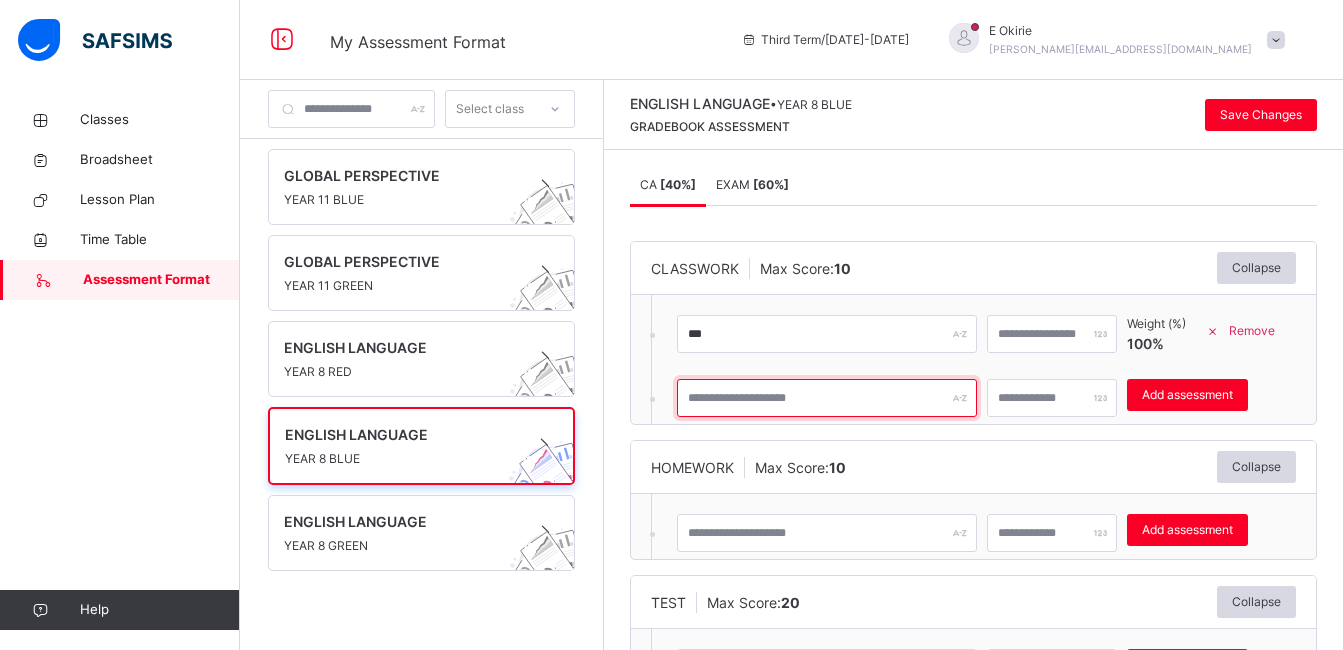 click at bounding box center (827, 398) 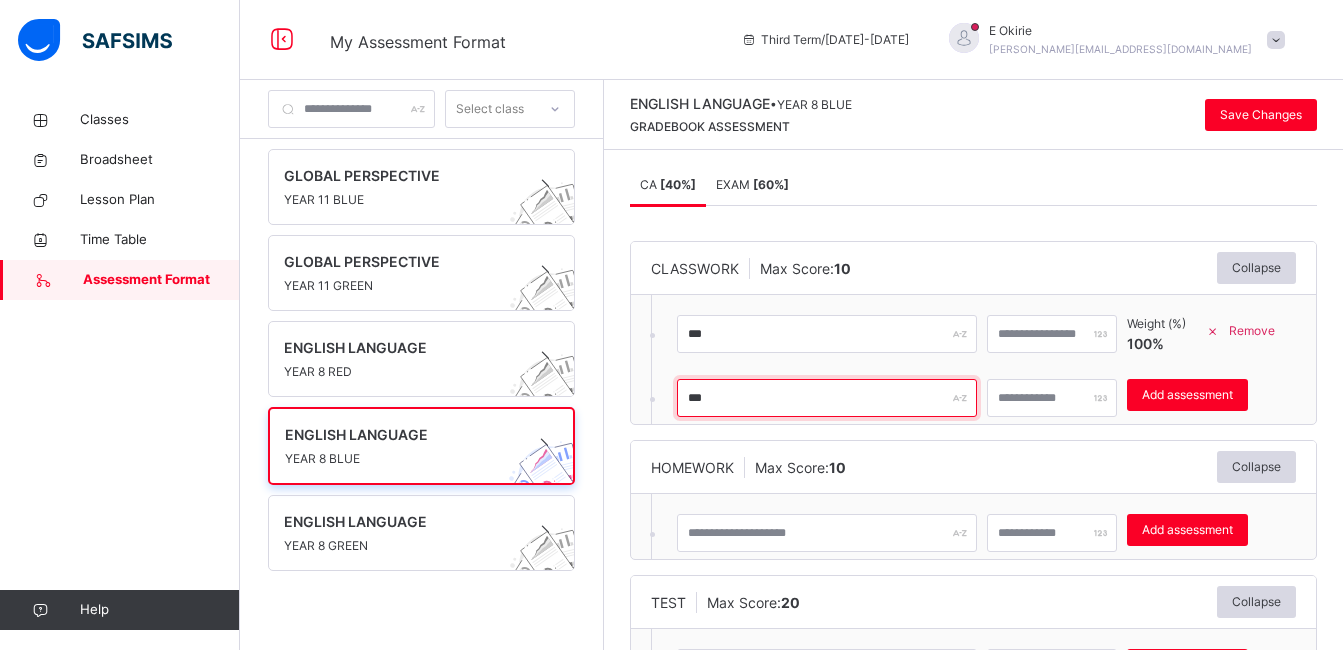 type on "***" 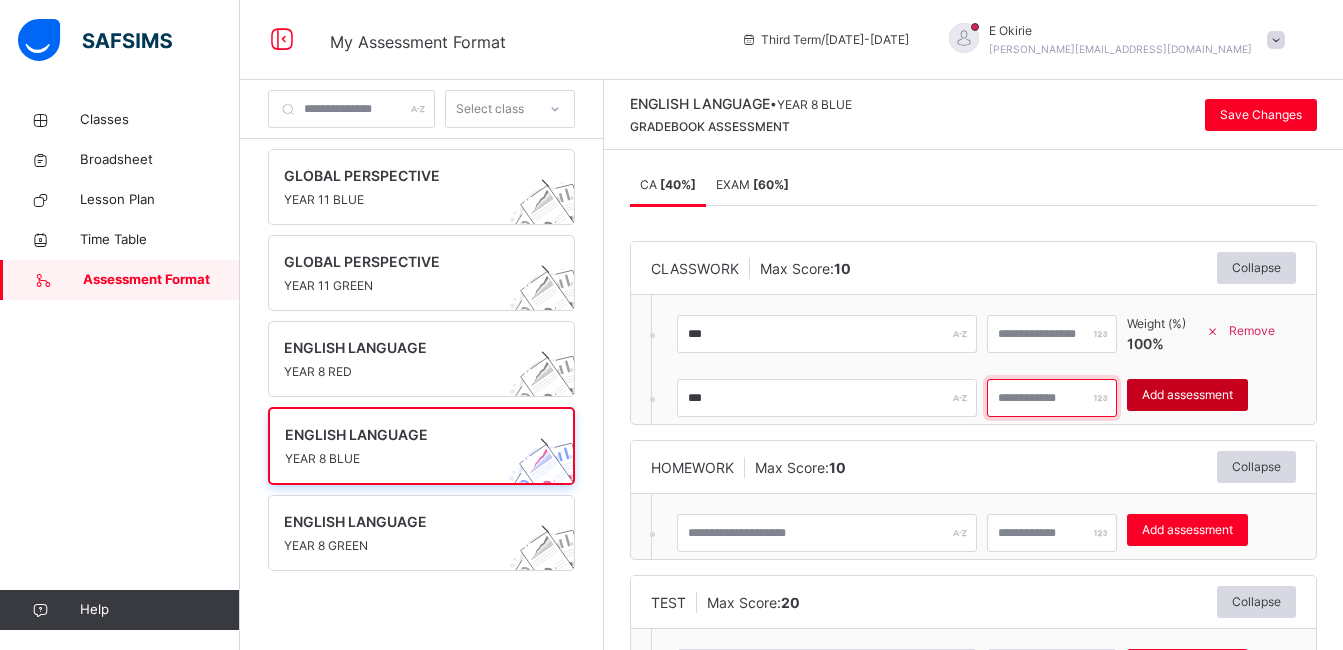 type on "**" 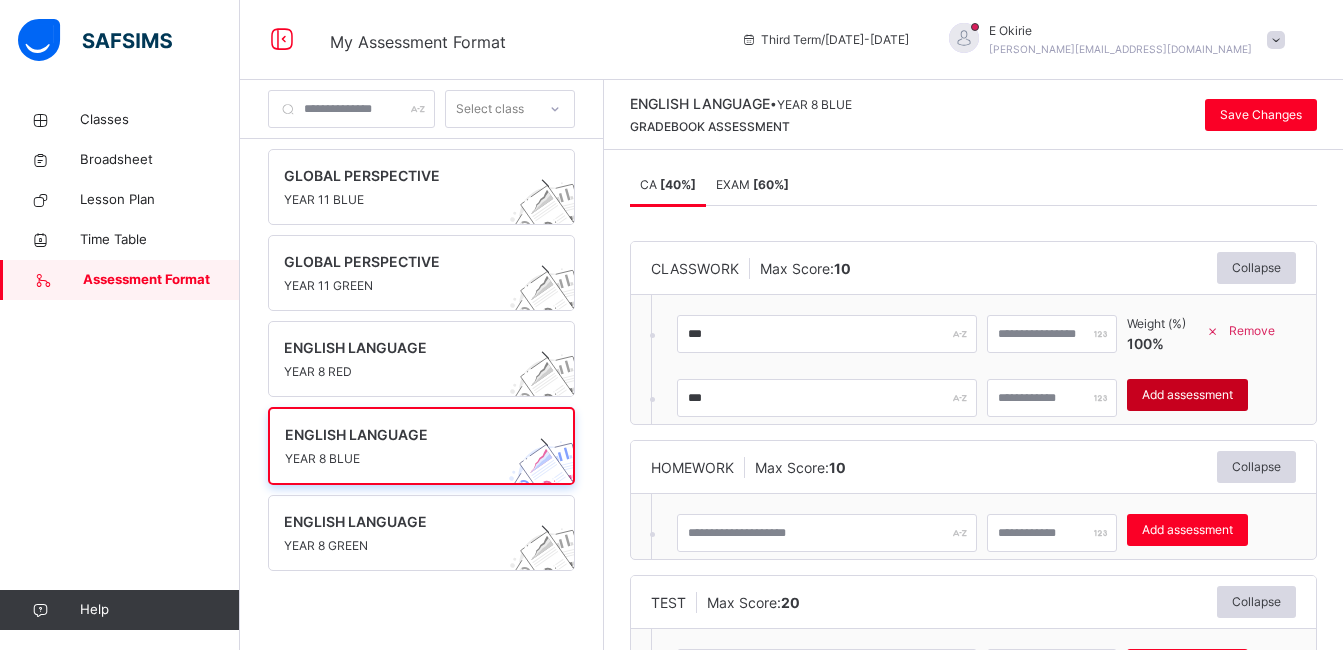 click on "Add assessment" at bounding box center [1187, 395] 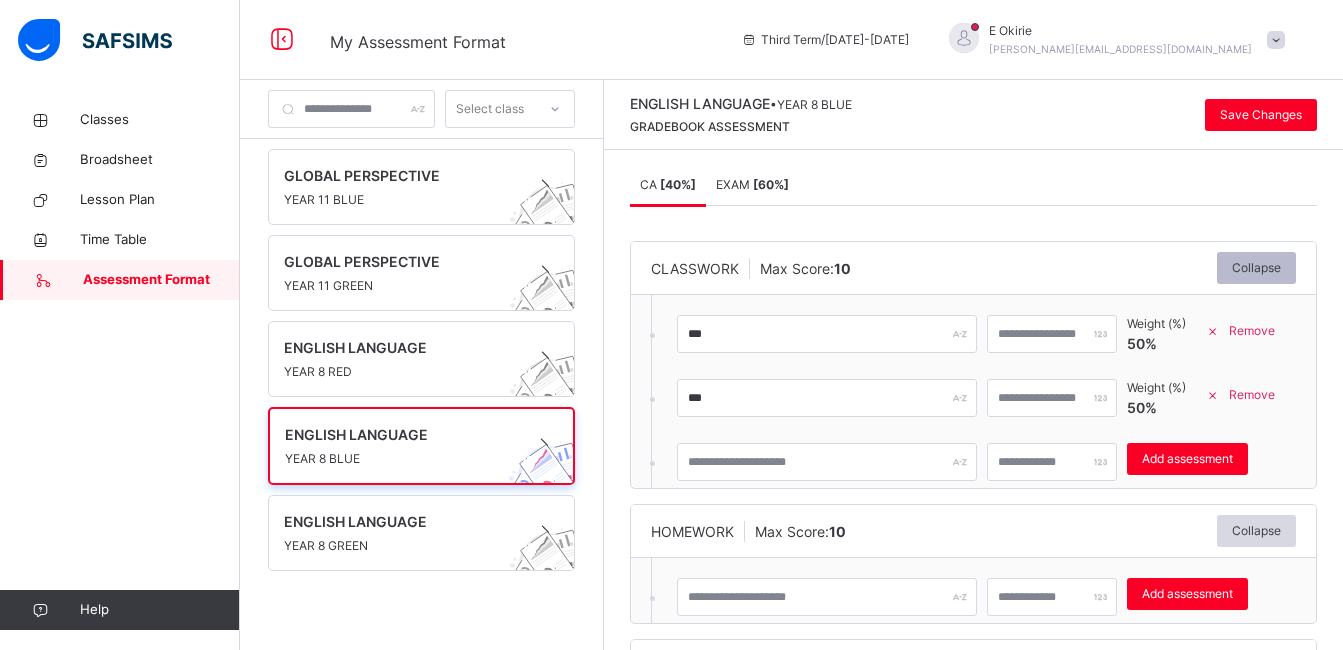 click on "Collapse" at bounding box center (1256, 268) 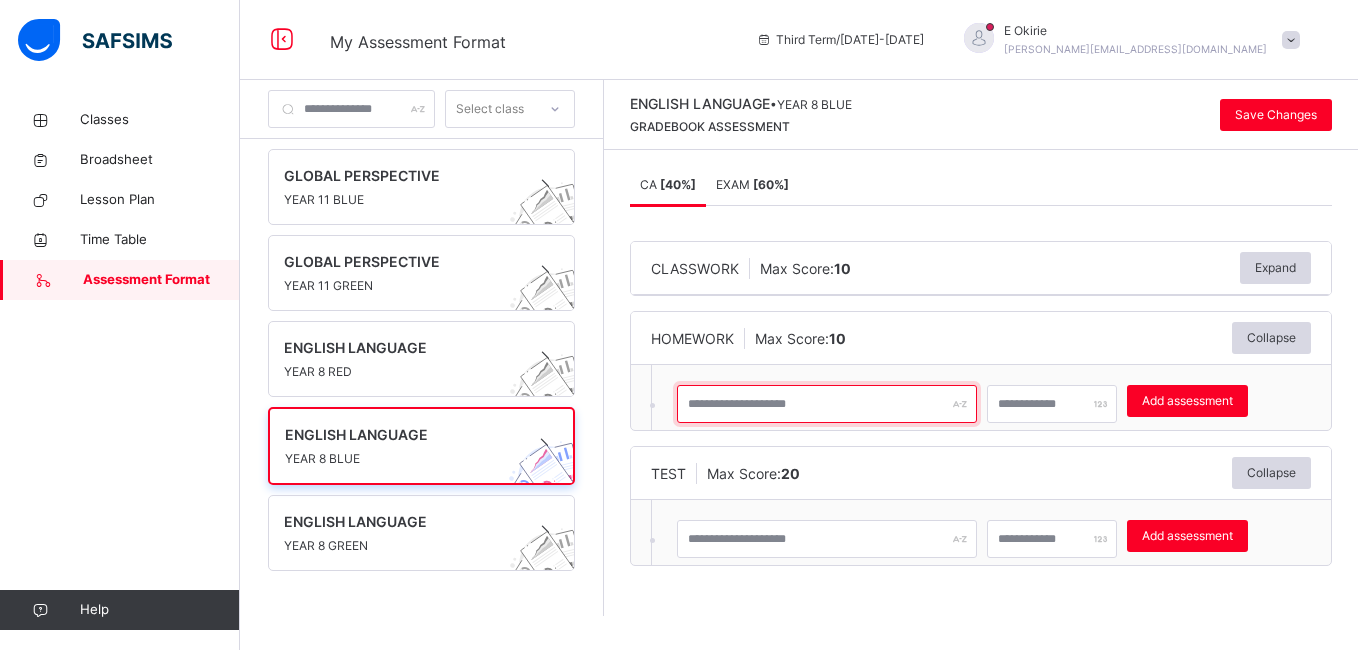 click at bounding box center (827, 404) 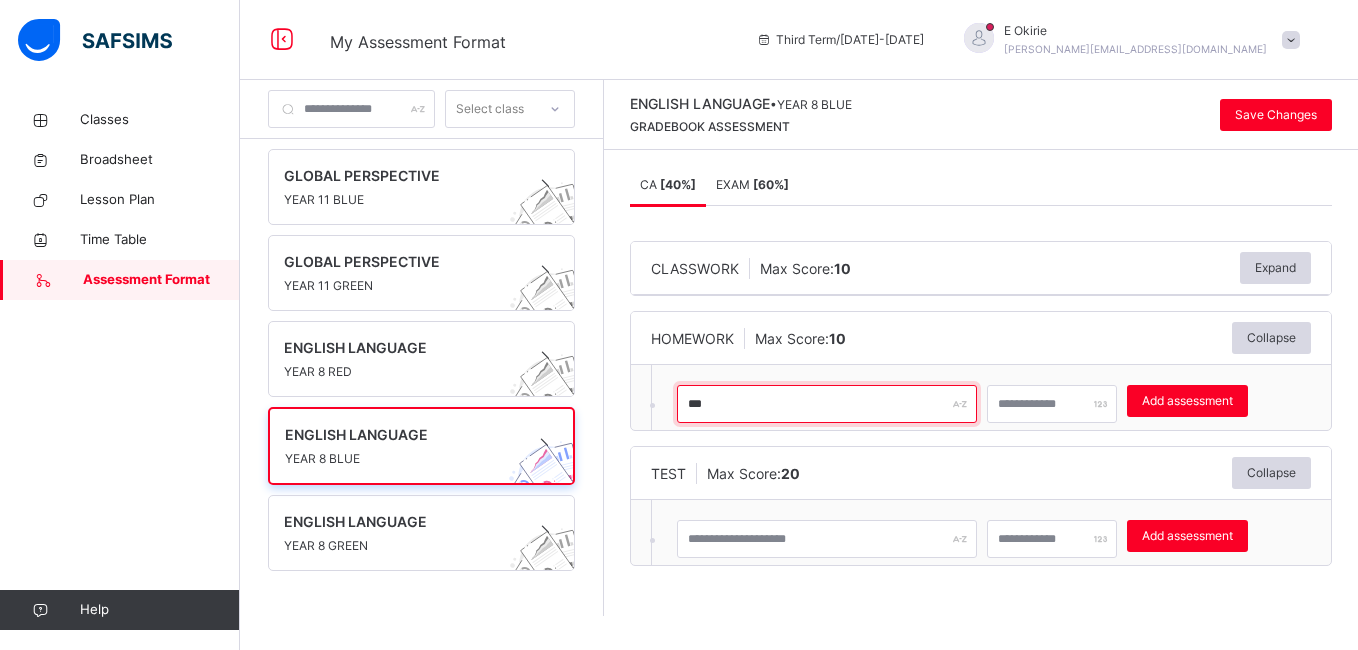 type on "***" 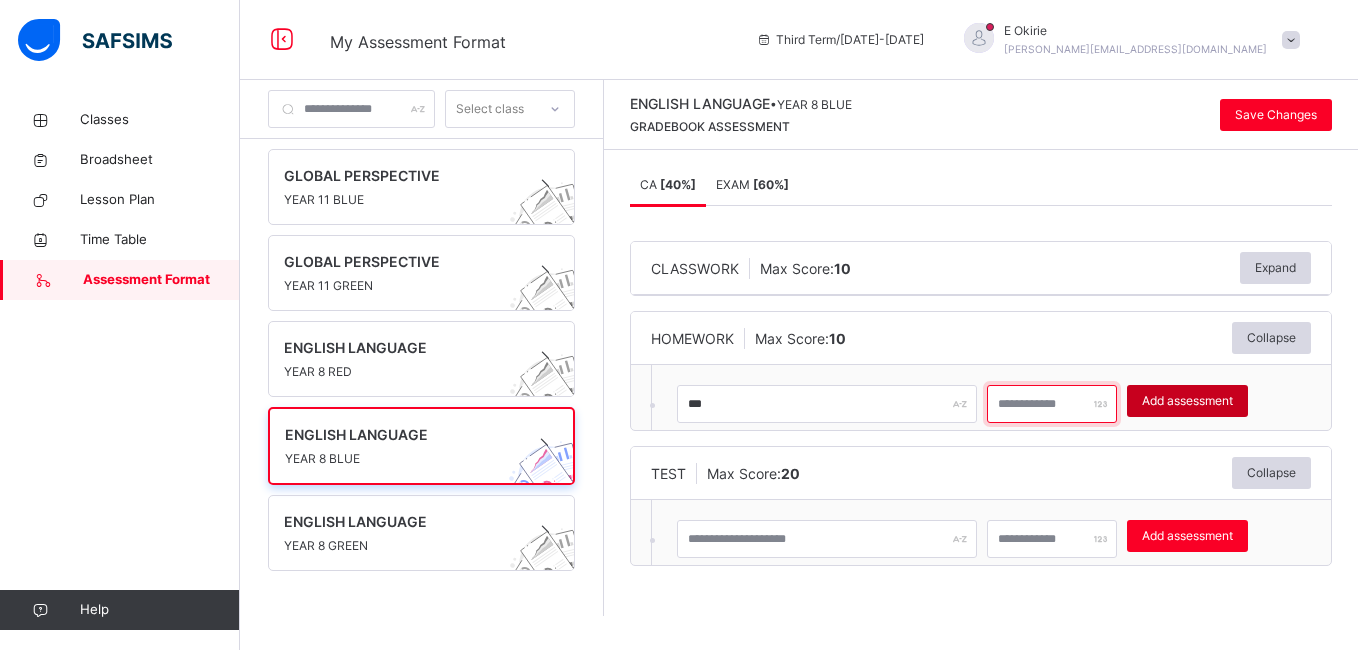 type on "**" 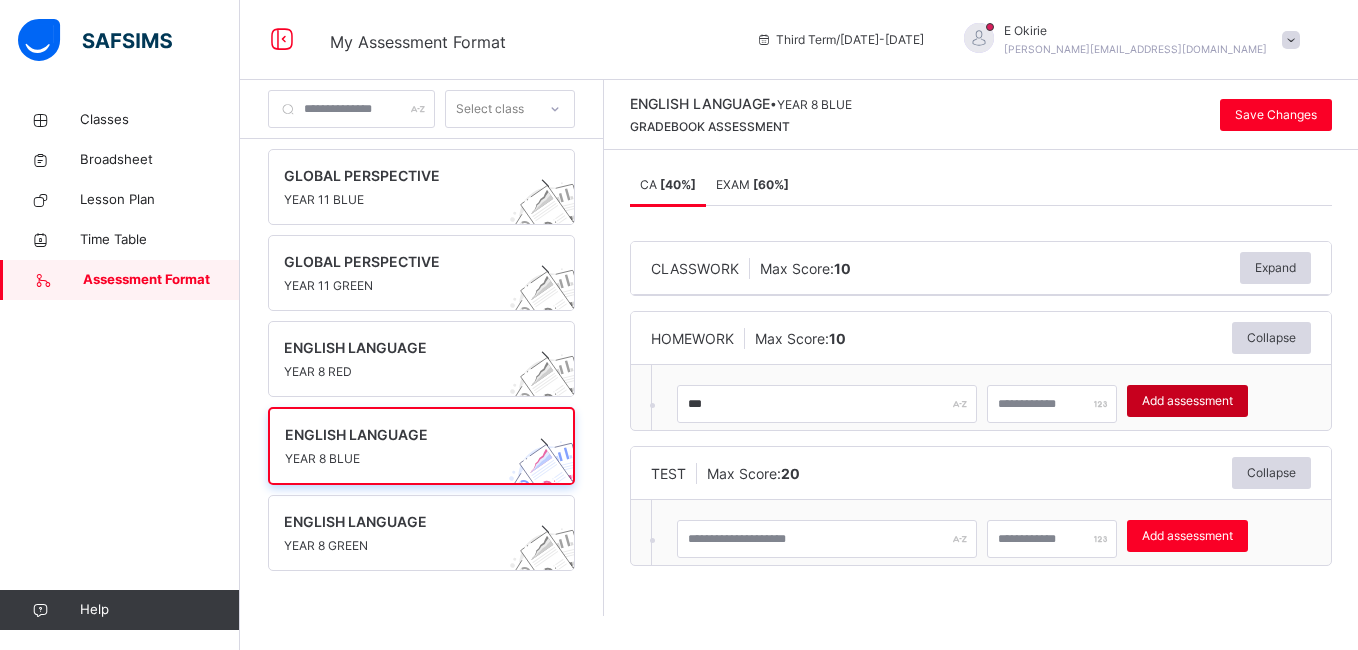 click on "Add assessment" at bounding box center (1187, 401) 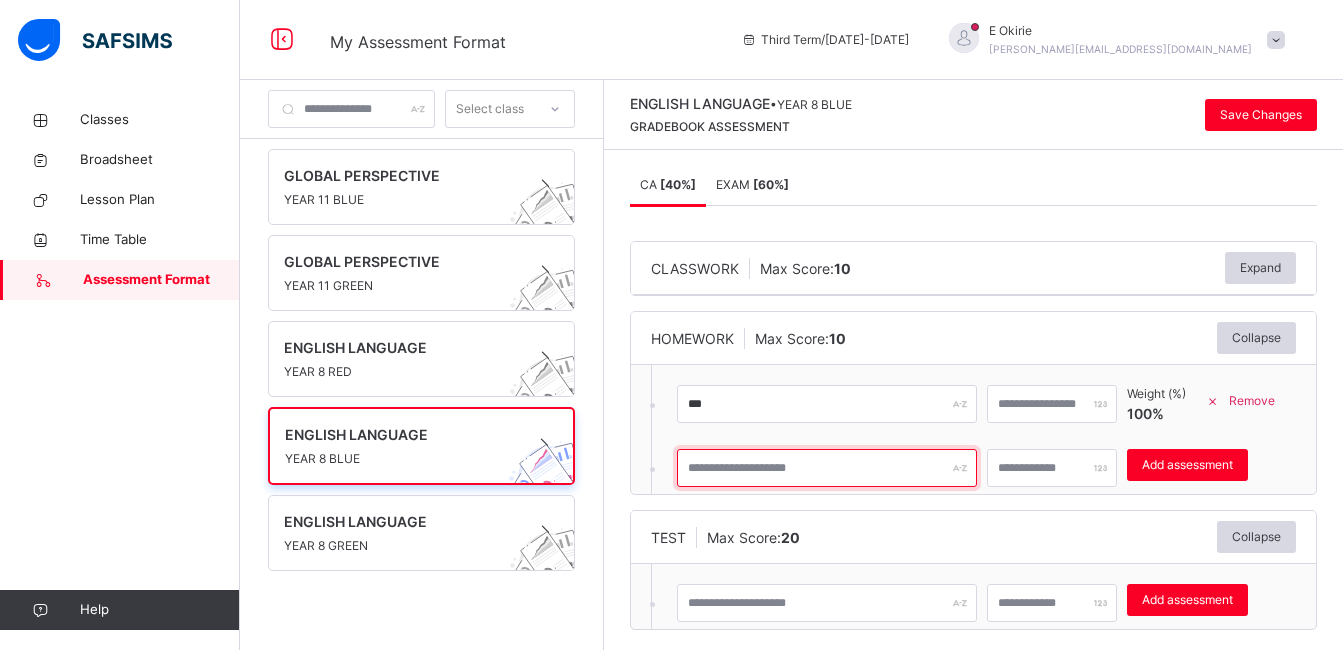 click at bounding box center (827, 468) 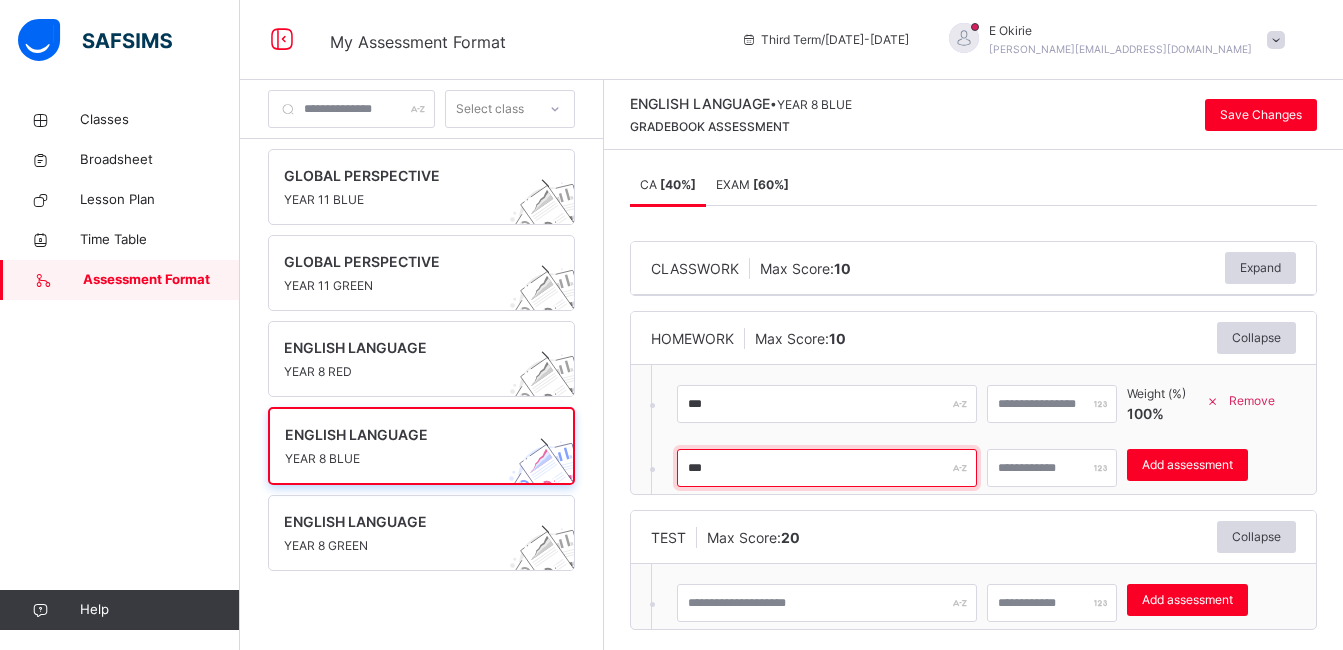 type on "***" 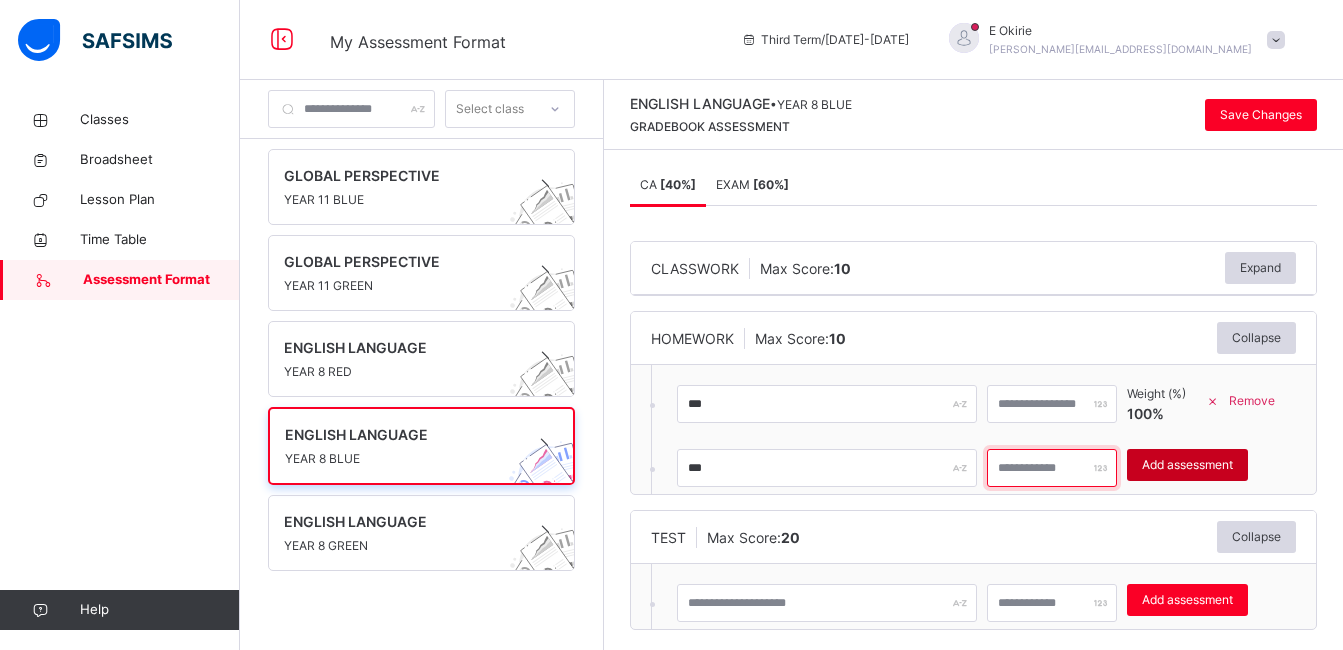 type on "**" 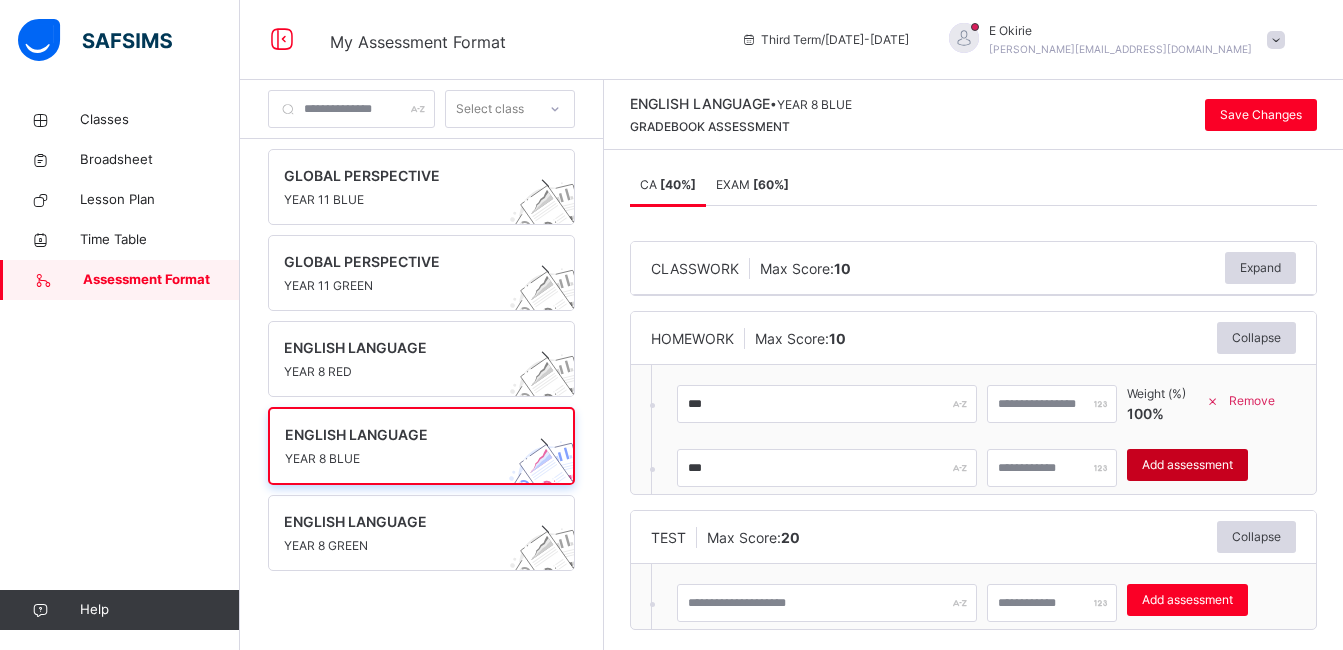 click on "Add assessment" at bounding box center [1187, 465] 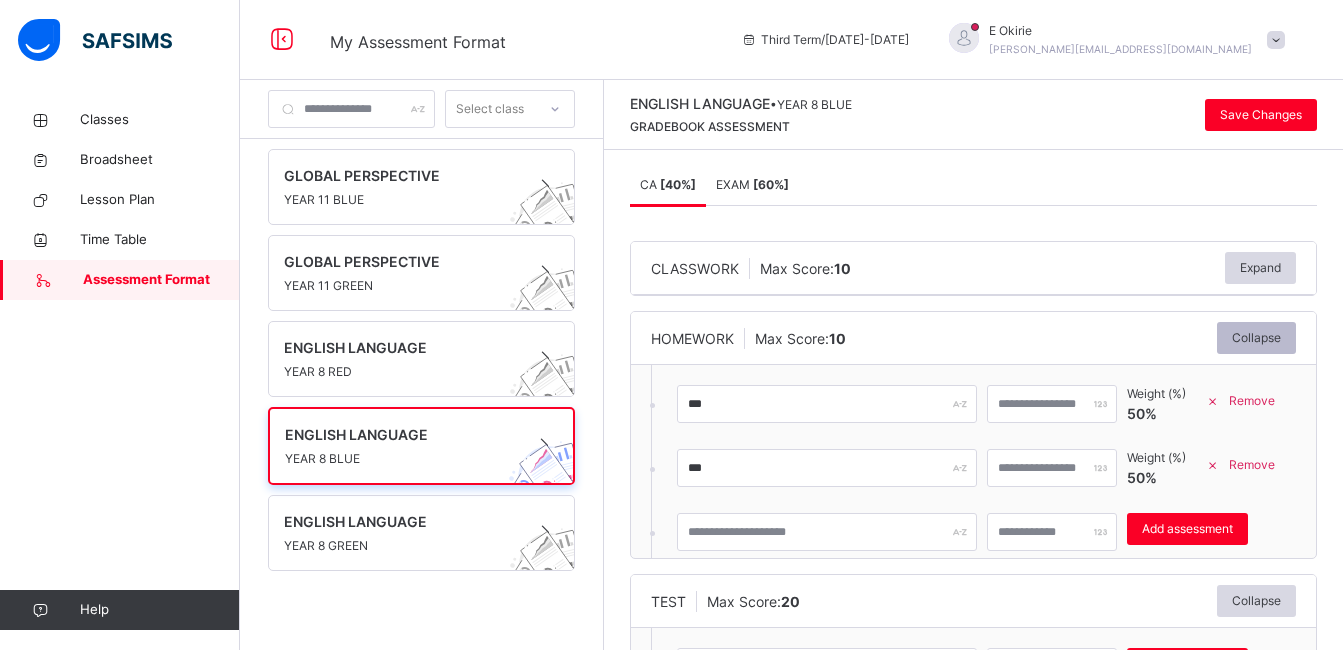 click on "Collapse" at bounding box center [1256, 338] 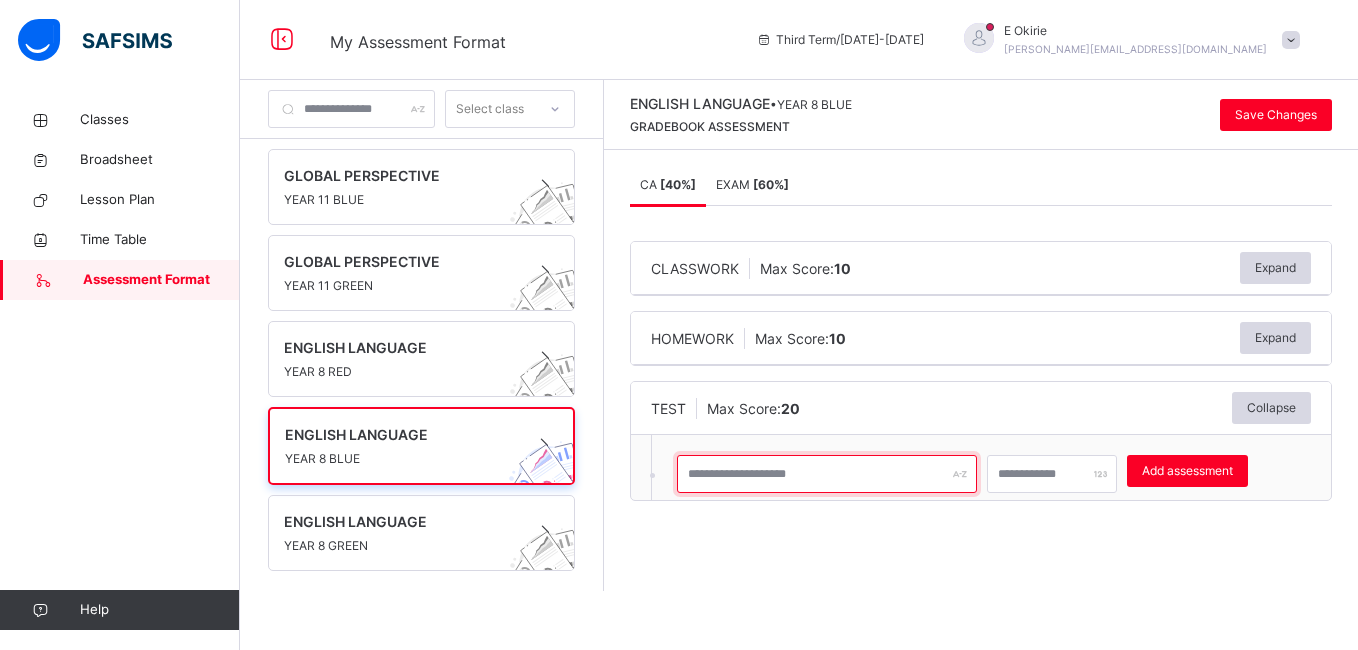 click at bounding box center (827, 474) 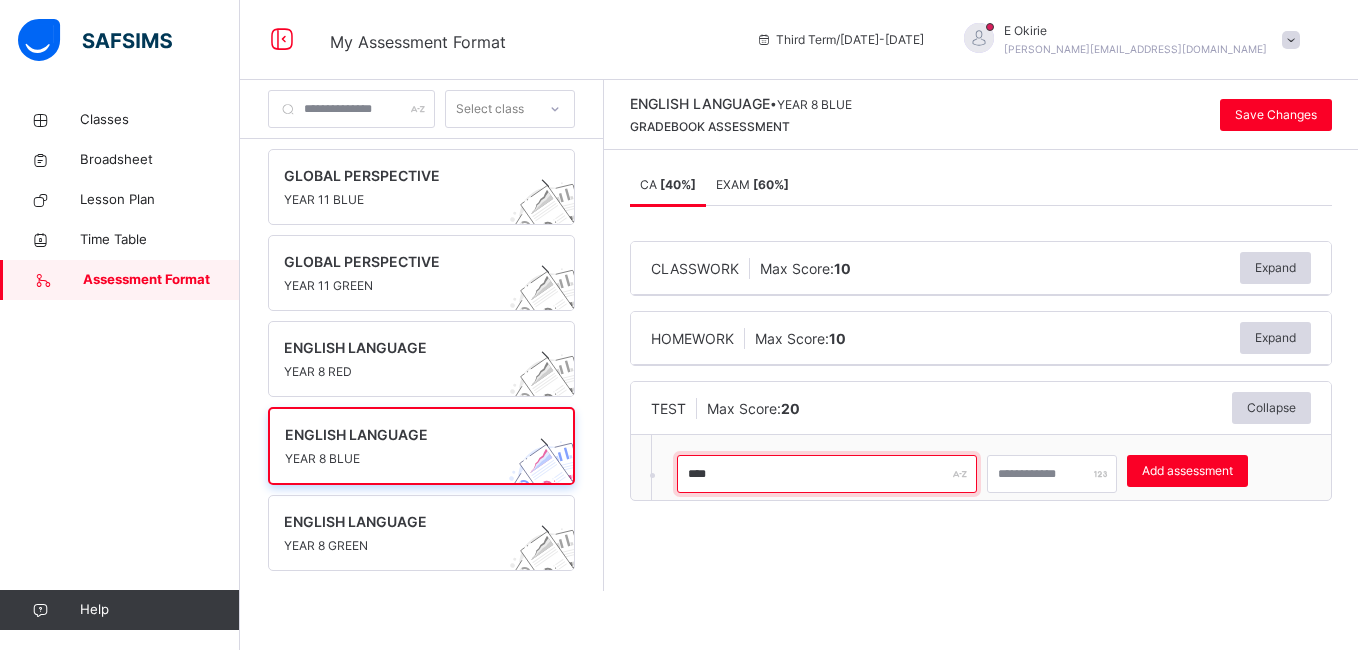type on "****" 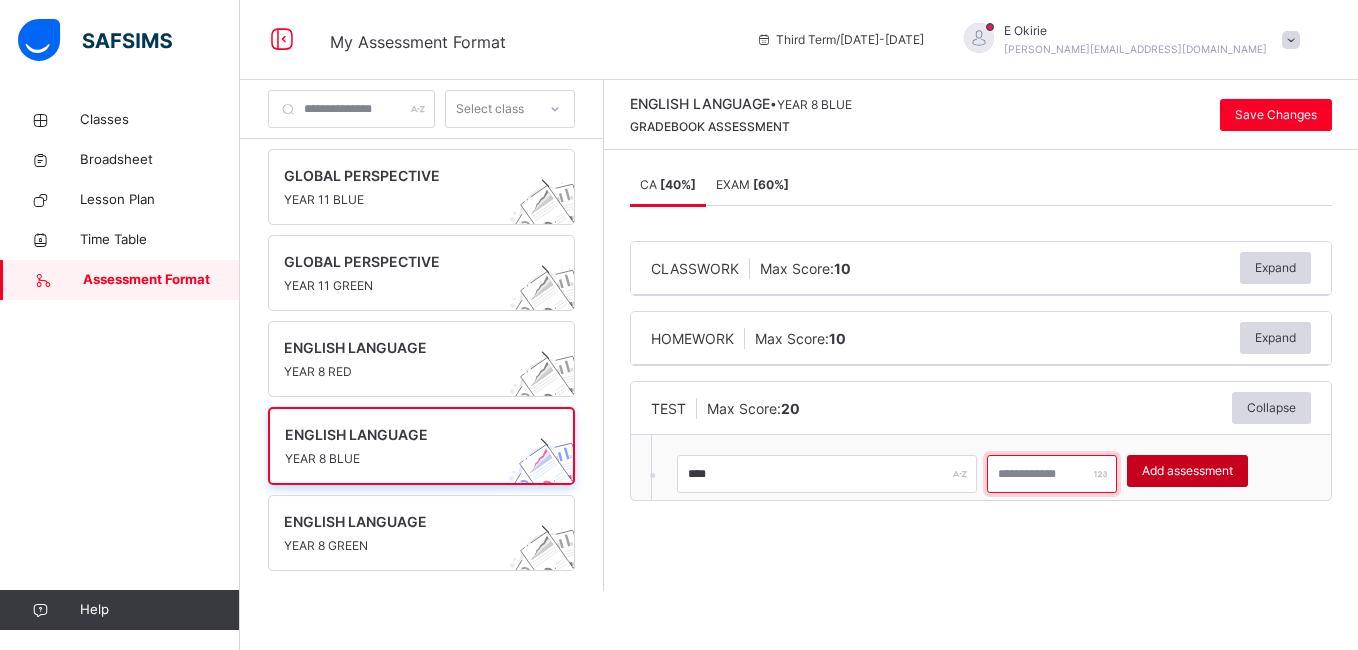 type on "**" 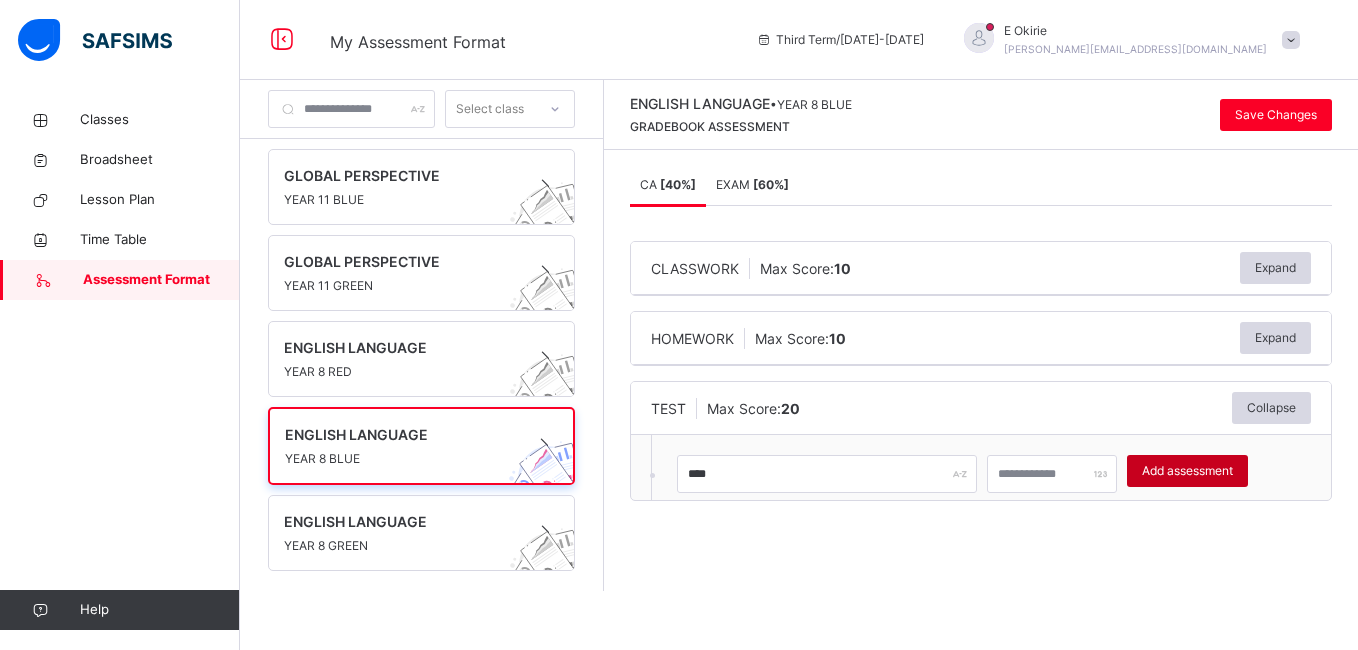 click on "Add assessment" at bounding box center [1187, 471] 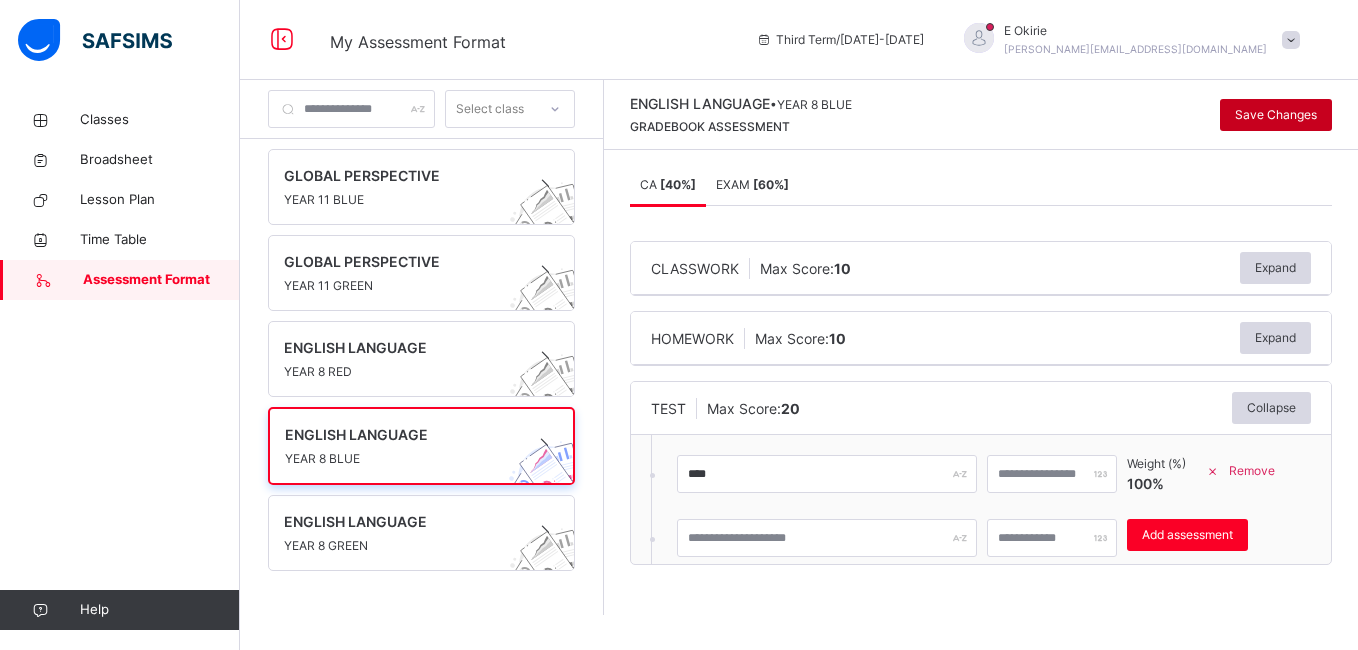click on "Save Changes" at bounding box center [1276, 115] 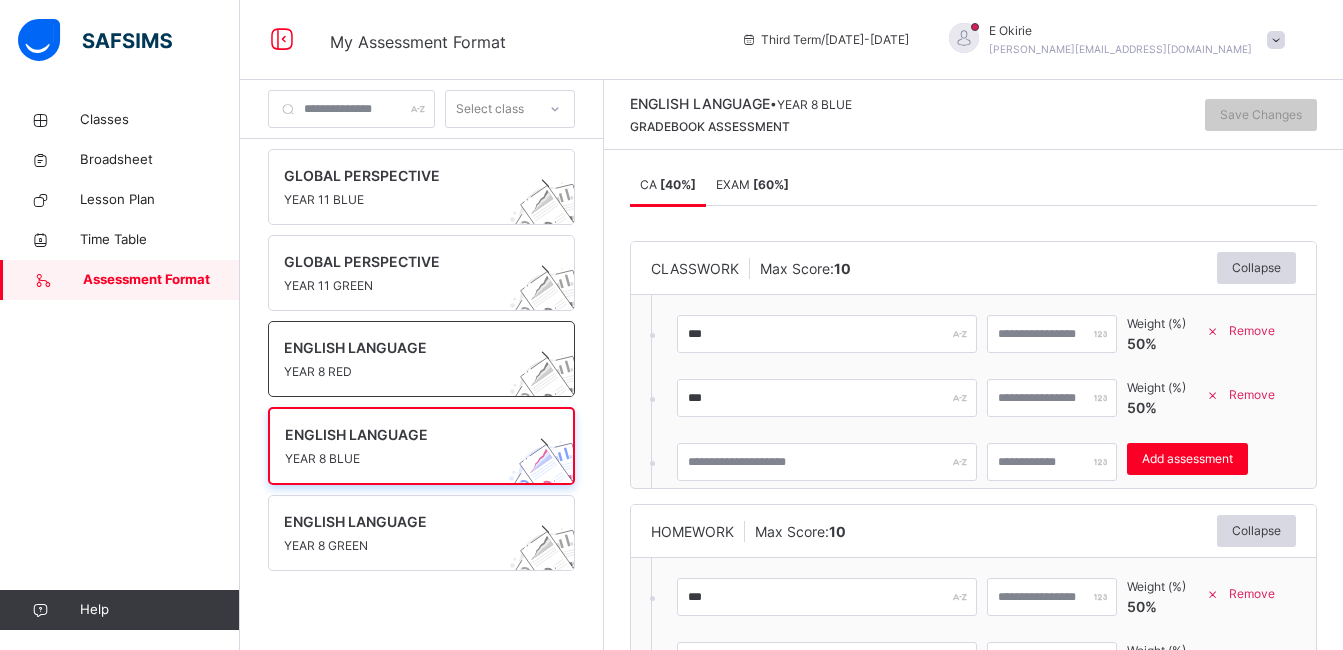 click on "YEAR 8 RED" at bounding box center (402, 372) 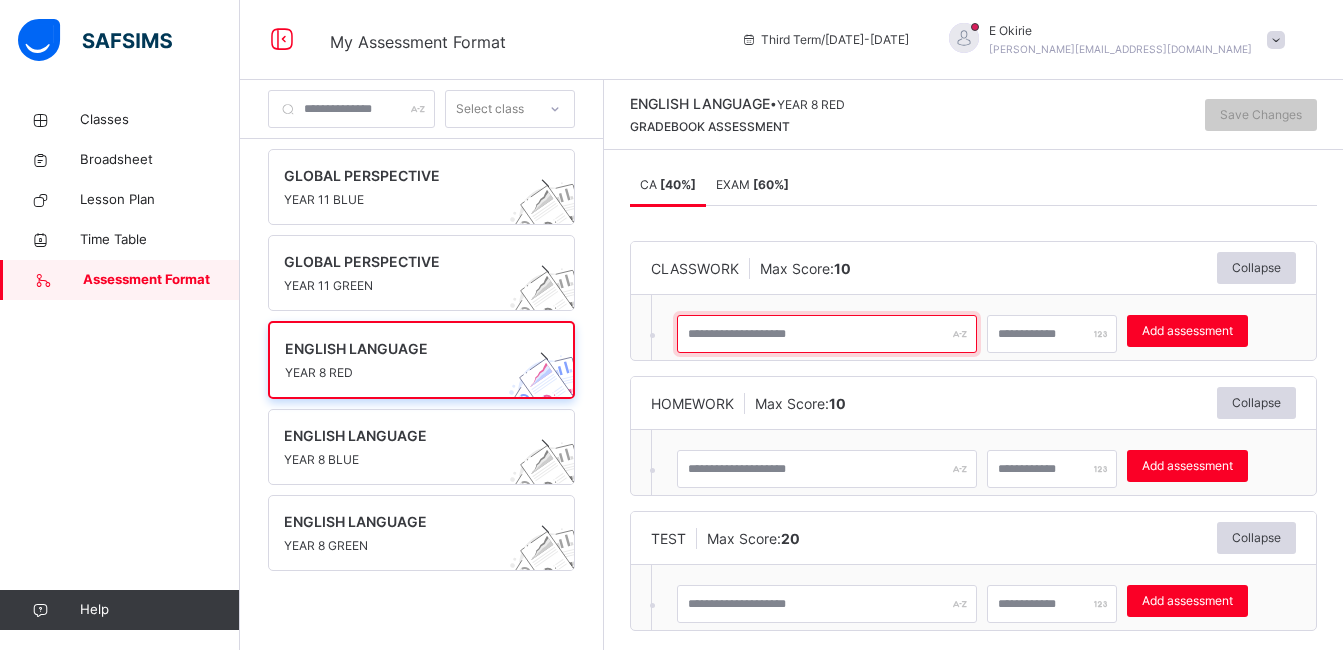 click at bounding box center [827, 334] 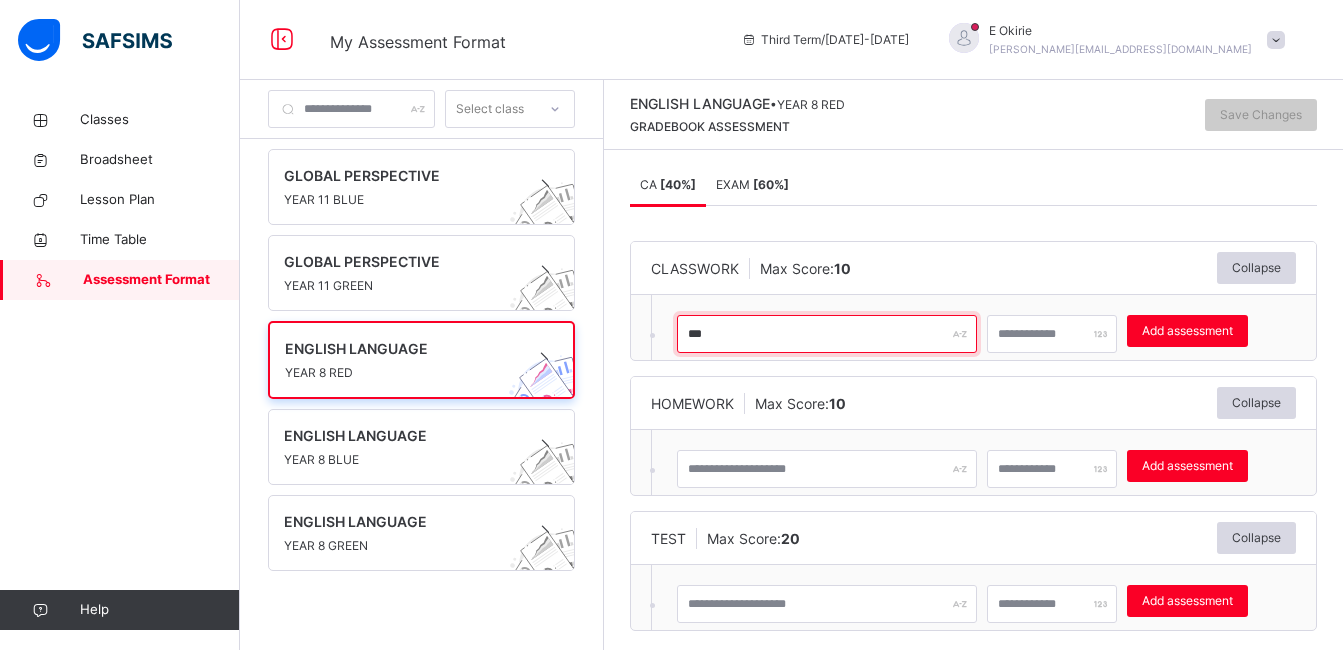 type on "***" 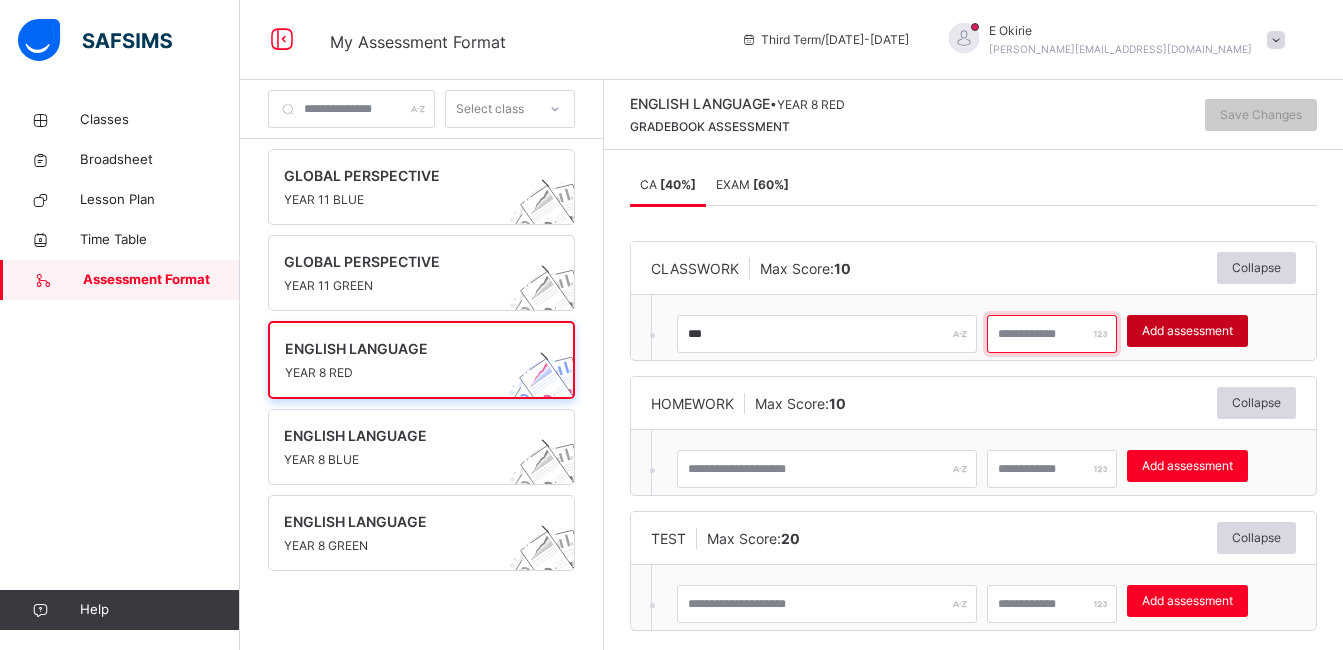 type on "**" 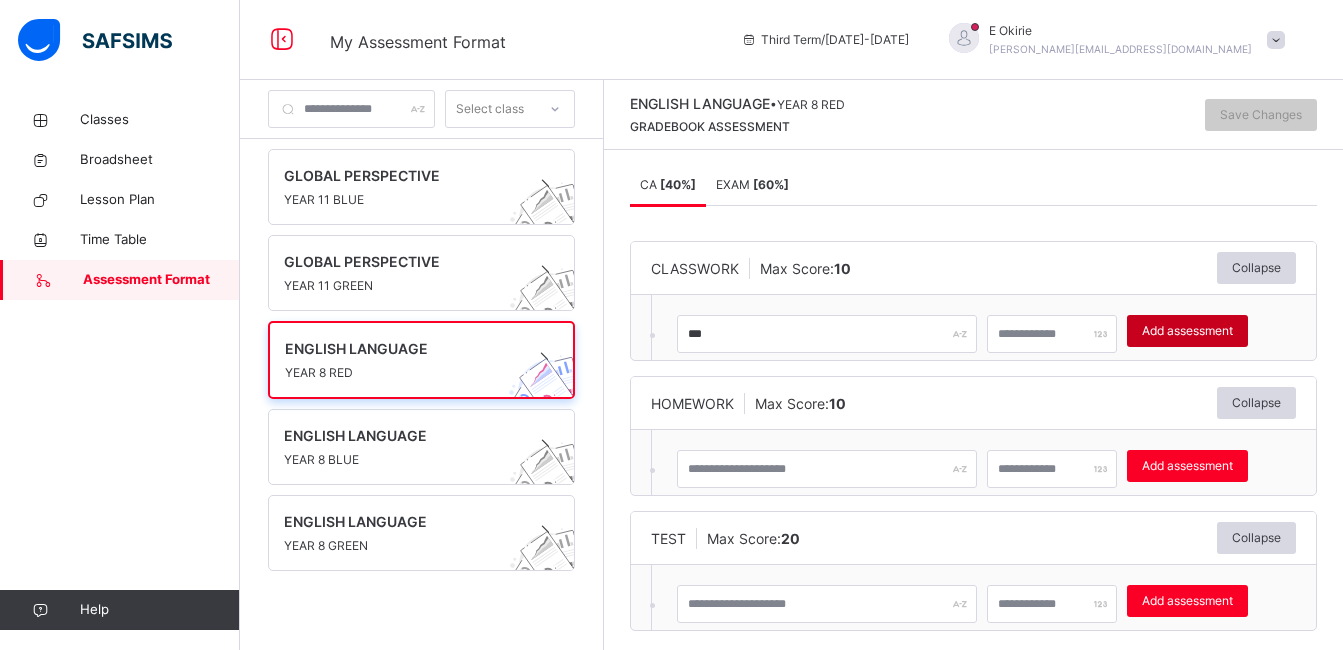 click on "Add assessment" at bounding box center [1187, 331] 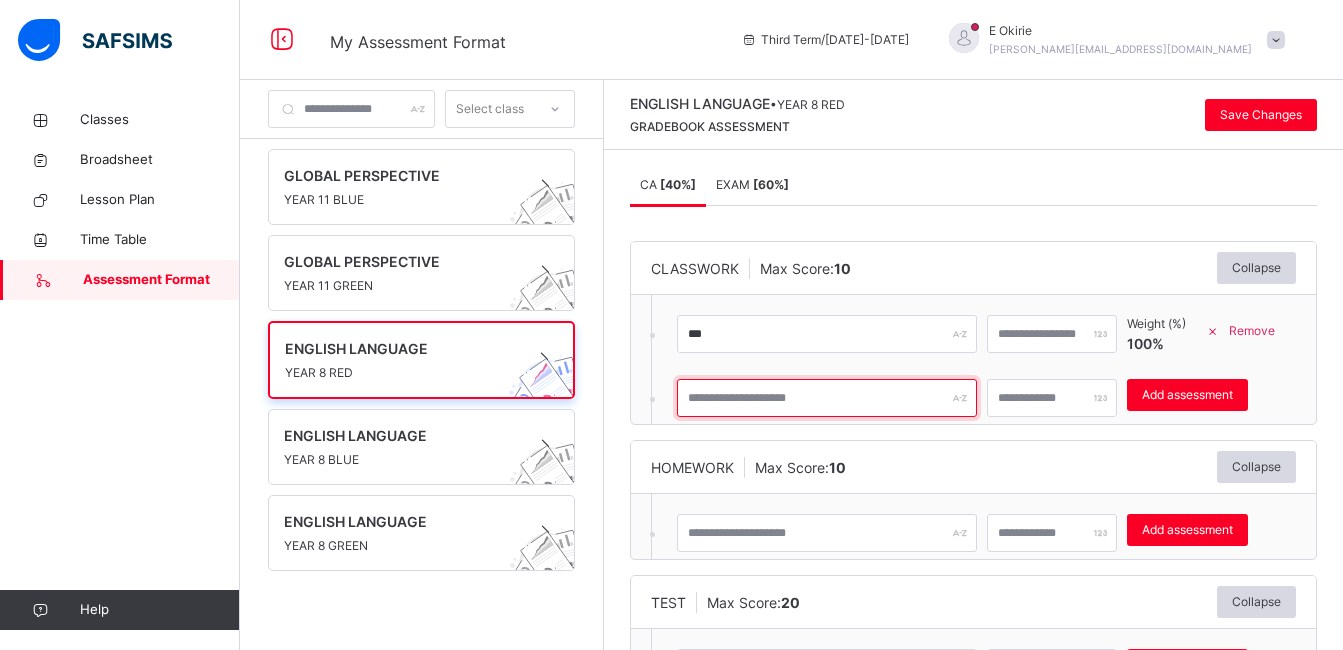 click at bounding box center (827, 398) 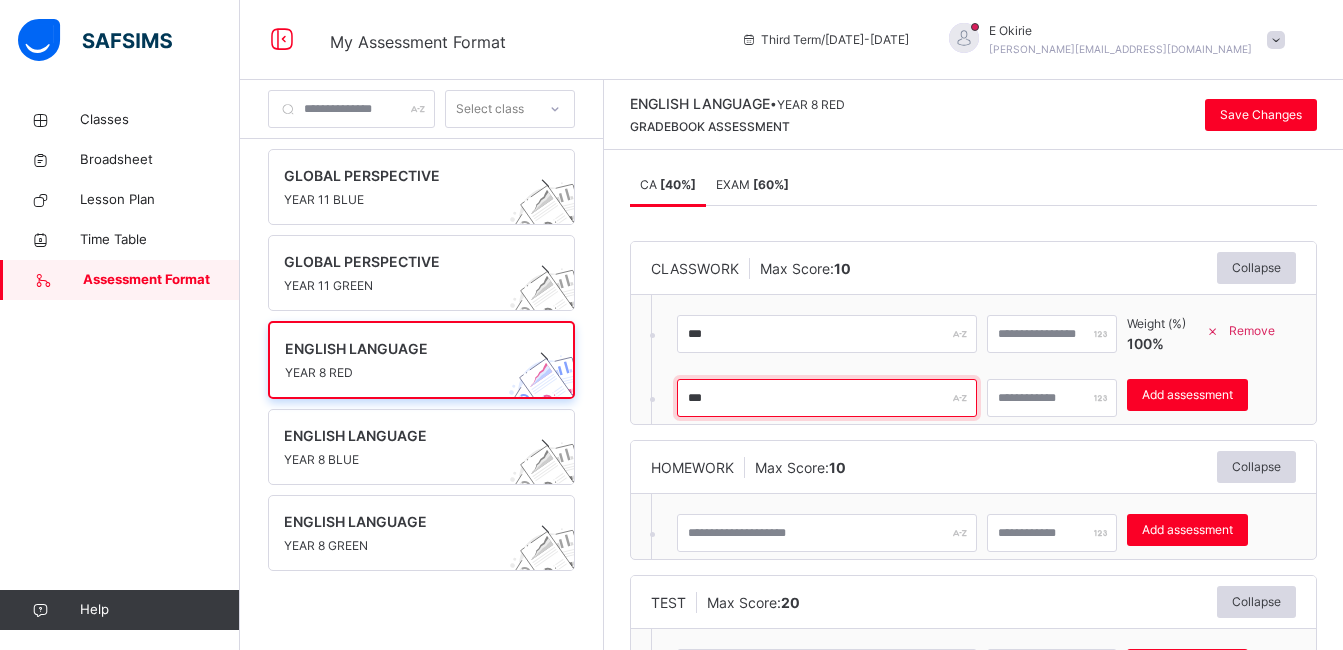 type on "***" 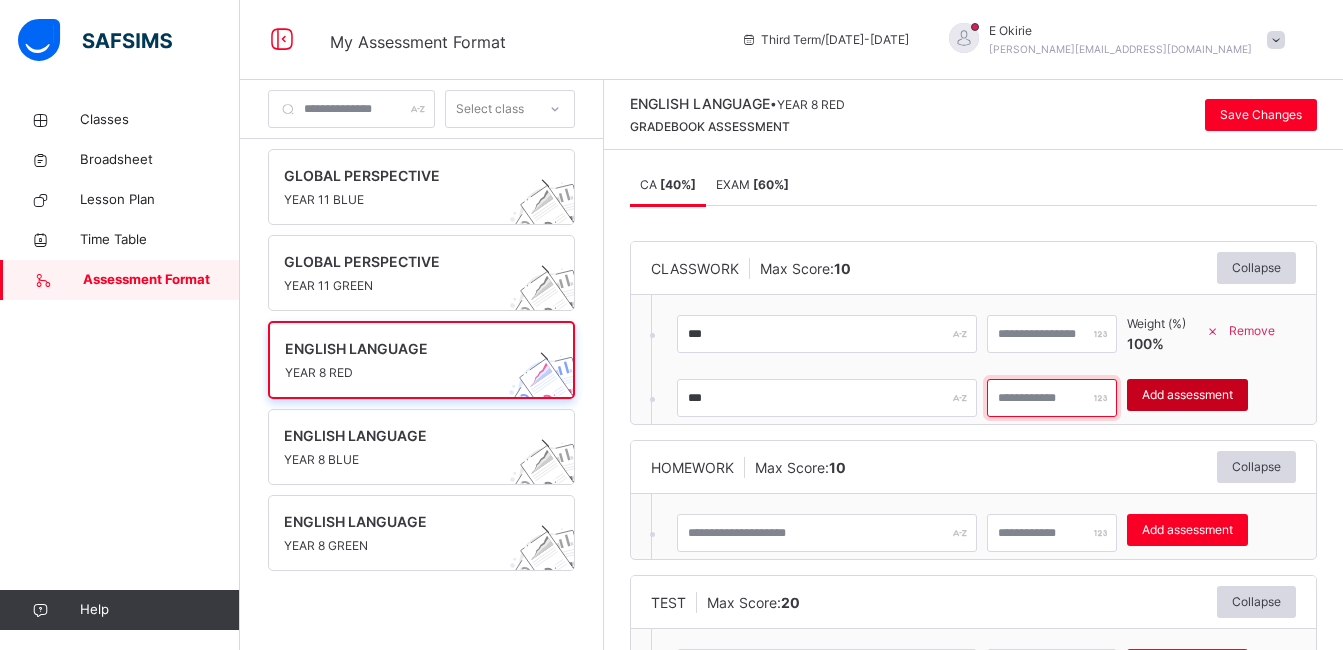 type on "**" 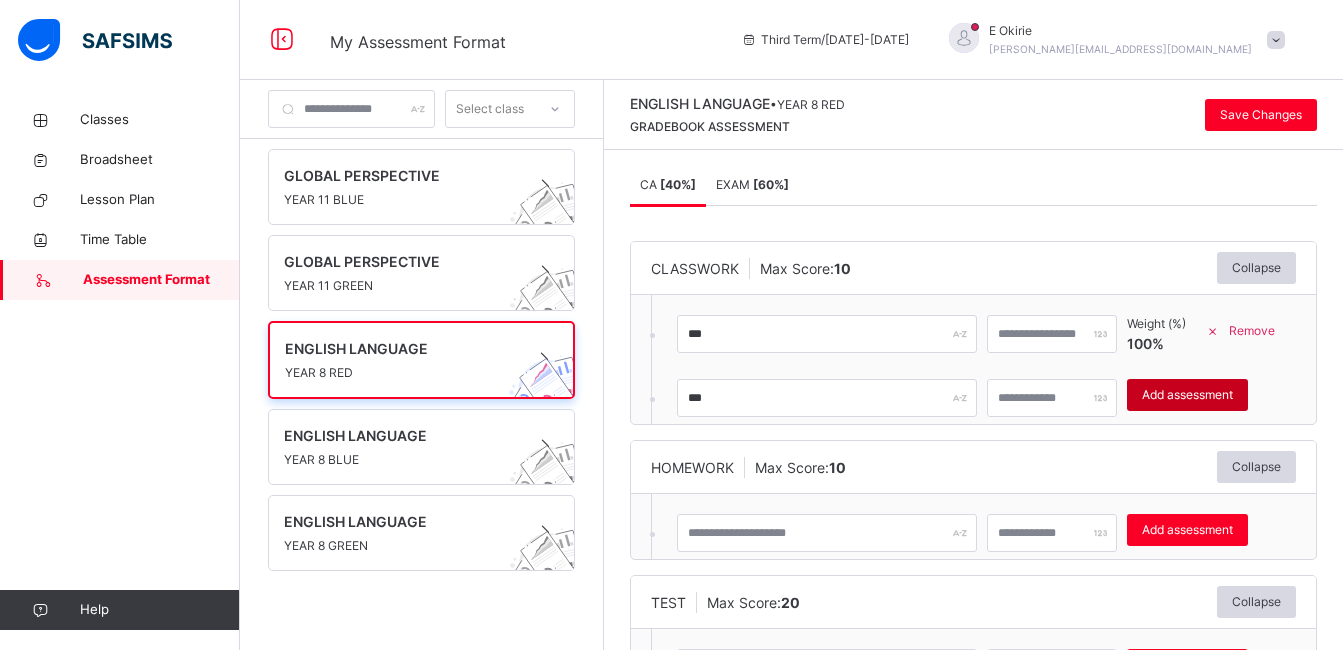 click on "Add assessment" at bounding box center (1187, 395) 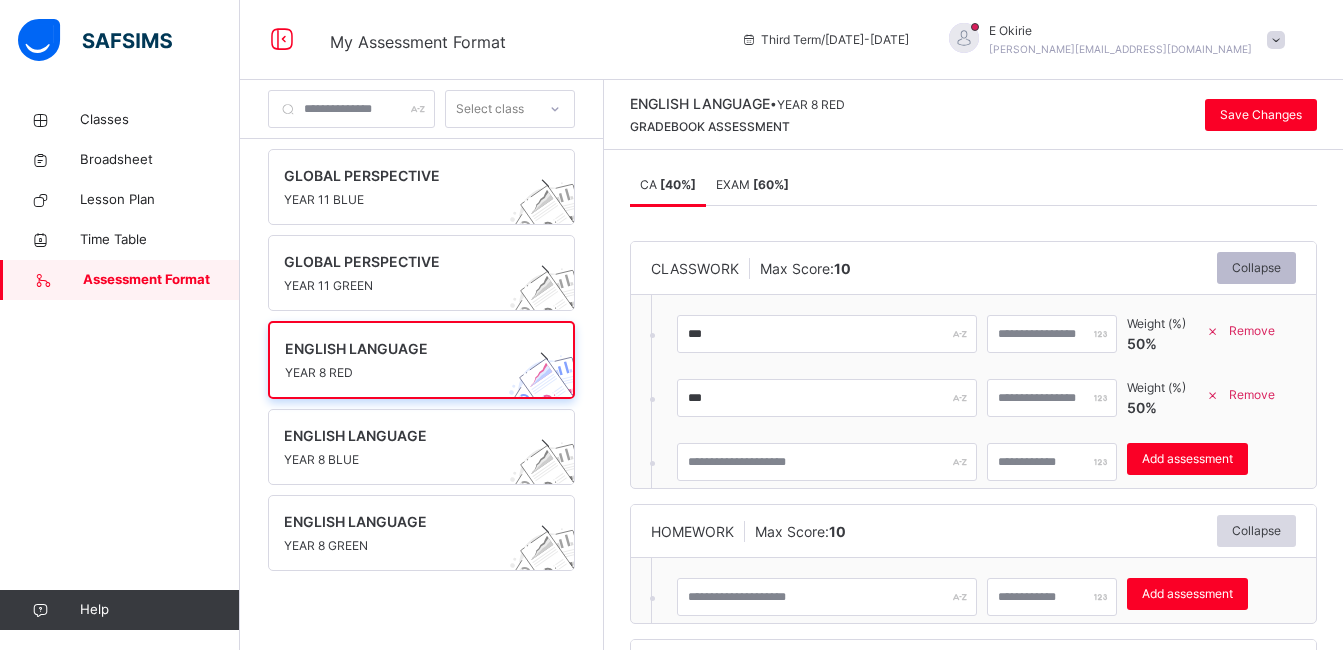 click on "Collapse" at bounding box center [1256, 268] 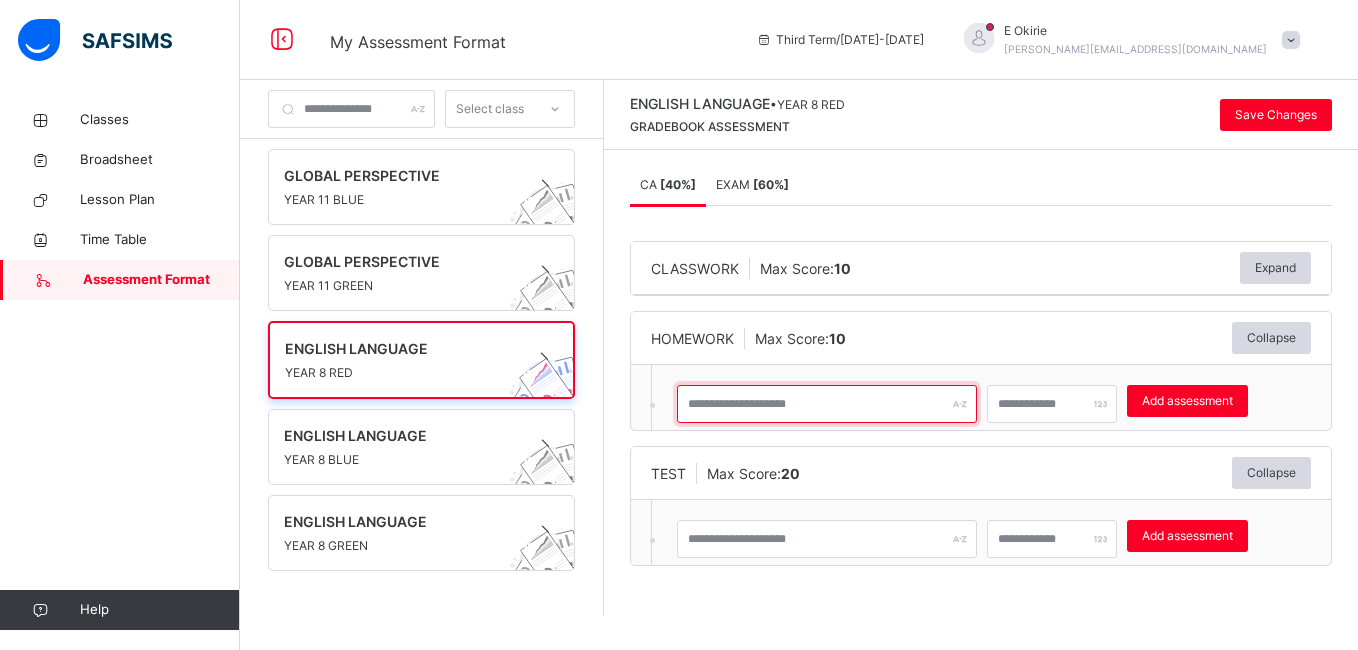 click at bounding box center [827, 404] 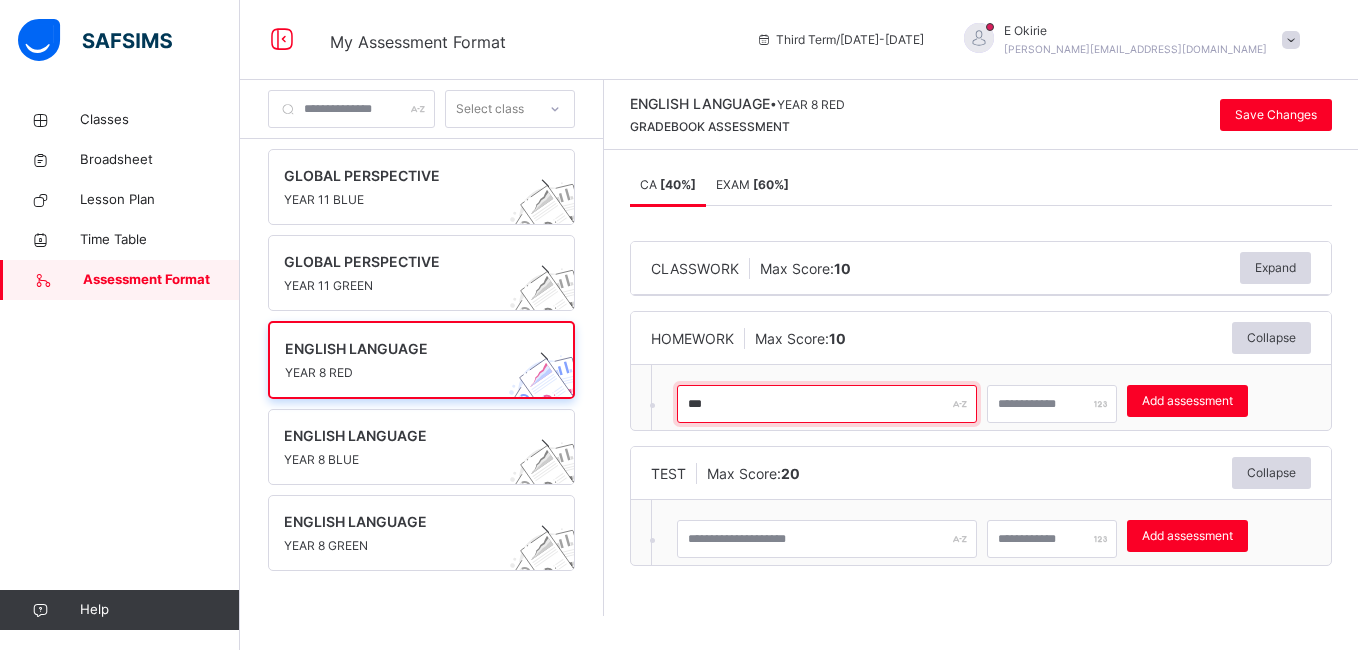 type on "***" 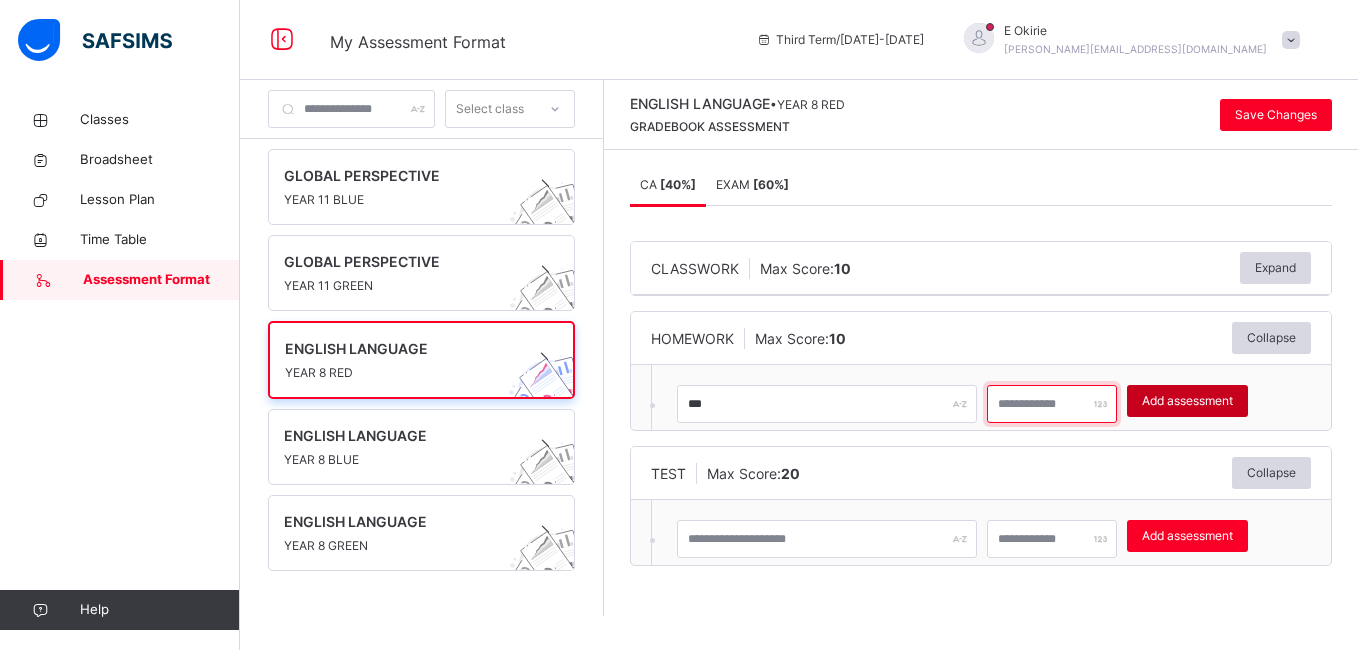 type on "**" 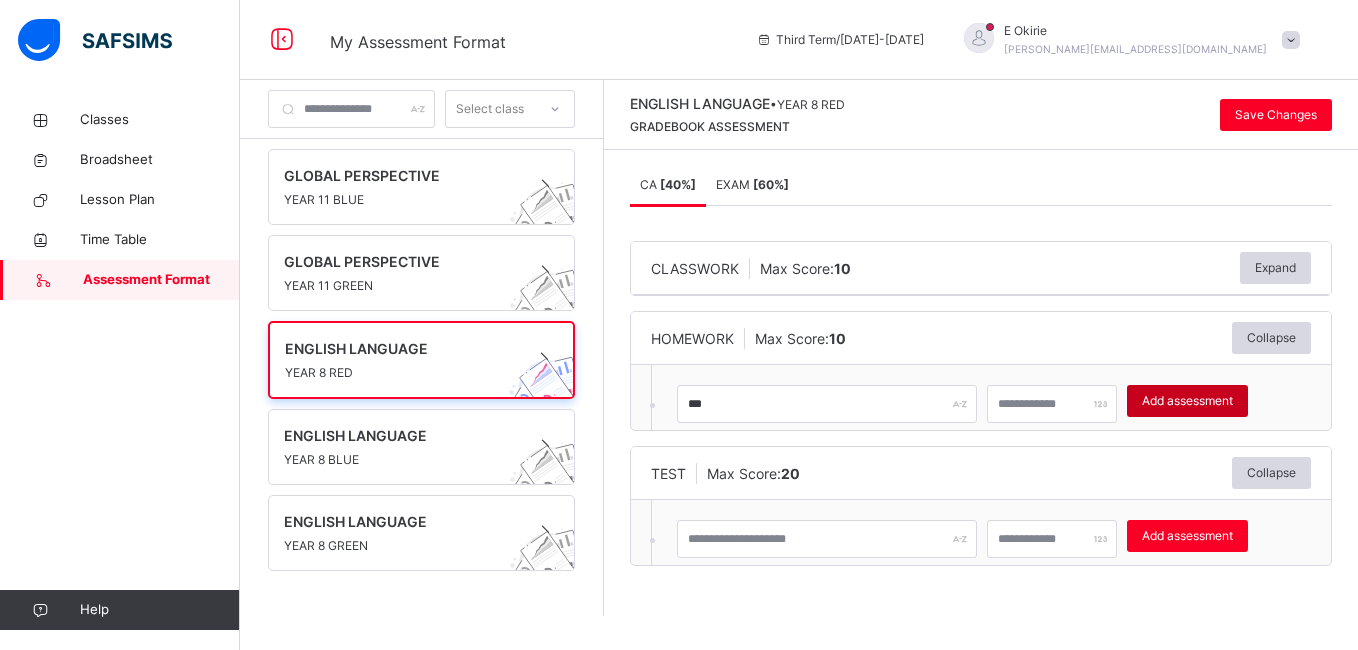 click on "Add assessment" at bounding box center [1187, 401] 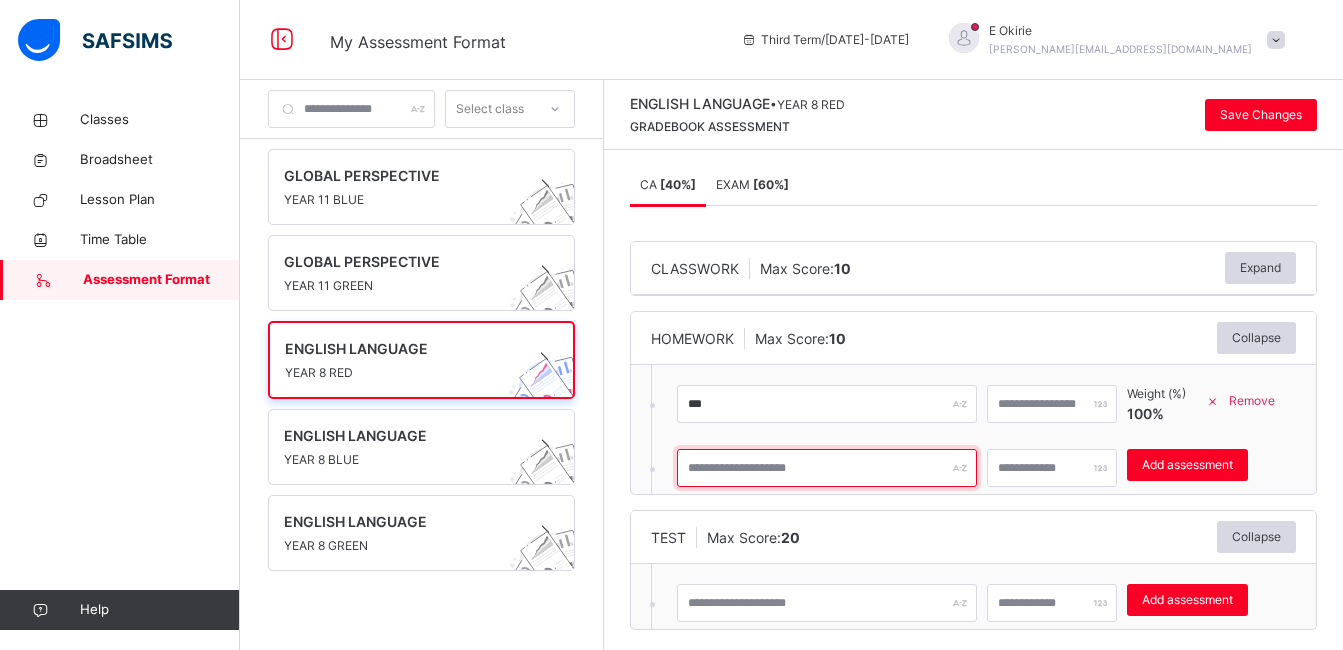 click at bounding box center (827, 468) 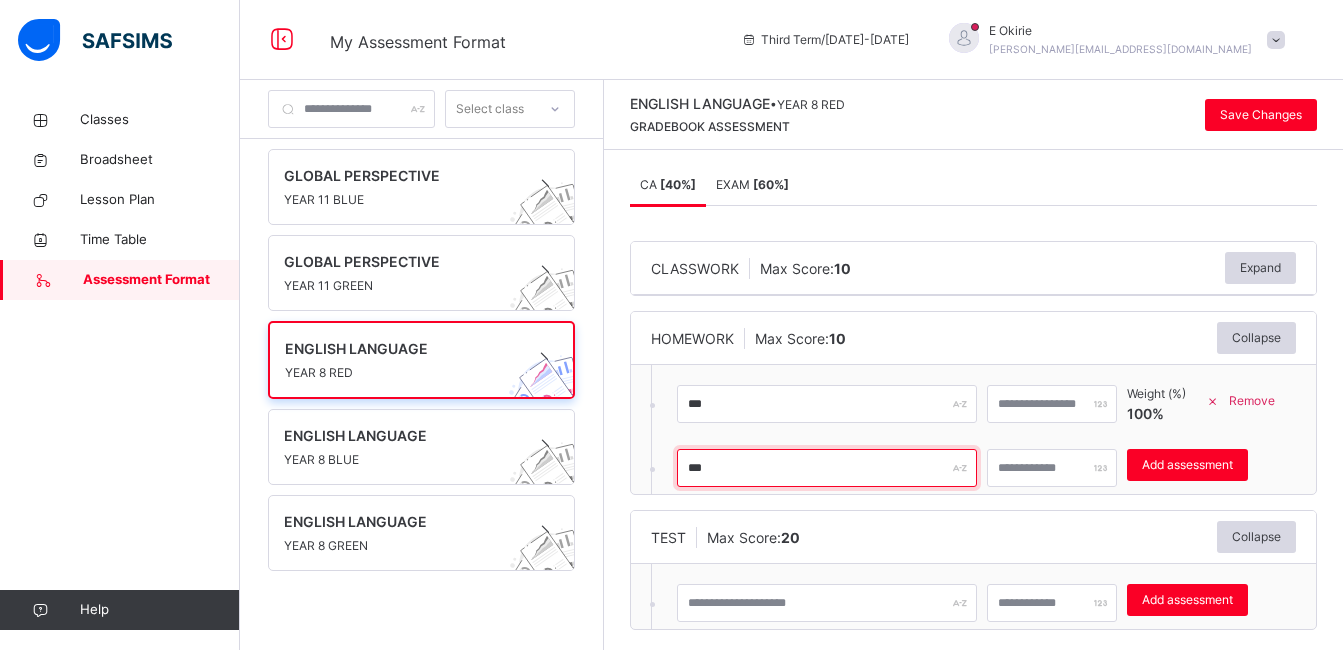 type on "***" 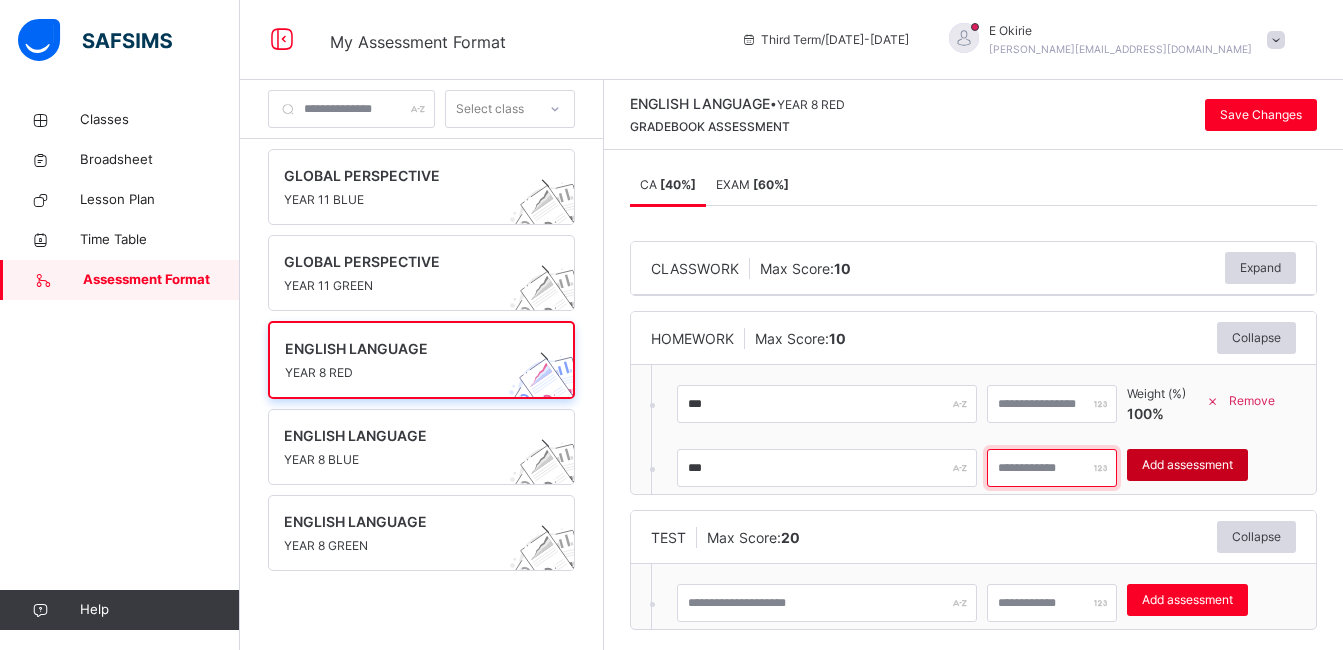 type on "**" 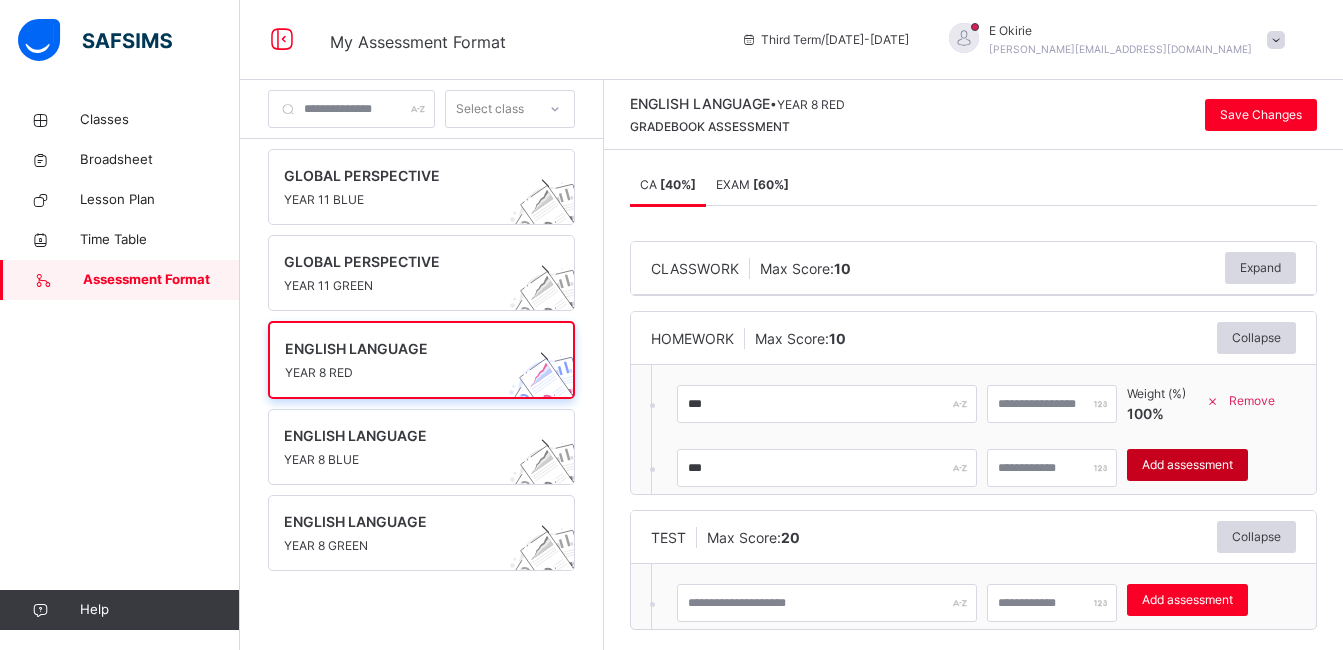 click on "Add assessment" at bounding box center [1187, 465] 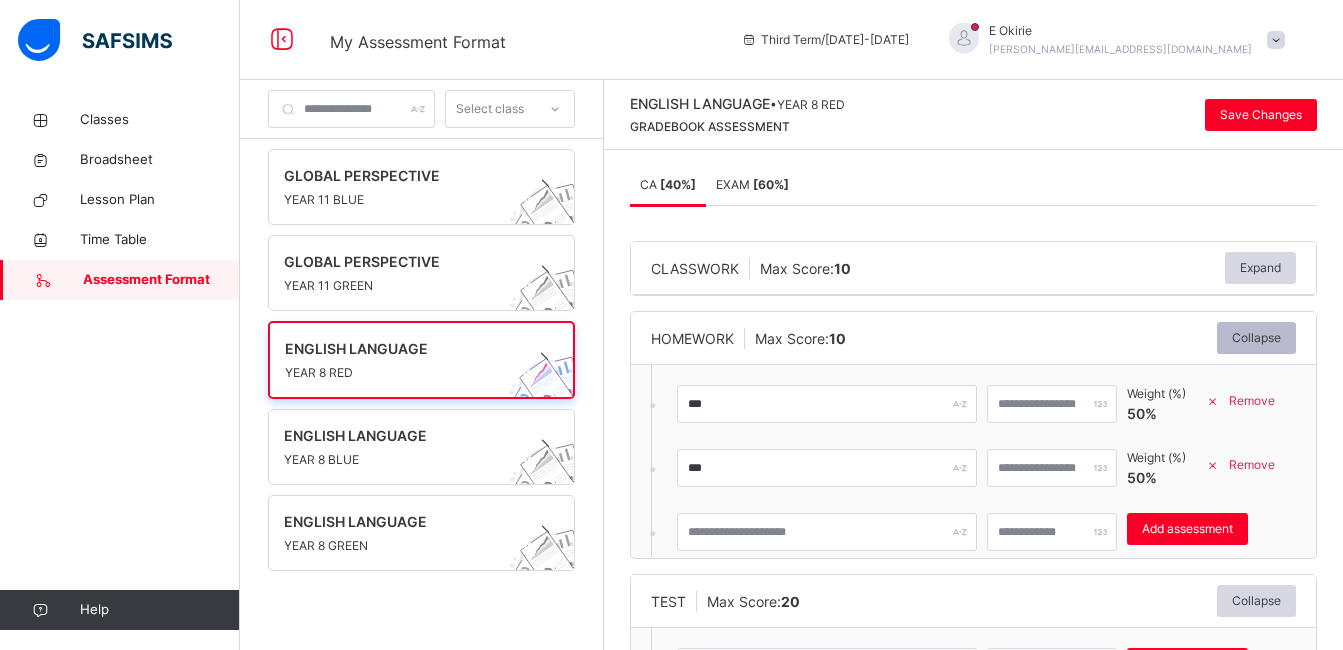 click on "Collapse" at bounding box center [1256, 338] 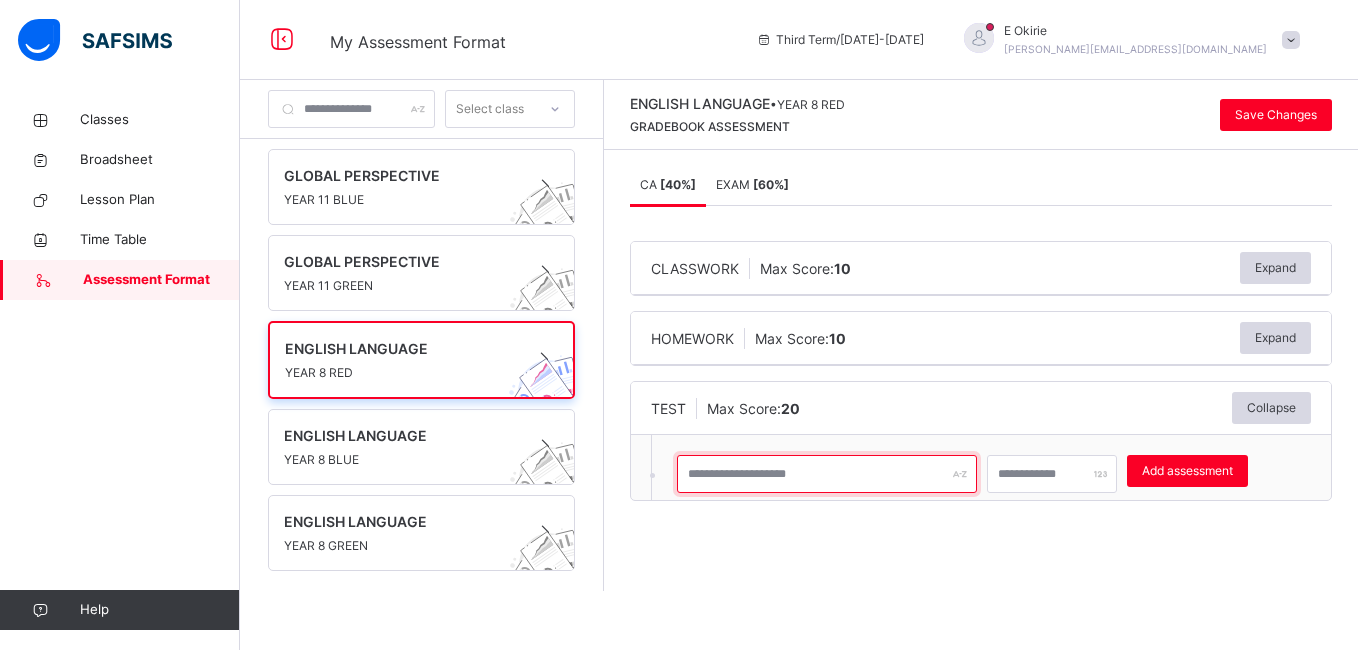 click at bounding box center (827, 474) 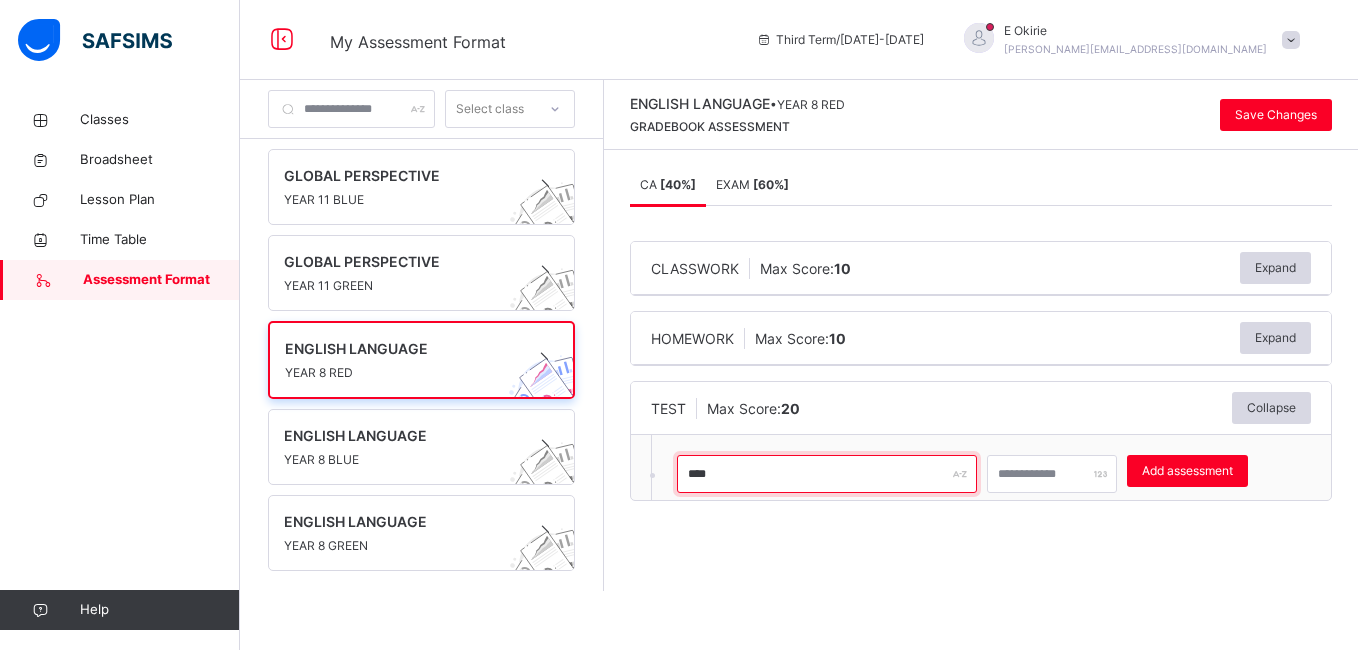 type on "****" 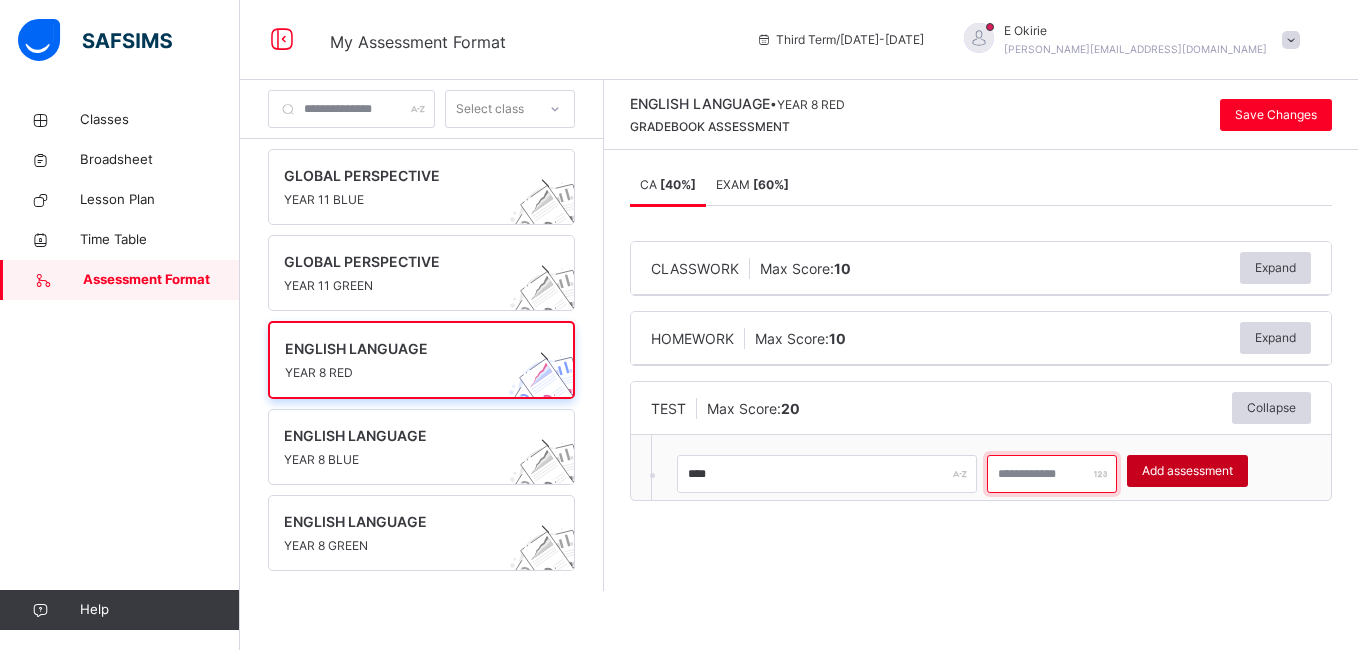 type on "**" 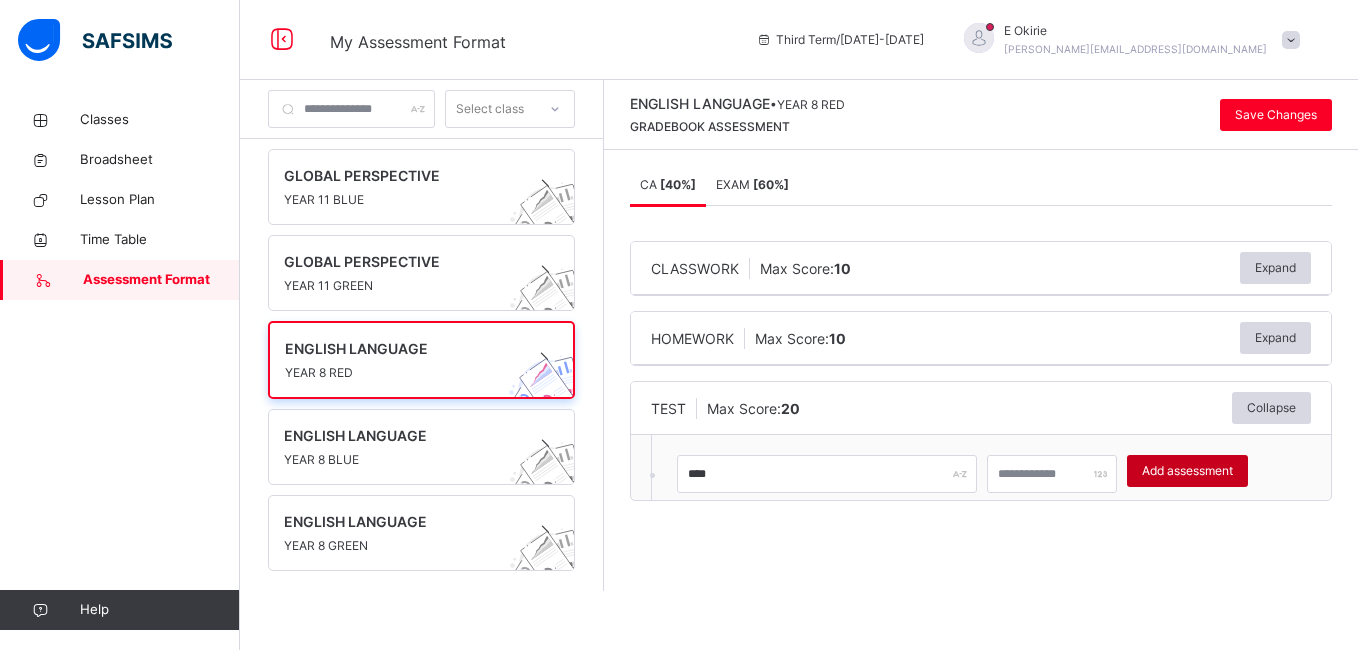 click on "Add assessment" at bounding box center (1187, 471) 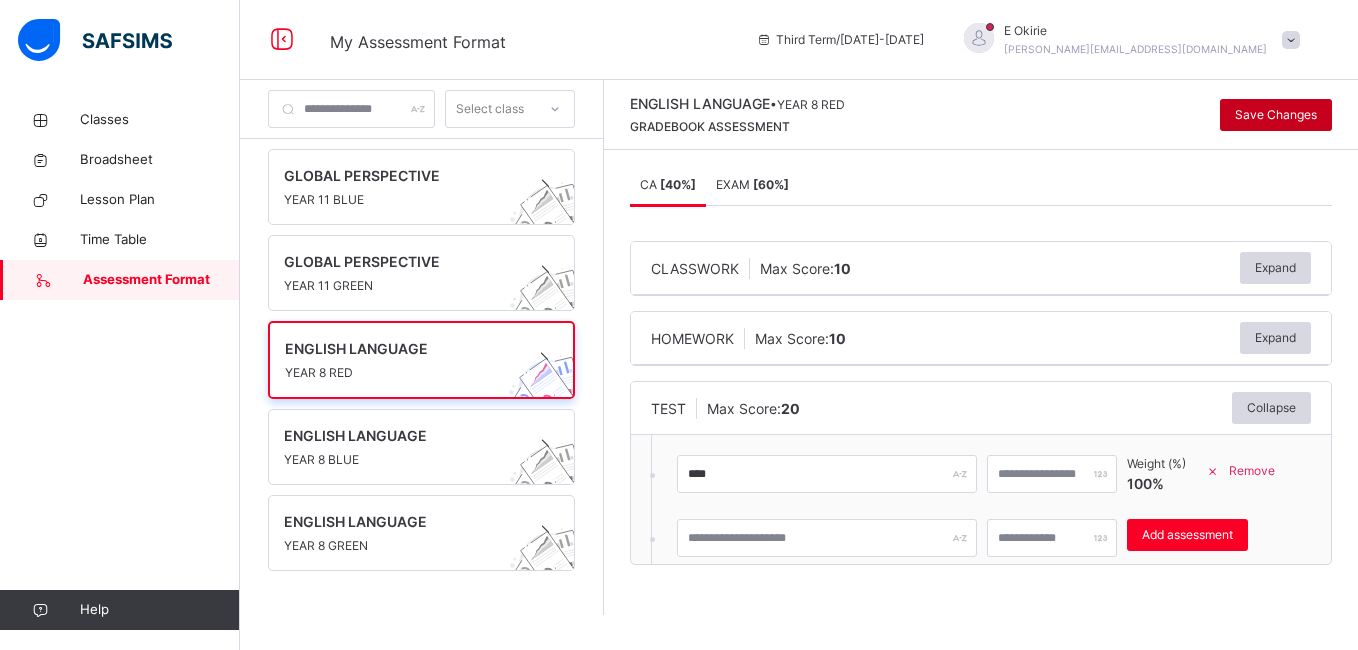 click on "Save Changes" at bounding box center [1276, 115] 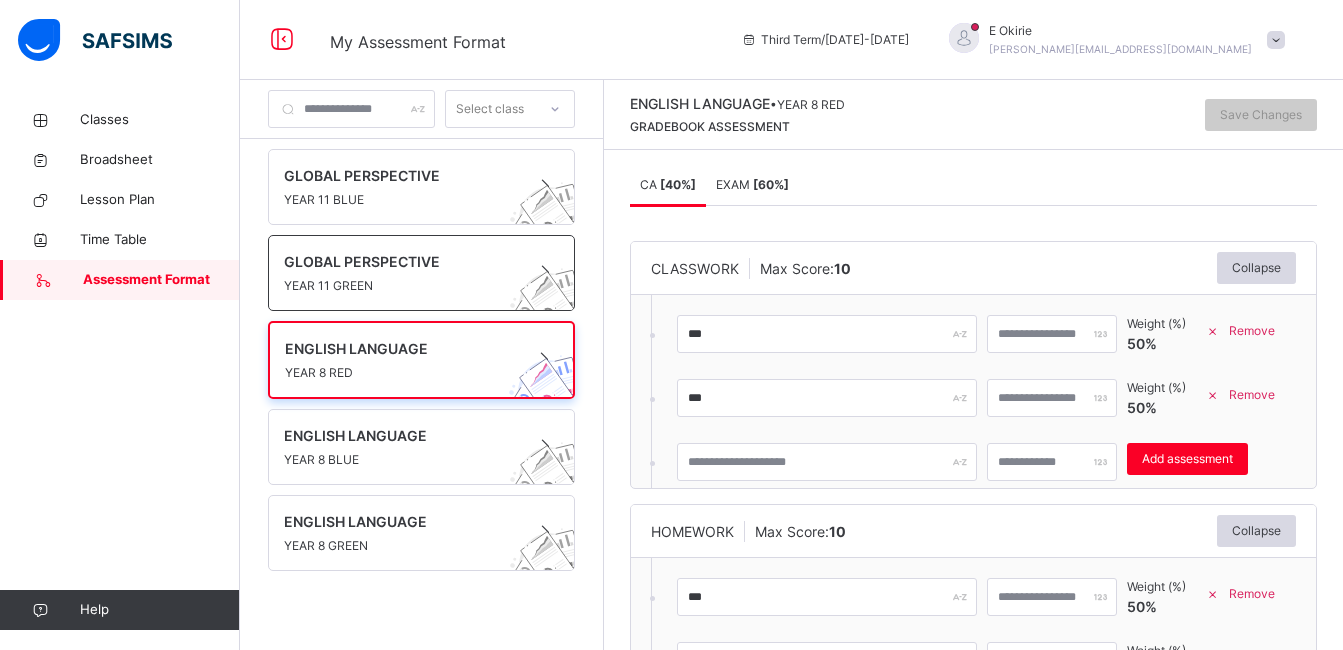 click on "GLOBAL PERSPECTIVE" at bounding box center (402, 261) 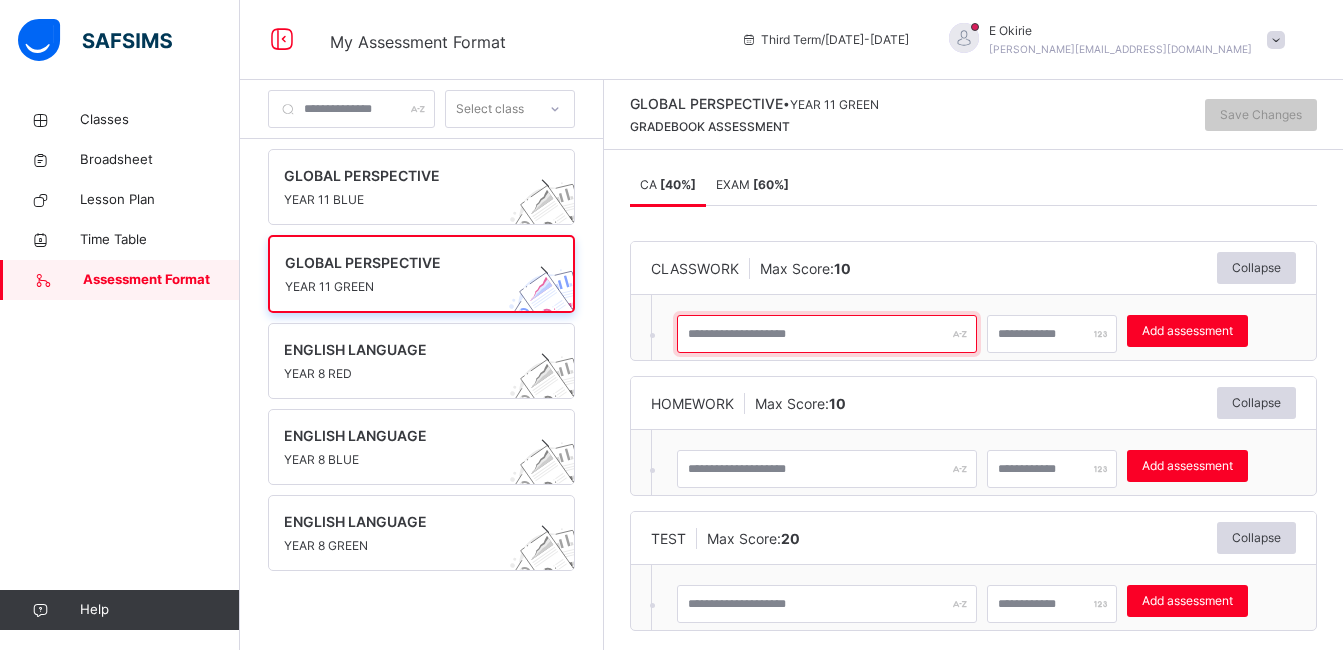 click at bounding box center [827, 334] 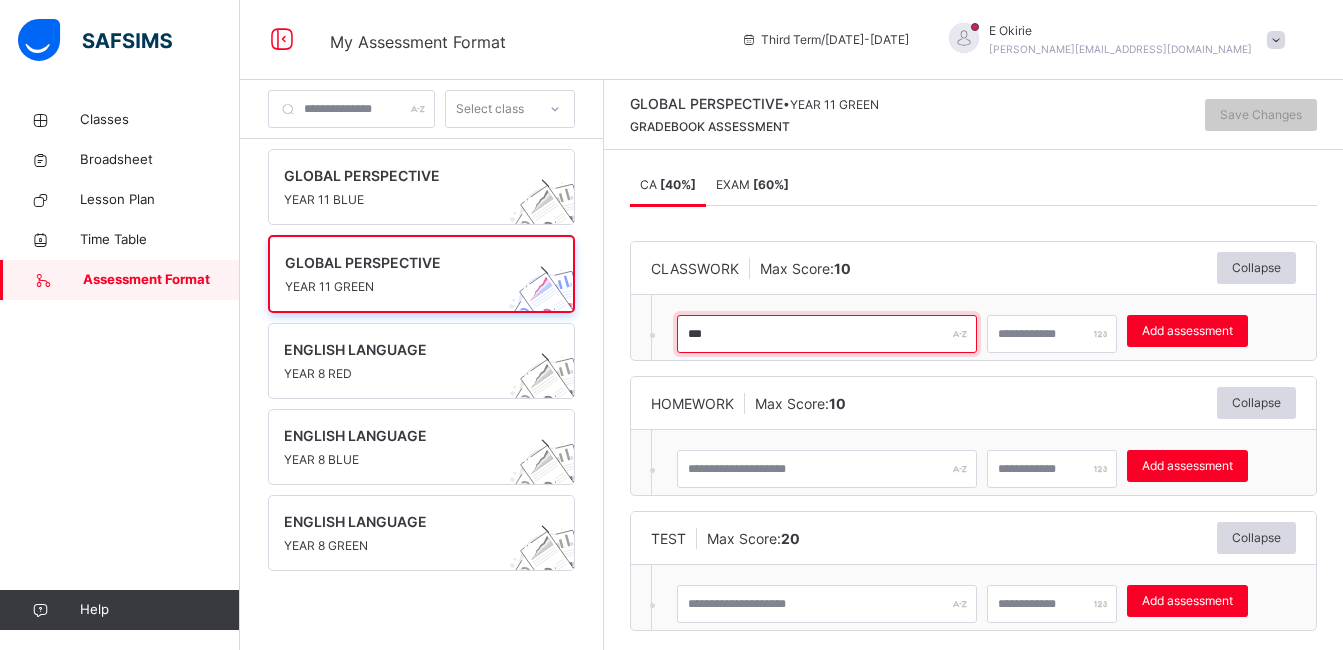 type on "***" 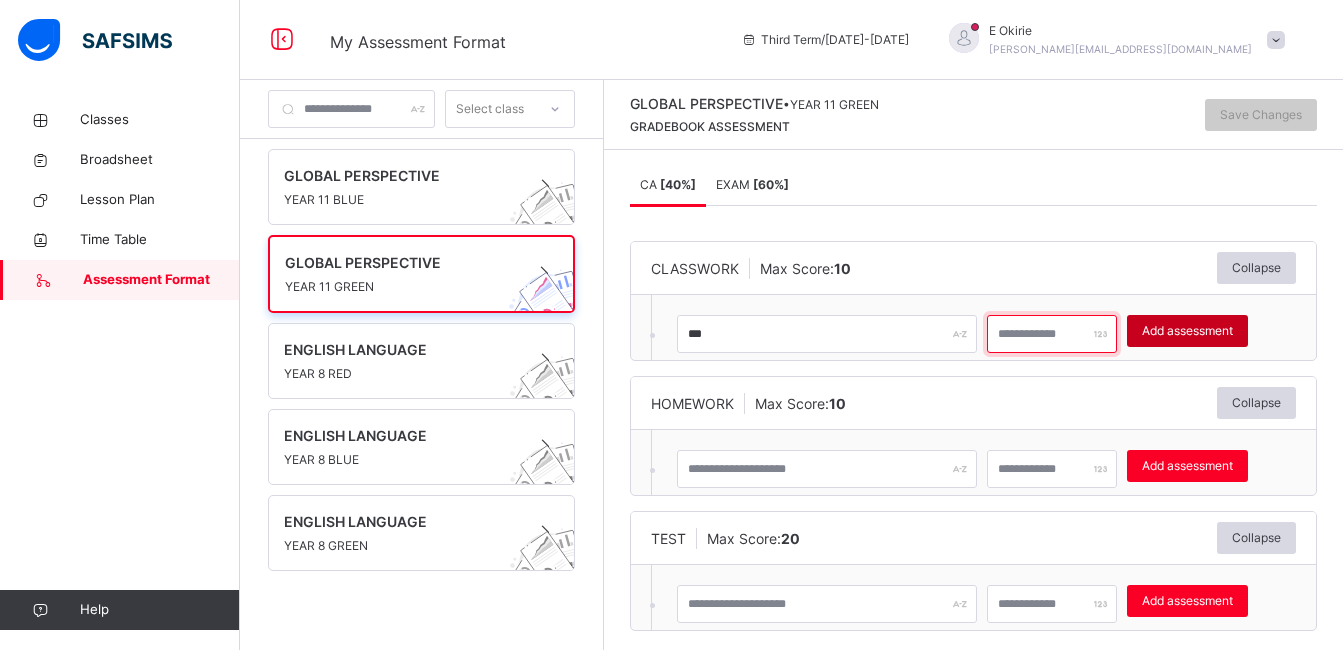 type on "**" 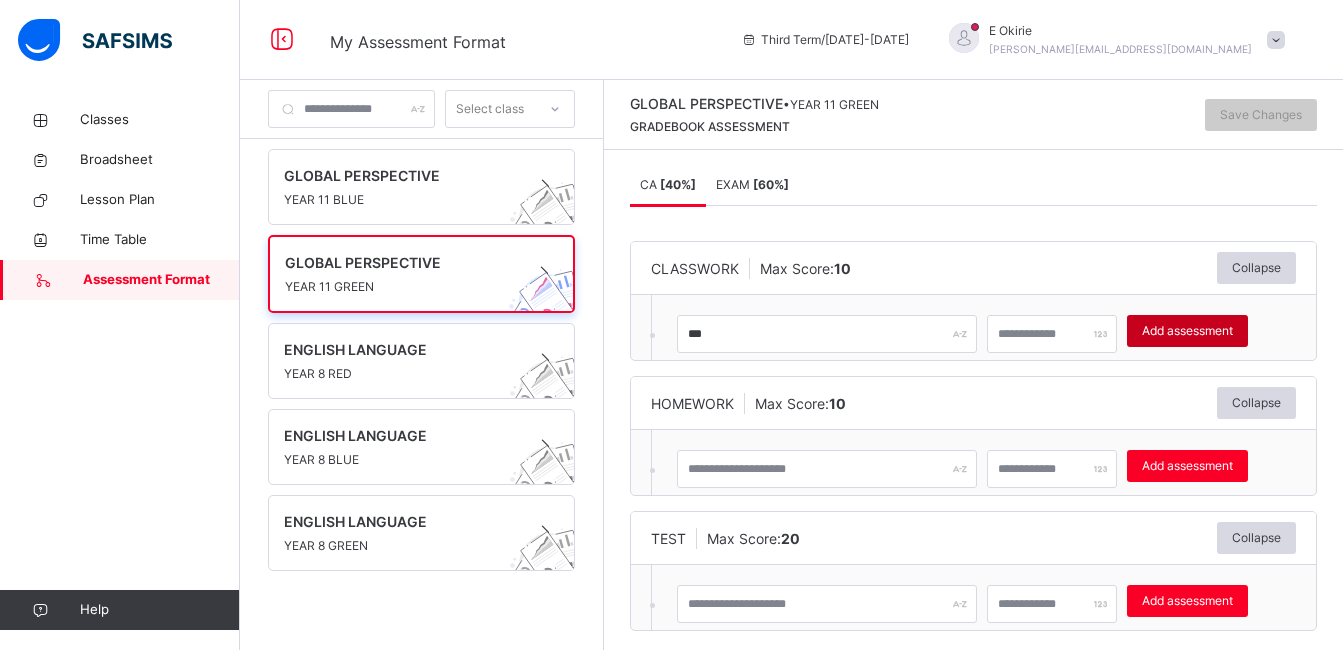 click on "Add assessment" at bounding box center (1187, 331) 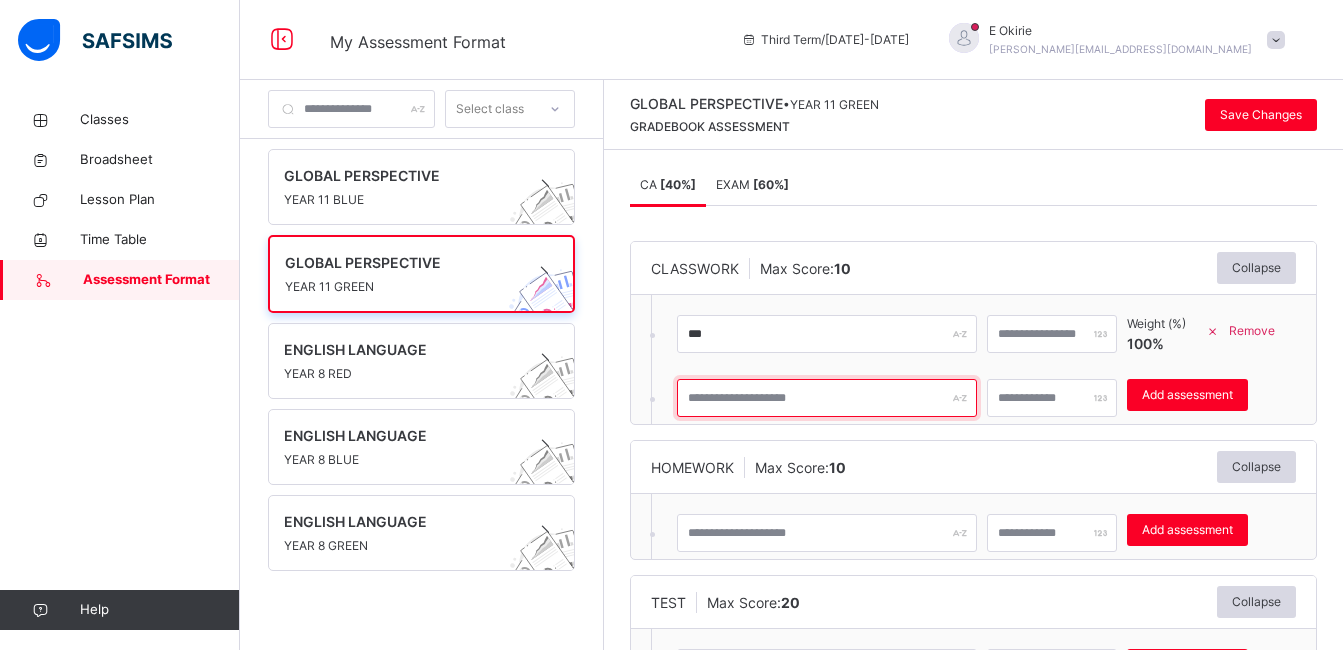click at bounding box center [827, 398] 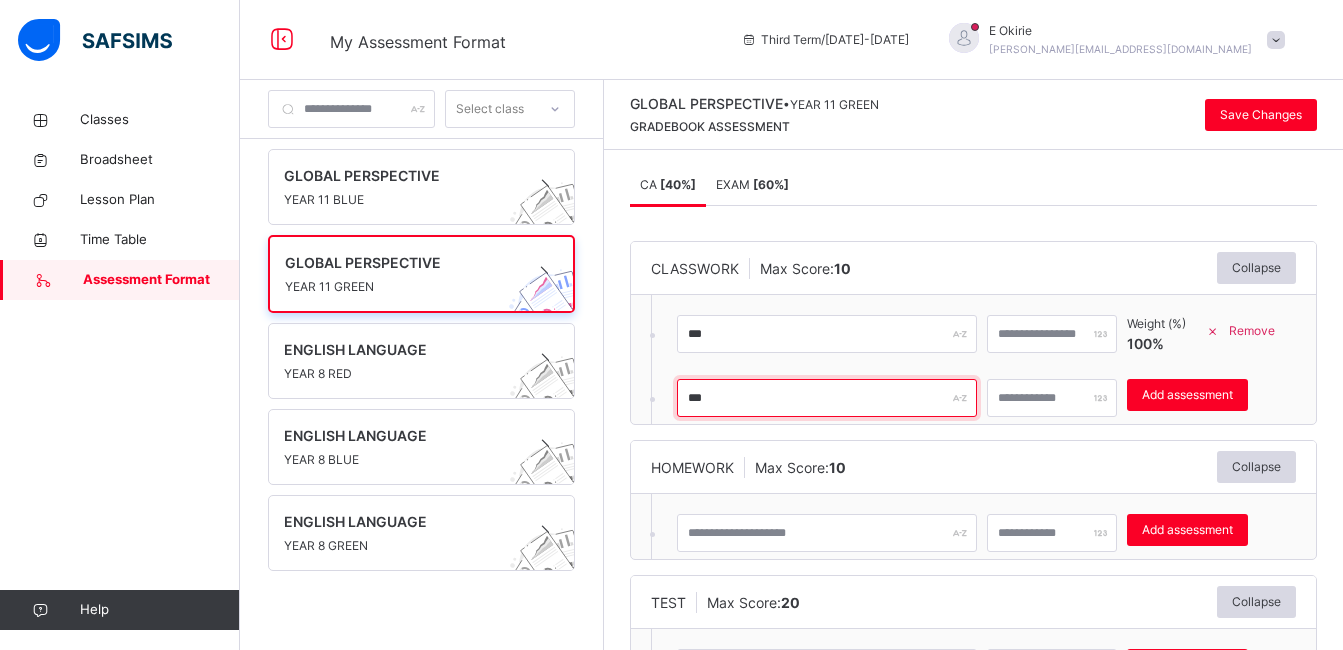 type on "***" 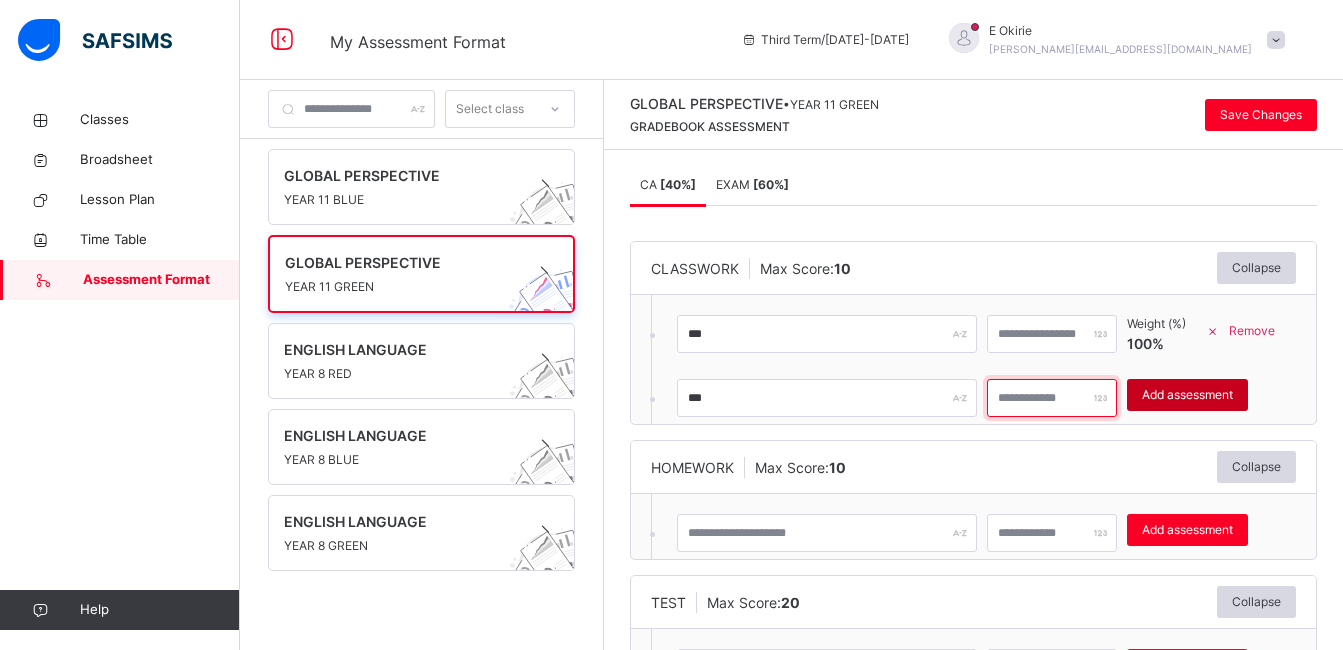 type on "**" 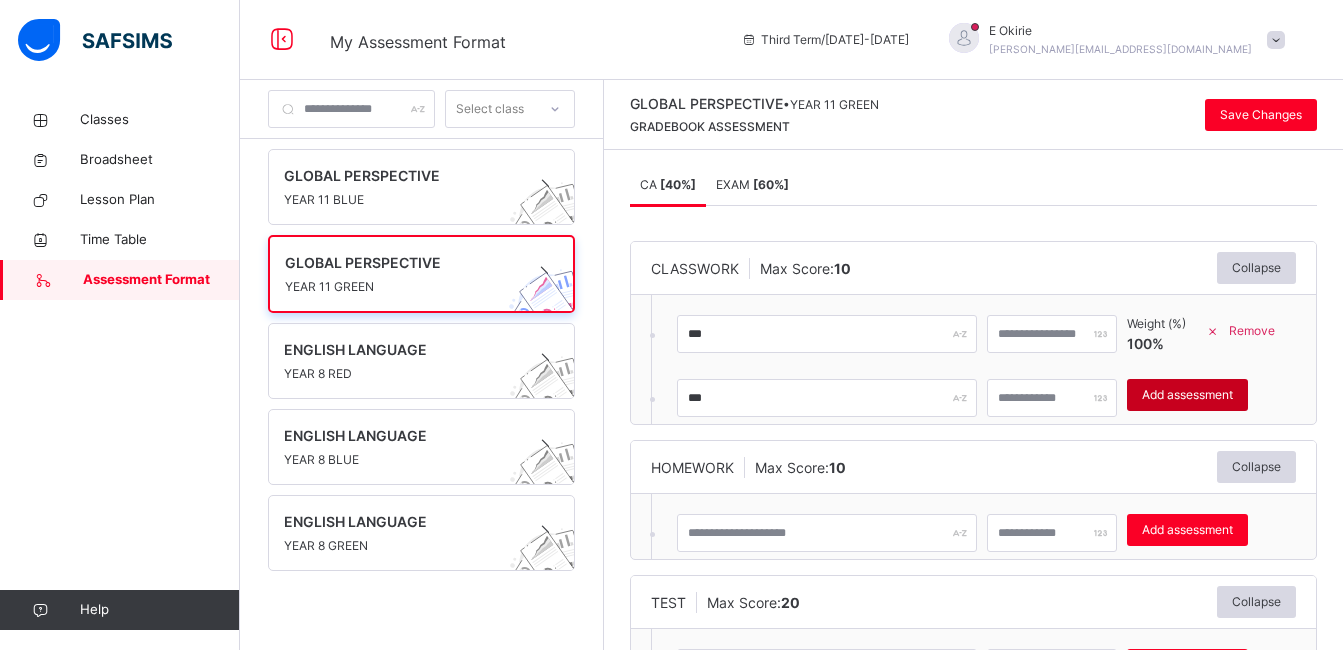 click on "Add assessment" at bounding box center [1187, 395] 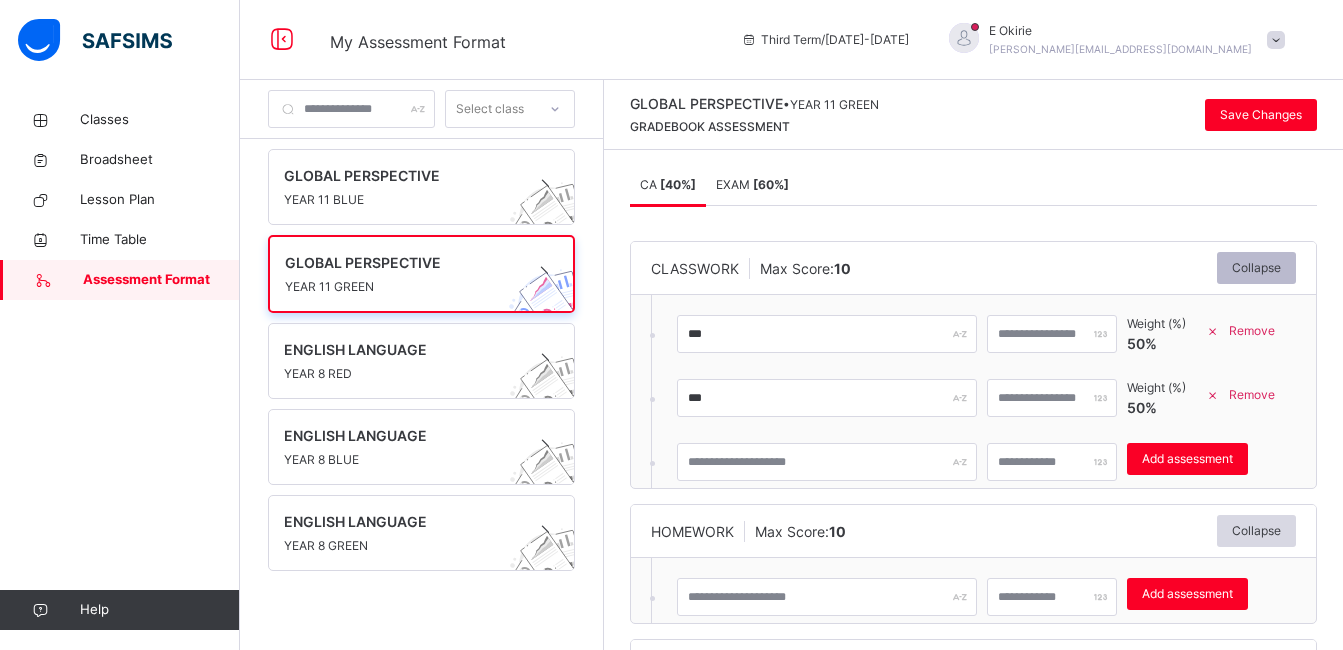 click on "Collapse" at bounding box center [1256, 268] 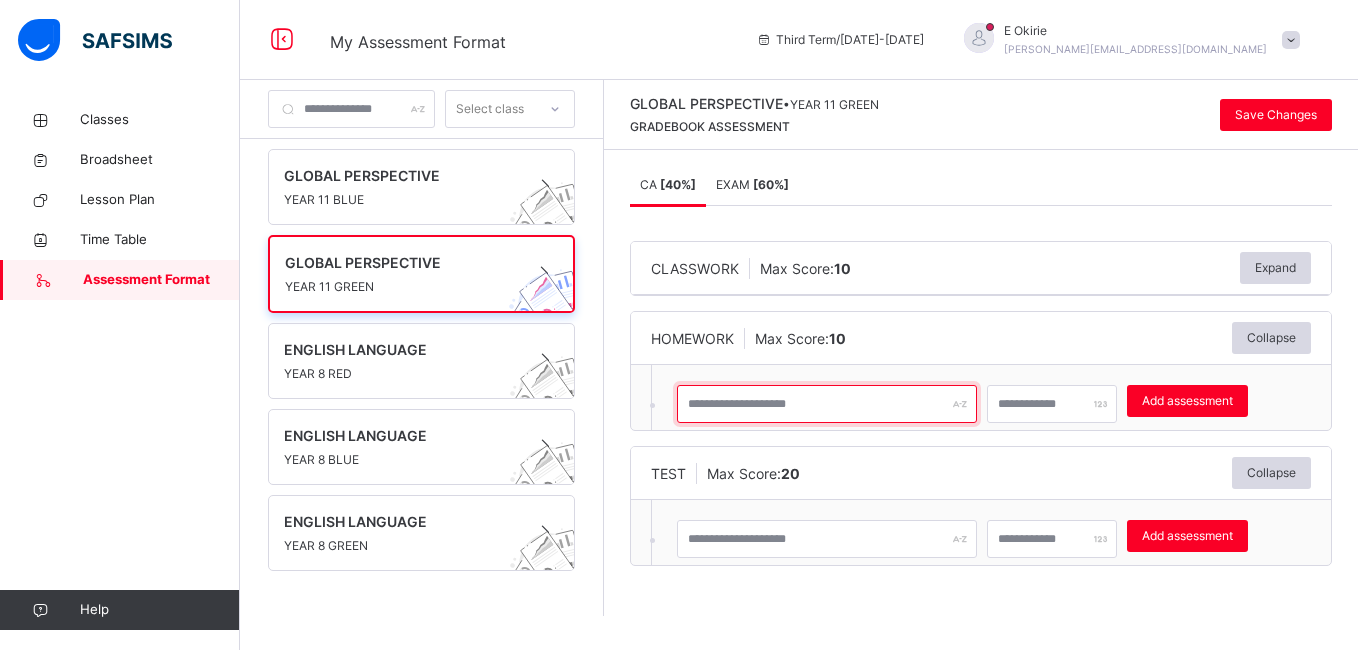 click at bounding box center [827, 404] 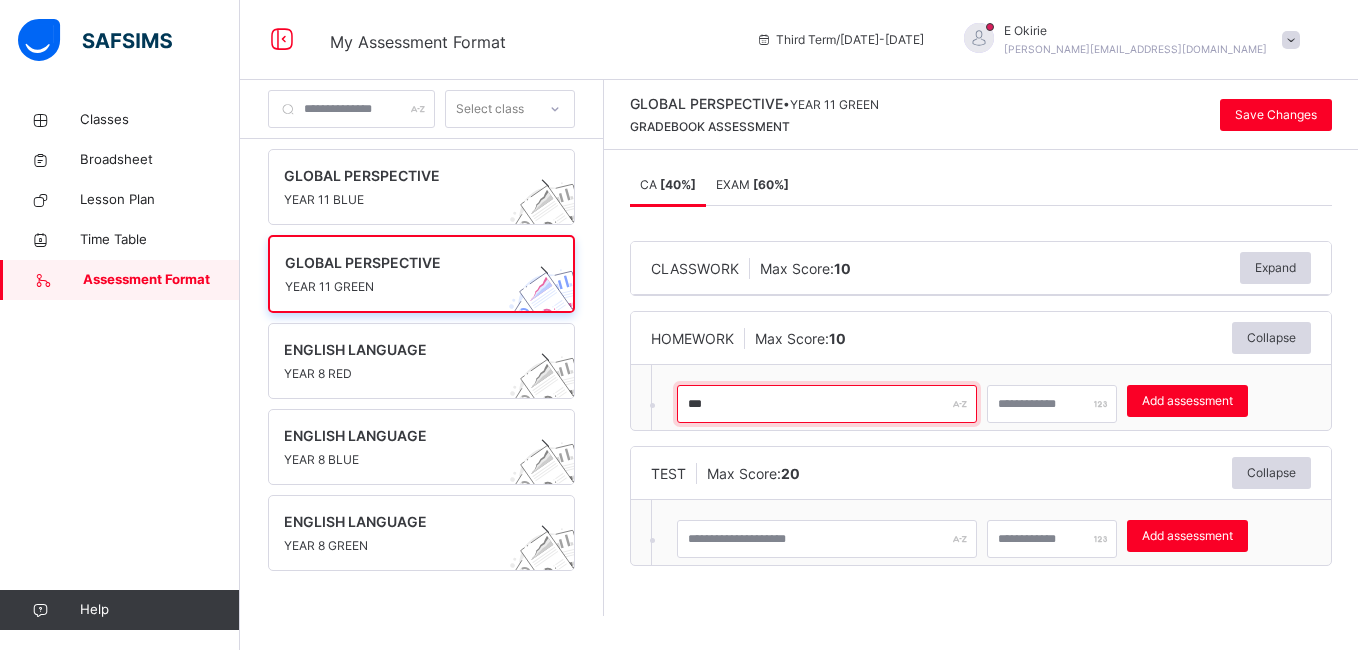 type on "***" 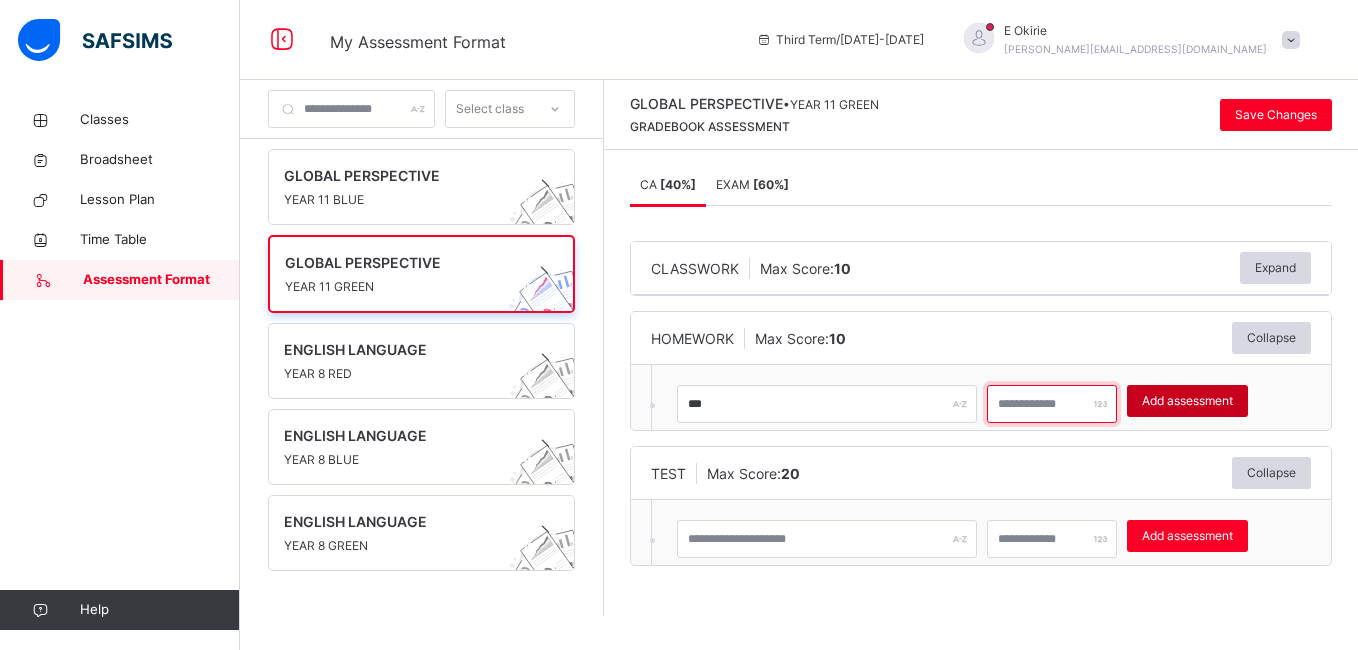 type on "**" 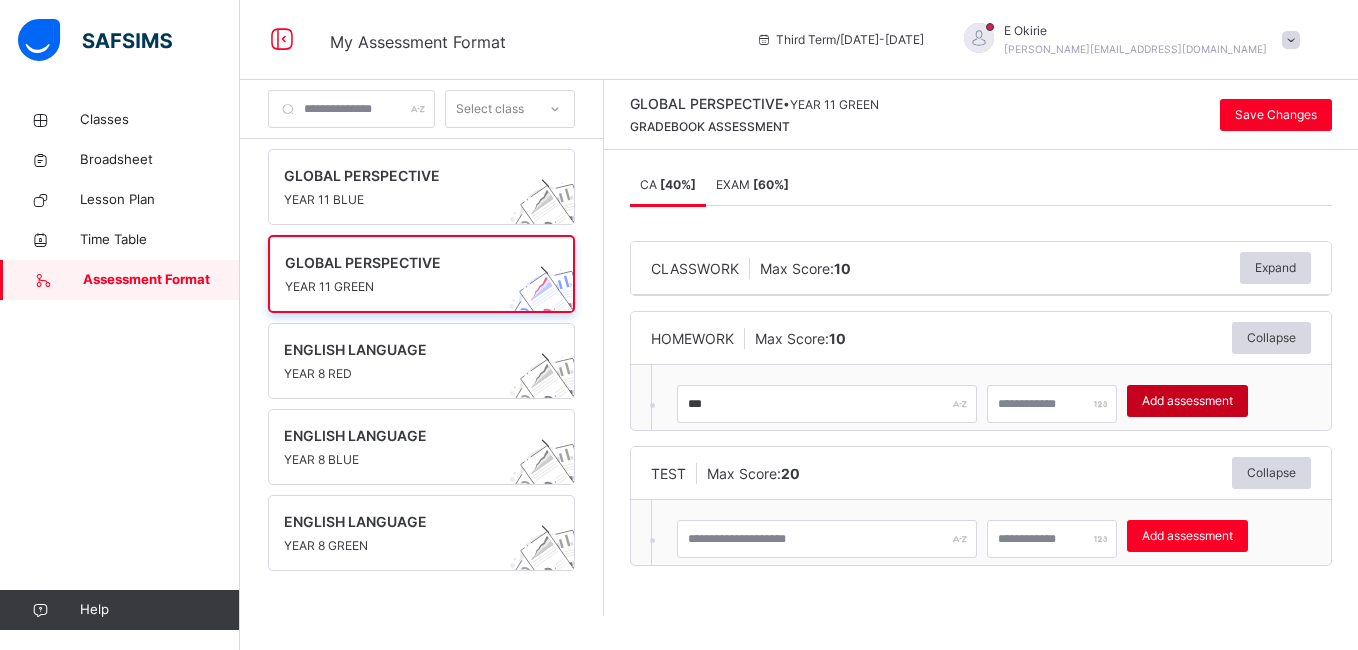 click on "Add assessment" at bounding box center (1187, 401) 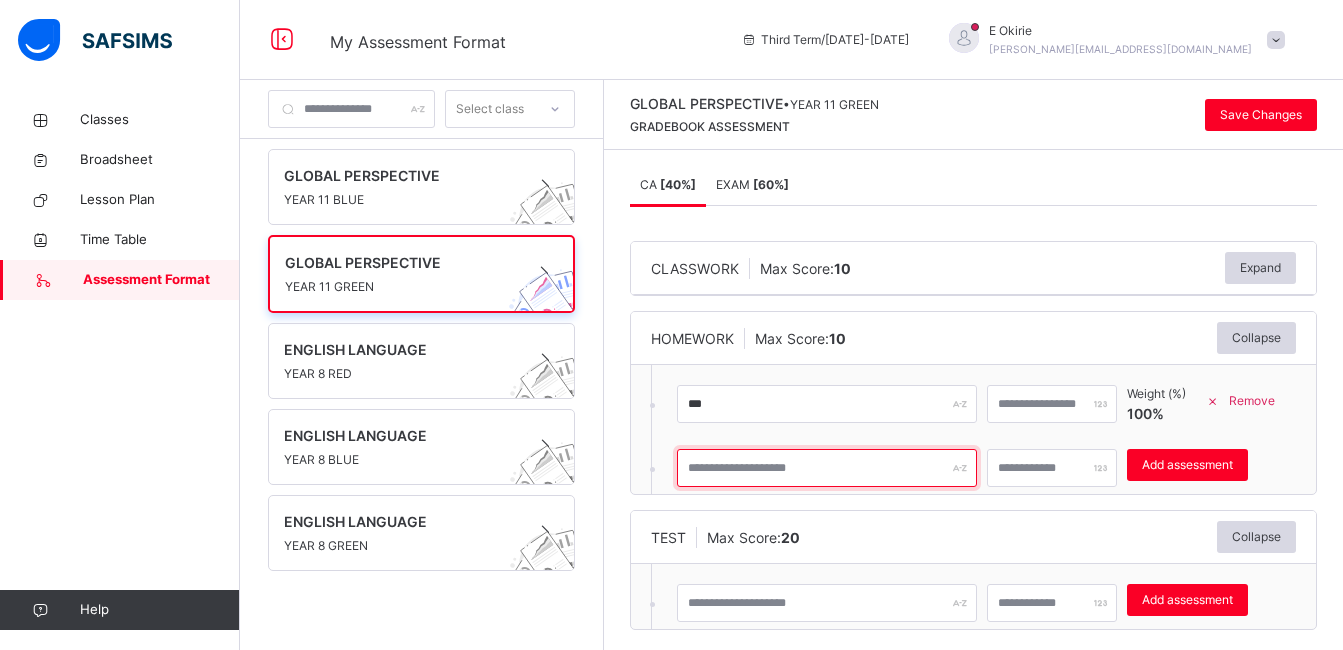 click at bounding box center [827, 468] 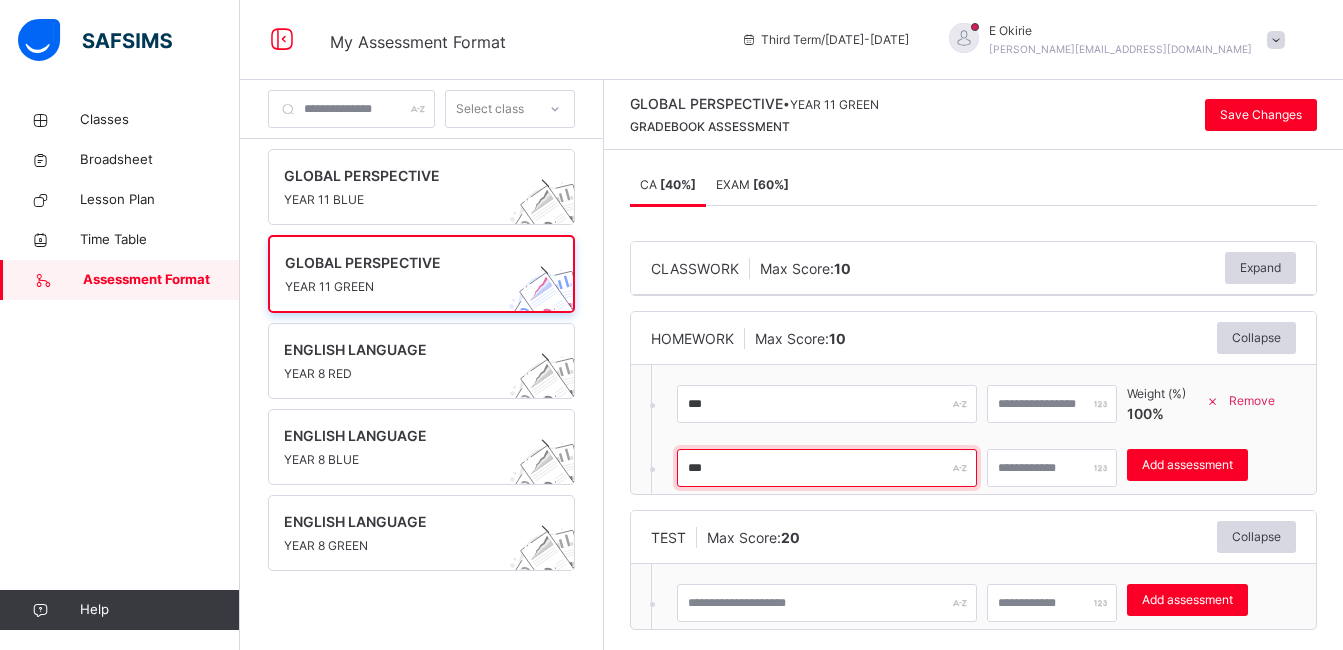 type on "***" 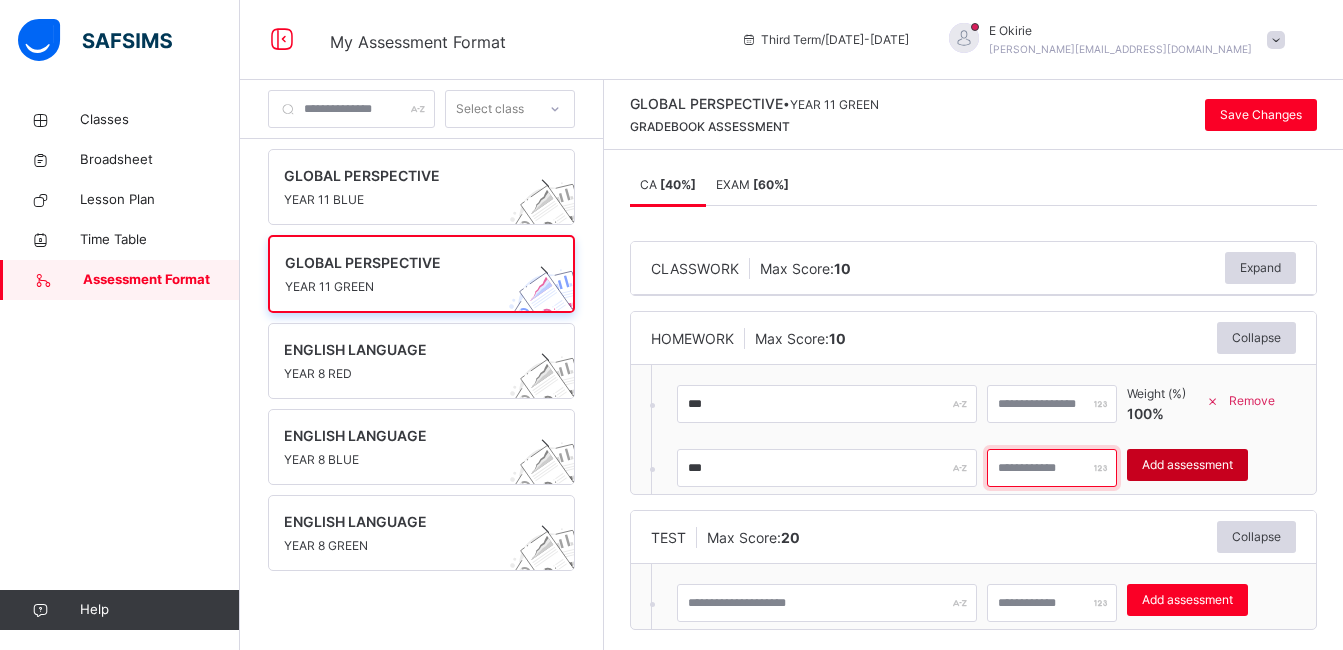 type on "**" 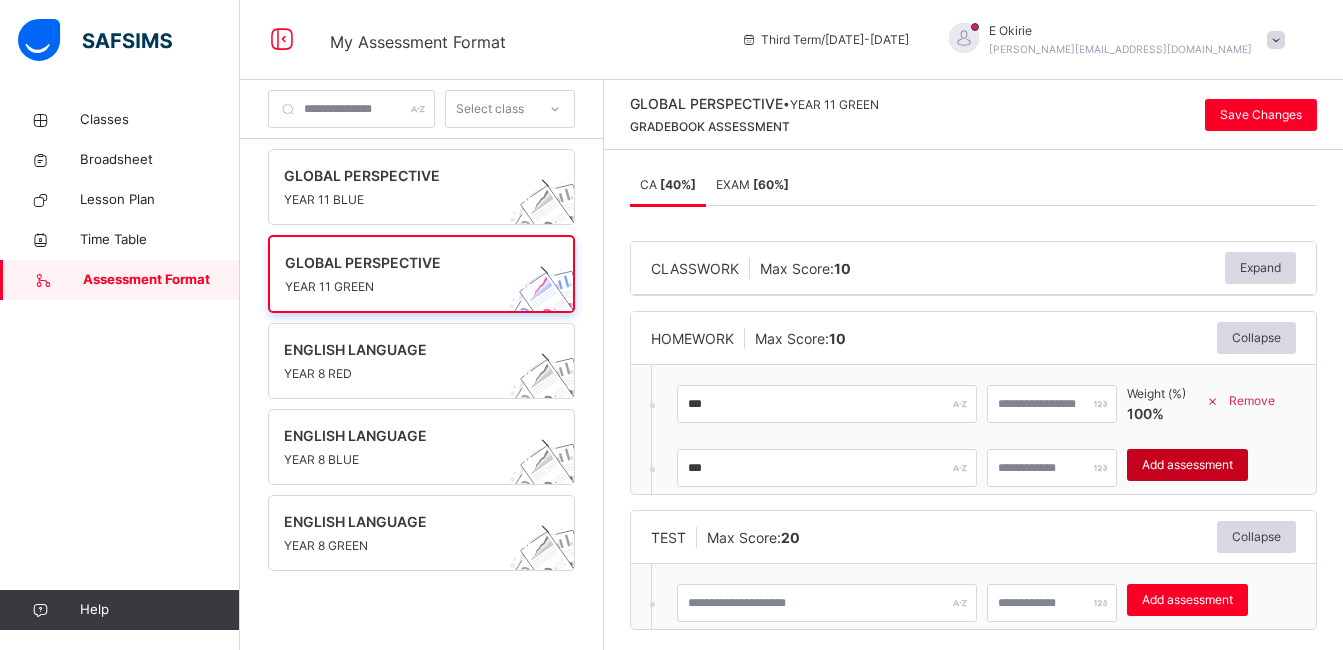 click on "Add assessment" at bounding box center [1187, 465] 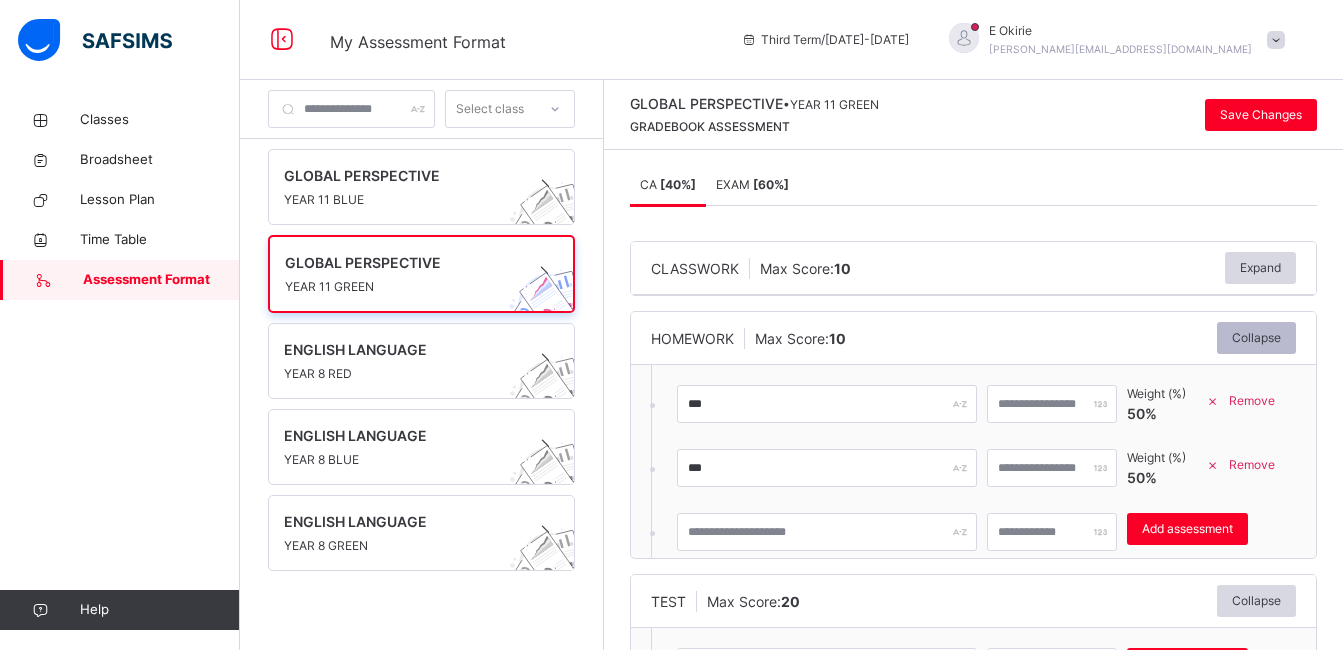 click on "Collapse" at bounding box center [1256, 338] 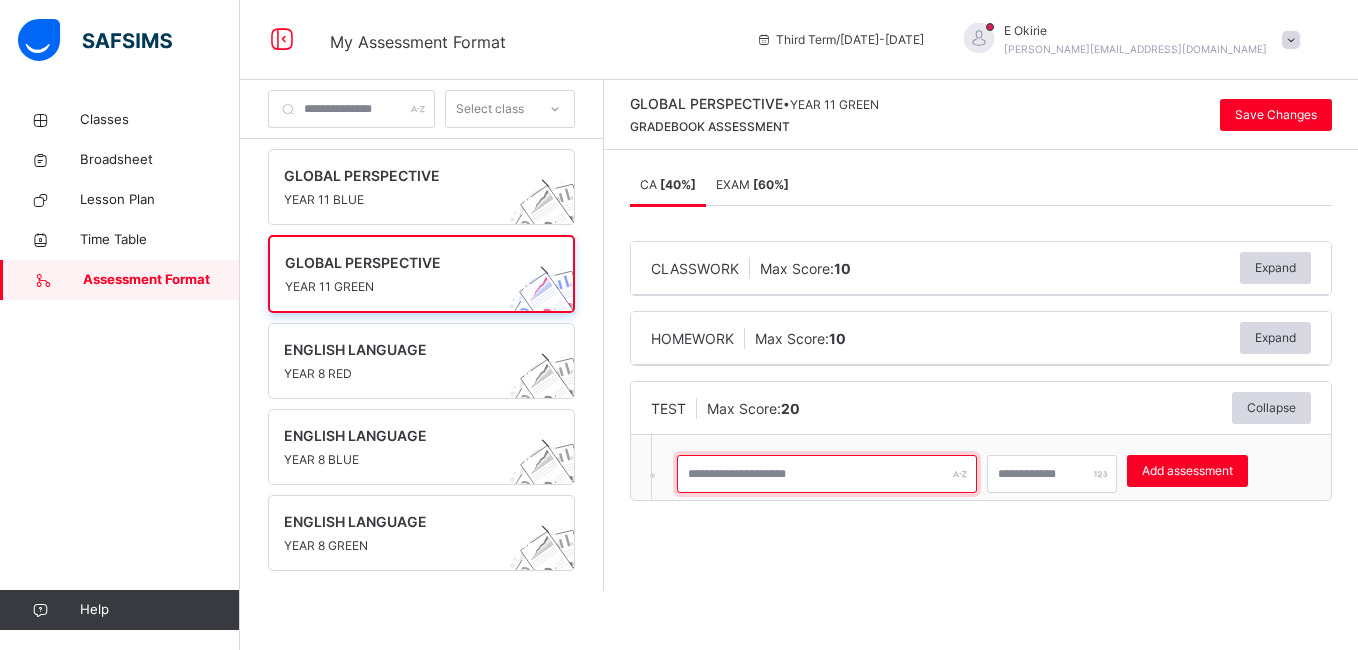 click at bounding box center (827, 474) 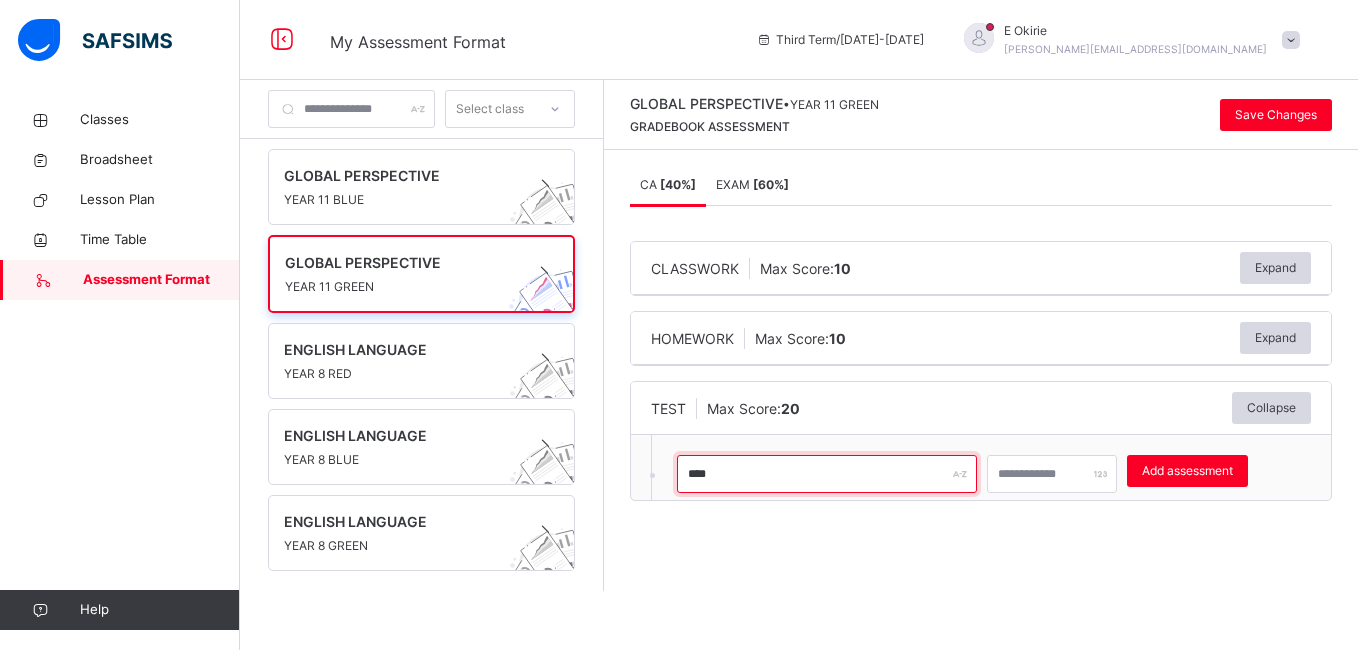 type on "****" 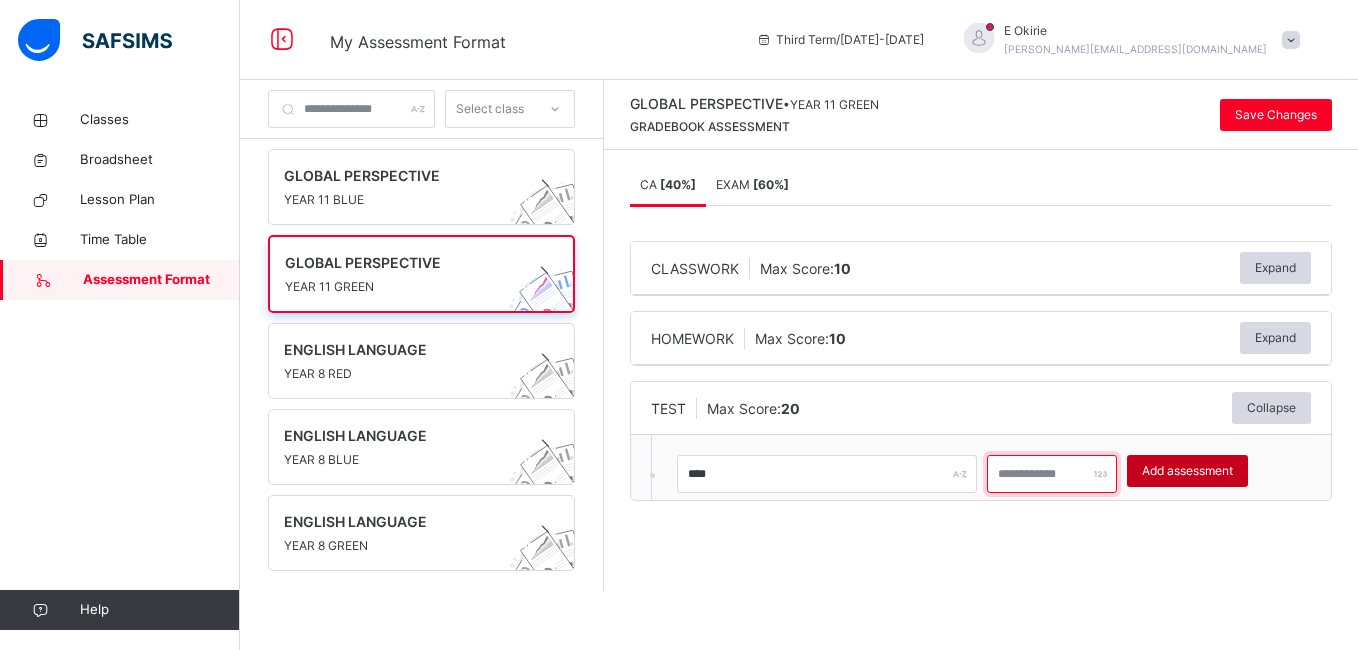 type on "**" 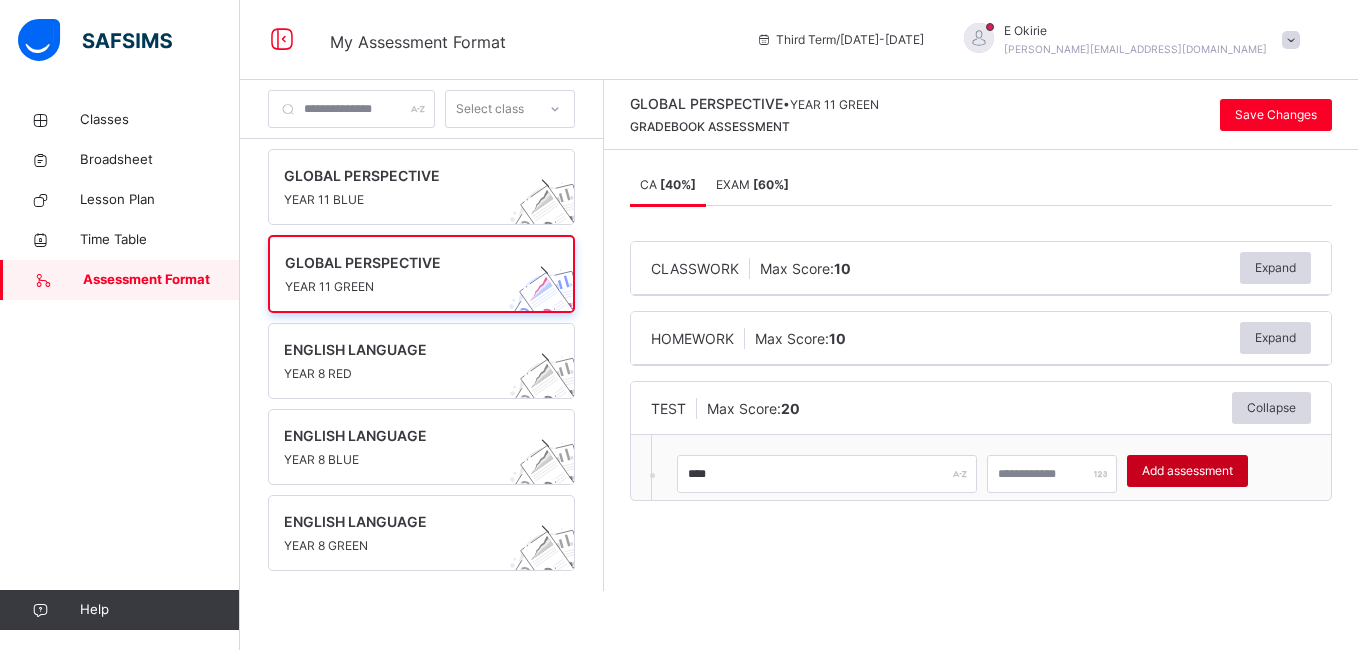 click on "Add assessment" at bounding box center [1187, 471] 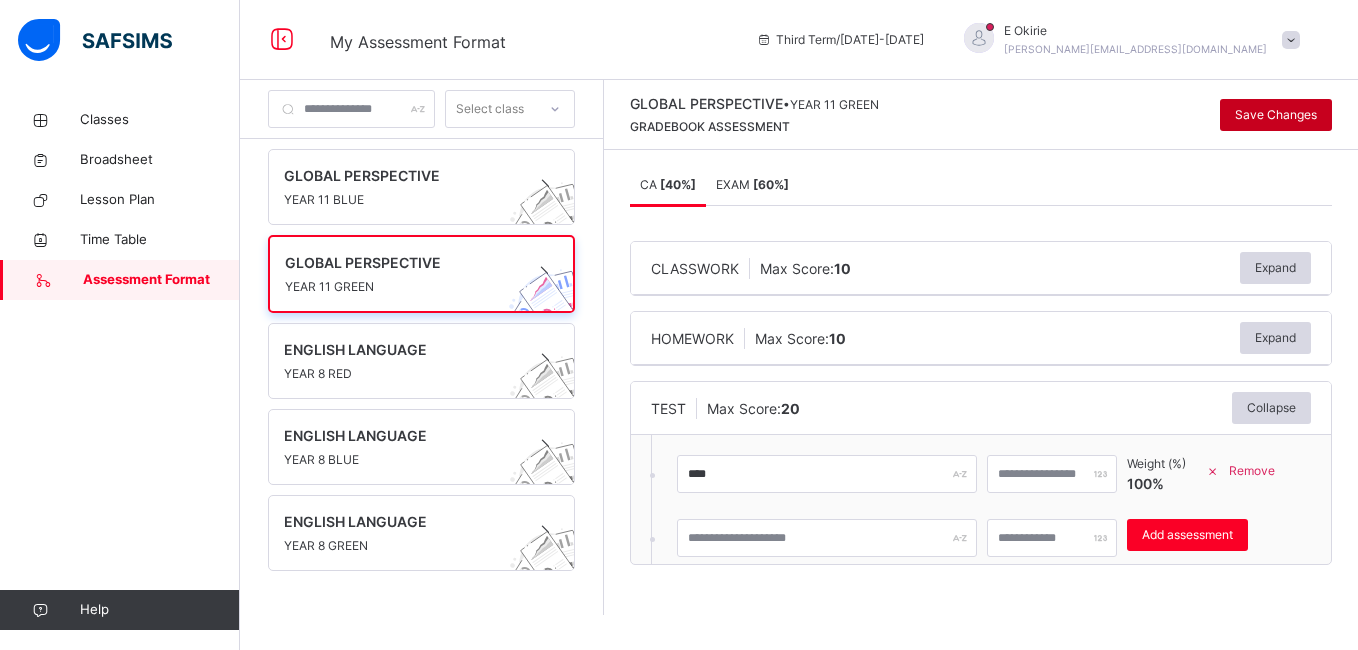 click on "Save Changes" at bounding box center (1276, 115) 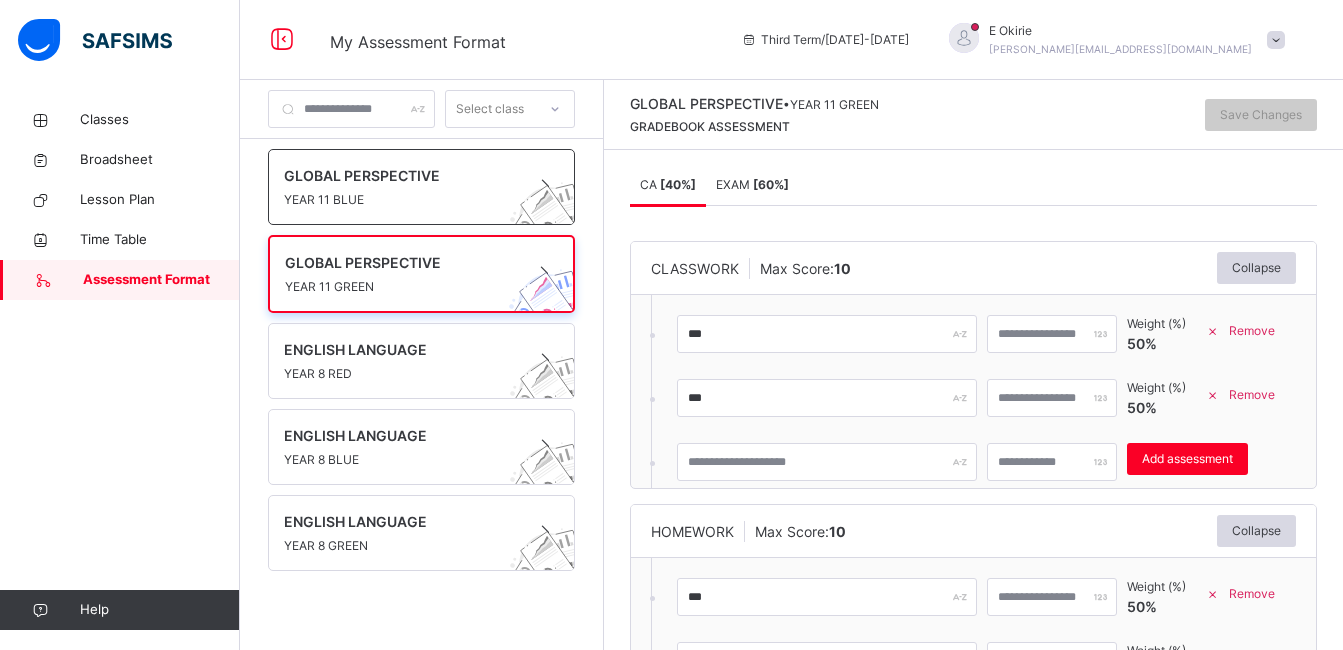 click at bounding box center [402, 188] 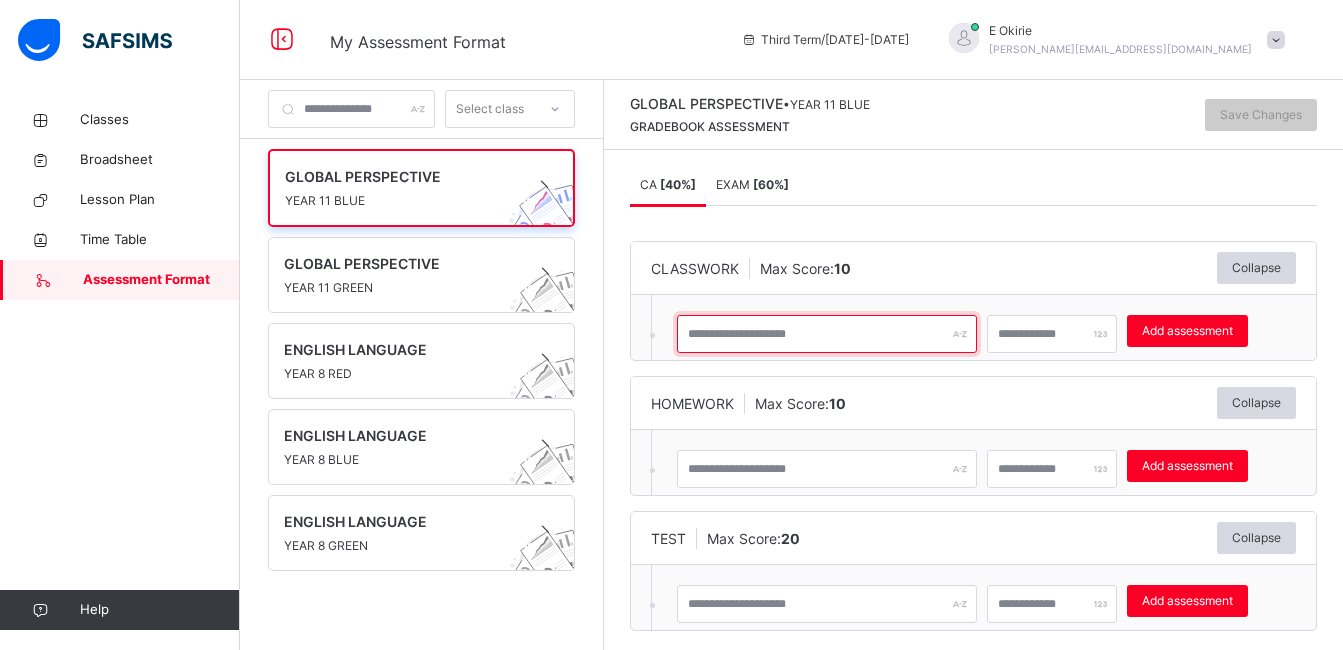 click at bounding box center (827, 334) 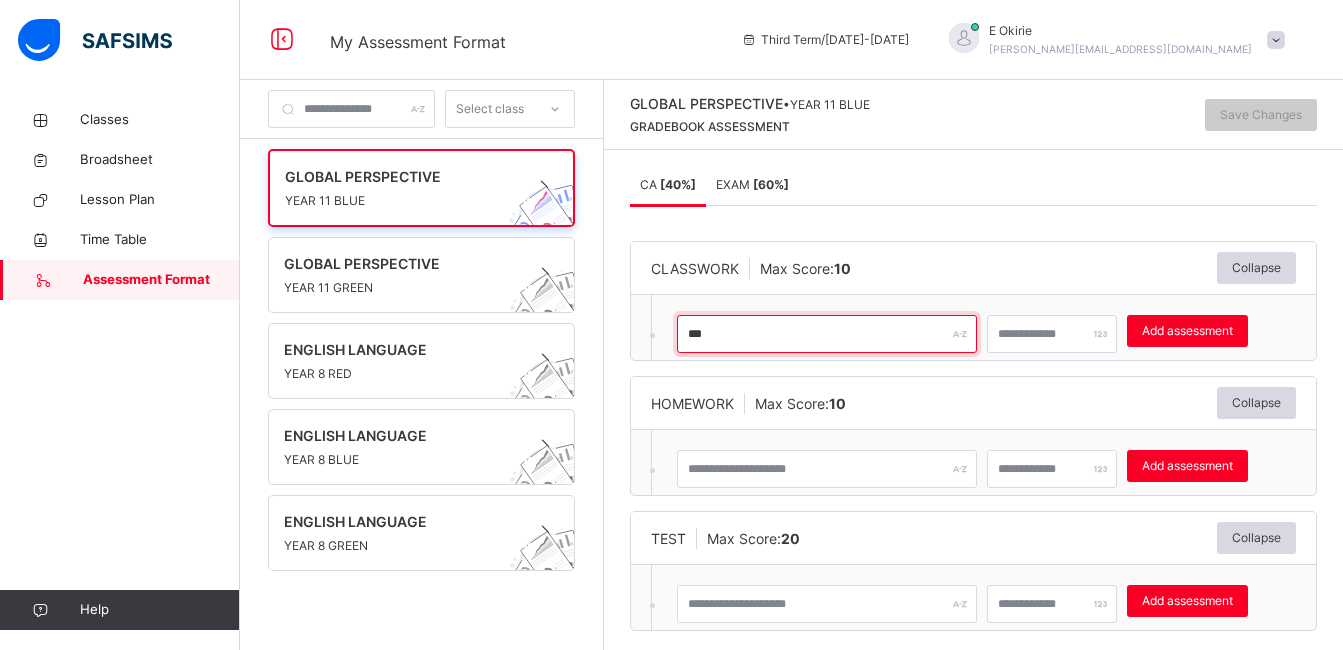 type on "***" 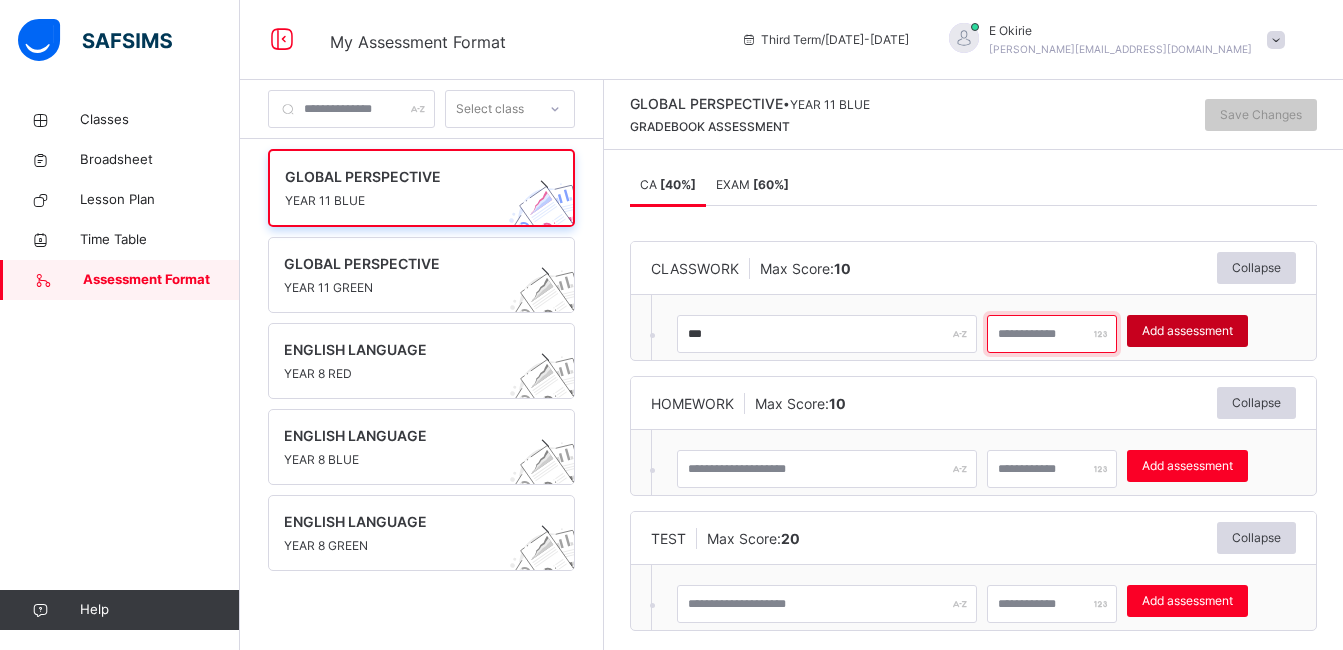 type on "**" 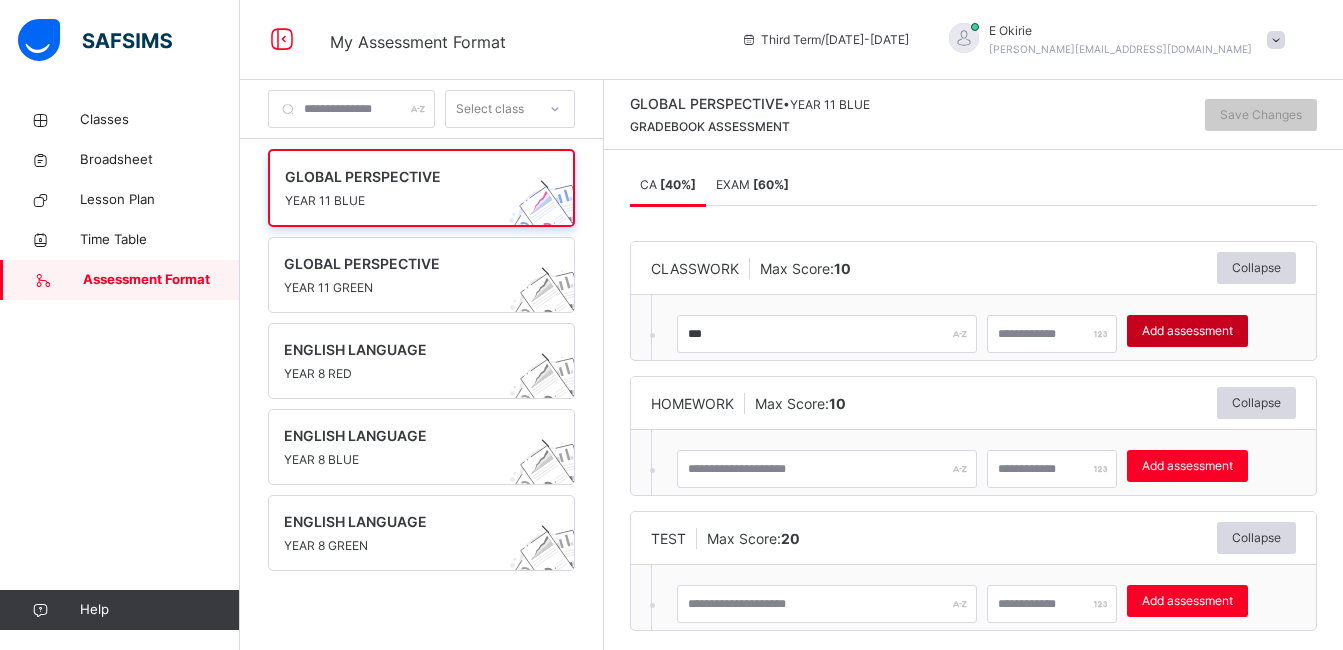 click on "Add assessment" at bounding box center [1187, 331] 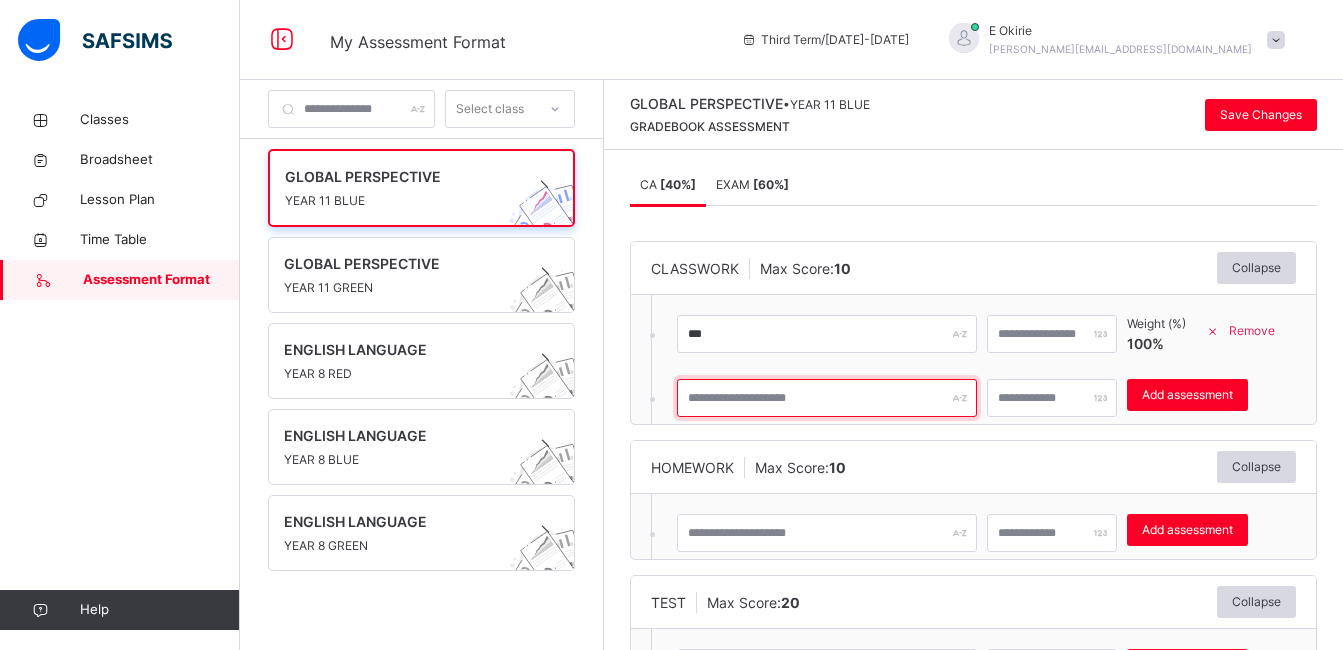 click at bounding box center (827, 398) 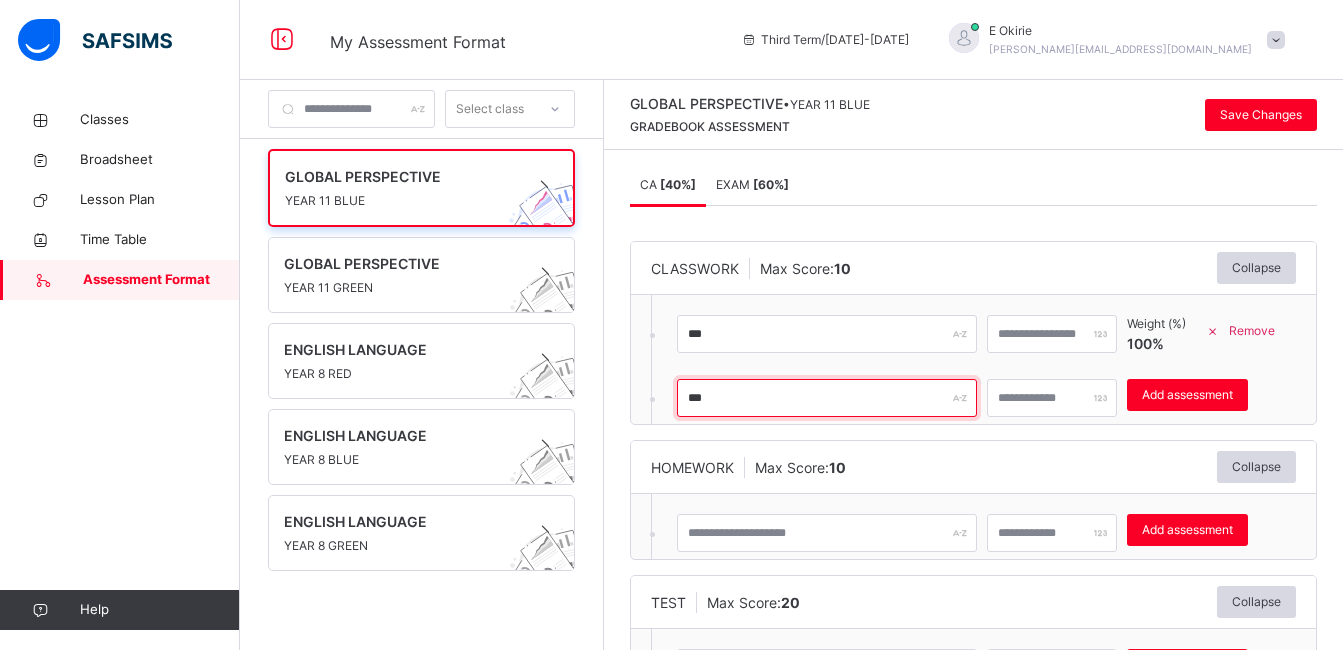 type on "***" 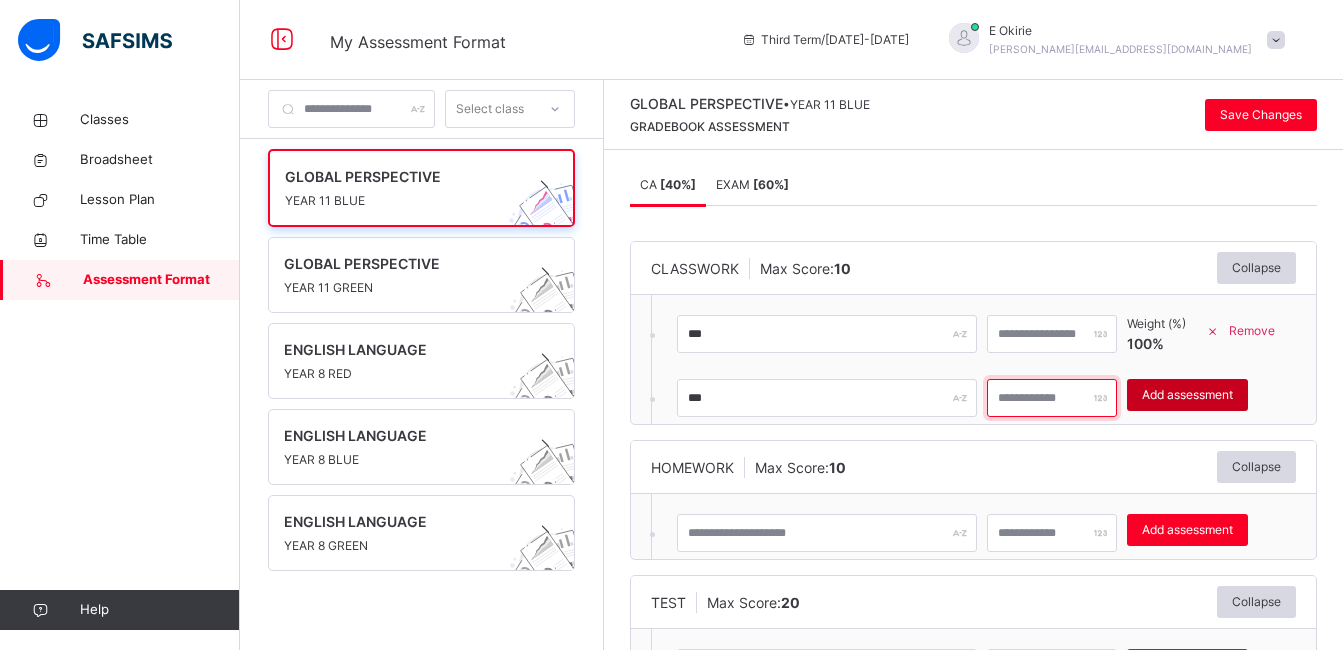 type on "**" 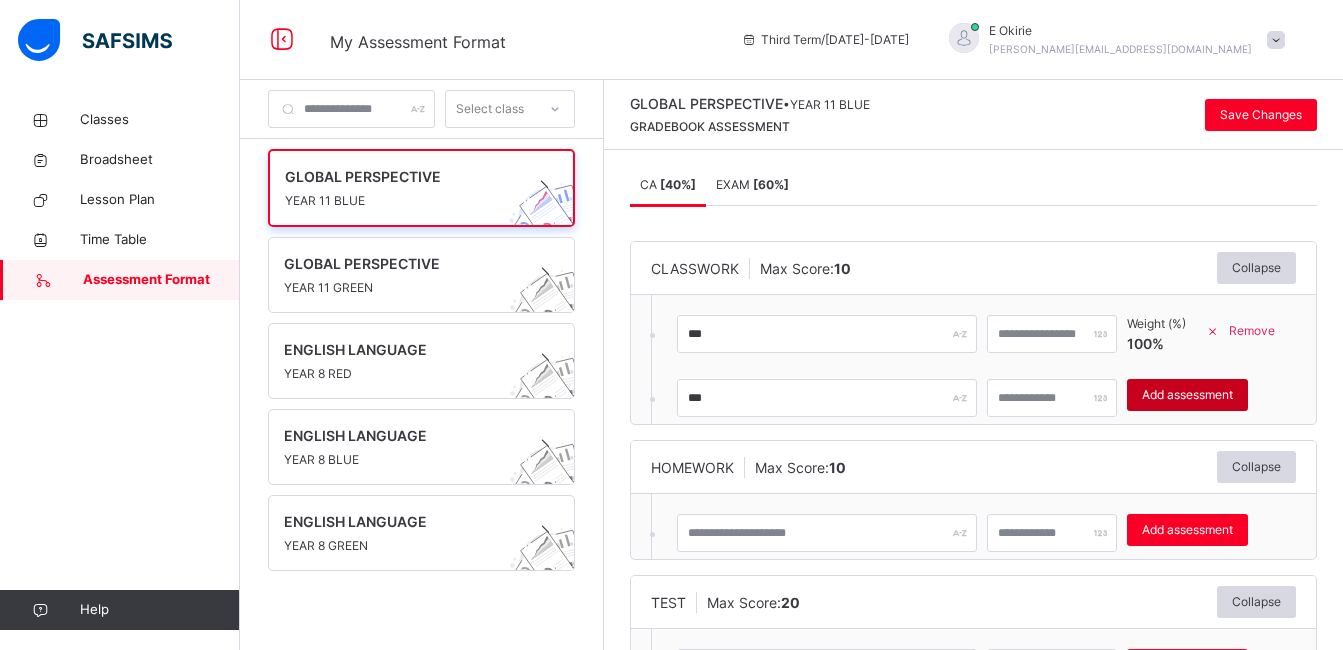 click on "Add assessment" at bounding box center [1187, 395] 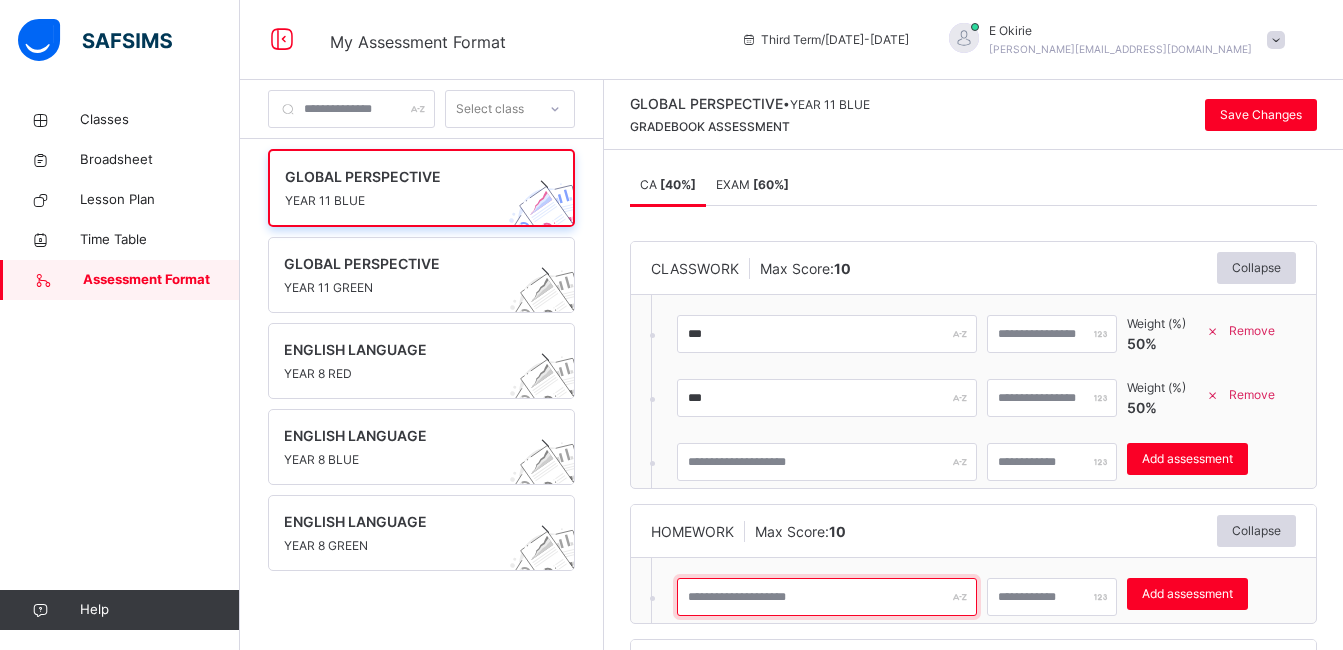 click at bounding box center [827, 597] 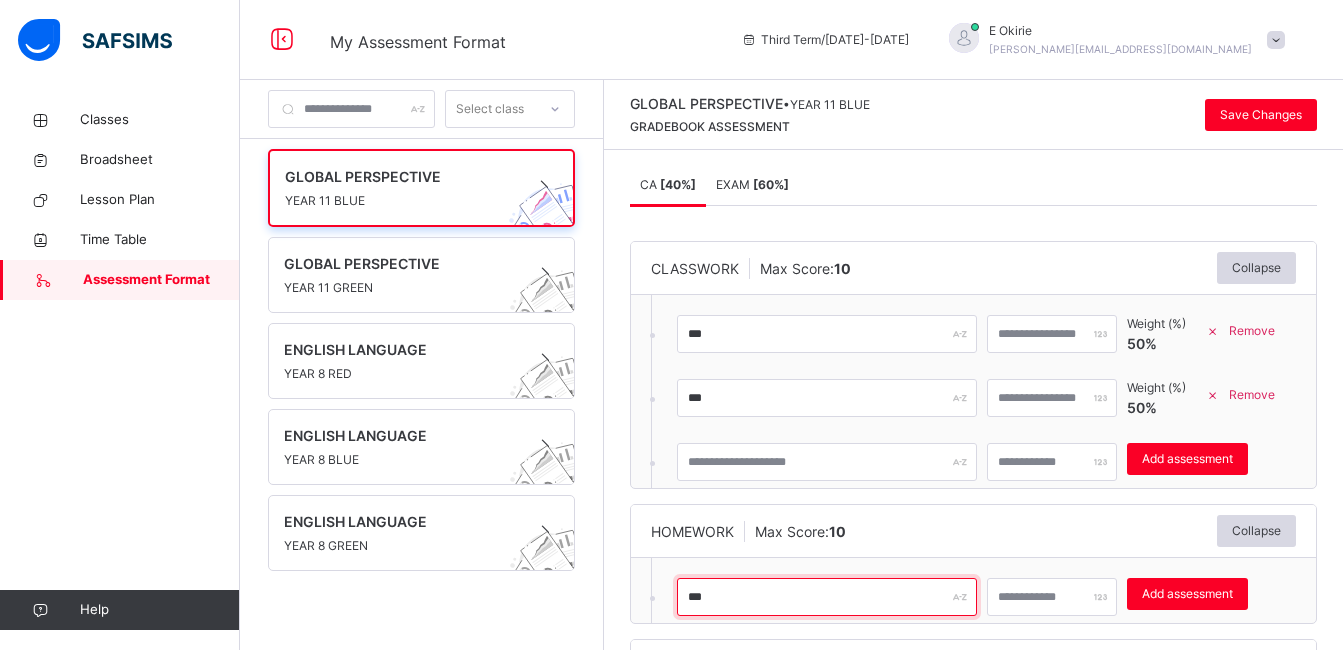 type on "***" 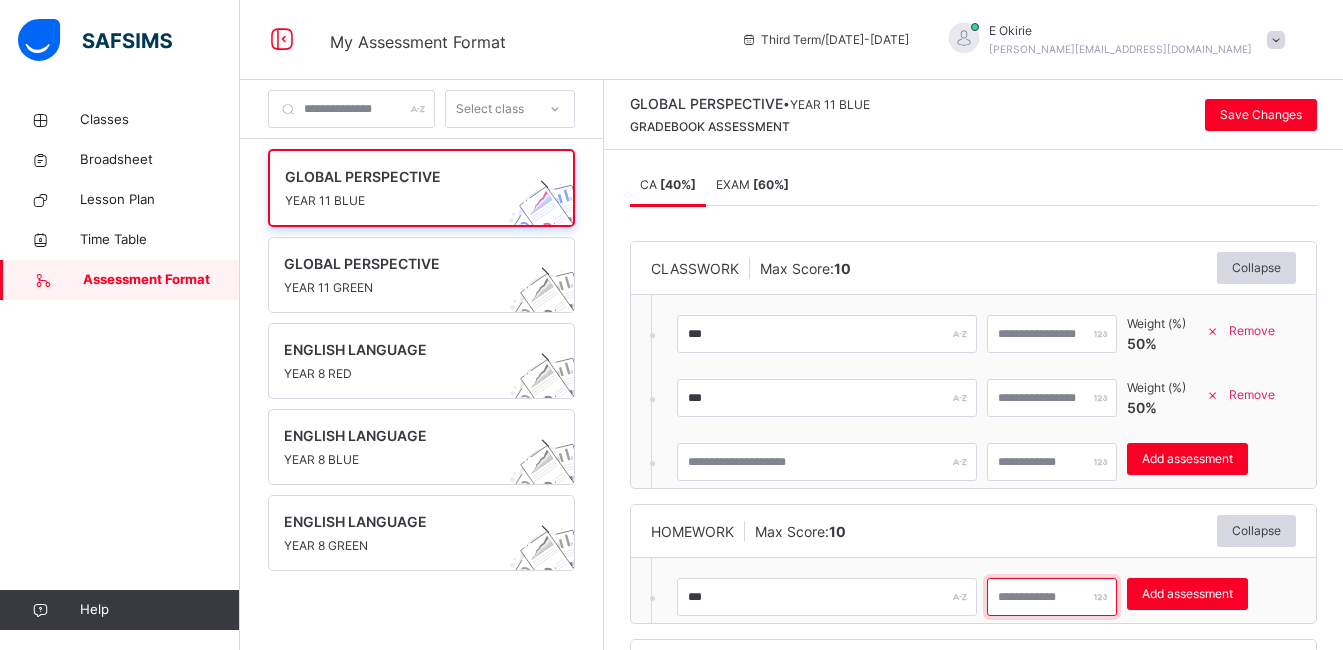 click at bounding box center (1052, 597) 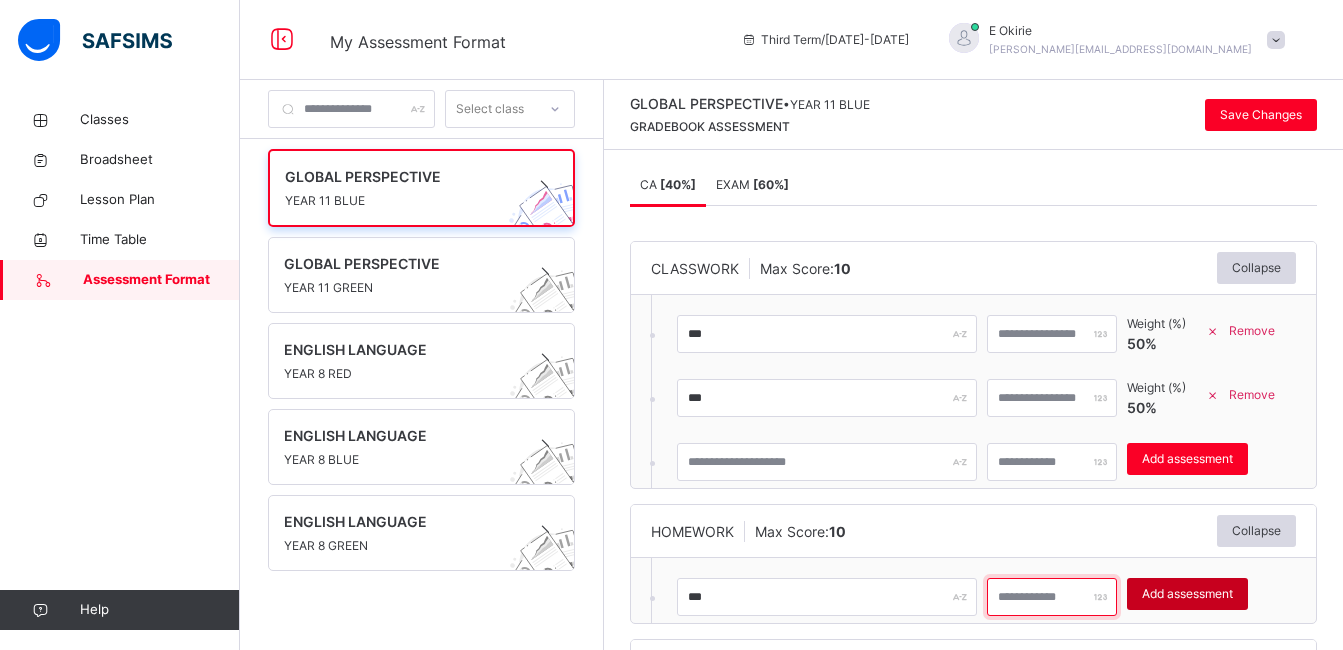 type on "**" 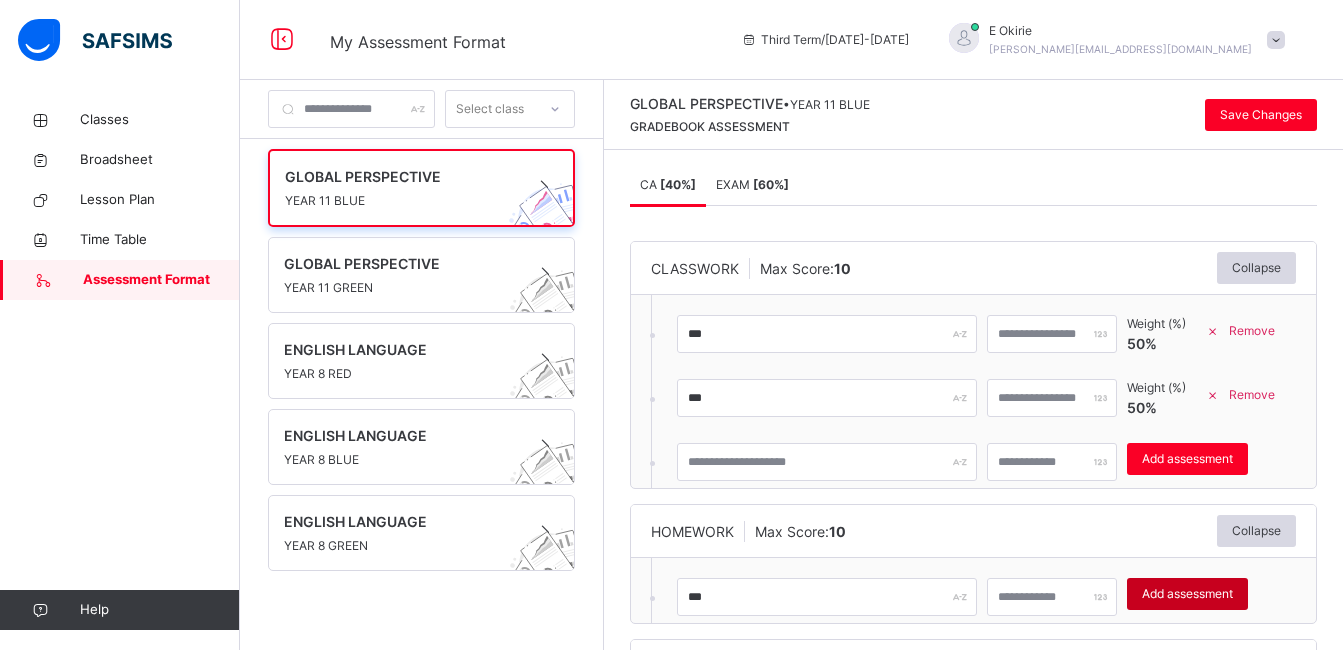 click on "Add assessment" at bounding box center (1187, 594) 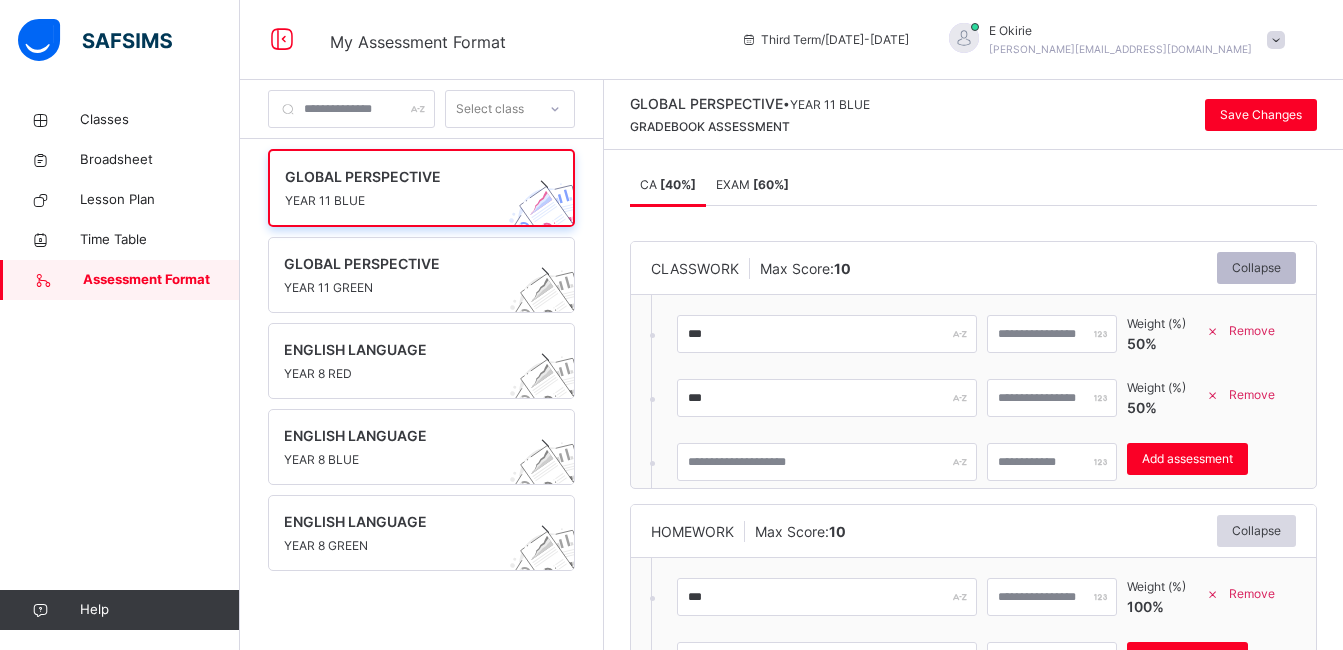 click on "Collapse" at bounding box center (1256, 268) 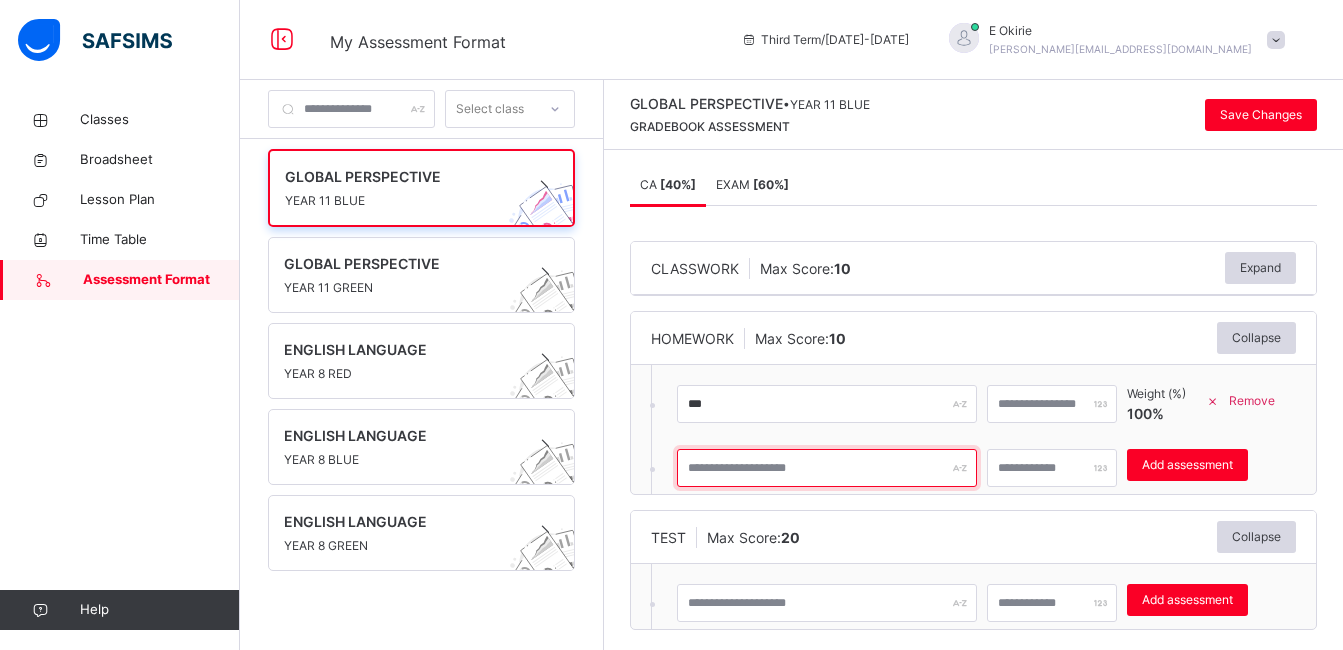 click at bounding box center [827, 468] 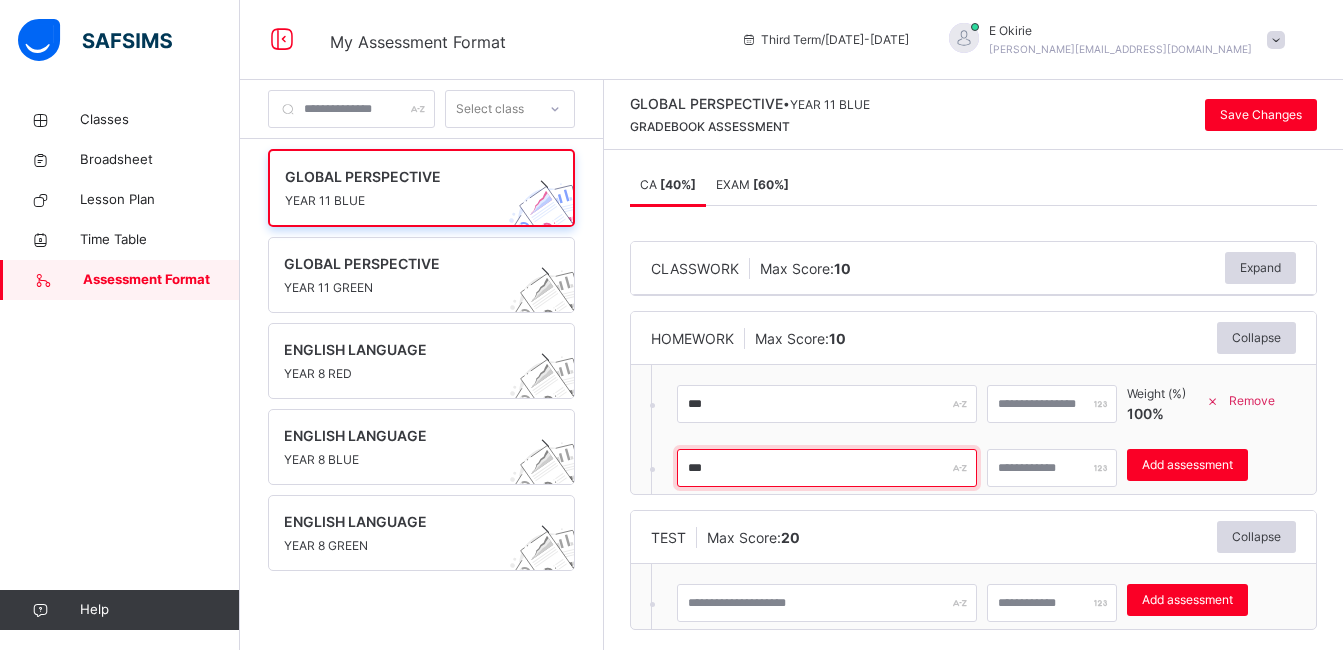 type 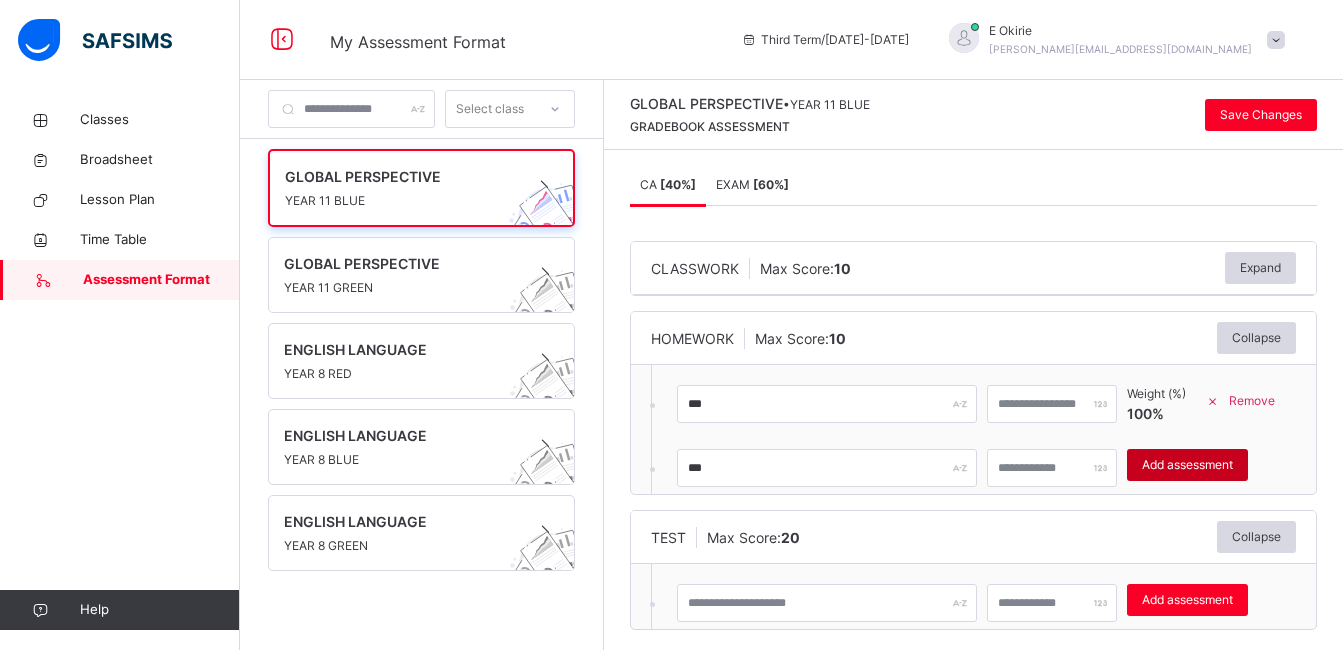 click on "Add assessment" at bounding box center [1187, 465] 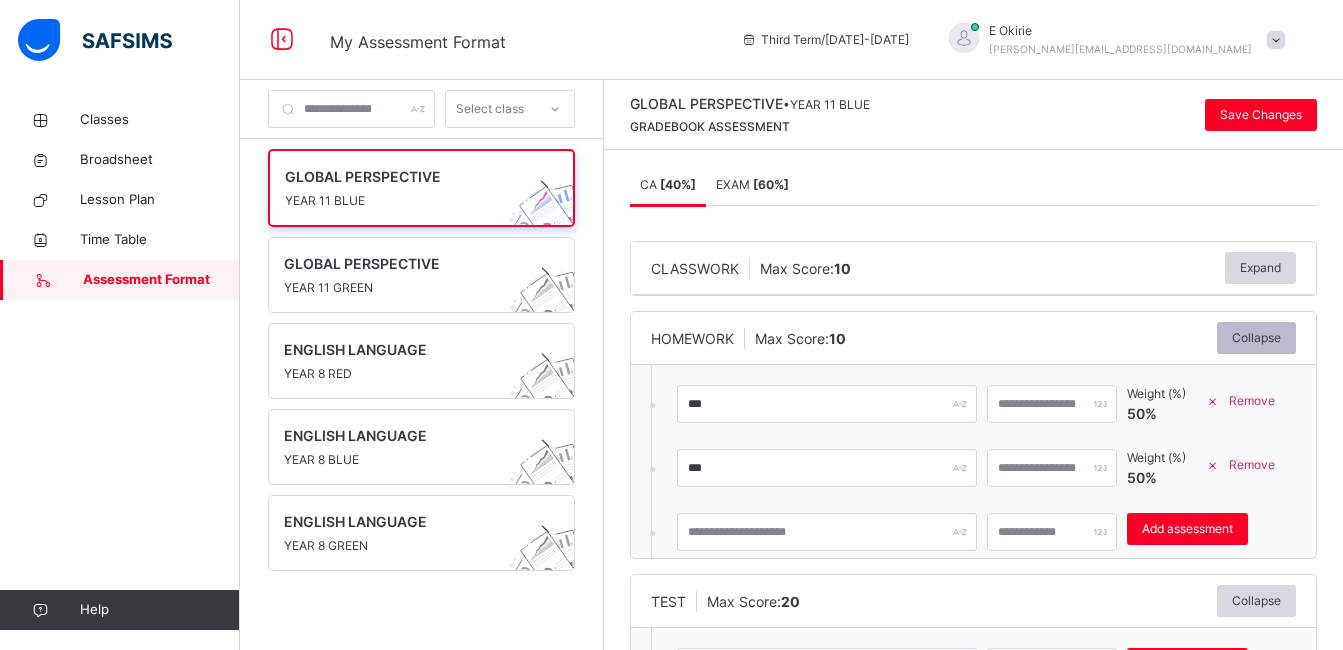 click on "Collapse" at bounding box center (1256, 338) 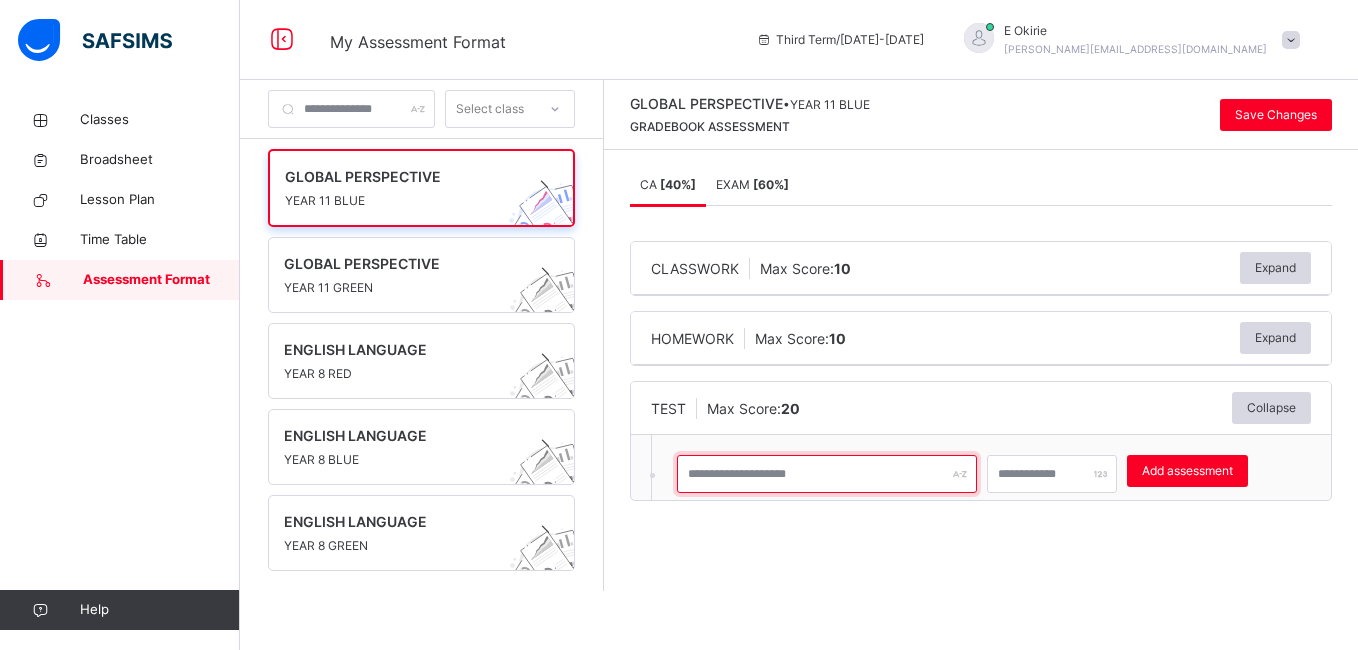 click at bounding box center (827, 474) 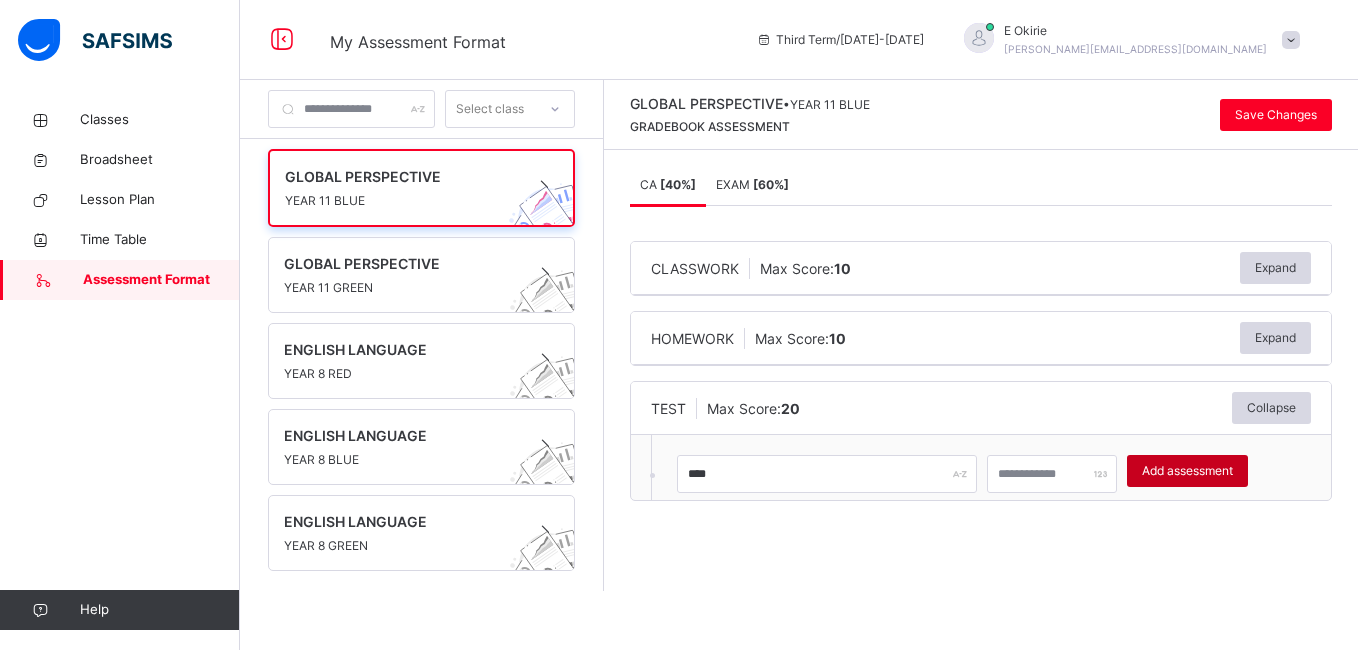 click on "Add assessment" at bounding box center [1187, 471] 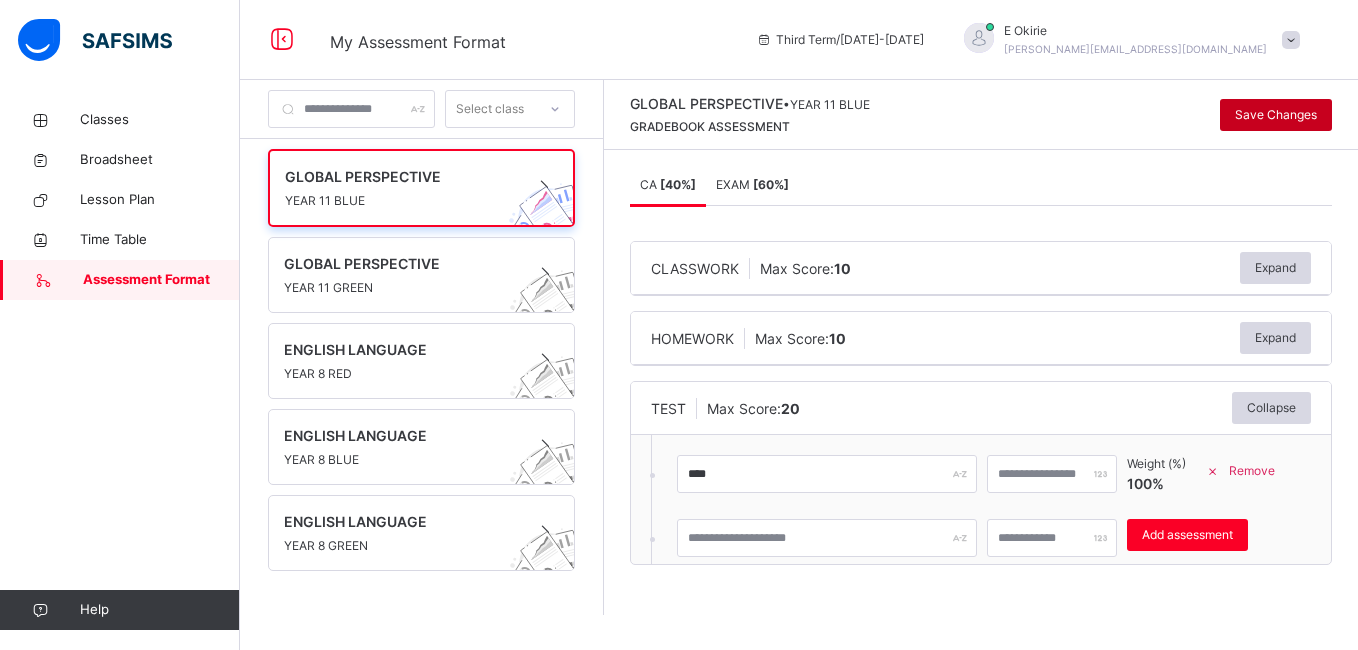 click on "Save Changes" at bounding box center [1276, 115] 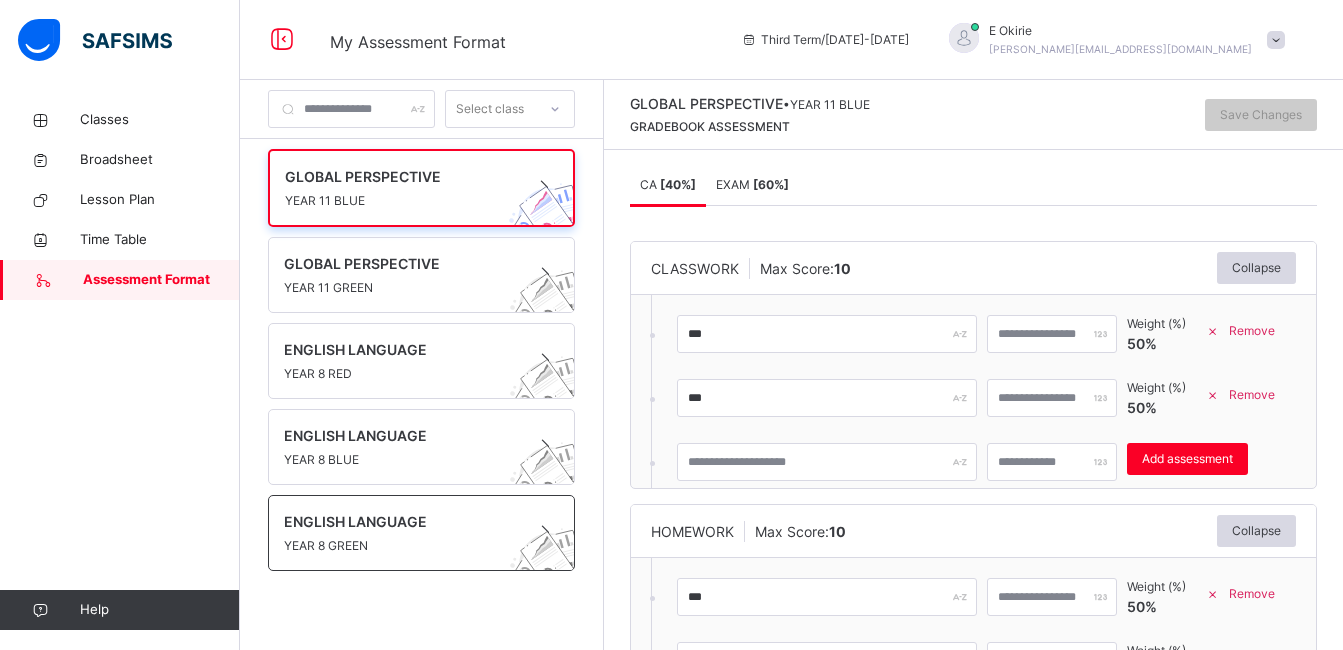 click on "YEAR 8 GREEN" at bounding box center (402, 546) 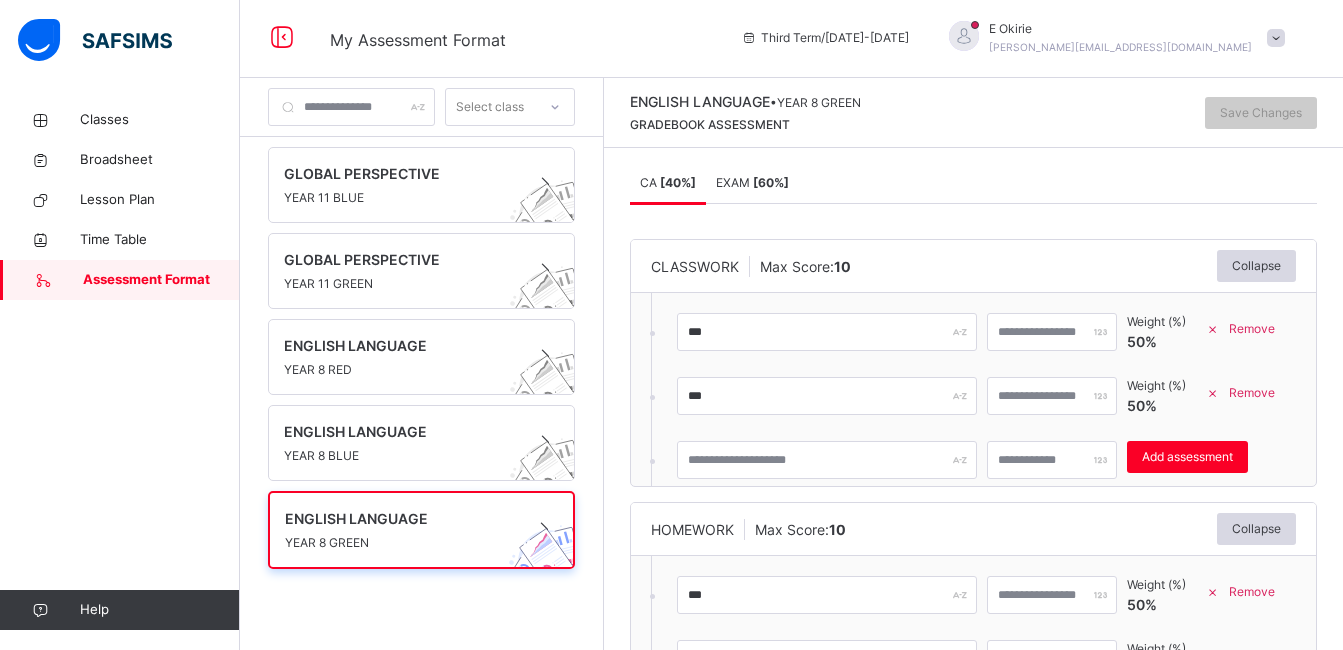 scroll, scrollTop: 7, scrollLeft: 0, axis: vertical 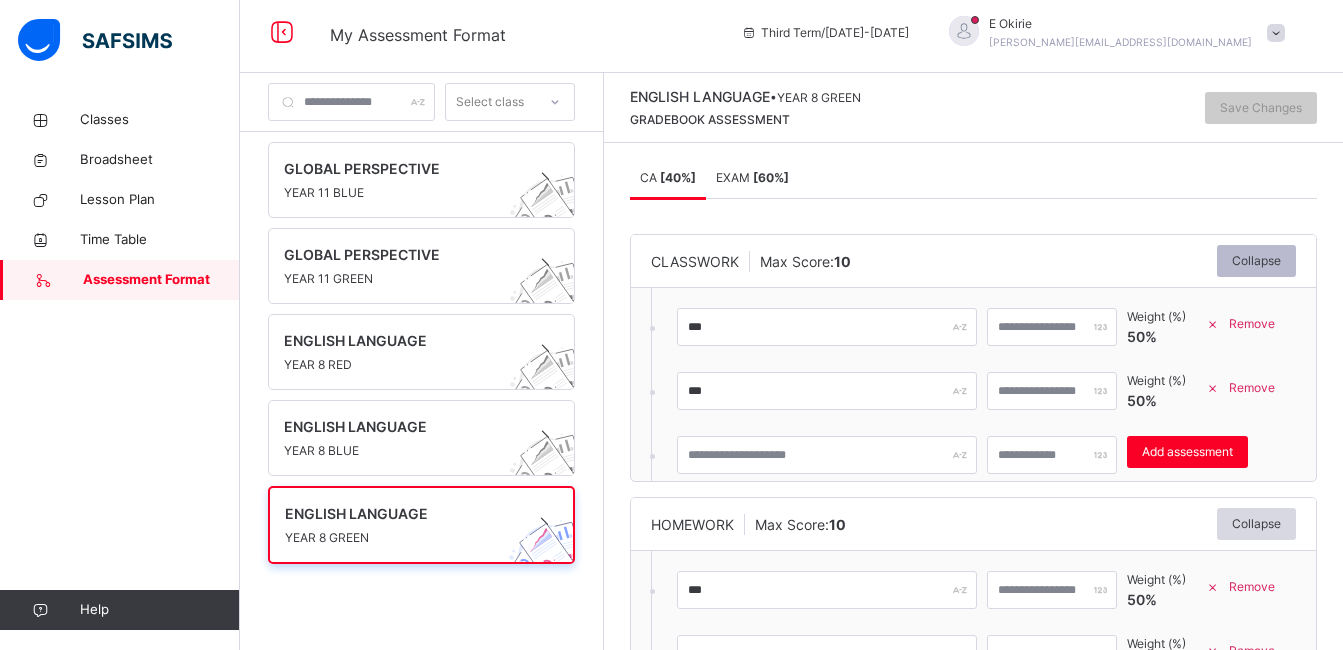 click on "Collapse" at bounding box center [1256, 261] 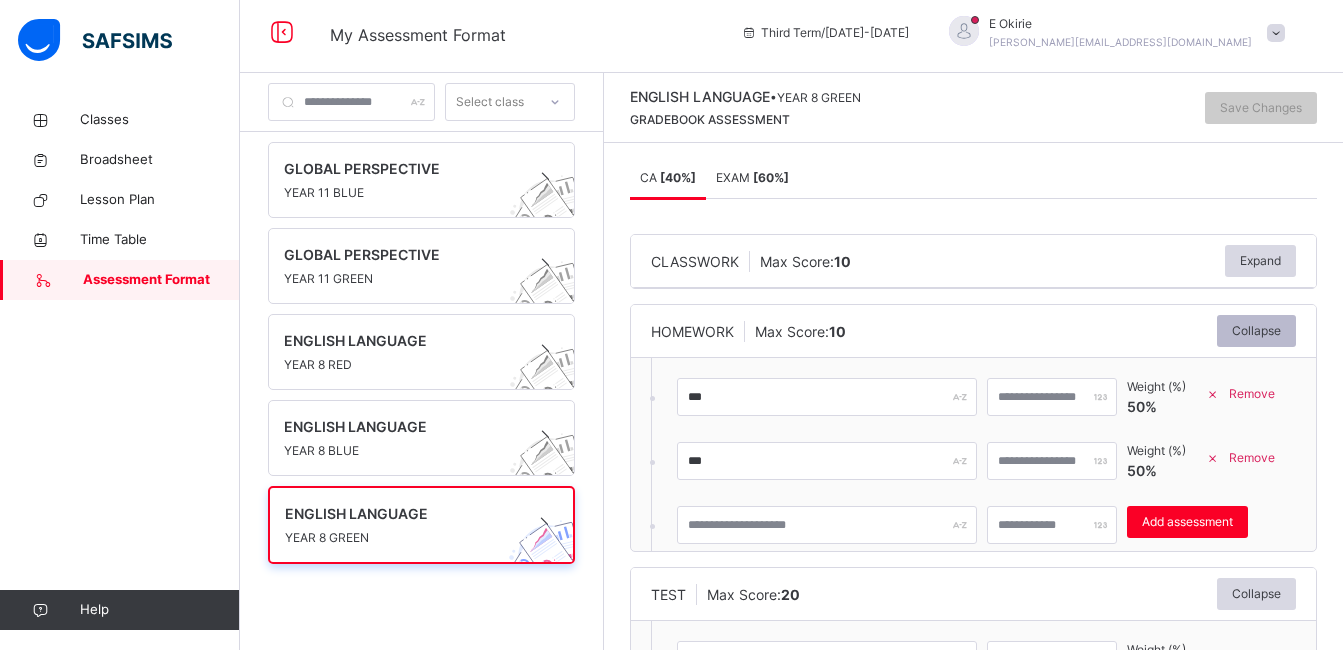 click on "Collapse" at bounding box center [1256, 331] 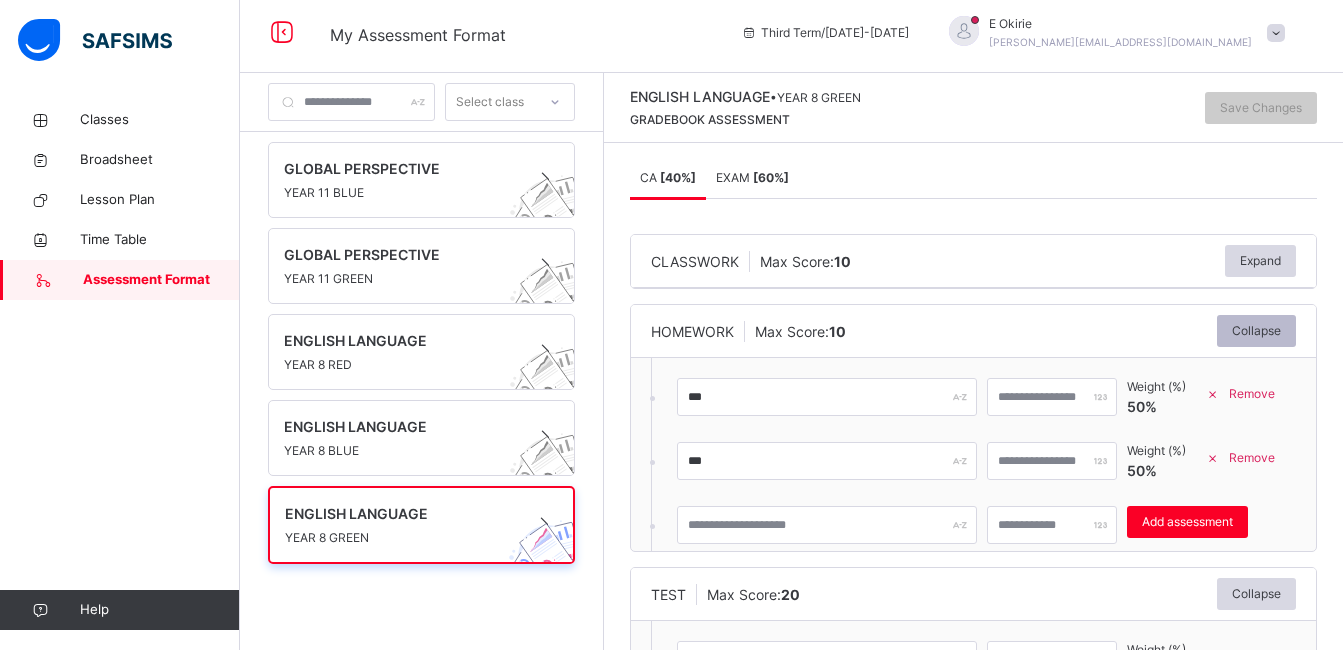 scroll, scrollTop: 0, scrollLeft: 0, axis: both 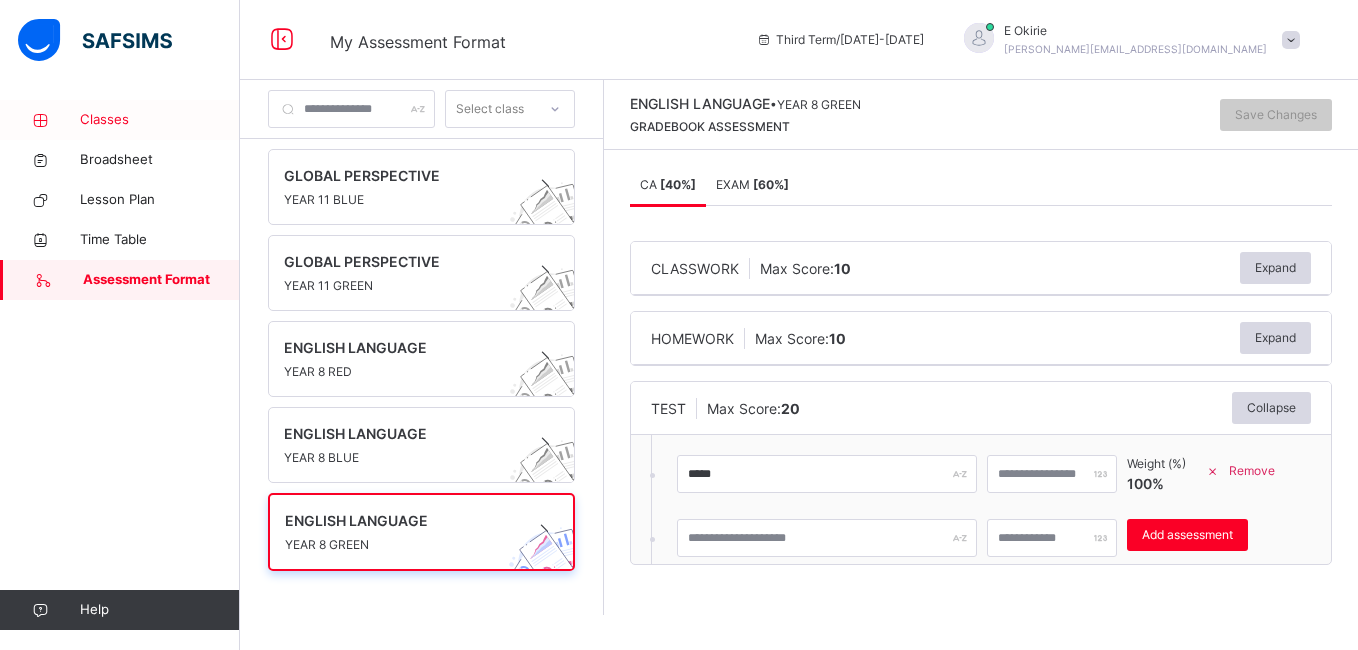 click on "Classes" at bounding box center [160, 120] 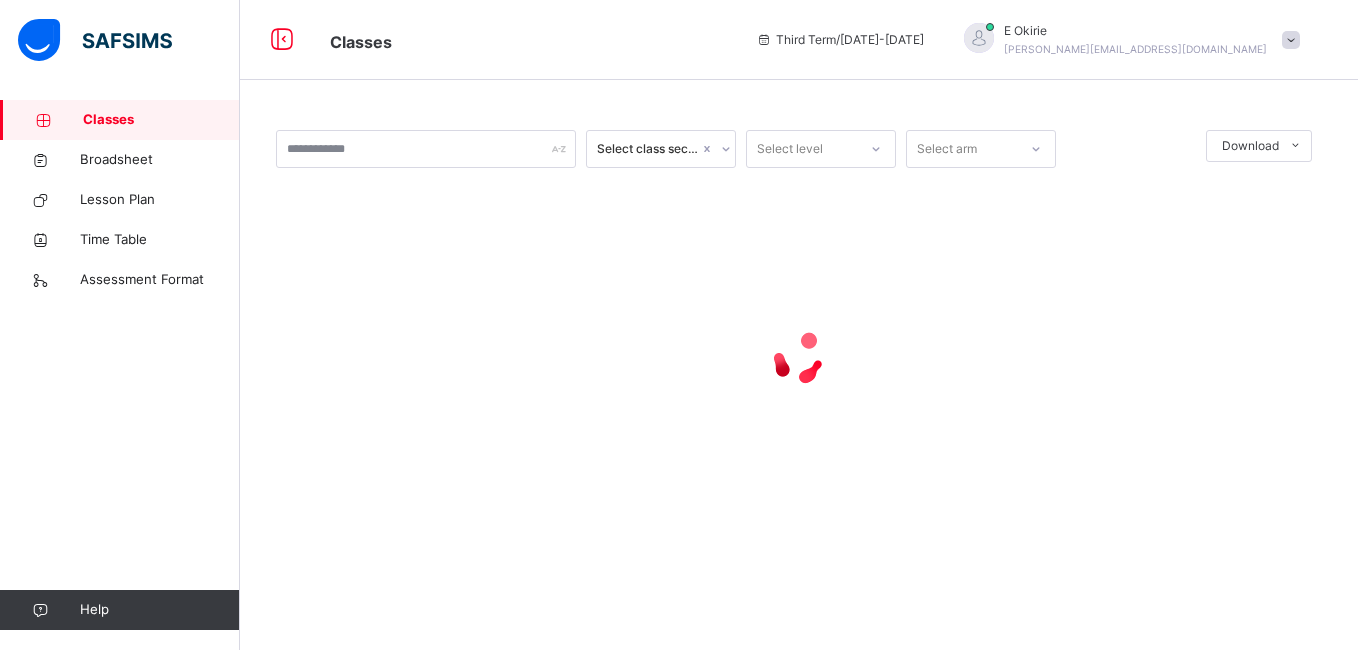click on "Classes" at bounding box center (161, 120) 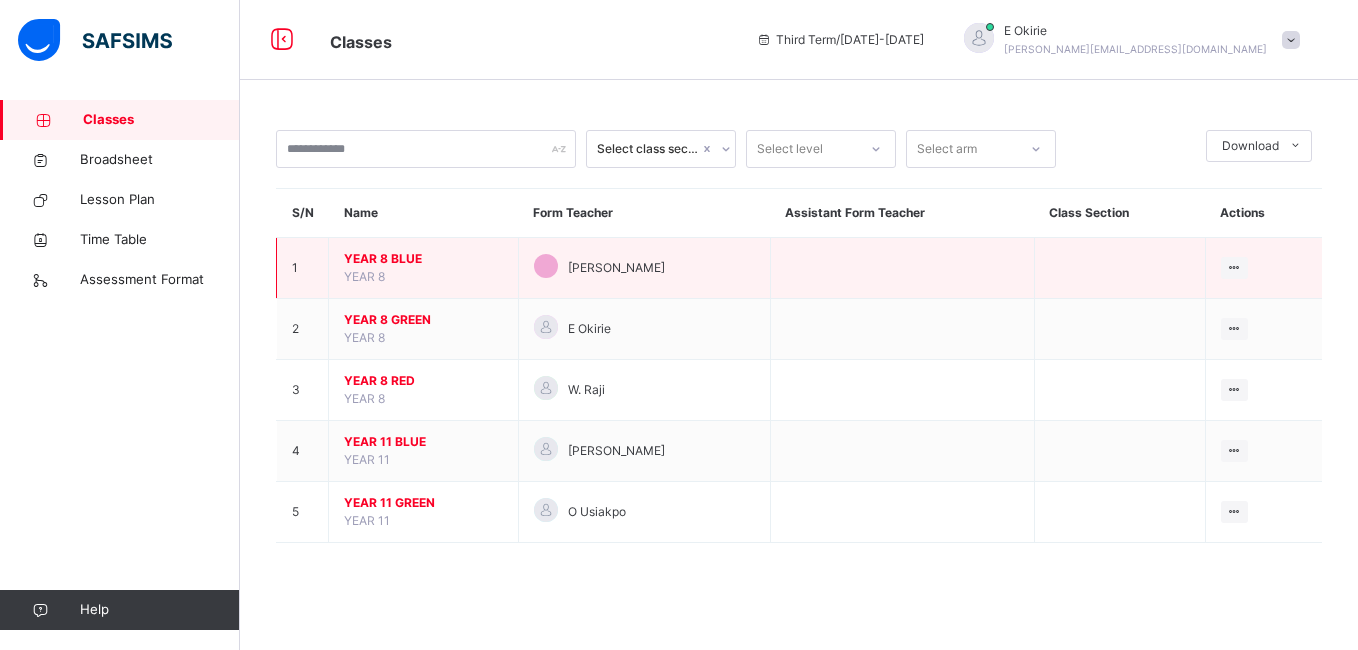 click on "YEAR 8   BLUE" at bounding box center [423, 259] 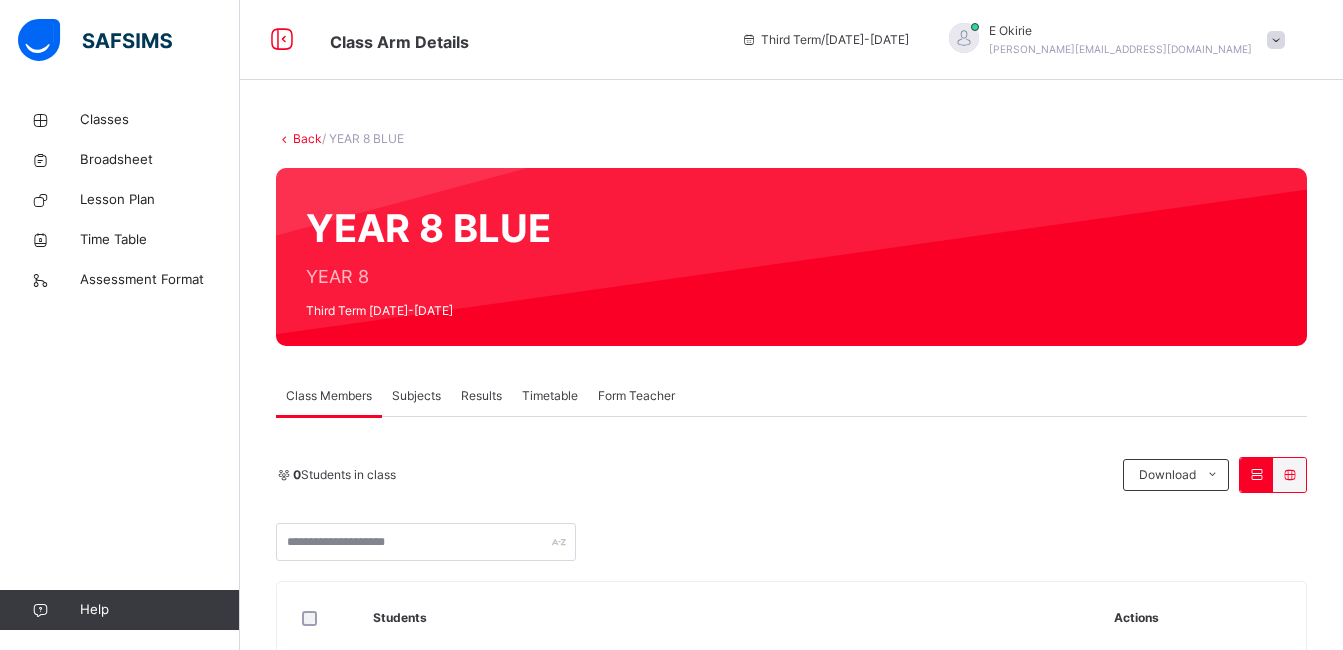 click on "Subjects" at bounding box center (416, 396) 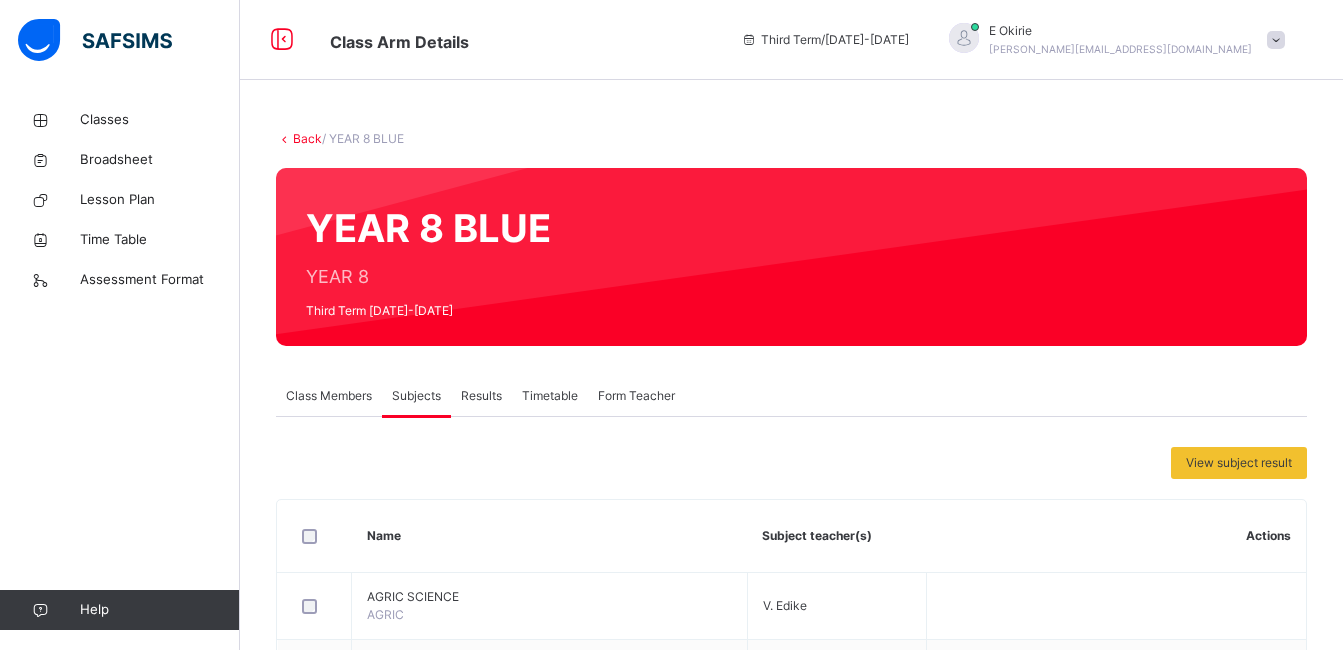 scroll, scrollTop: 568, scrollLeft: 0, axis: vertical 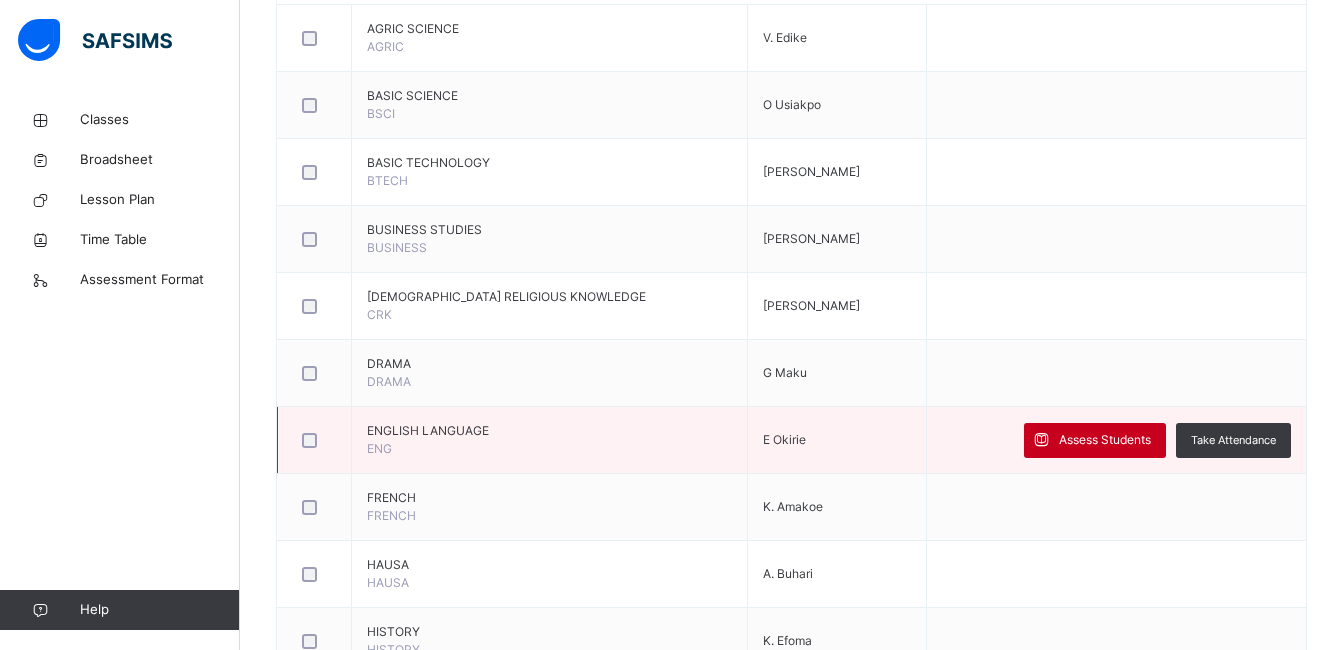 click on "Assess Students" at bounding box center (1105, 440) 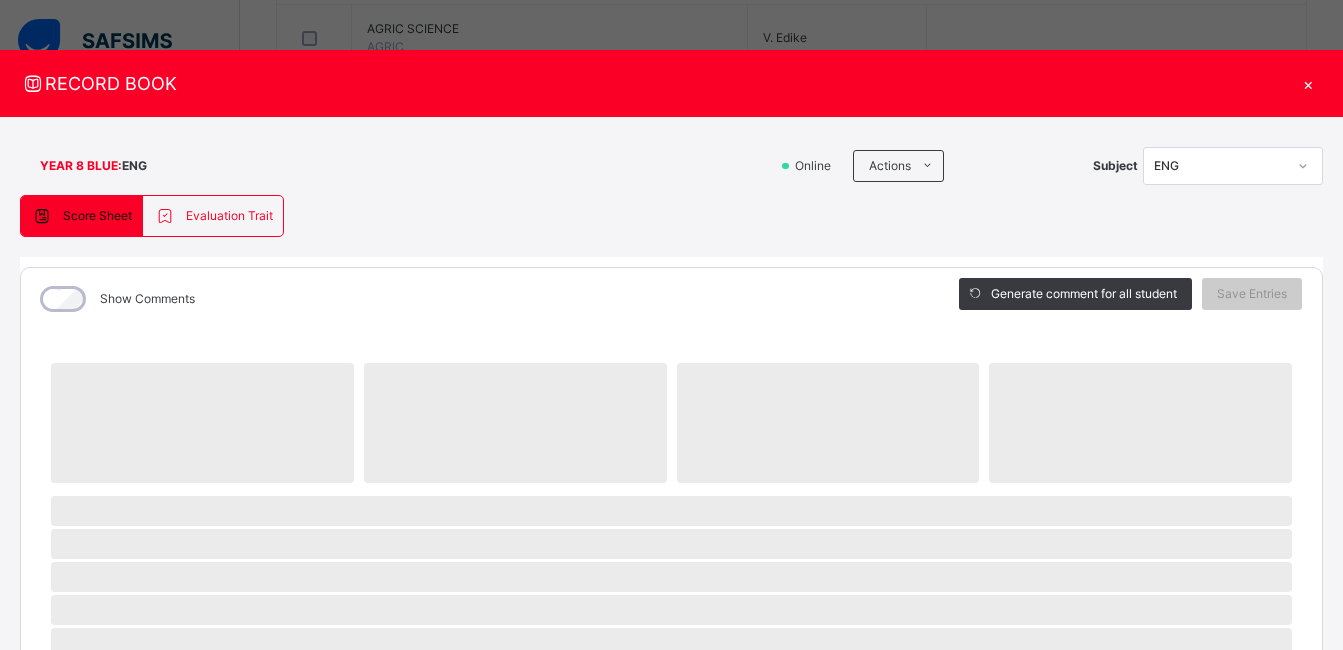 scroll, scrollTop: 569, scrollLeft: 0, axis: vertical 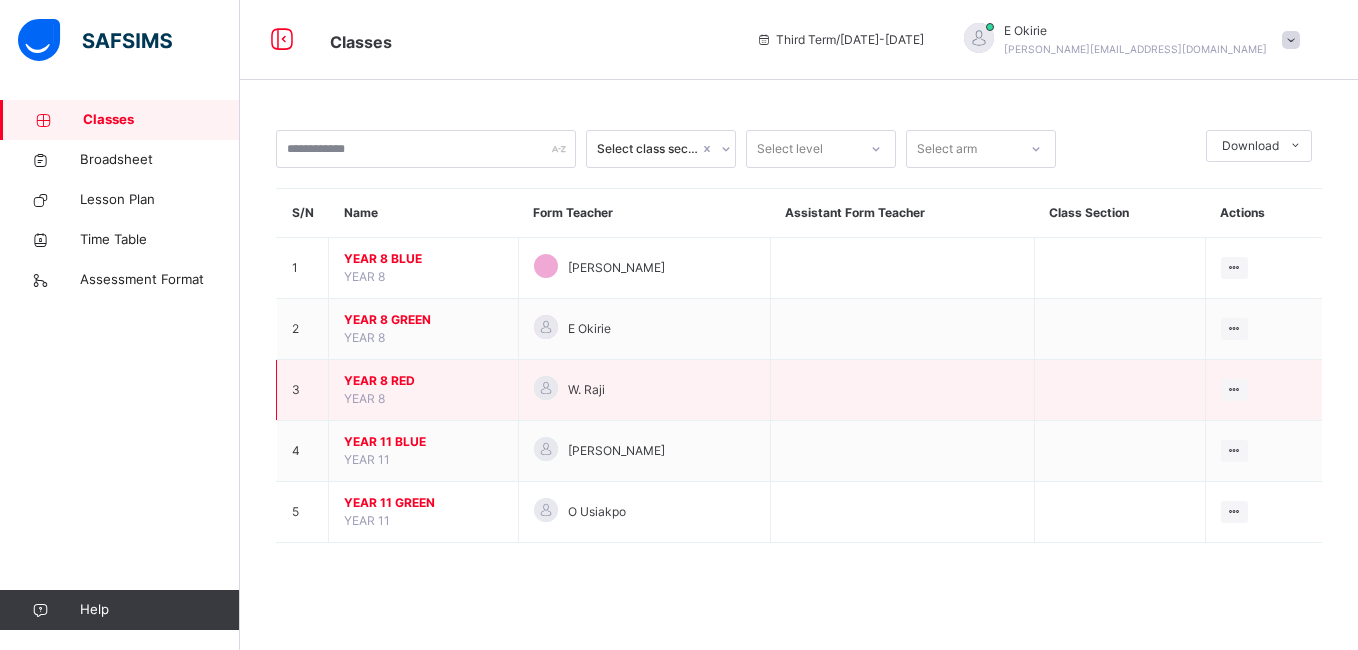 click on "YEAR 8   RED" at bounding box center (423, 381) 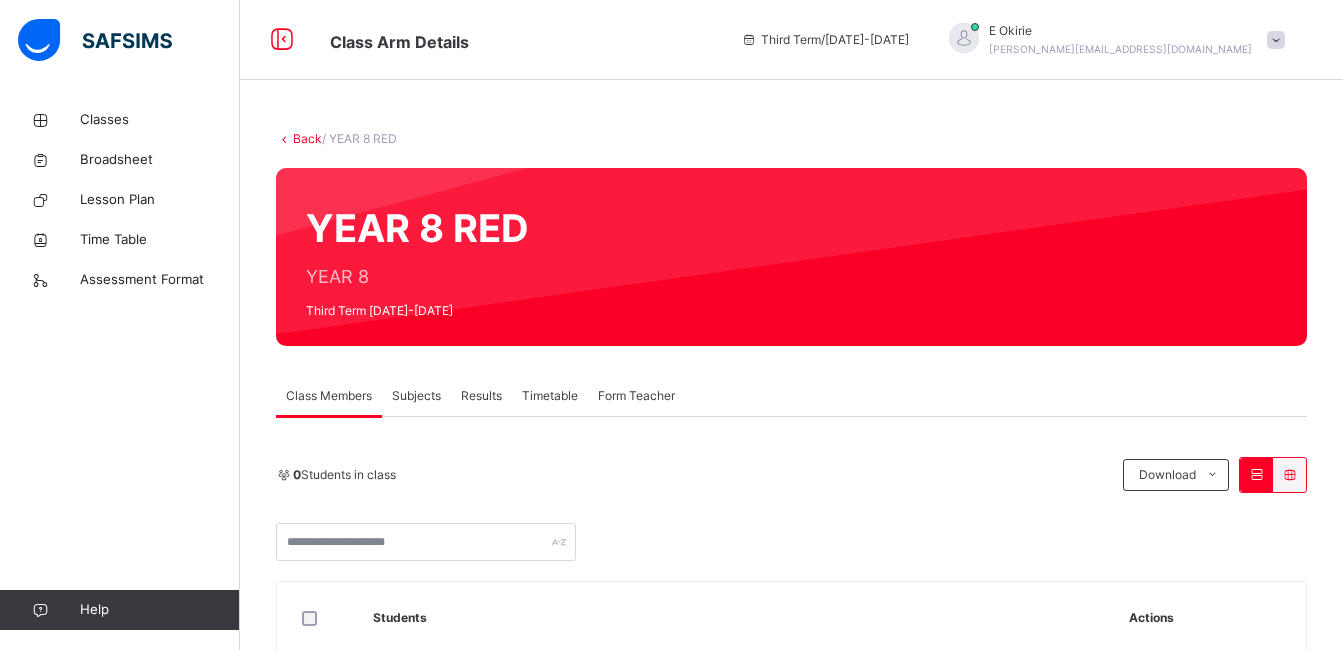 click on "Subjects" at bounding box center [416, 396] 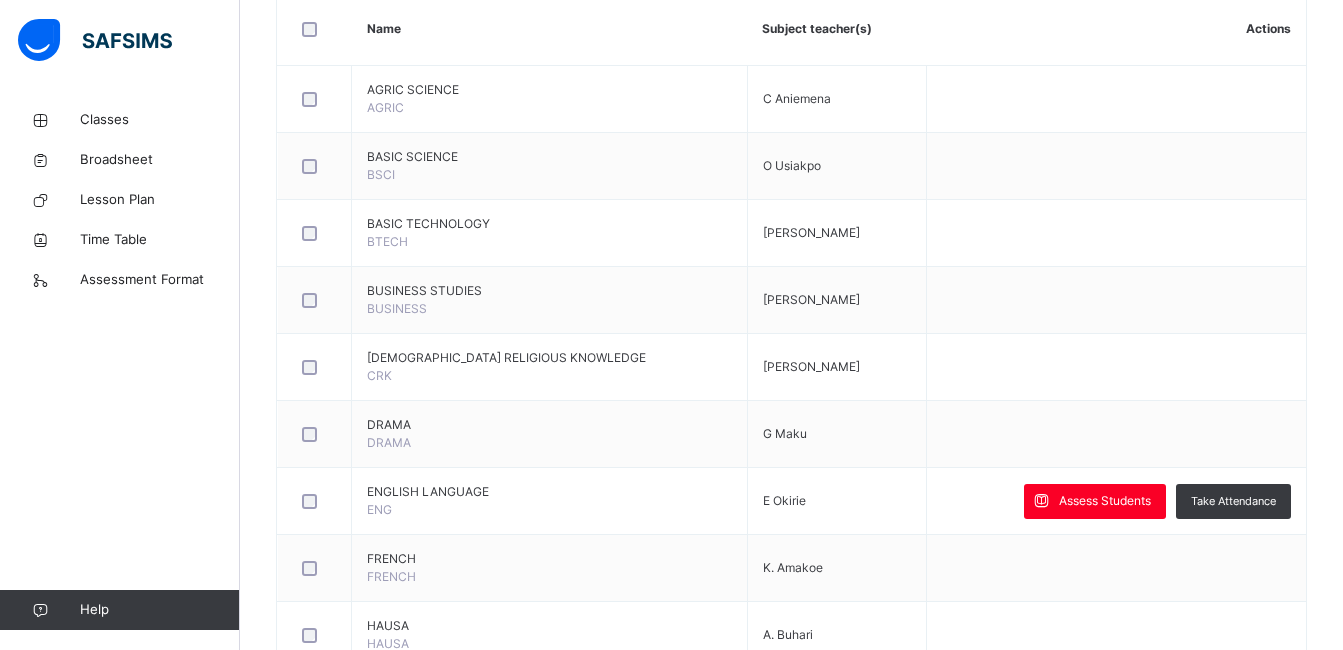 scroll, scrollTop: 546, scrollLeft: 0, axis: vertical 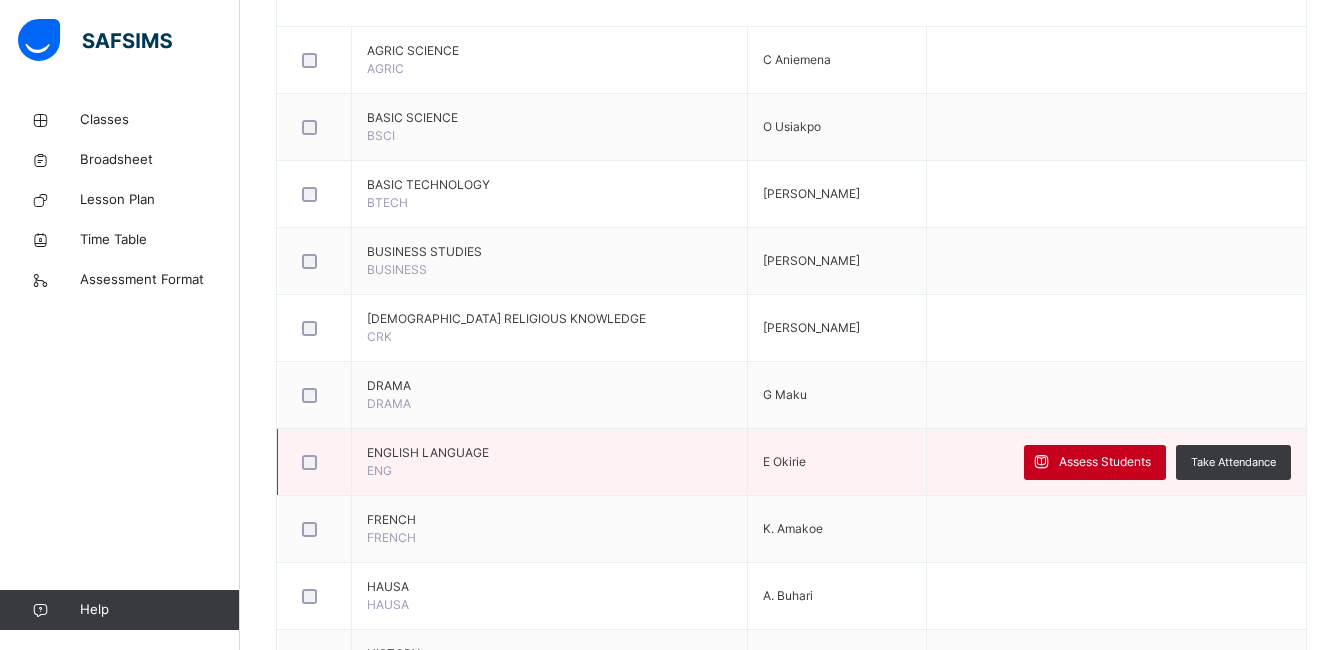 click on "Assess Students" at bounding box center (1105, 462) 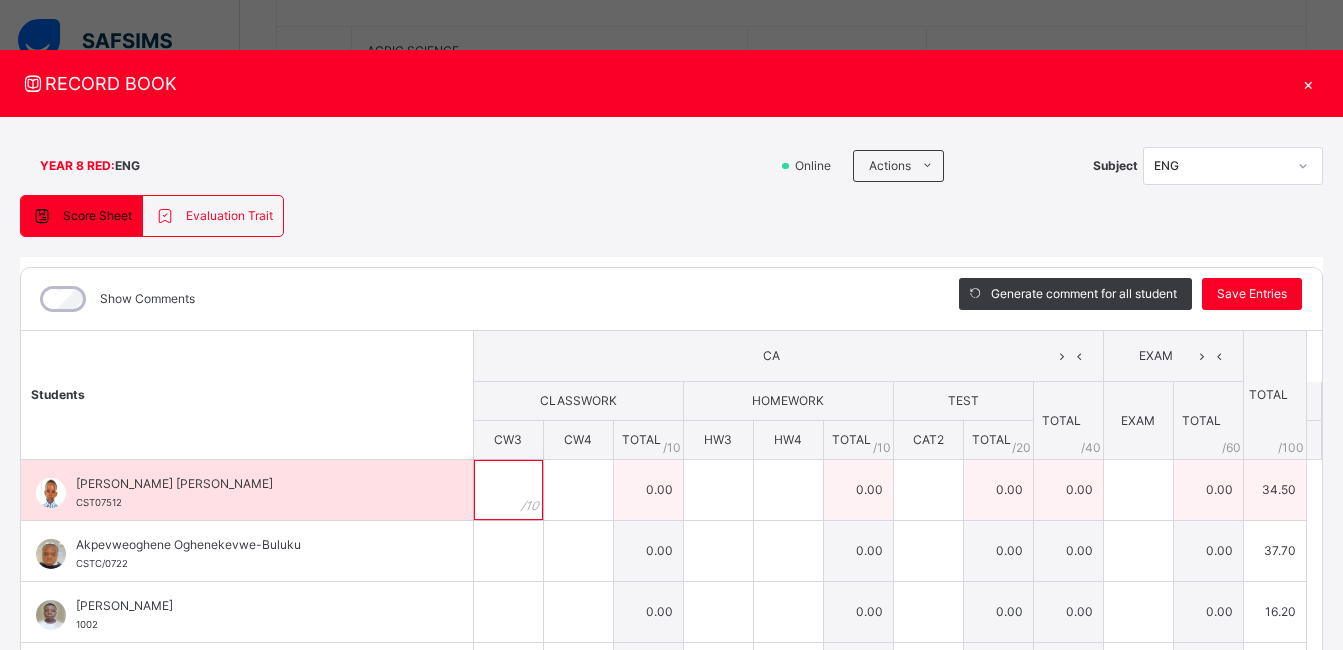 click at bounding box center [508, 490] 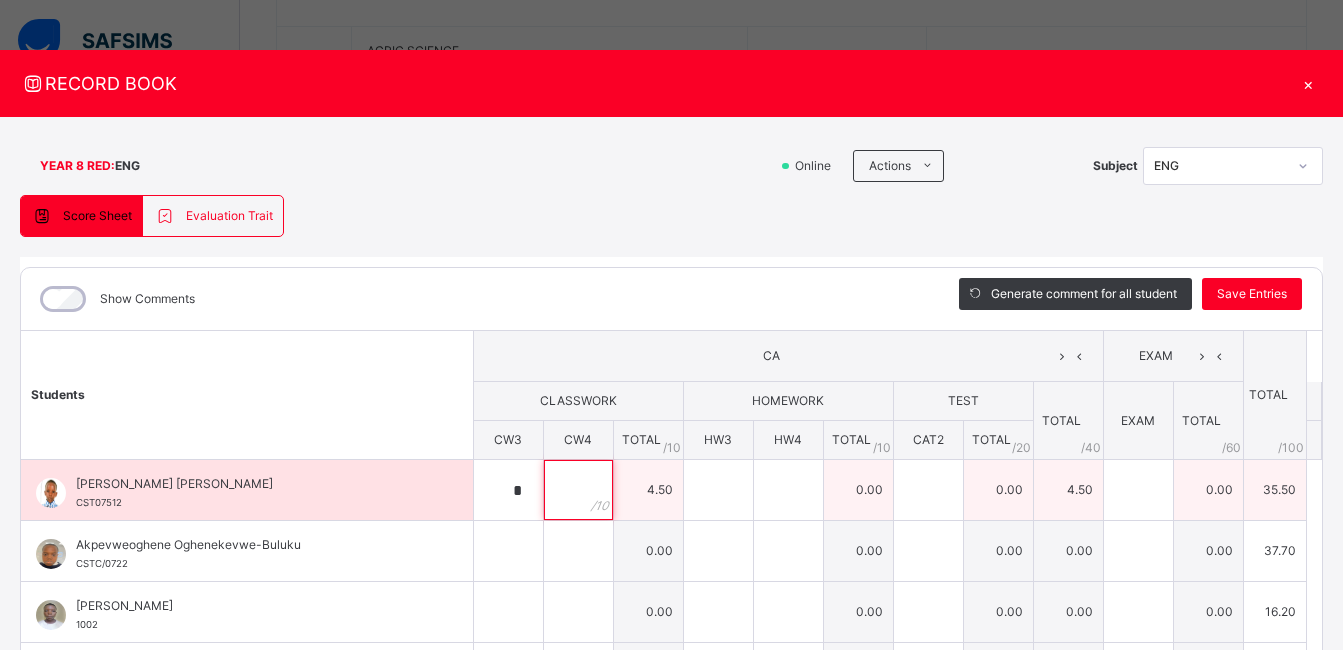 click at bounding box center [578, 490] 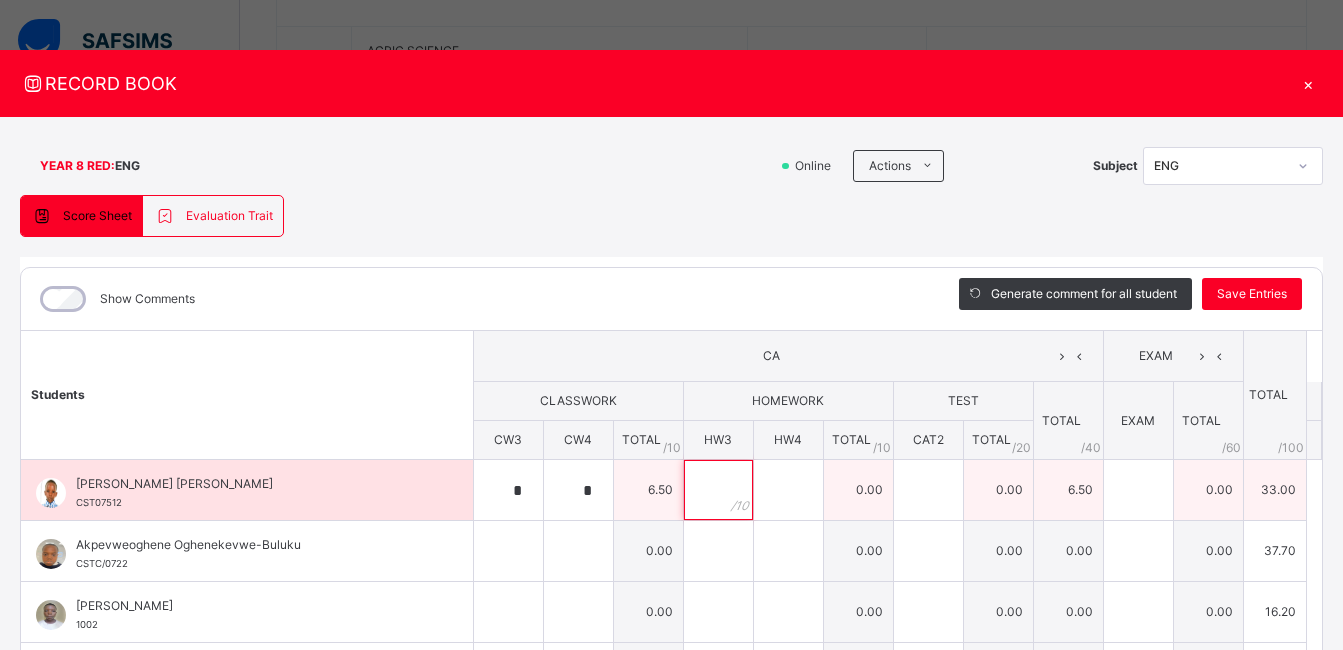 click at bounding box center [718, 490] 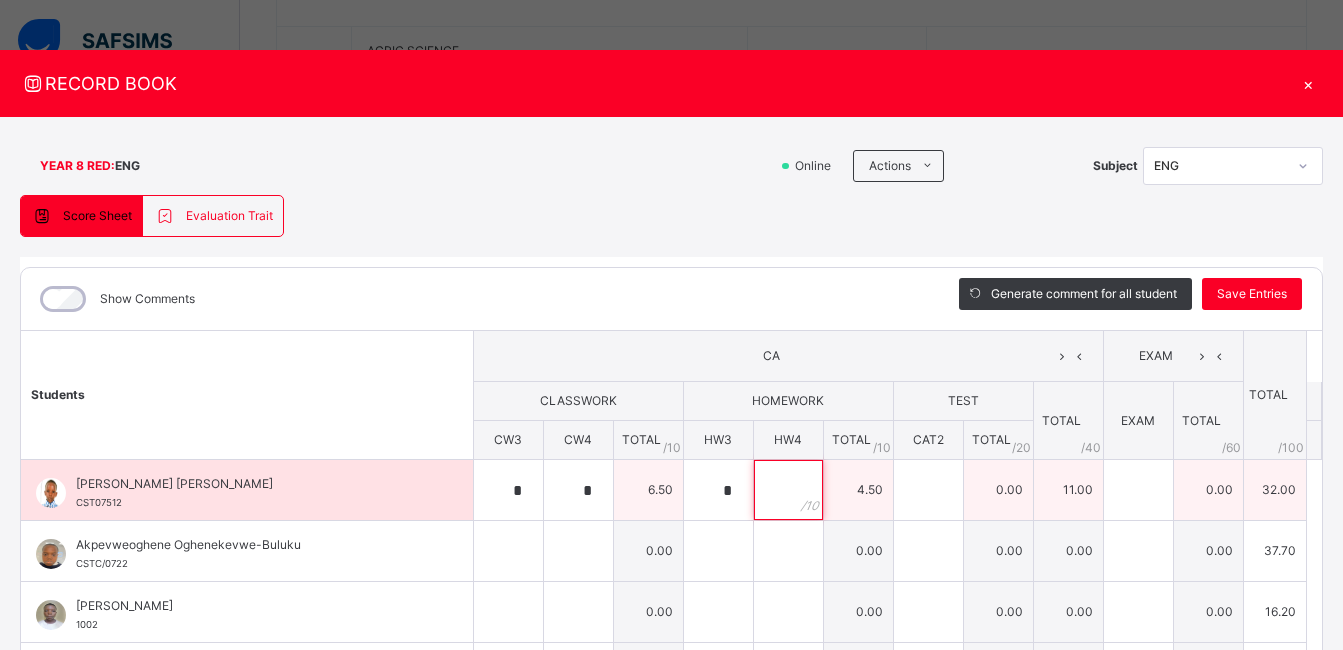 click at bounding box center [788, 490] 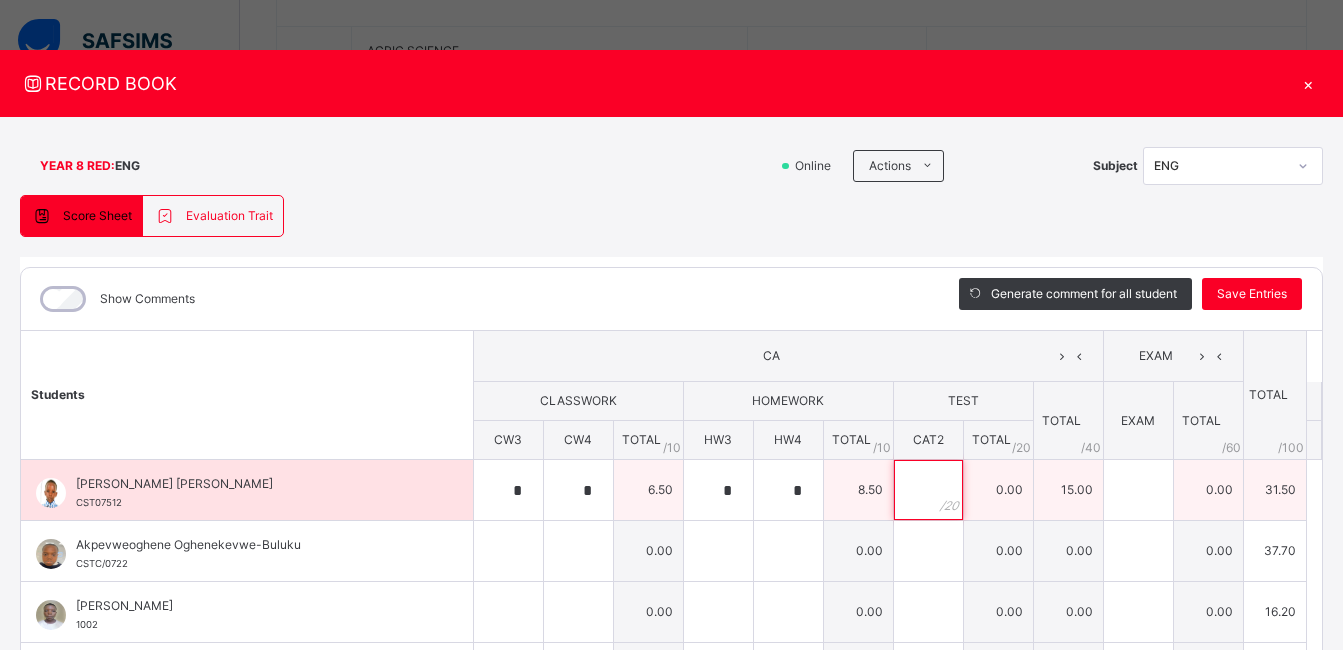 click at bounding box center (928, 490) 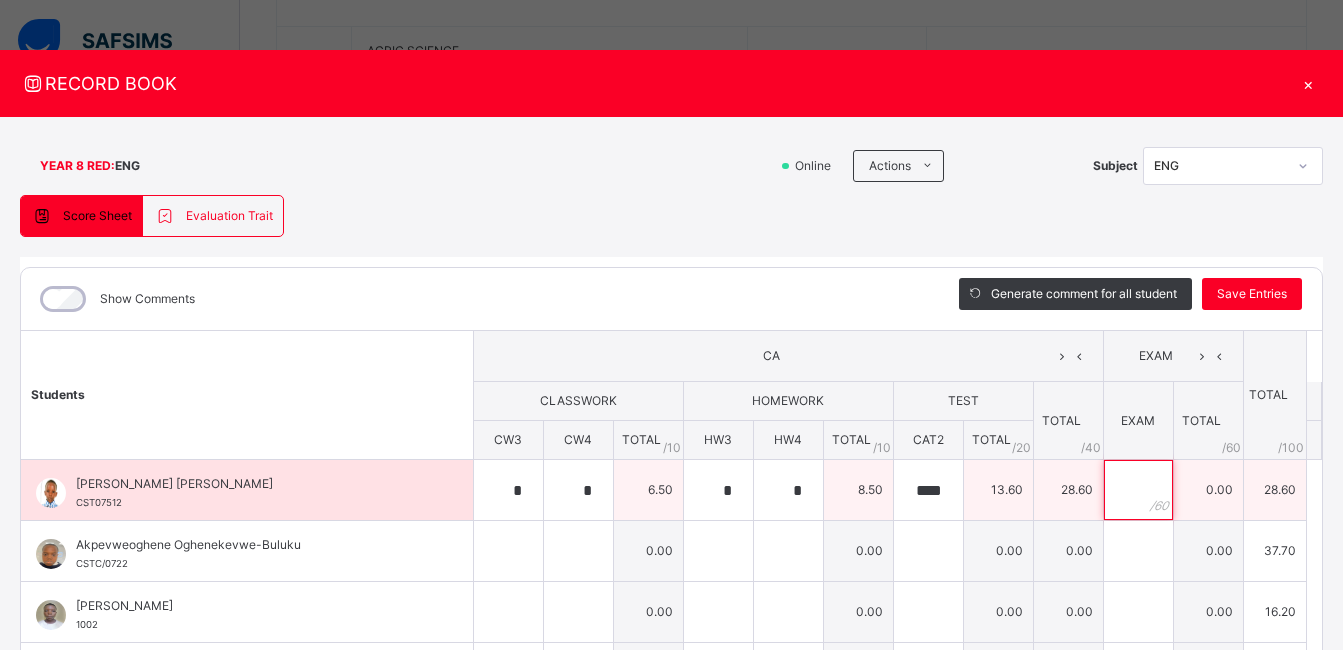 click at bounding box center (1138, 490) 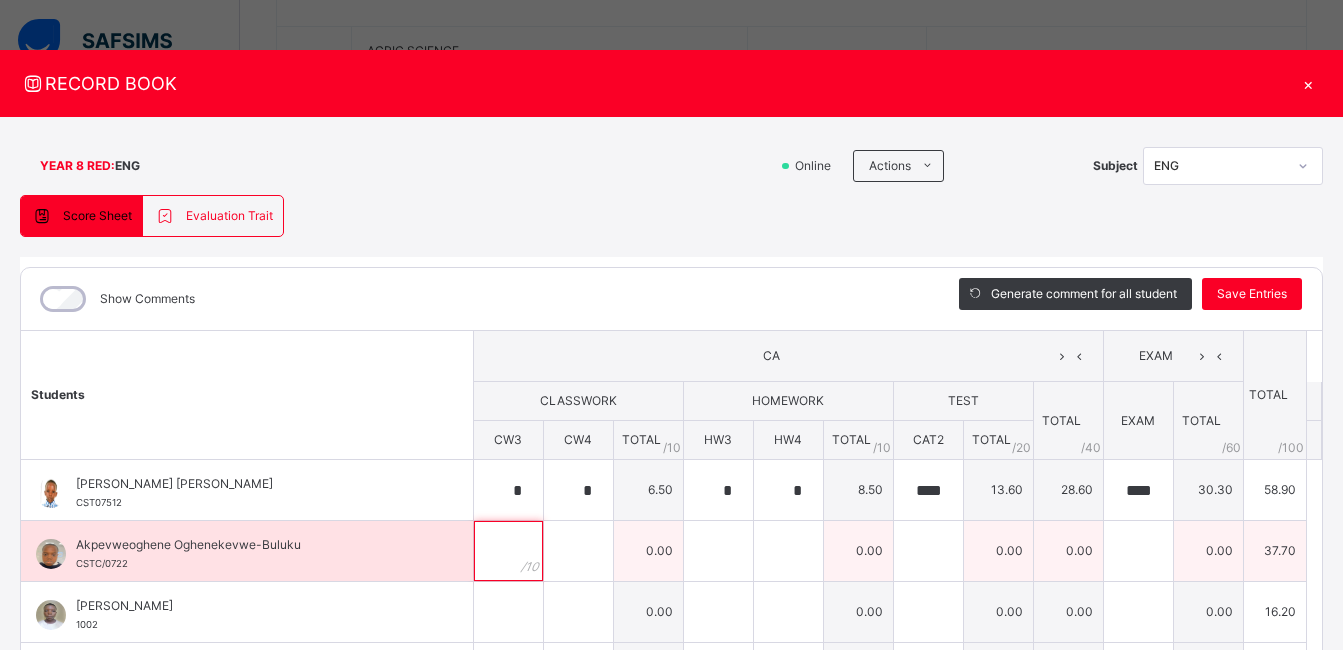 click at bounding box center [508, 551] 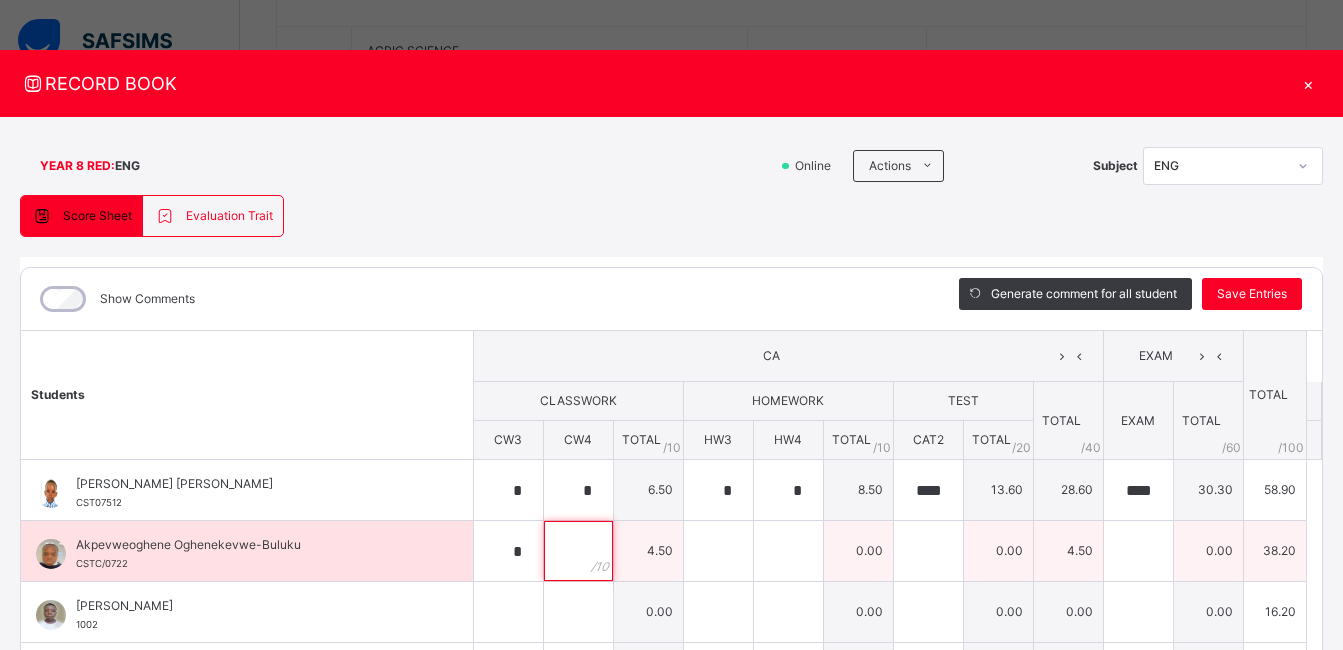 click at bounding box center (578, 551) 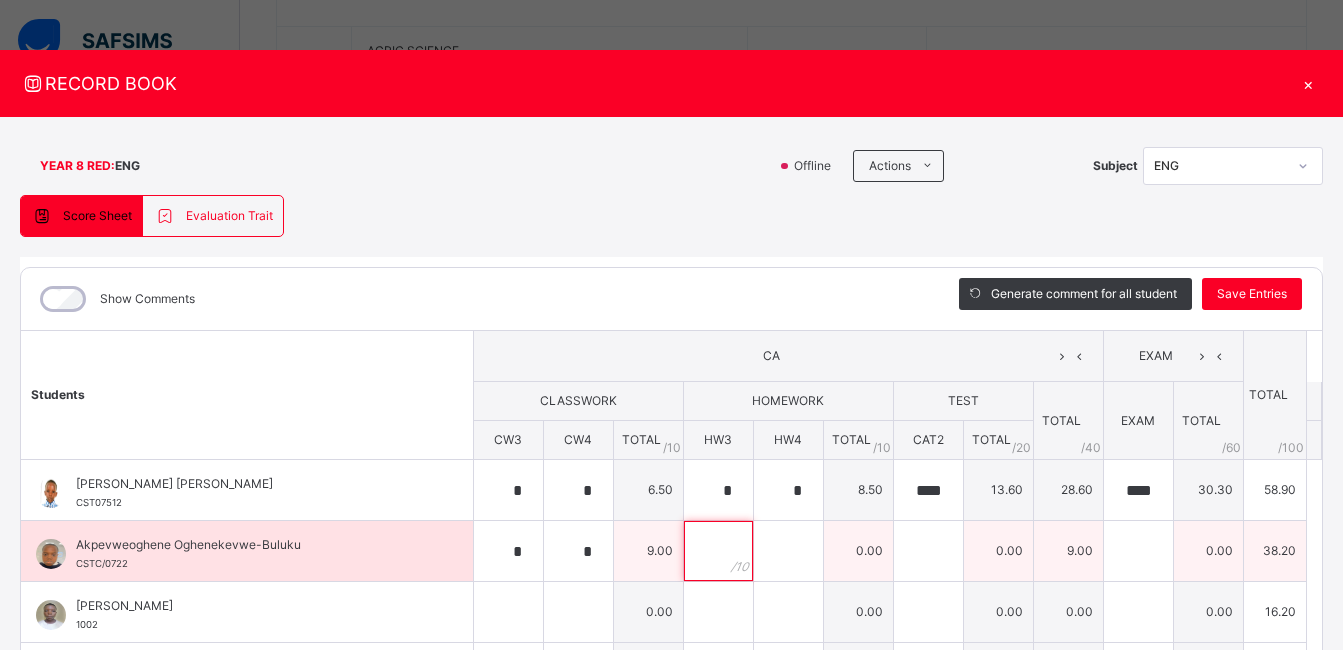 click at bounding box center [718, 551] 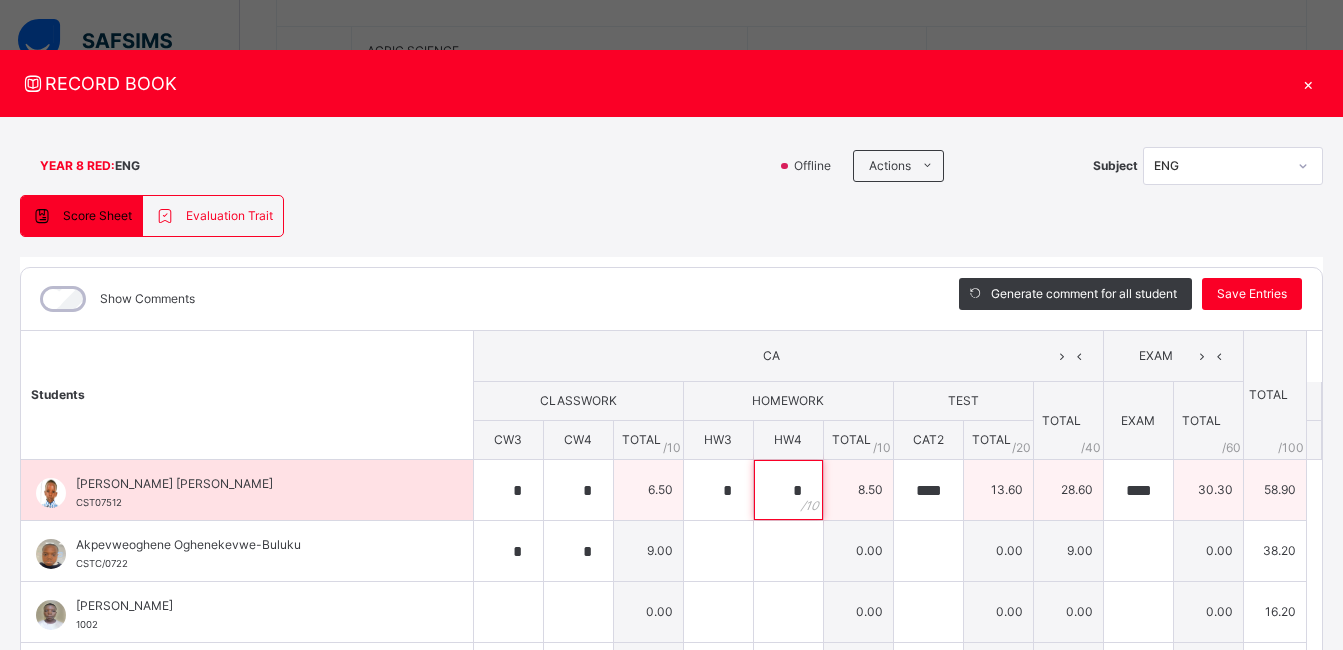 click on "*" at bounding box center (788, 490) 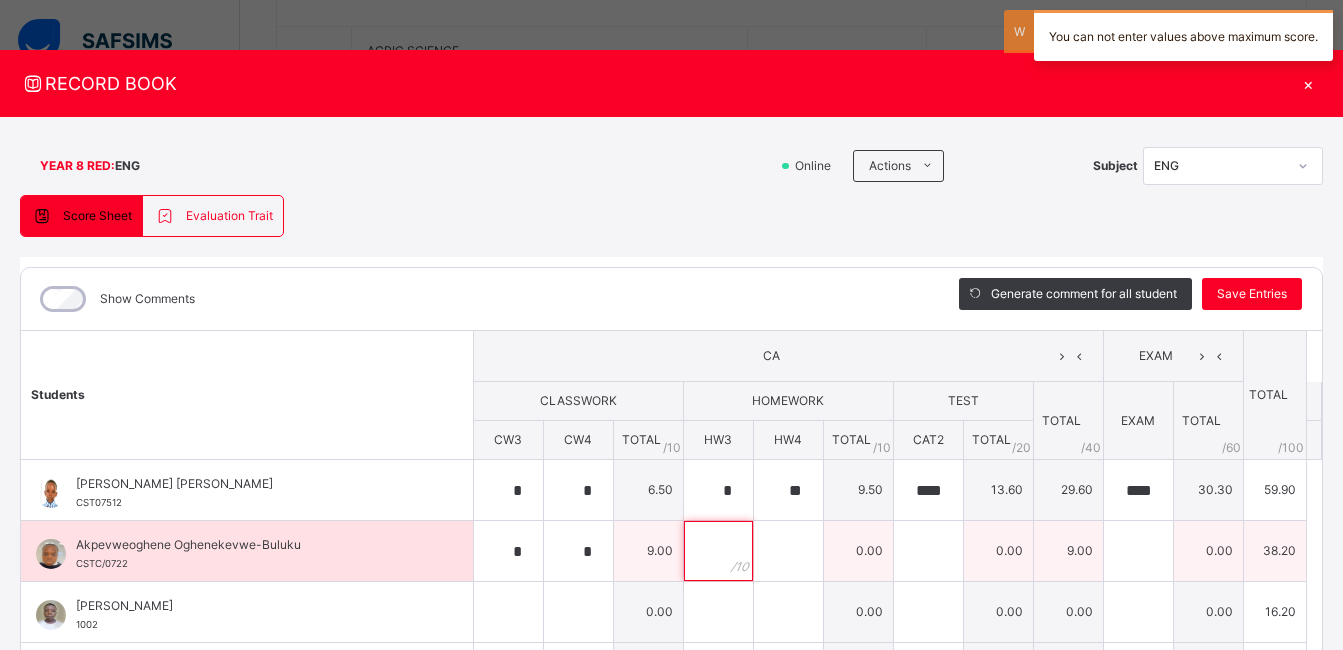 click at bounding box center (718, 551) 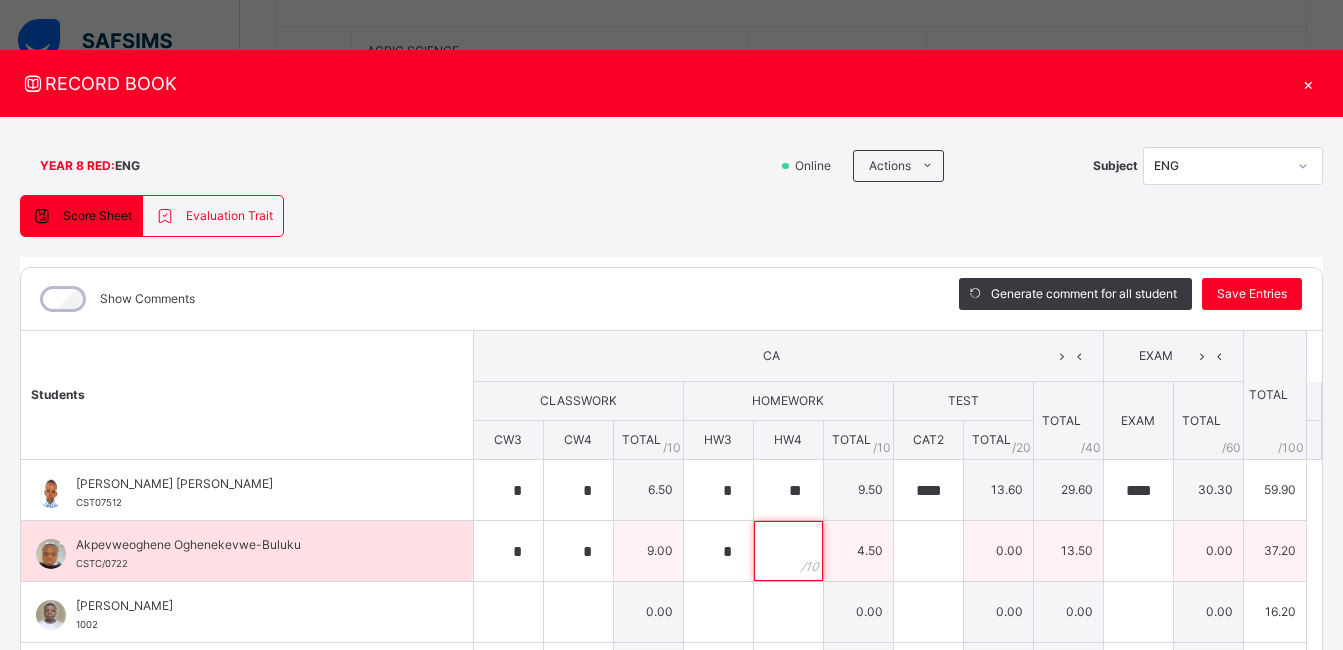 click at bounding box center (788, 551) 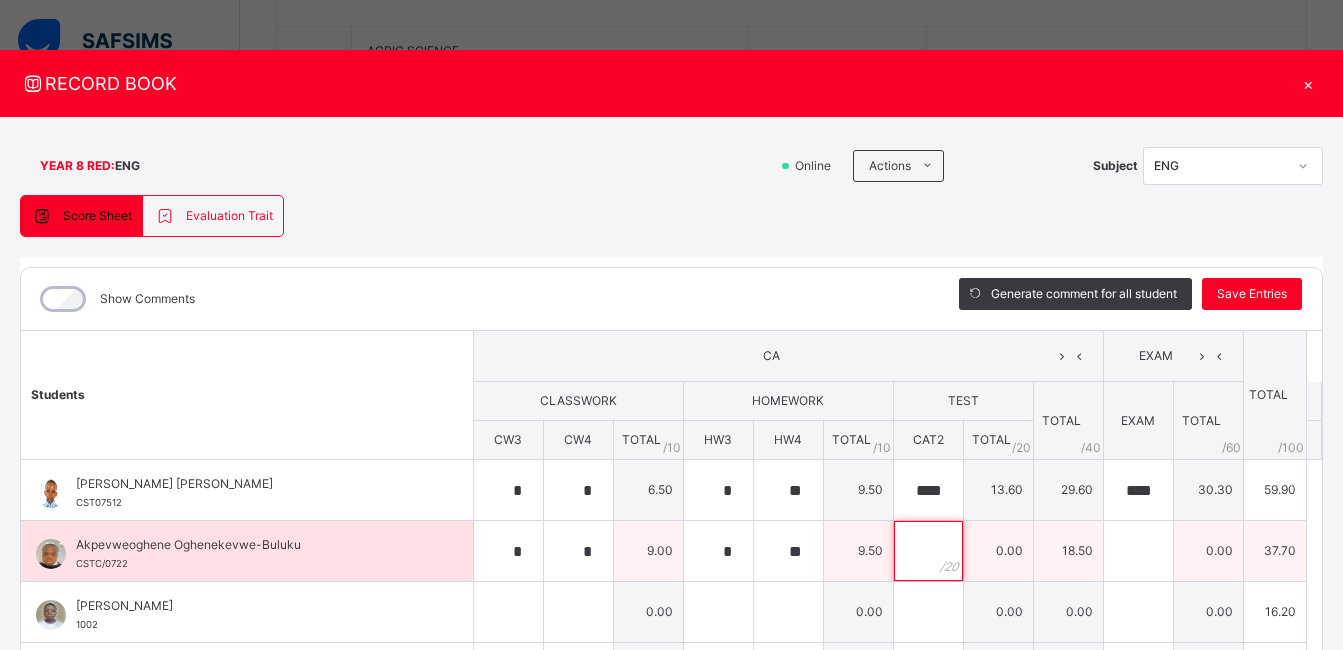 click at bounding box center (928, 551) 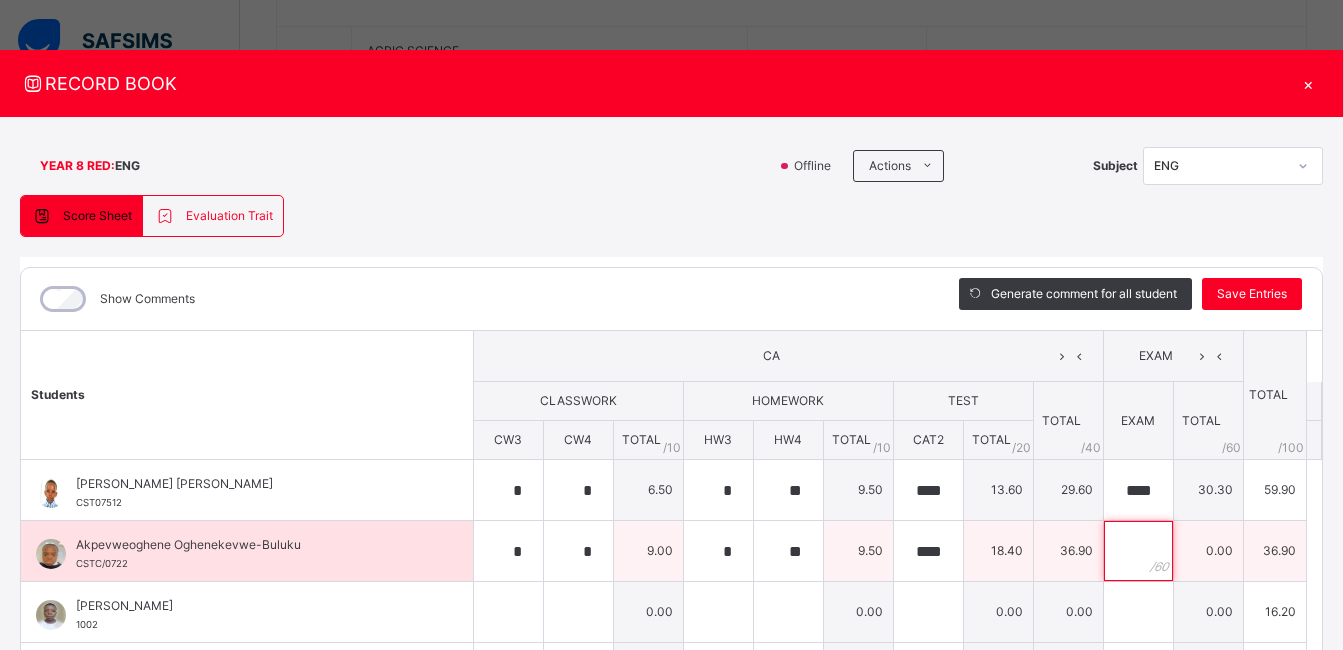 click at bounding box center [1138, 551] 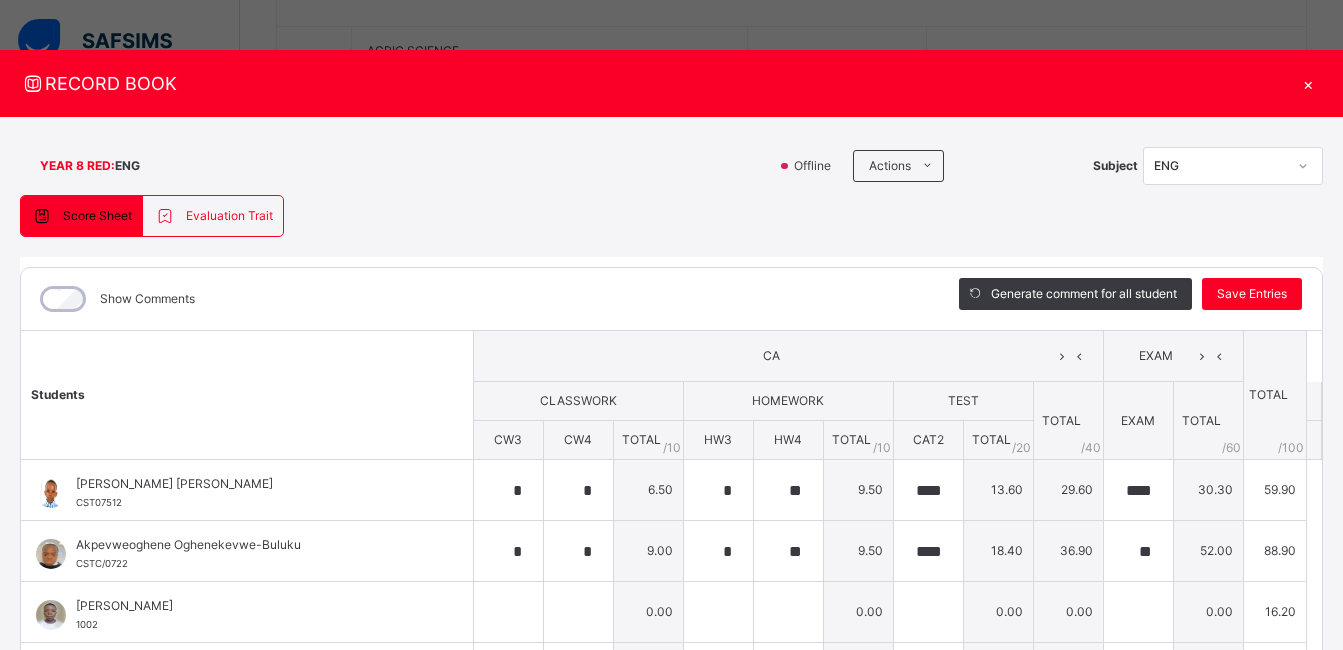 click on "Show Comments" at bounding box center [115, 299] 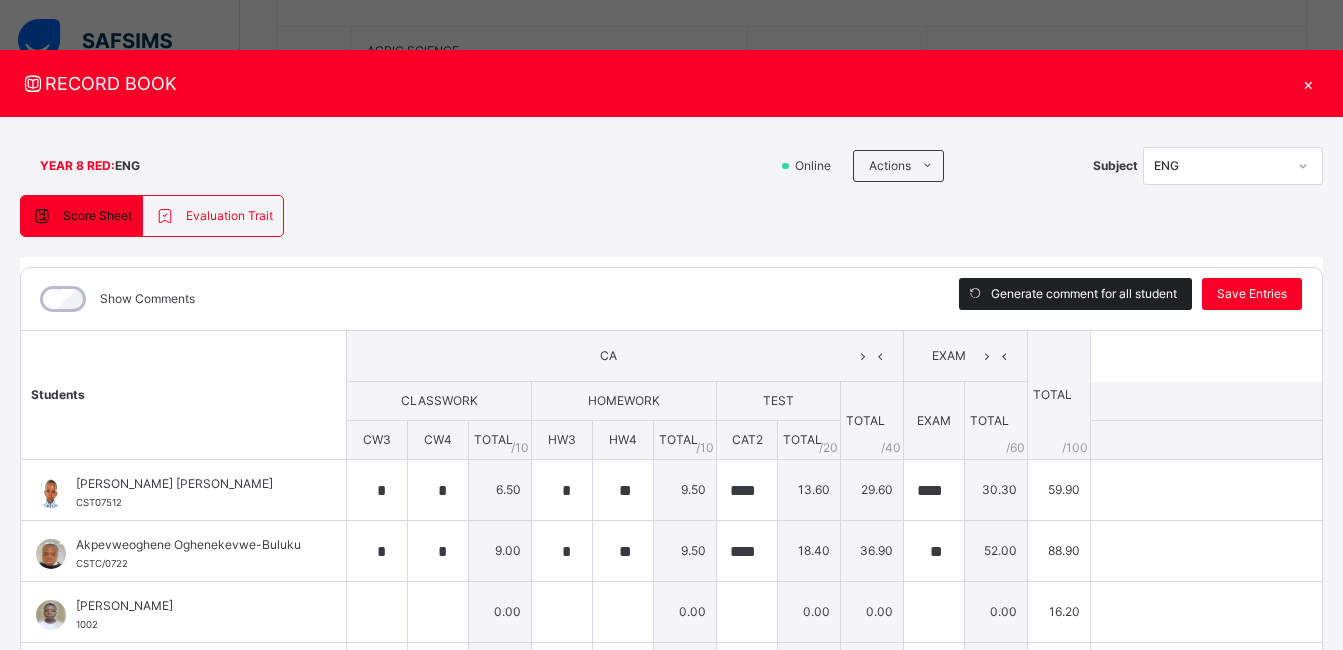 click on "Generate comment for all student" at bounding box center [1084, 294] 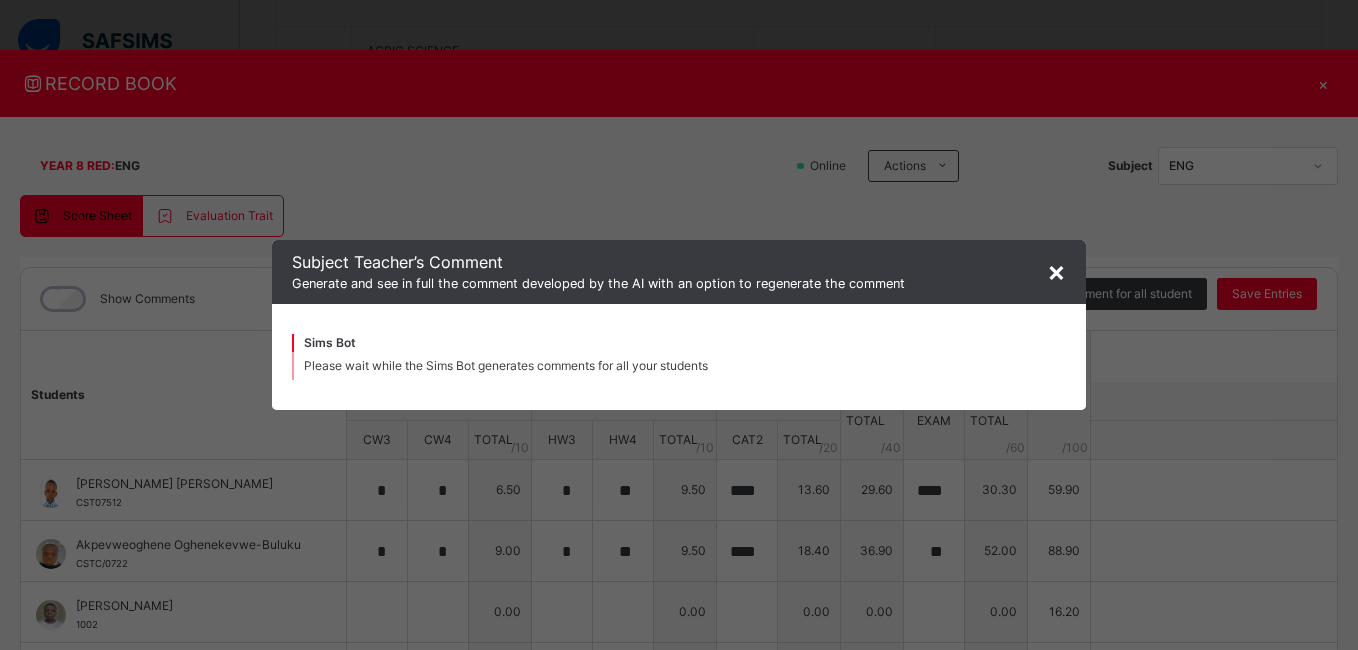 click on "×" at bounding box center [1056, 271] 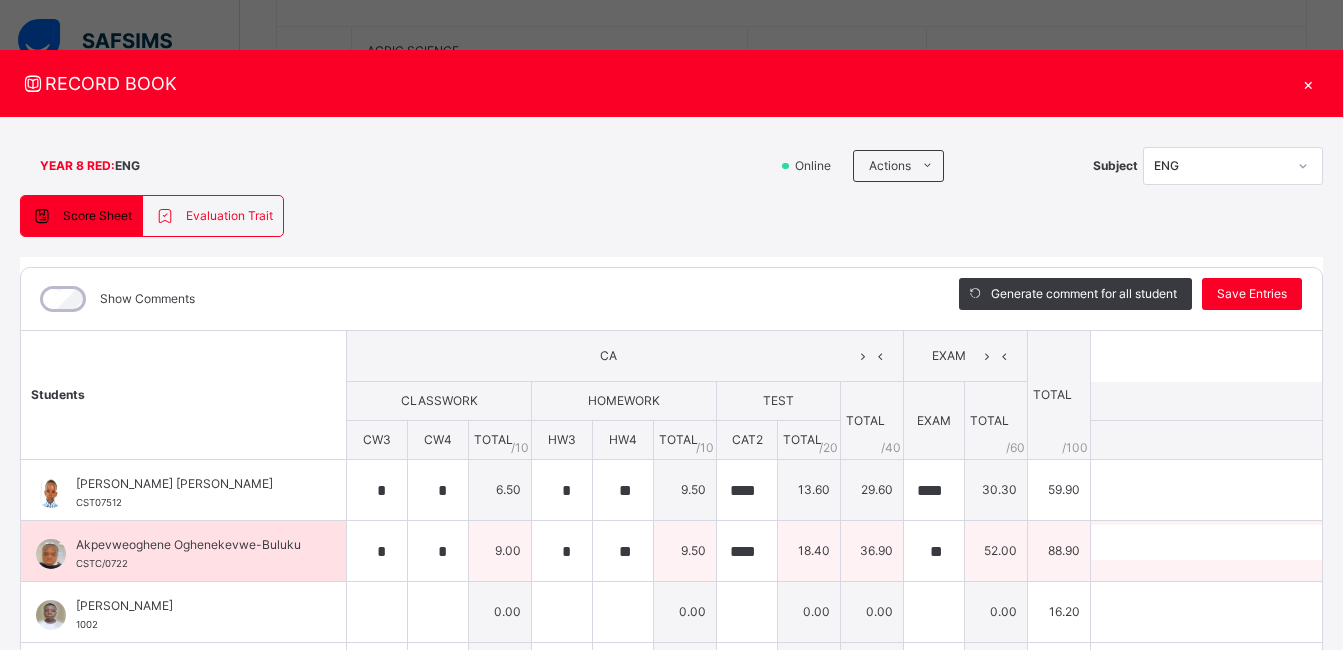 click on "Generate comment 0 / 250" at bounding box center [1244, 551] 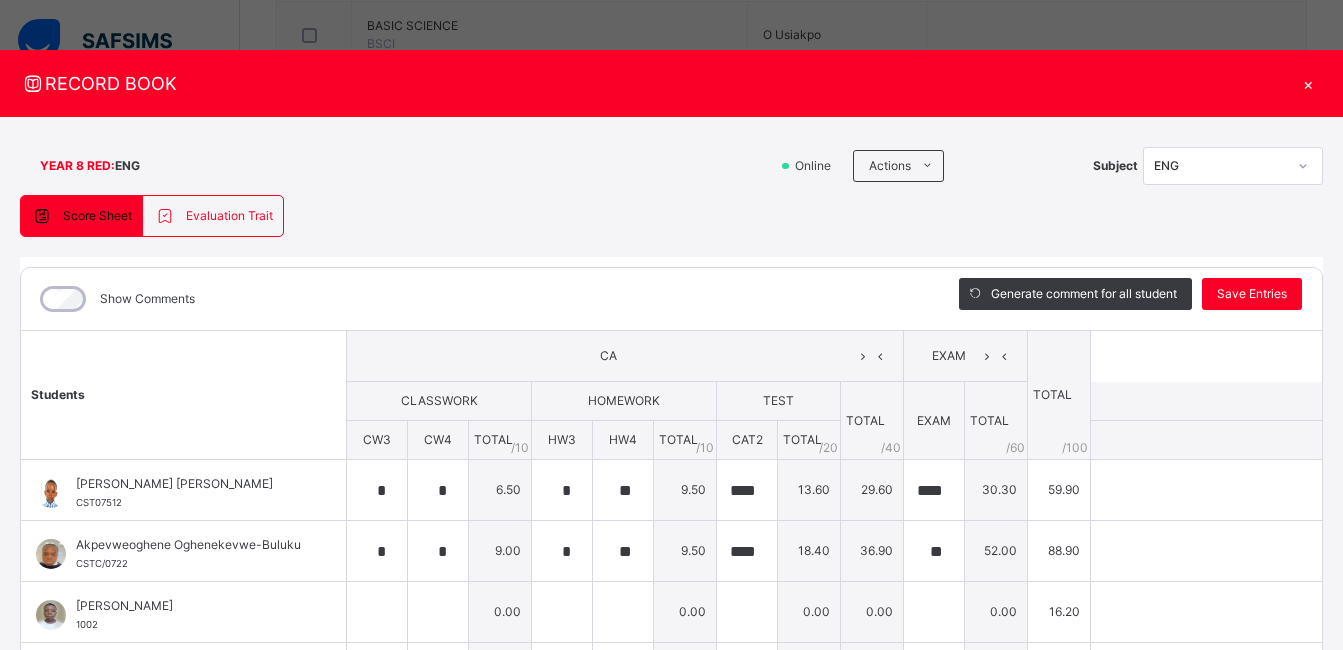 scroll, scrollTop: 666, scrollLeft: 0, axis: vertical 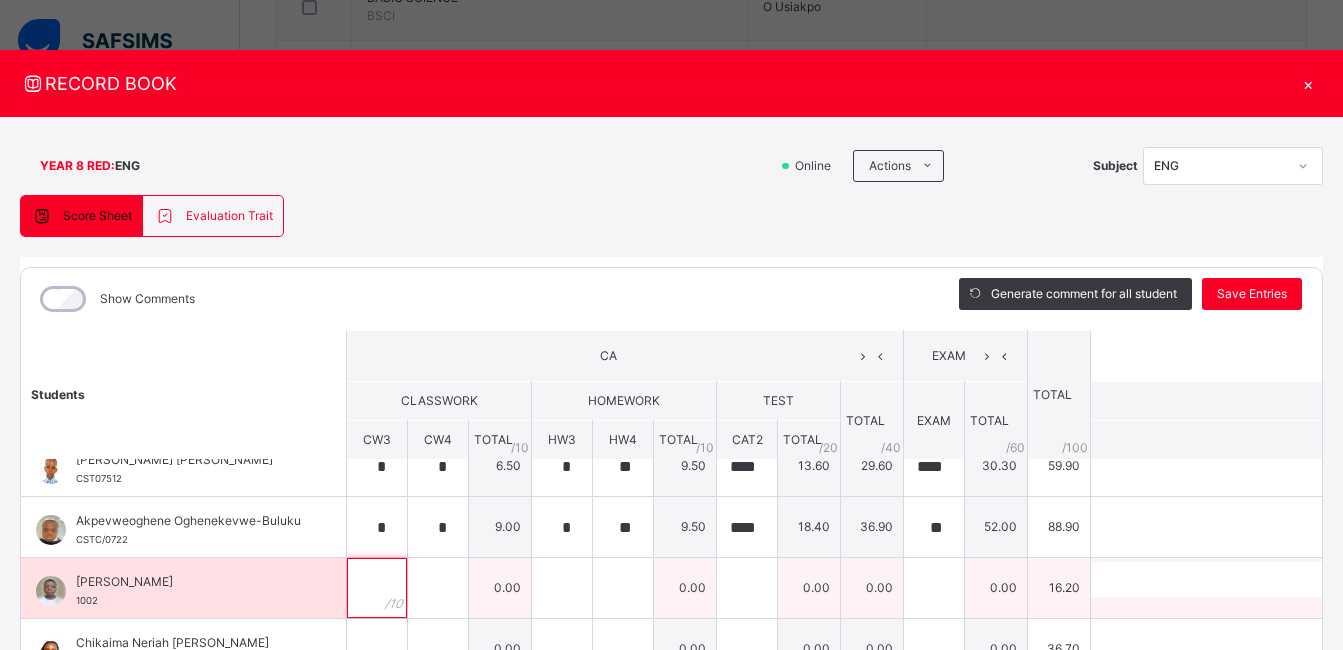 click at bounding box center (377, 588) 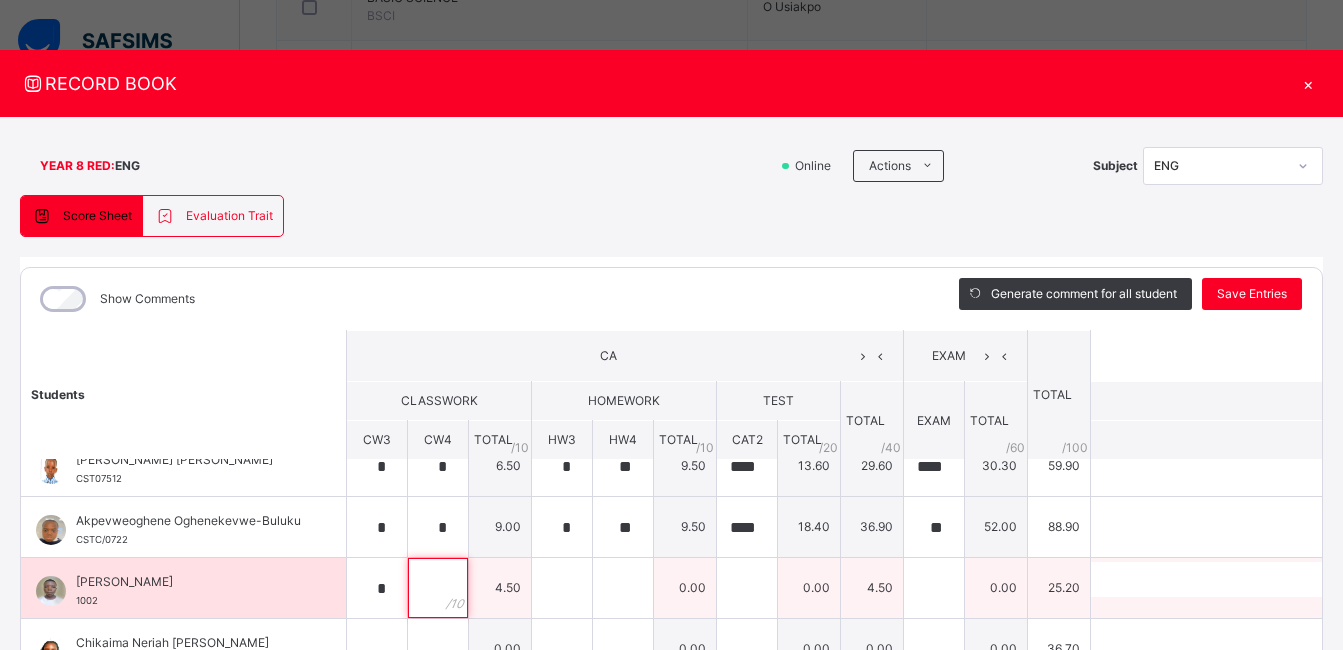click at bounding box center (438, 588) 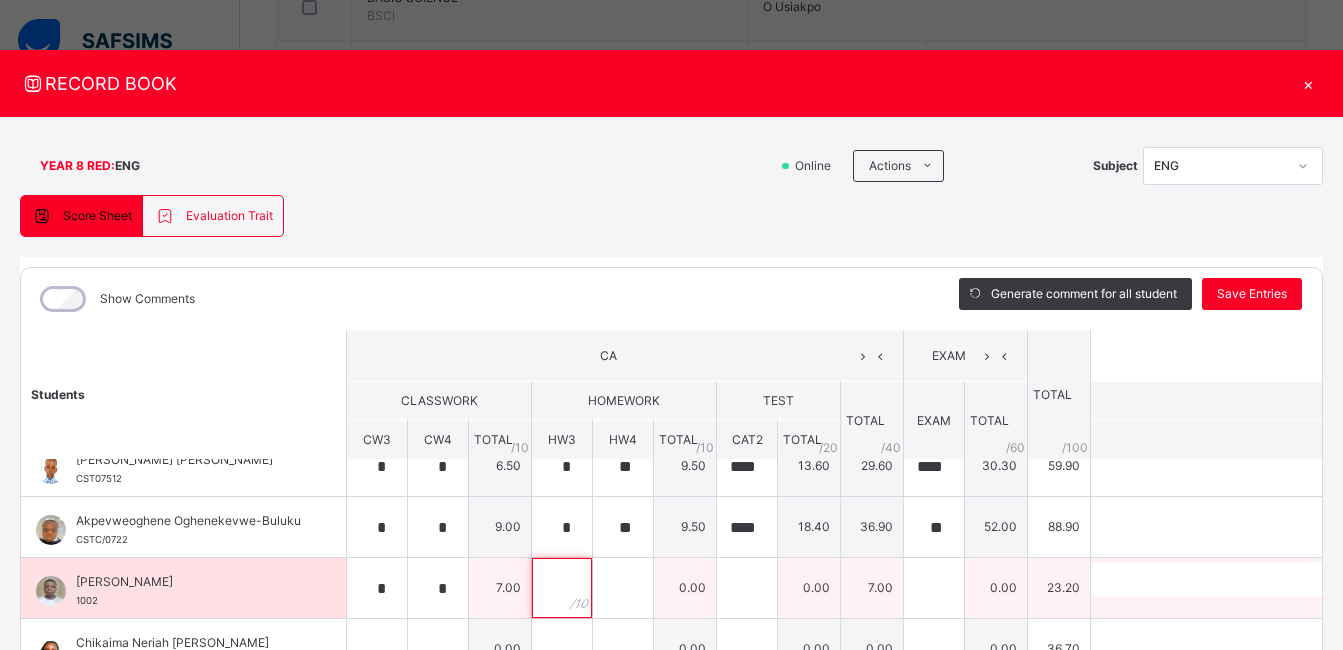 click at bounding box center (562, 588) 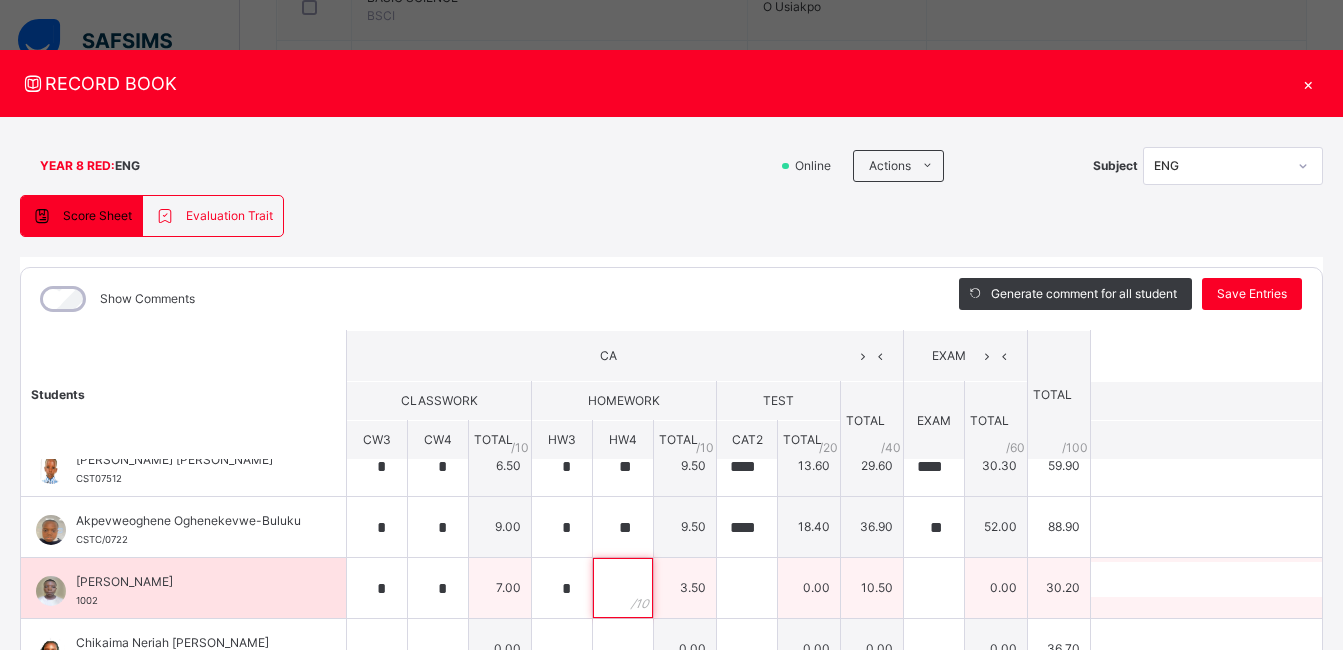 click at bounding box center (623, 588) 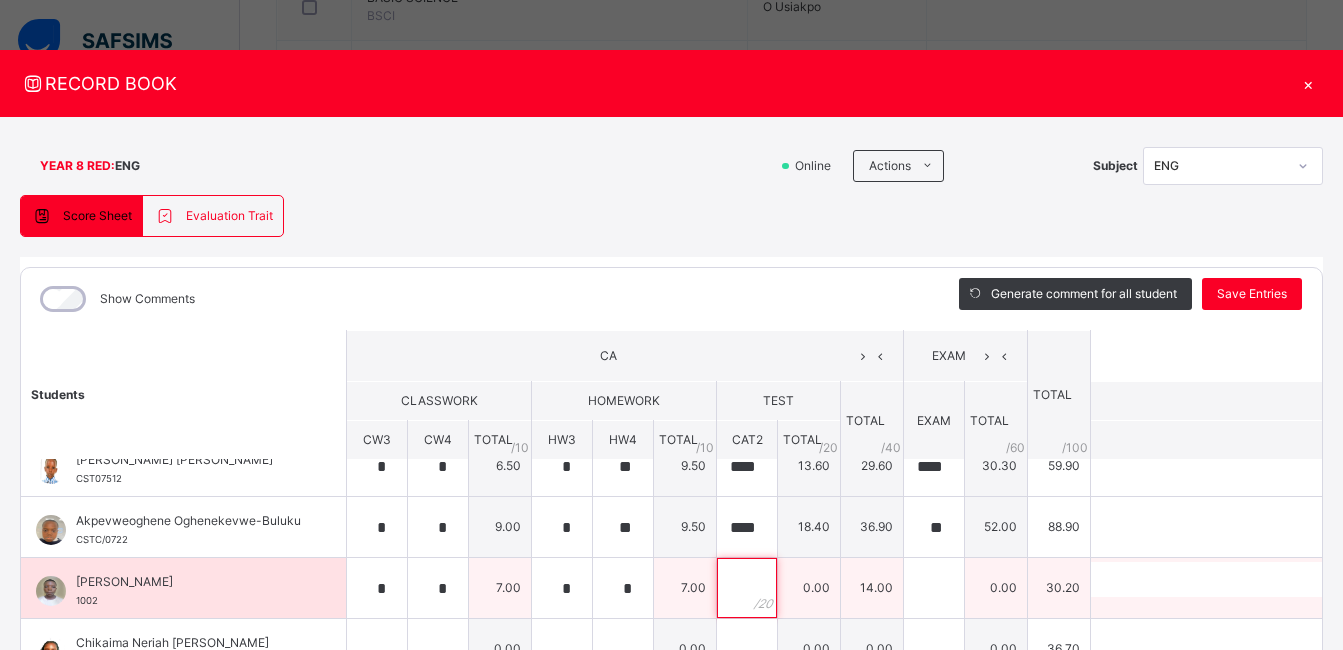 click at bounding box center [747, 588] 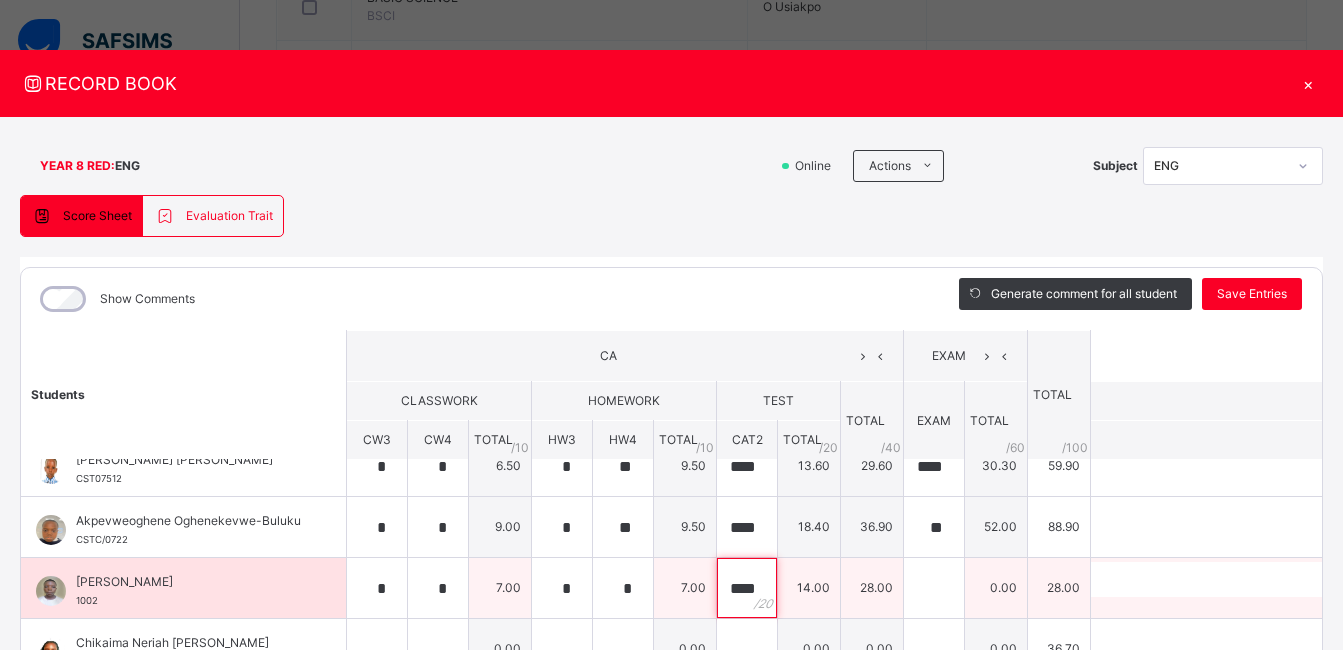 scroll, scrollTop: 0, scrollLeft: 1, axis: horizontal 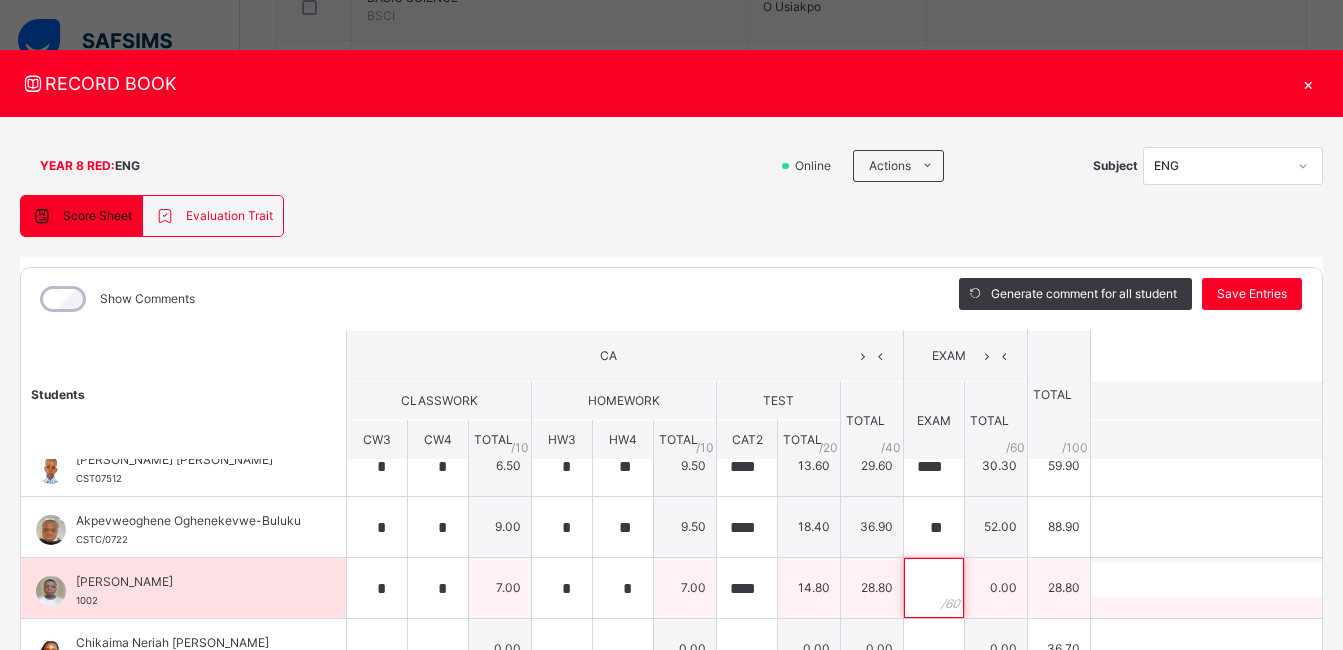 click at bounding box center (934, 588) 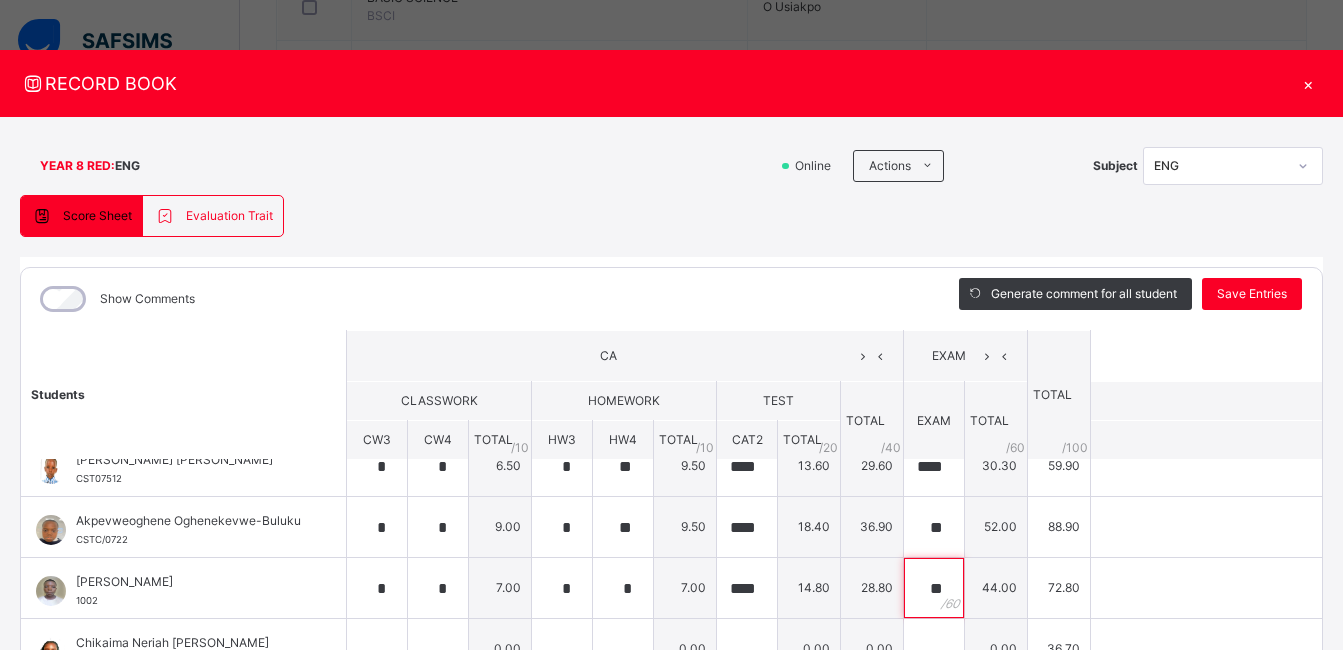 scroll, scrollTop: 448, scrollLeft: 0, axis: vertical 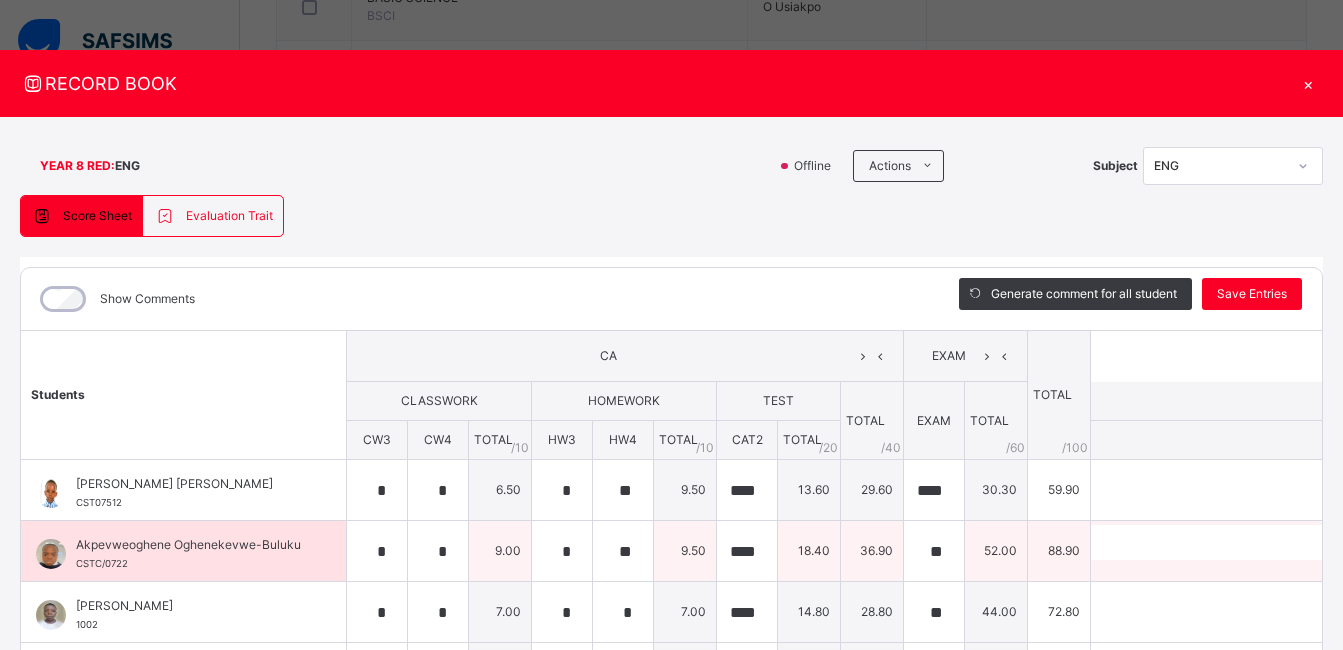 click on "Generate comment 0 / 250" at bounding box center [1244, 551] 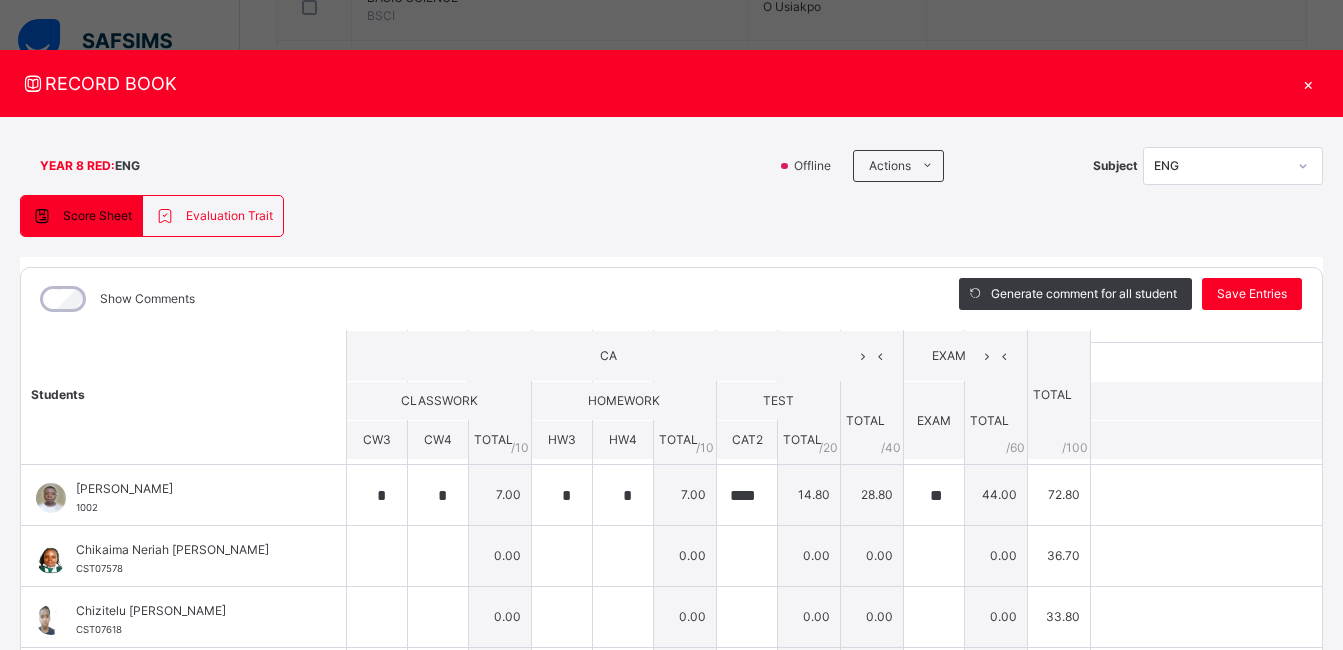 scroll, scrollTop: 120, scrollLeft: 0, axis: vertical 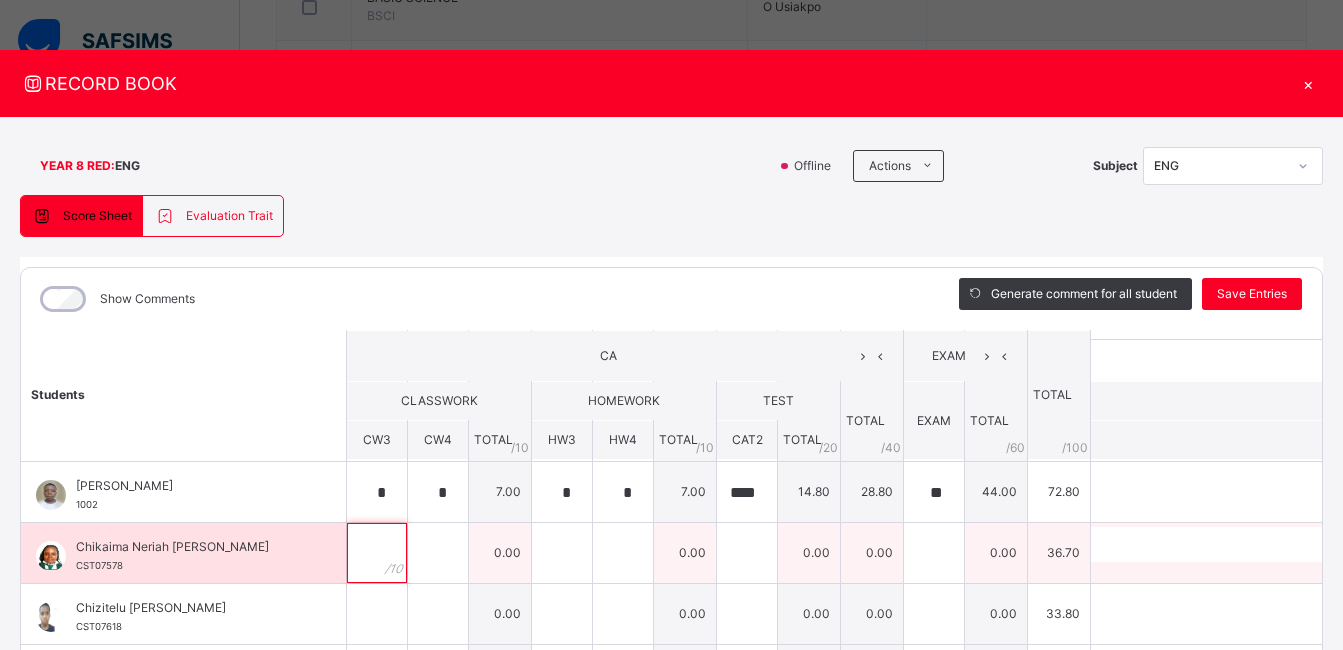 click at bounding box center [377, 553] 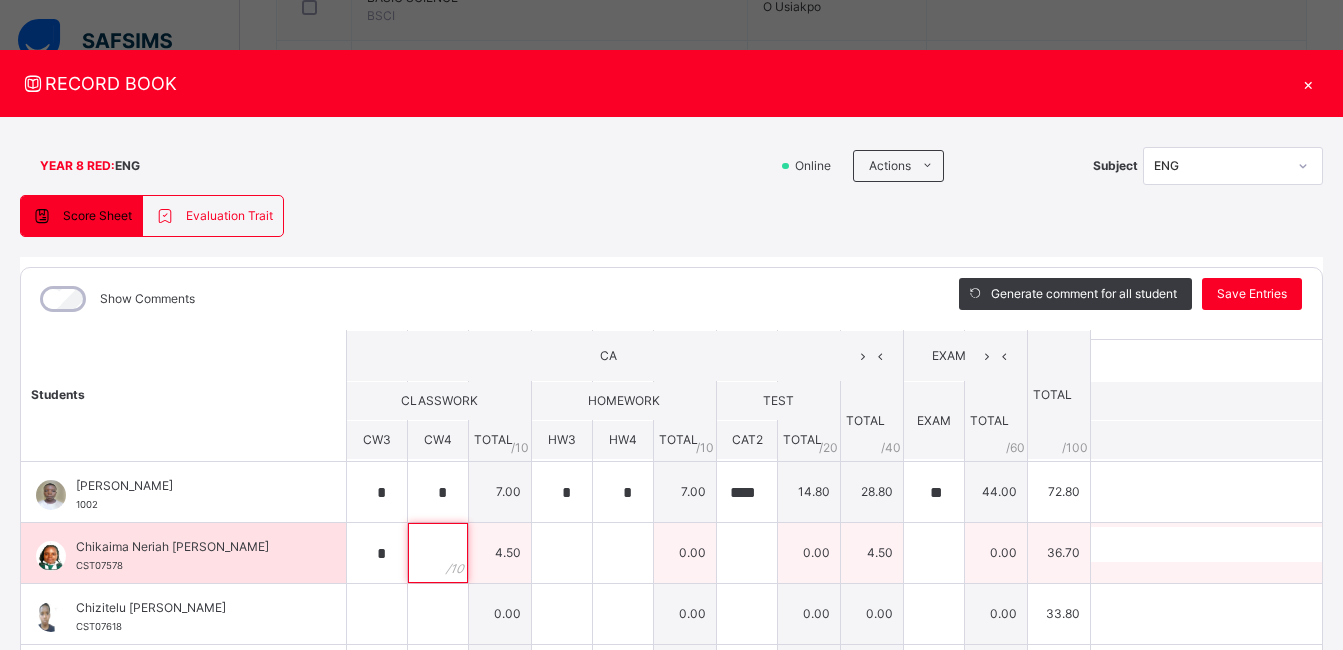 click at bounding box center (438, 553) 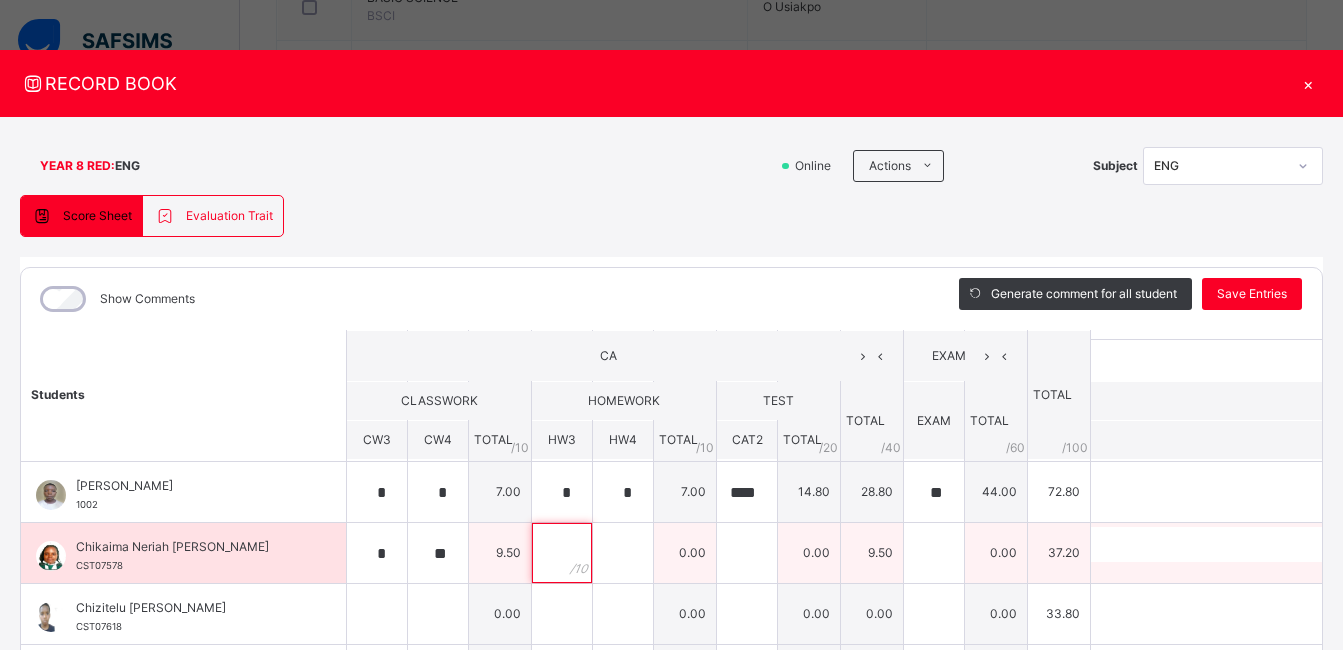click at bounding box center [562, 553] 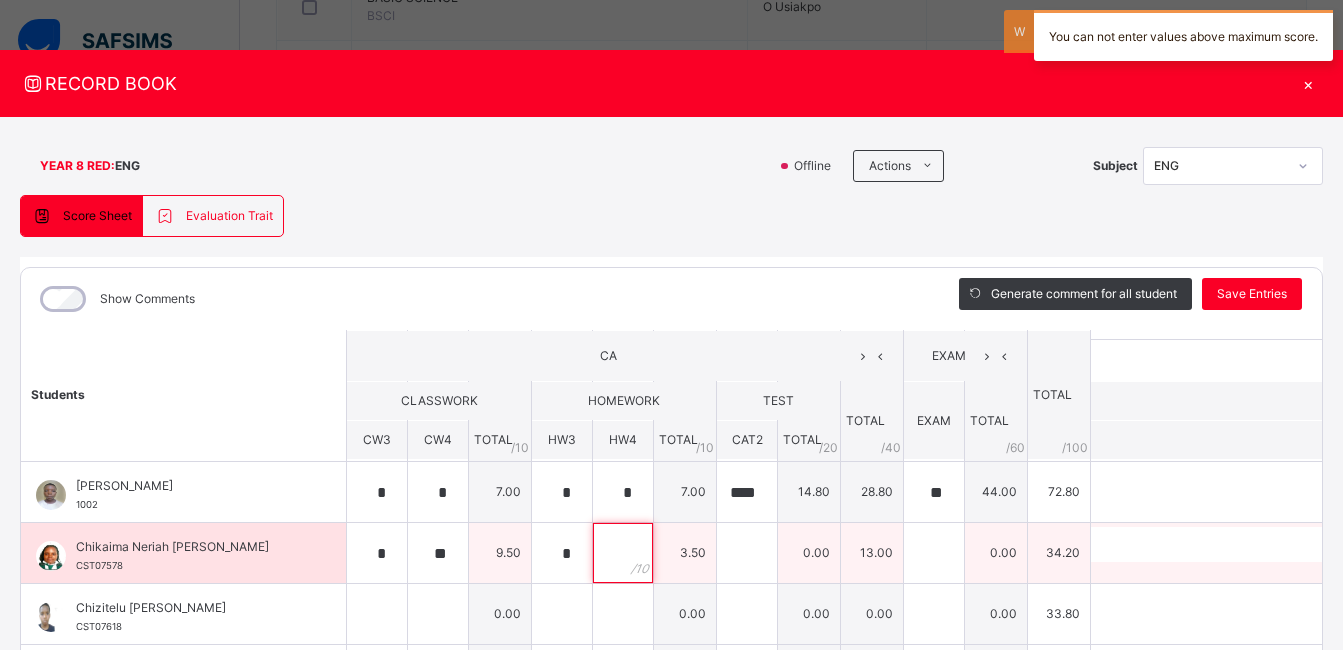 click at bounding box center [623, 553] 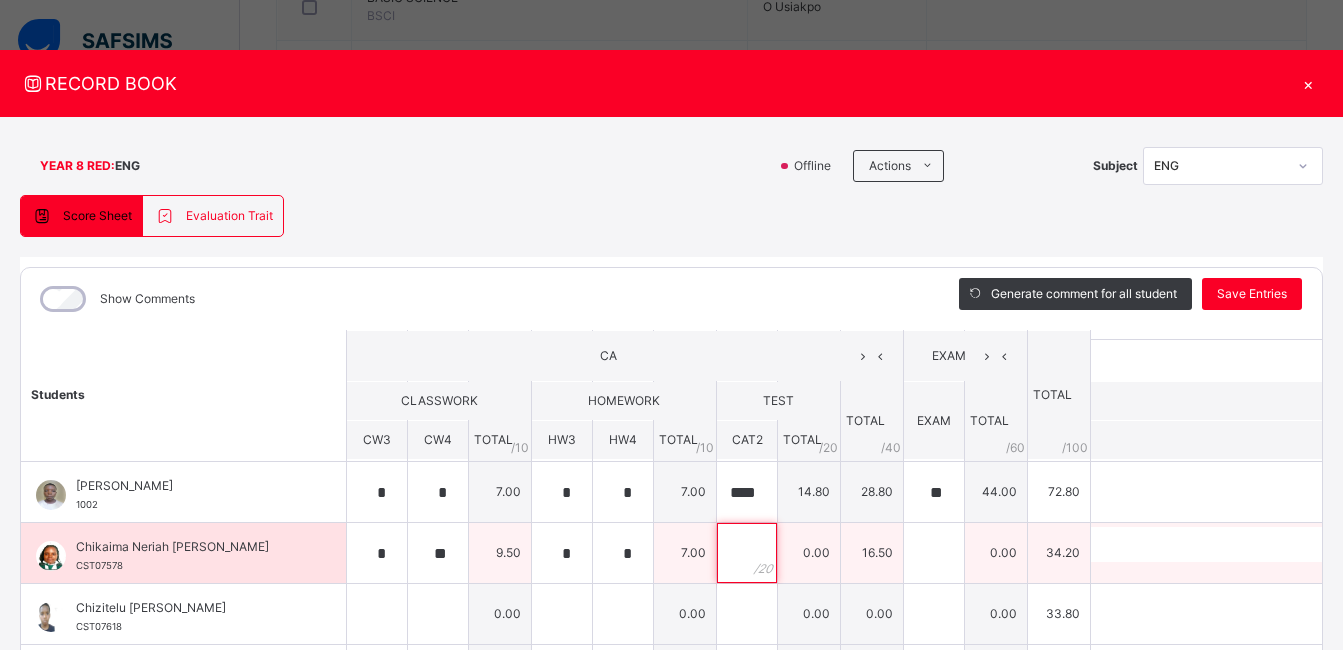 click at bounding box center (747, 553) 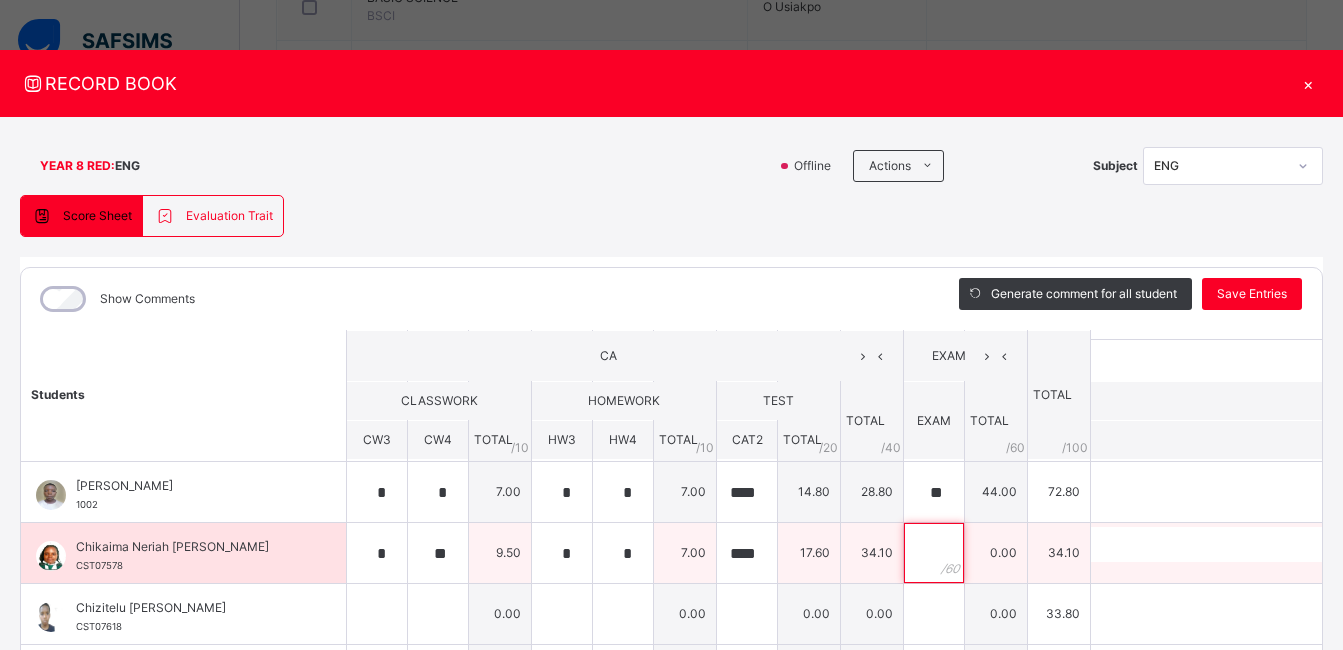 click at bounding box center [934, 553] 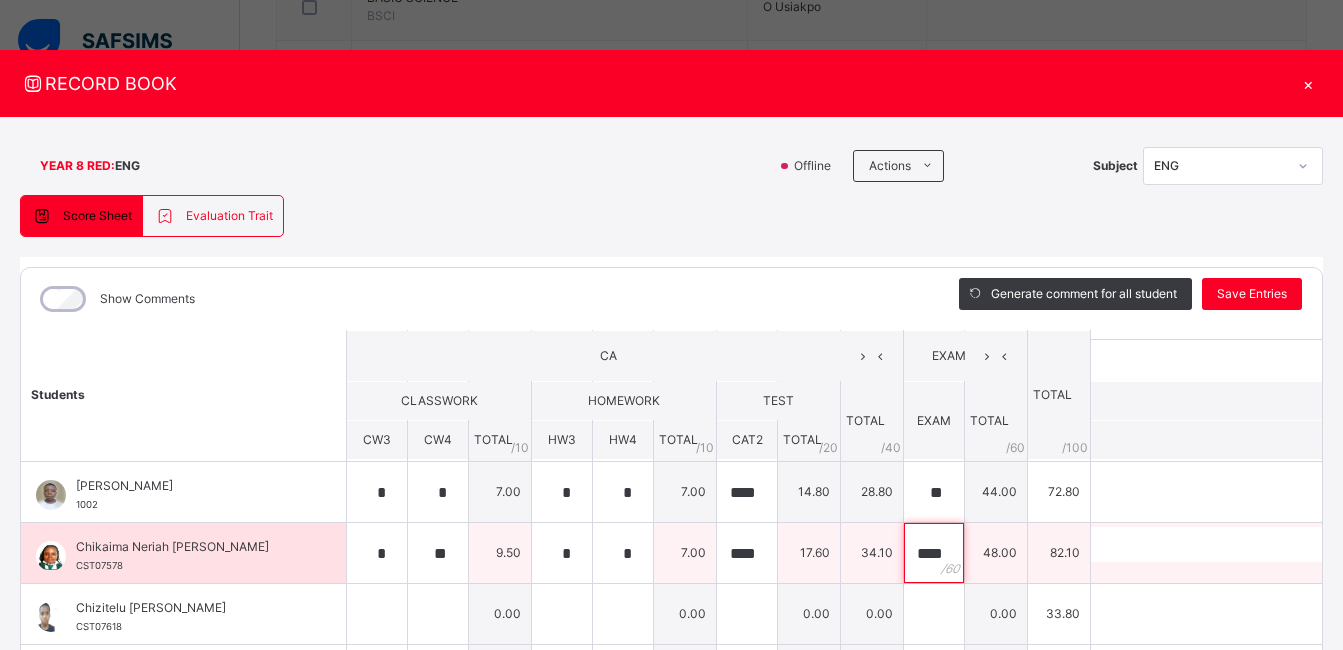 scroll, scrollTop: 0, scrollLeft: 3, axis: horizontal 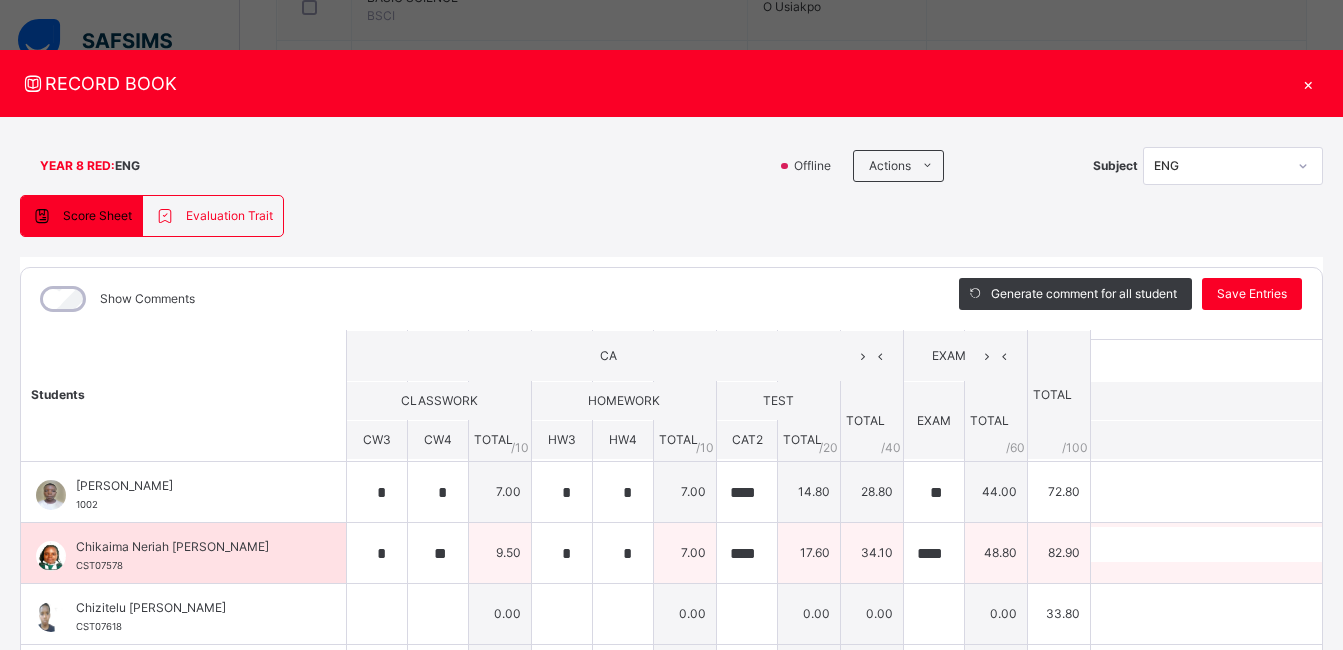 click on "Generate comment 0 / 250" at bounding box center (1244, 553) 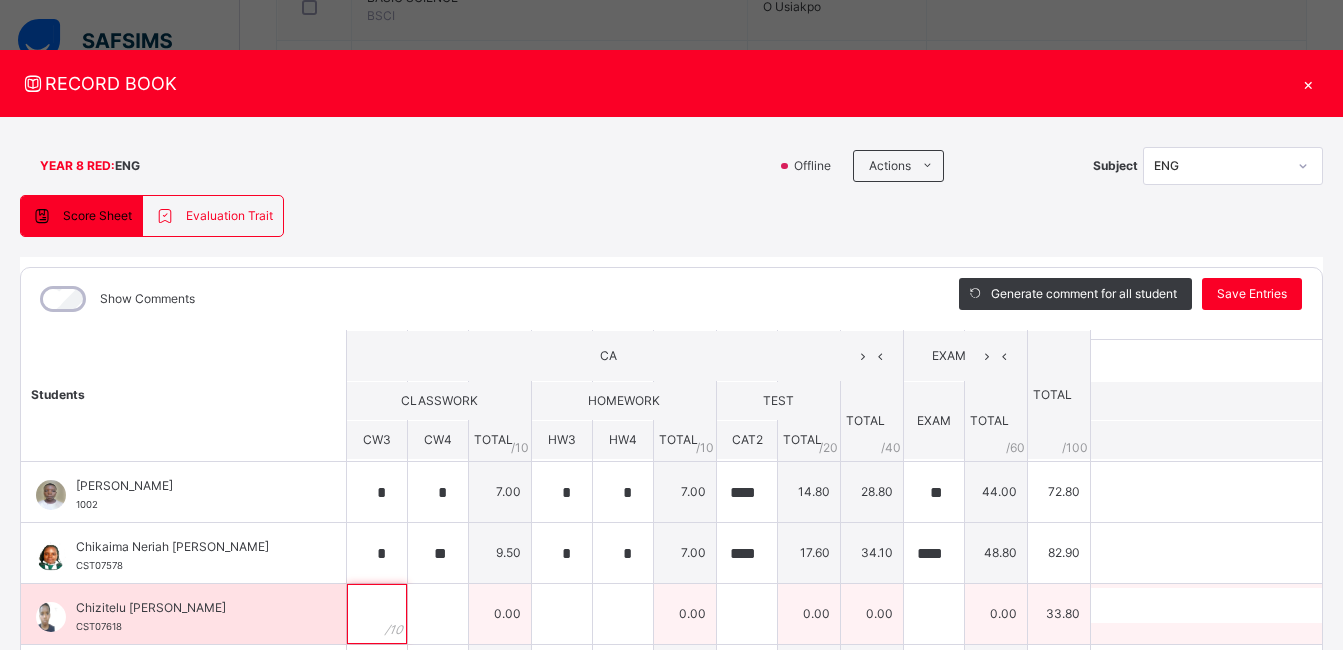 click at bounding box center [377, 614] 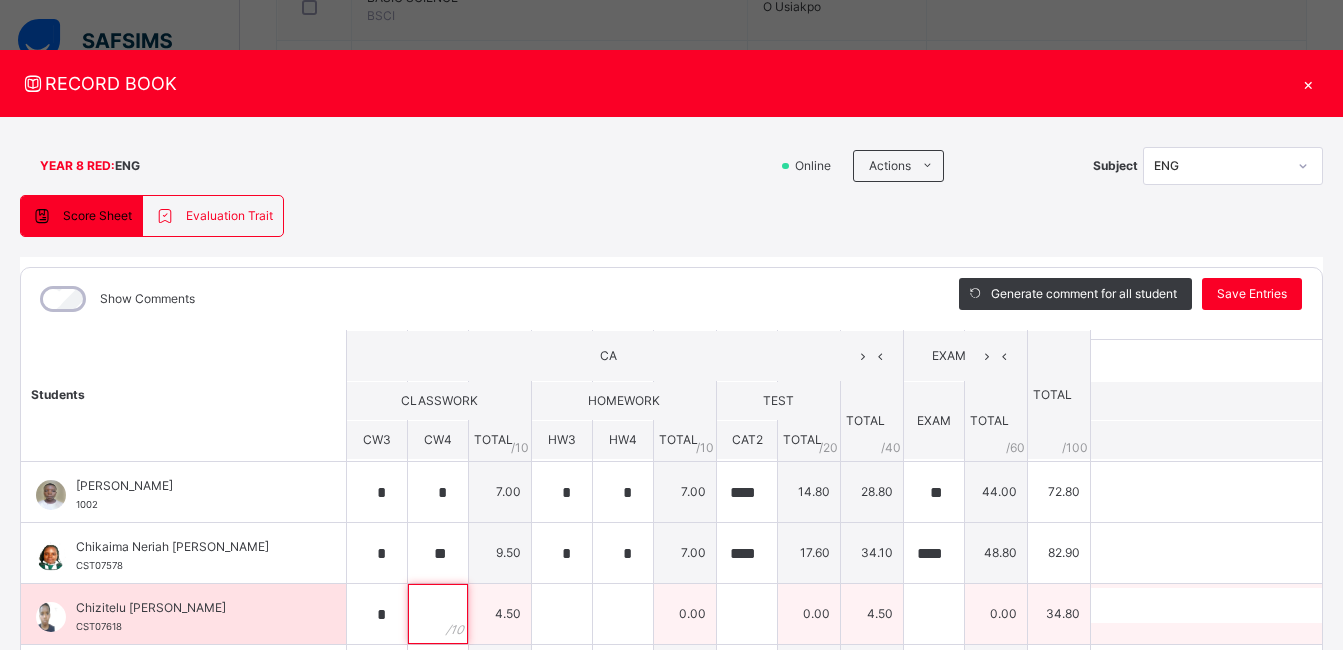 click at bounding box center [438, 614] 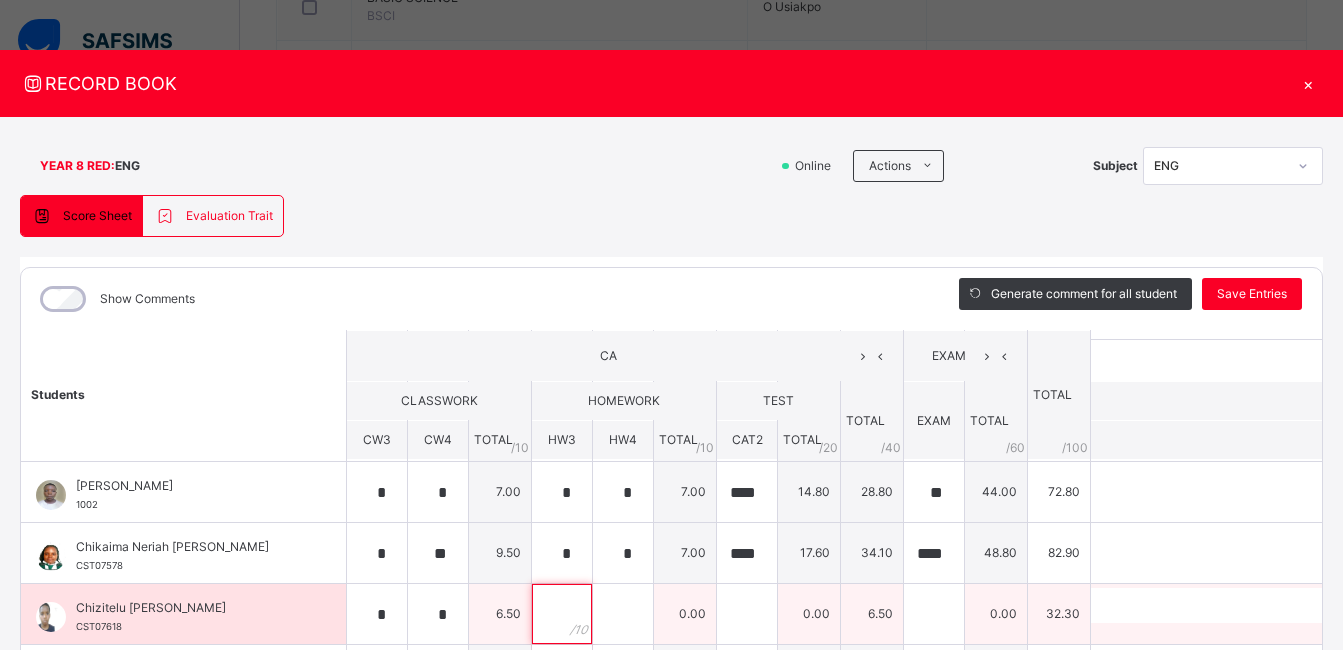 click at bounding box center [562, 614] 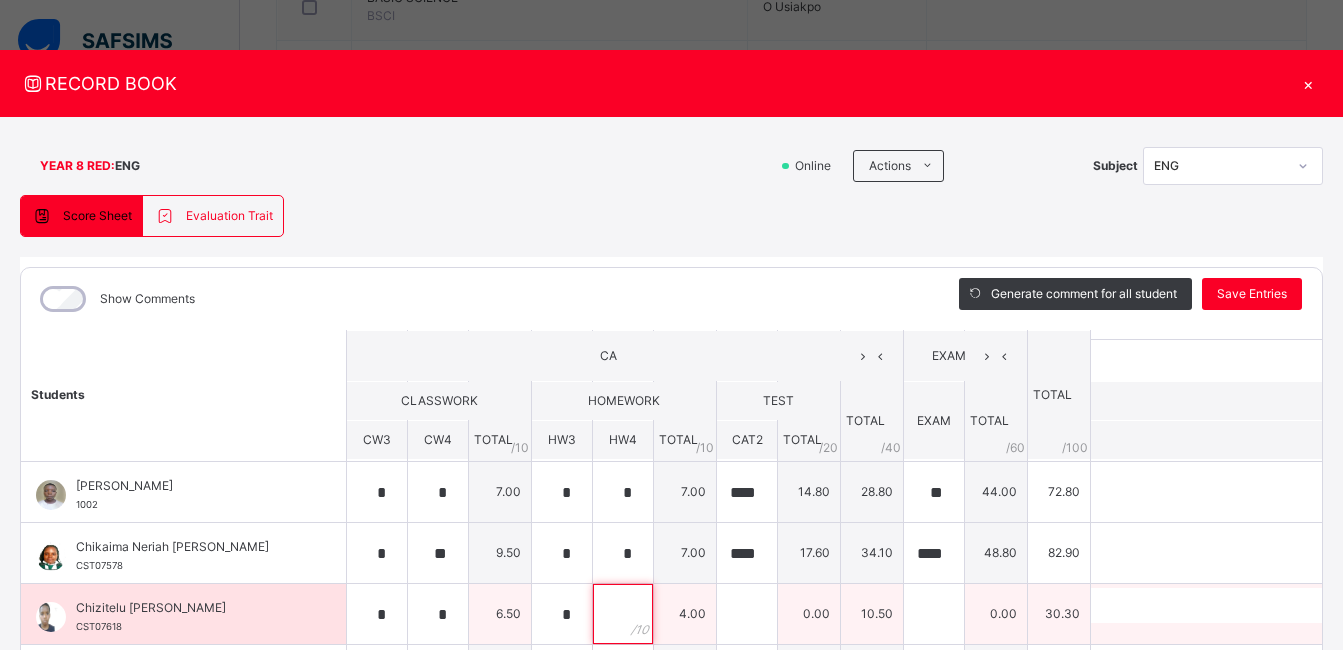 click at bounding box center [623, 614] 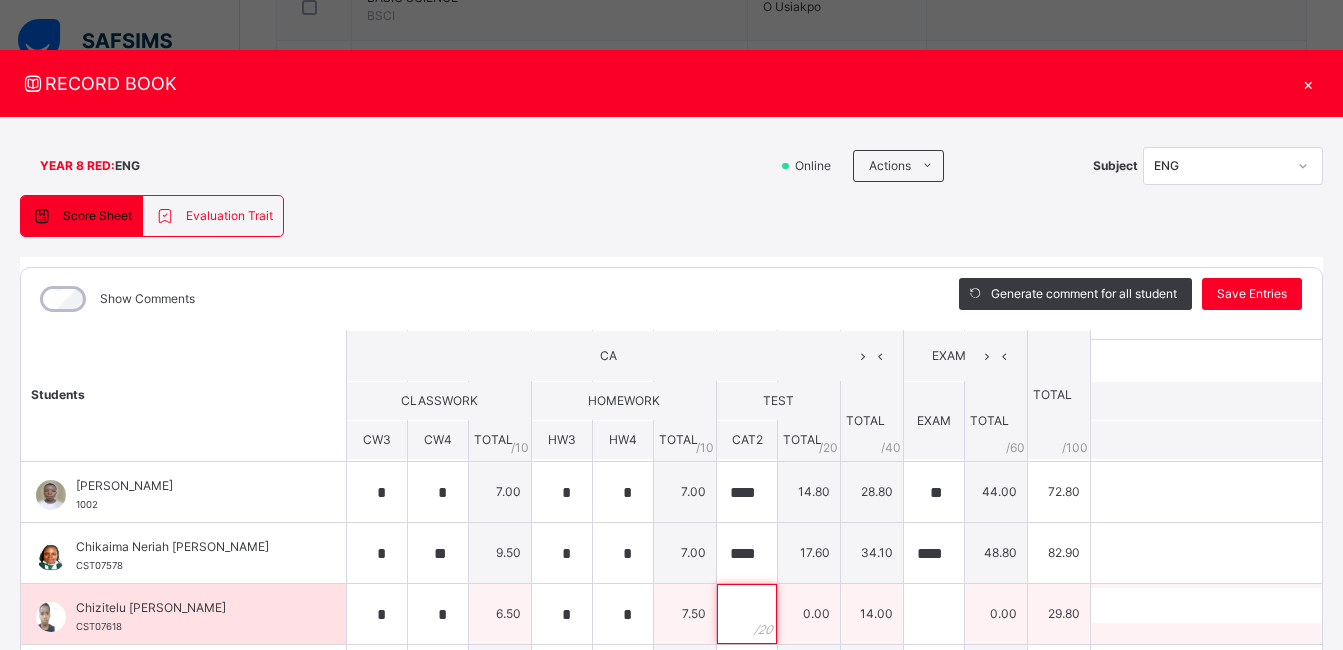 click at bounding box center [747, 614] 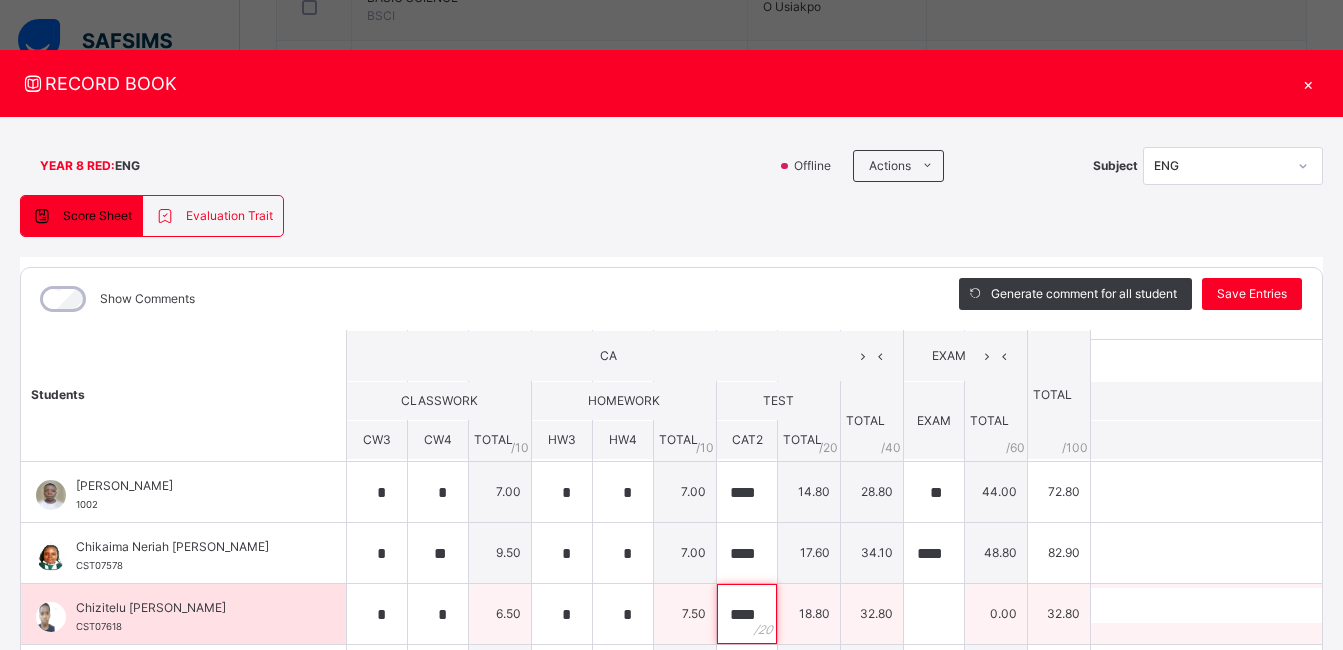 click on "****" at bounding box center (747, 614) 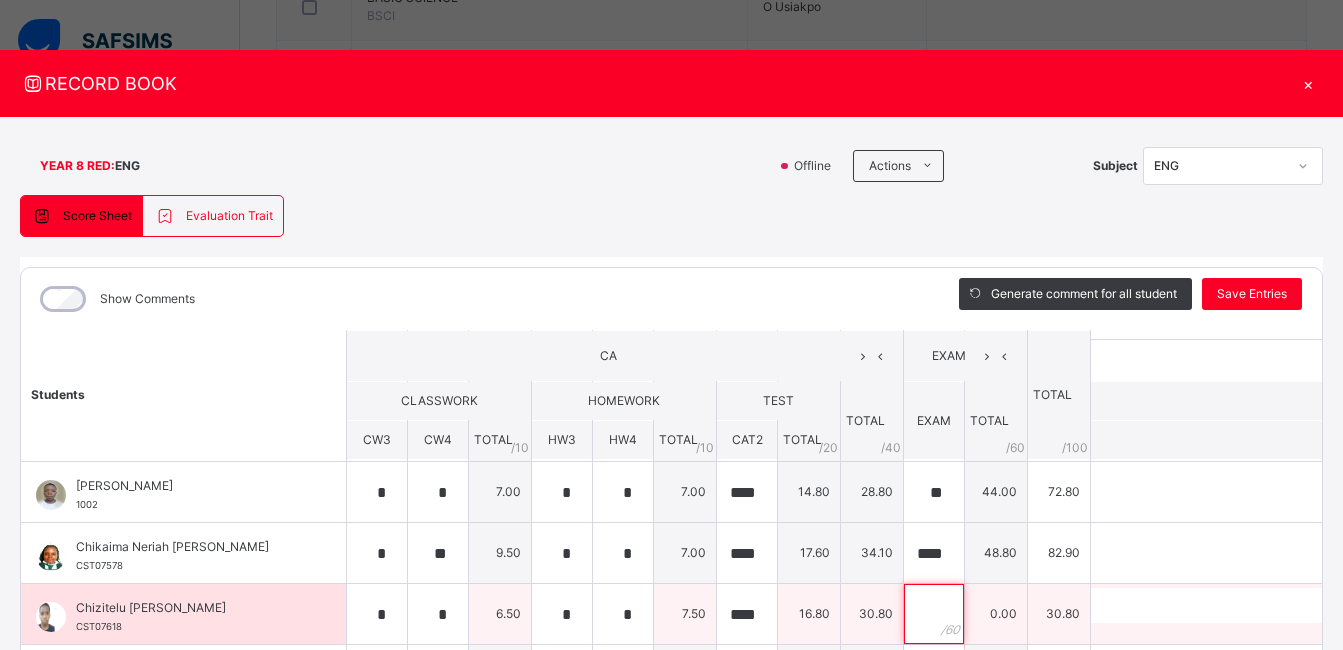 click at bounding box center [934, 614] 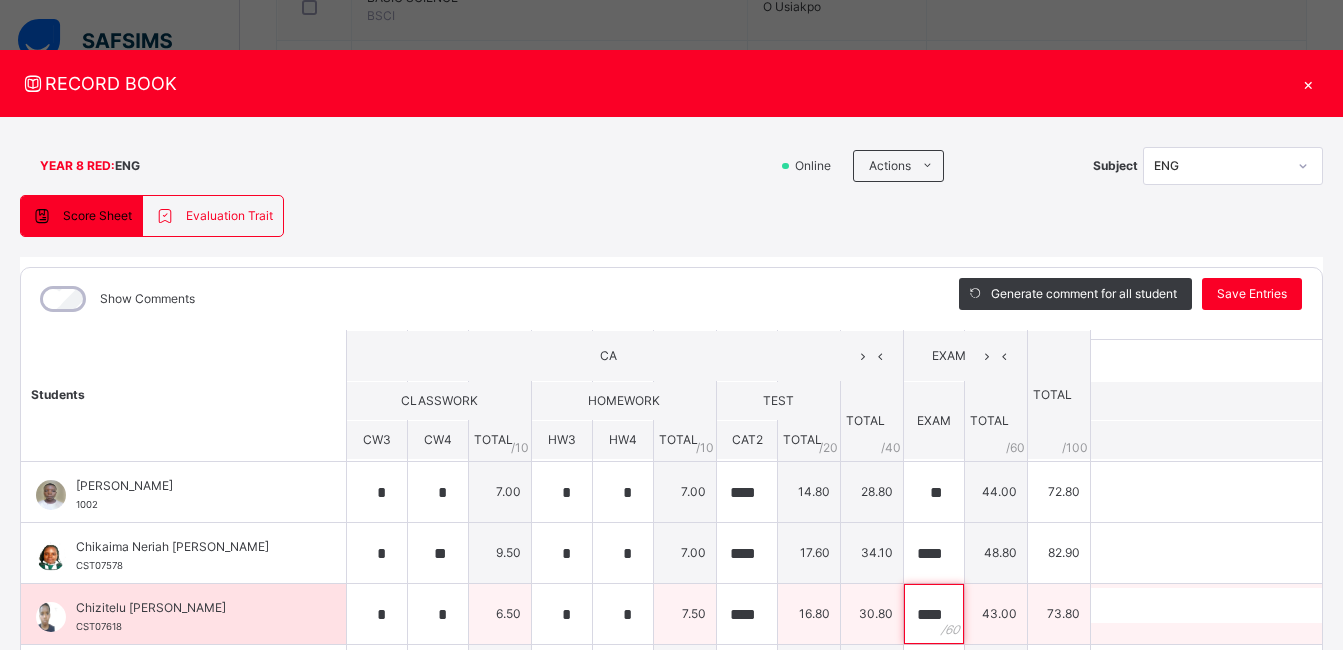 scroll, scrollTop: 0, scrollLeft: 4, axis: horizontal 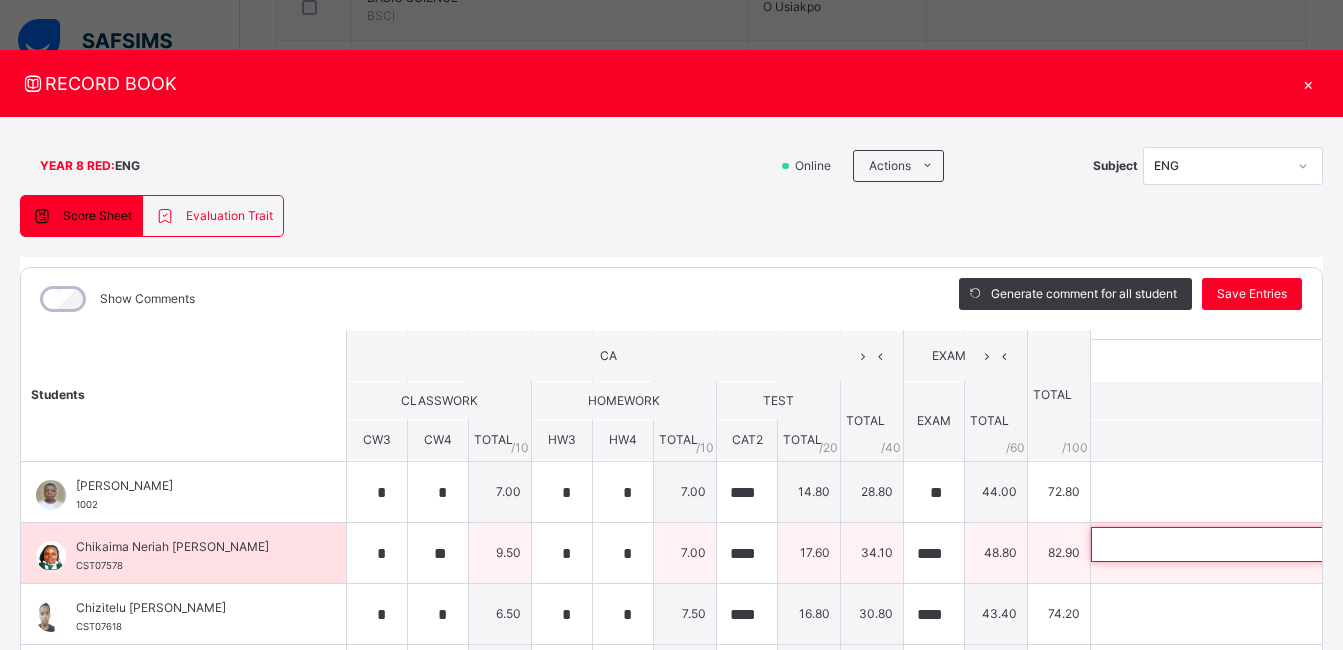 click at bounding box center (1221, 544) 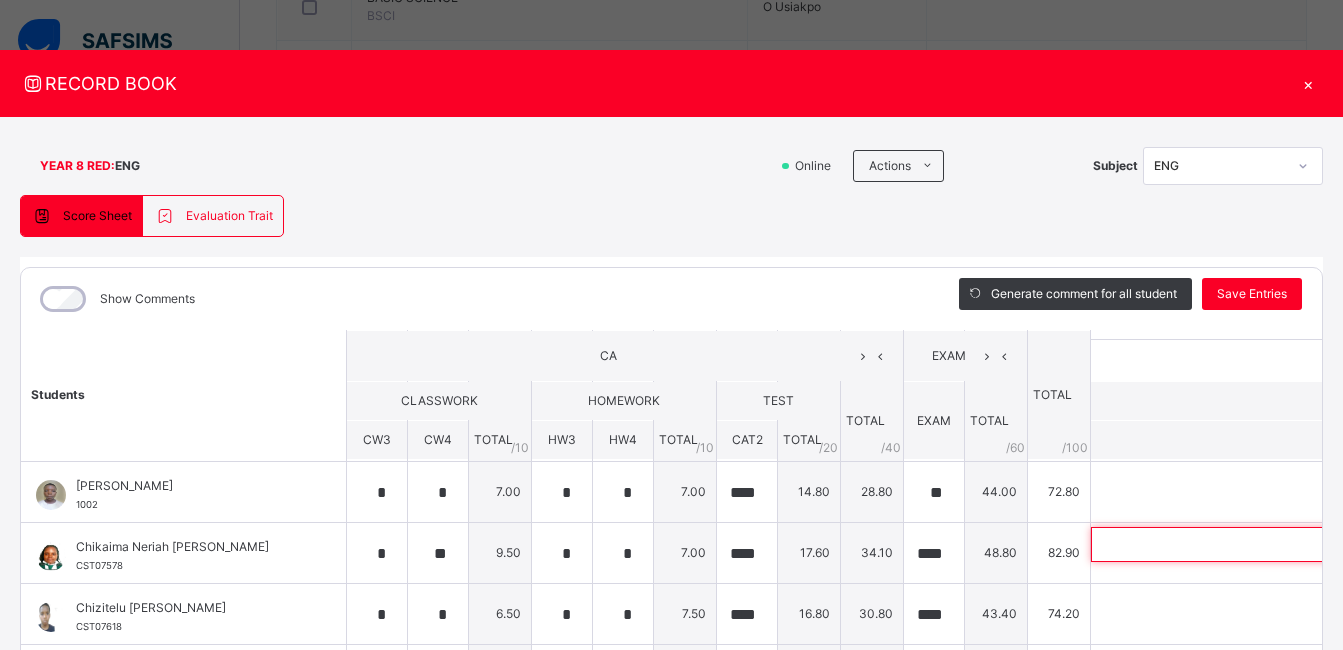scroll, scrollTop: 544, scrollLeft: 0, axis: vertical 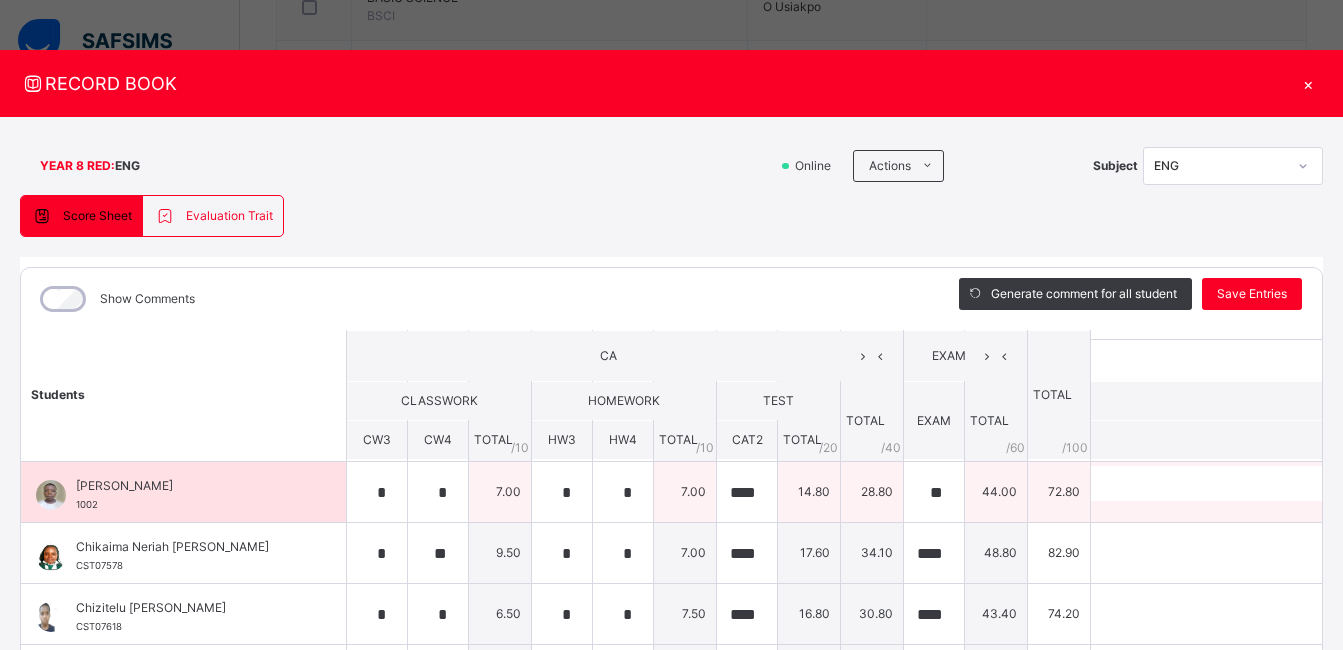 click on "Generate comment 0 / 250" at bounding box center (1244, 492) 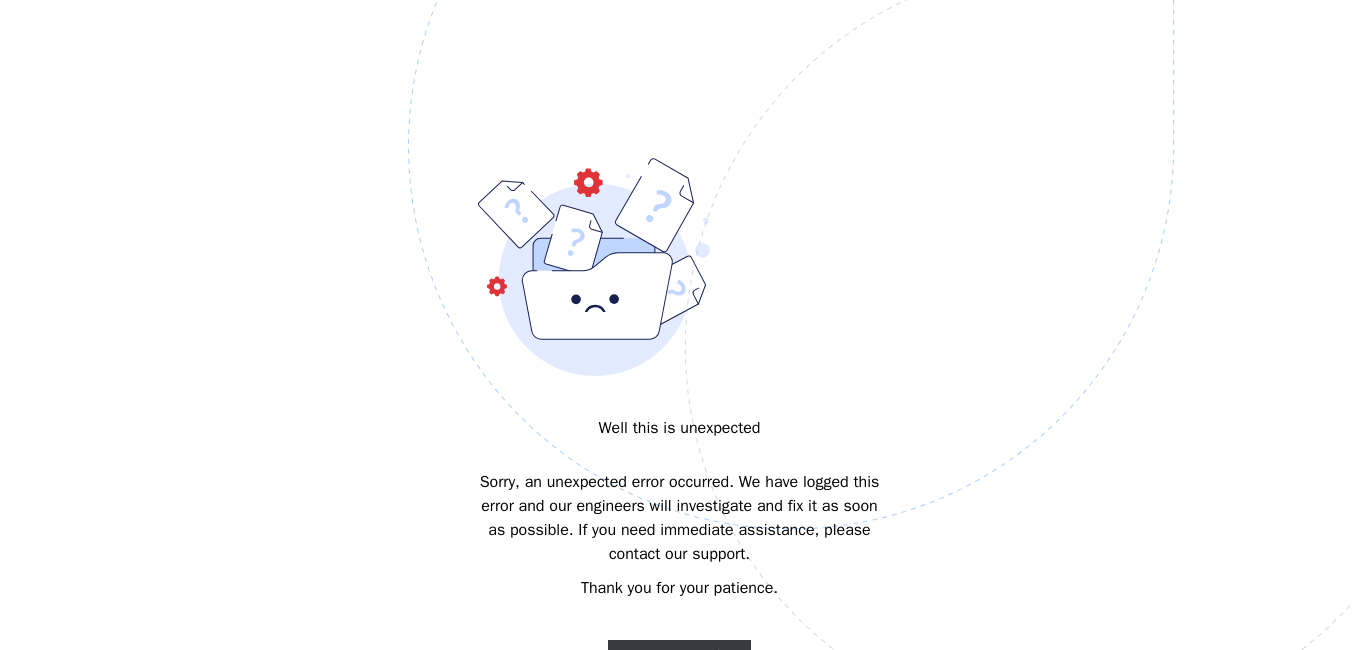 scroll, scrollTop: 0, scrollLeft: 0, axis: both 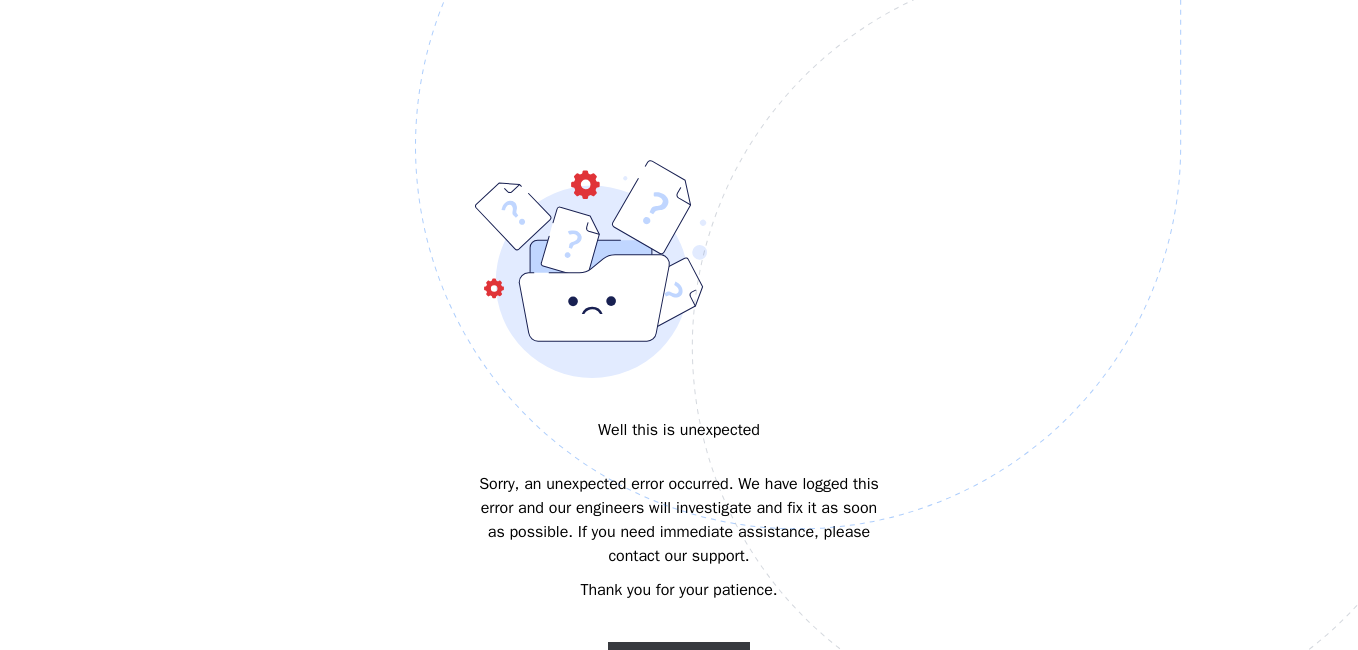 click at bounding box center [936, 246] 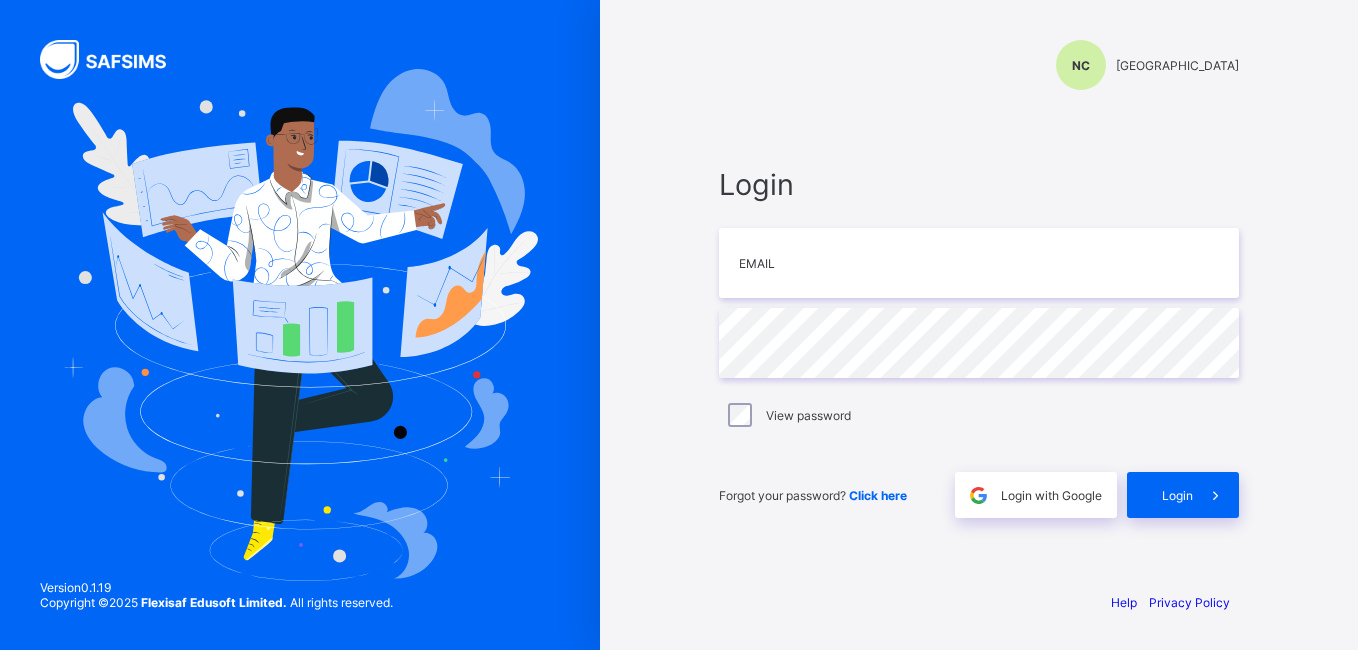 scroll, scrollTop: 0, scrollLeft: 0, axis: both 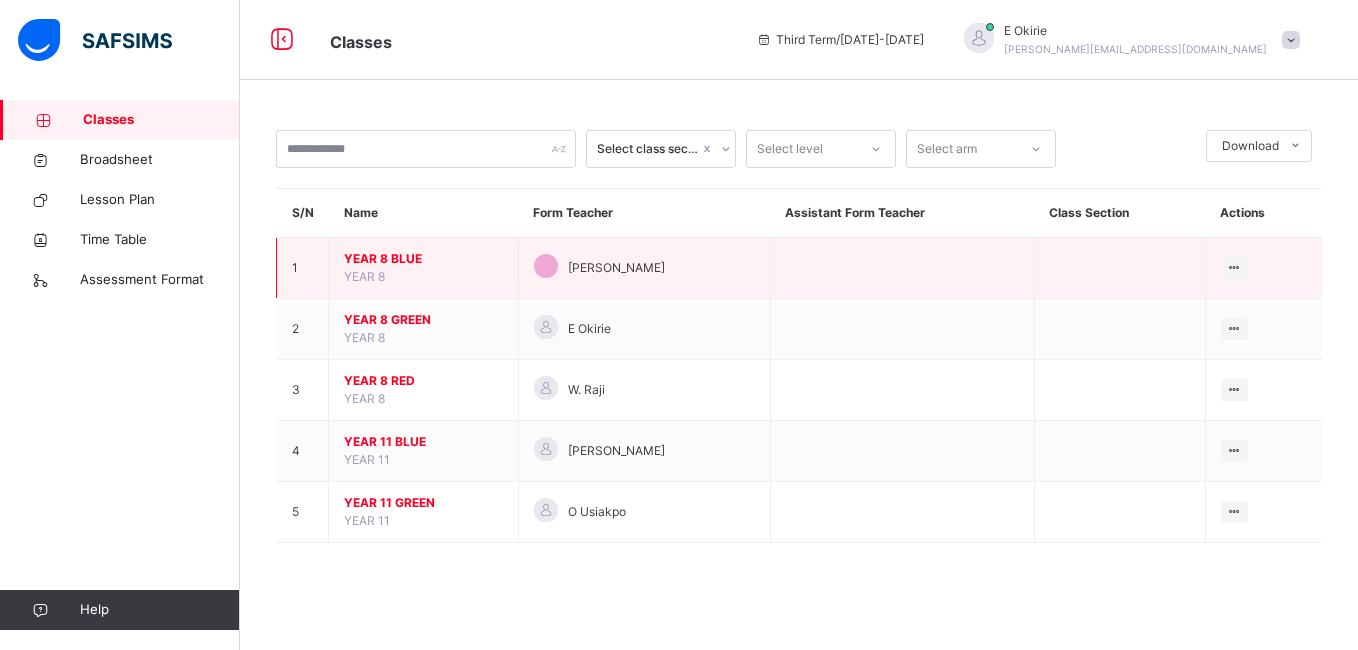 click on "YEAR 8   BLUE" at bounding box center (423, 259) 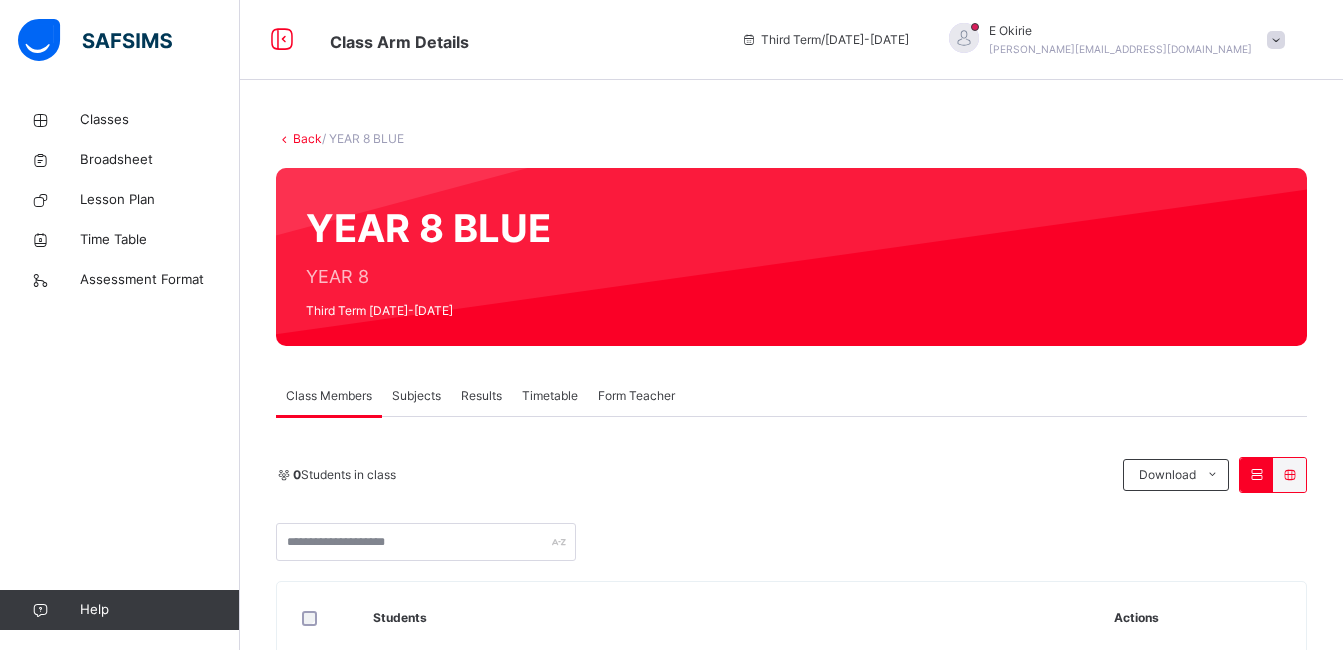 click on "Subjects" at bounding box center [416, 396] 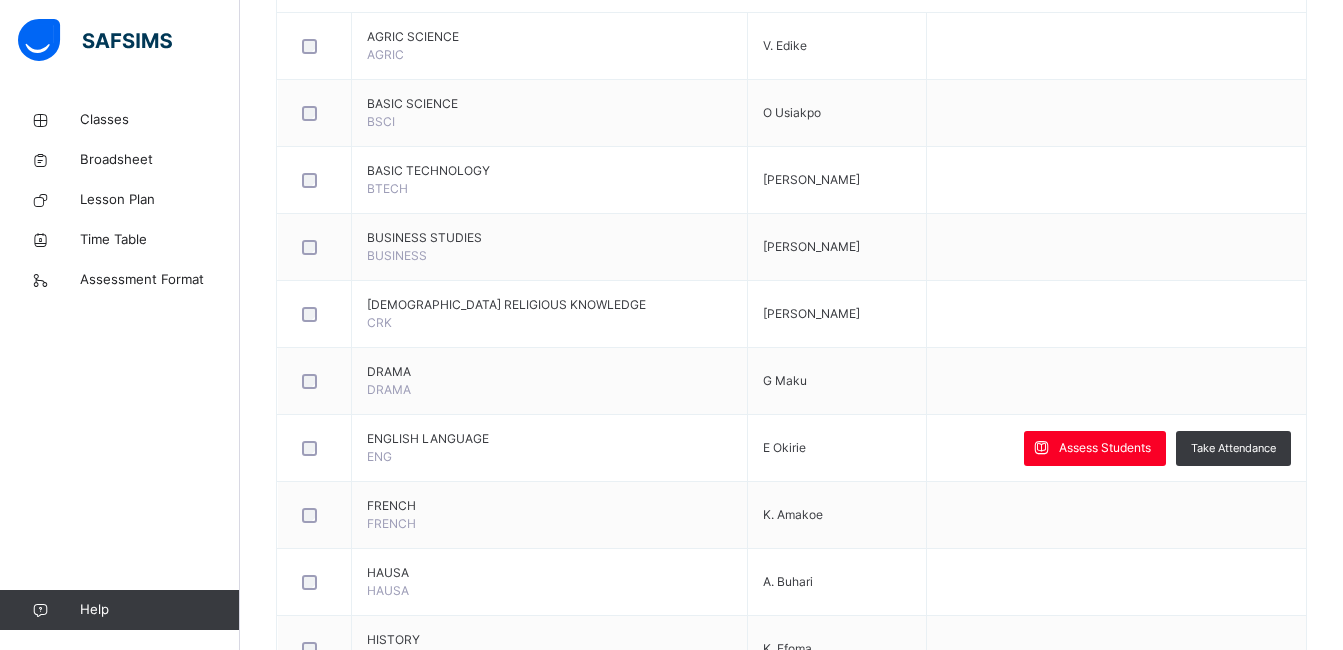 scroll, scrollTop: 613, scrollLeft: 0, axis: vertical 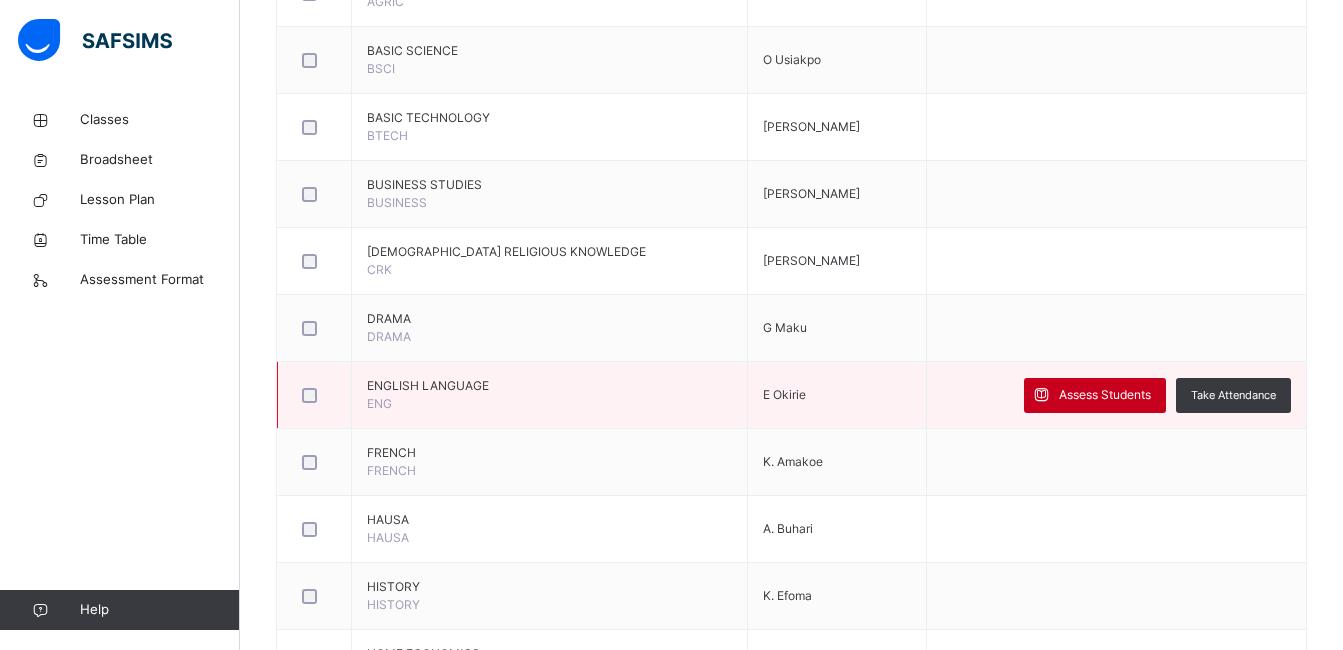 click on "Assess Students" at bounding box center (1105, 395) 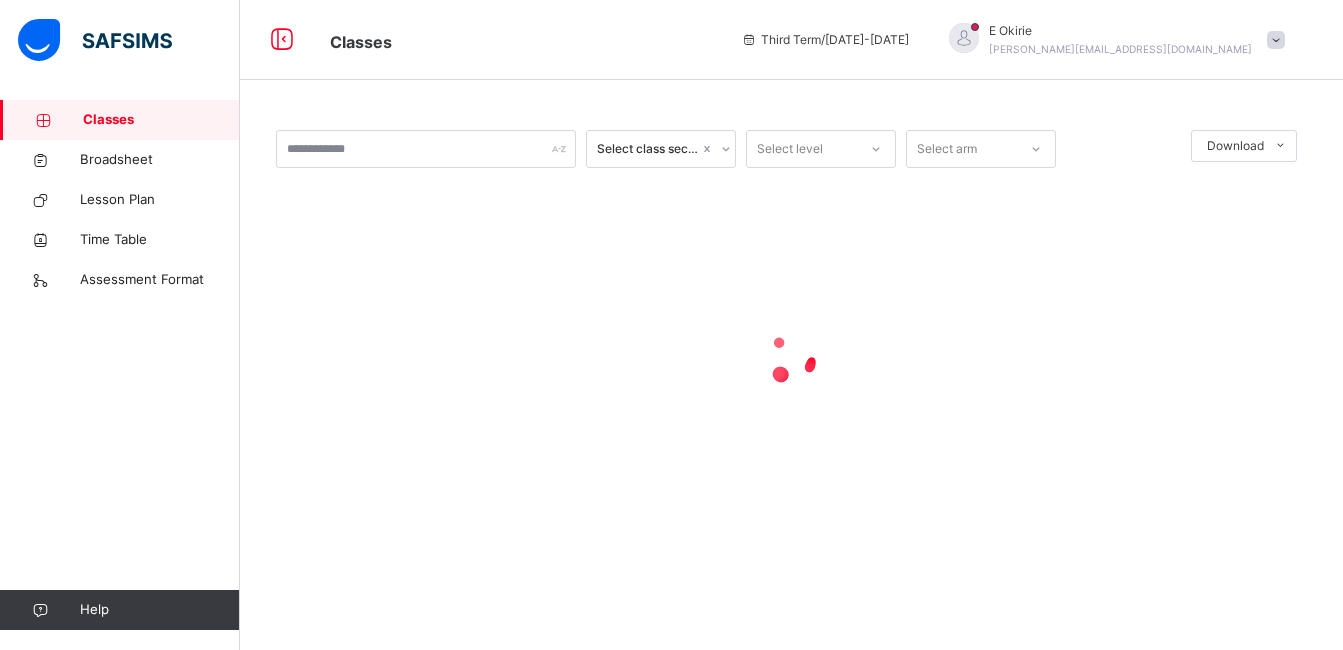 scroll, scrollTop: 0, scrollLeft: 0, axis: both 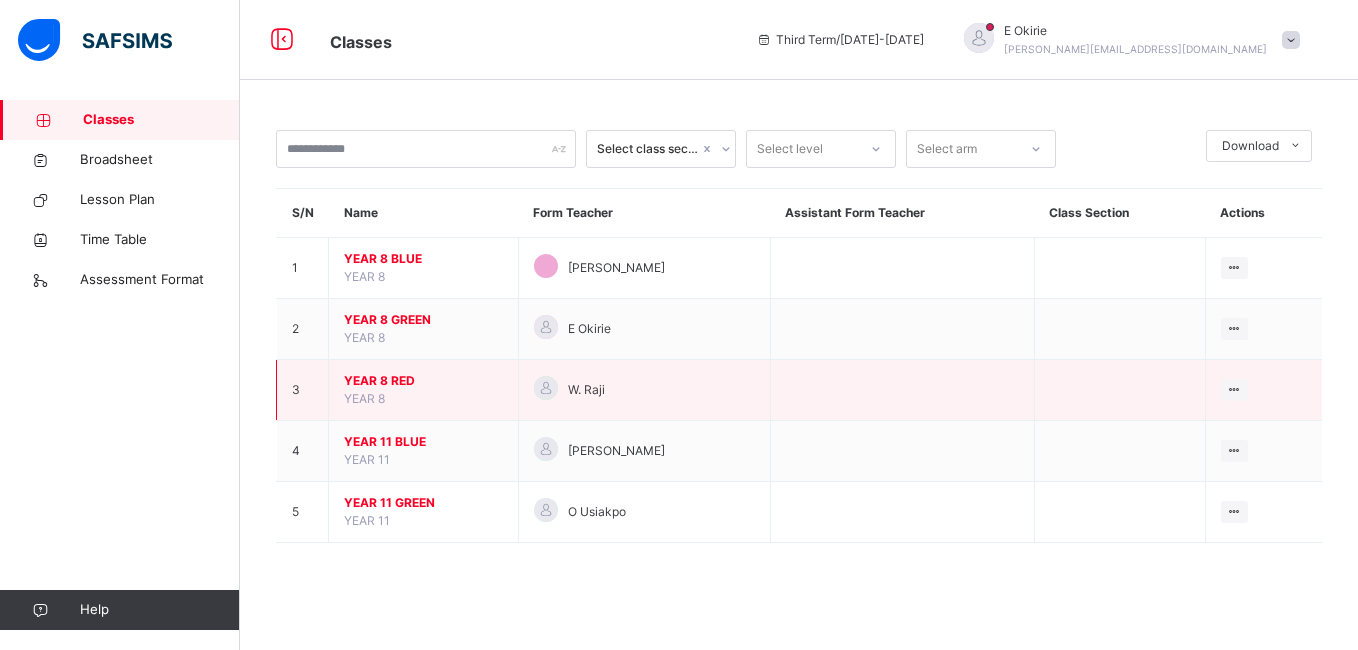 click on "YEAR 8   RED" at bounding box center [423, 381] 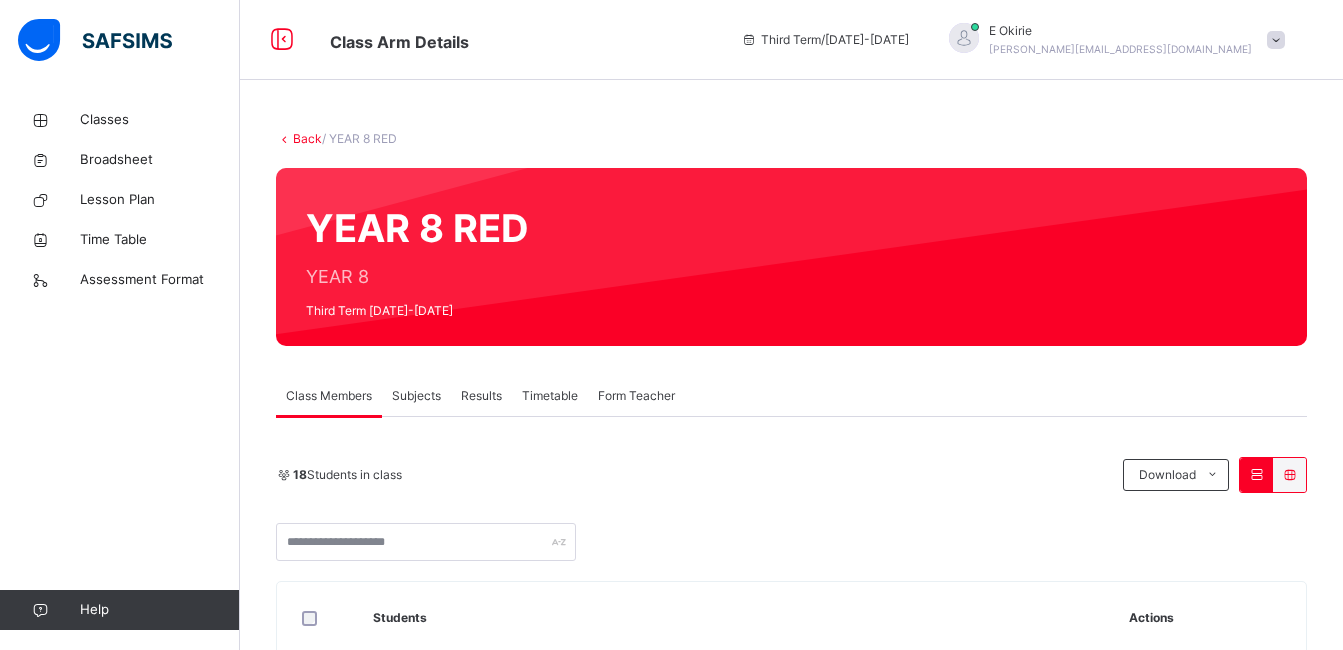 click on "Subjects" at bounding box center [416, 396] 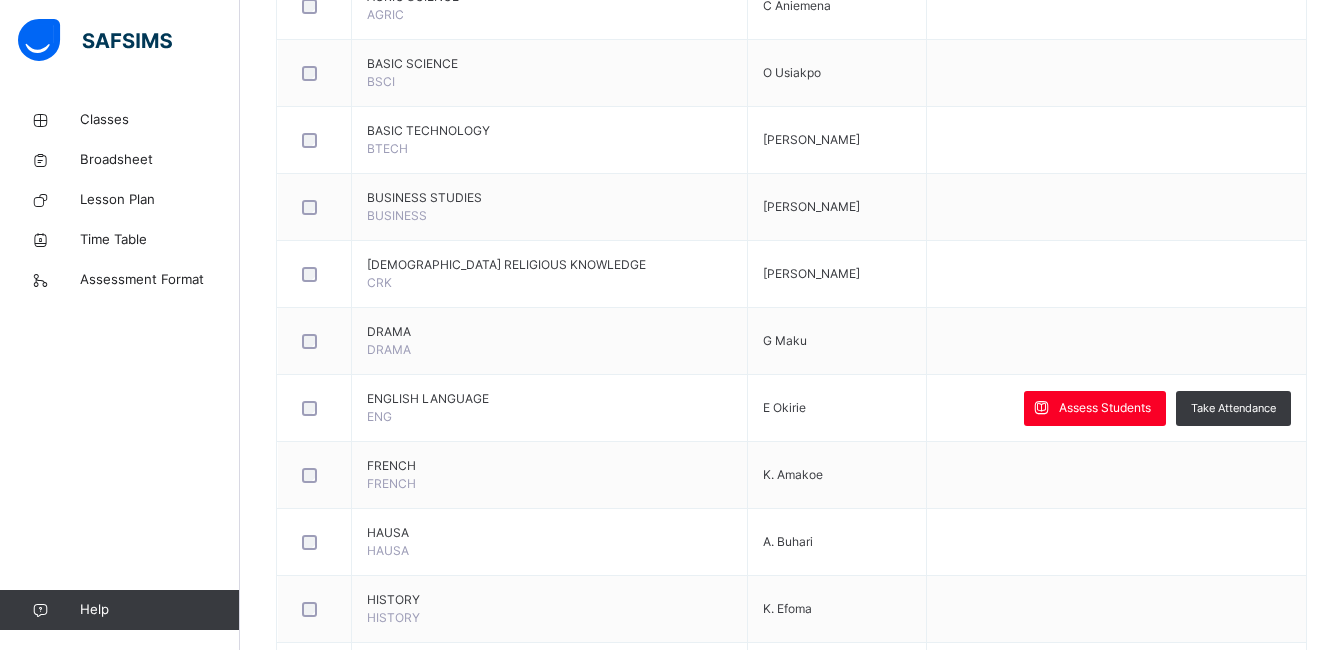 scroll, scrollTop: 666, scrollLeft: 0, axis: vertical 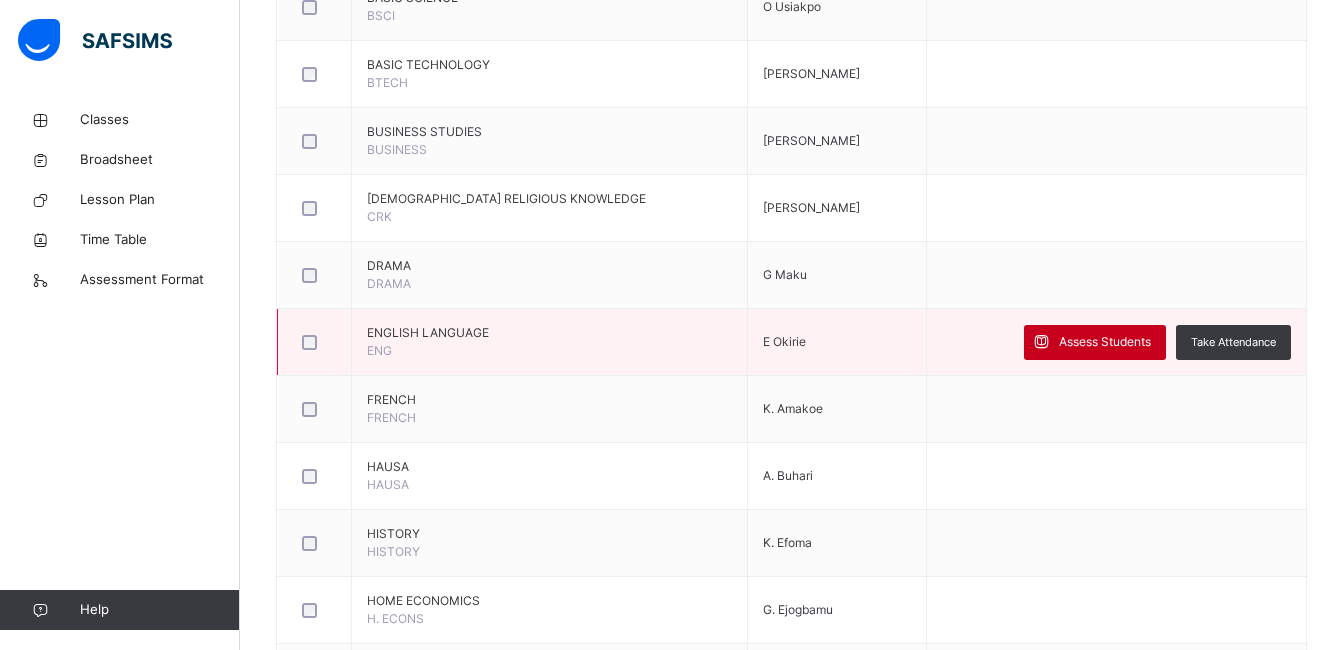 click on "Assess Students" at bounding box center (1095, 342) 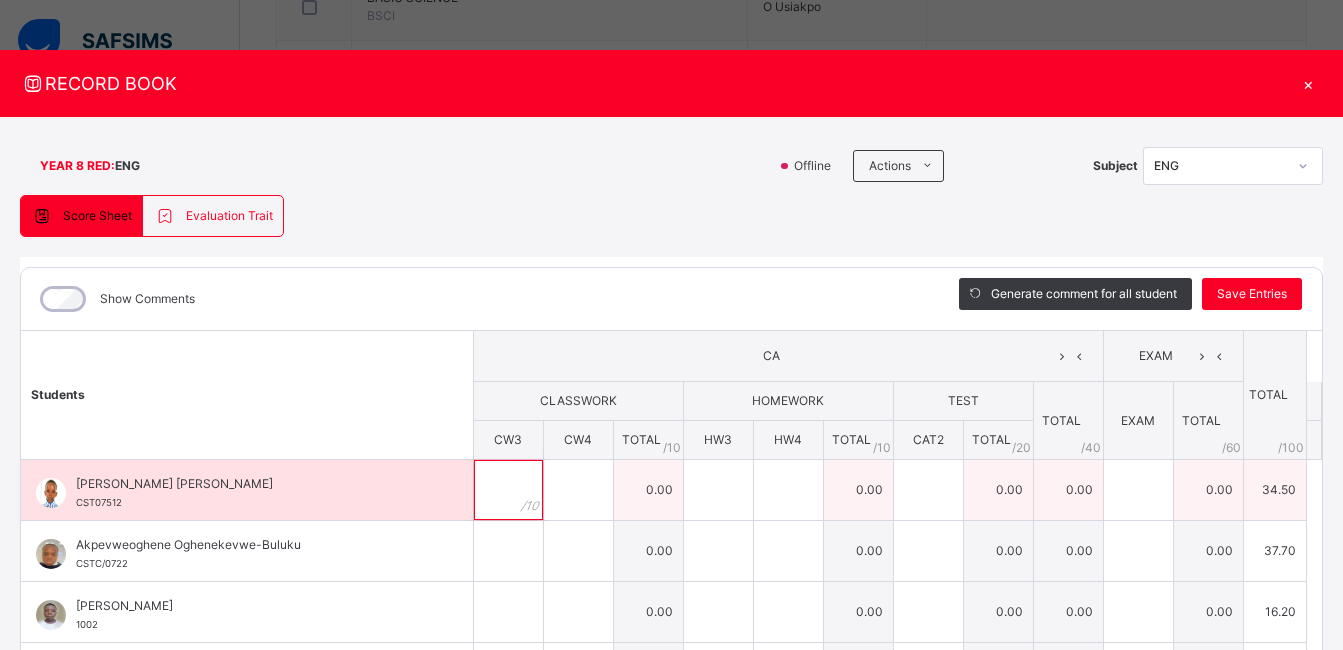 click at bounding box center (508, 490) 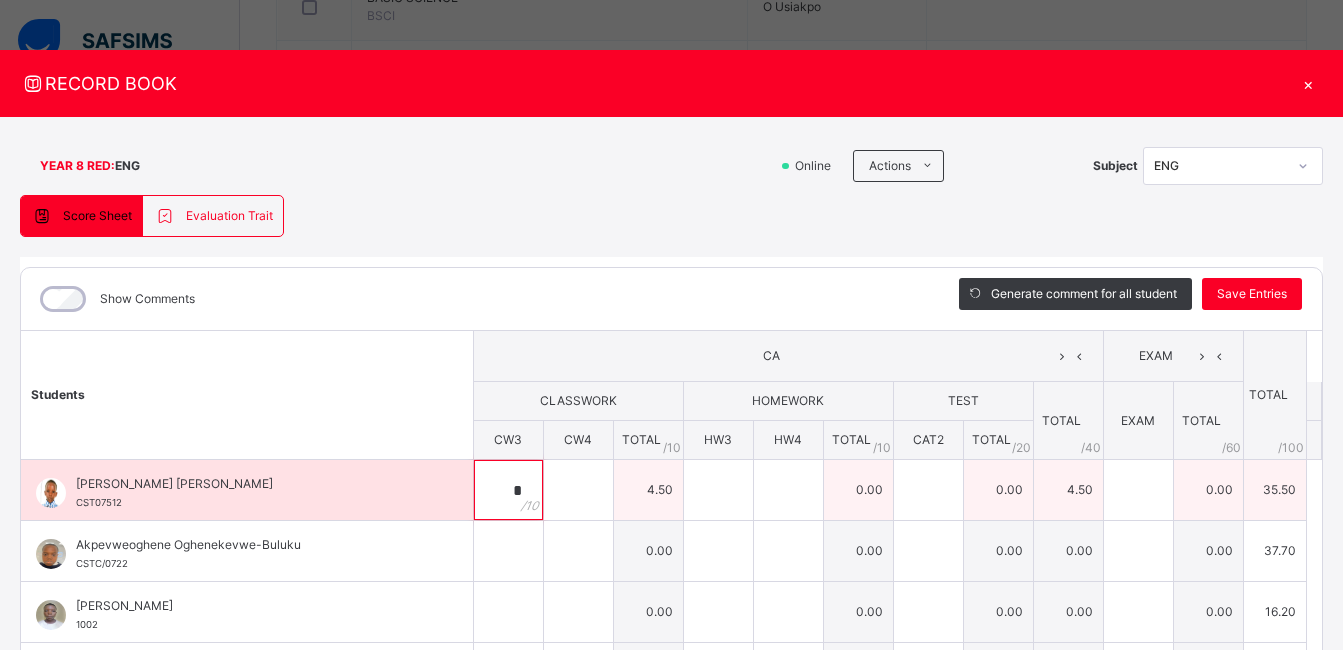 type on "*" 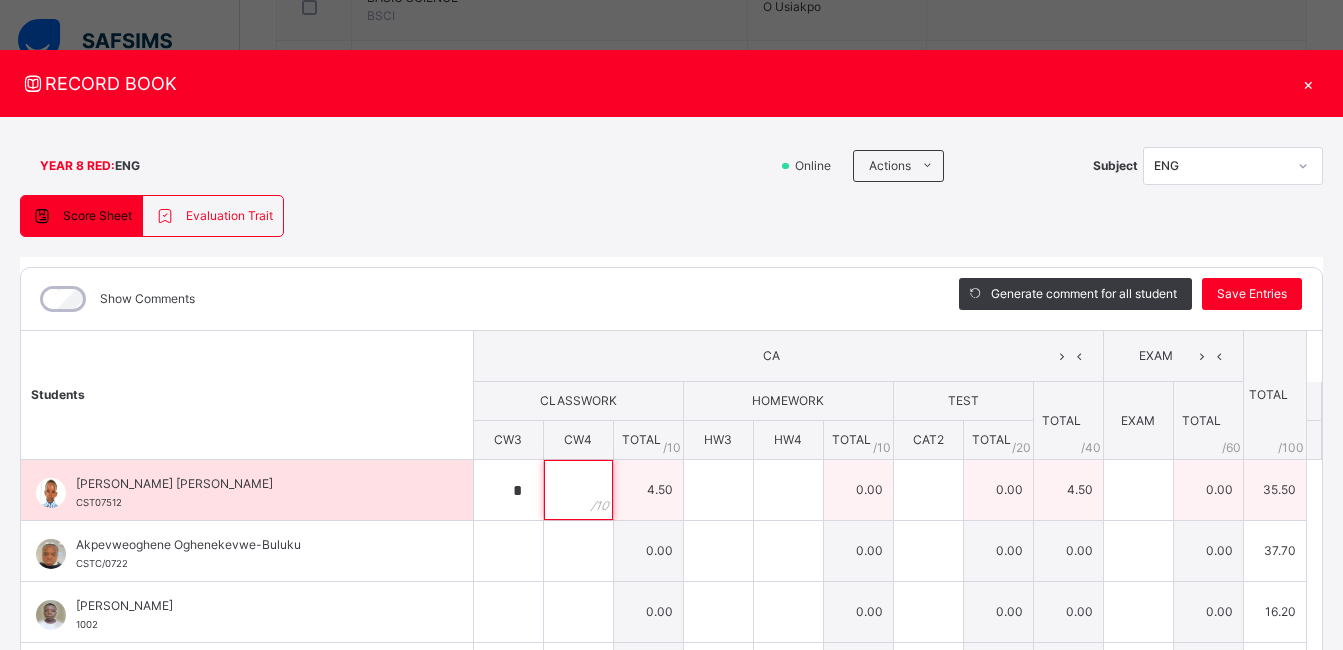 click at bounding box center (578, 490) 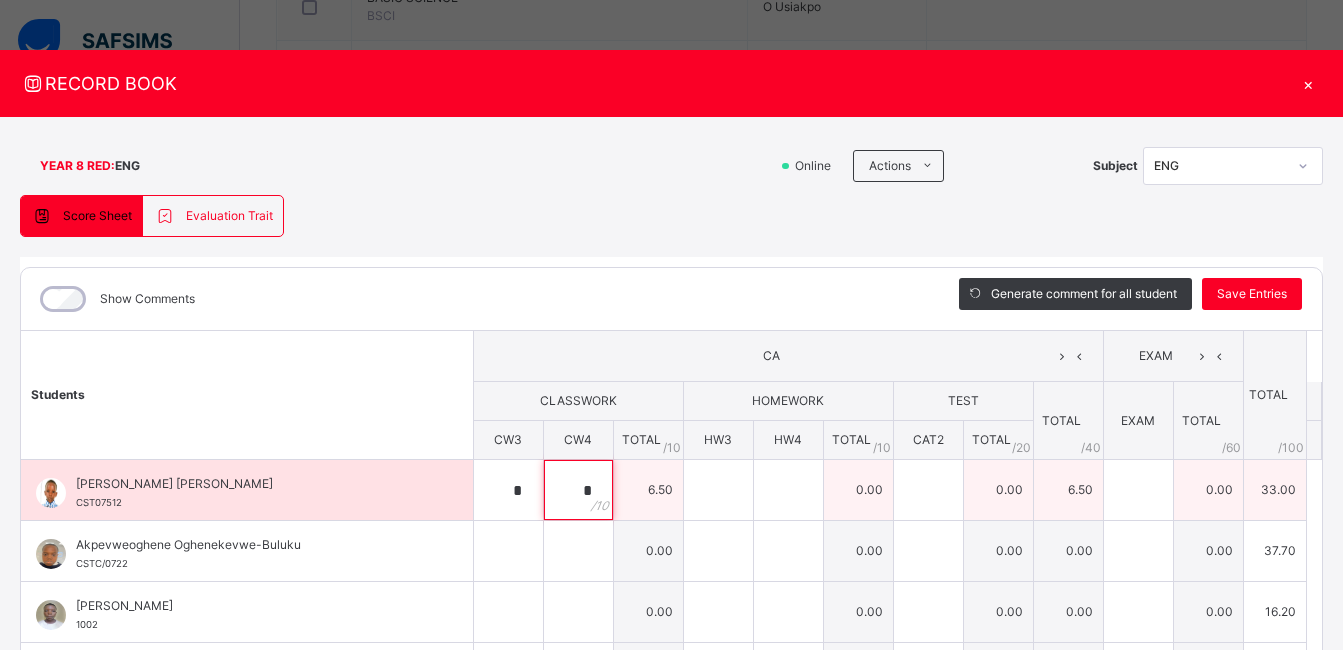 type on "*" 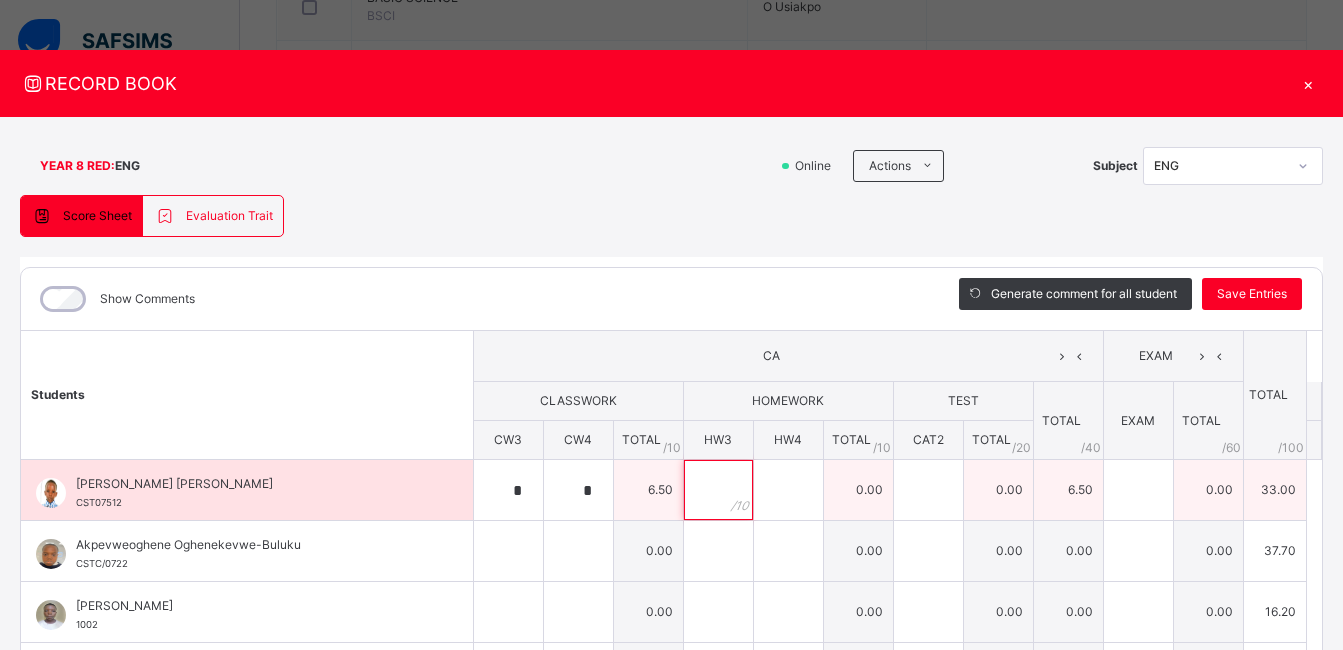 click at bounding box center (718, 490) 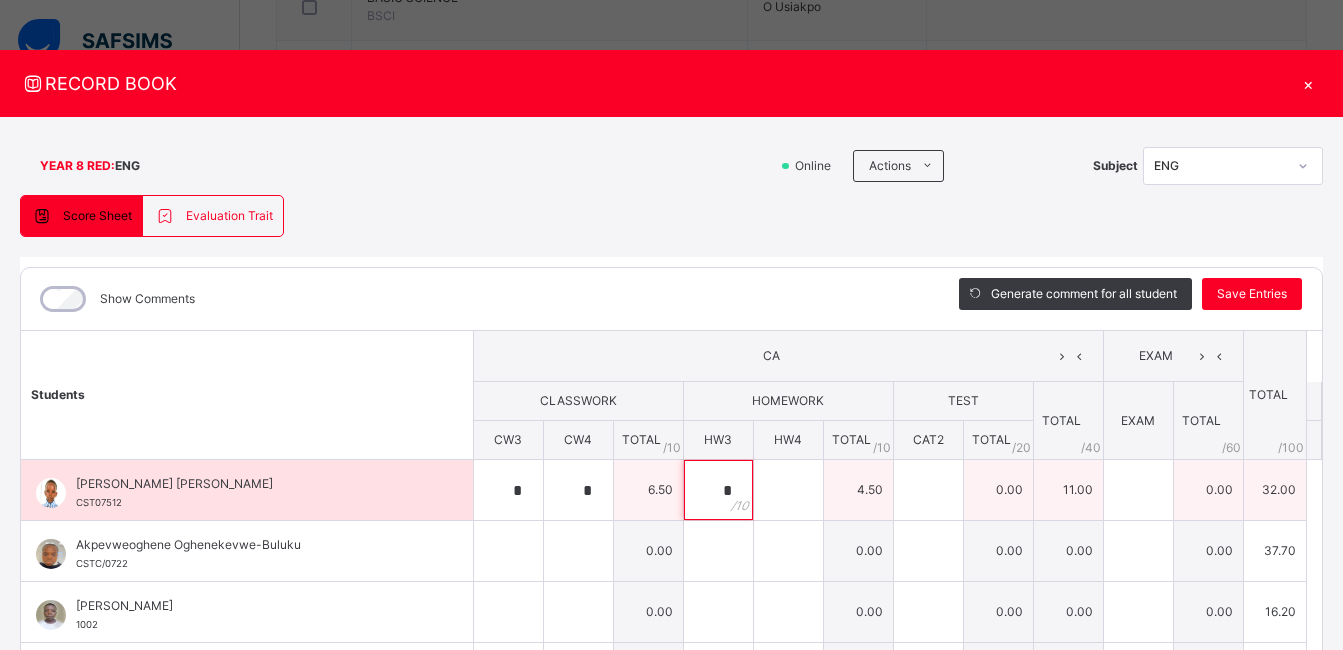 type on "*" 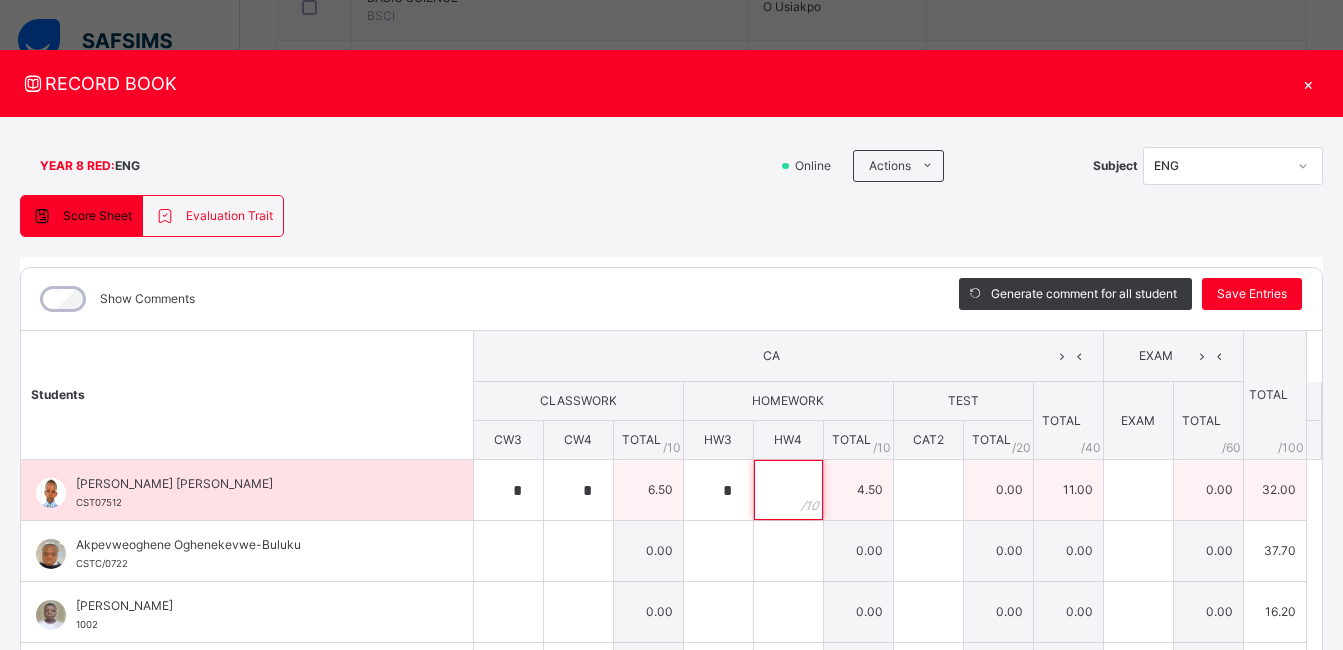 click at bounding box center [788, 490] 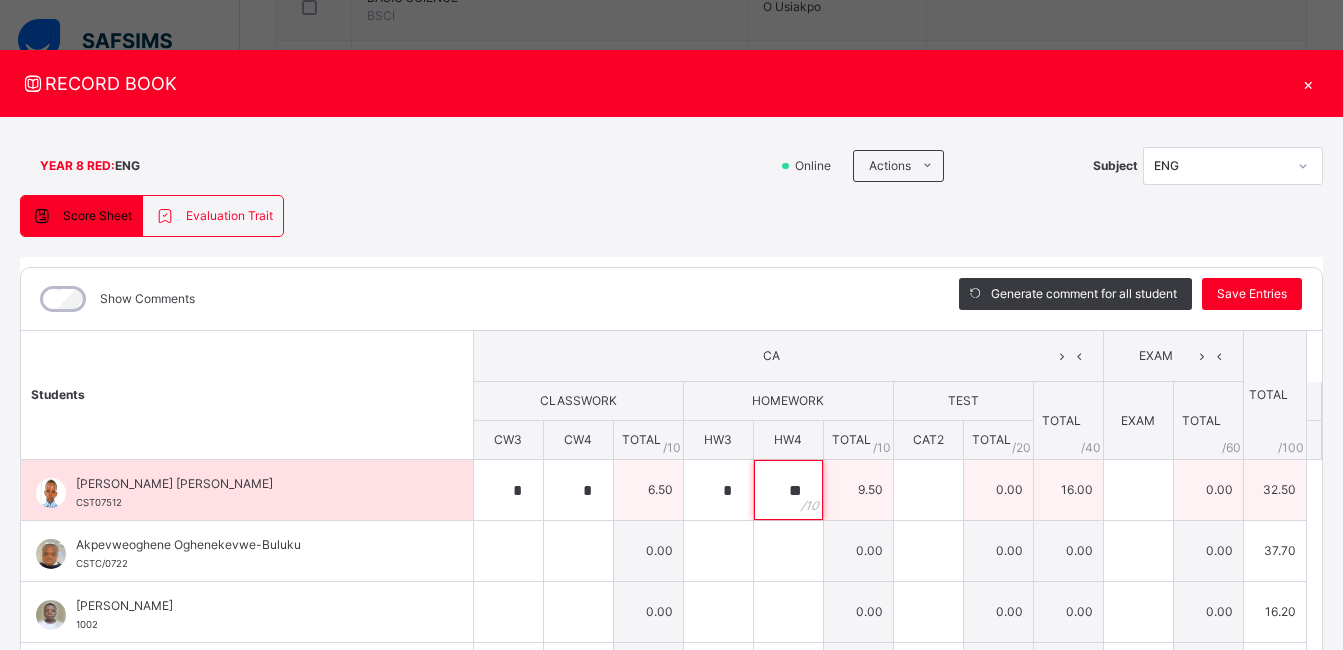 type on "**" 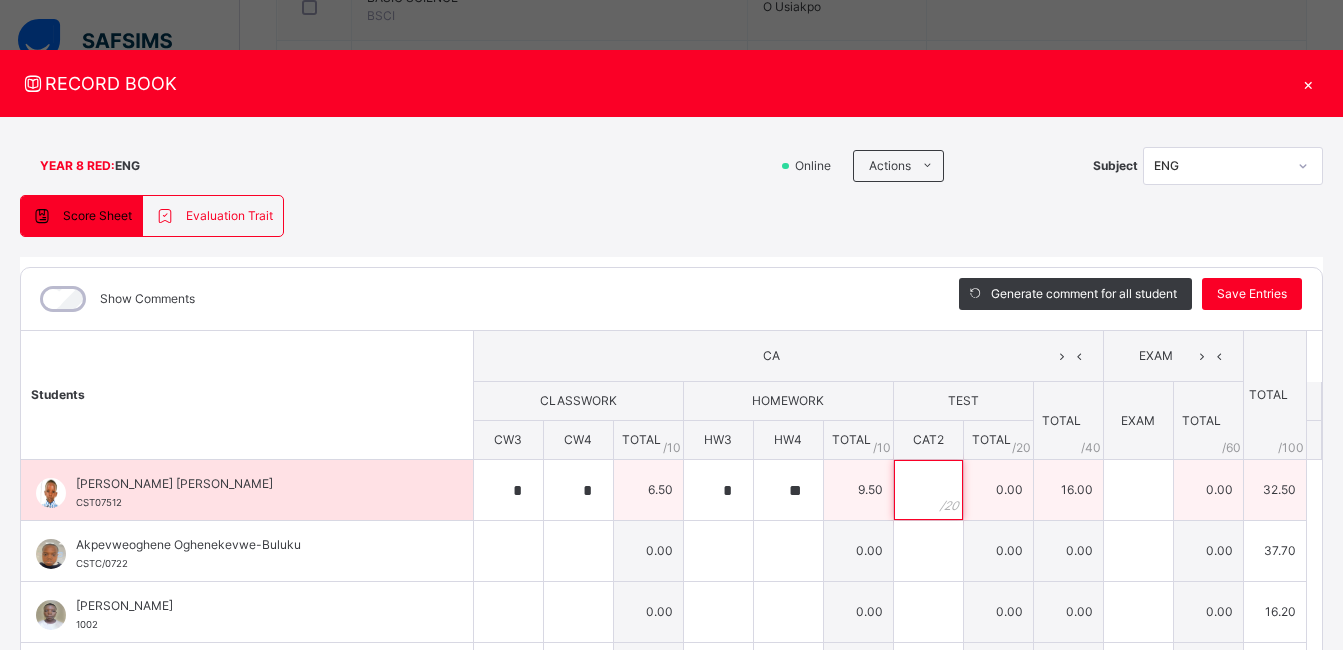 click at bounding box center [928, 490] 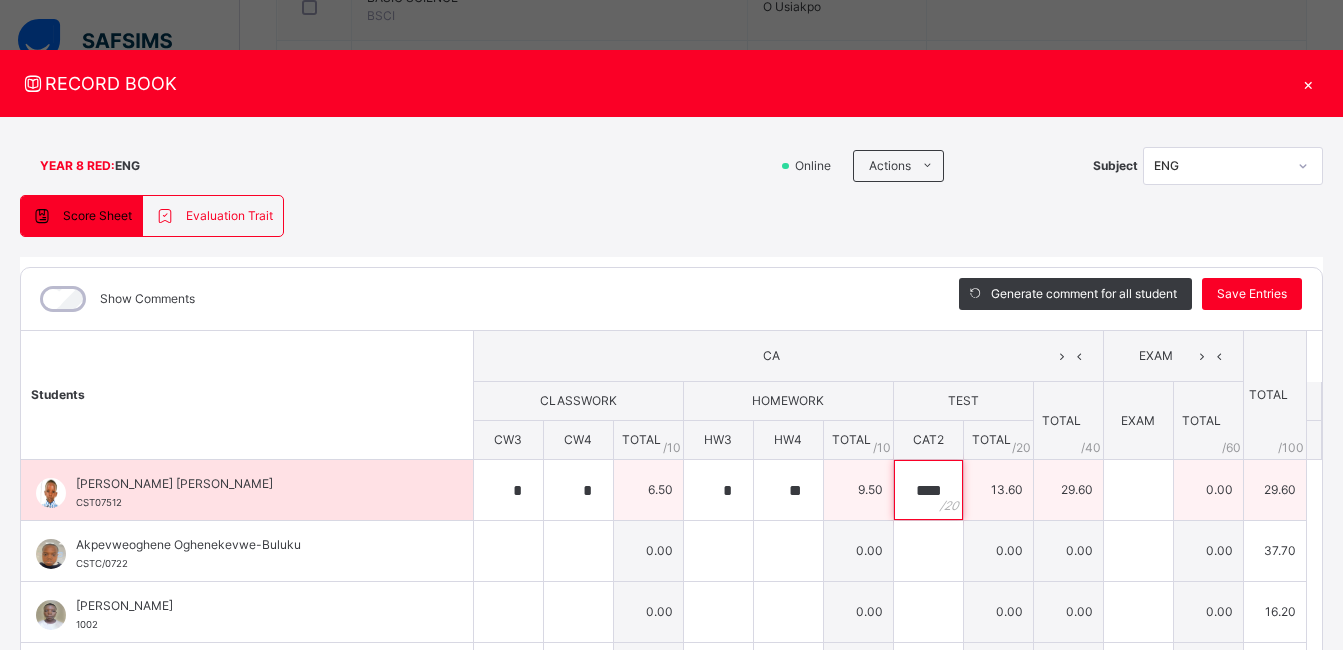 type on "****" 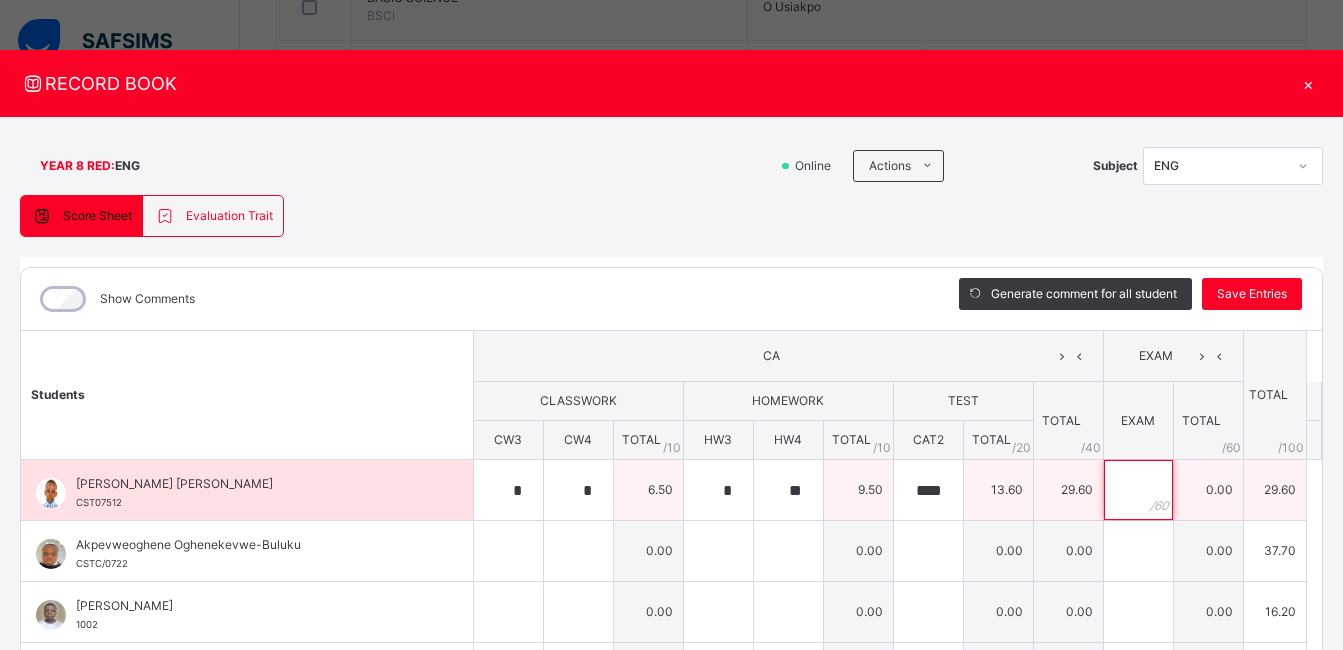 click at bounding box center [1138, 490] 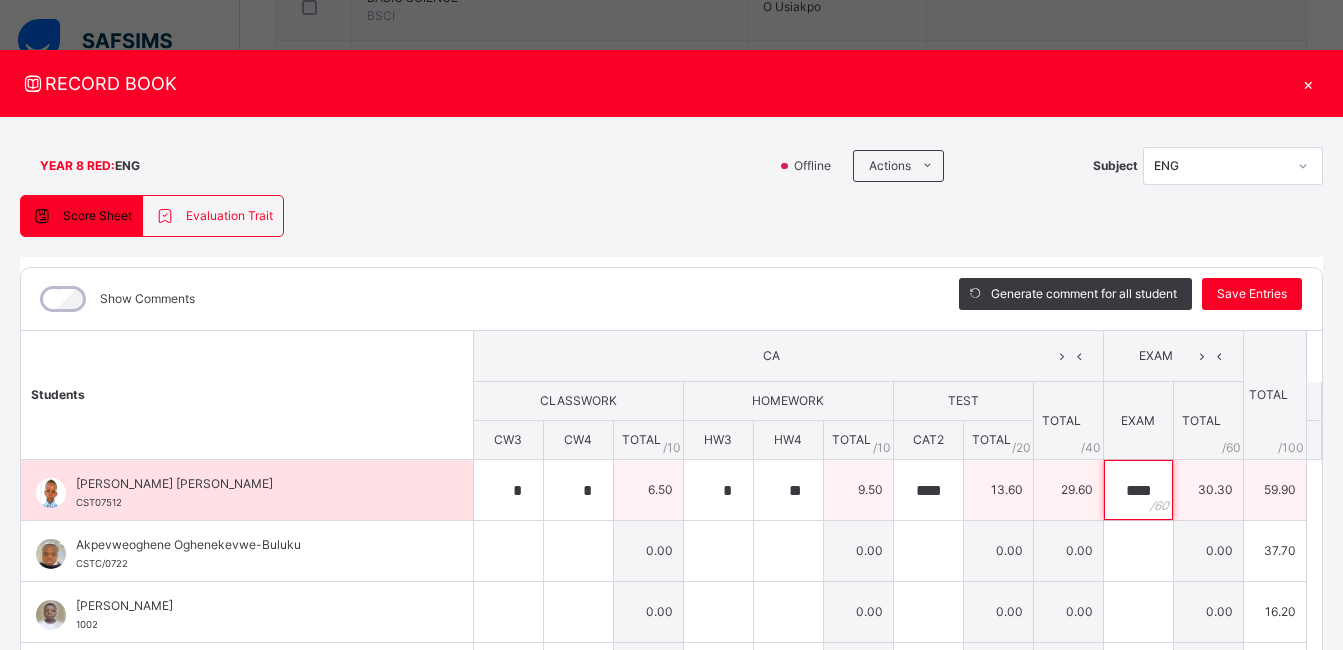 type on "****" 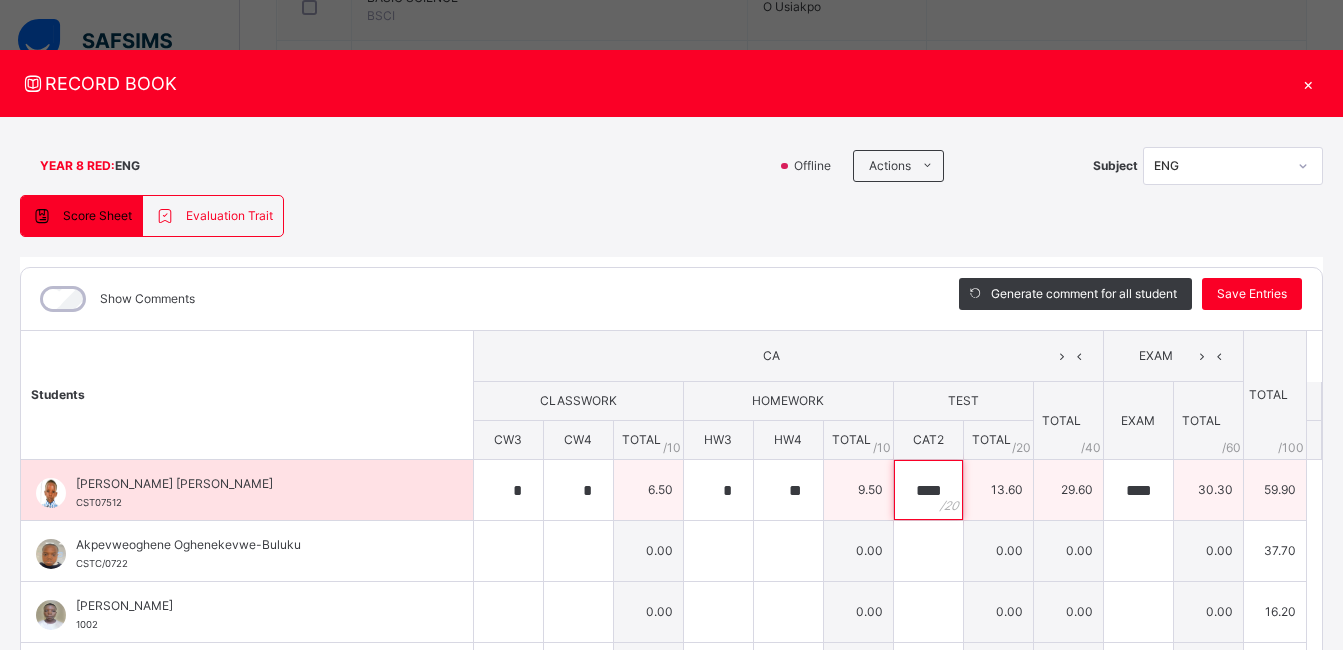click on "****" at bounding box center [928, 490] 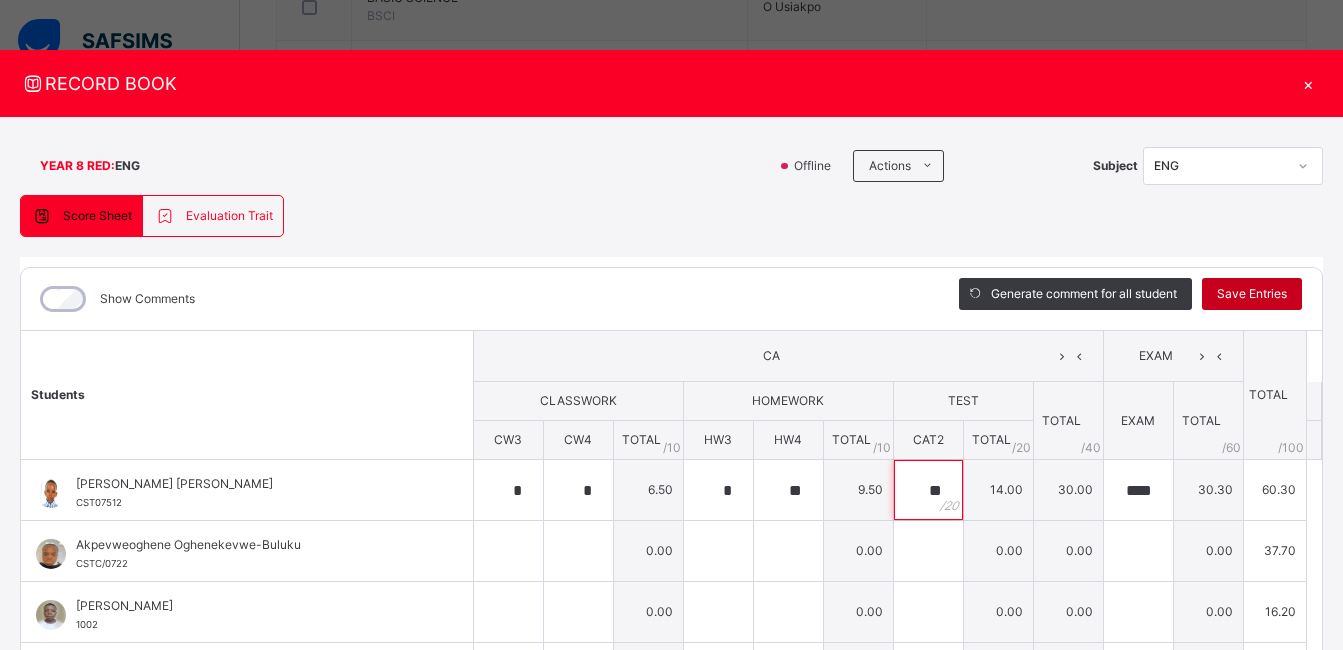 type on "**" 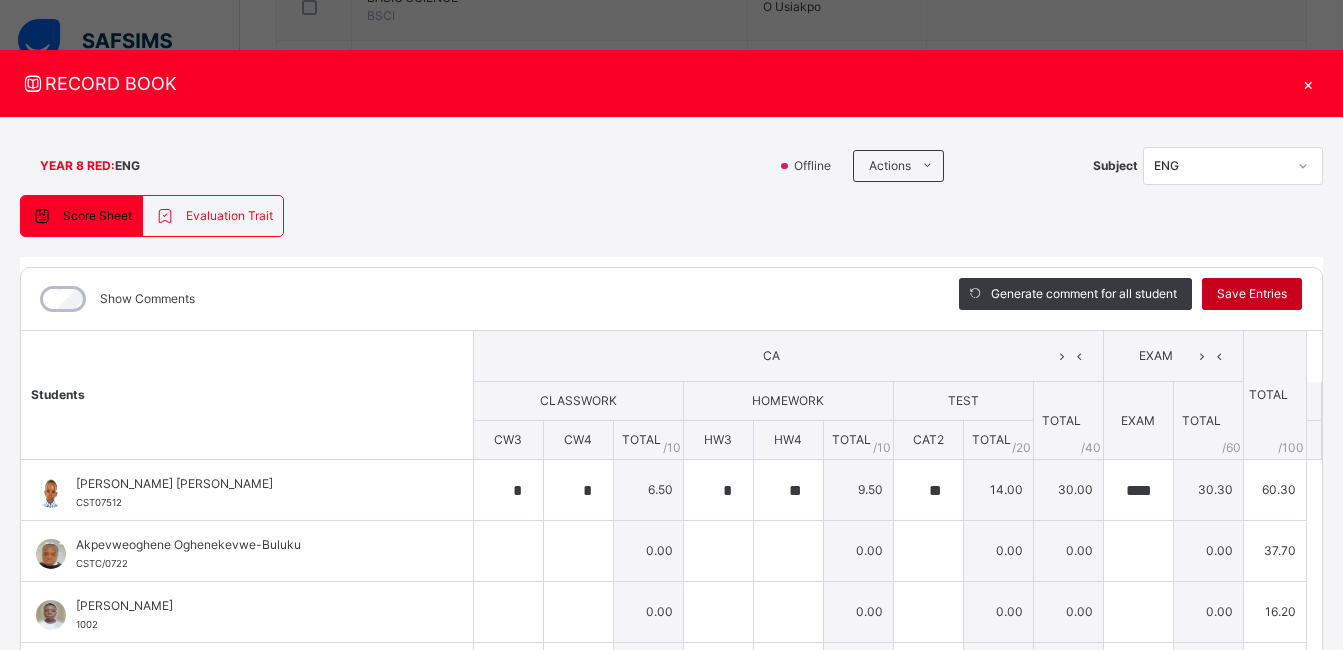 click on "Save Entries" at bounding box center (1252, 294) 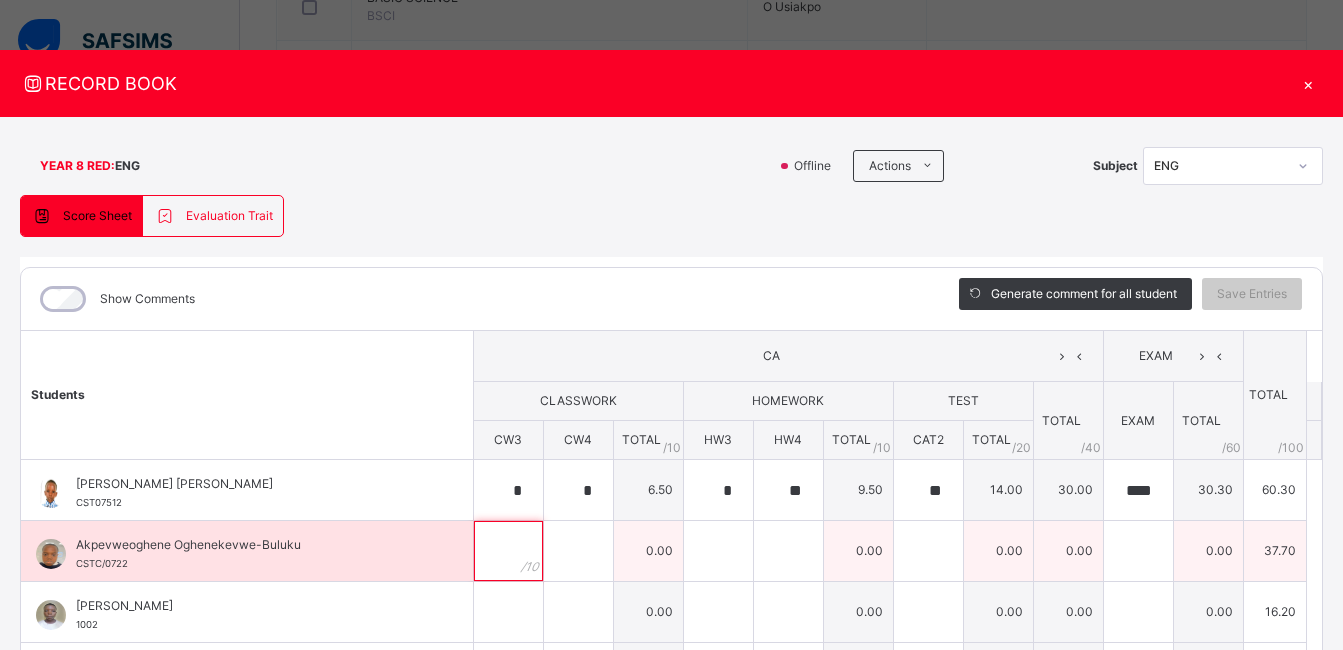 click at bounding box center (508, 551) 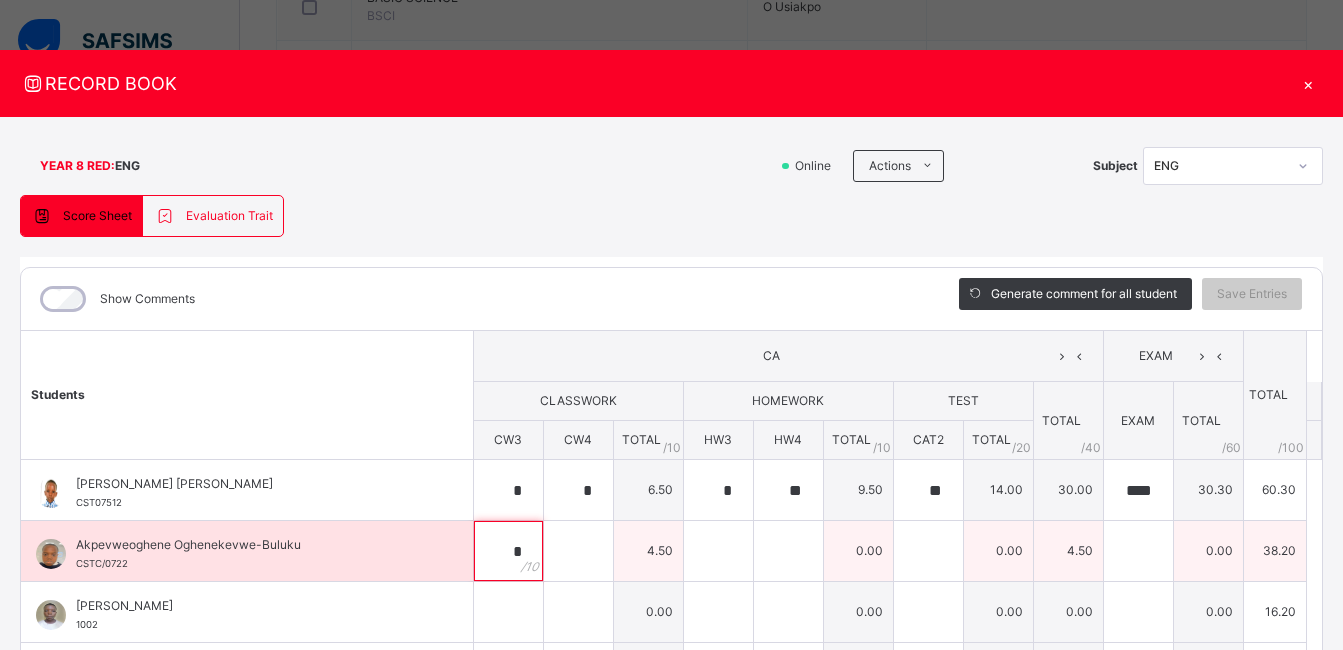 type on "*" 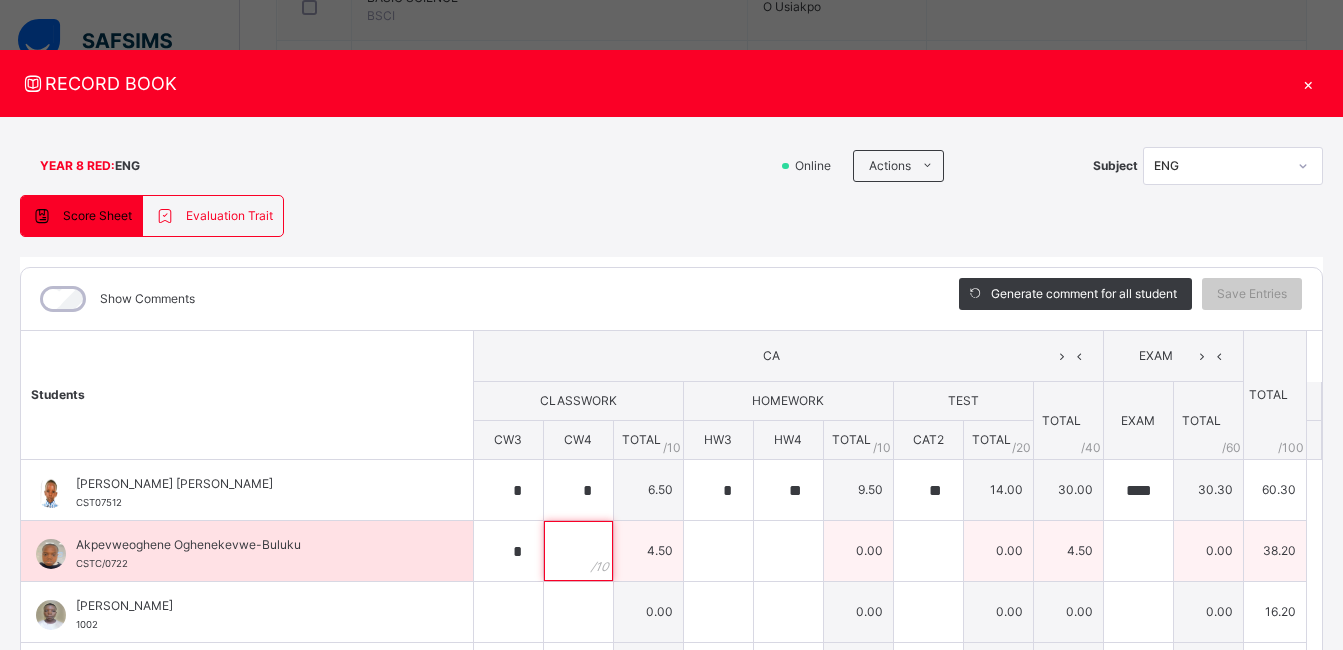 click at bounding box center [578, 551] 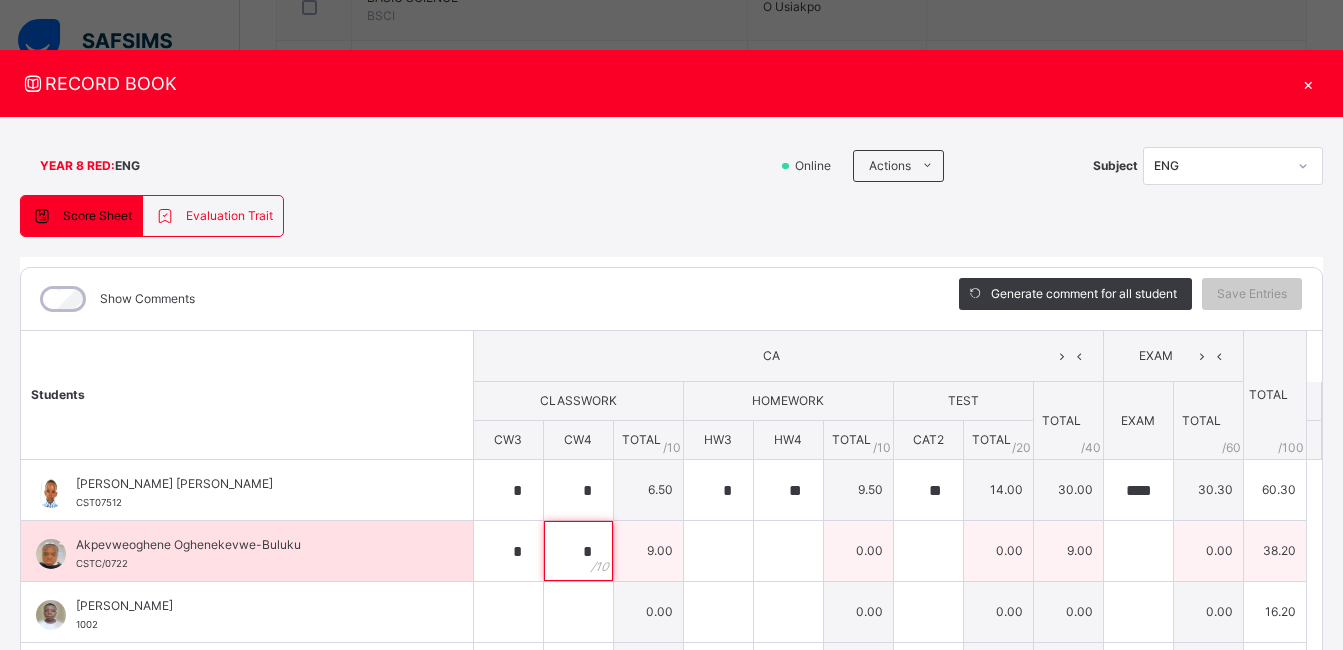 type on "*" 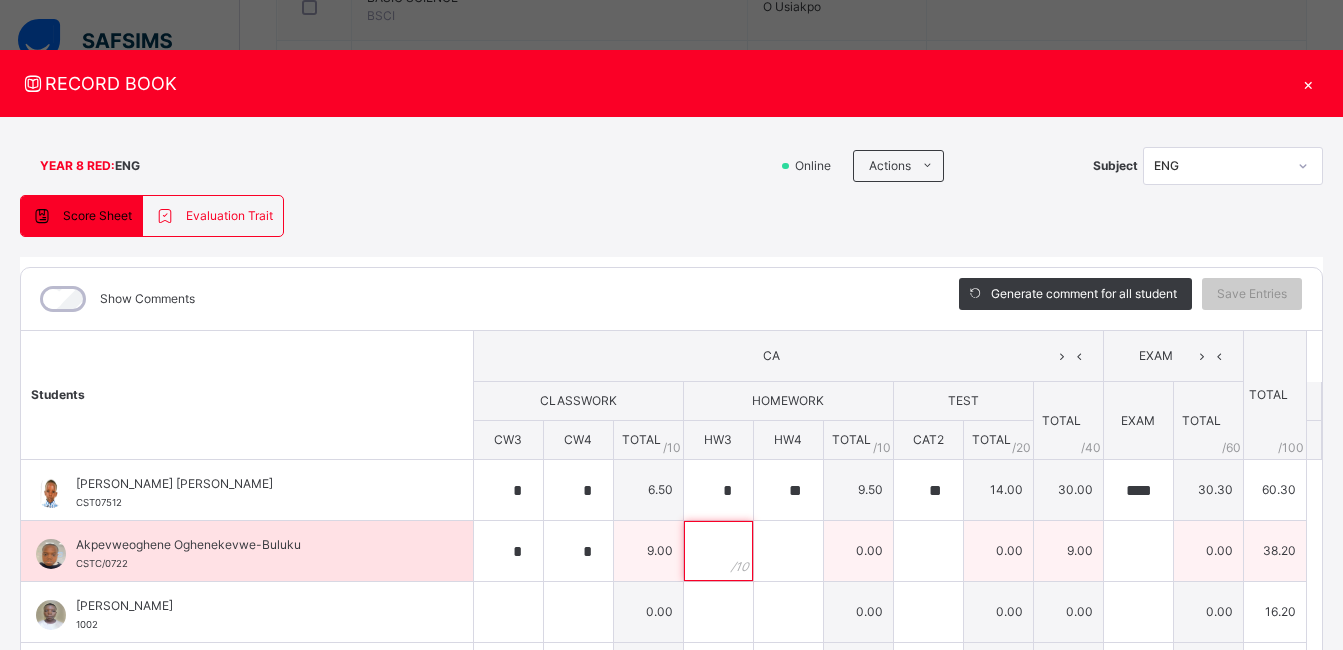 click at bounding box center (718, 551) 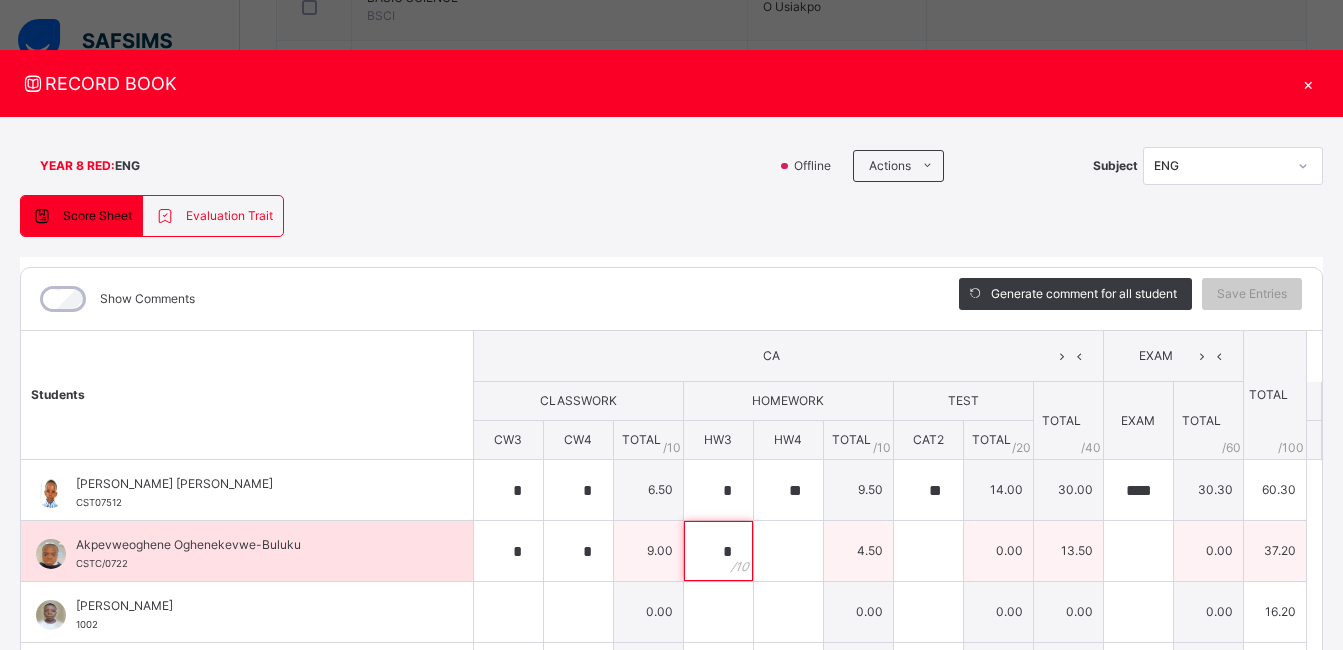 type on "*" 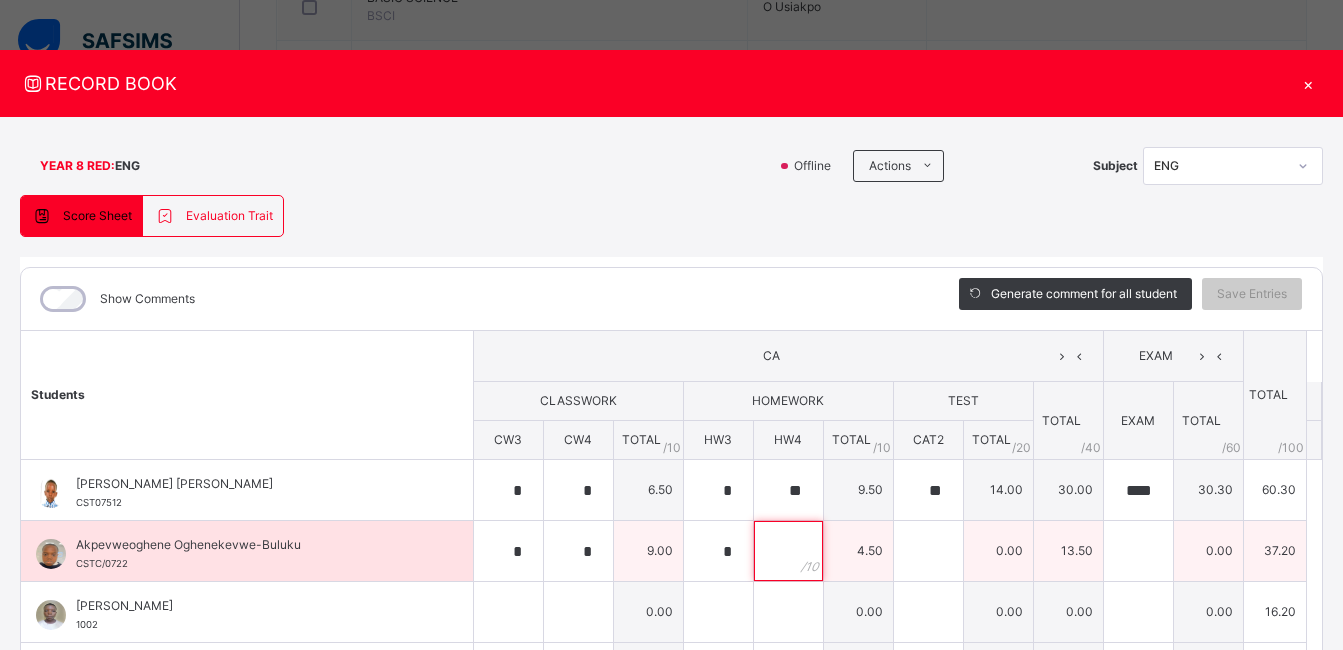 click at bounding box center [788, 551] 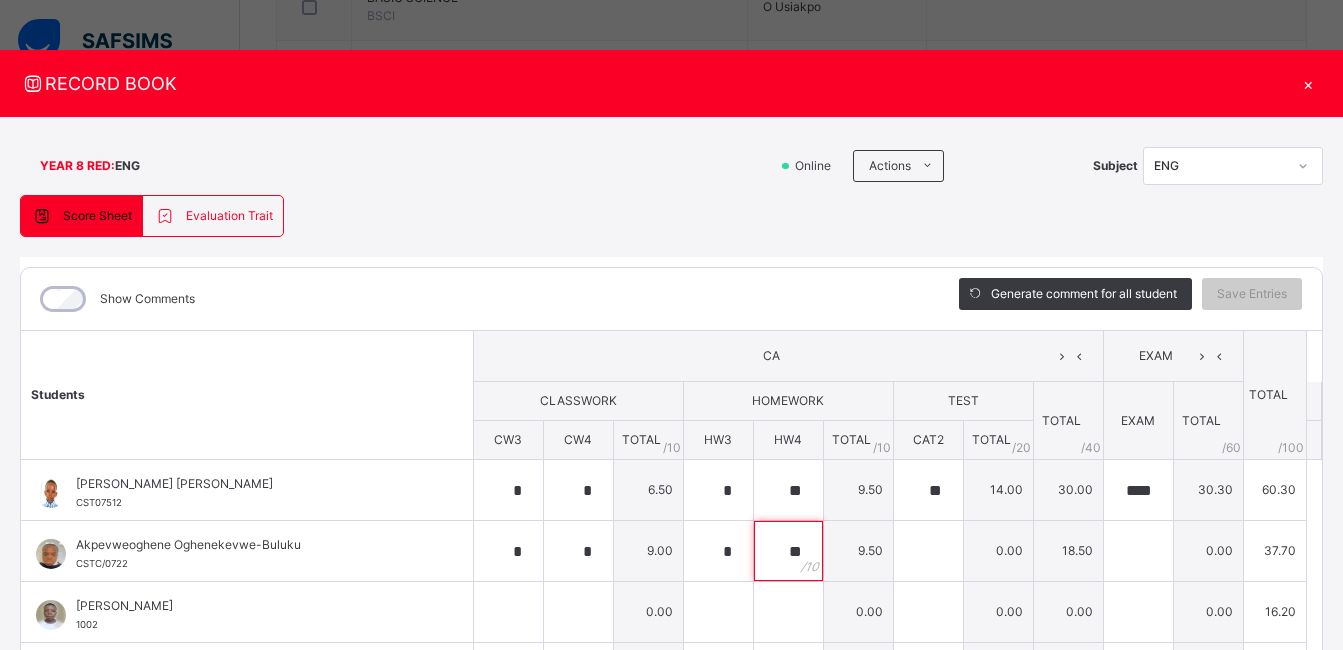 type on "**" 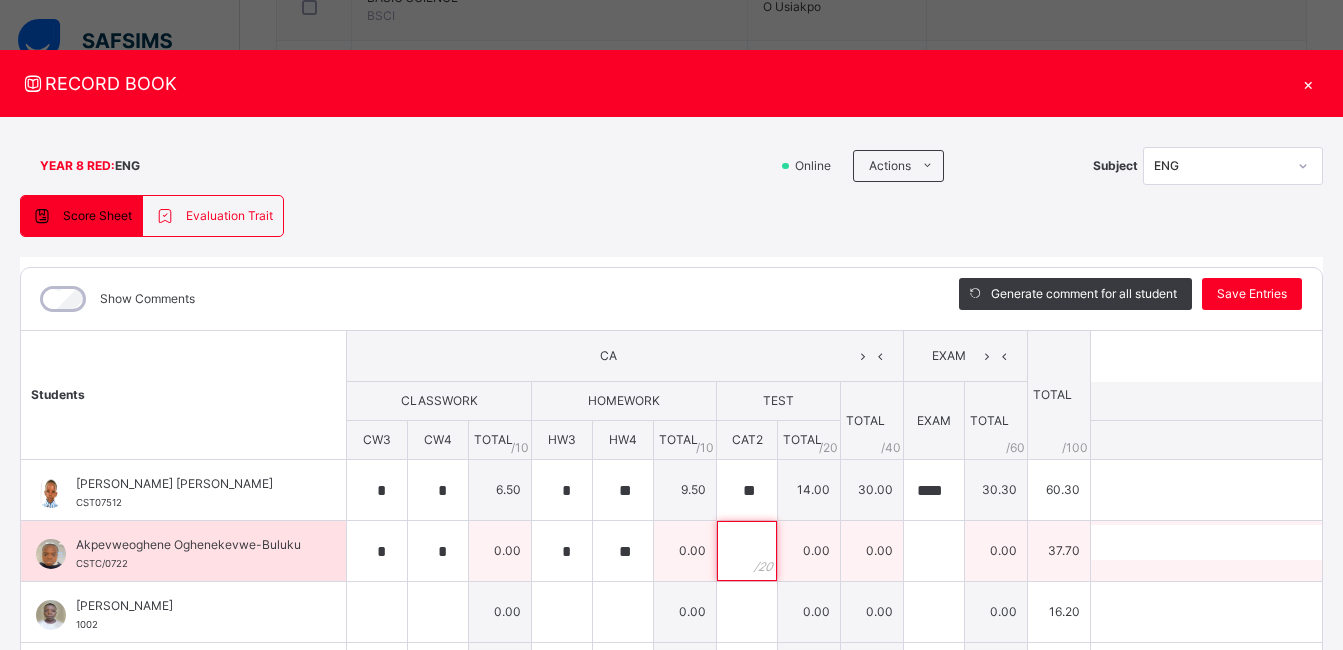 click at bounding box center (747, 551) 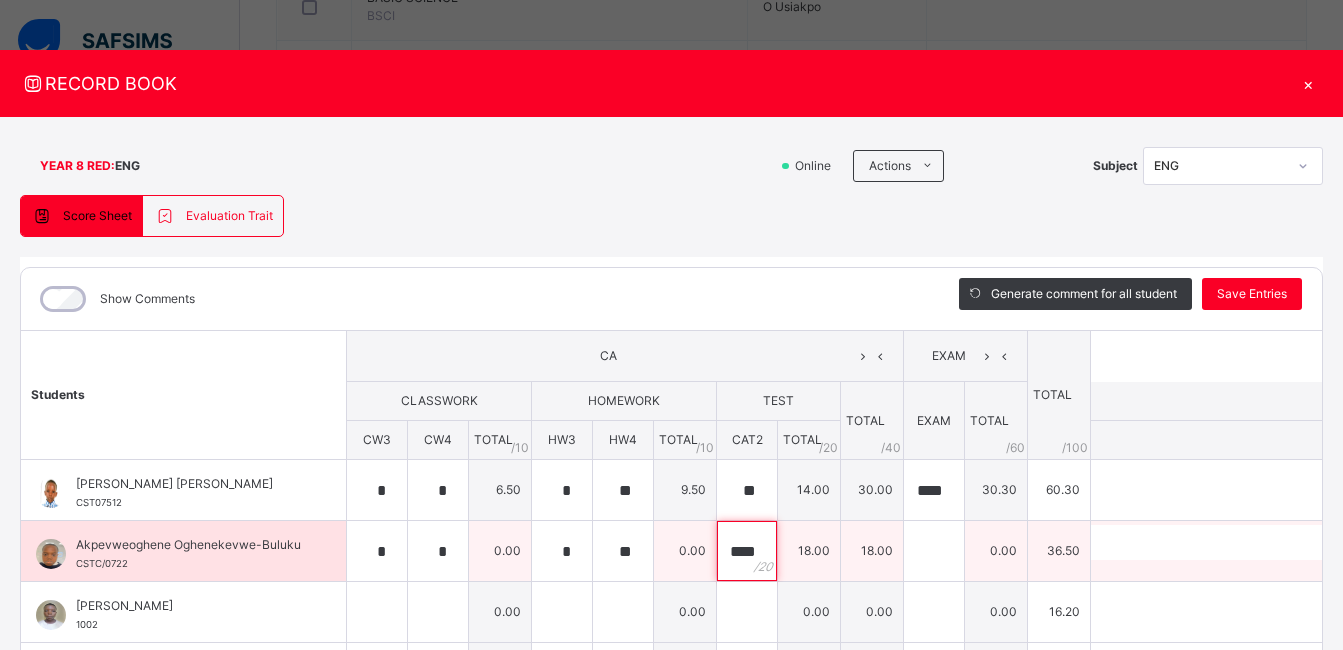 scroll, scrollTop: 0, scrollLeft: 1, axis: horizontal 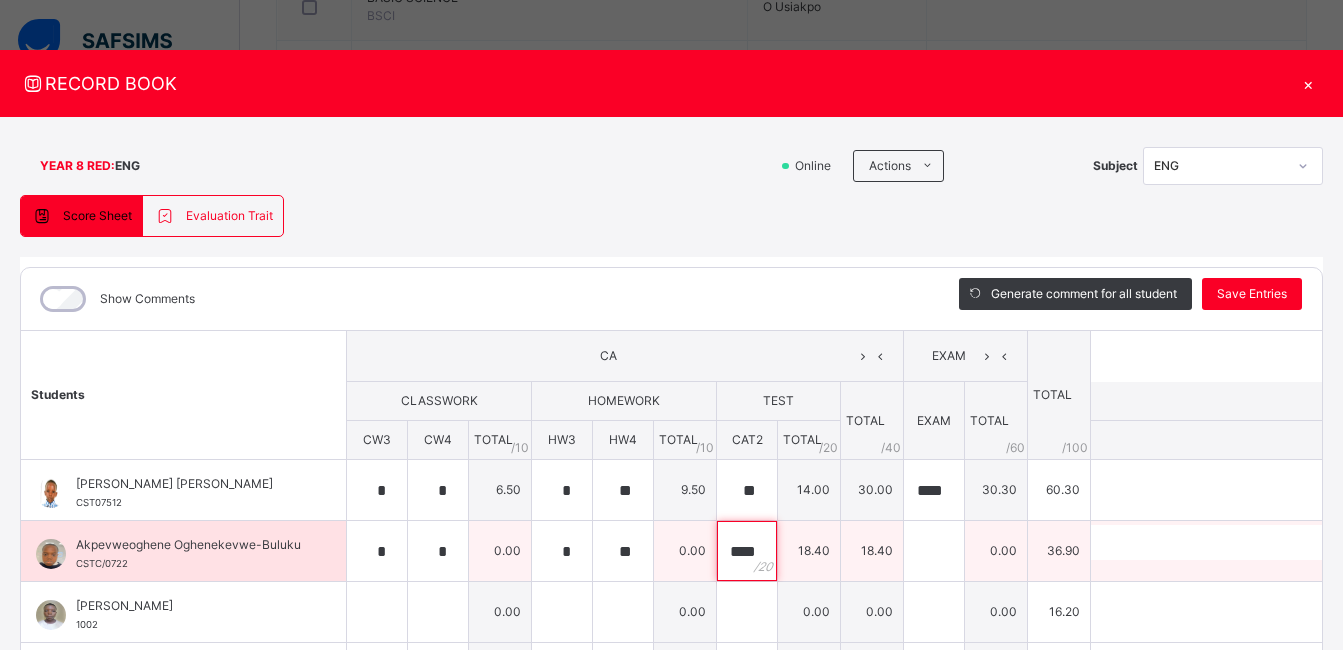 type on "****" 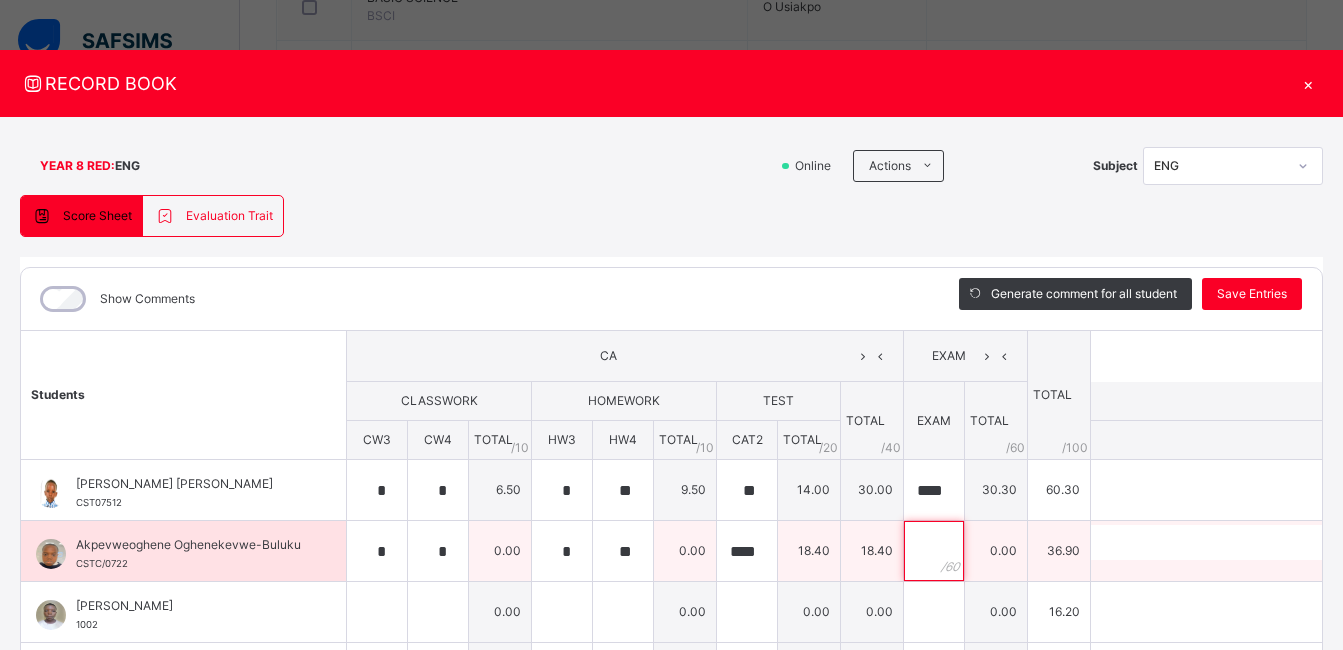 scroll, scrollTop: 0, scrollLeft: 0, axis: both 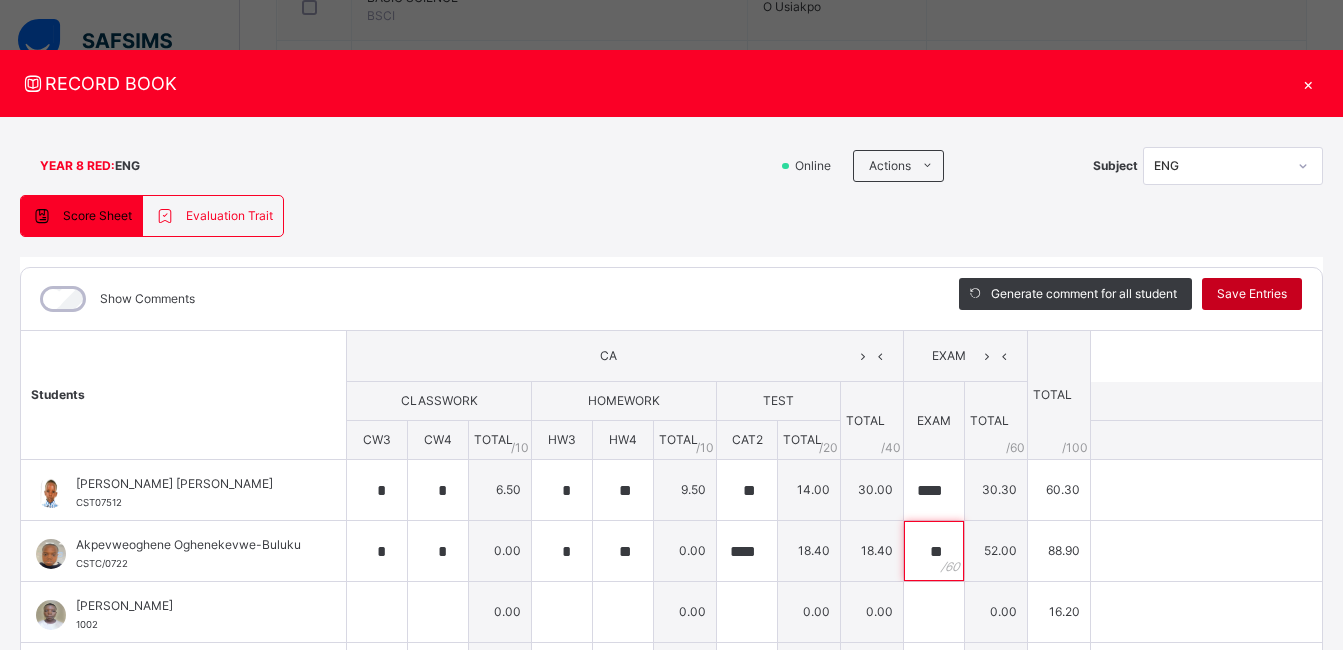 type on "**" 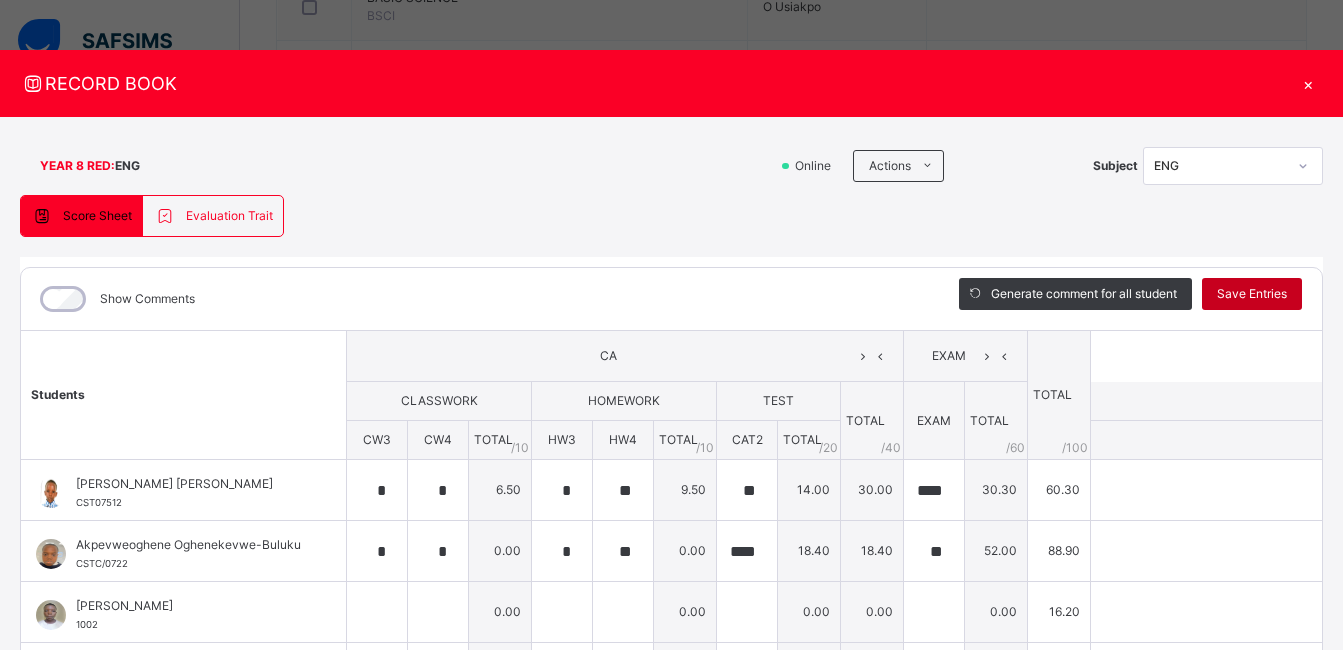 click on "Save Entries" at bounding box center [1252, 294] 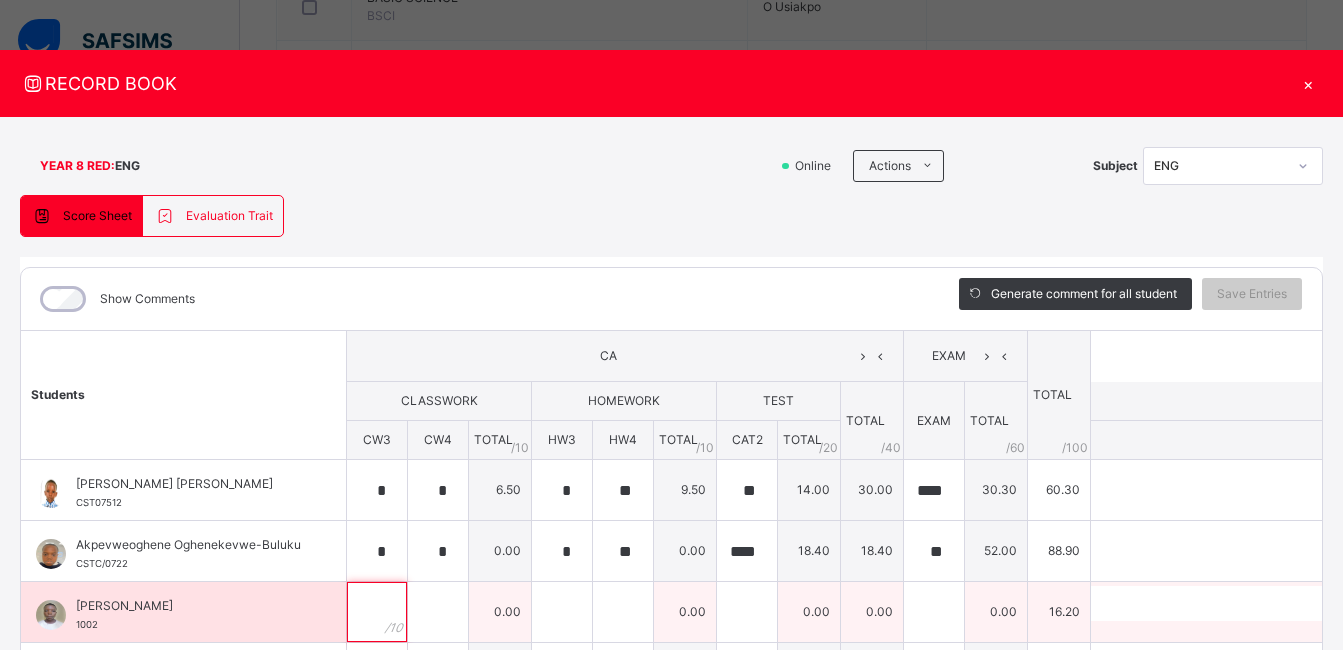 click at bounding box center (377, 612) 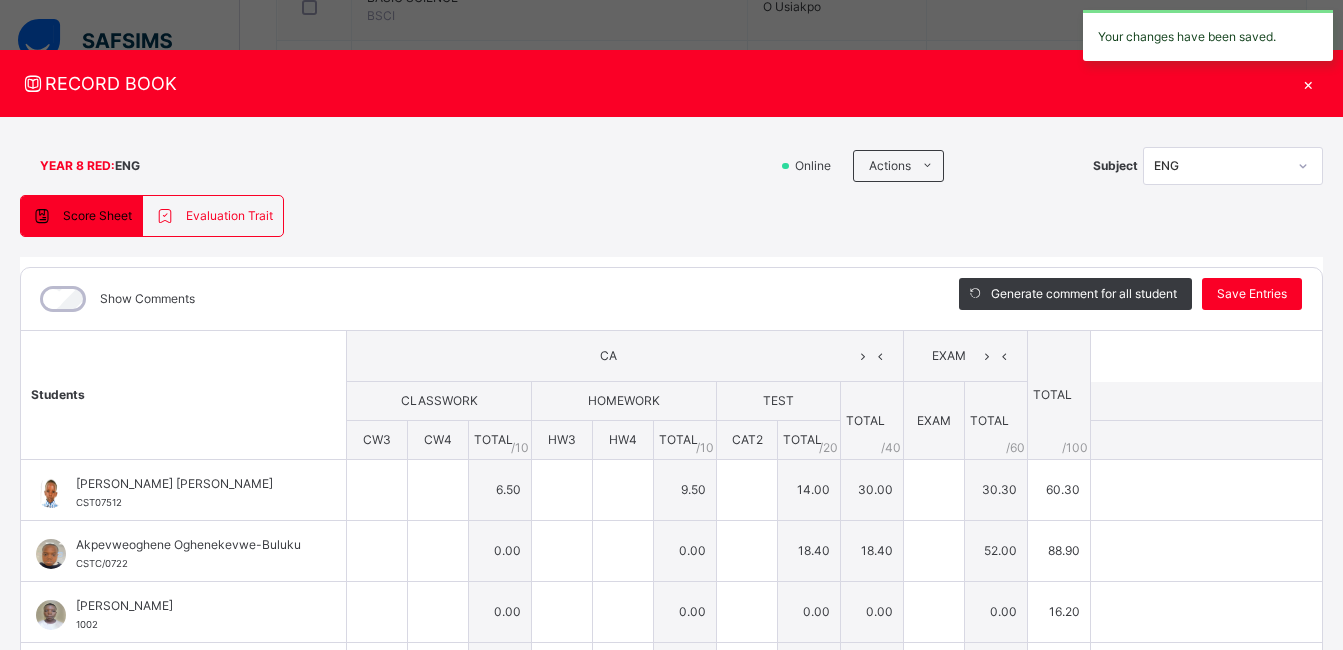 type on "*" 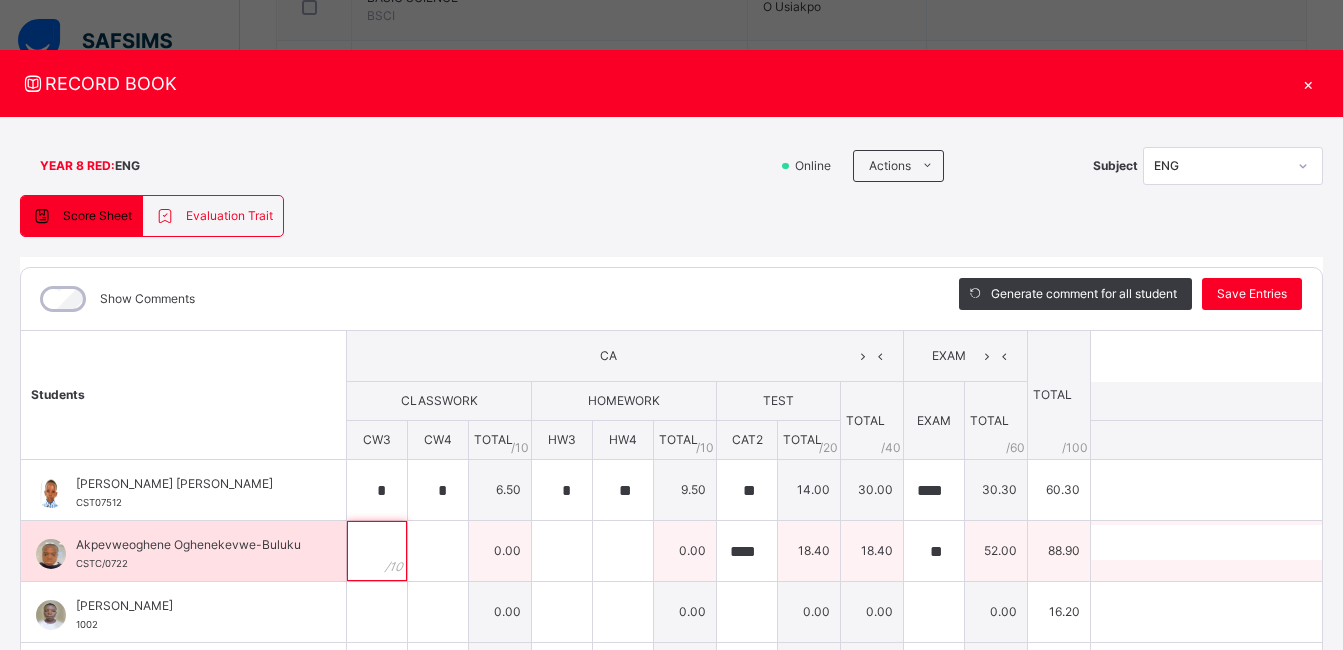 click at bounding box center [377, 551] 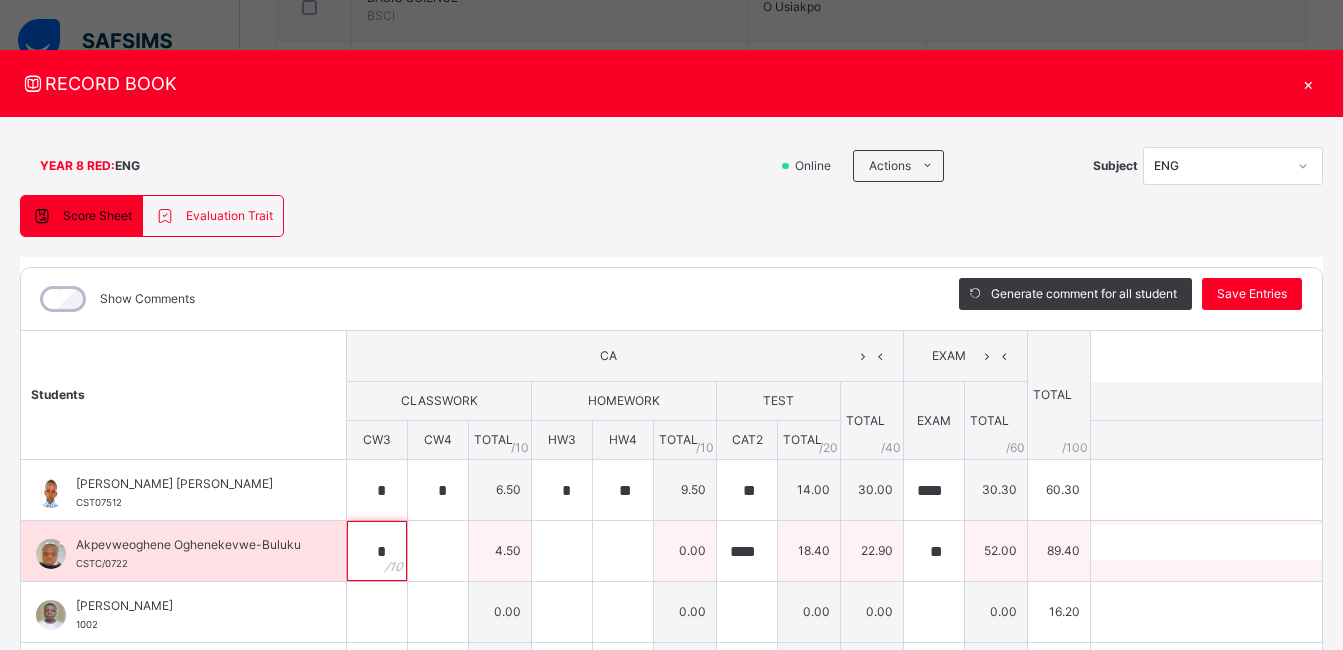 type on "*" 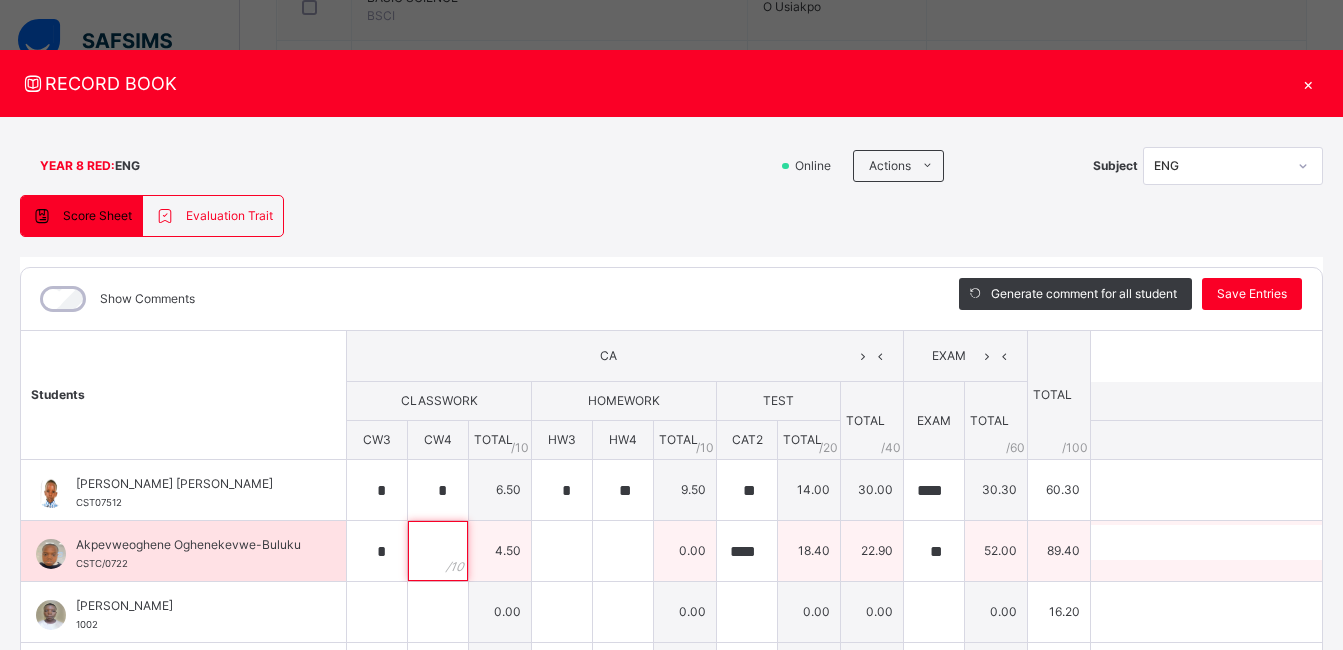 click at bounding box center (438, 551) 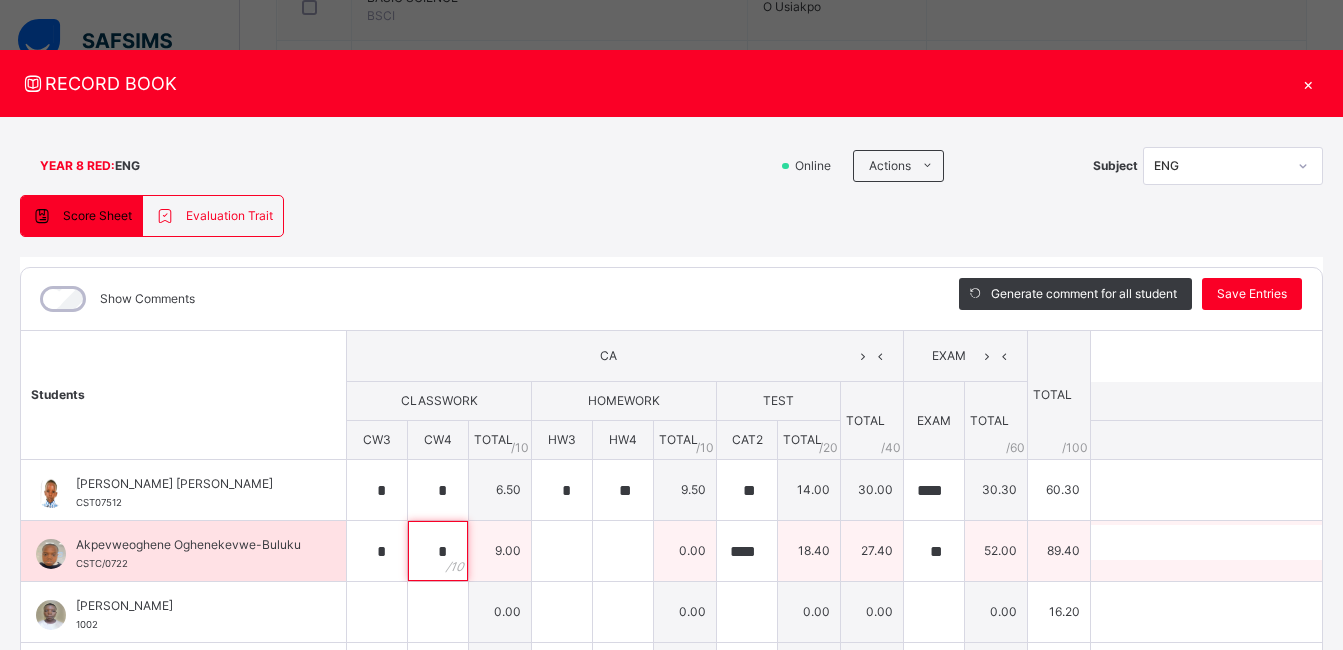 type on "*" 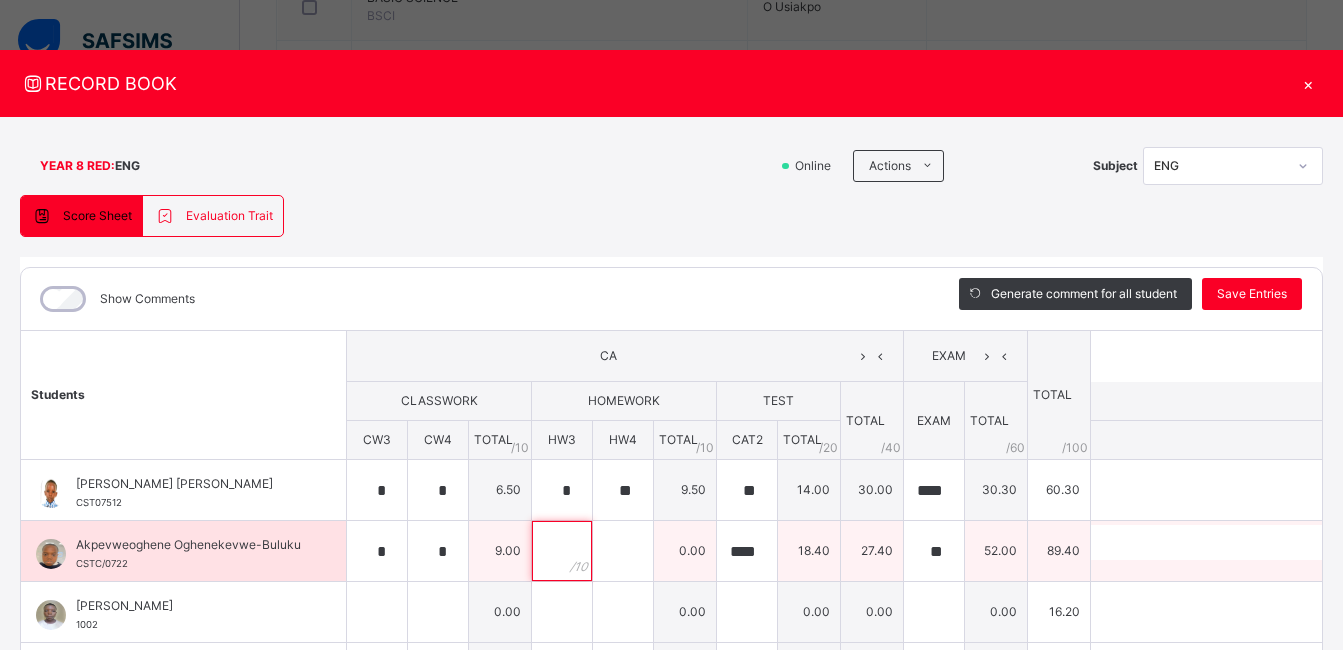 click at bounding box center (562, 551) 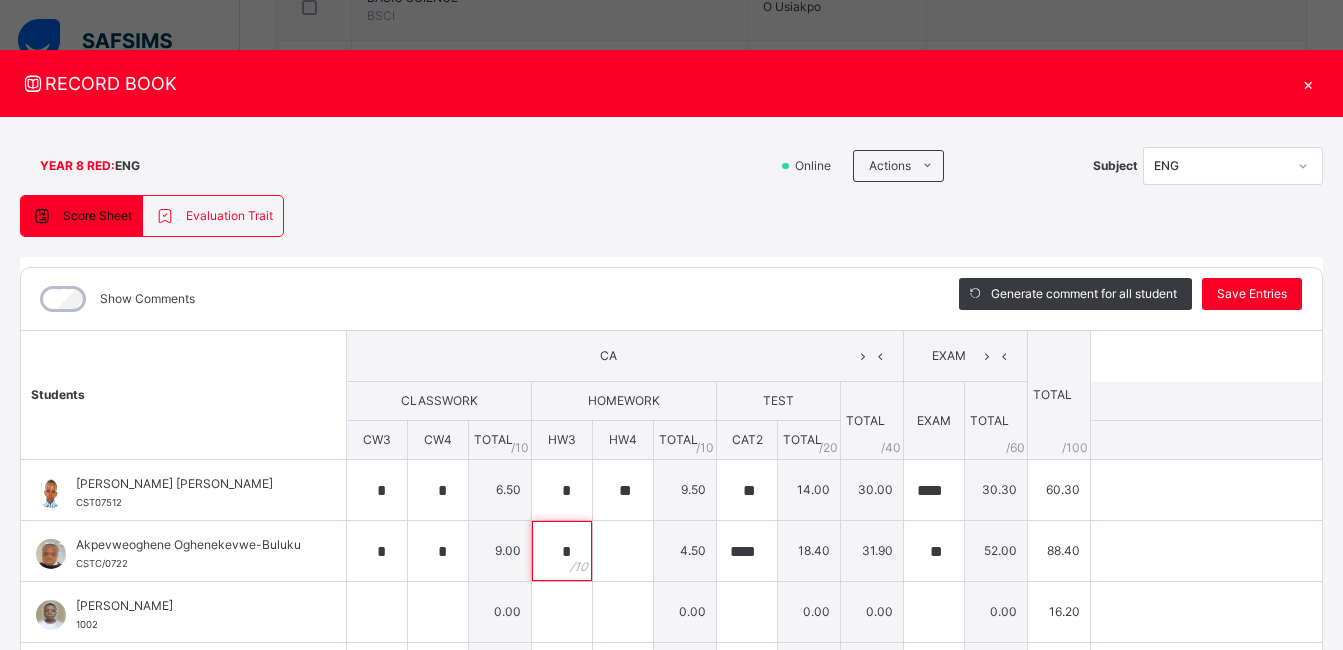 scroll, scrollTop: 424, scrollLeft: 0, axis: vertical 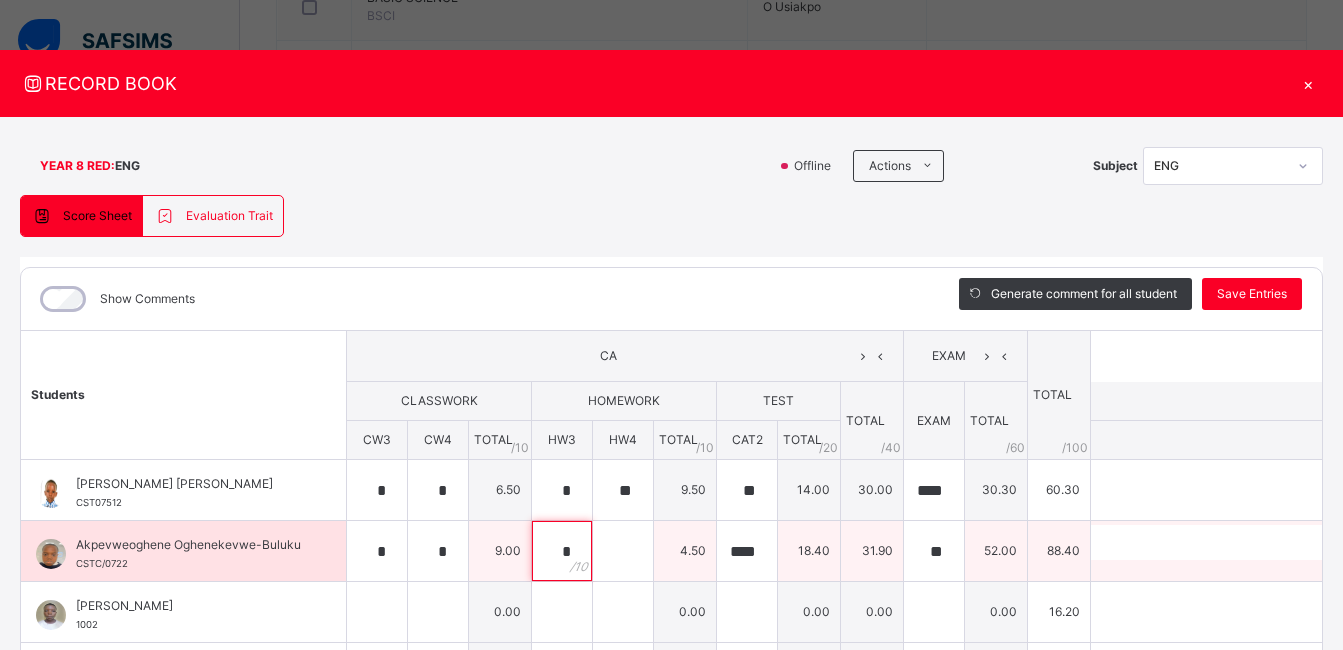 type on "*" 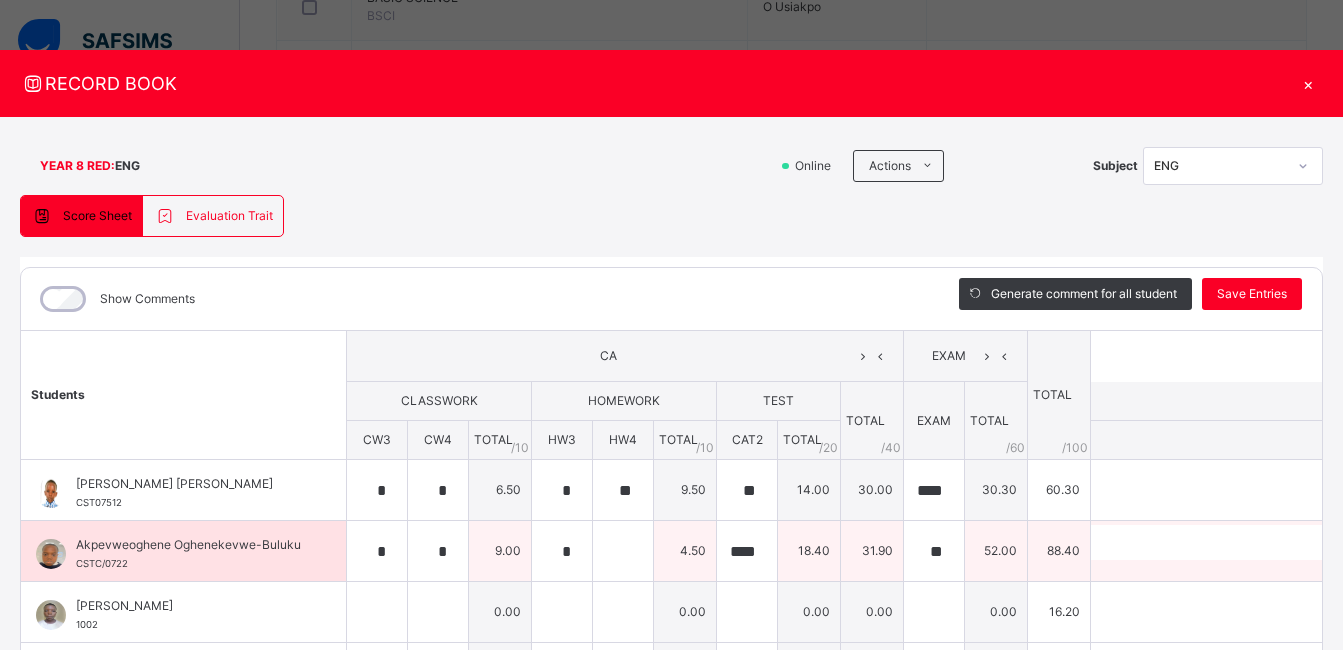 click on "4.50" at bounding box center [685, 551] 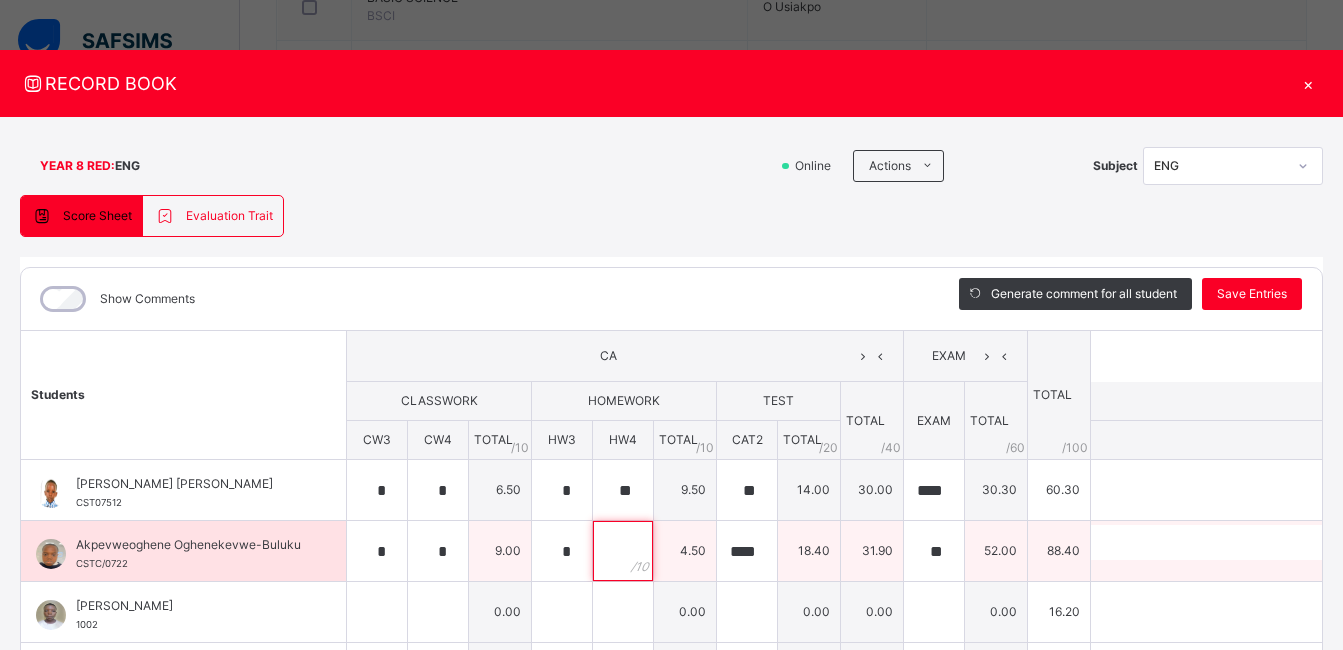 click at bounding box center (623, 551) 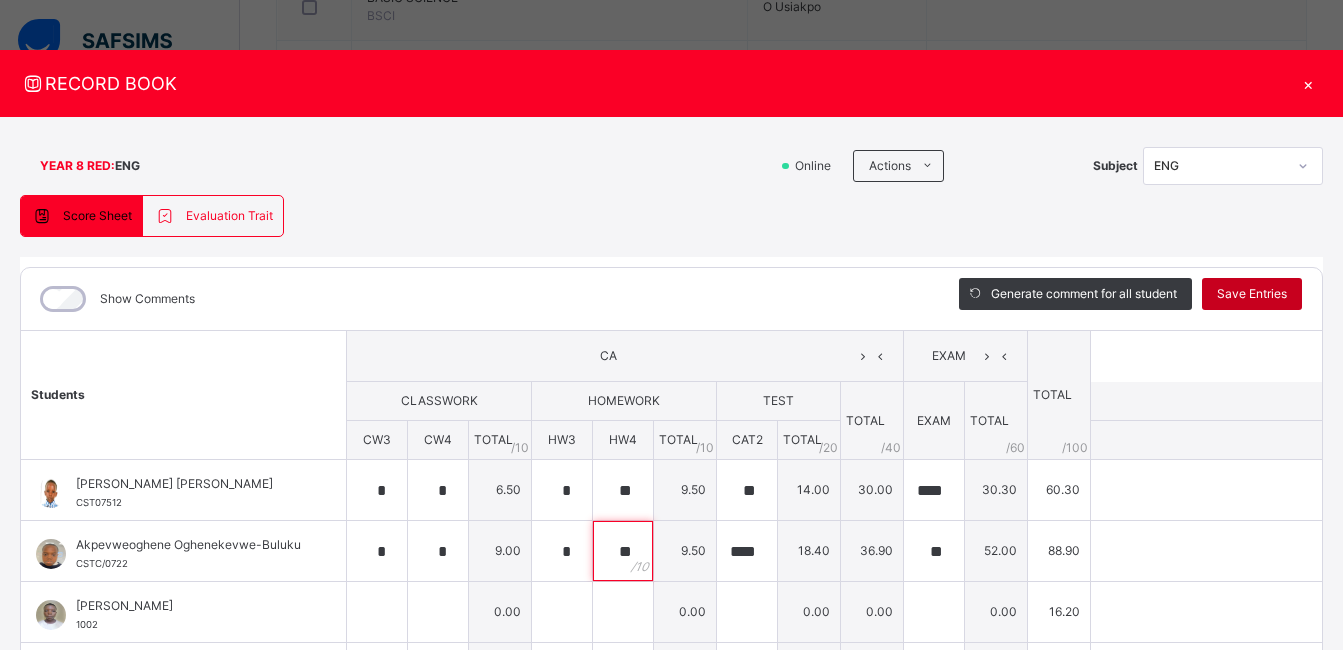 type on "**" 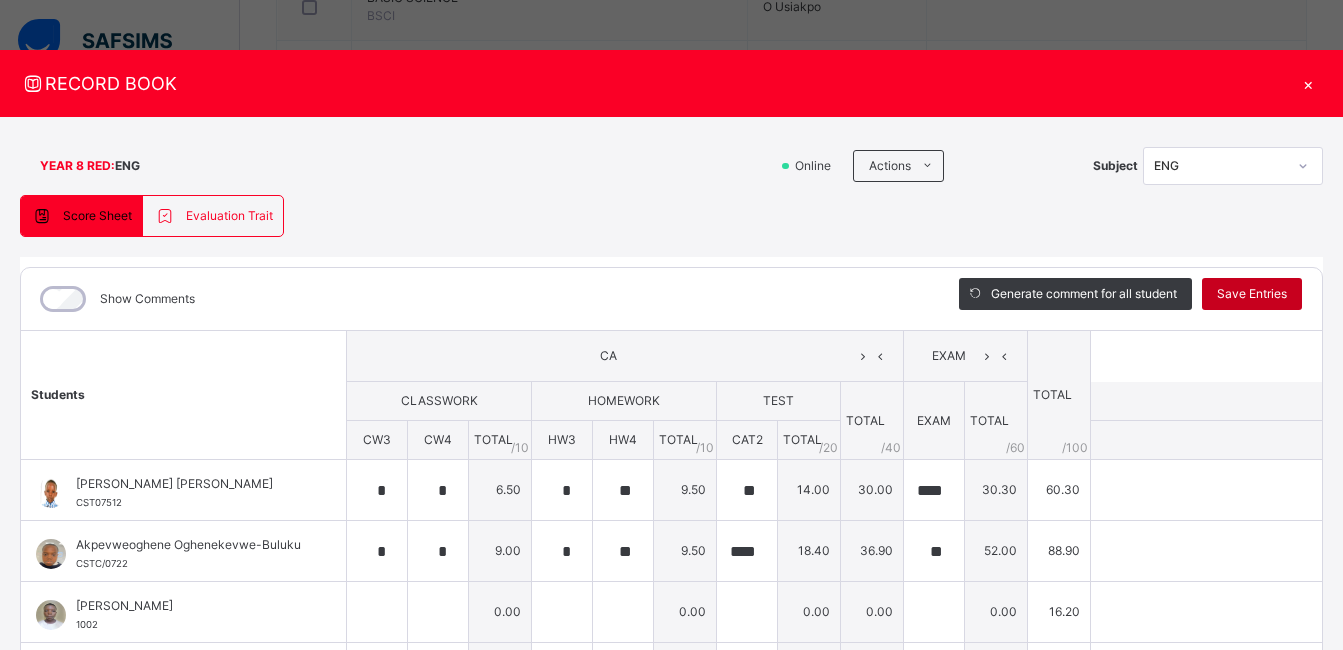 click on "Save Entries" at bounding box center [1252, 294] 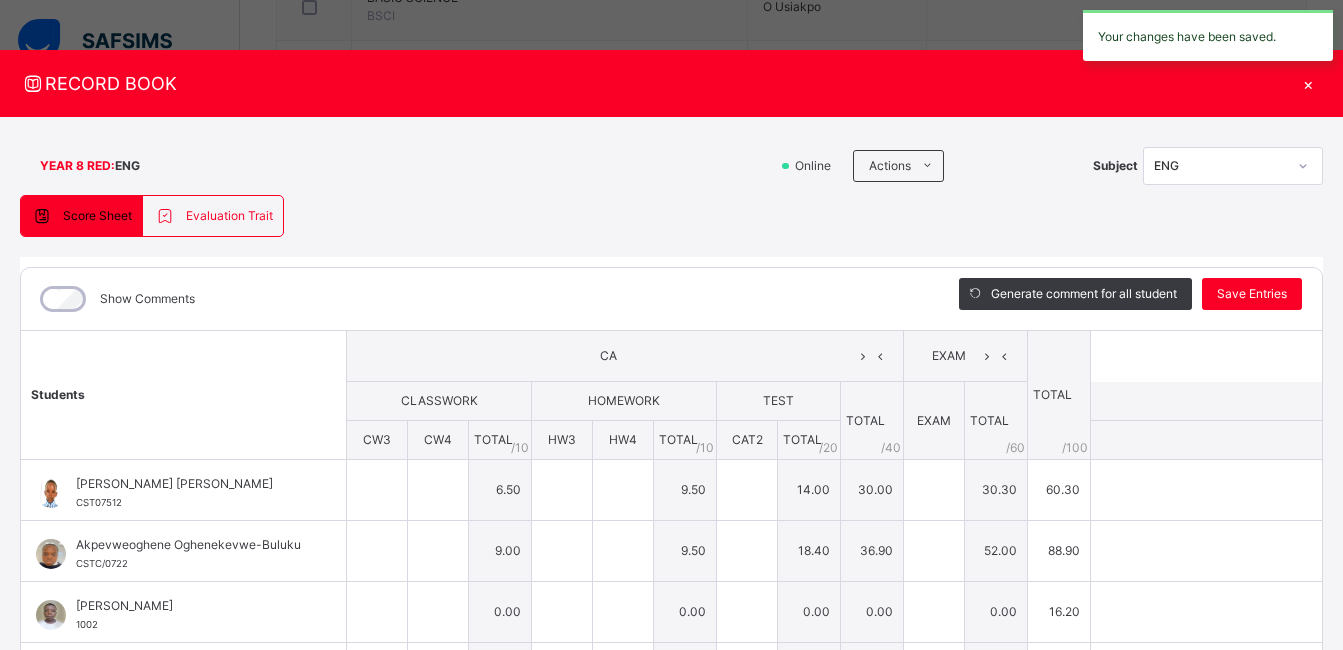 type on "*" 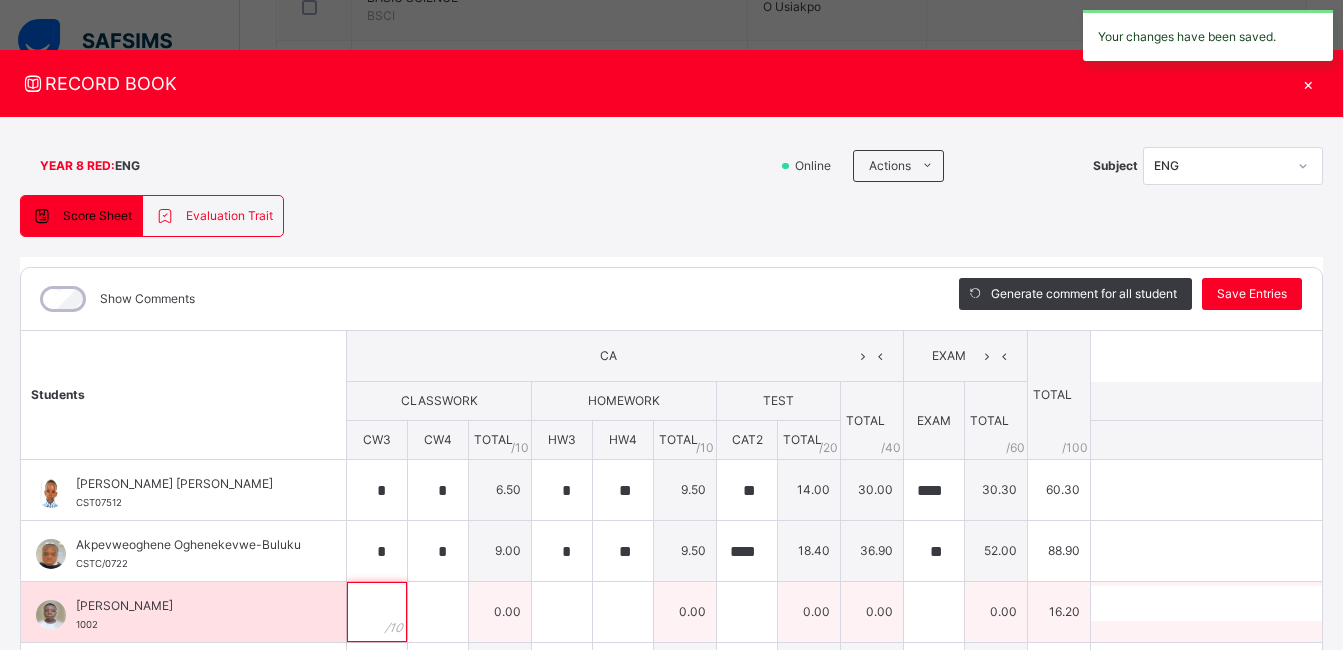 click at bounding box center [377, 612] 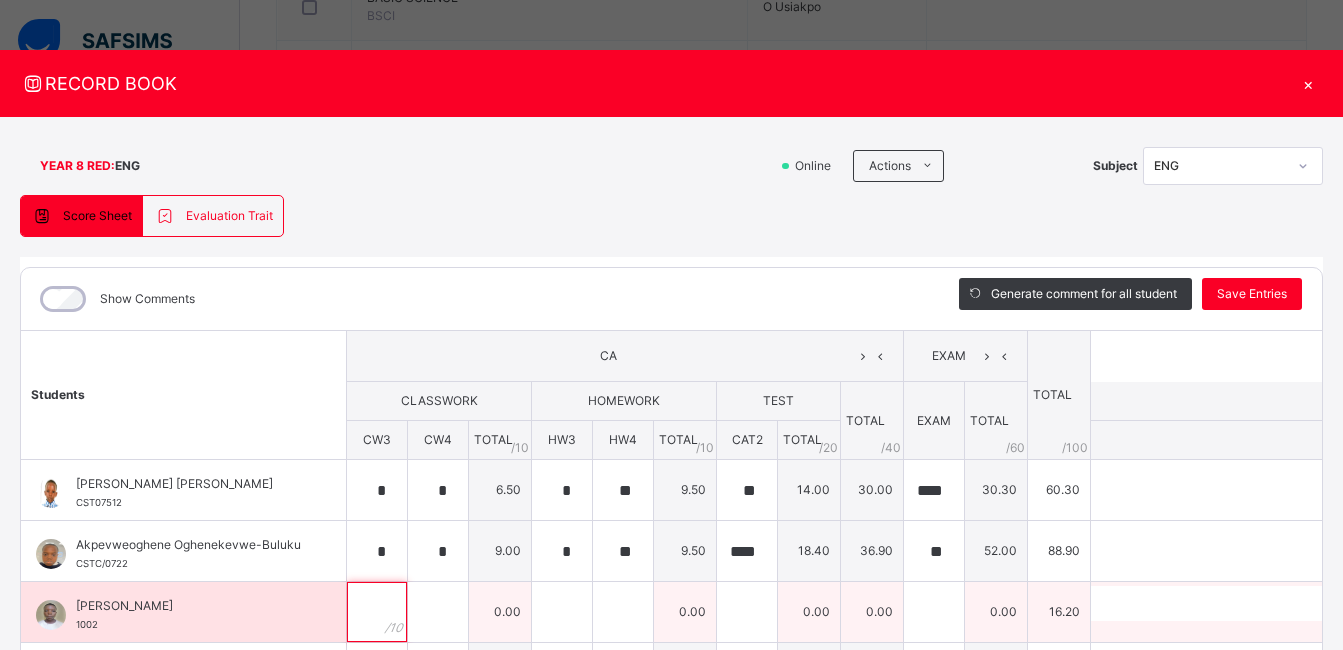type on "*" 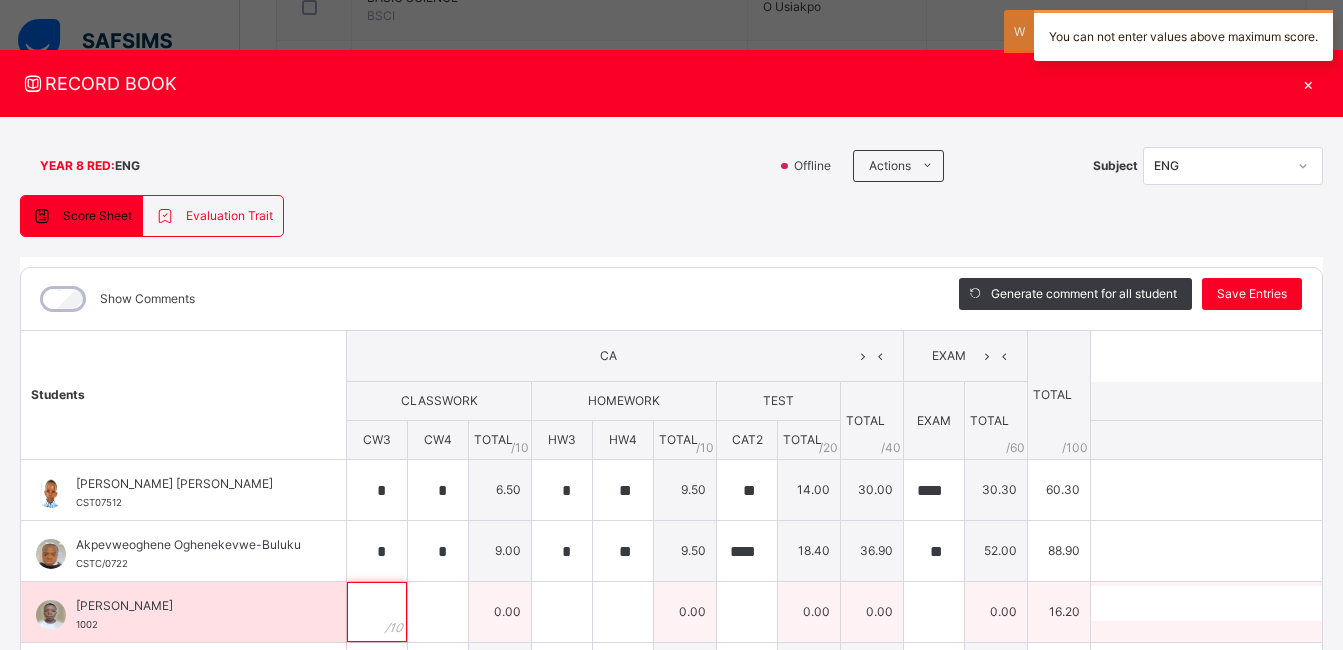 click at bounding box center [377, 612] 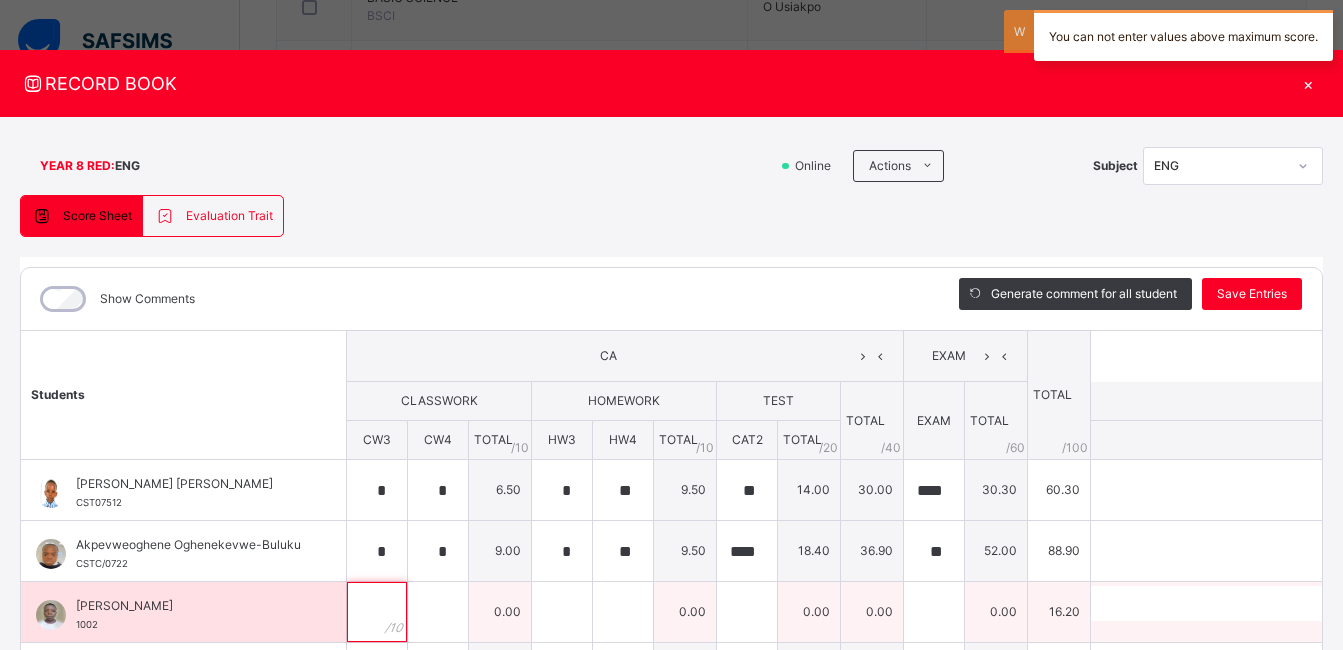 click at bounding box center (377, 612) 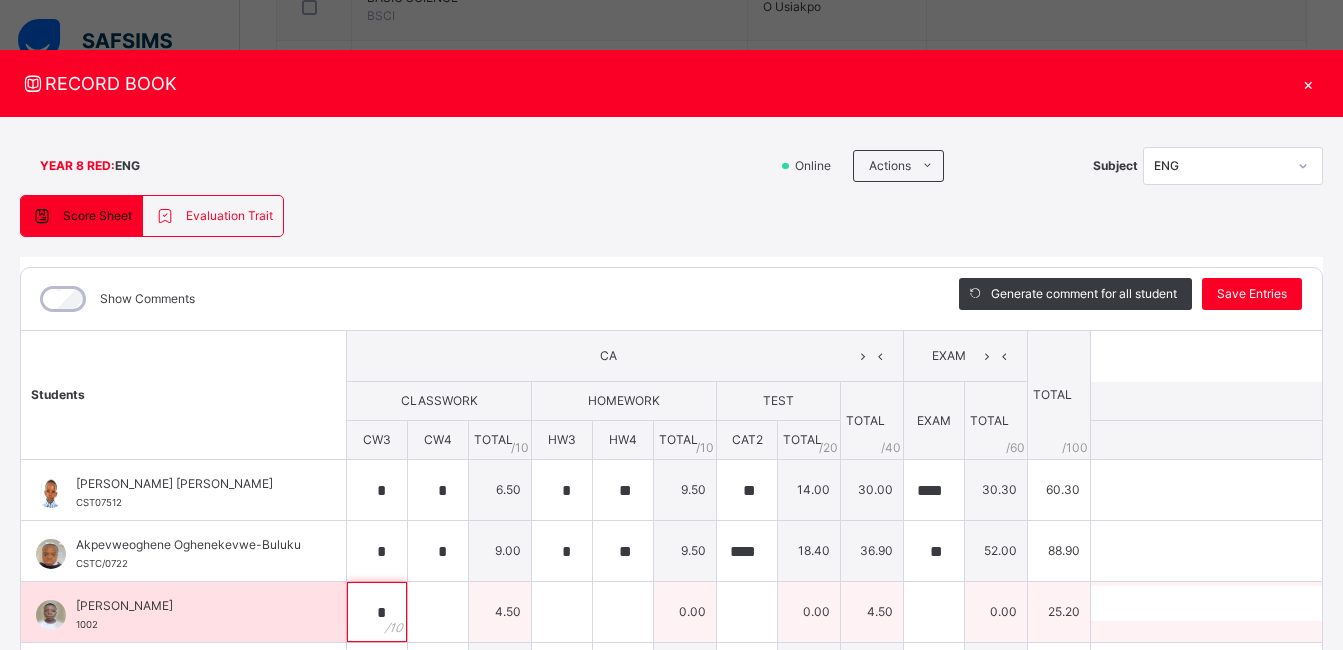 type on "*" 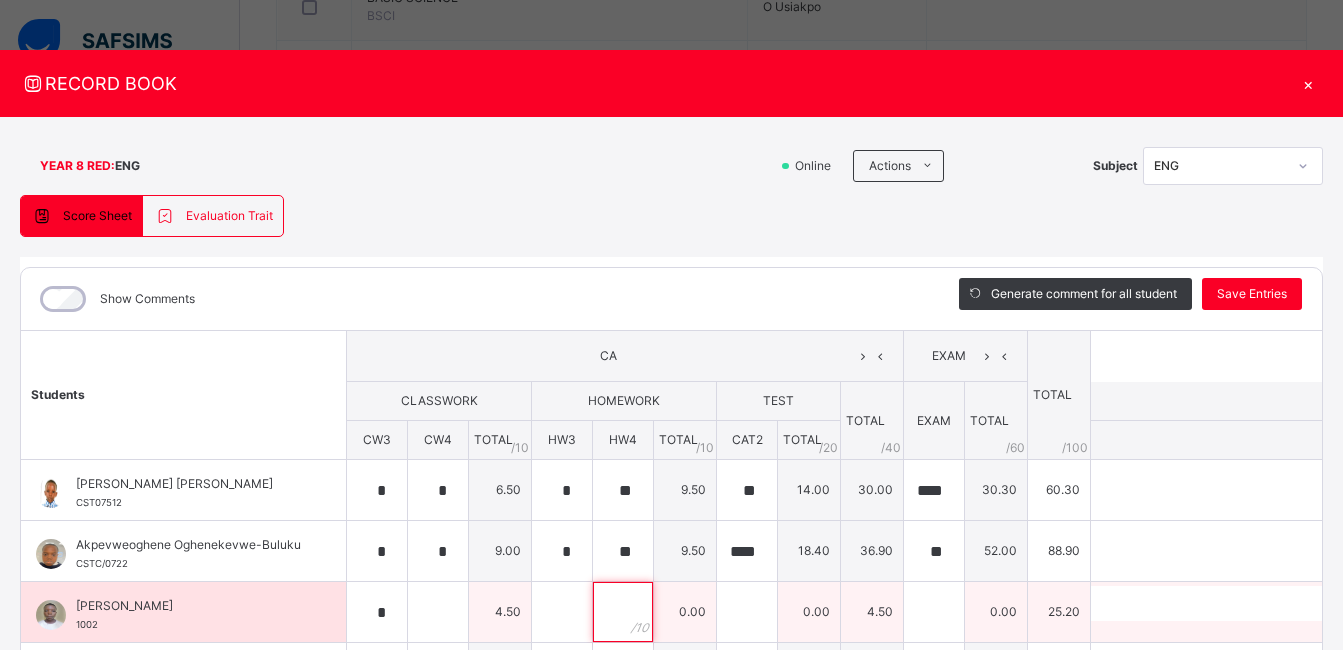click at bounding box center [623, 612] 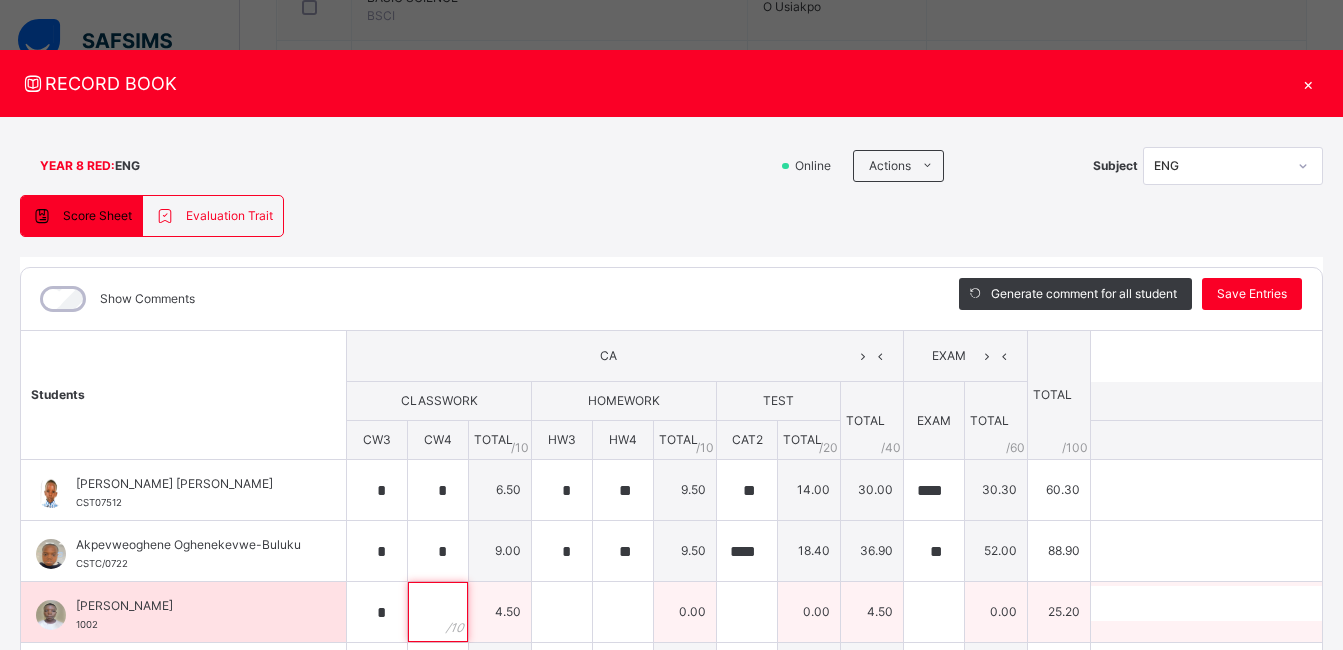 click at bounding box center (438, 612) 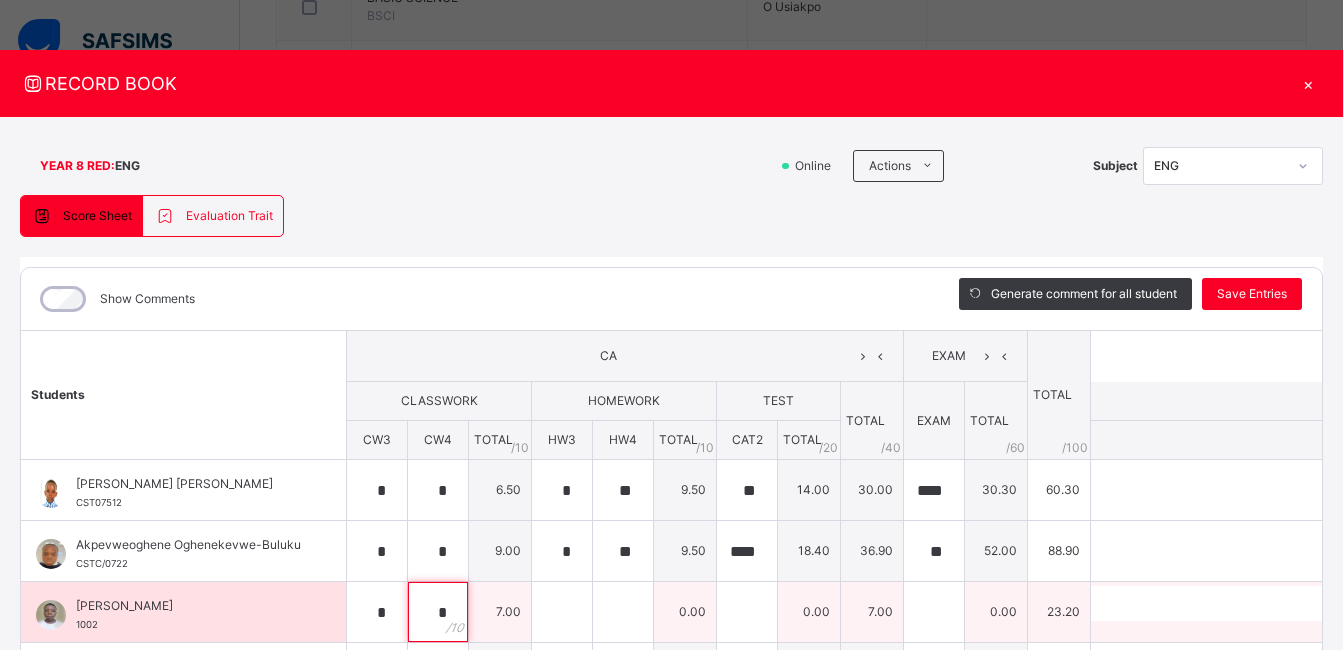 type on "*" 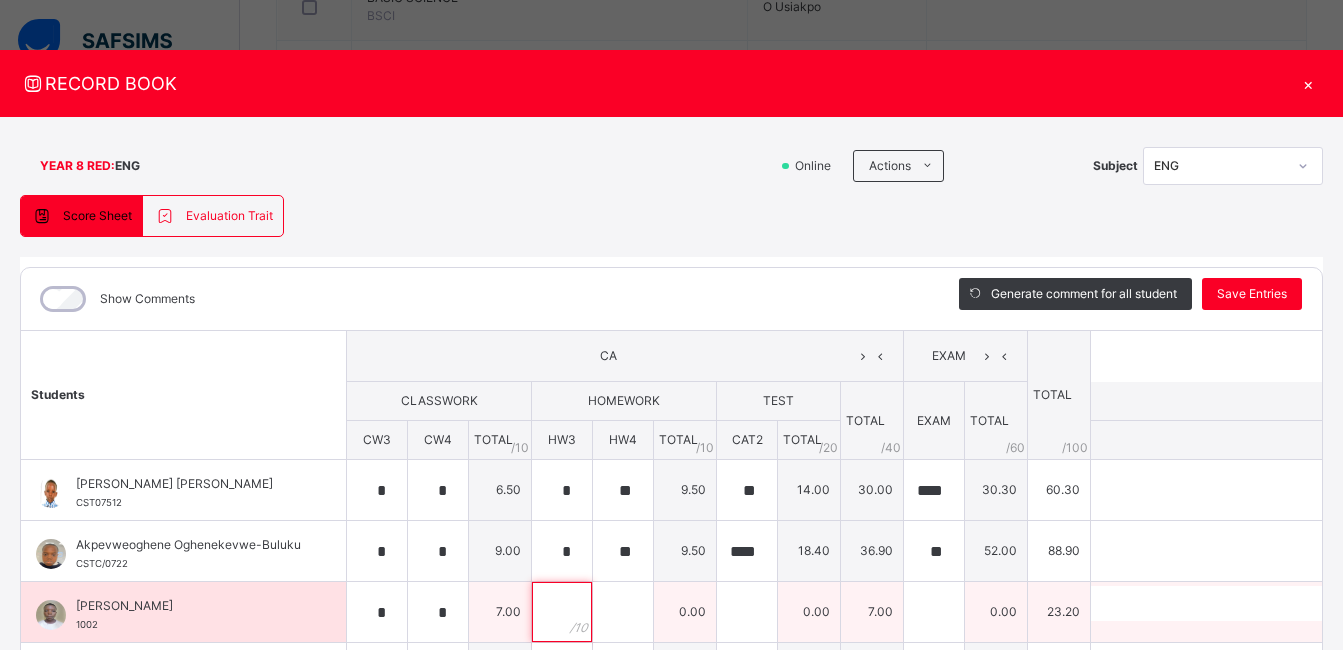 click at bounding box center [562, 612] 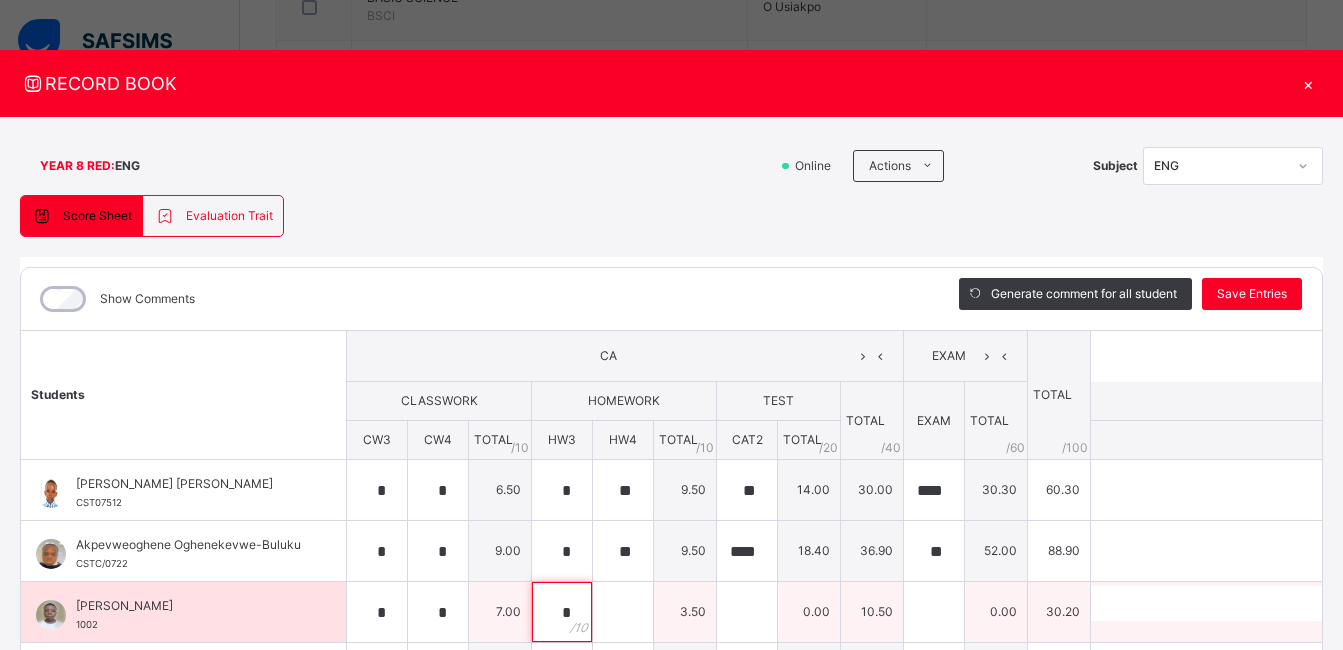 type on "*" 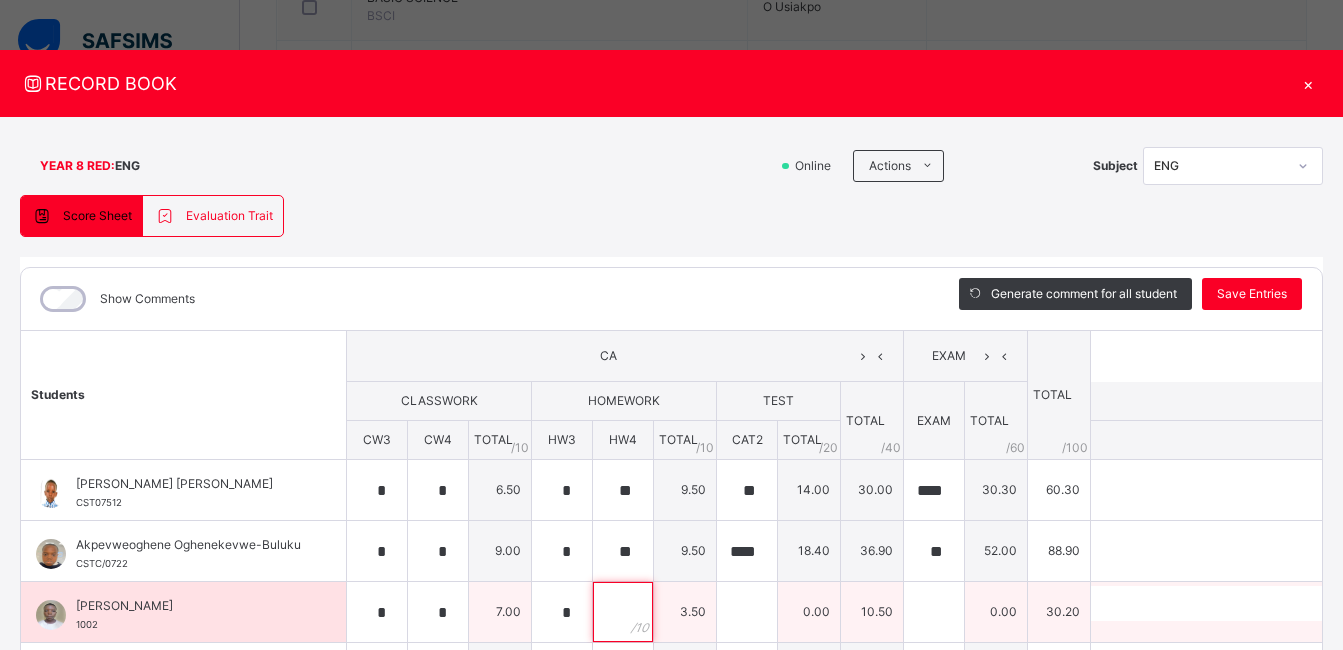click at bounding box center (623, 612) 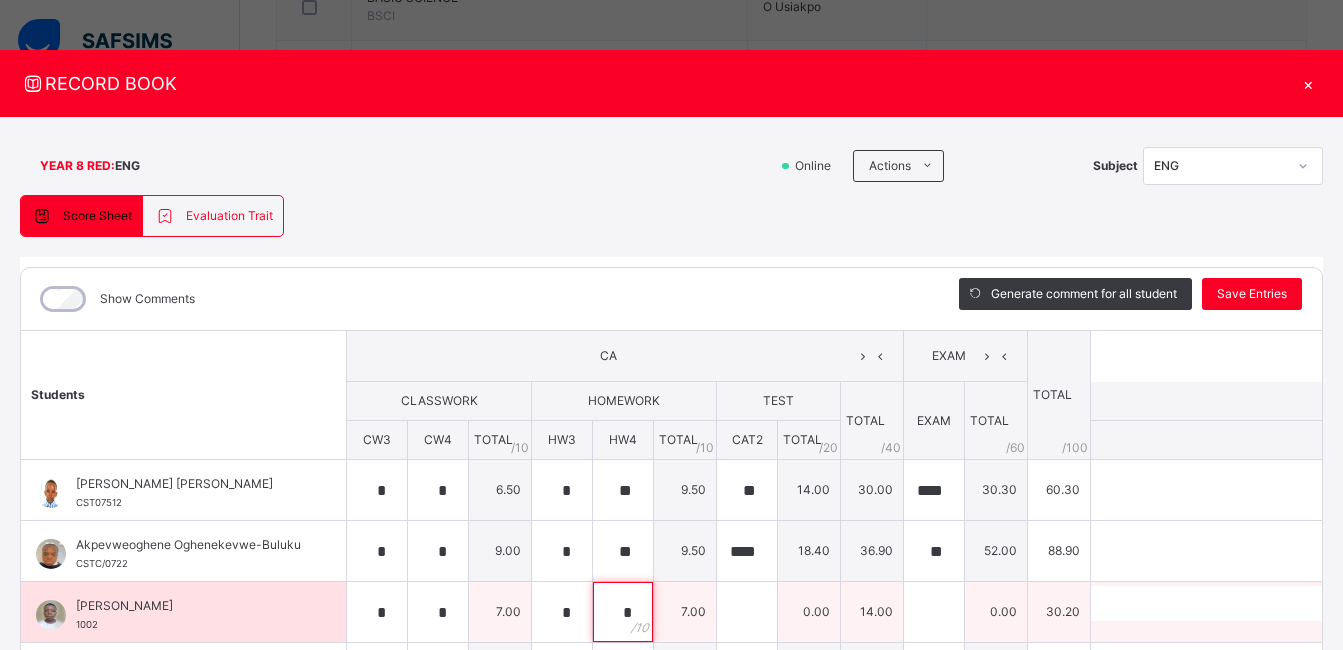 type on "*" 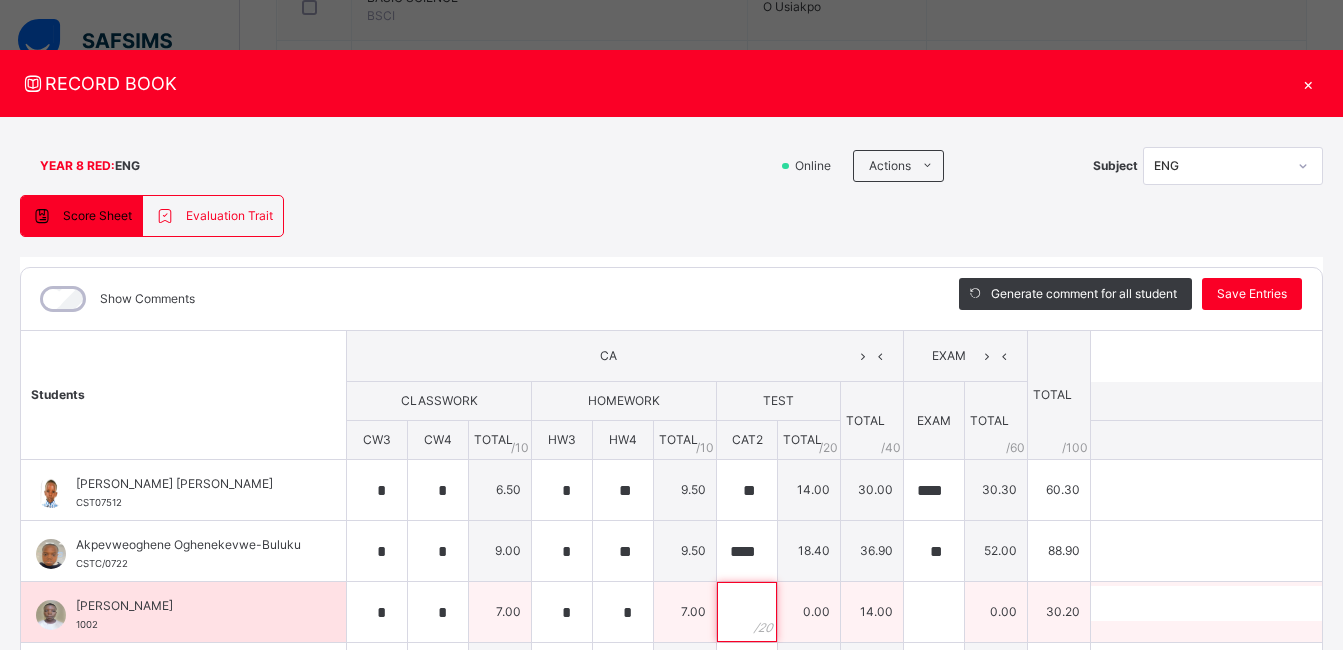 click at bounding box center [747, 612] 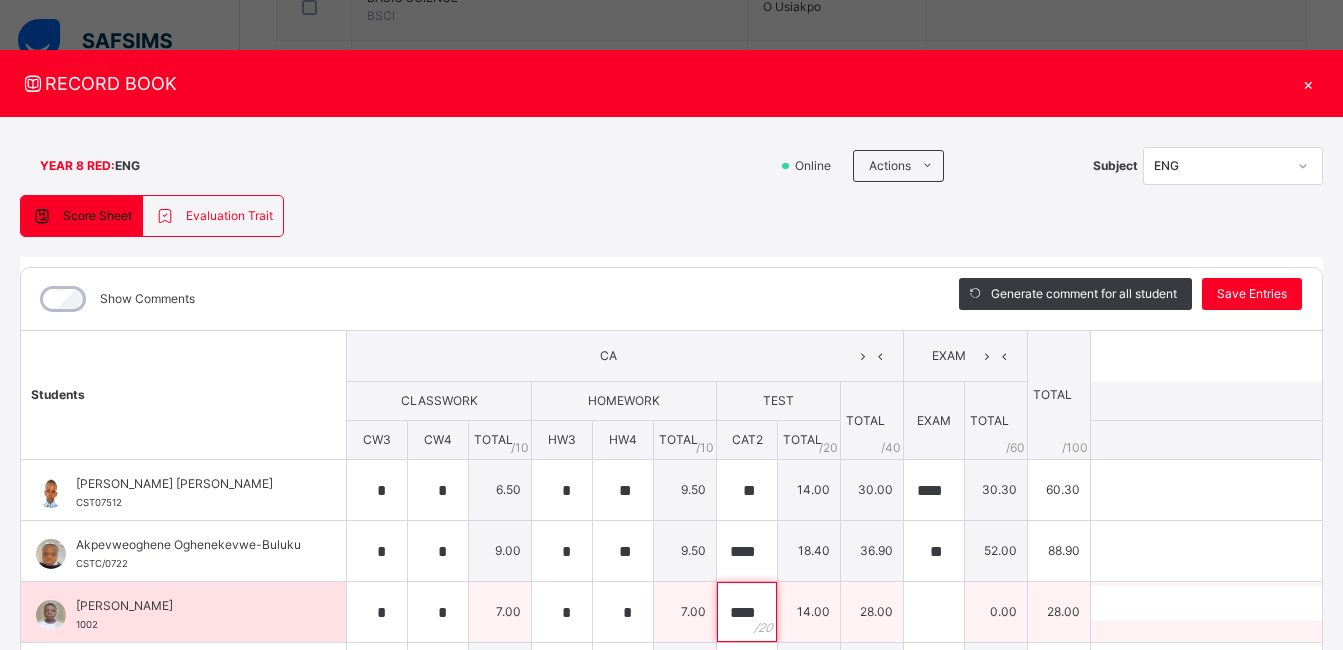 scroll, scrollTop: 0, scrollLeft: 1, axis: horizontal 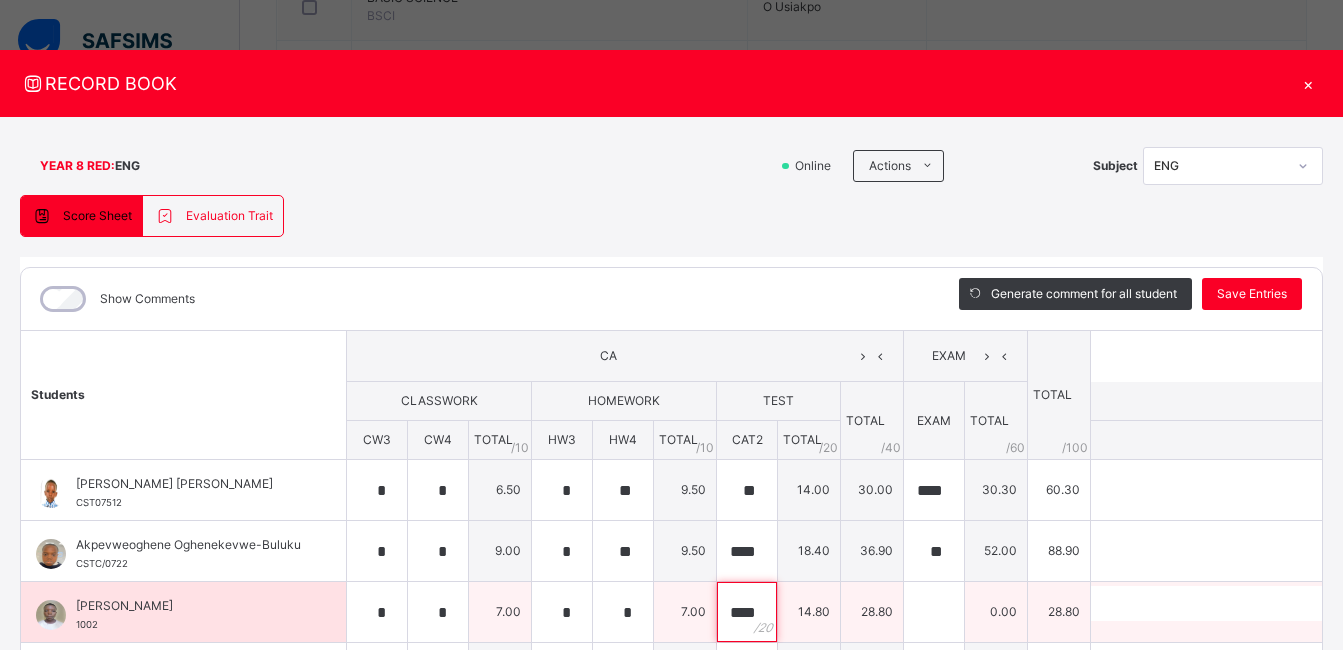 type on "****" 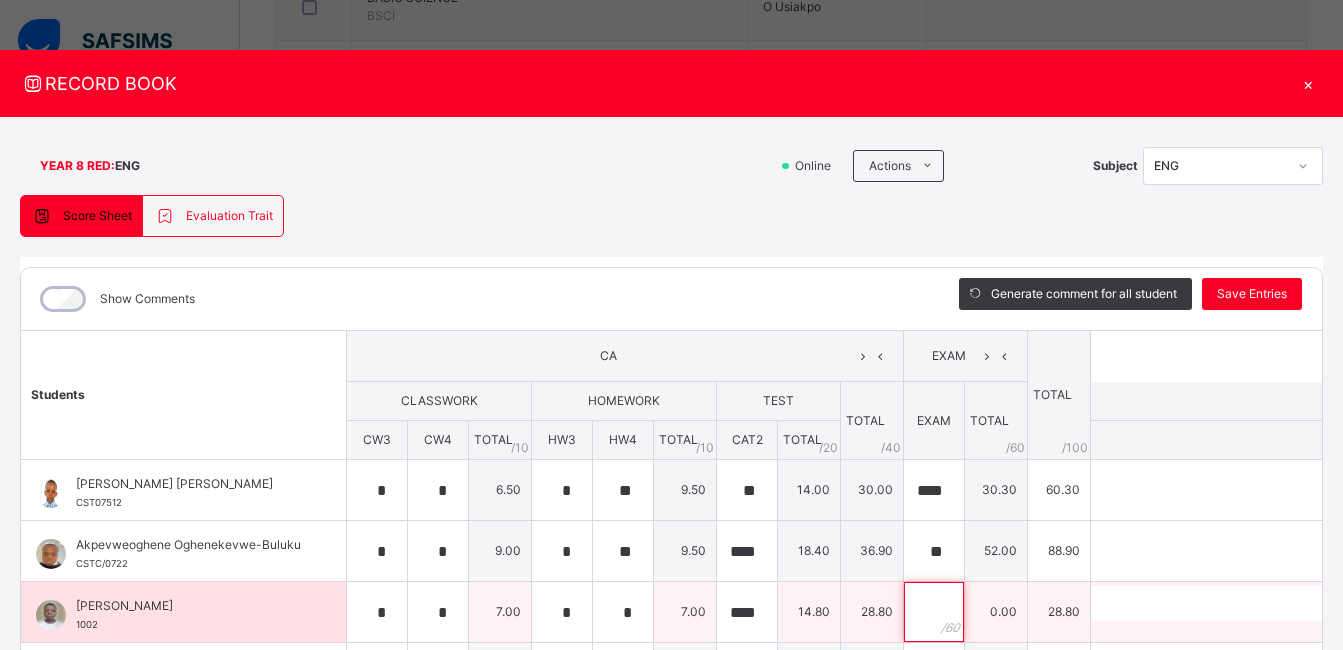 scroll, scrollTop: 0, scrollLeft: 0, axis: both 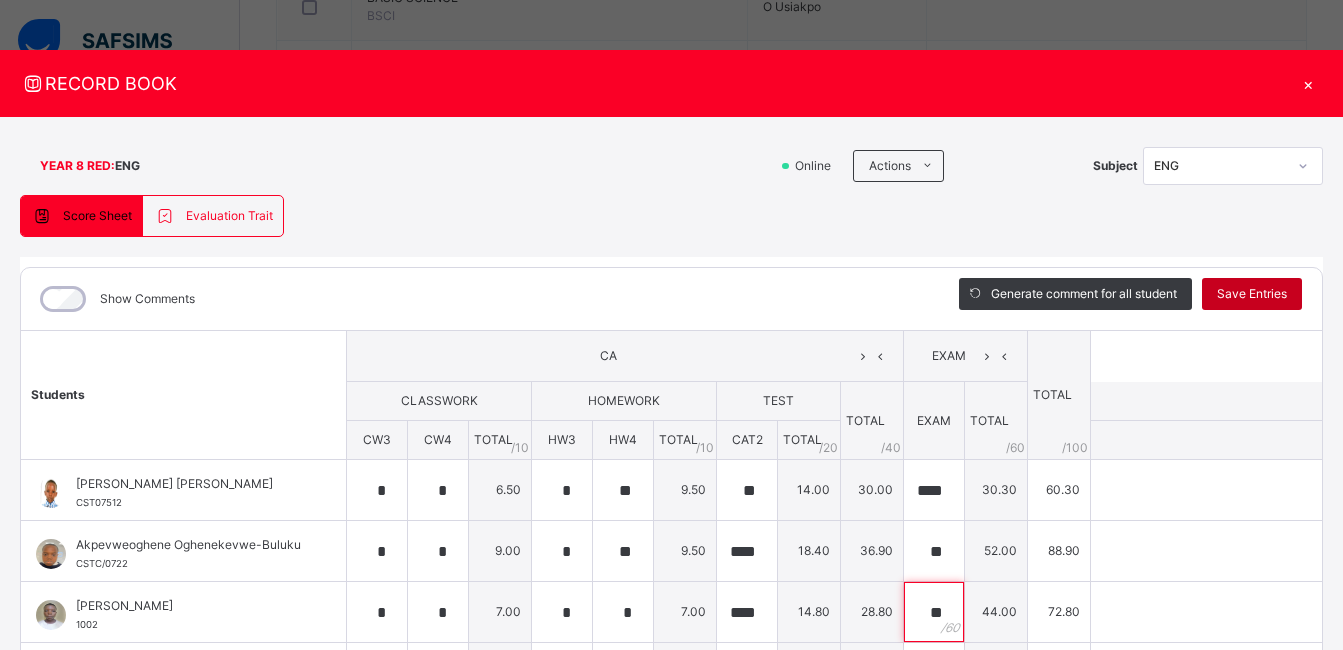 type on "**" 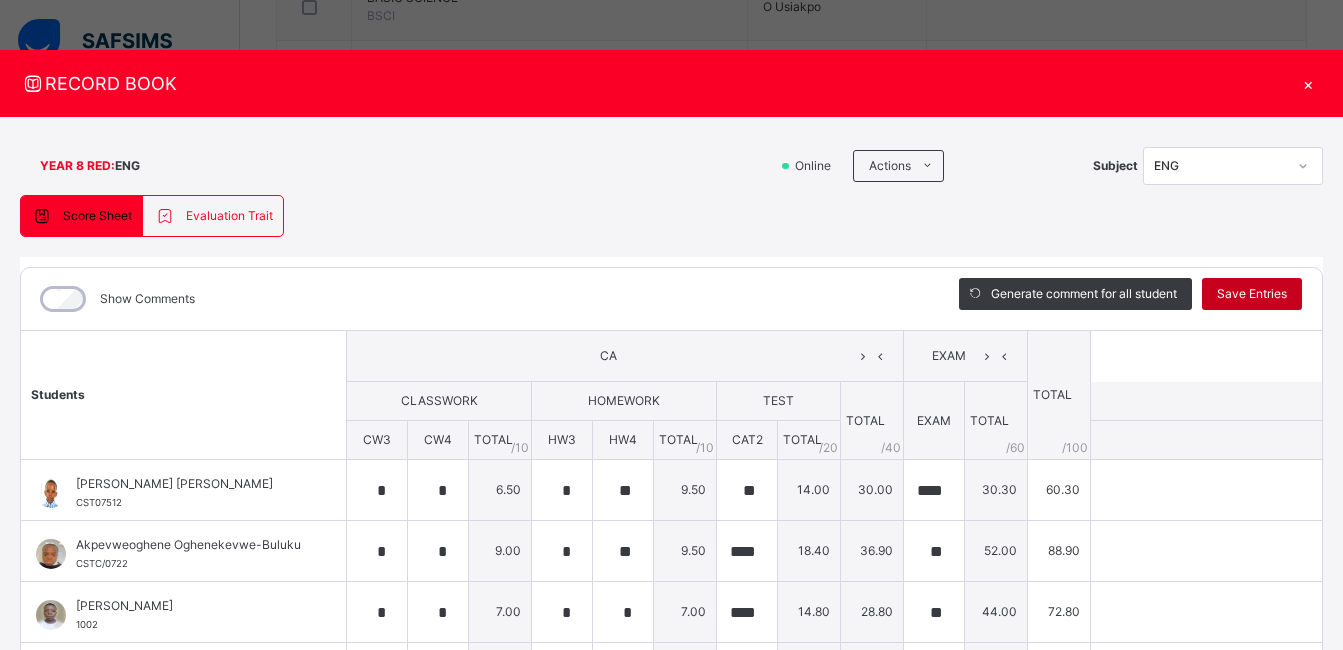 click on "Save Entries" at bounding box center (1252, 294) 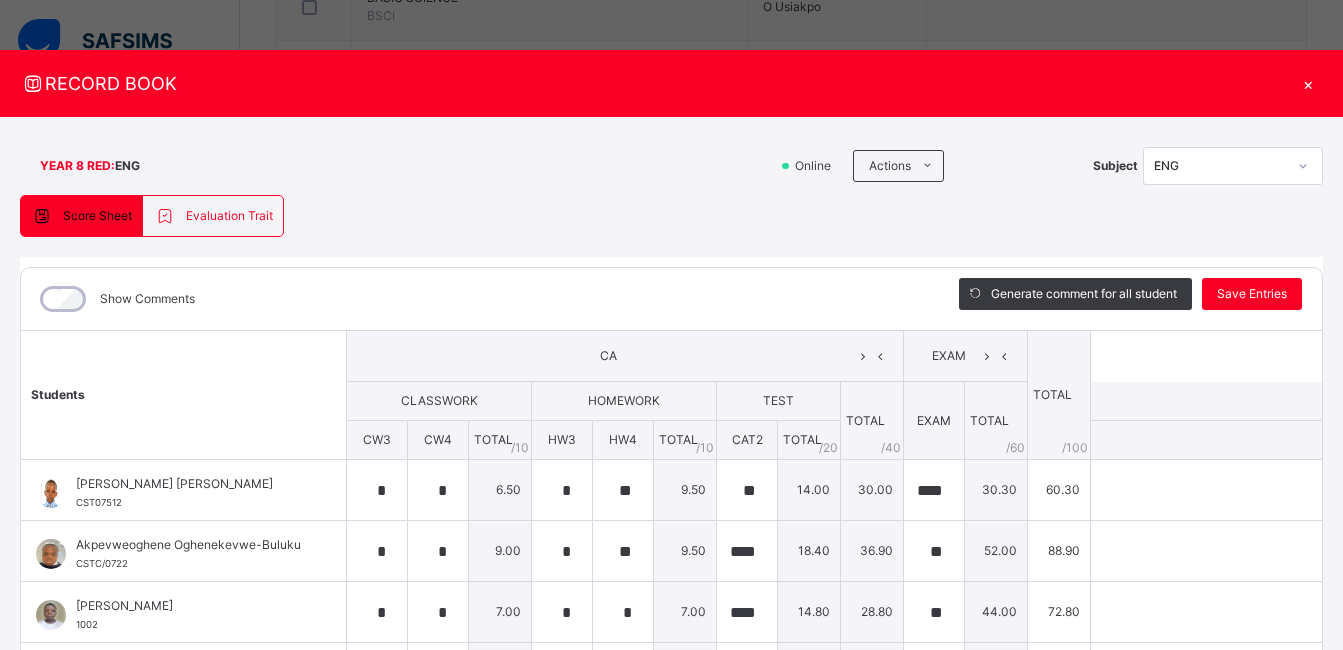 scroll, scrollTop: 424, scrollLeft: 0, axis: vertical 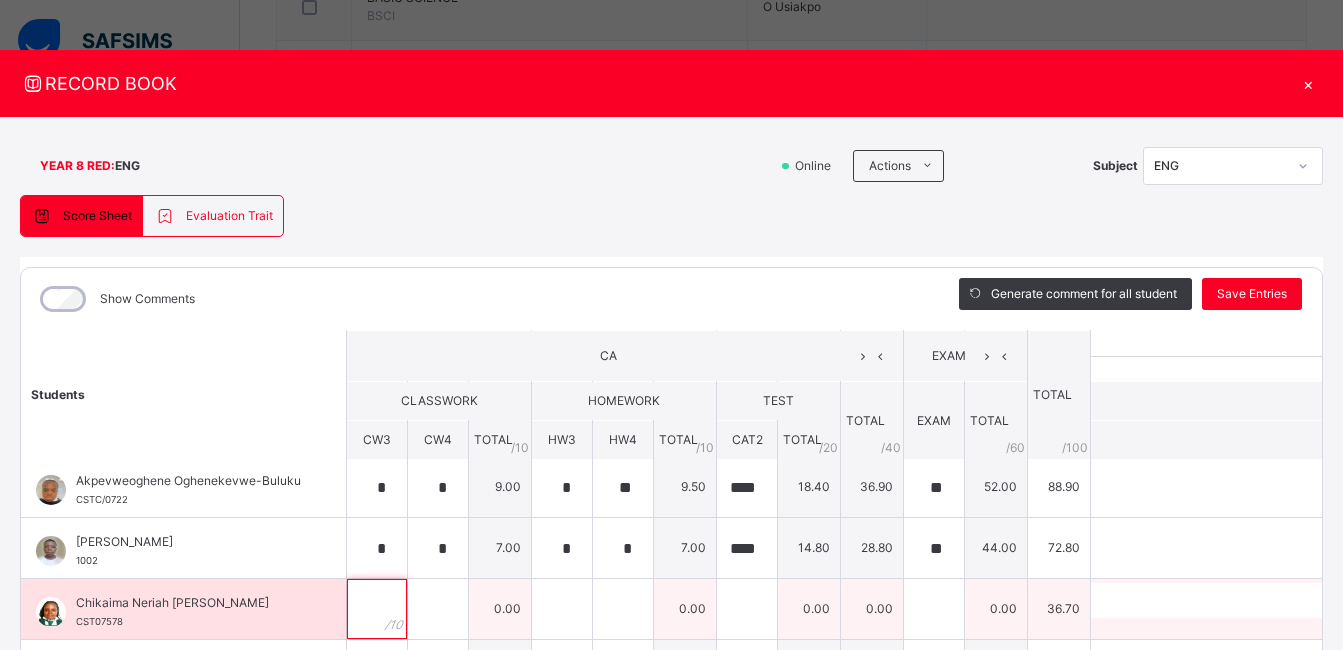 click at bounding box center (377, 609) 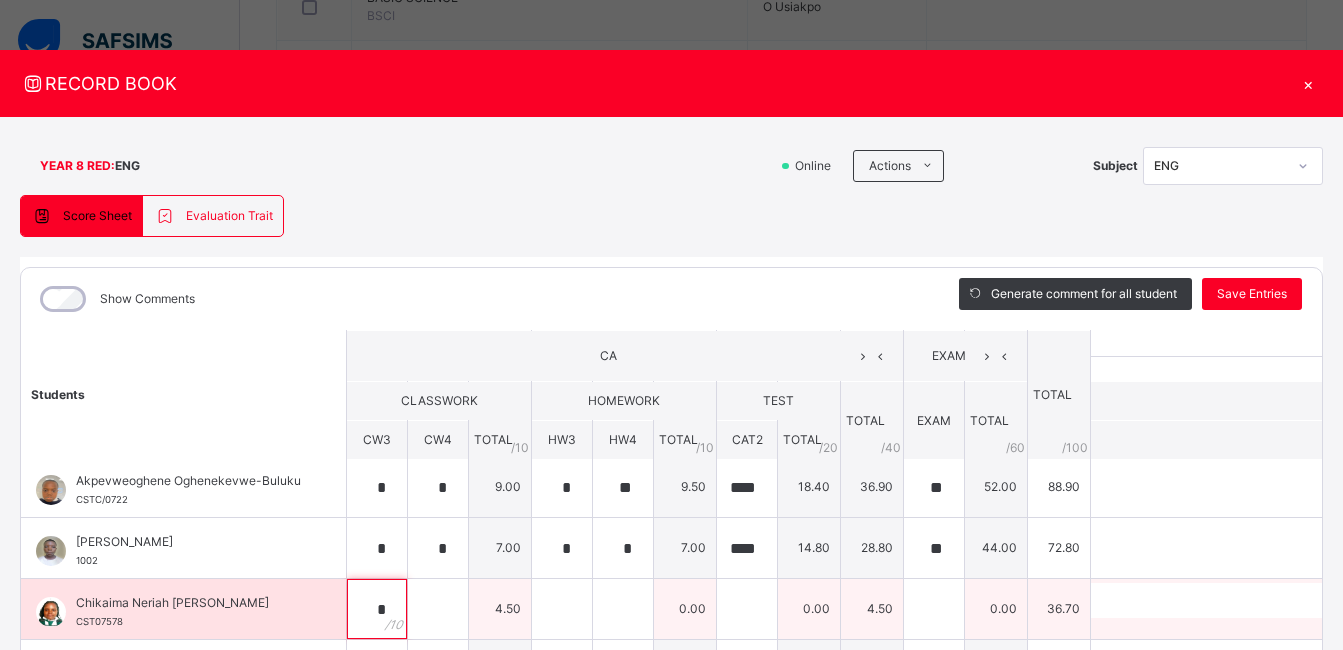 type on "*" 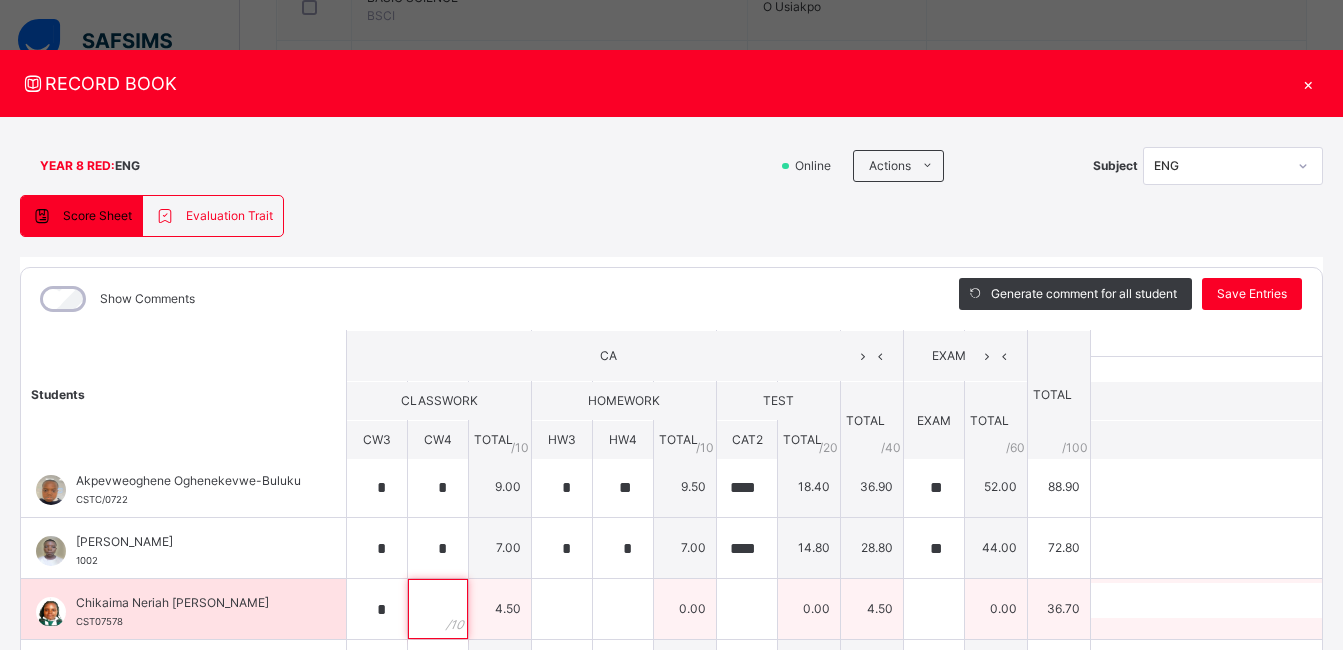 click at bounding box center (438, 609) 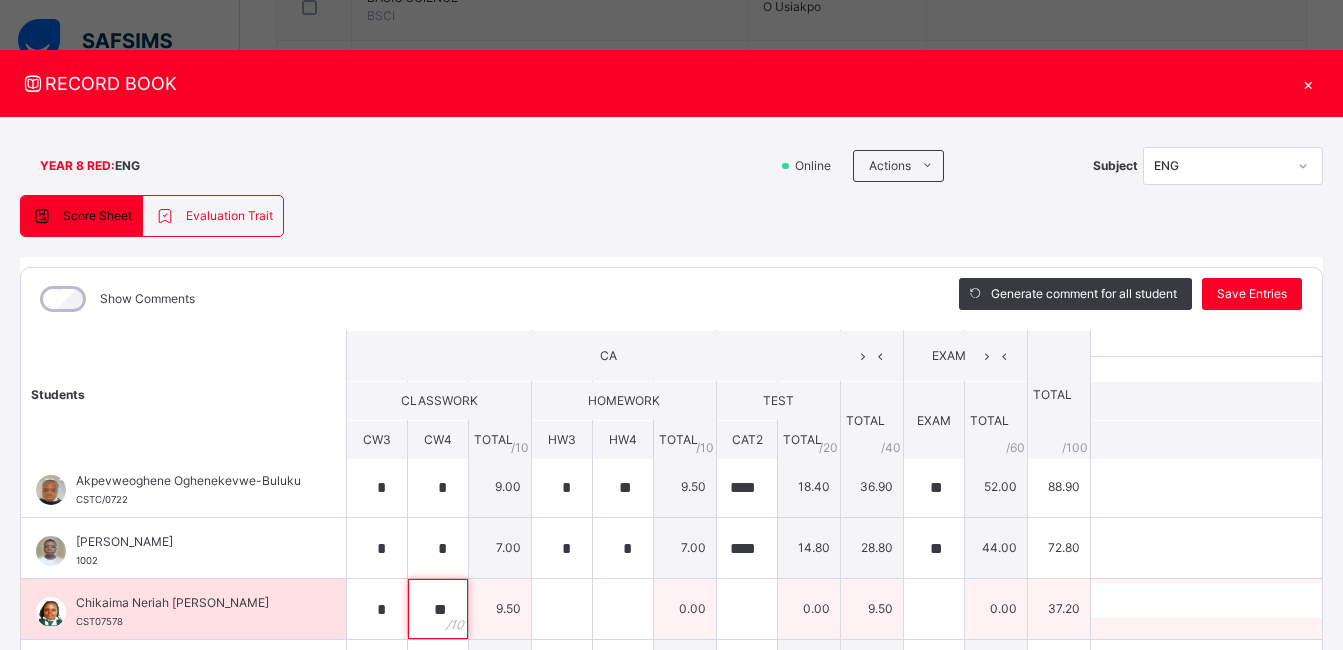 type on "**" 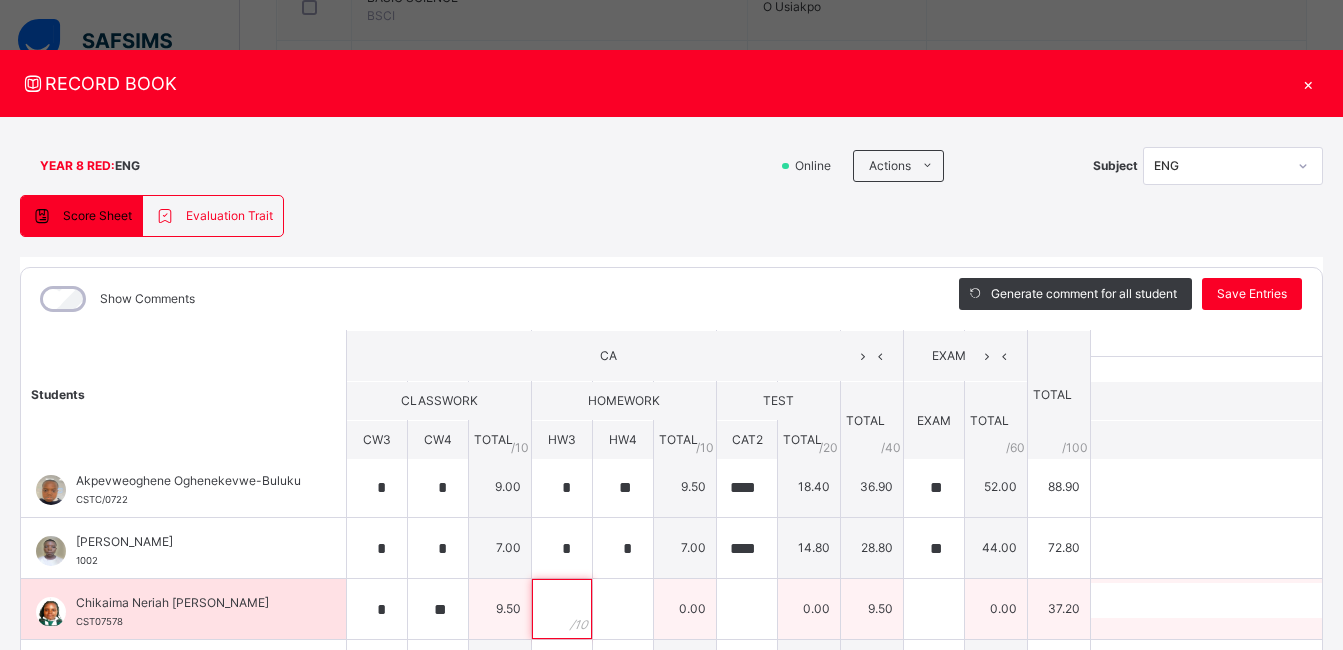 click at bounding box center (562, 609) 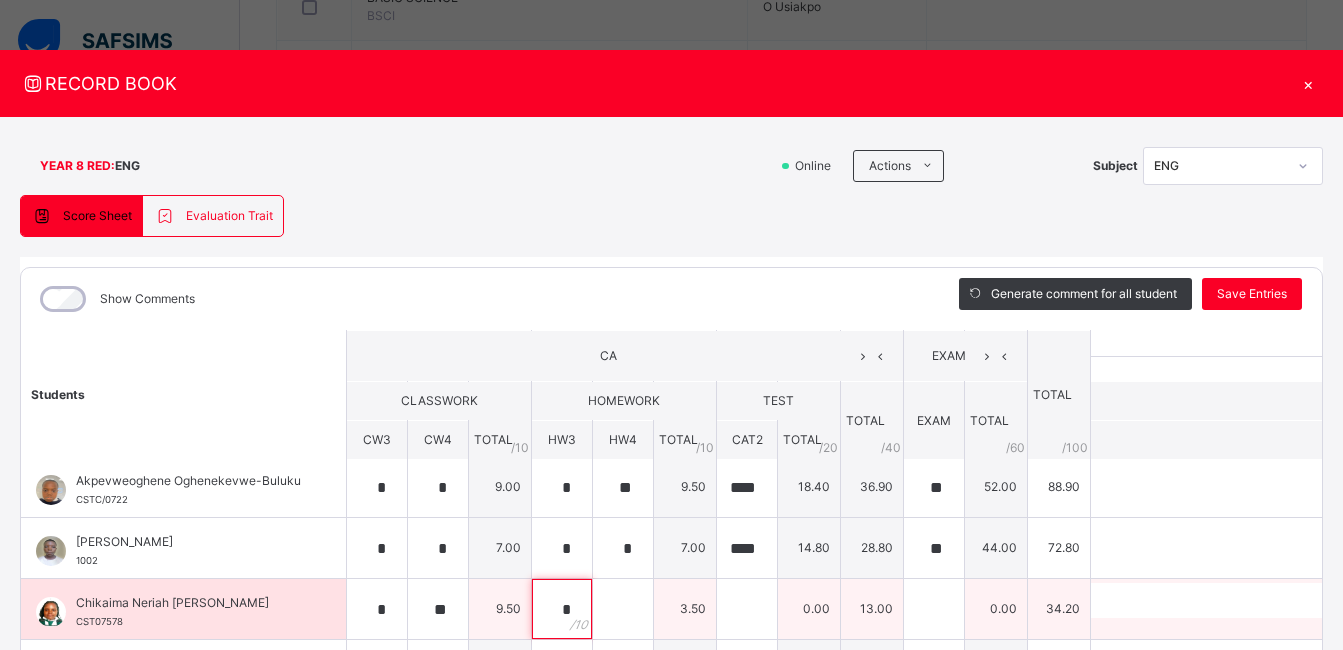 type on "*" 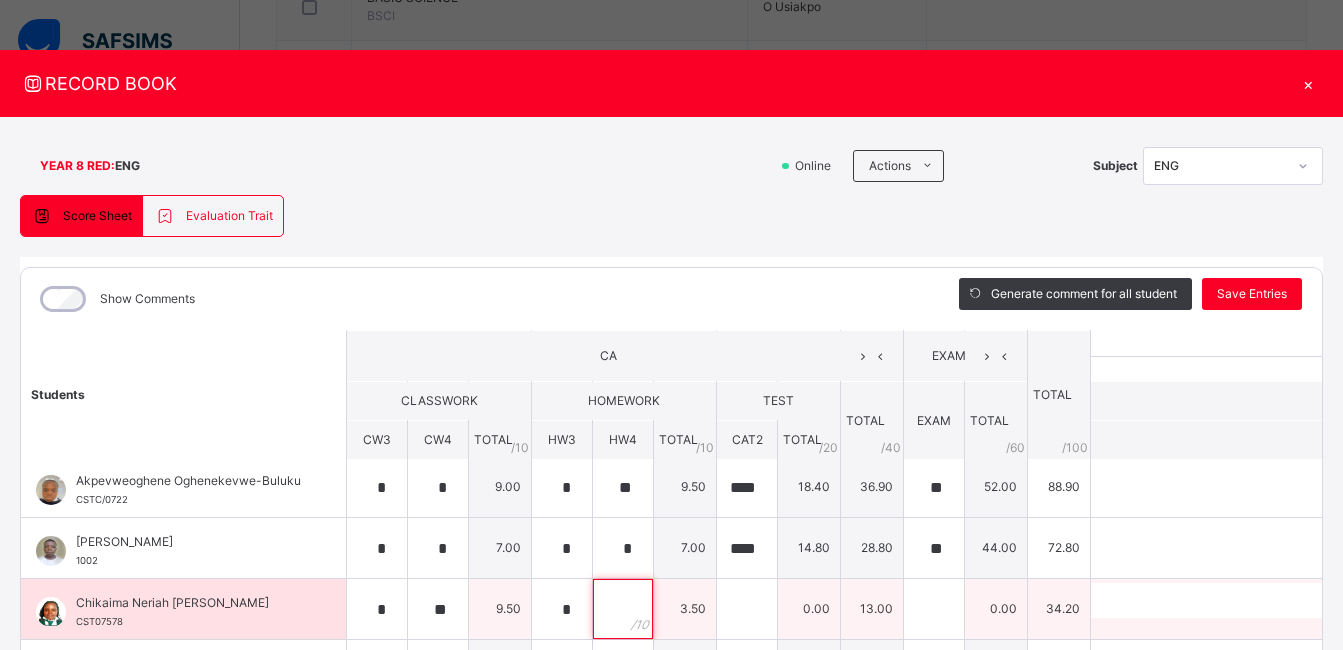 click at bounding box center [623, 609] 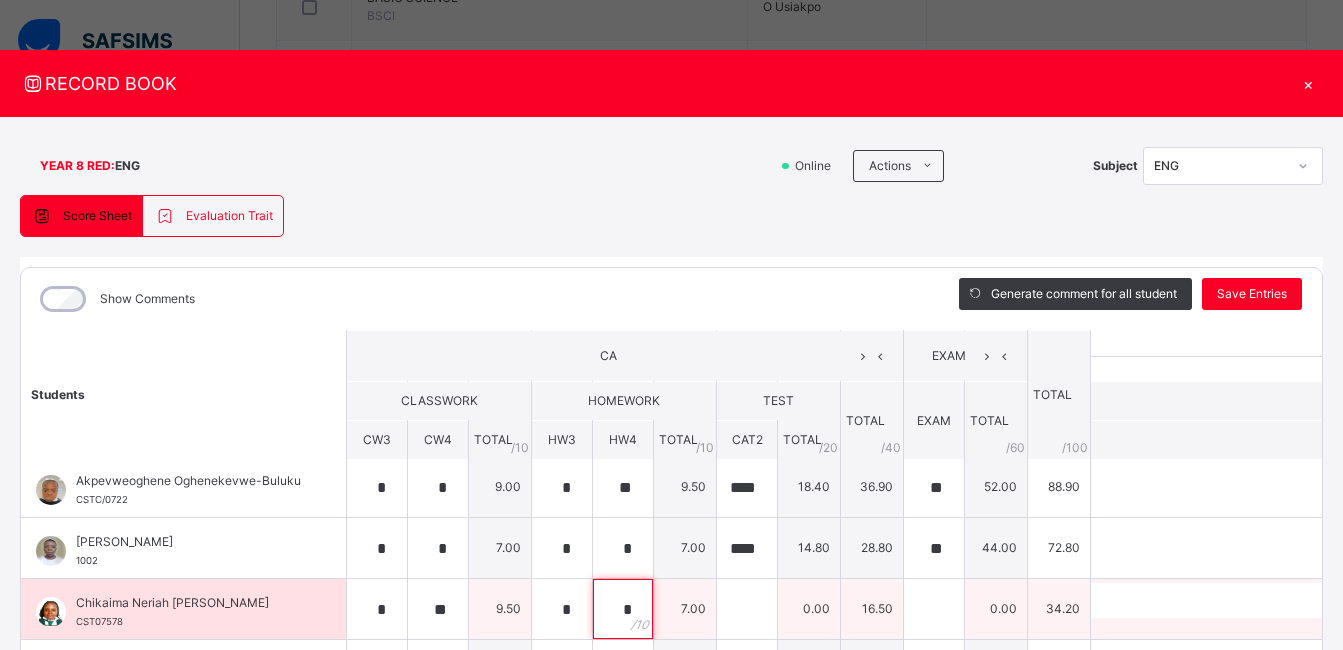 type on "*" 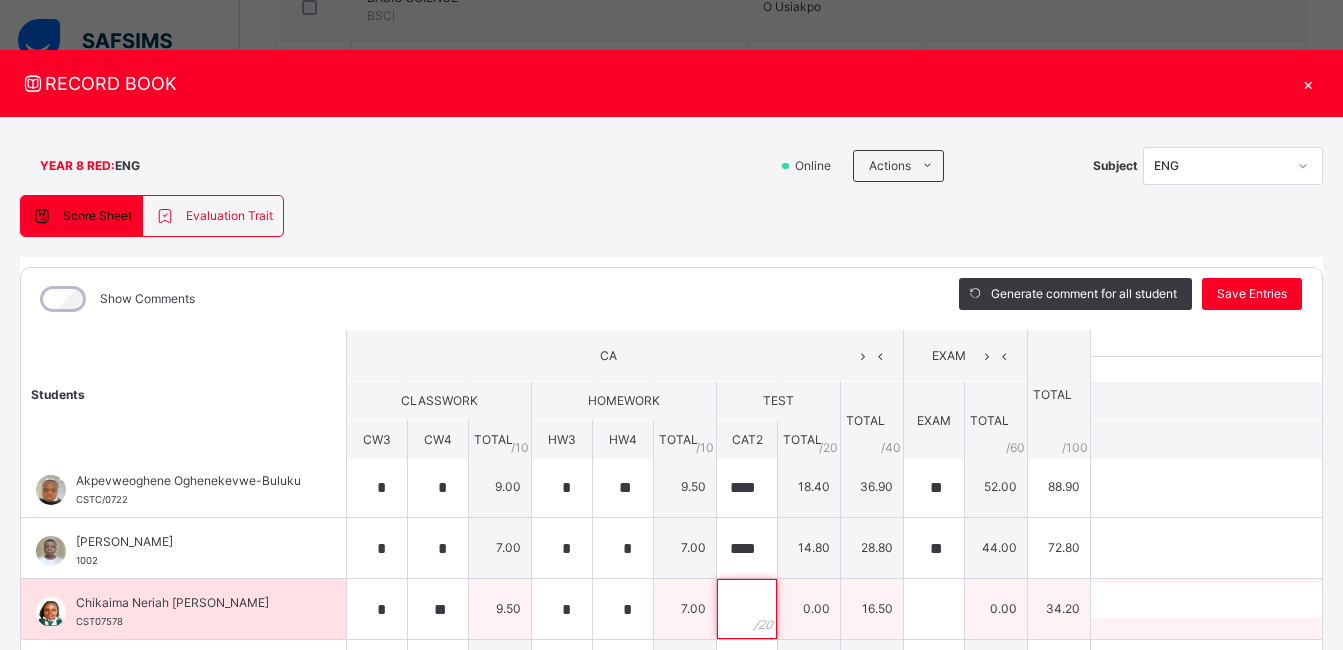 click at bounding box center (747, 609) 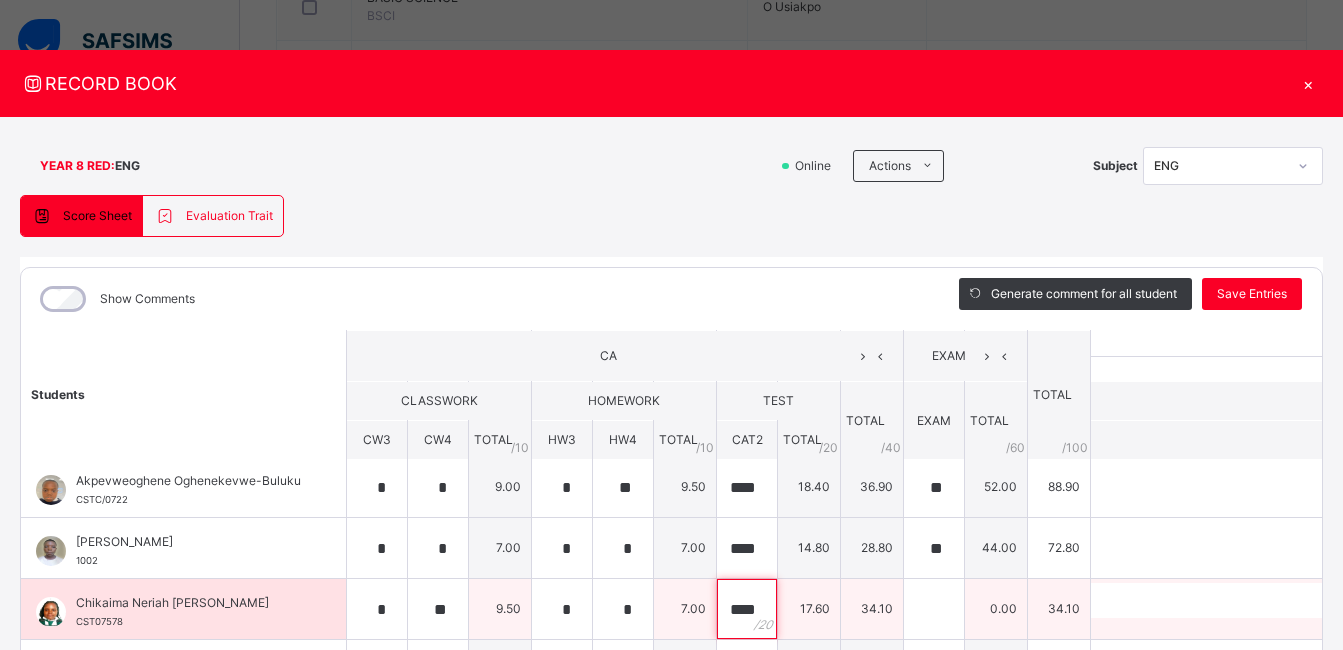 type on "****" 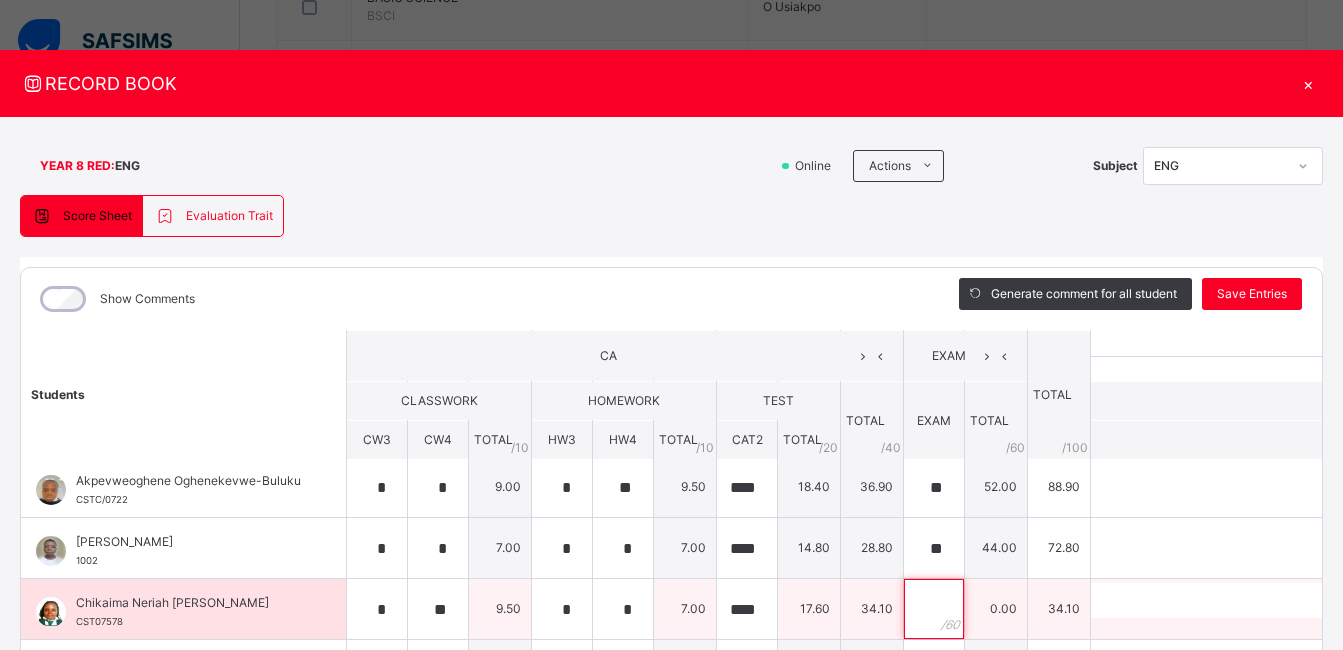 click at bounding box center (934, 609) 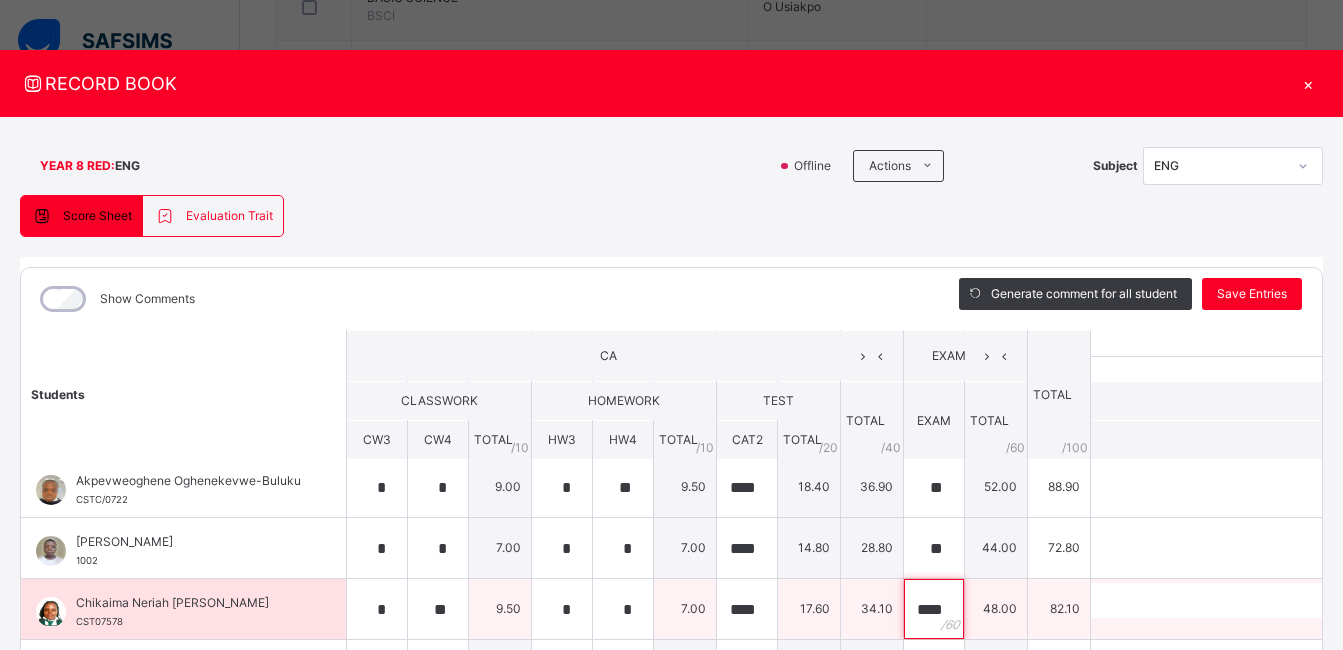 scroll, scrollTop: 0, scrollLeft: 3, axis: horizontal 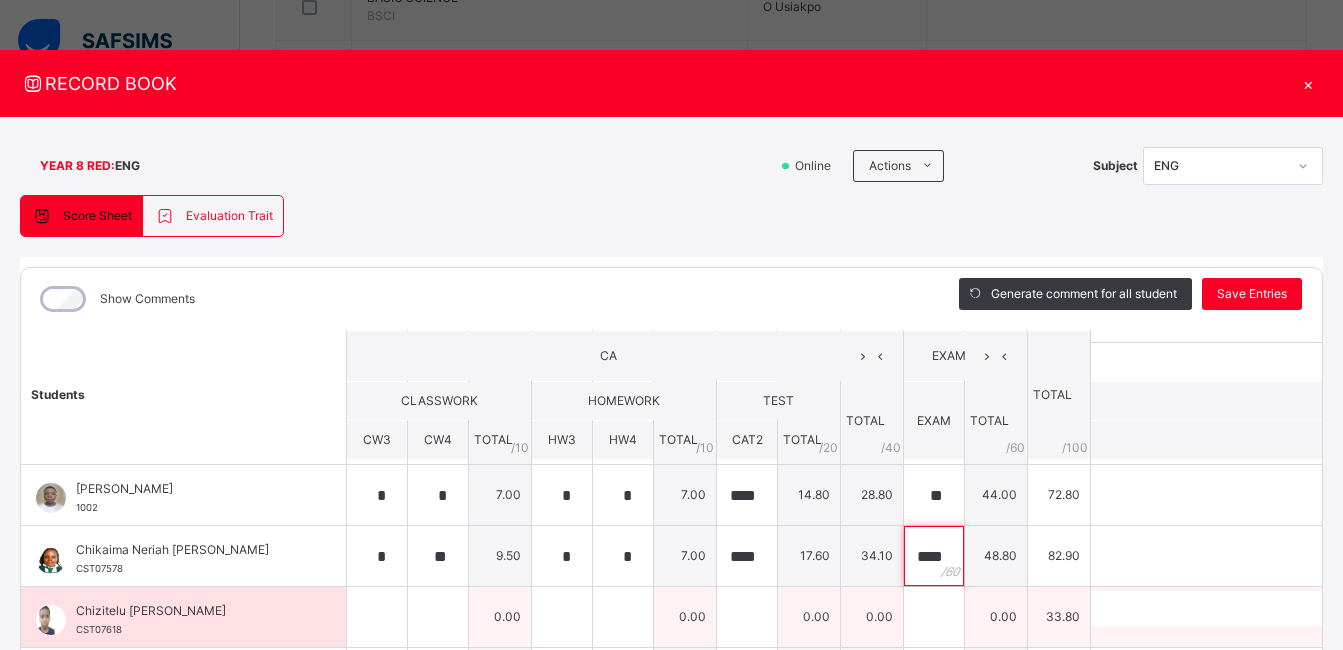 type on "****" 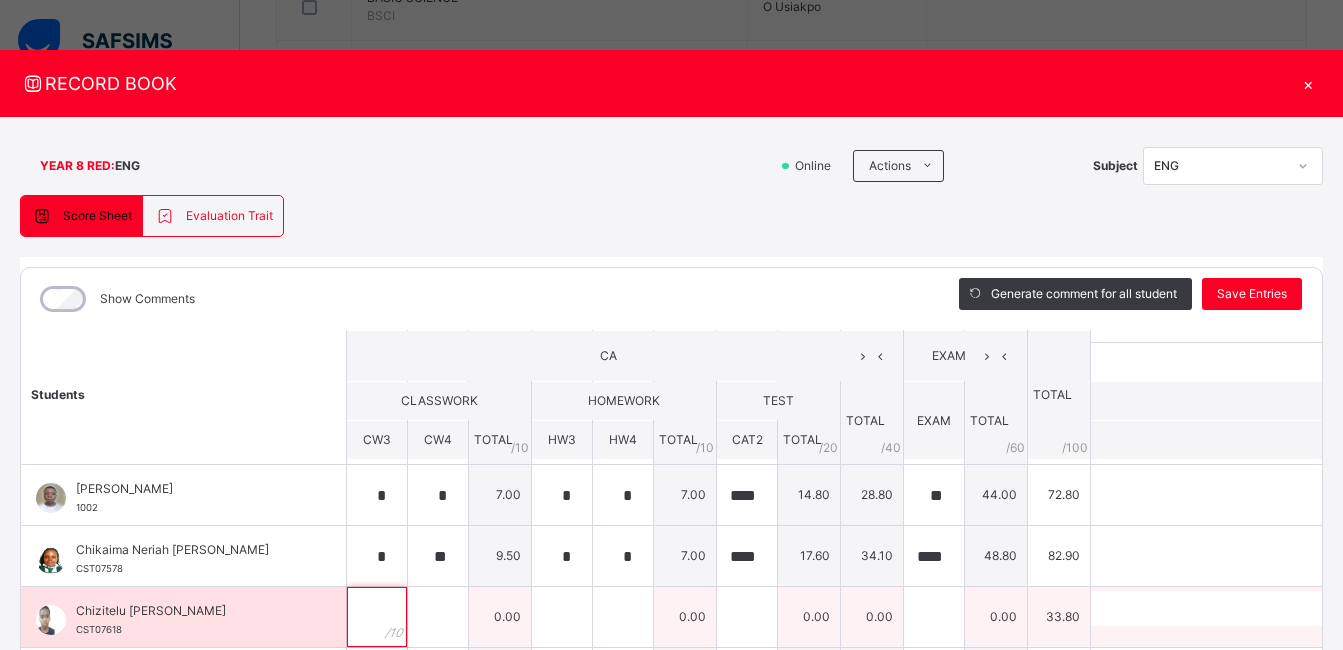 click at bounding box center (377, 617) 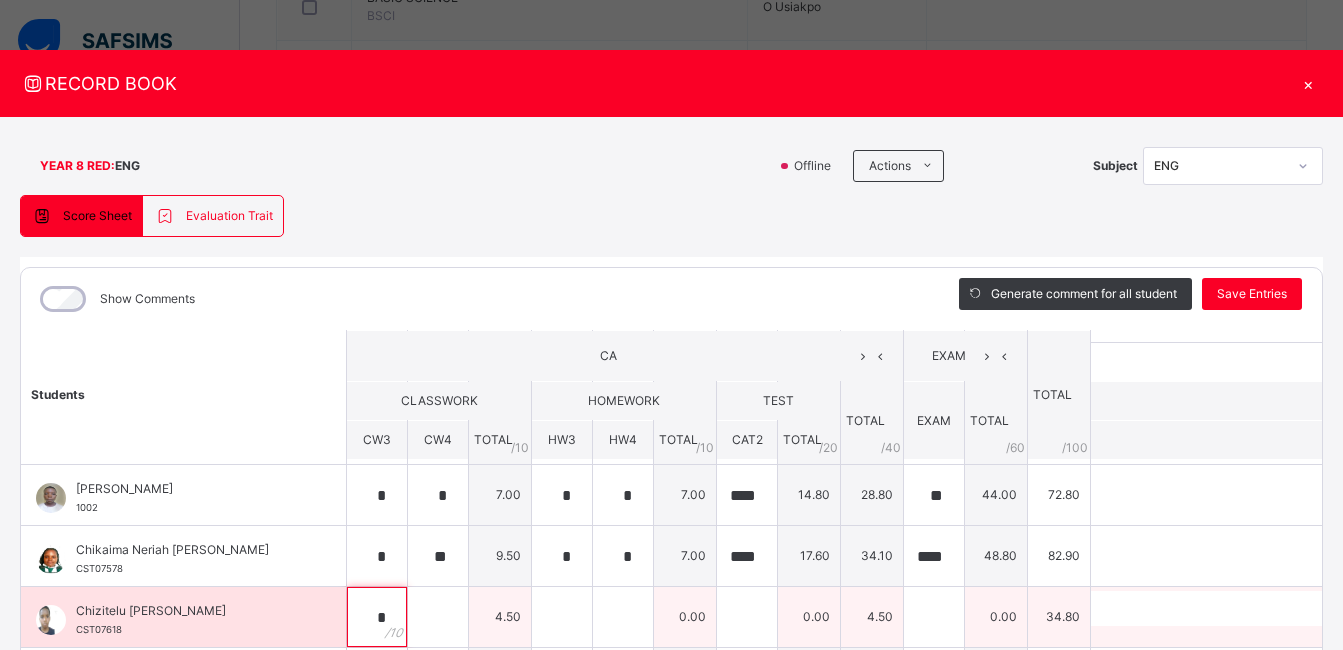 type on "*" 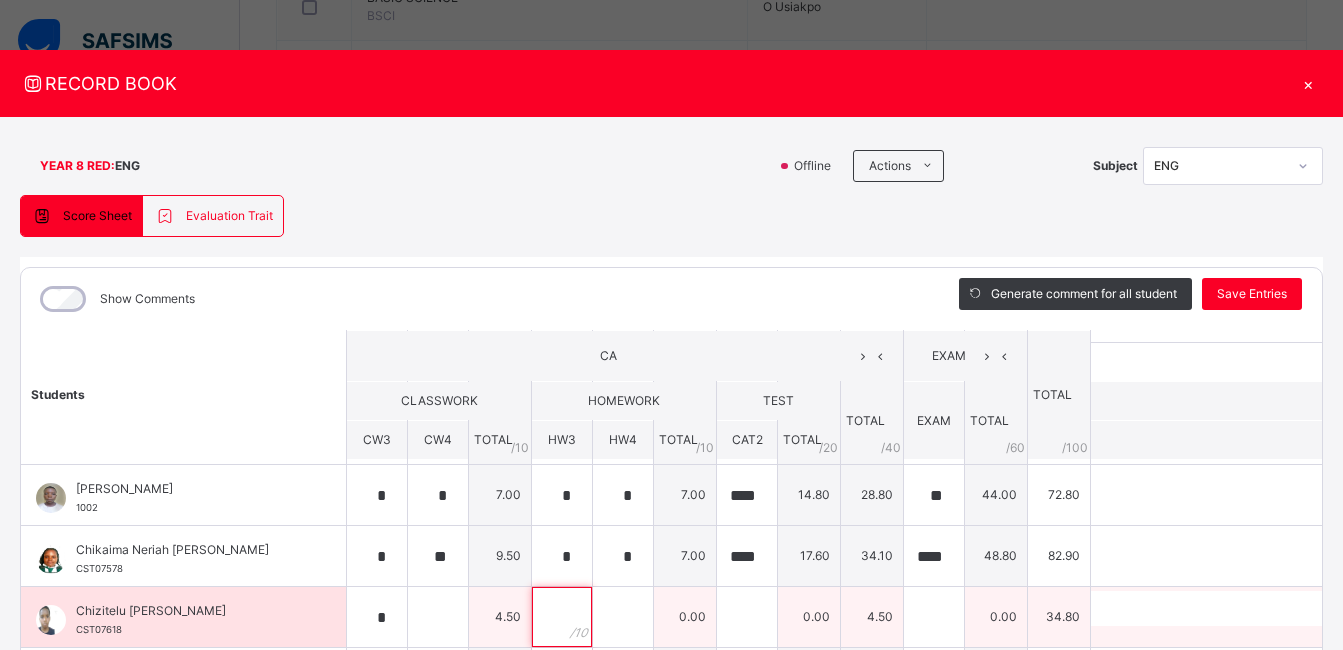 click at bounding box center [562, 617] 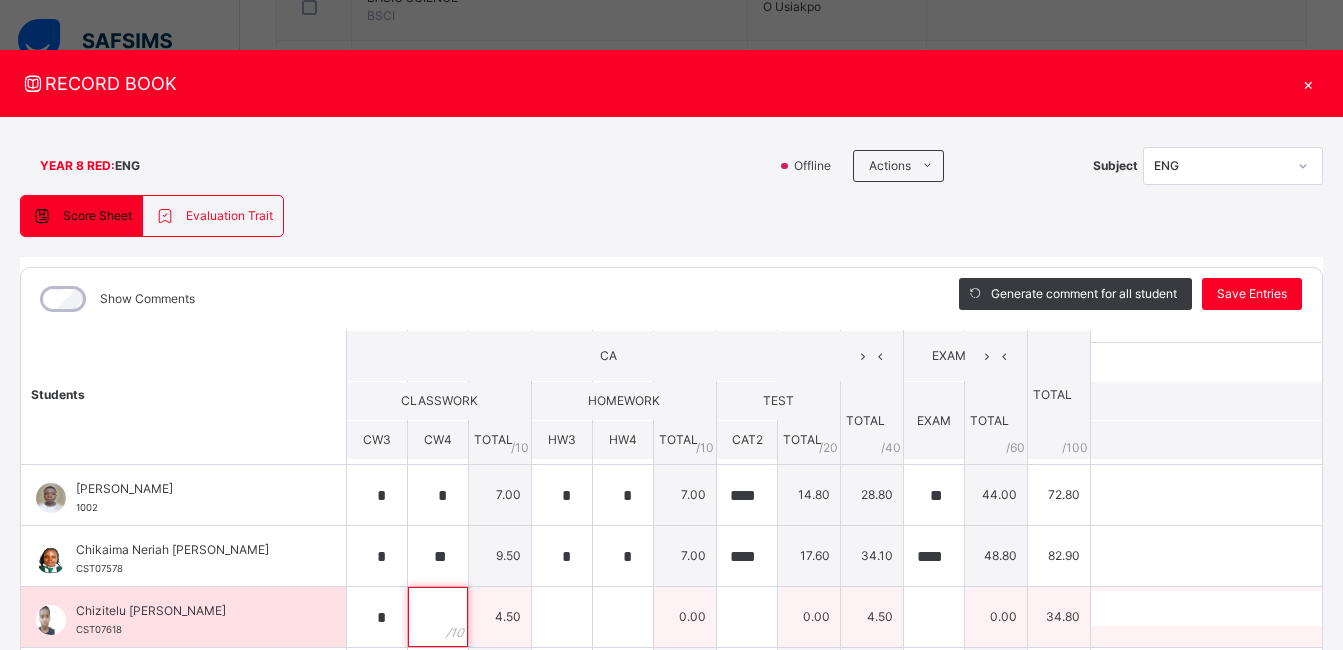 click at bounding box center (438, 617) 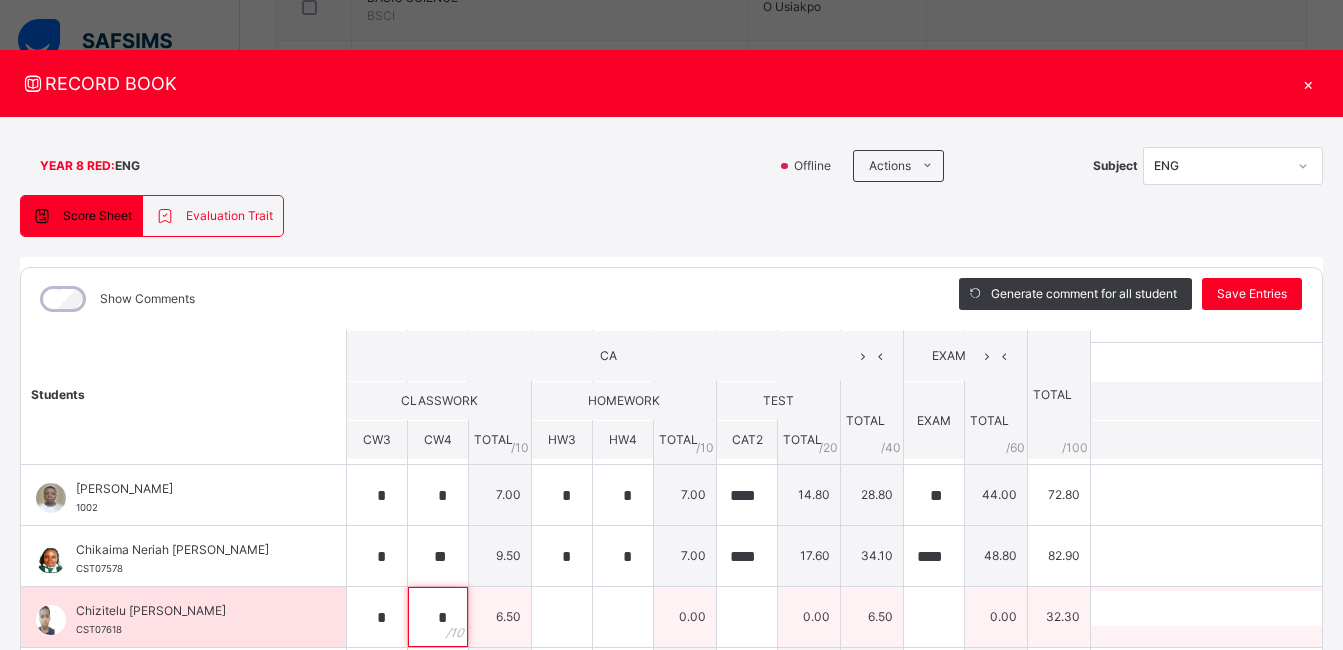 type on "*" 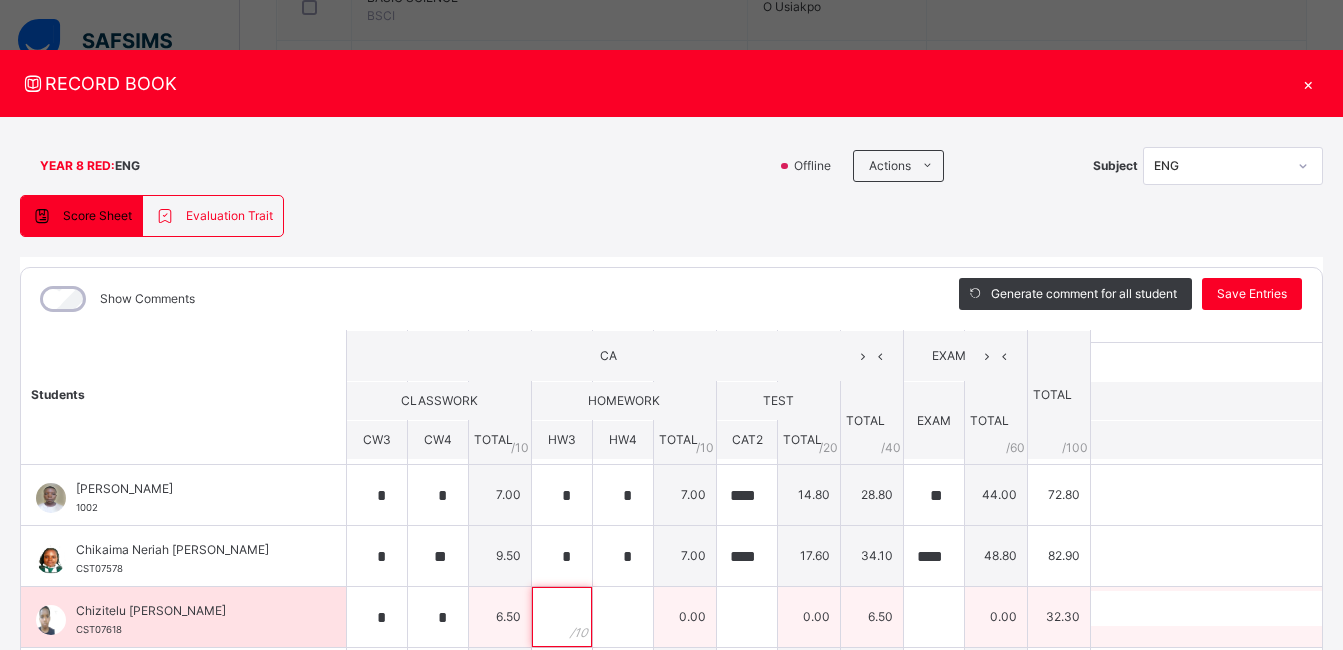 click at bounding box center [562, 617] 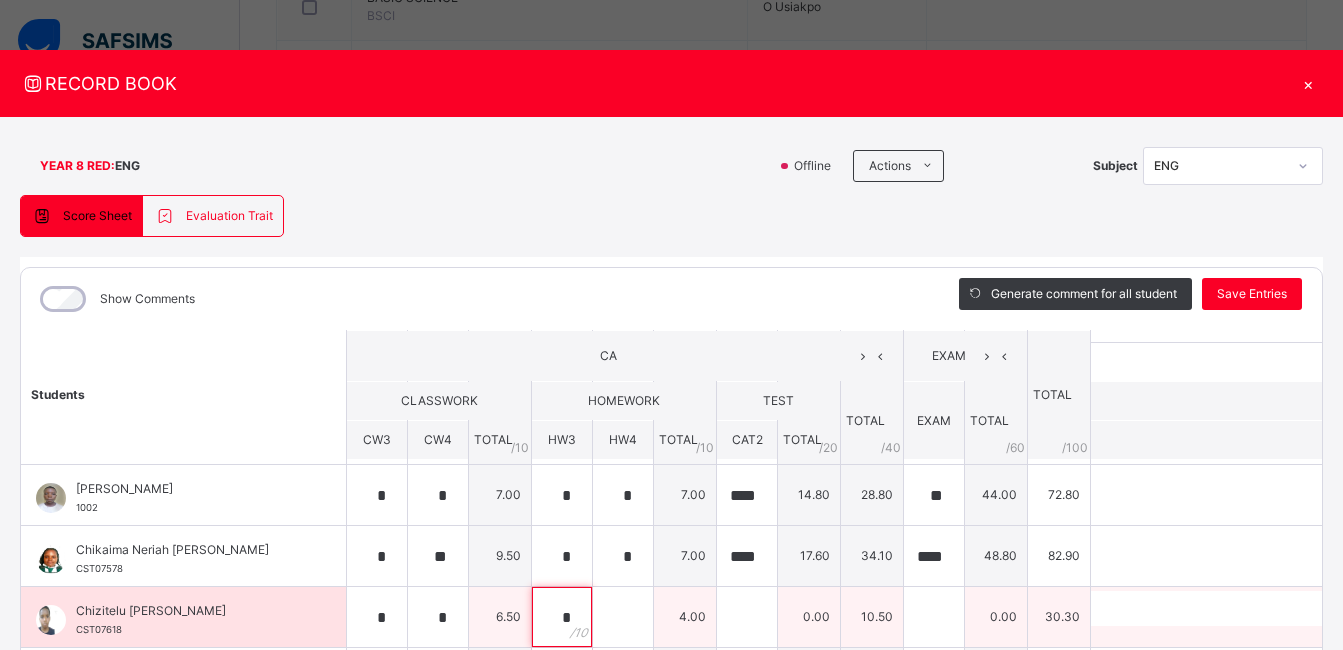 type on "*" 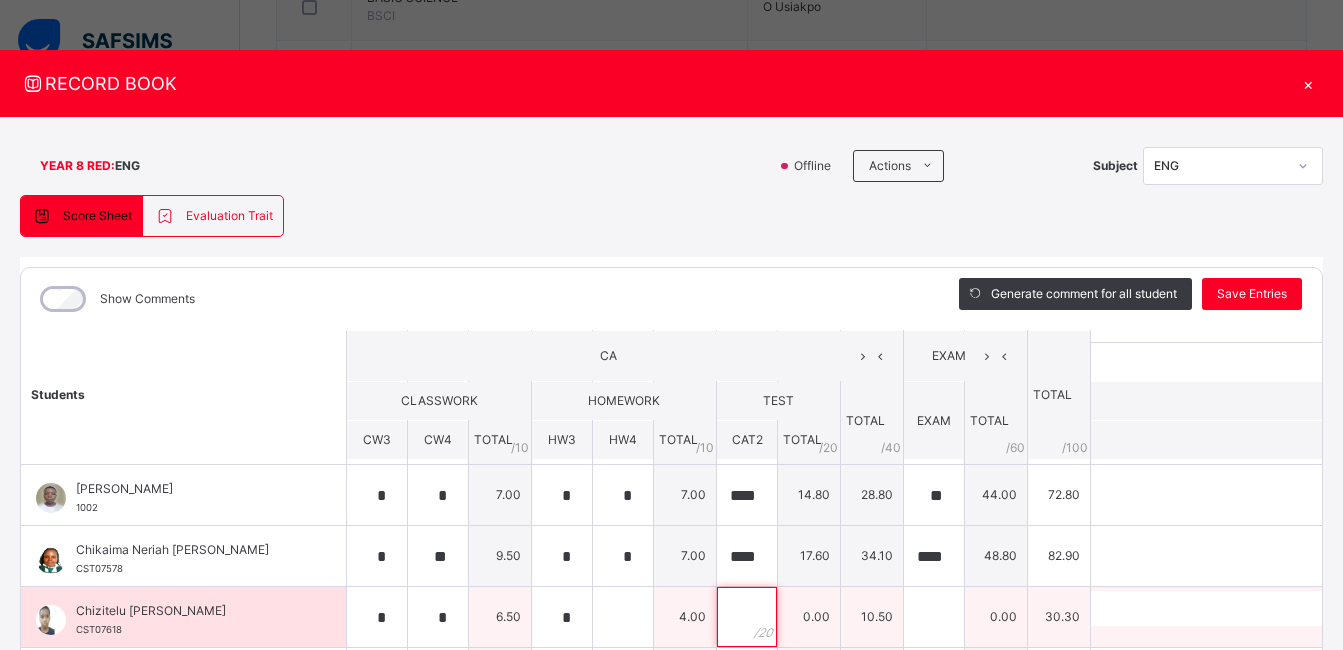 click at bounding box center [747, 617] 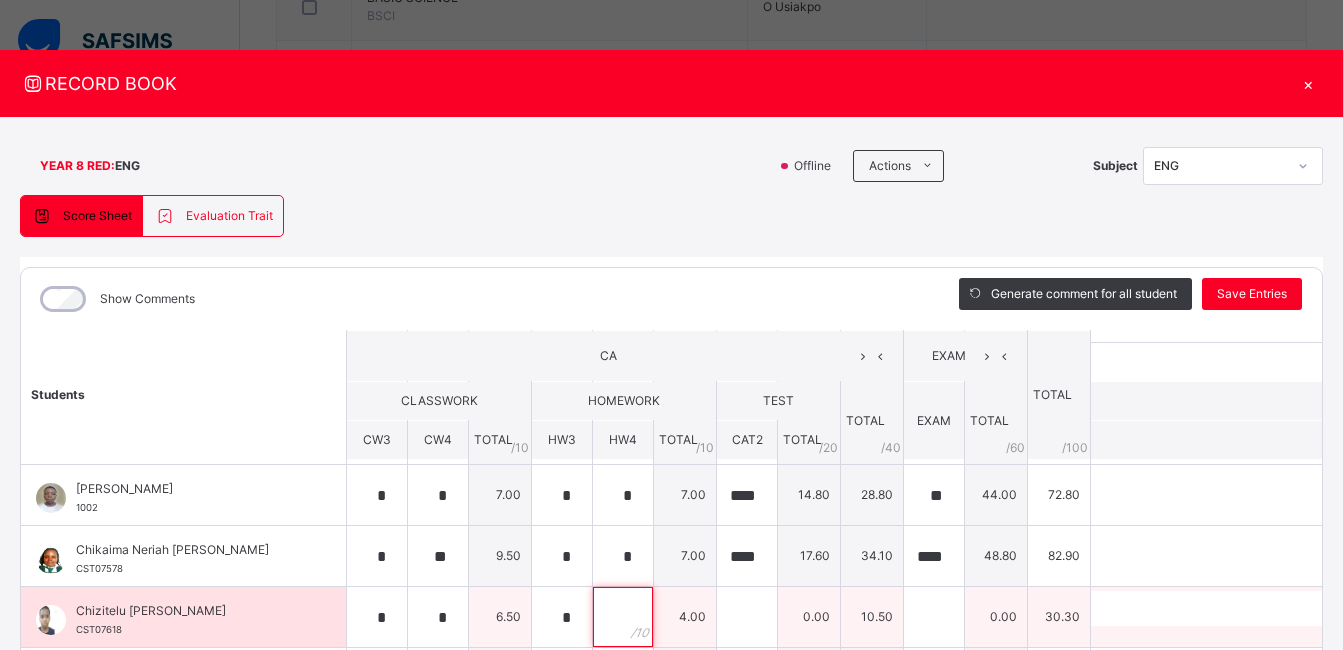 click at bounding box center (623, 617) 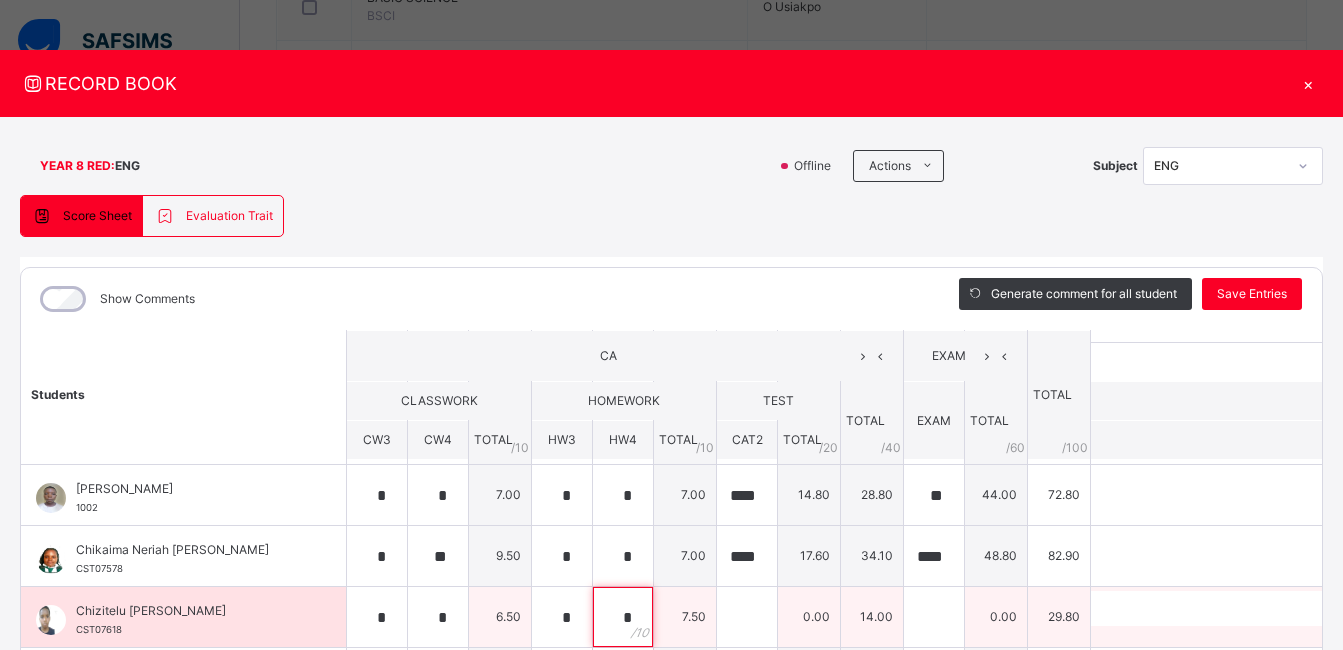 type on "*" 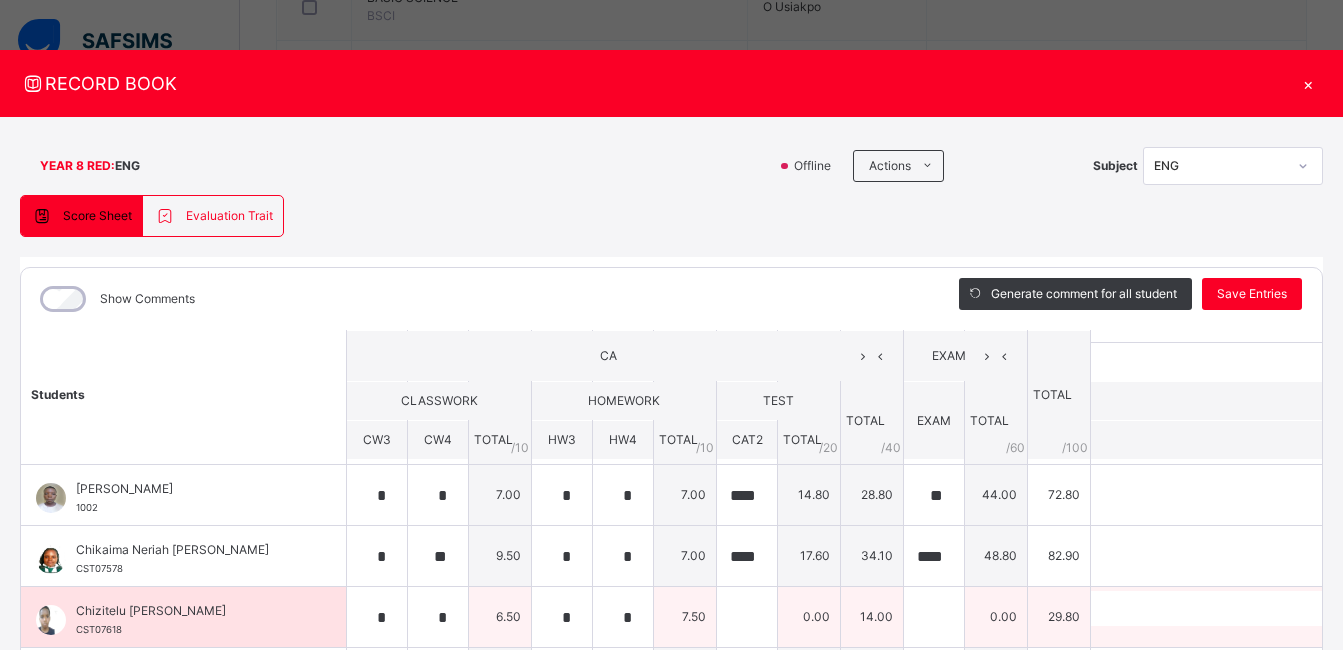 click on "14.00" at bounding box center (872, 617) 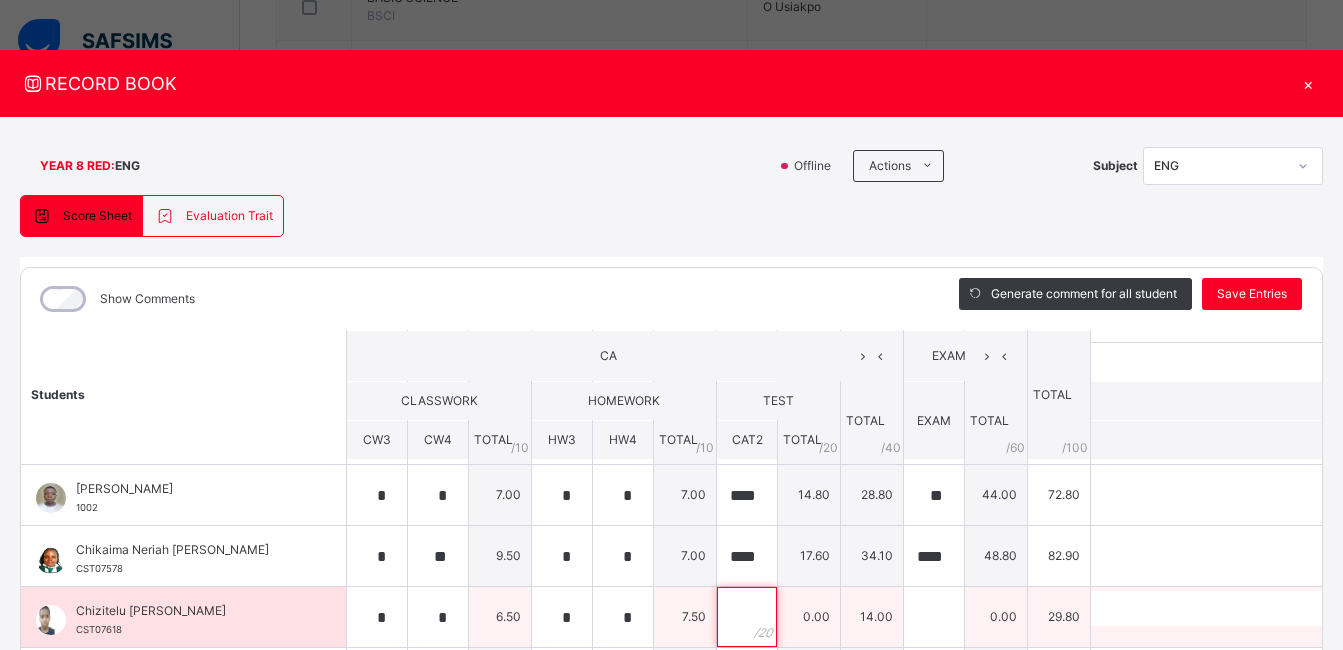 click at bounding box center (747, 617) 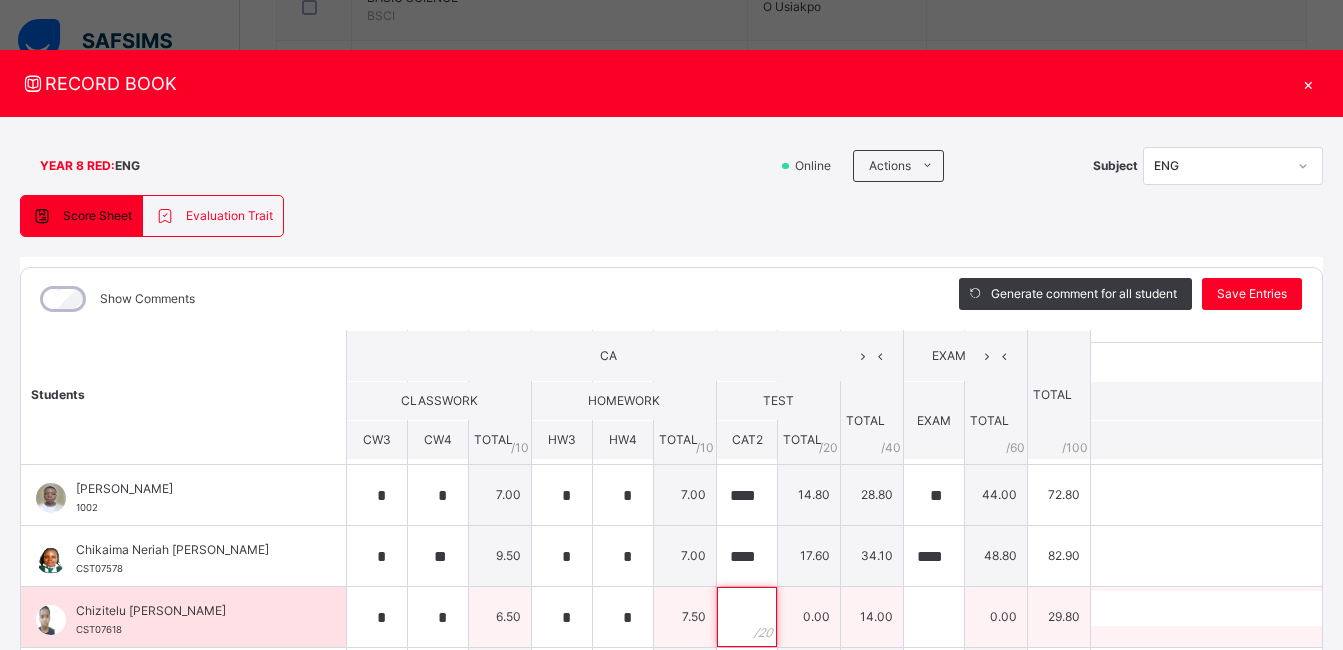 type on "*" 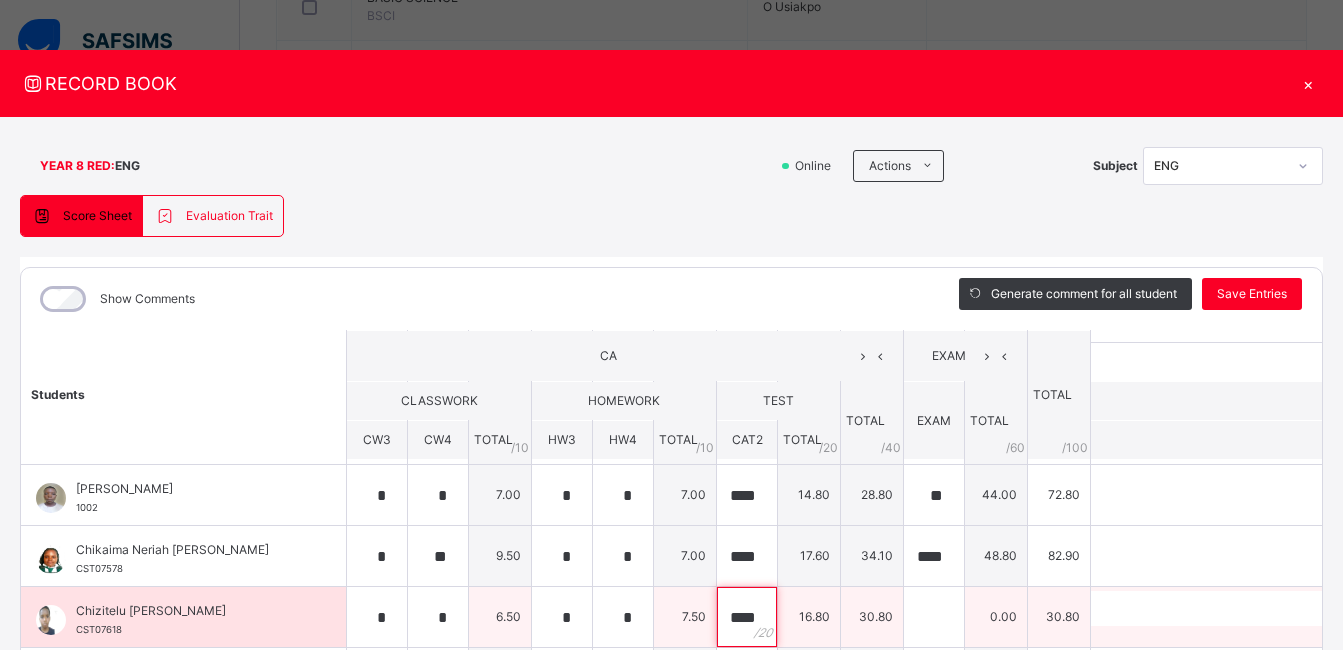 type on "****" 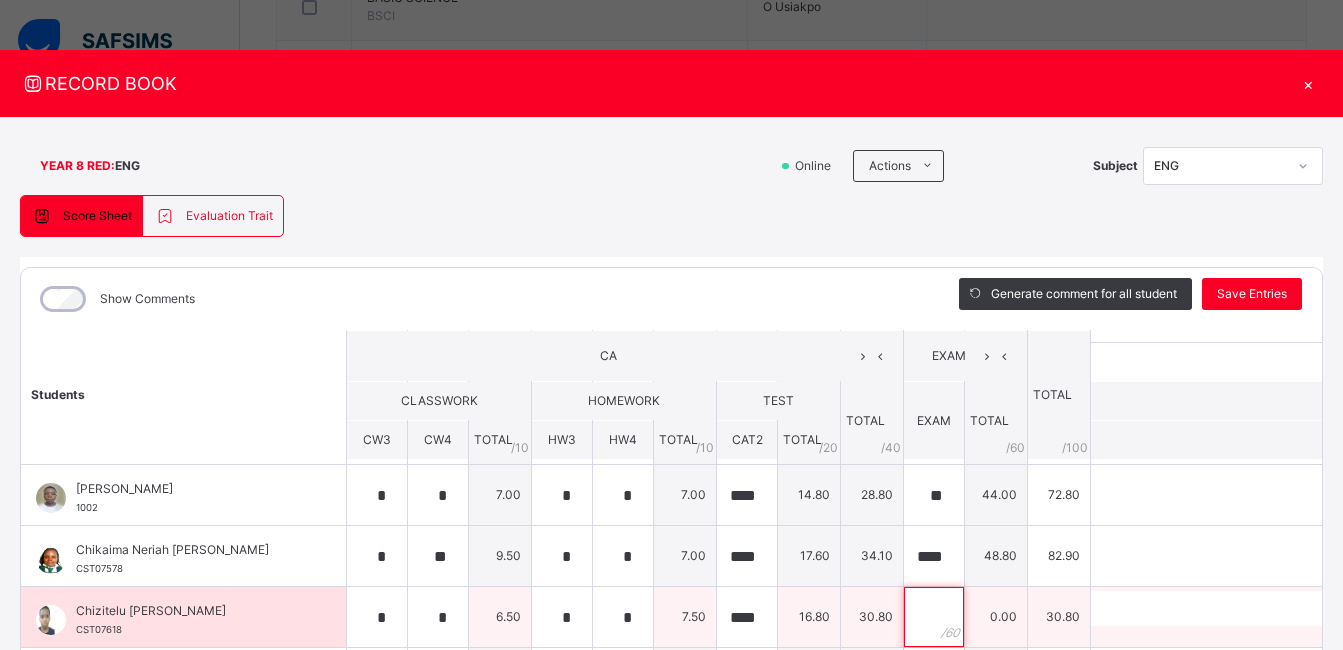 click at bounding box center (934, 617) 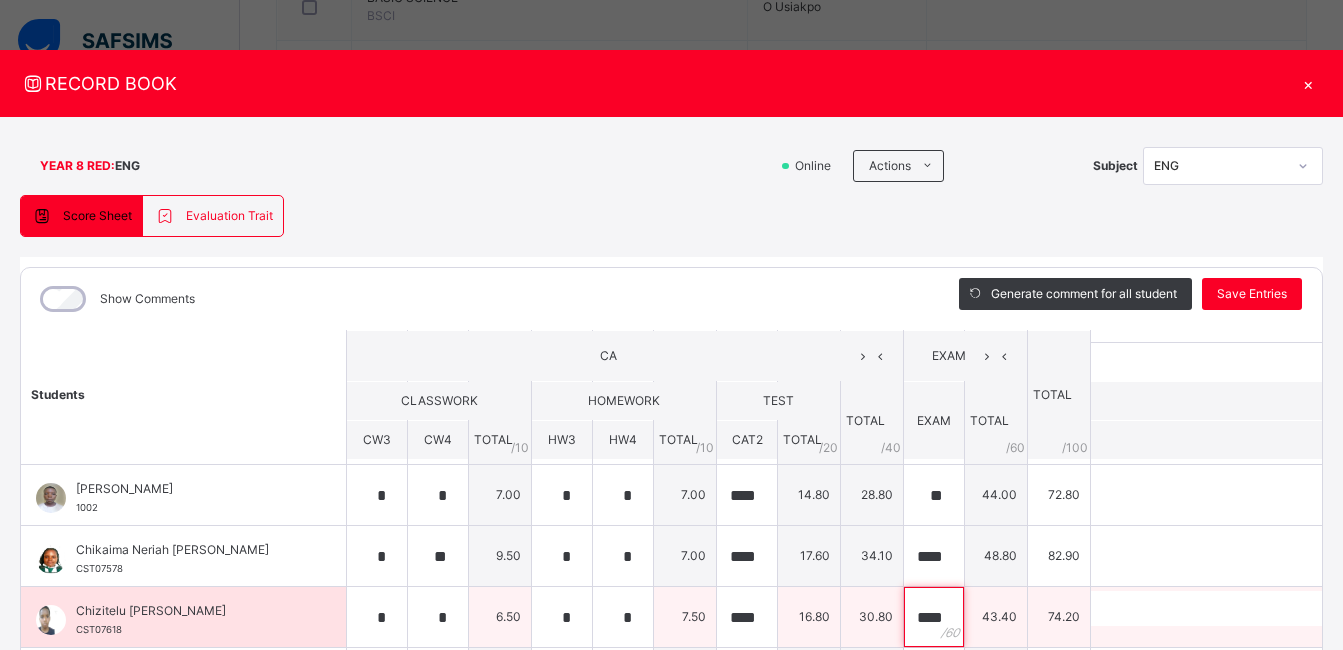 scroll, scrollTop: 0, scrollLeft: 4, axis: horizontal 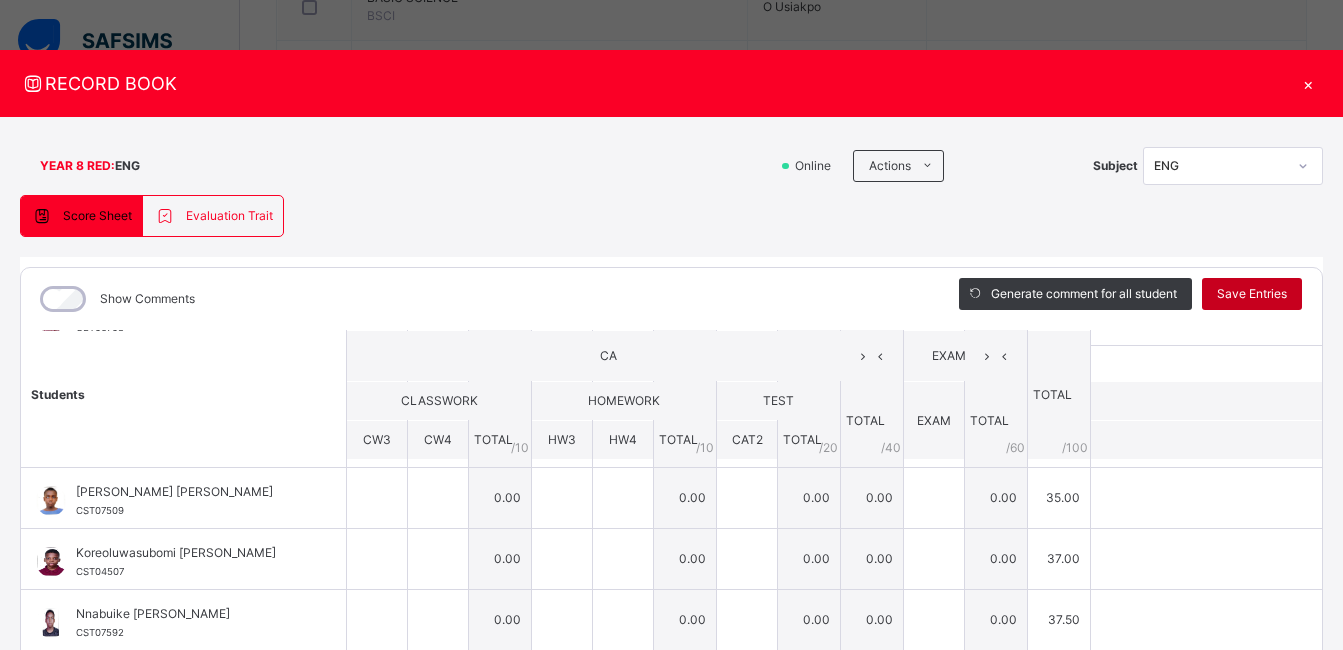 type on "****" 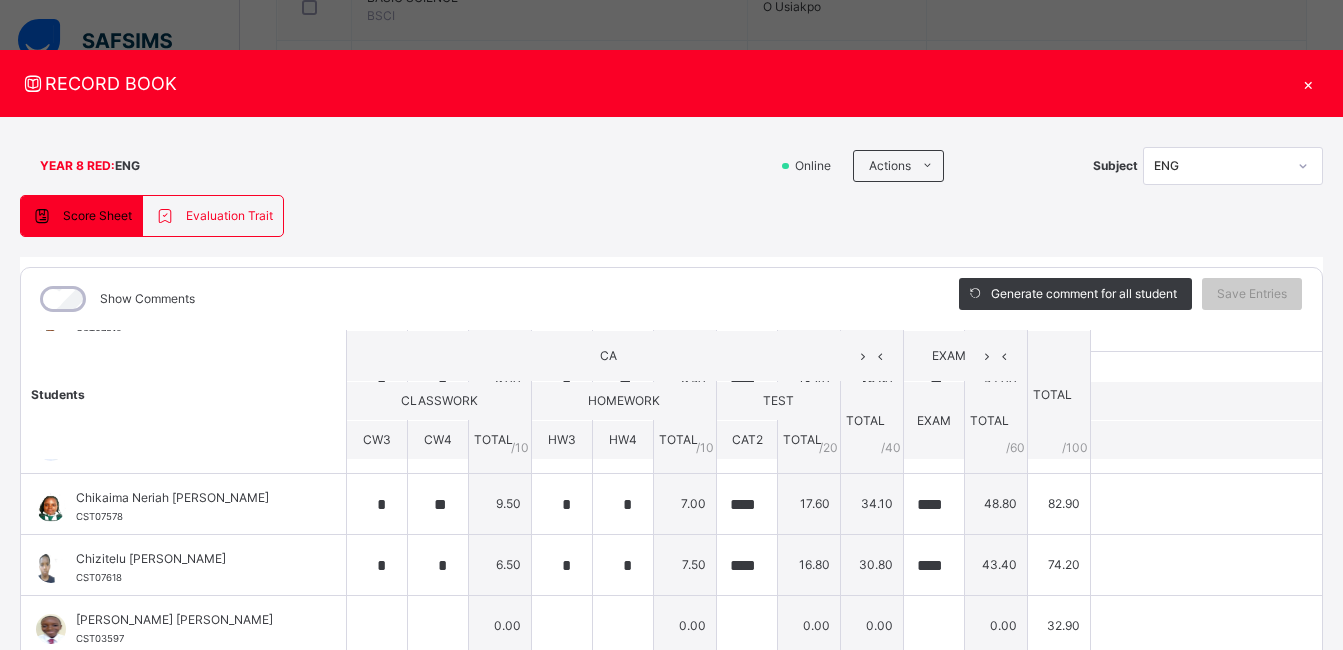 scroll, scrollTop: 128, scrollLeft: 0, axis: vertical 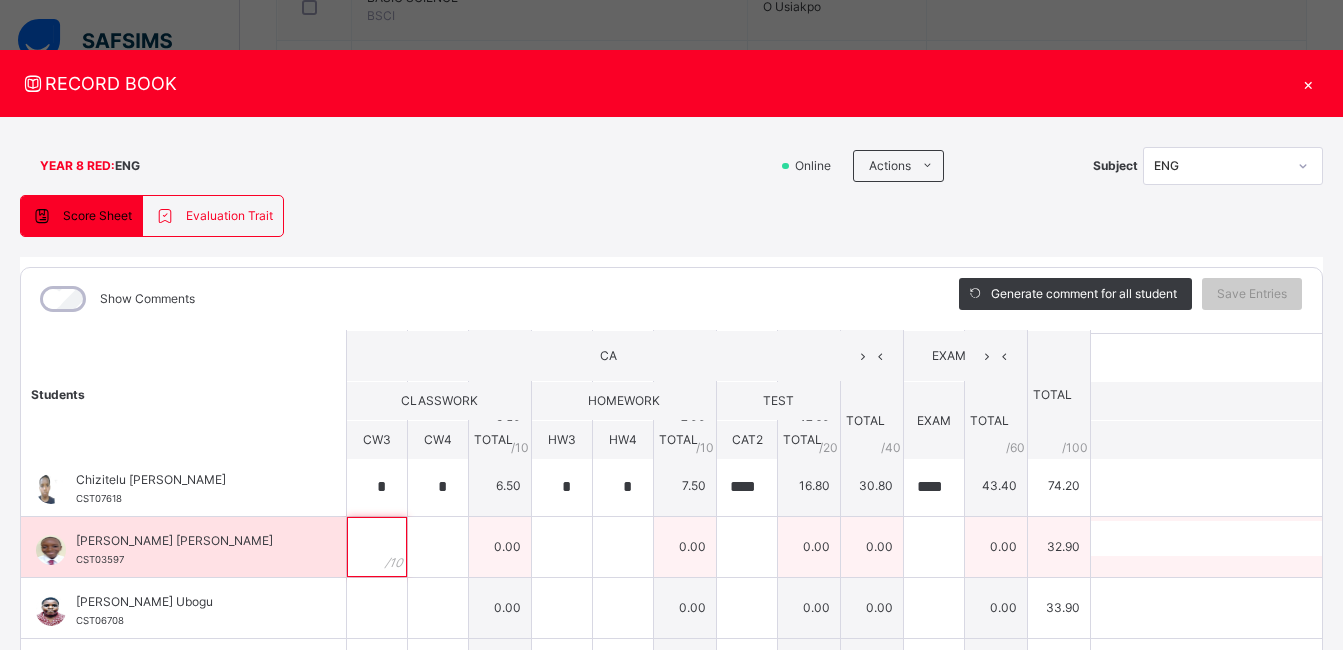 click at bounding box center (377, 547) 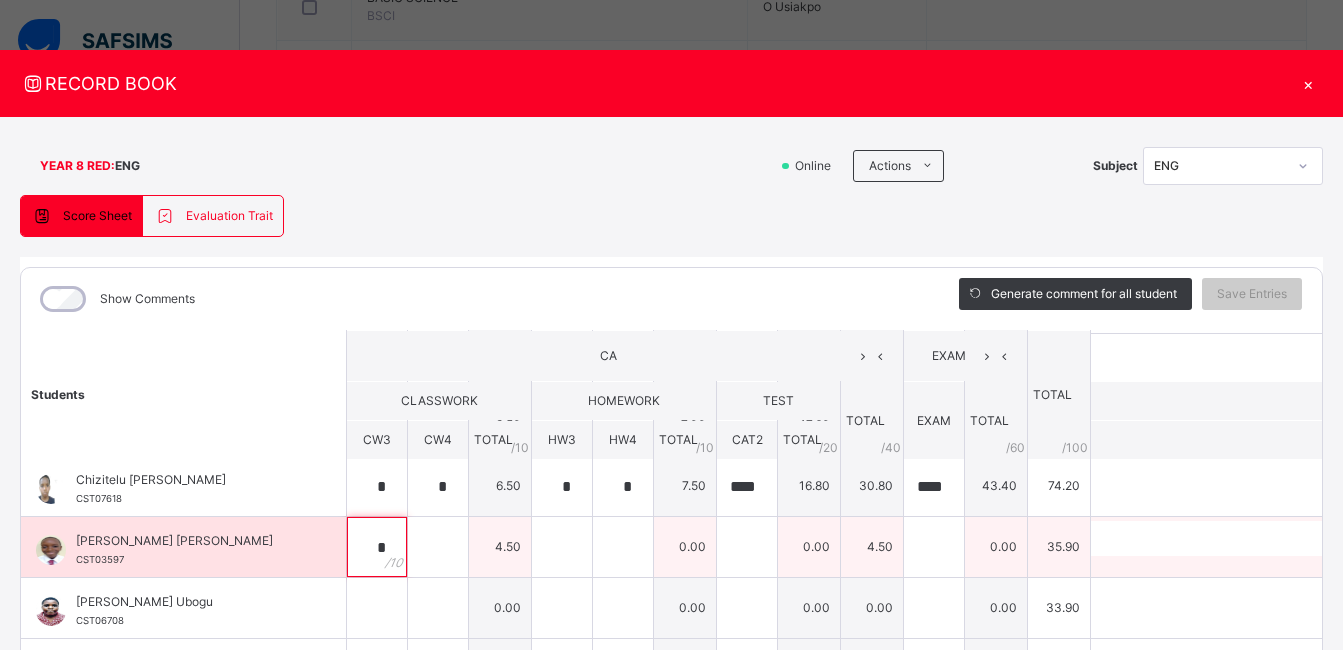 type on "*" 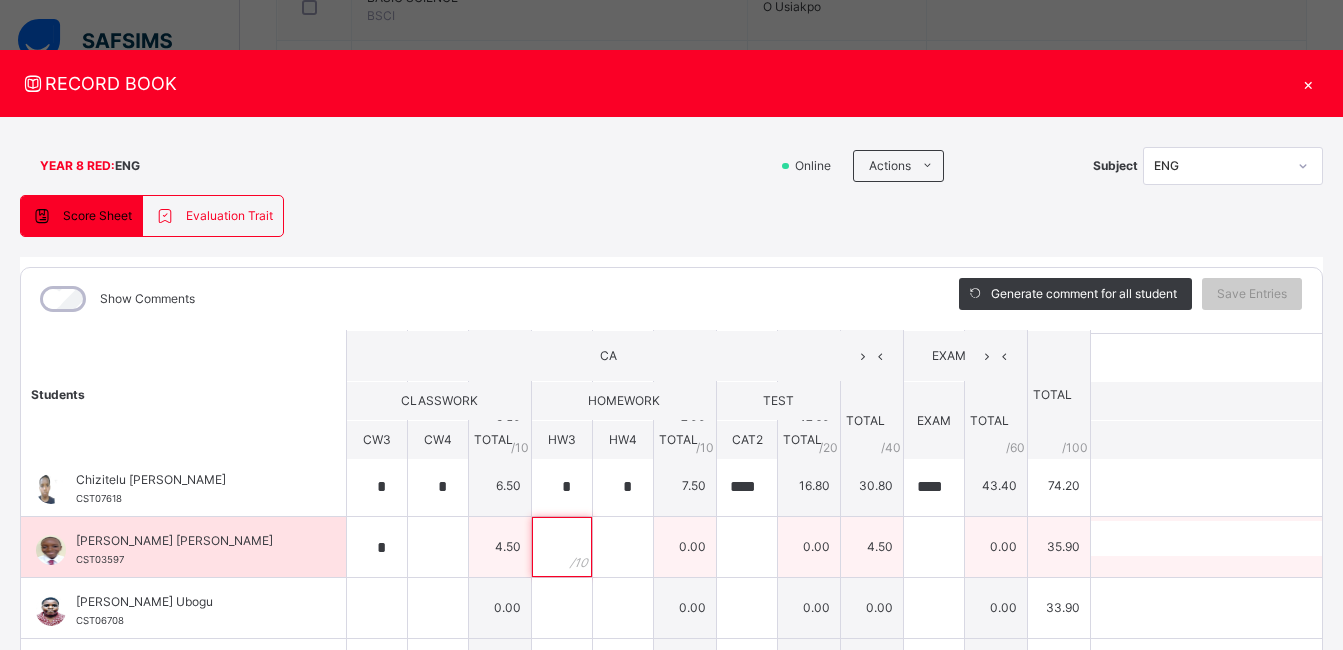 click at bounding box center (562, 547) 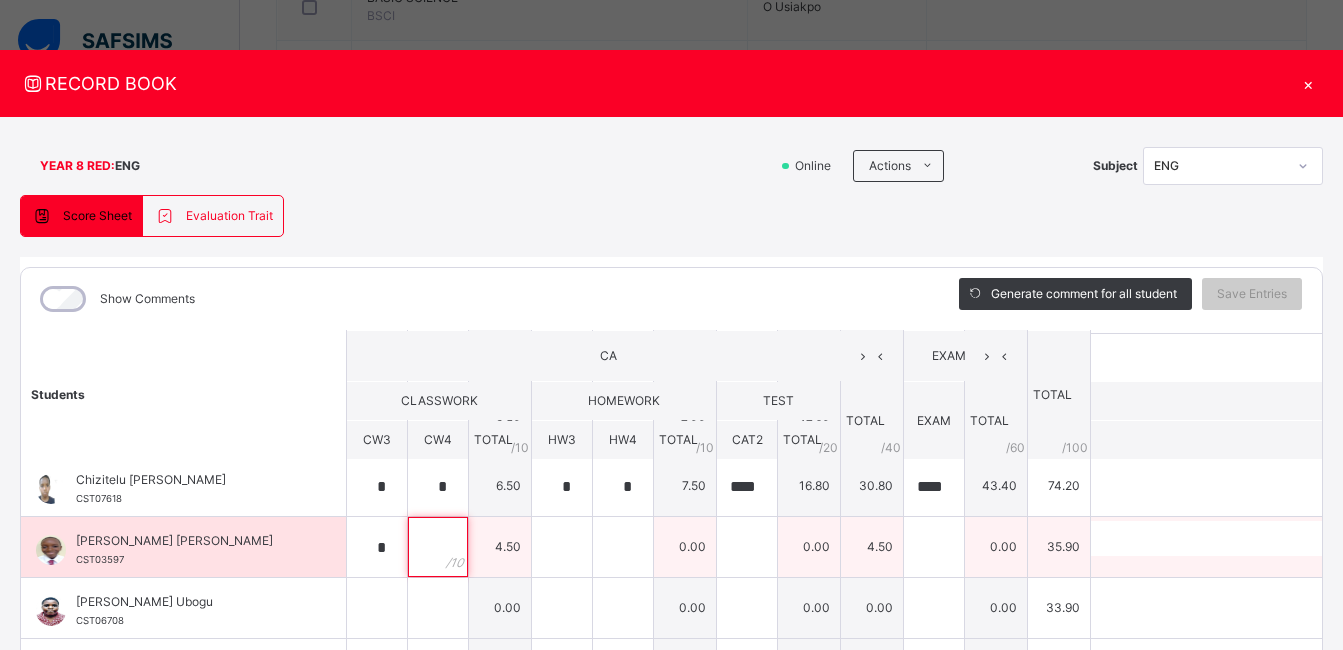 click at bounding box center (438, 547) 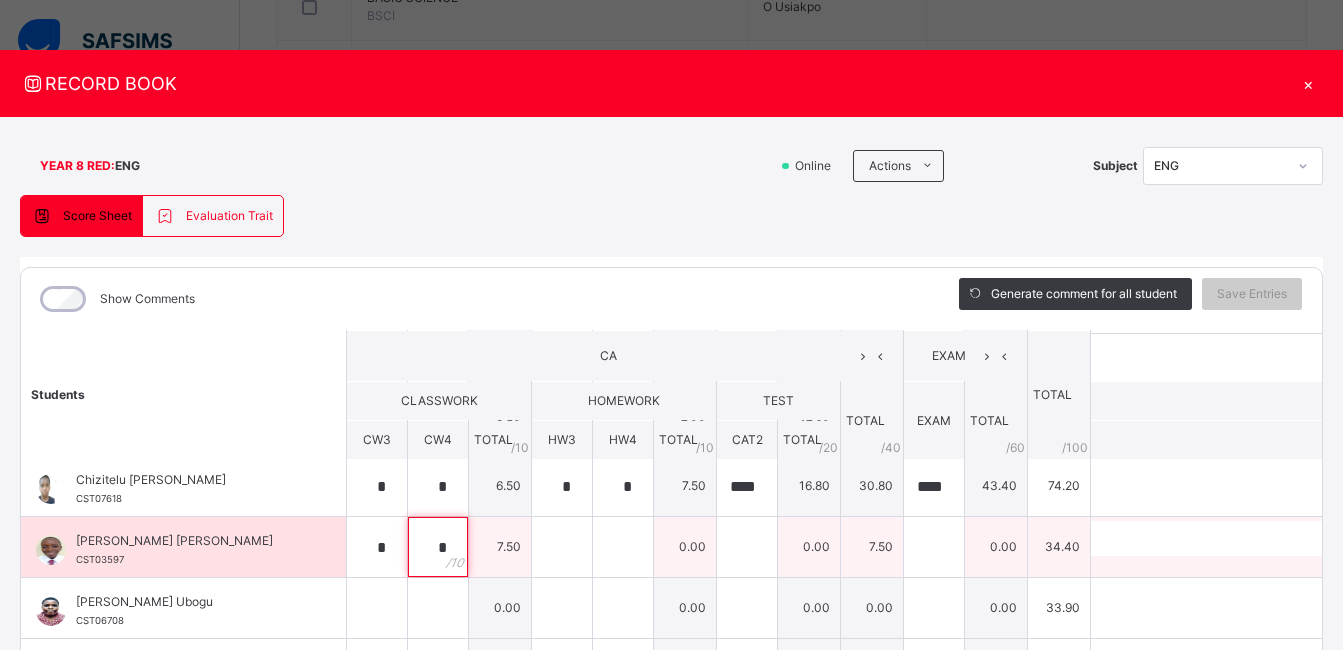 type on "*" 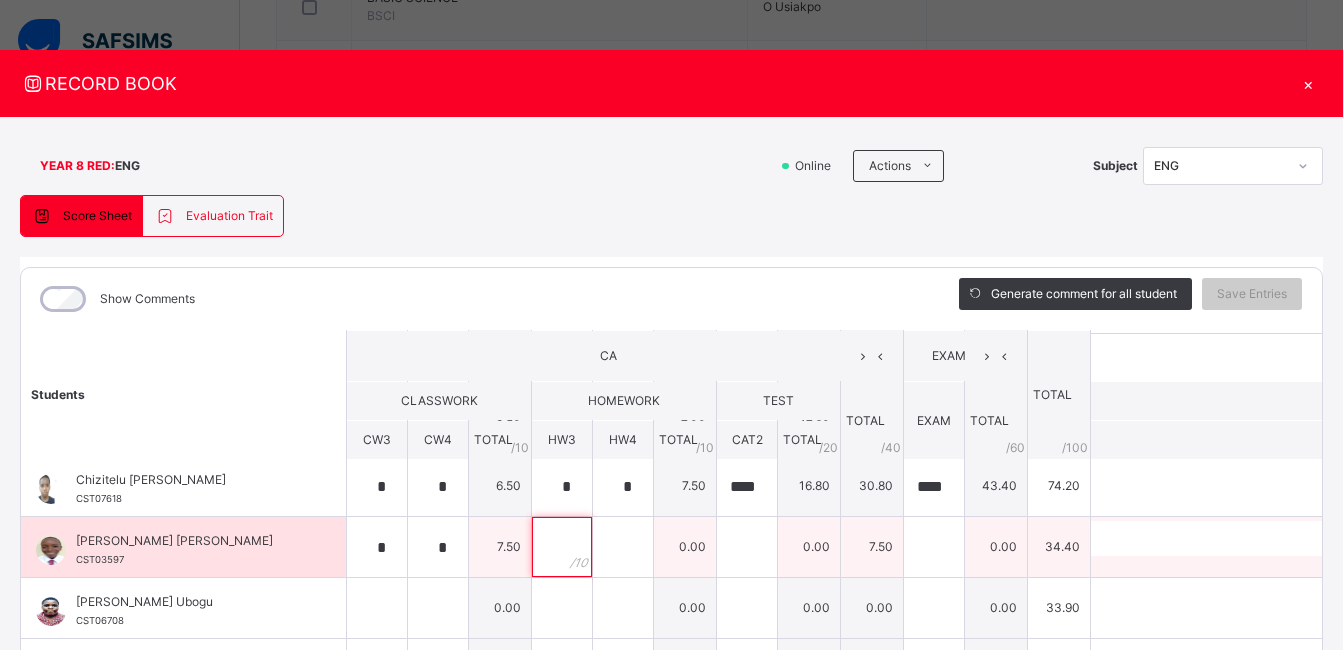 click at bounding box center (562, 547) 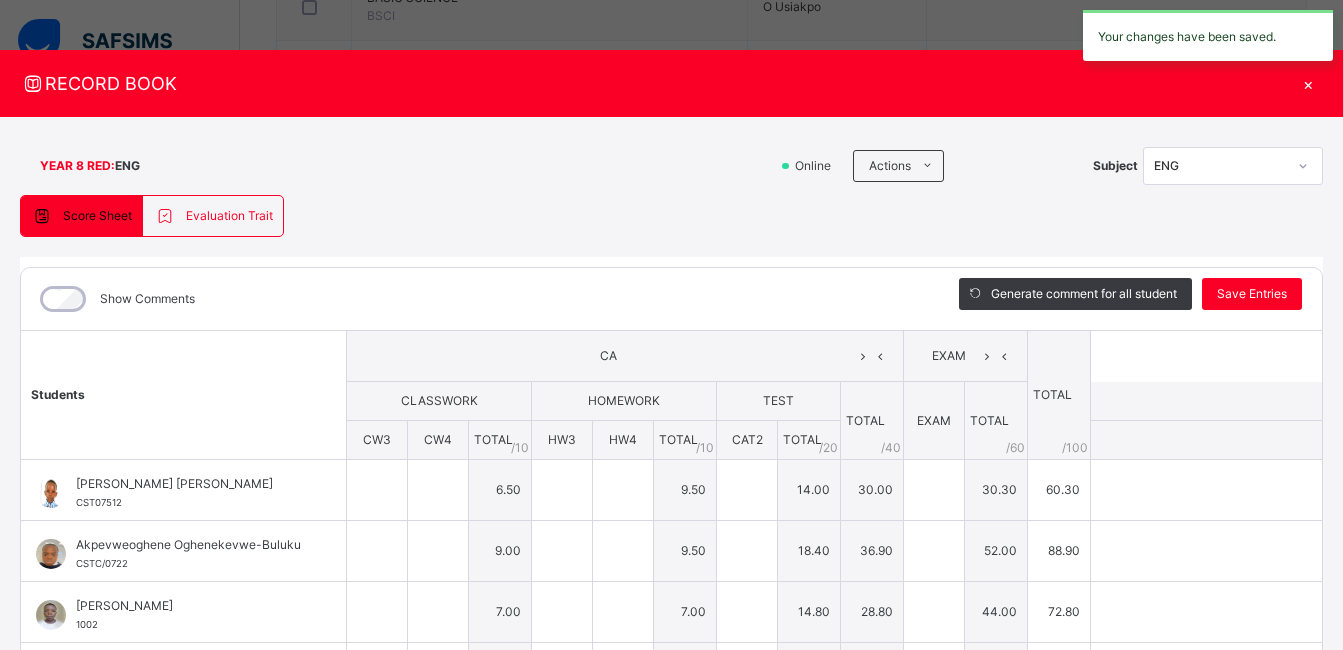 type on "*" 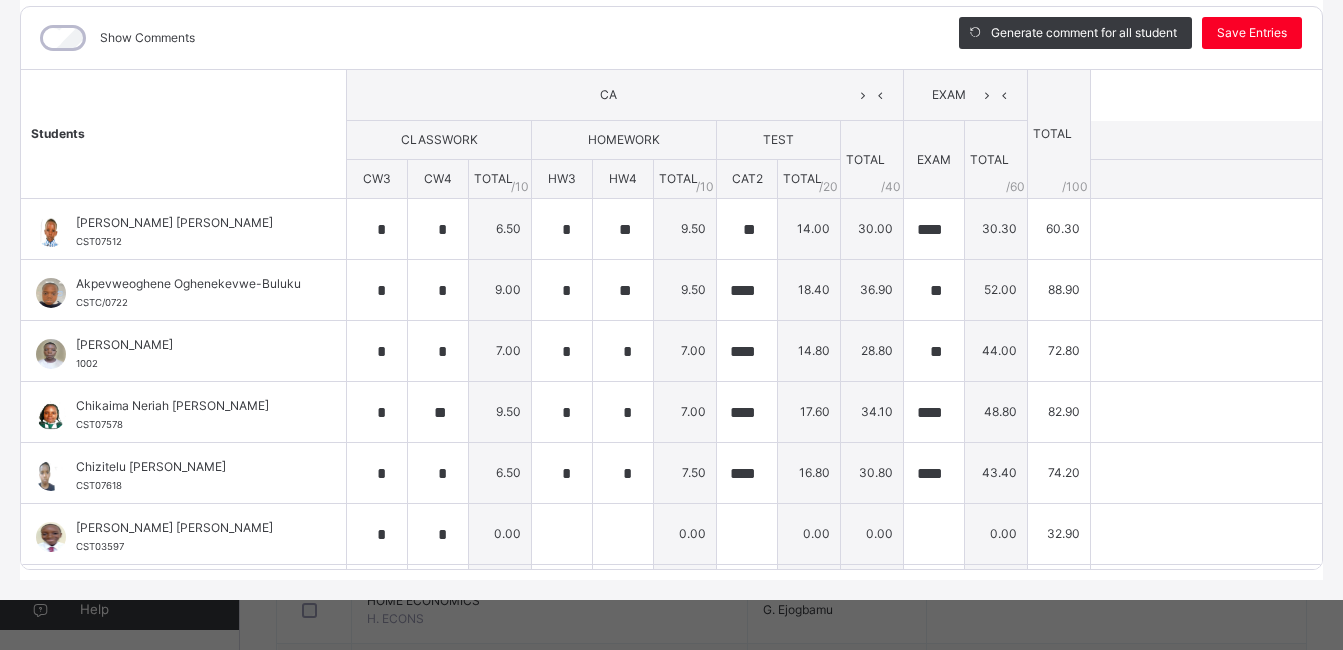 scroll, scrollTop: 276, scrollLeft: 0, axis: vertical 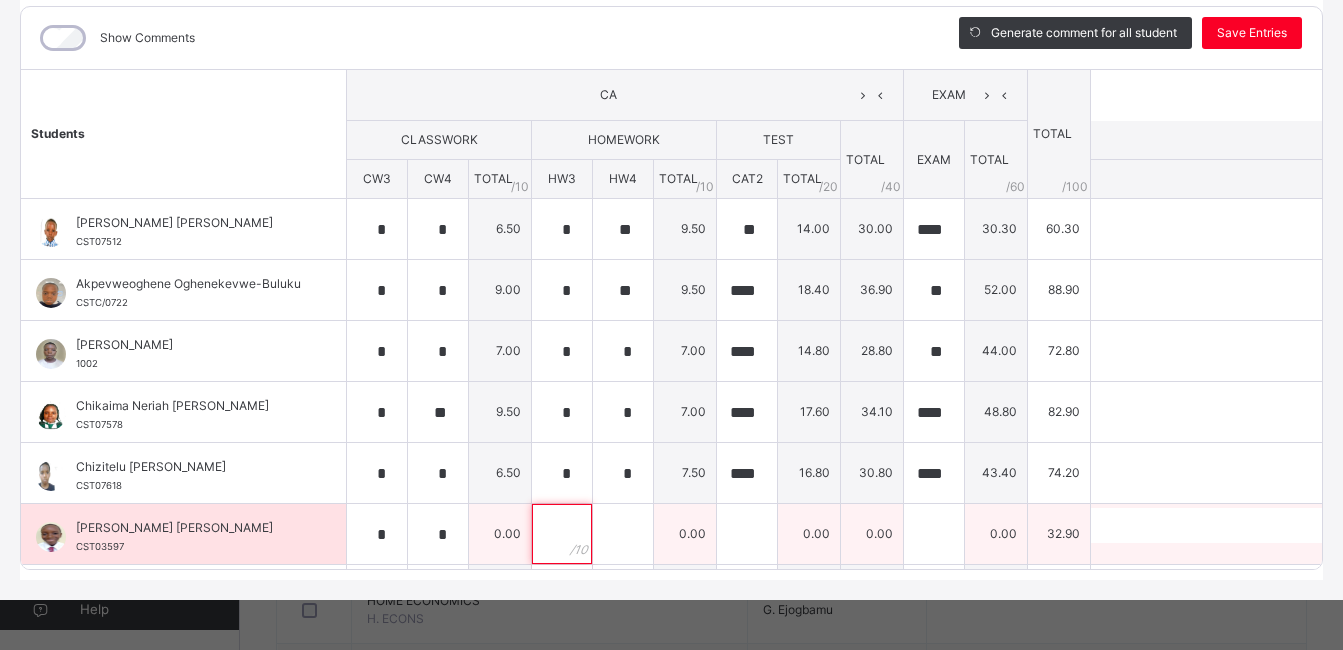 click at bounding box center [562, 534] 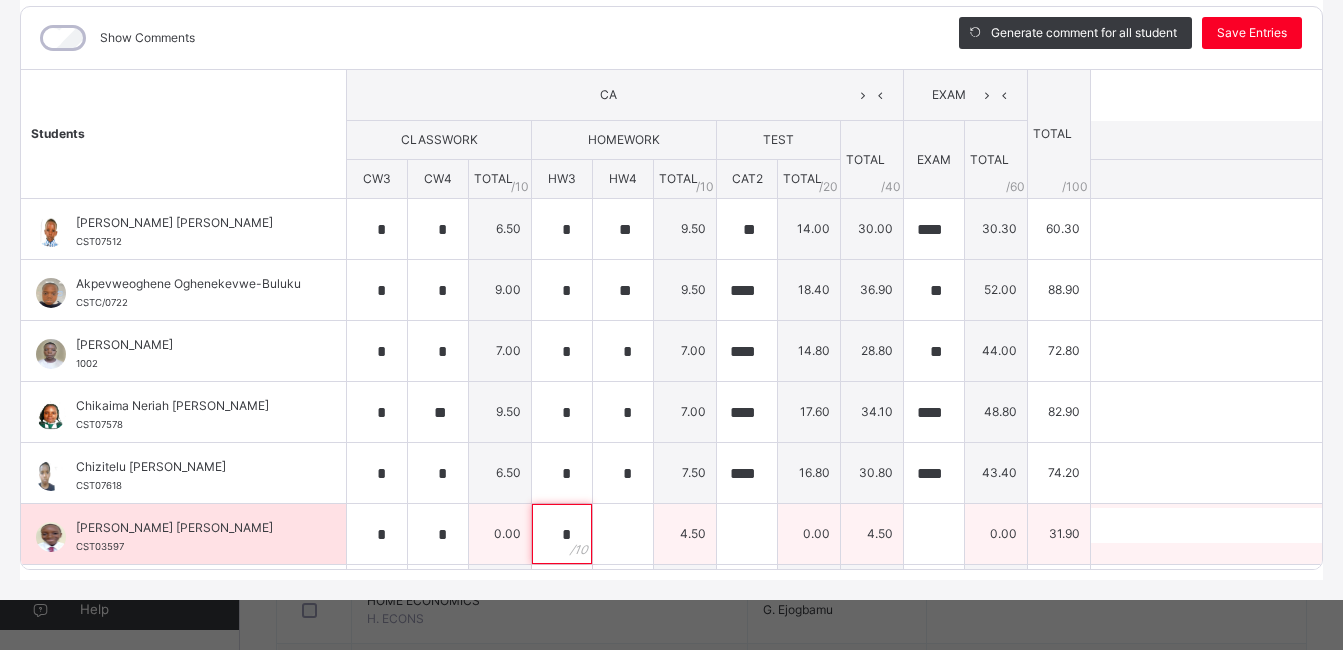 type on "*" 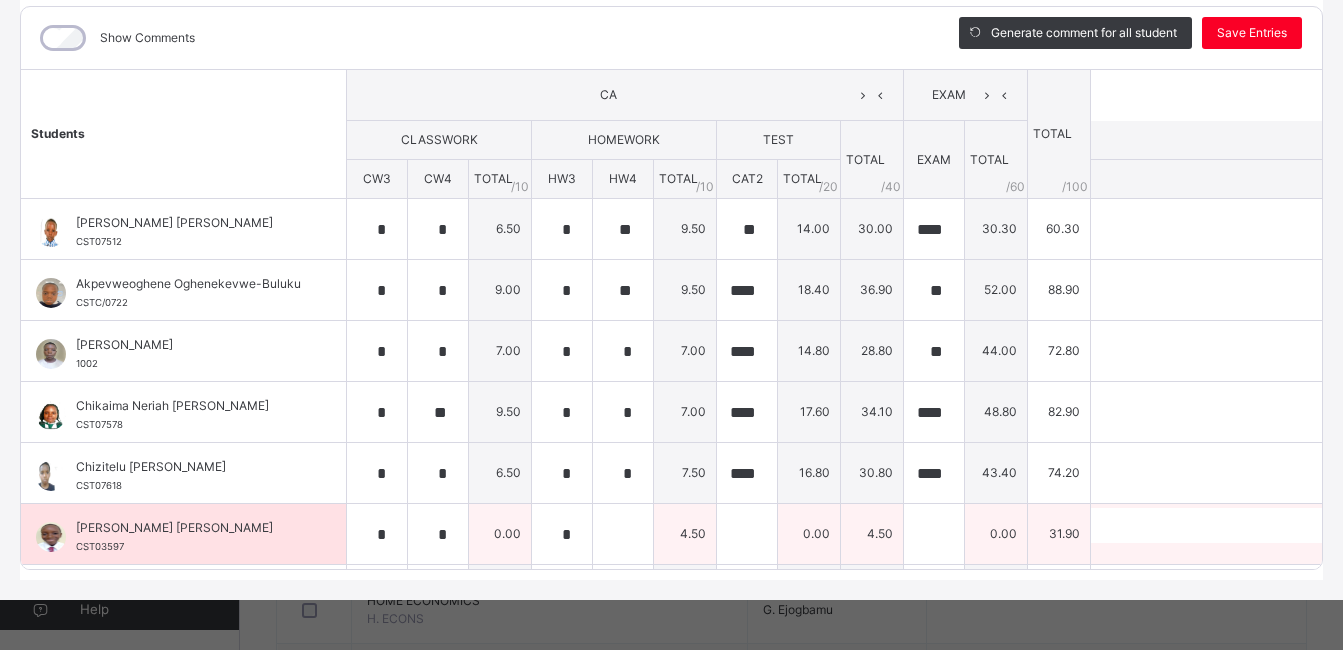 click on "0.00" at bounding box center [809, 534] 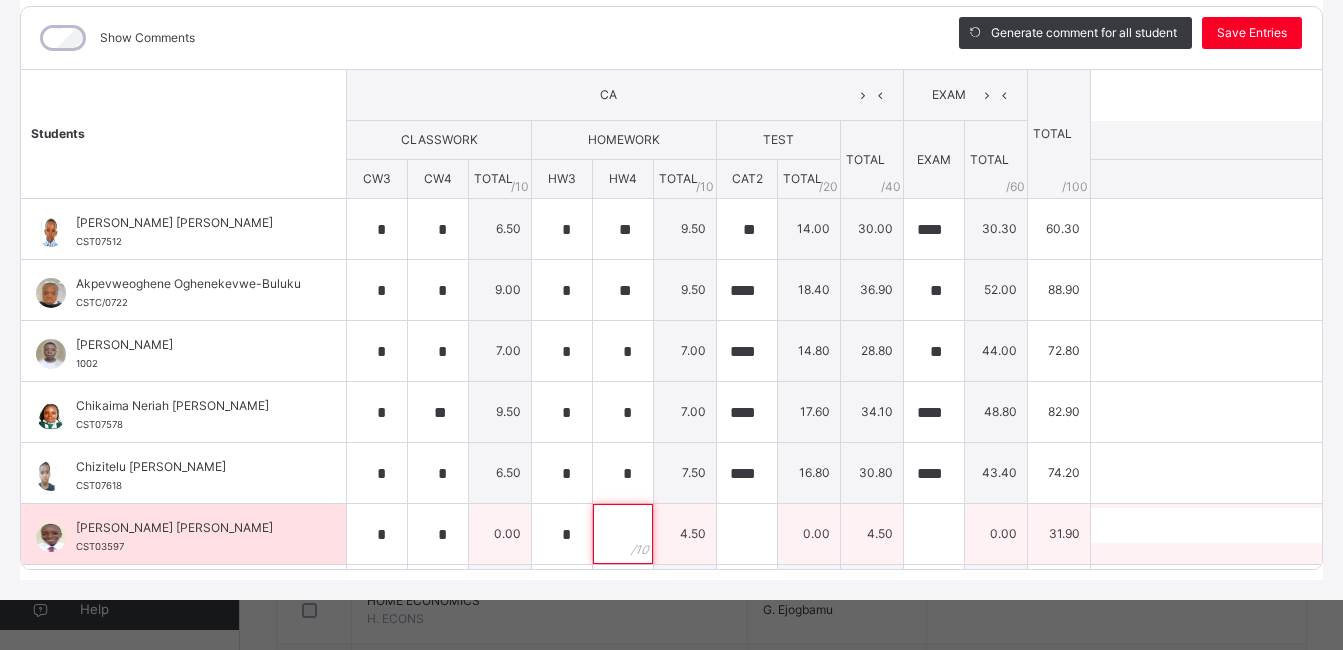 click at bounding box center [623, 534] 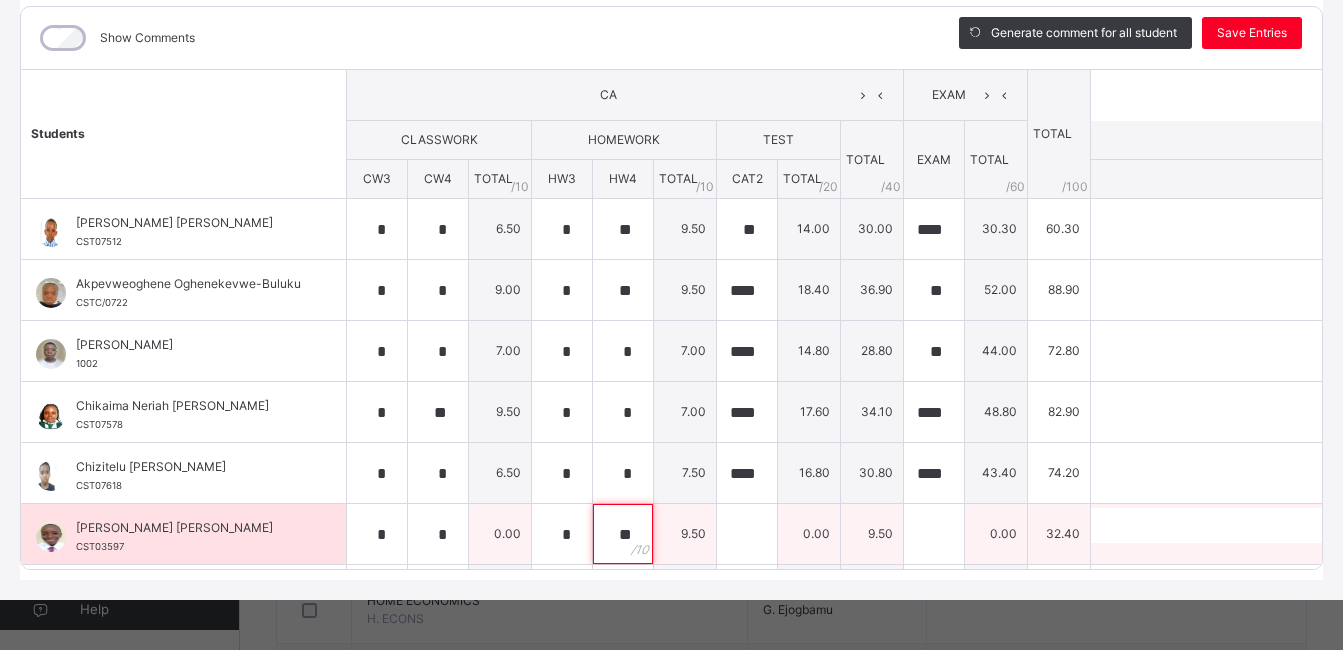 type on "**" 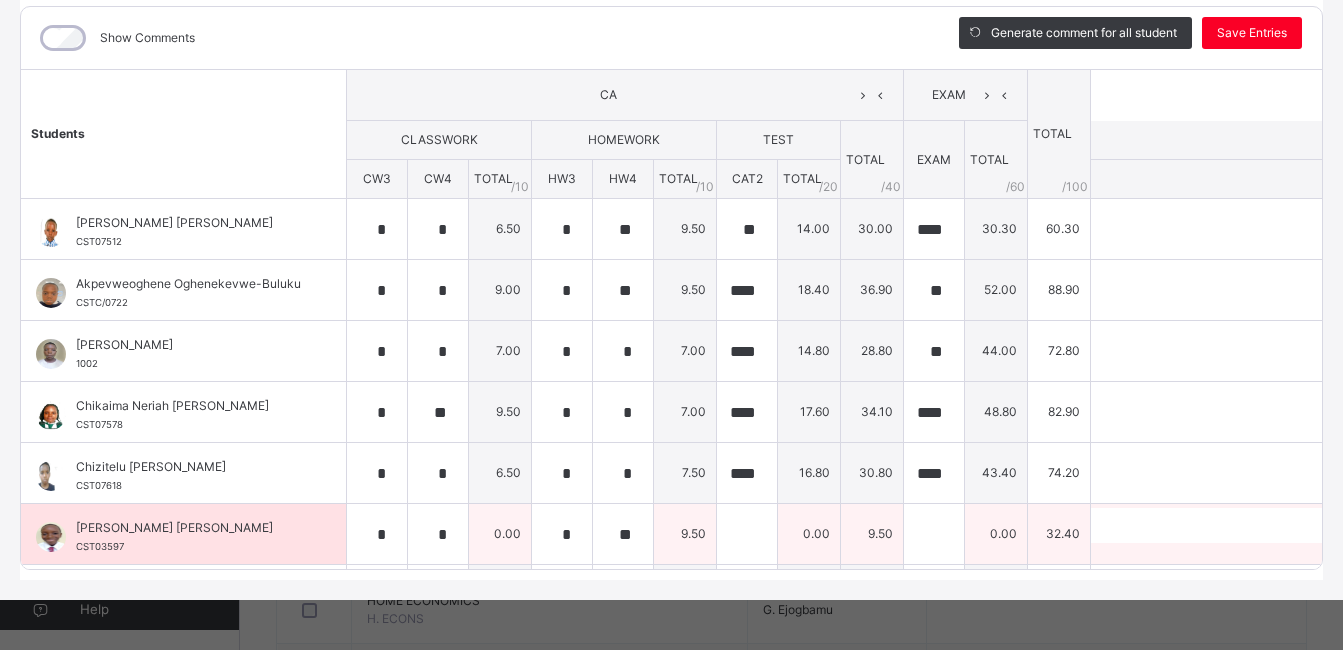 click on "0.00" at bounding box center [500, 534] 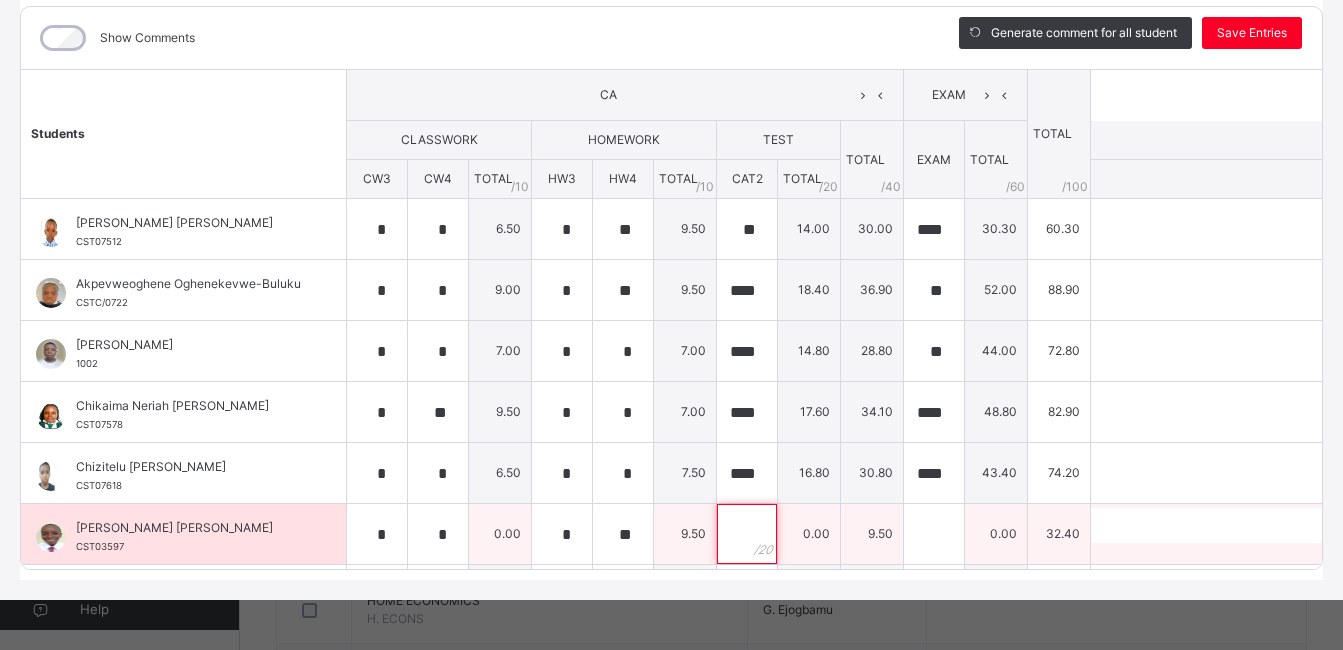 click at bounding box center [747, 534] 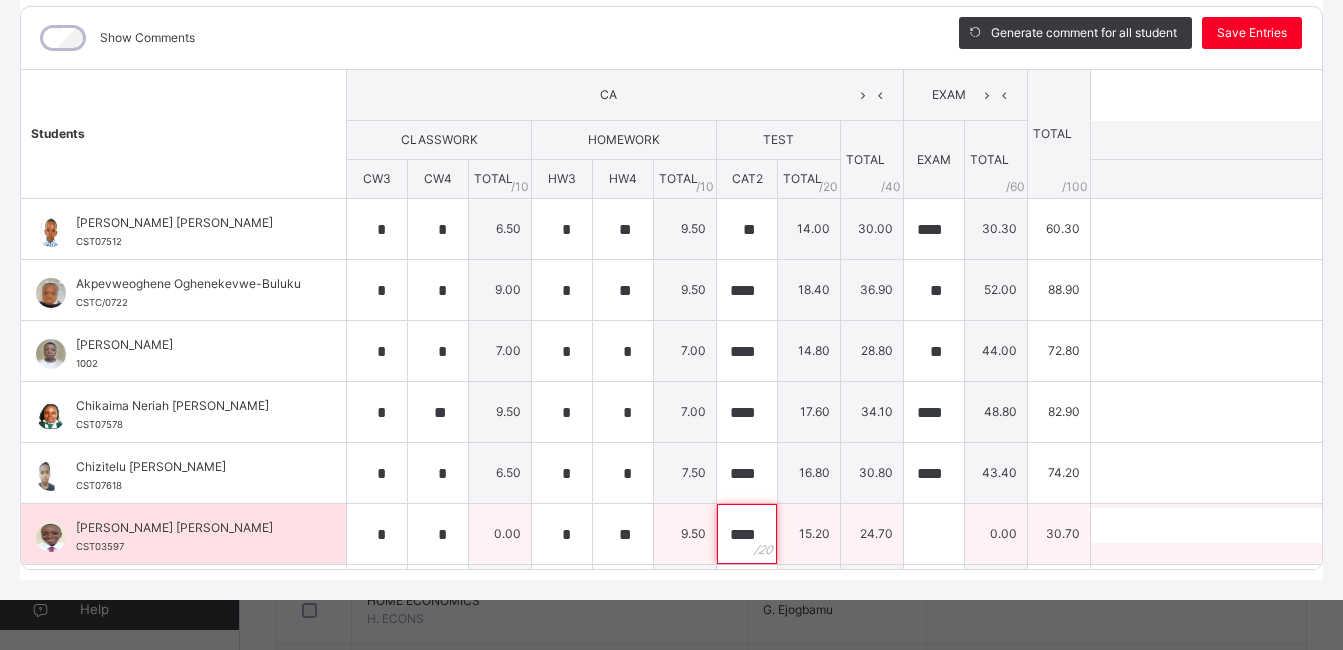 type on "****" 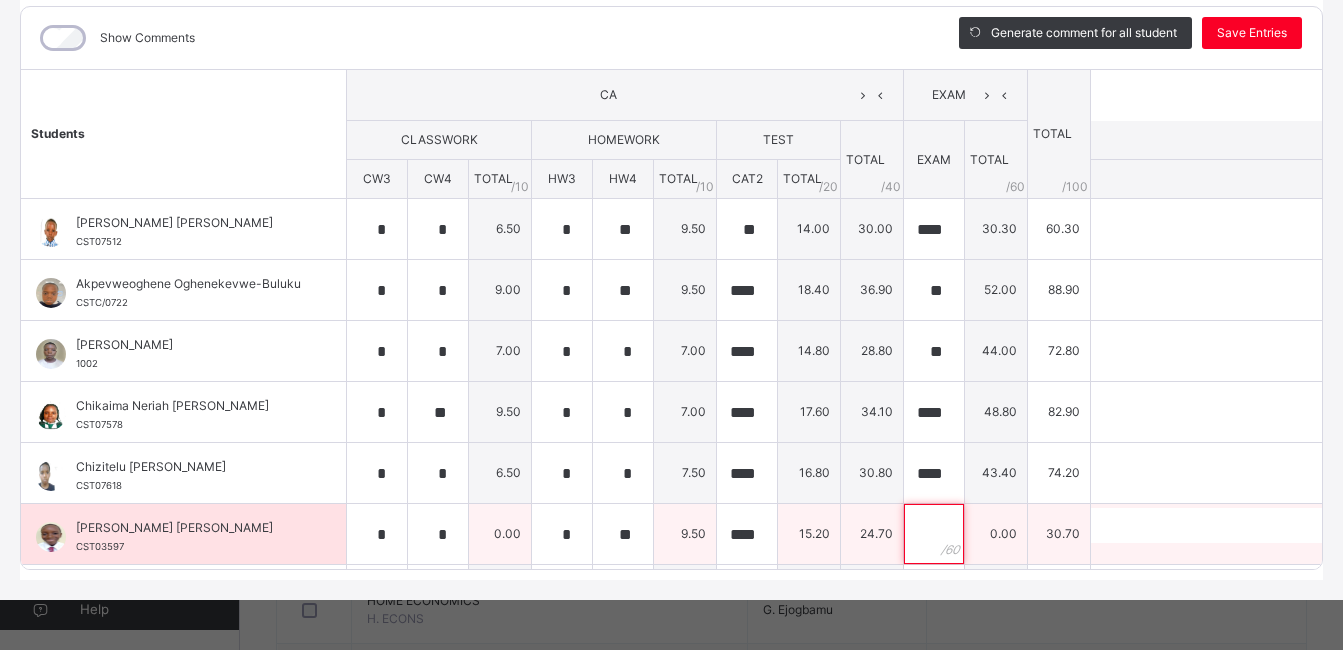 click at bounding box center (934, 534) 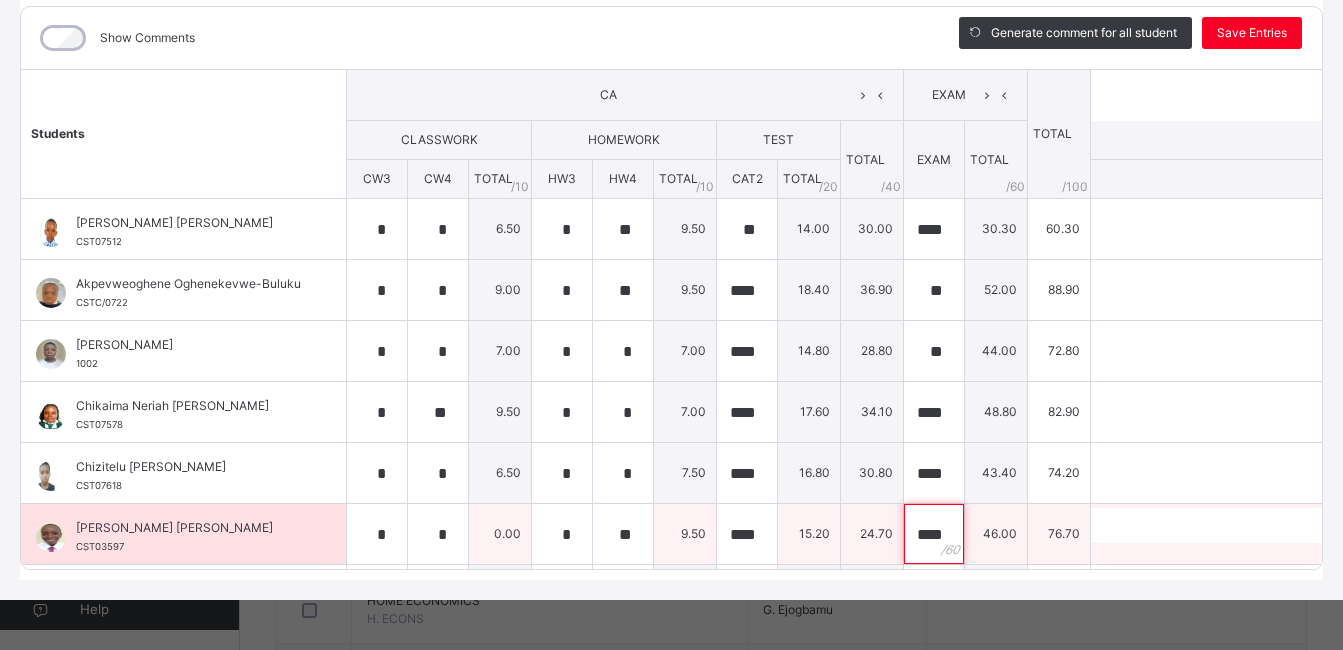 scroll, scrollTop: 0, scrollLeft: 3, axis: horizontal 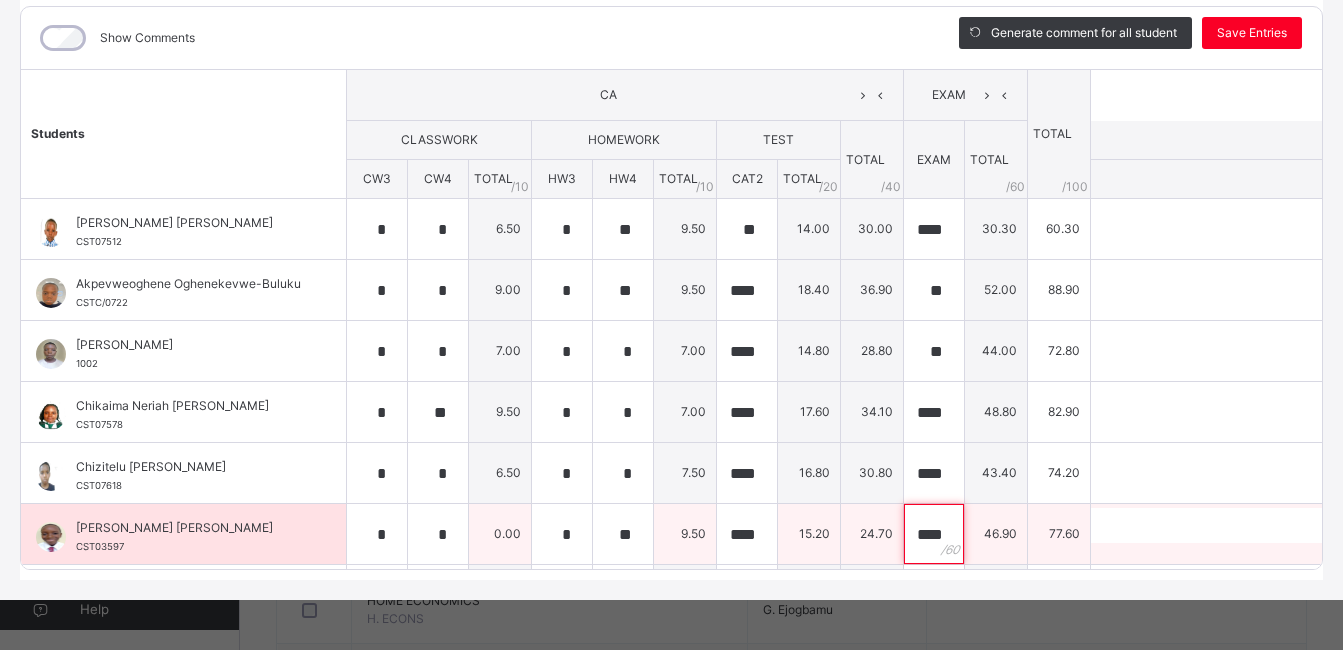 type on "****" 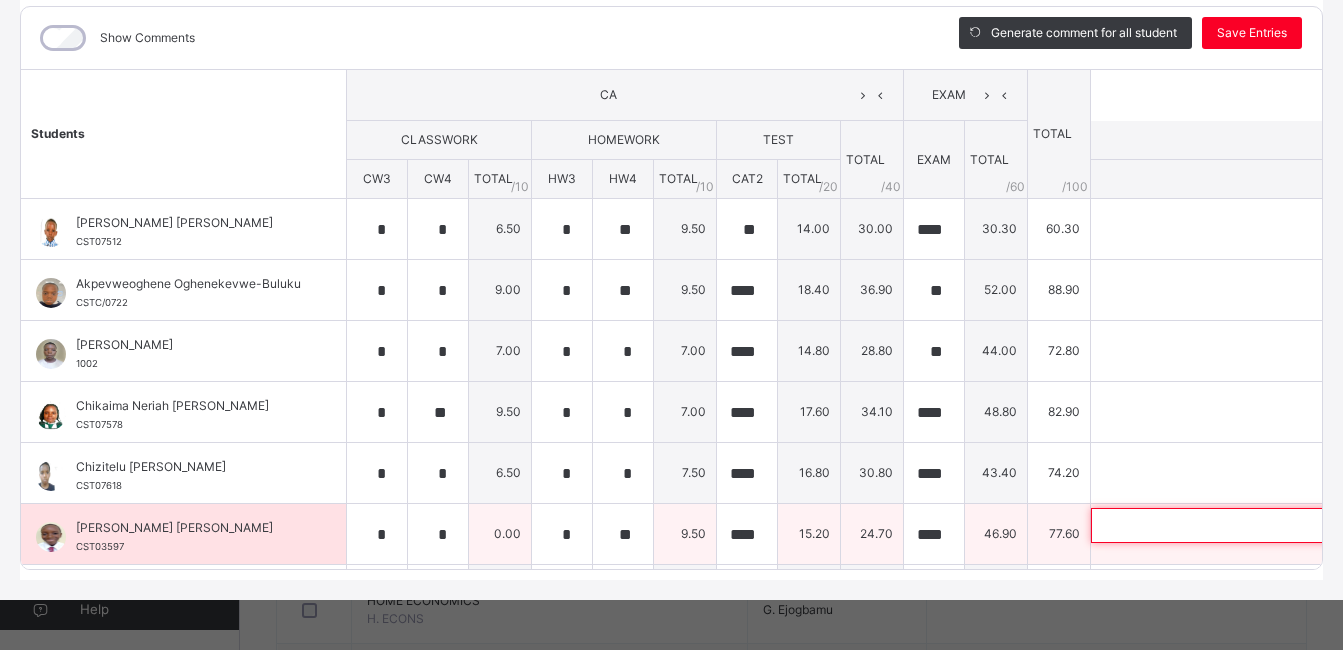 scroll, scrollTop: 0, scrollLeft: 0, axis: both 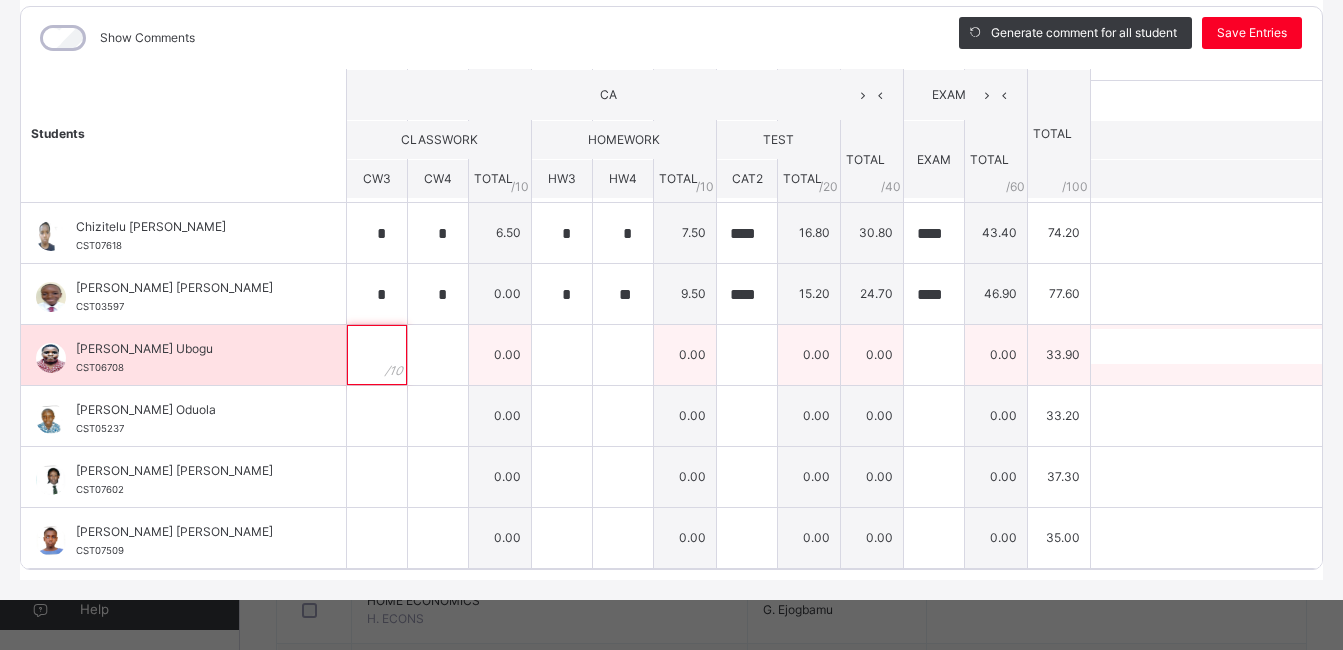 click at bounding box center (377, 355) 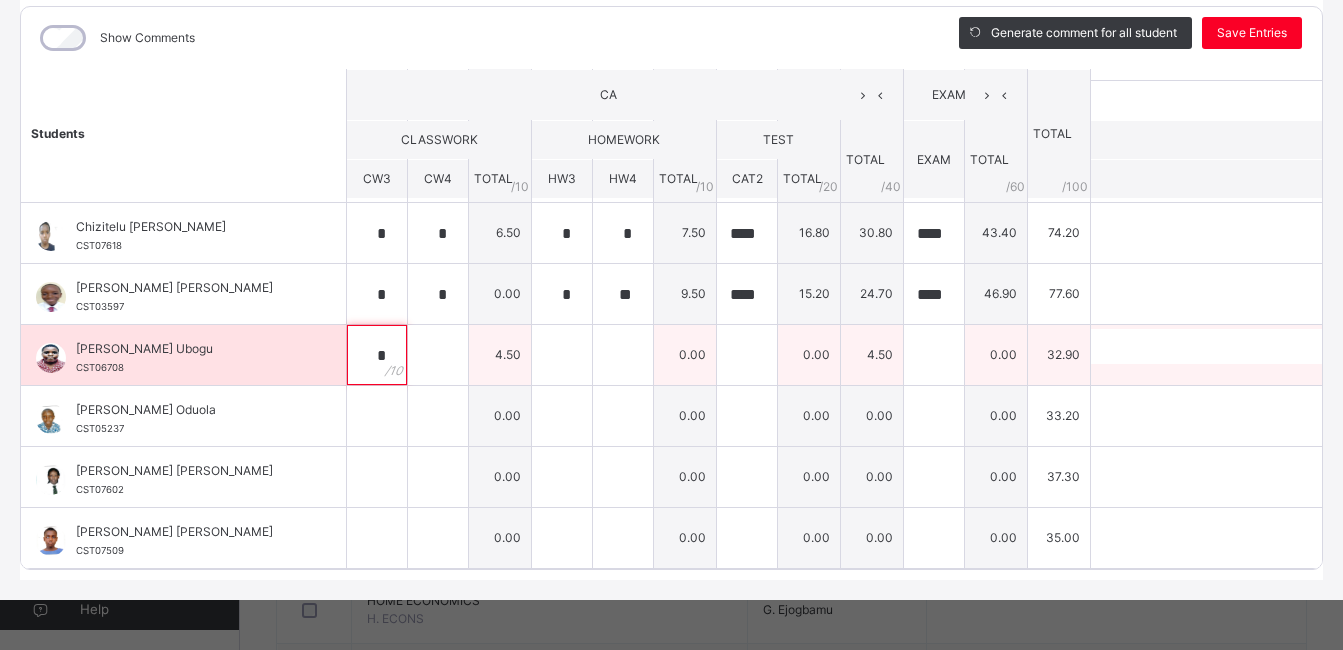 type on "*" 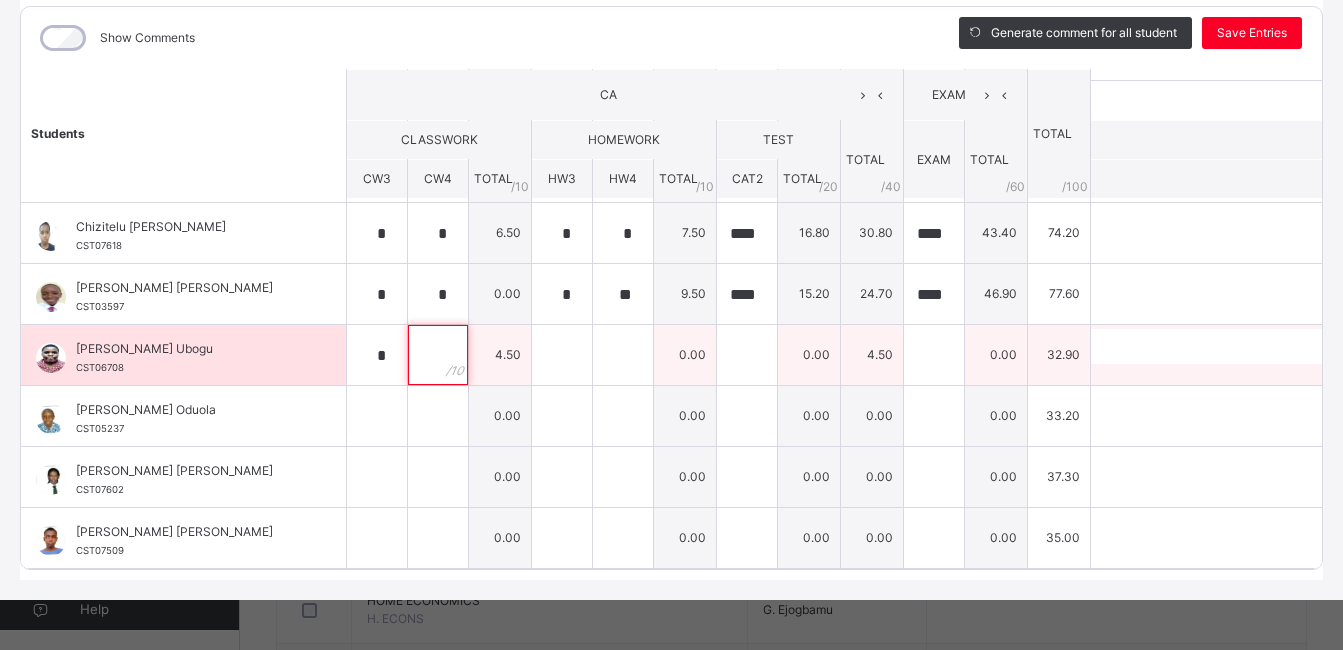 click at bounding box center (438, 355) 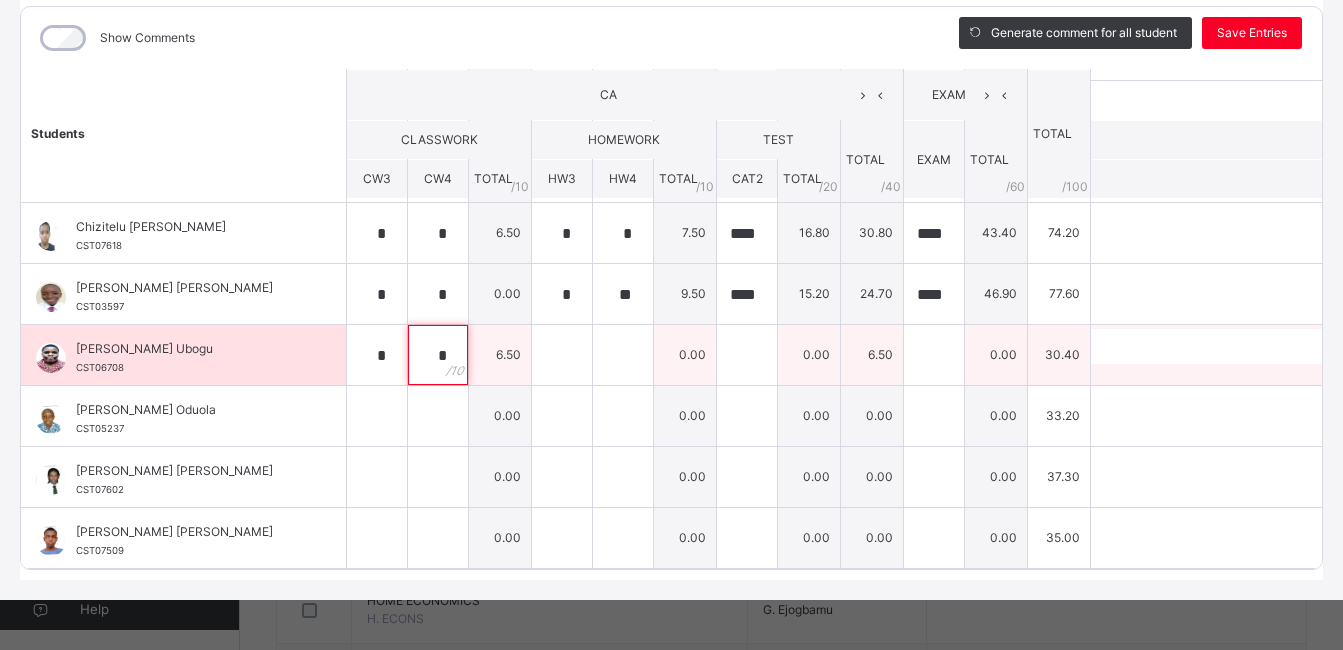 type on "*" 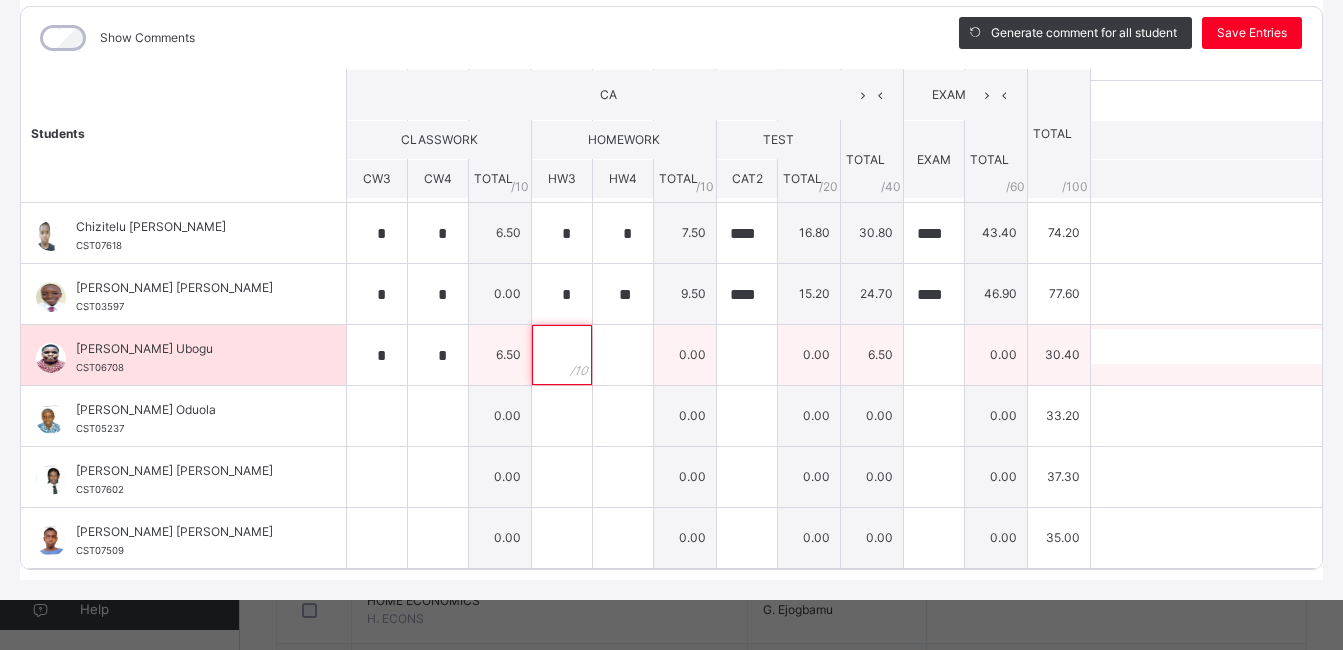 click at bounding box center [562, 355] 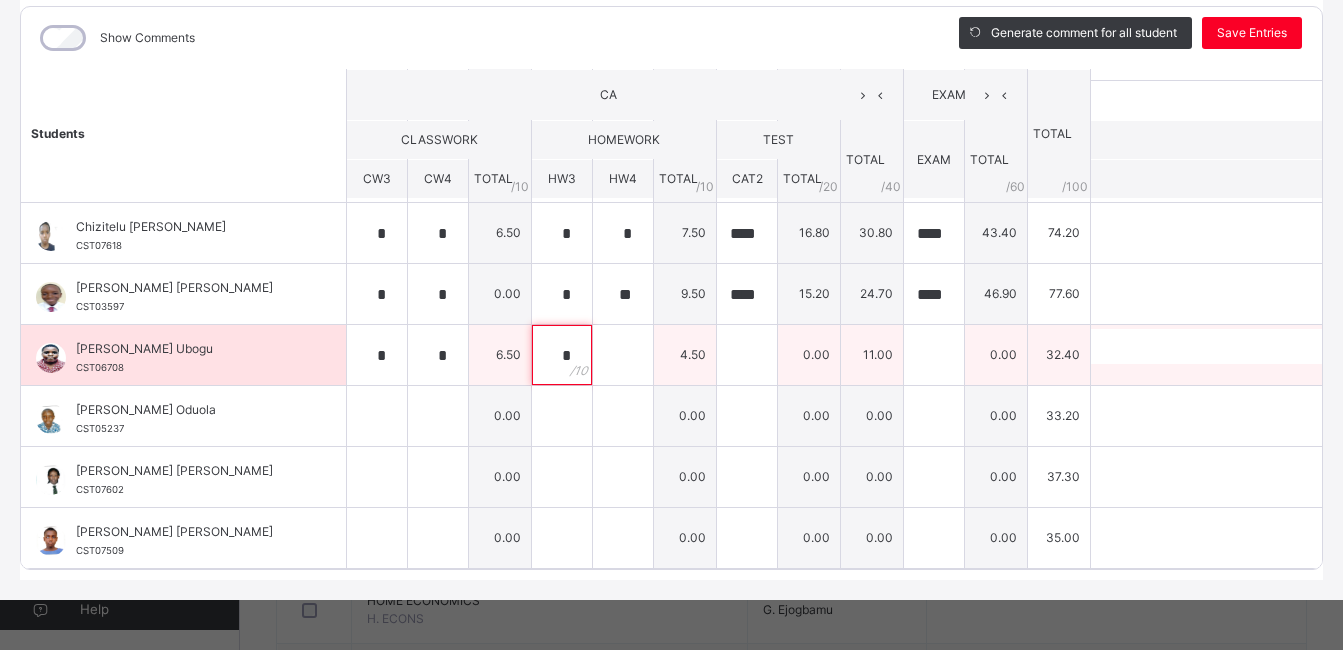 type on "*" 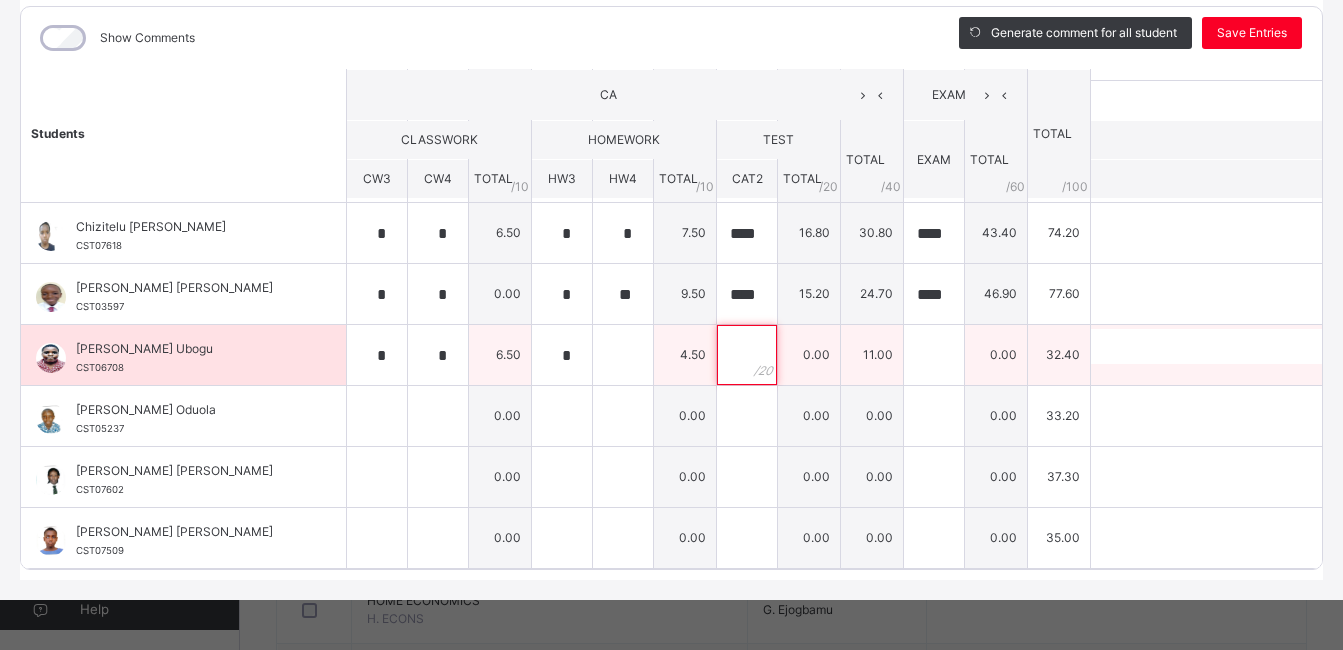 click at bounding box center (747, 355) 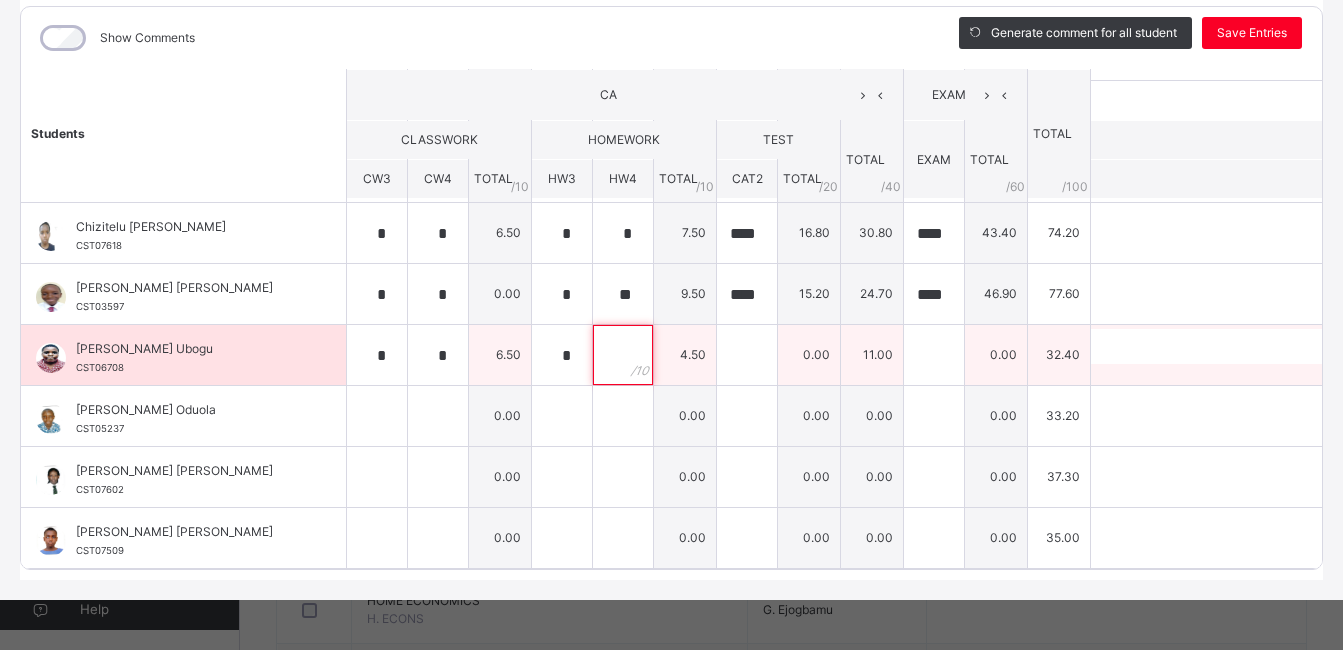 click at bounding box center [623, 355] 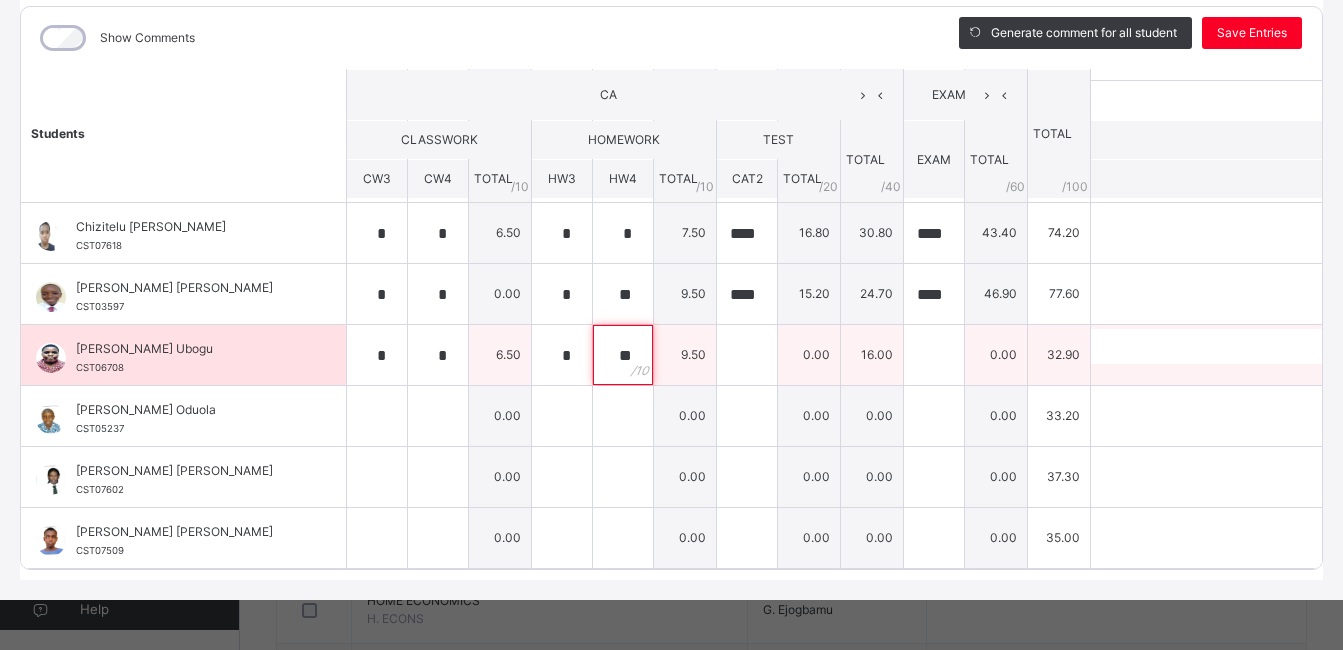 type on "**" 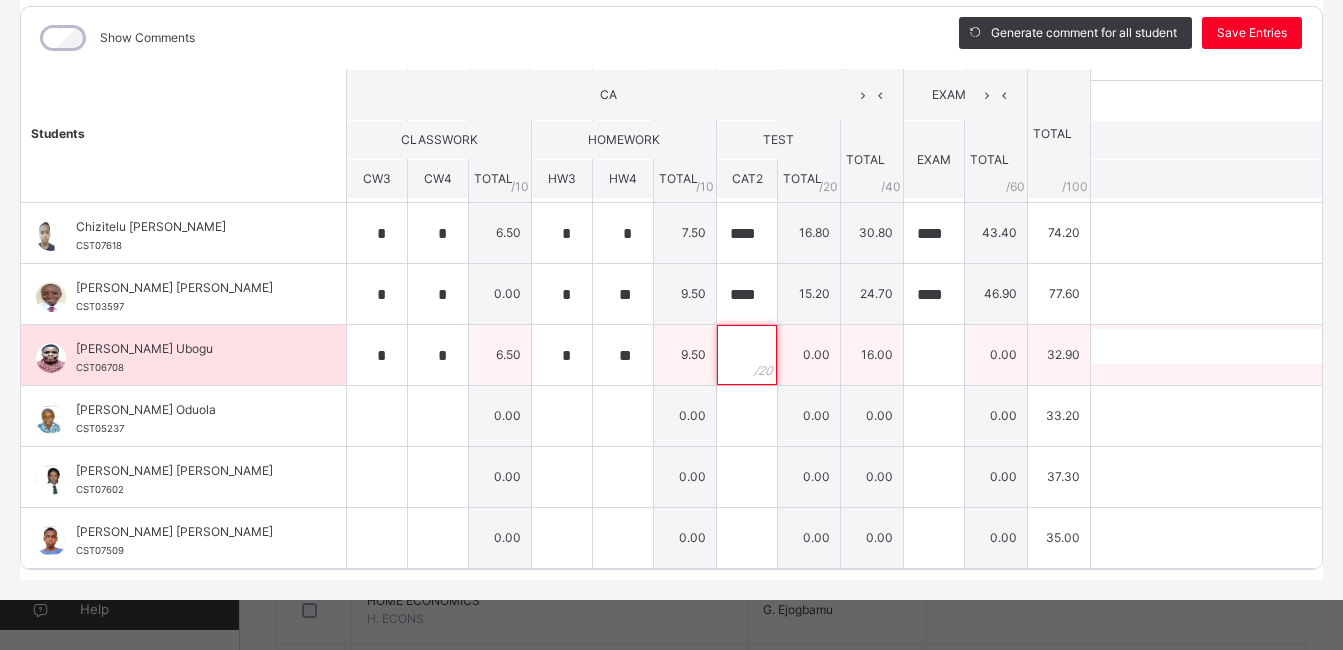 click at bounding box center (747, 355) 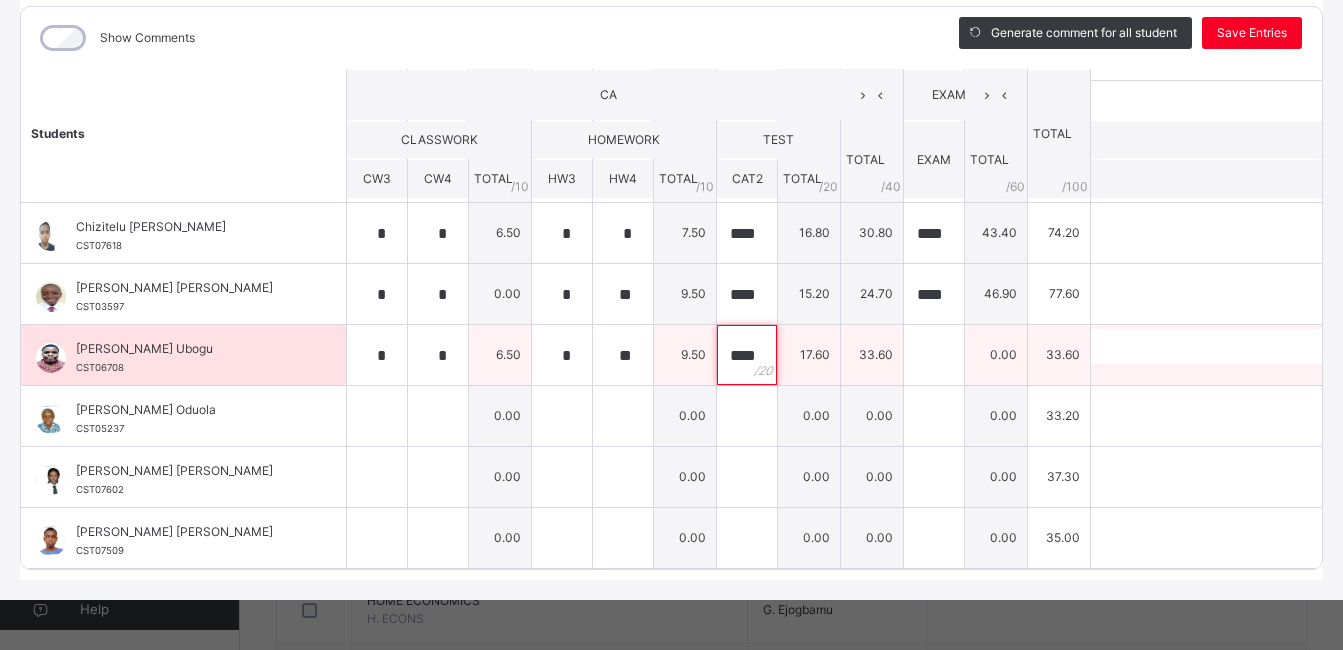 type on "****" 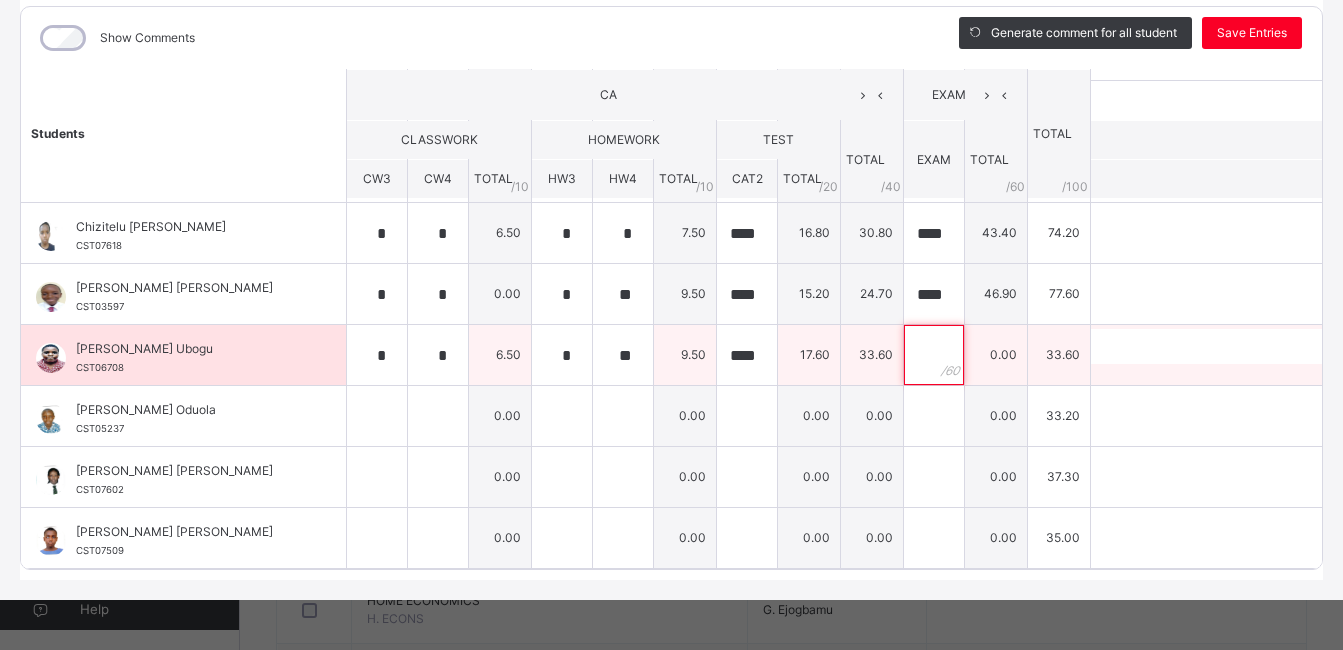 click at bounding box center (934, 355) 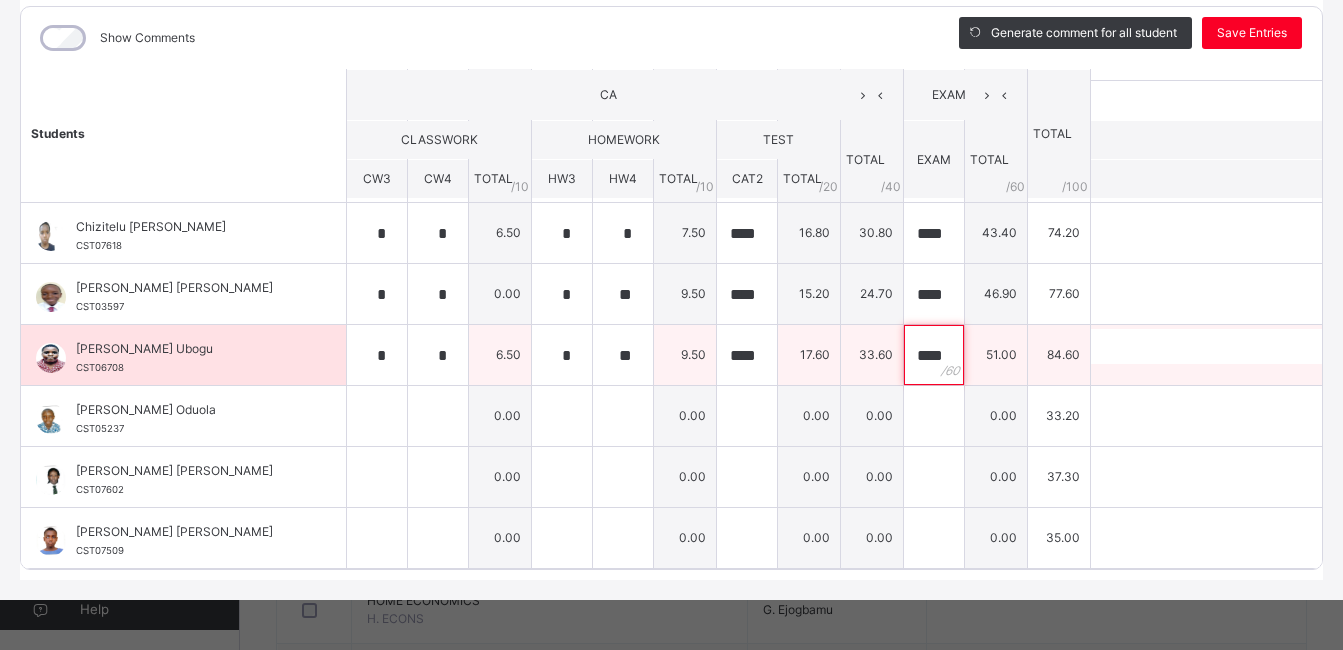 scroll, scrollTop: 0, scrollLeft: 1, axis: horizontal 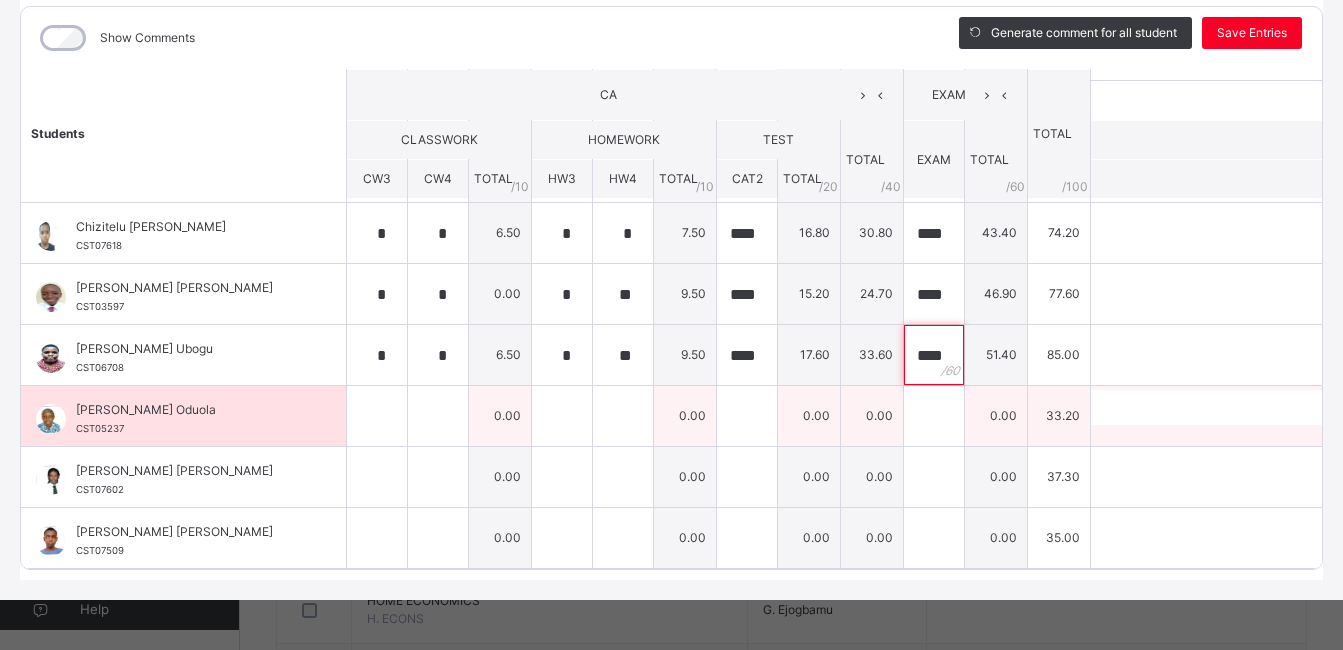 type on "****" 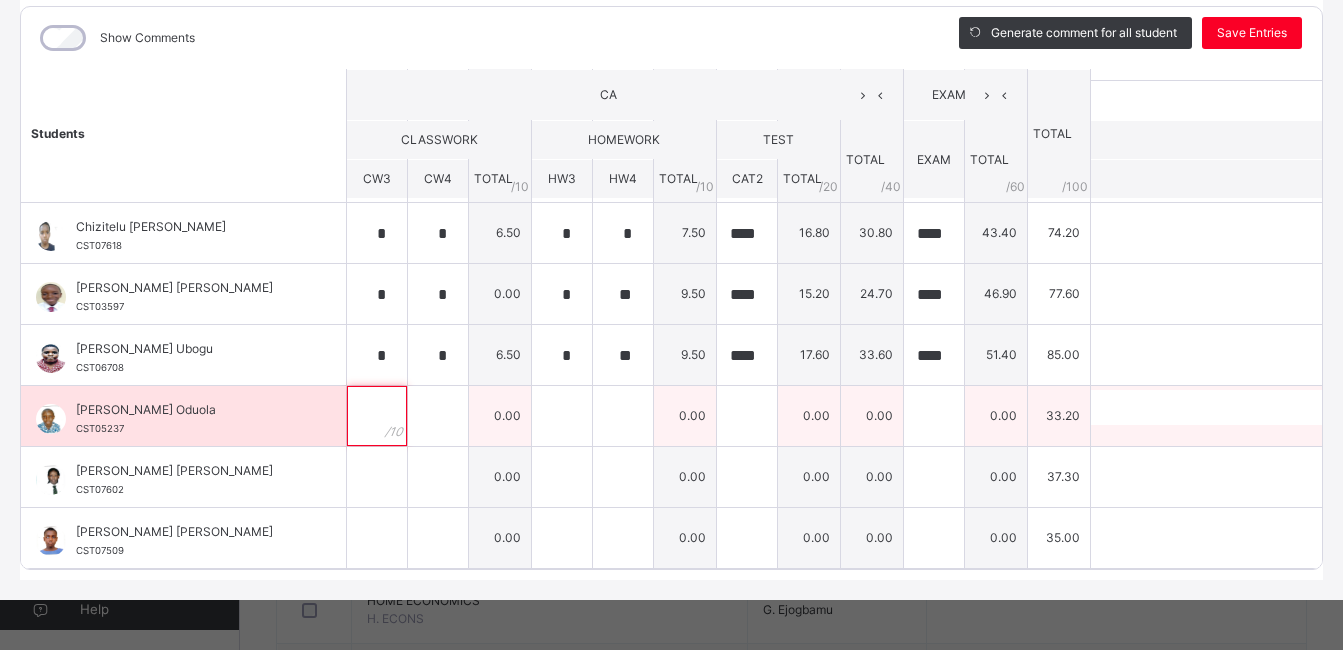 scroll, scrollTop: 0, scrollLeft: 0, axis: both 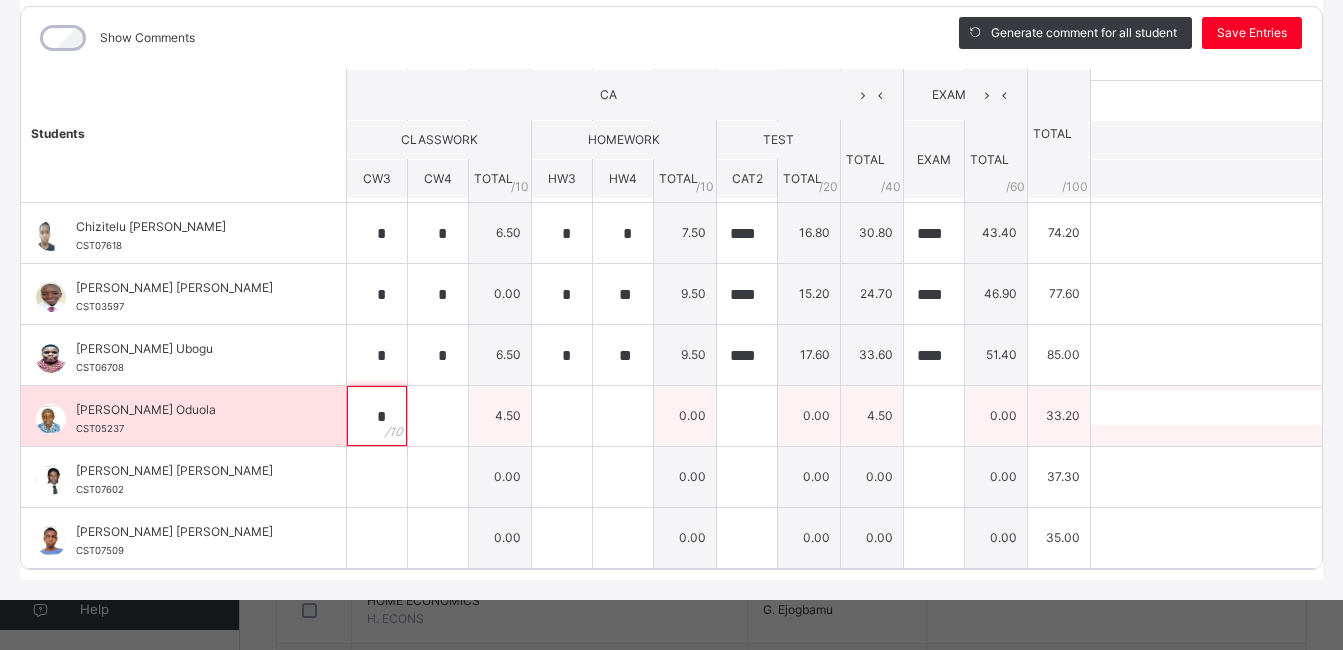 type on "*" 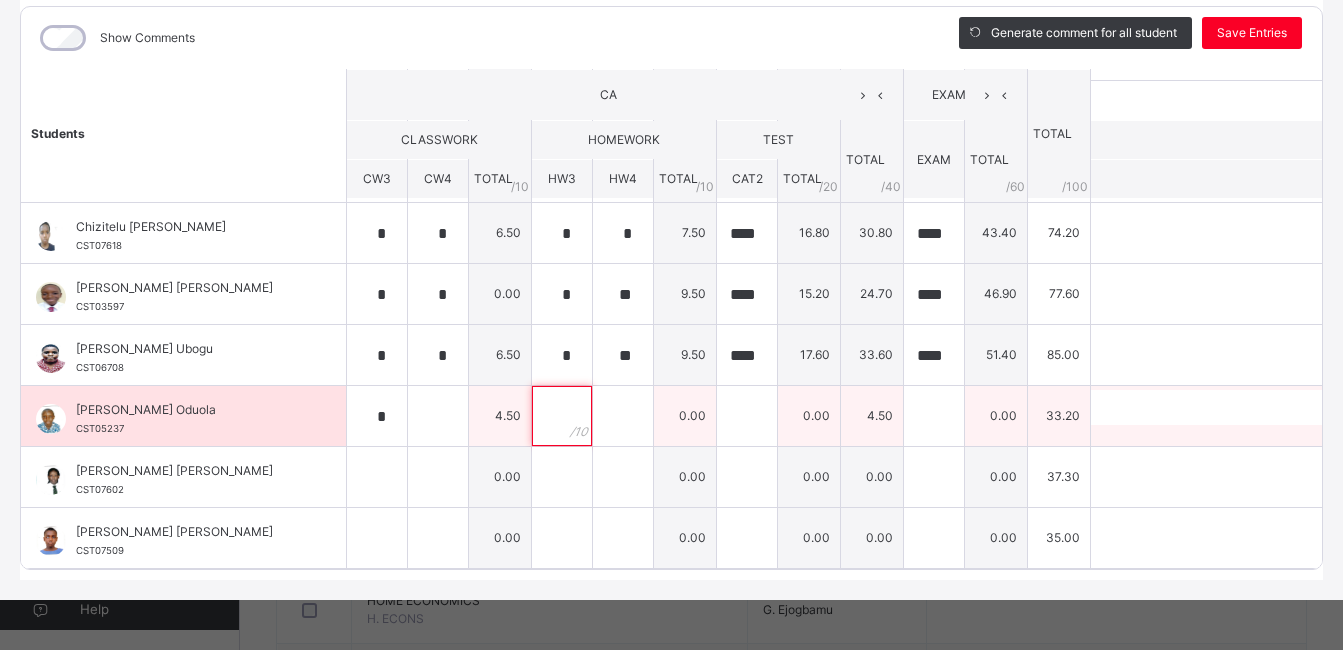 click at bounding box center (562, 416) 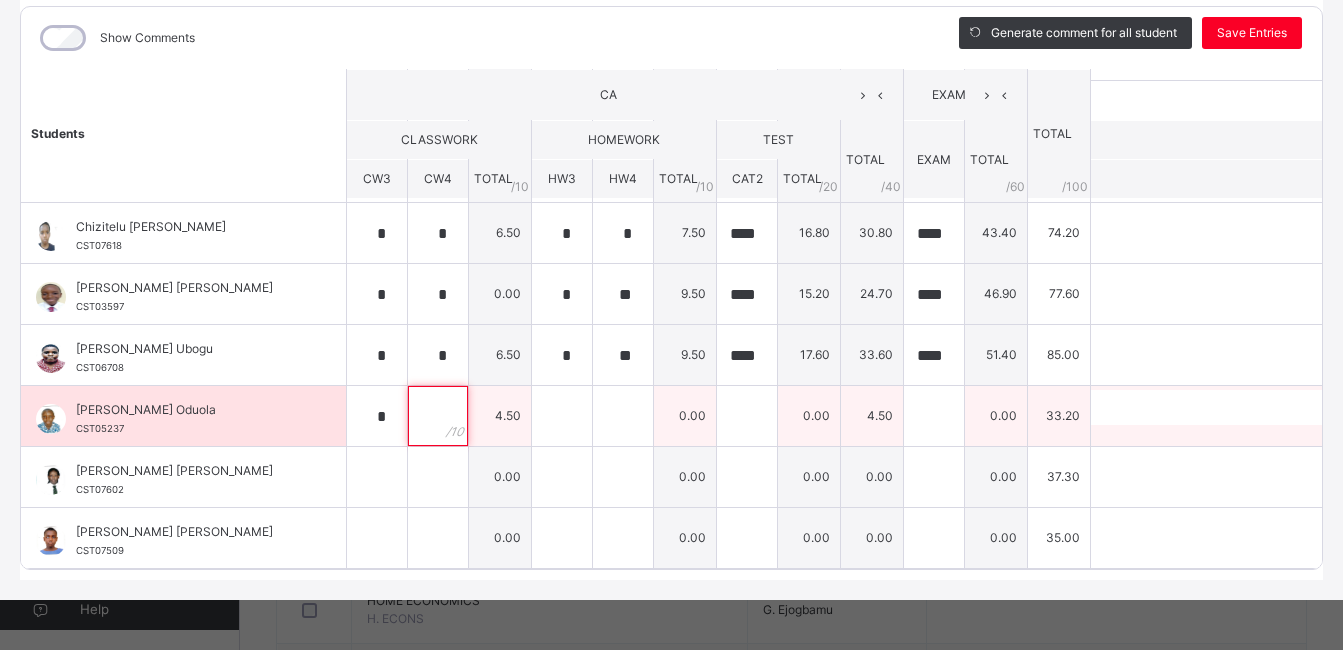 click at bounding box center (438, 416) 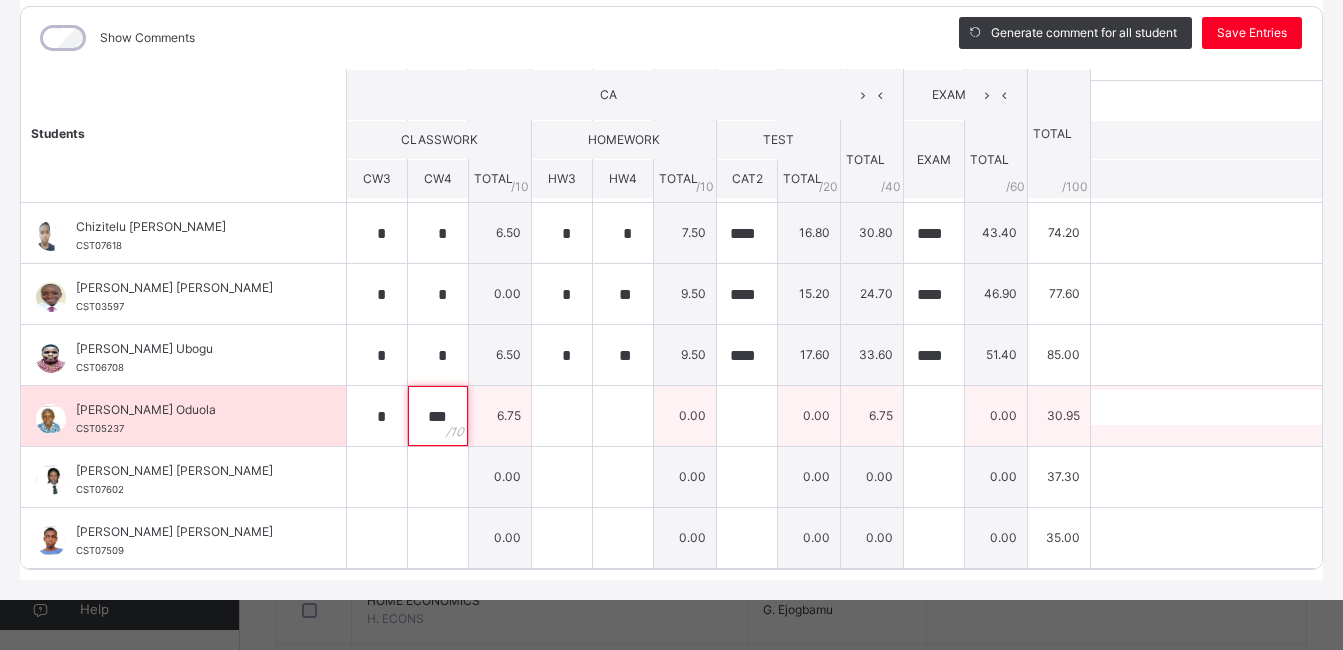 type on "***" 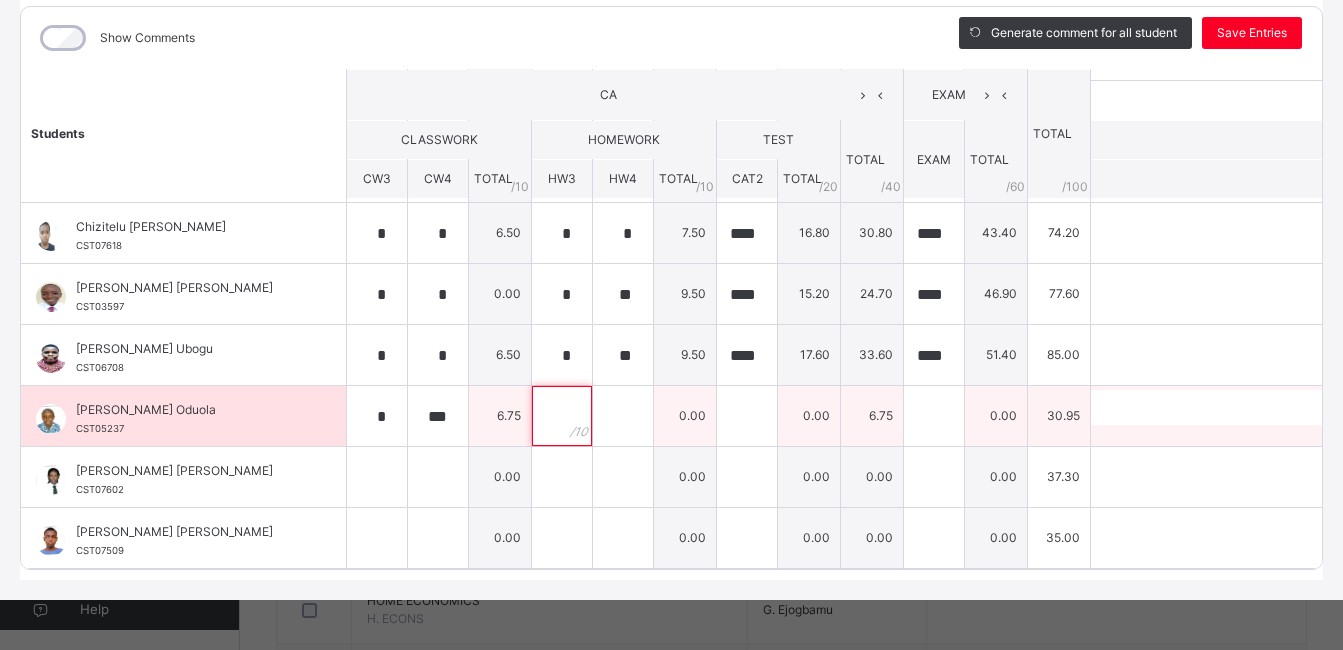 click at bounding box center [562, 416] 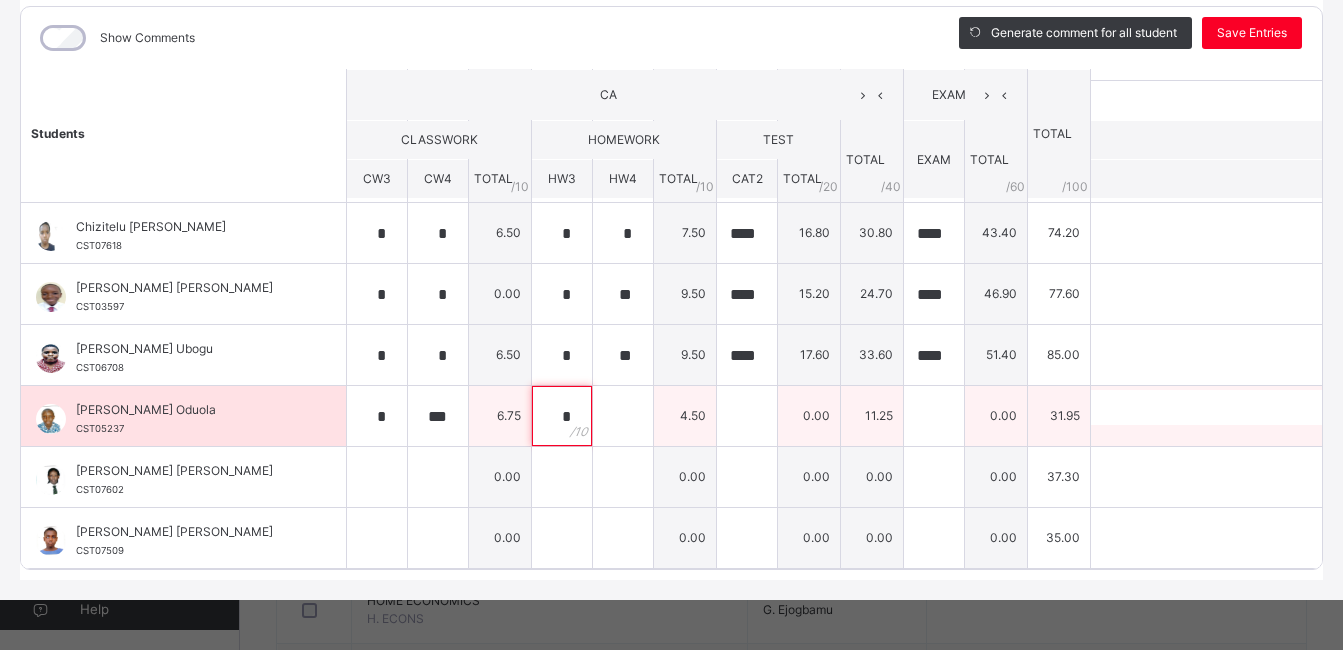 type on "*" 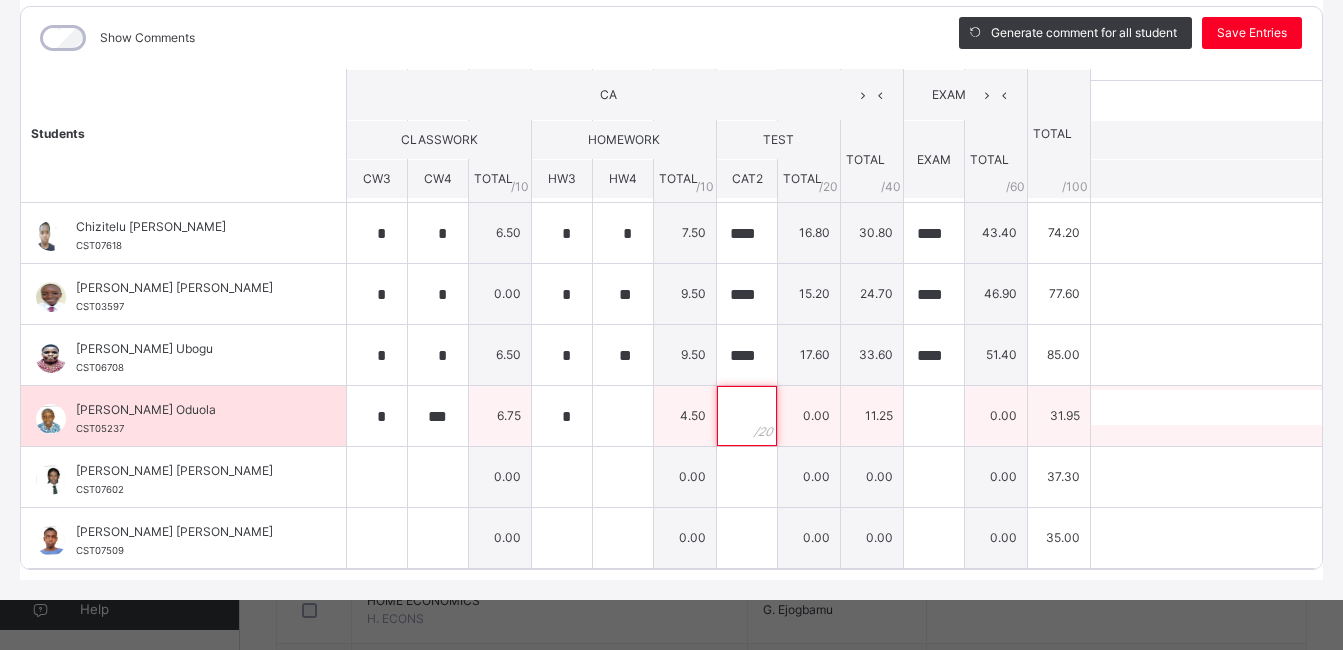 click at bounding box center (747, 416) 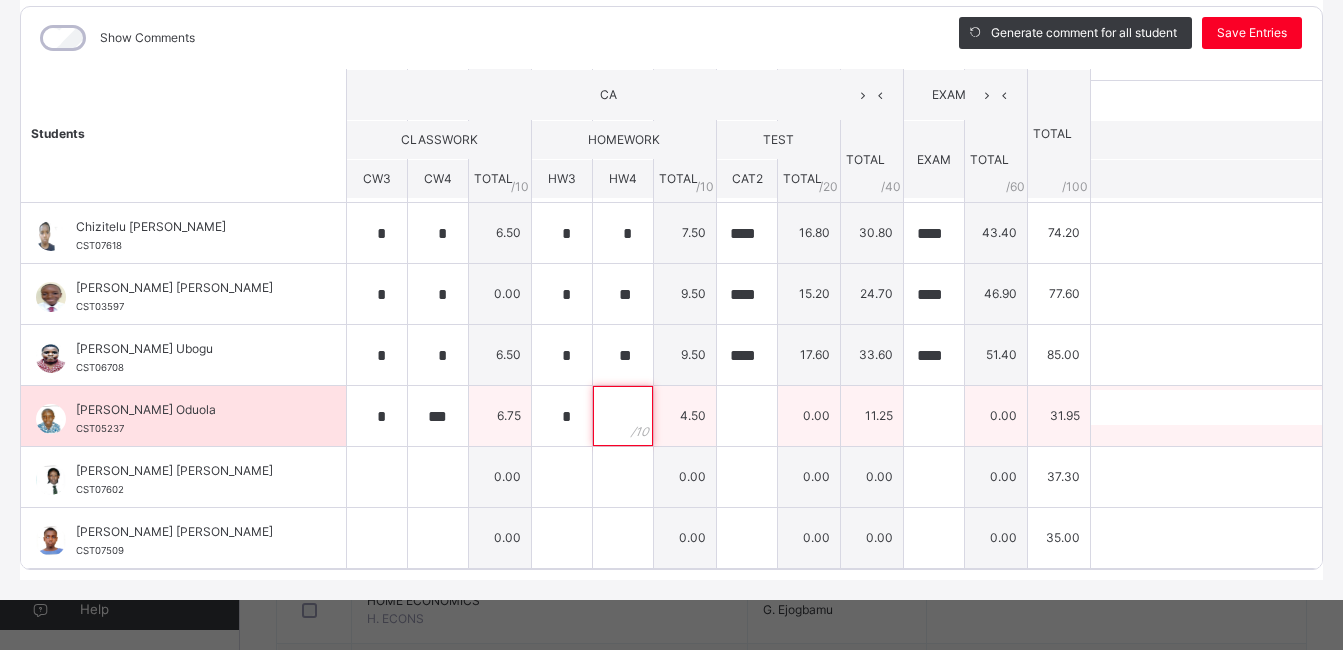 click at bounding box center [623, 416] 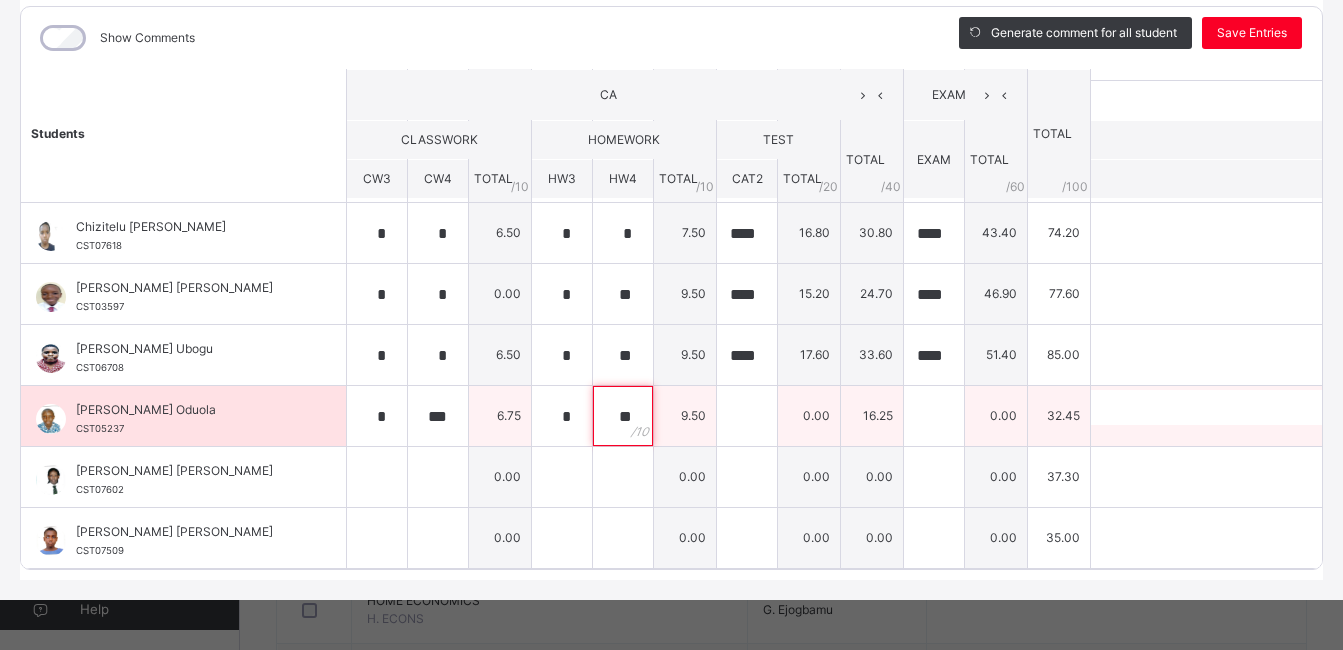 type on "**" 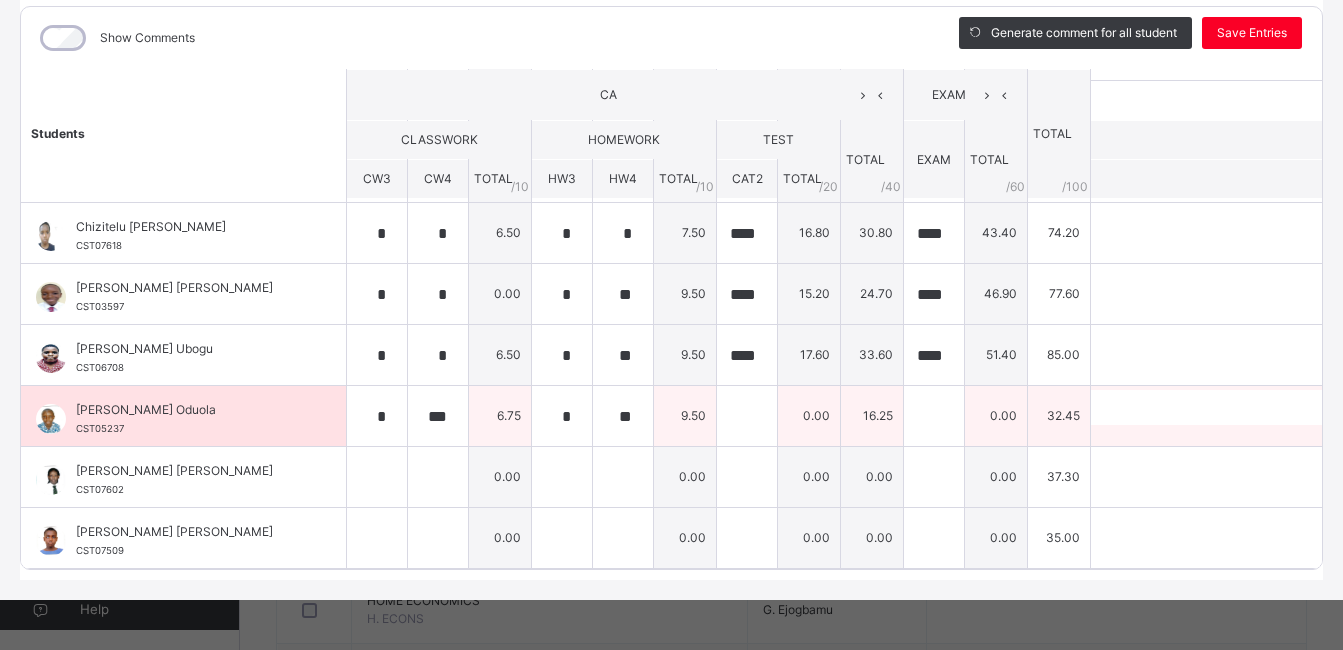 click on "16.25" at bounding box center (872, 416) 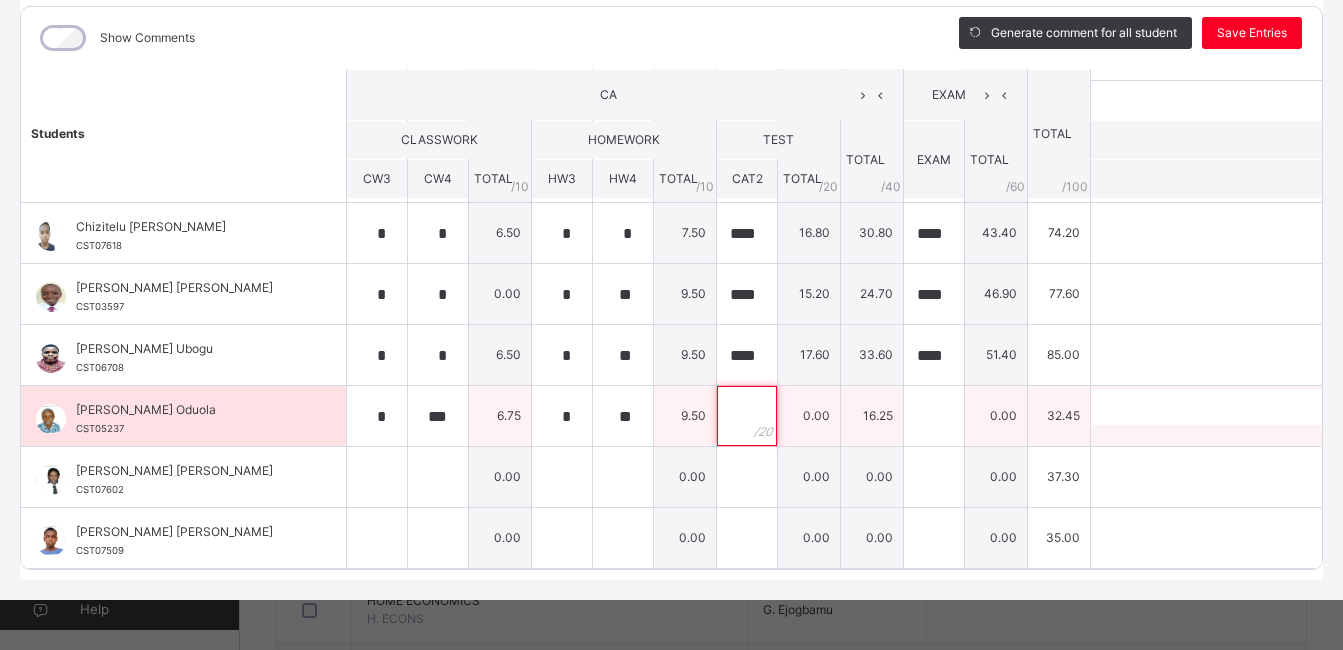 click at bounding box center (747, 416) 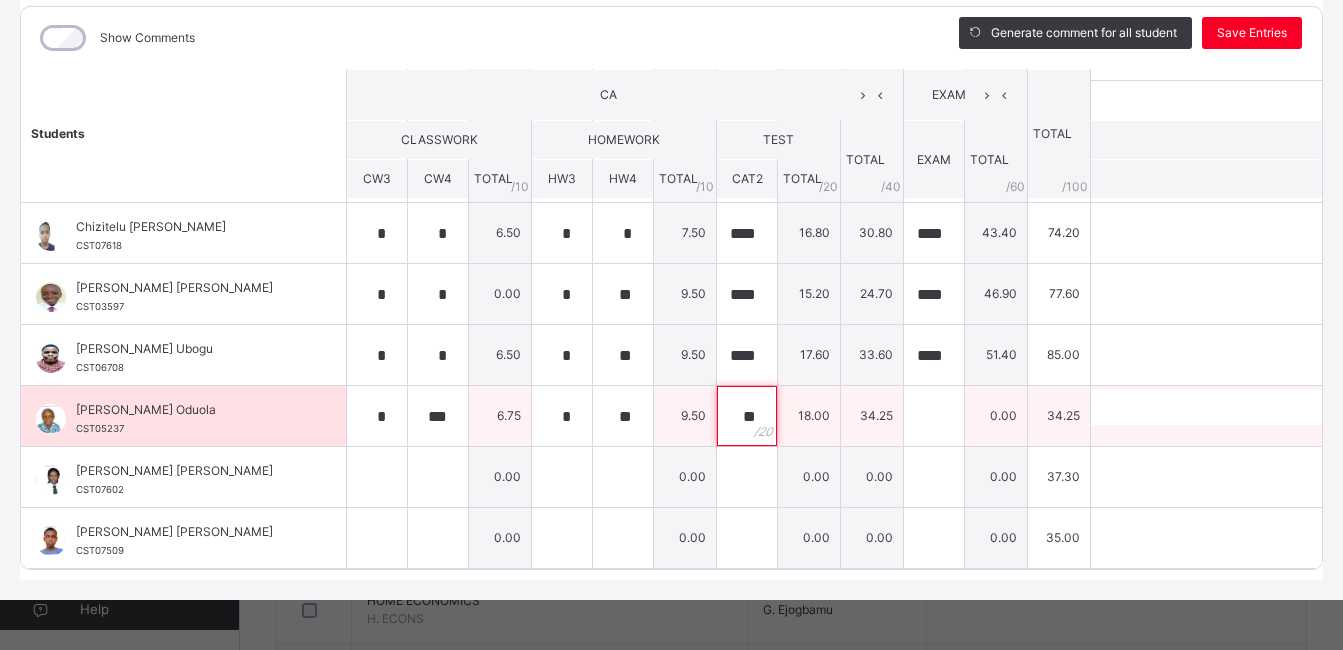 type on "**" 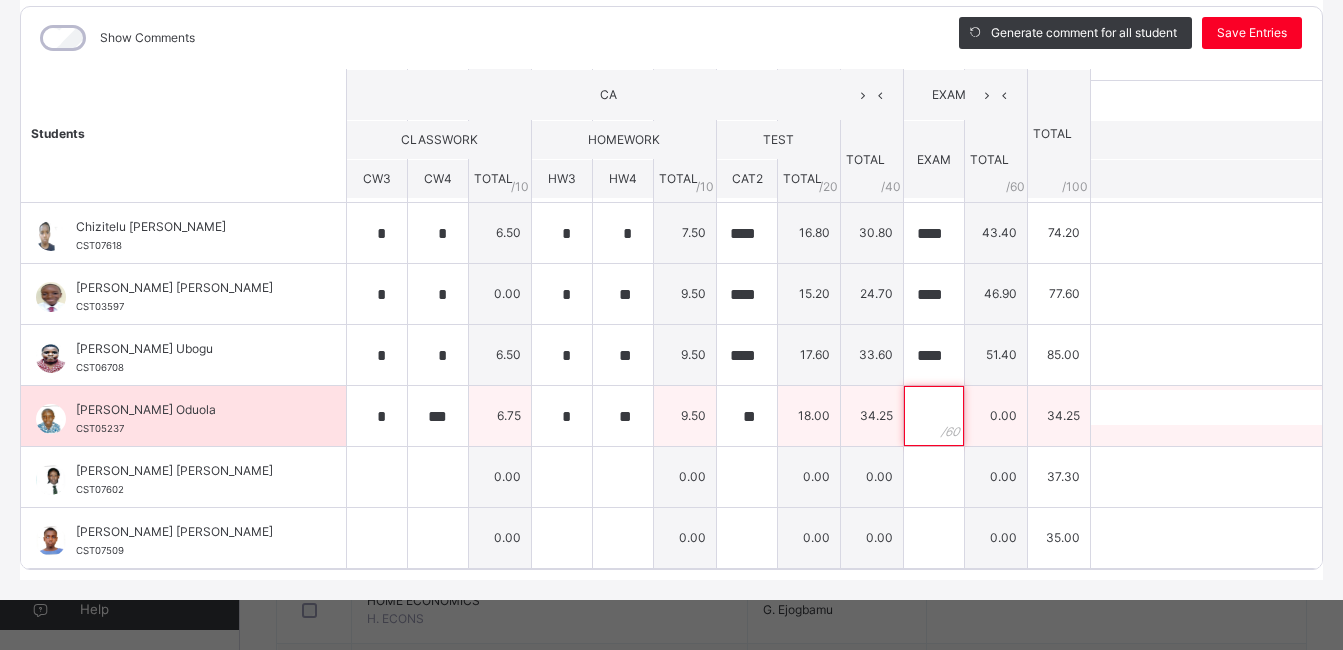click at bounding box center (934, 416) 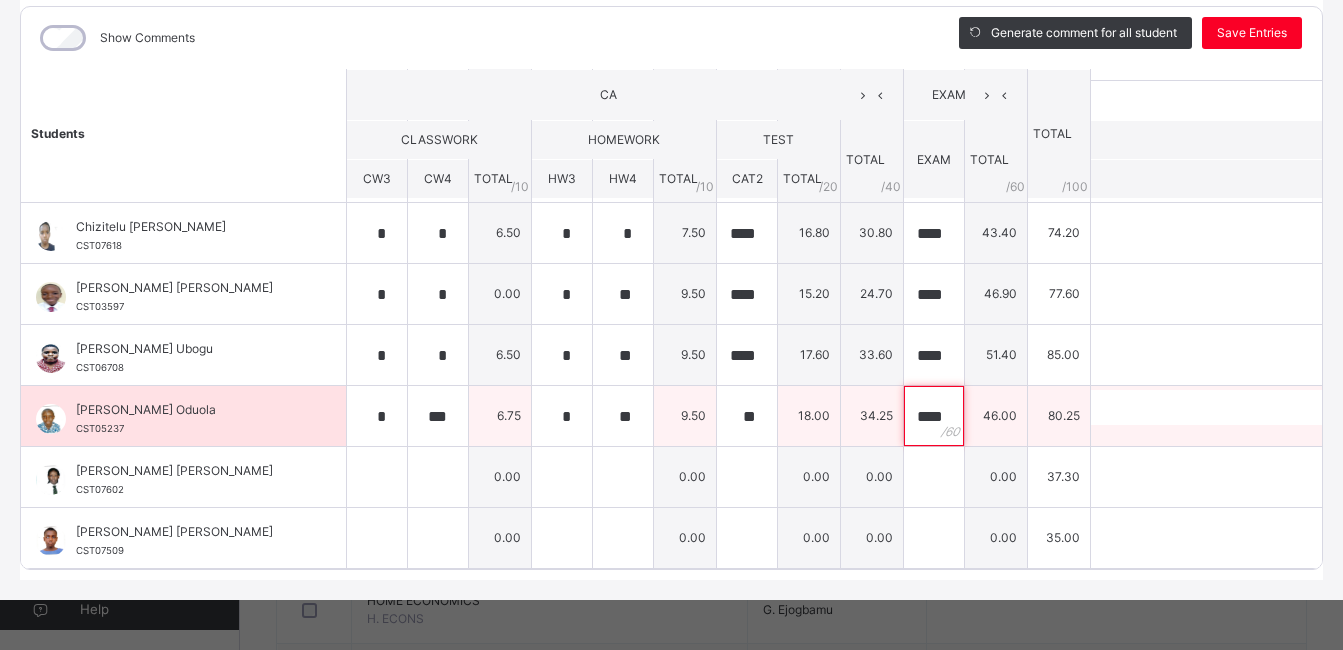 scroll, scrollTop: 0, scrollLeft: 3, axis: horizontal 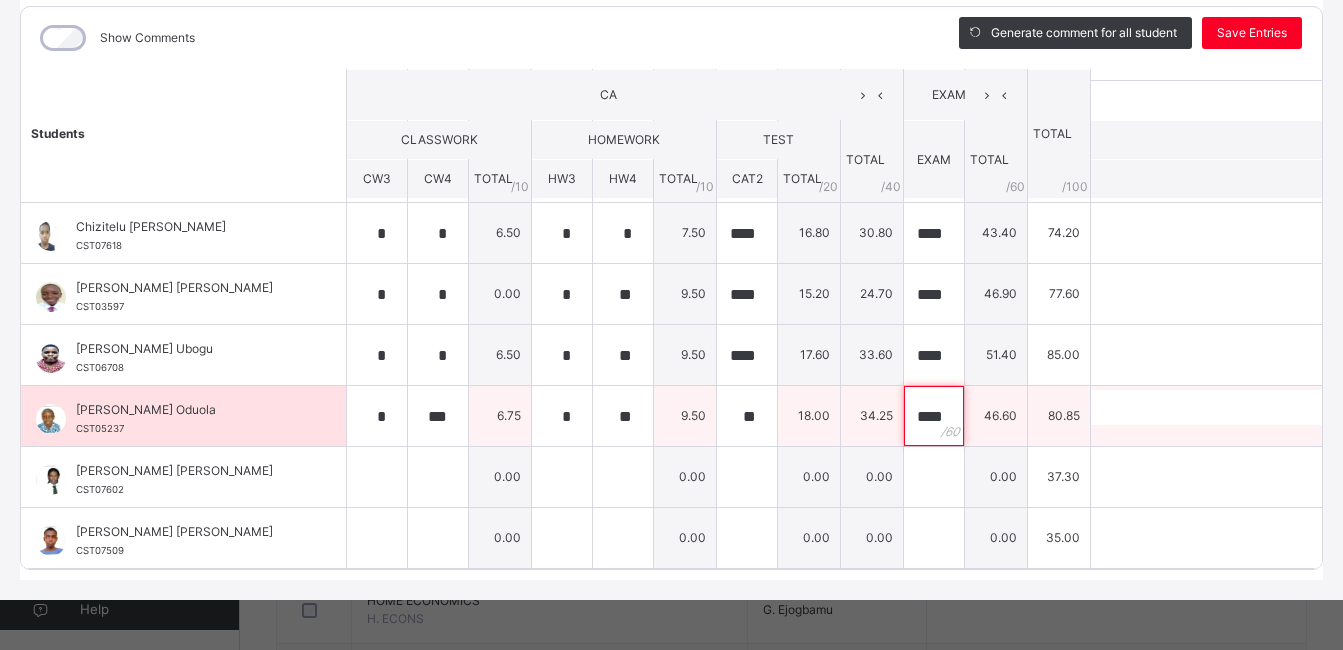 type on "****" 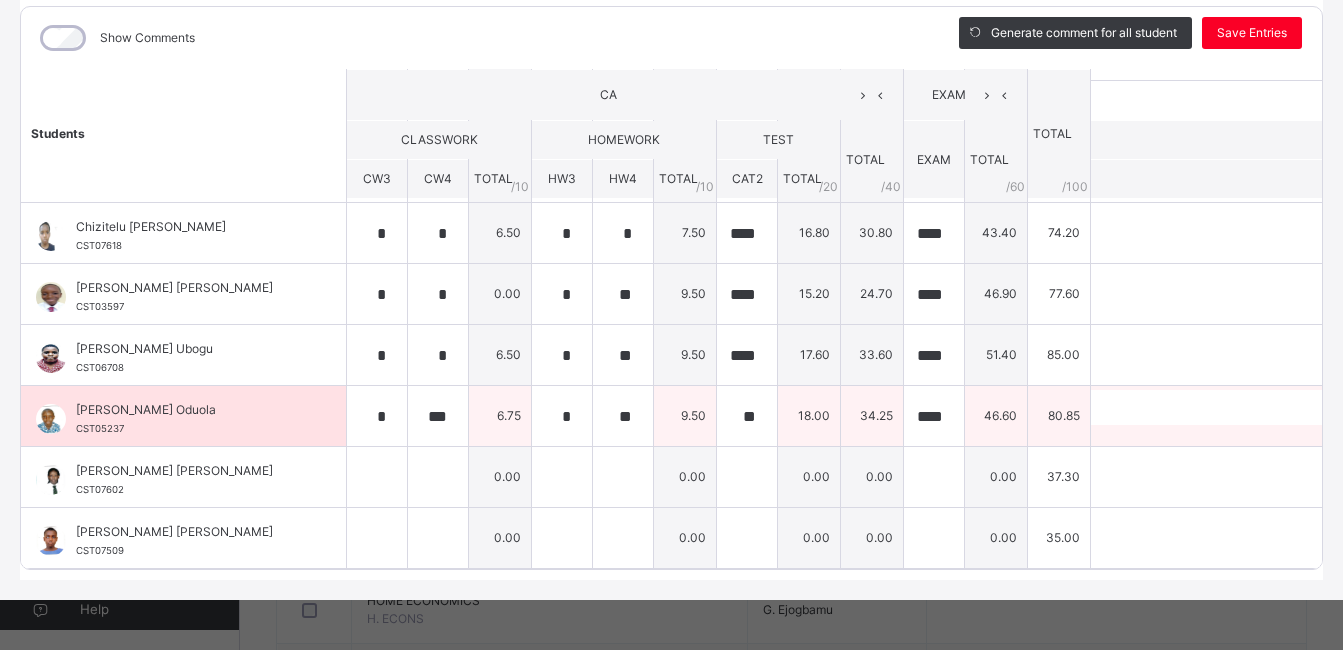 scroll, scrollTop: 0, scrollLeft: 0, axis: both 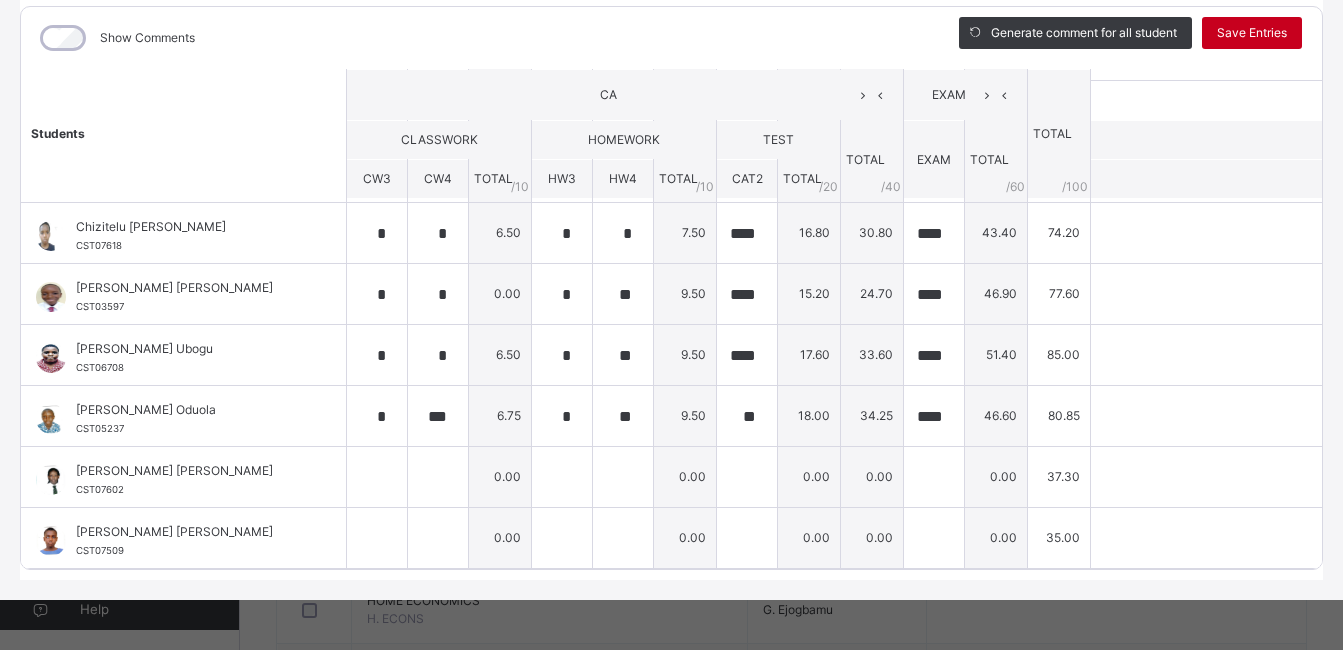 click on "Save Entries" at bounding box center (1252, 33) 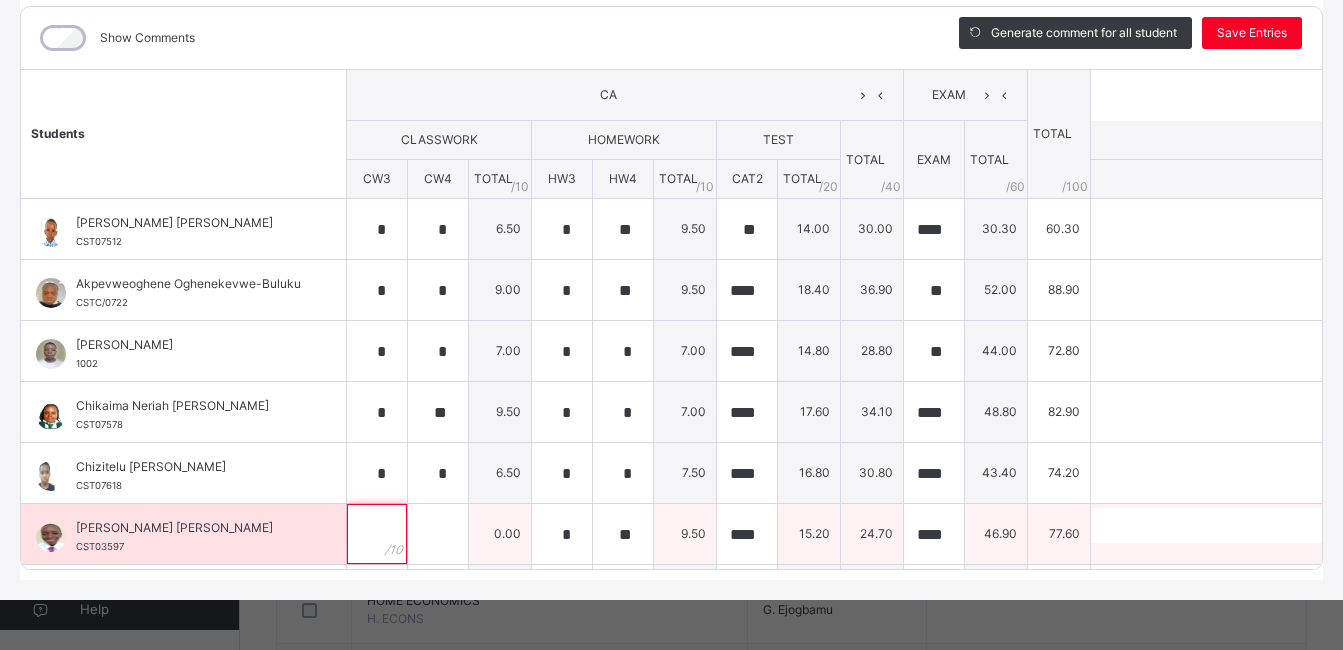 click at bounding box center [377, 534] 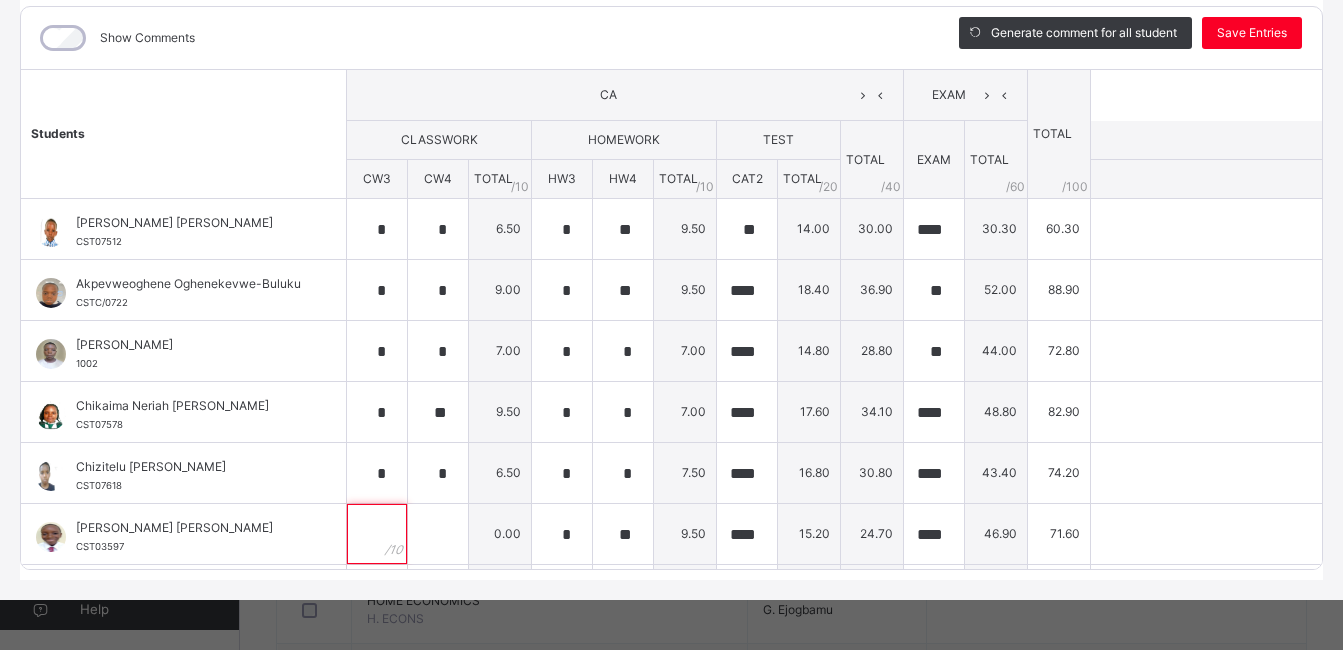 scroll, scrollTop: 93, scrollLeft: 0, axis: vertical 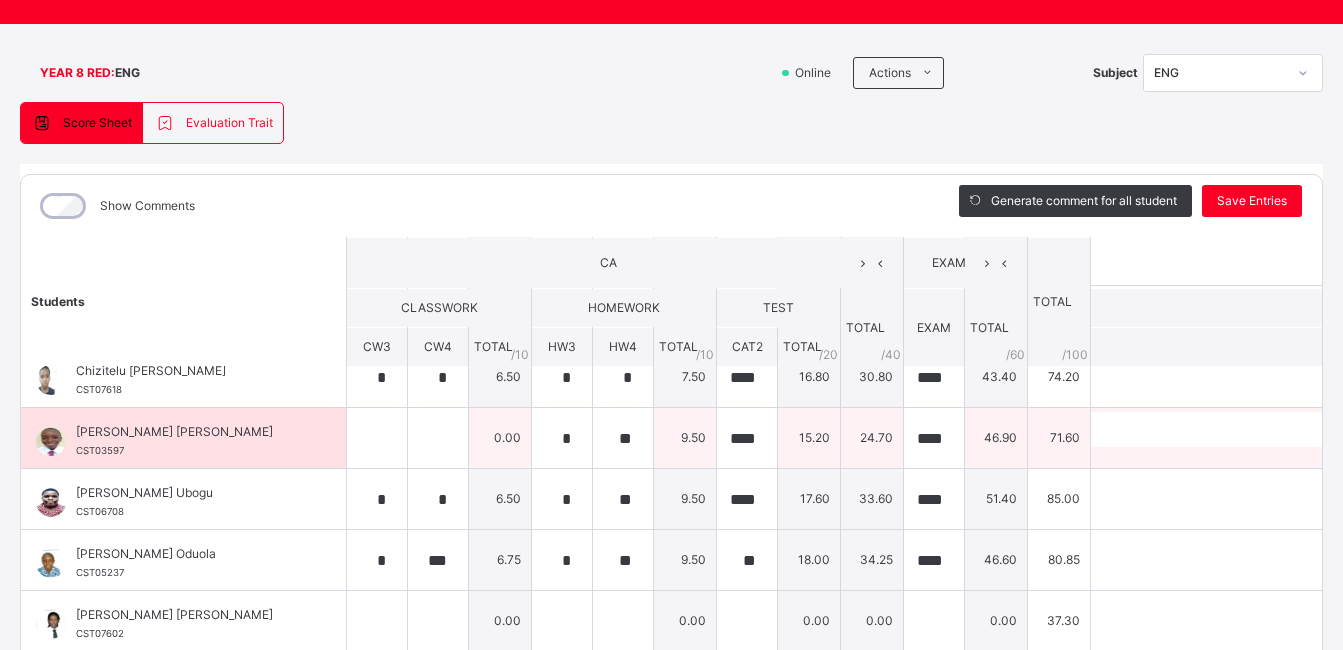 click at bounding box center [377, 438] 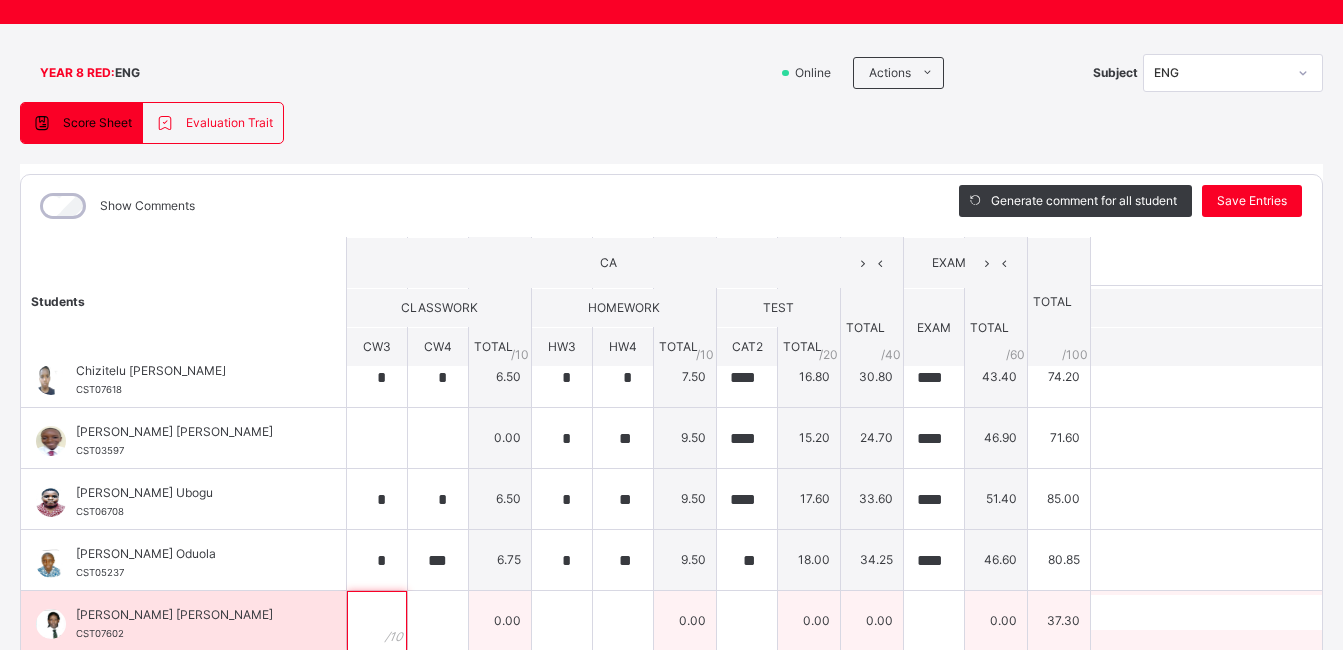 click at bounding box center [377, 621] 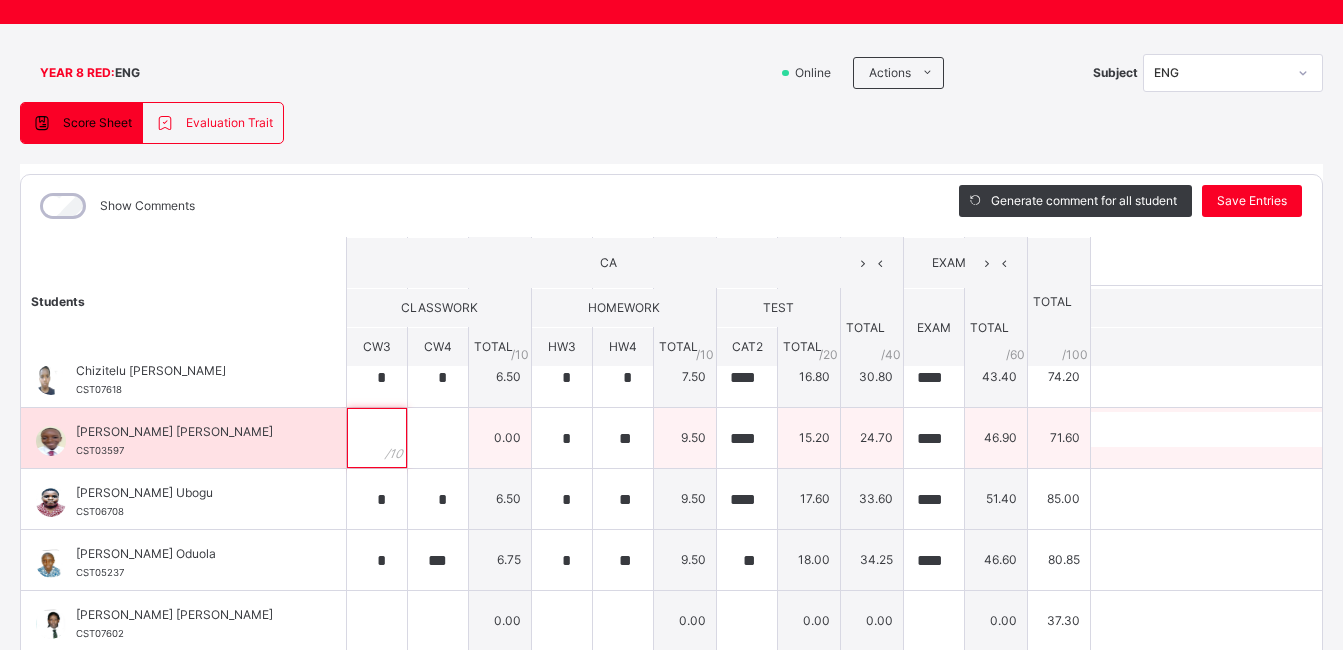 click at bounding box center (377, 438) 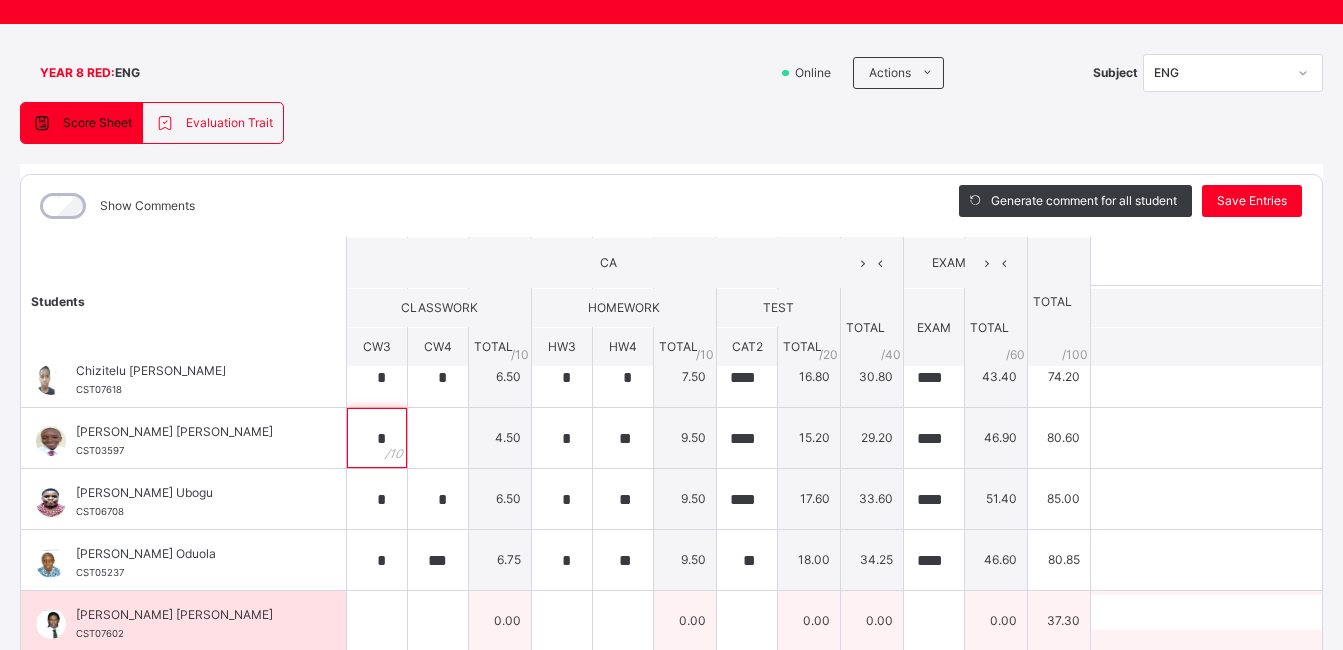 type on "*" 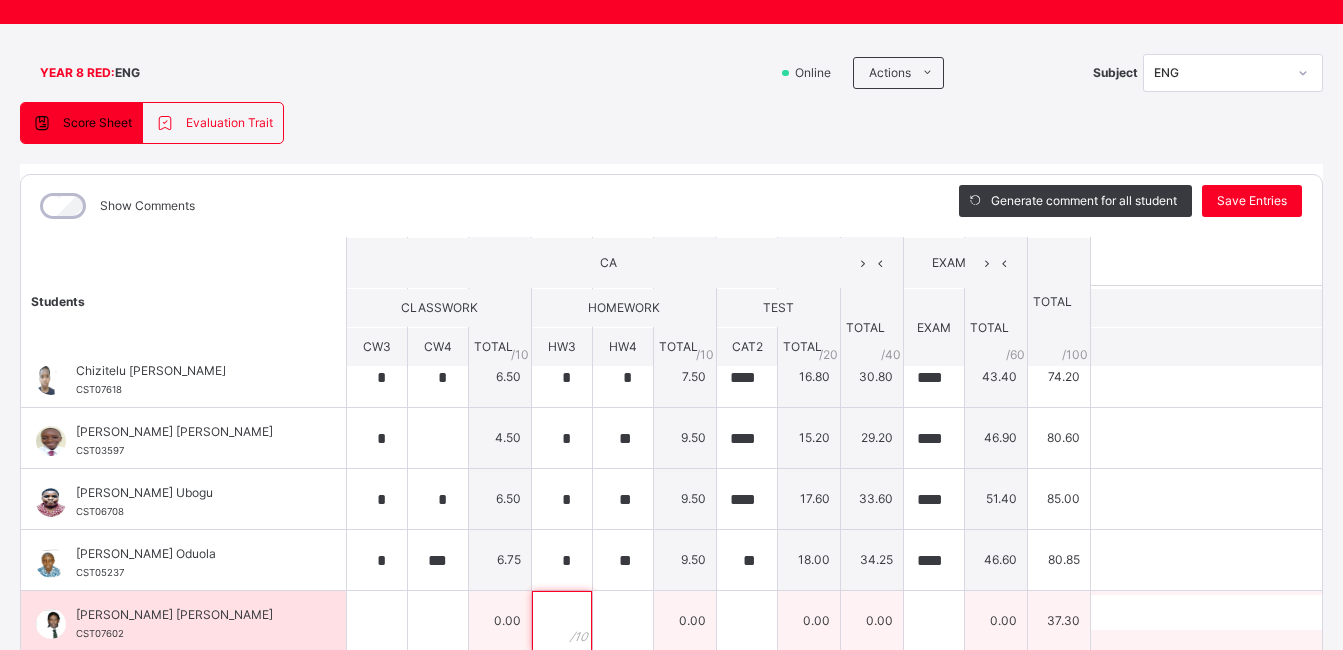 click at bounding box center (562, 621) 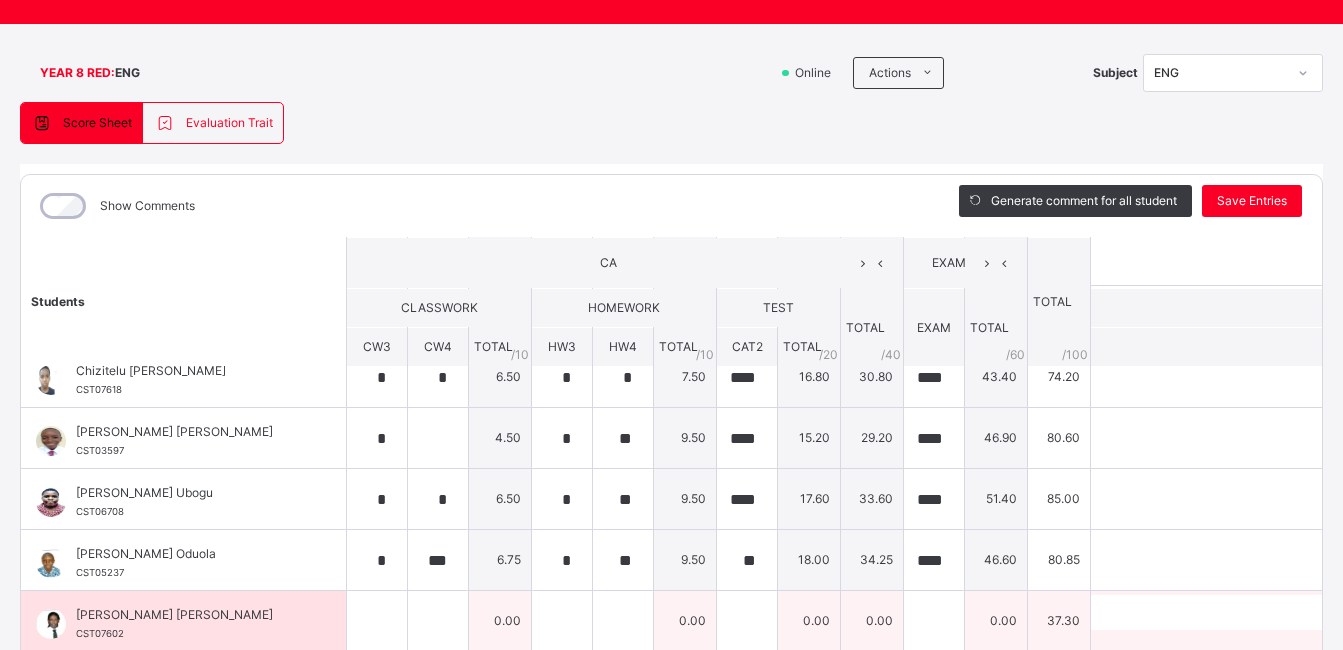 click at bounding box center [562, 621] 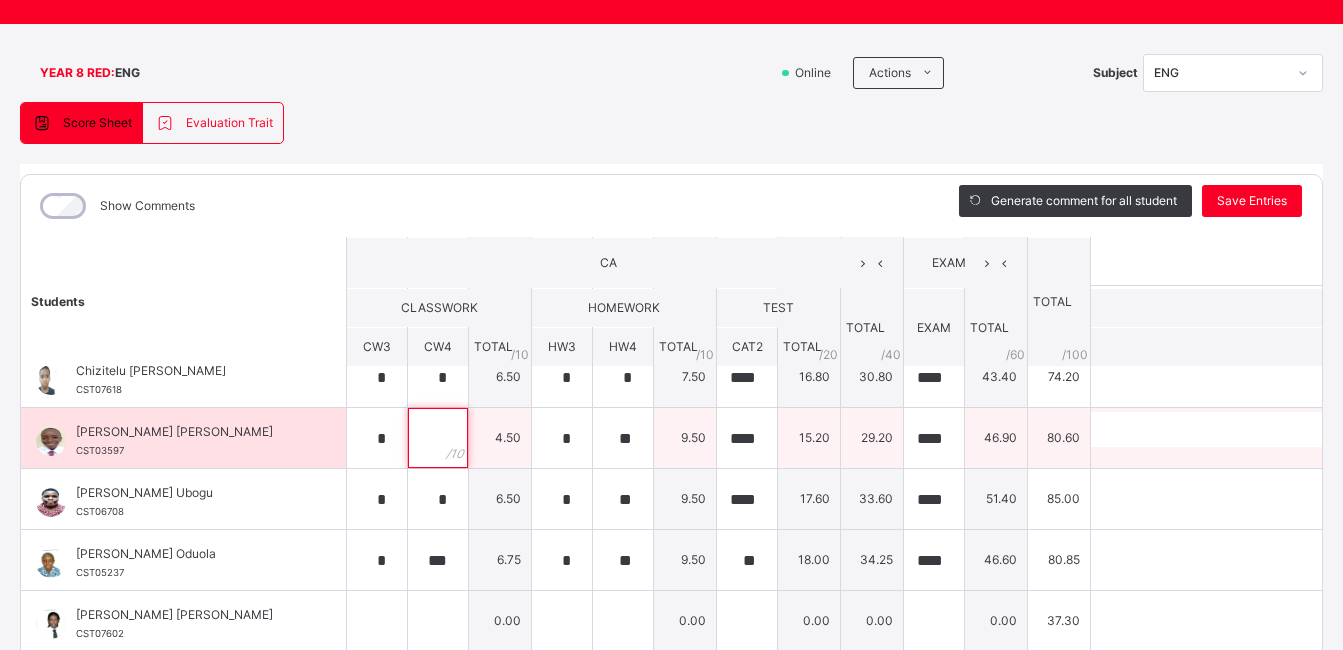 click at bounding box center (438, 438) 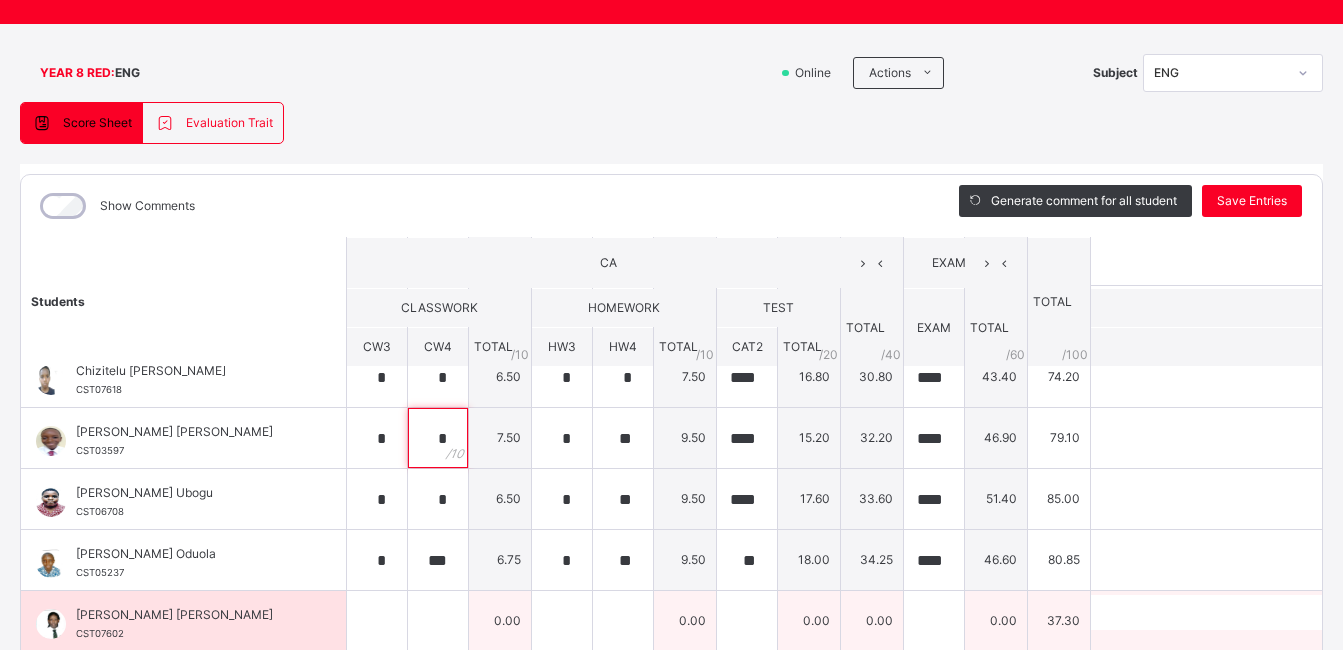 type on "*" 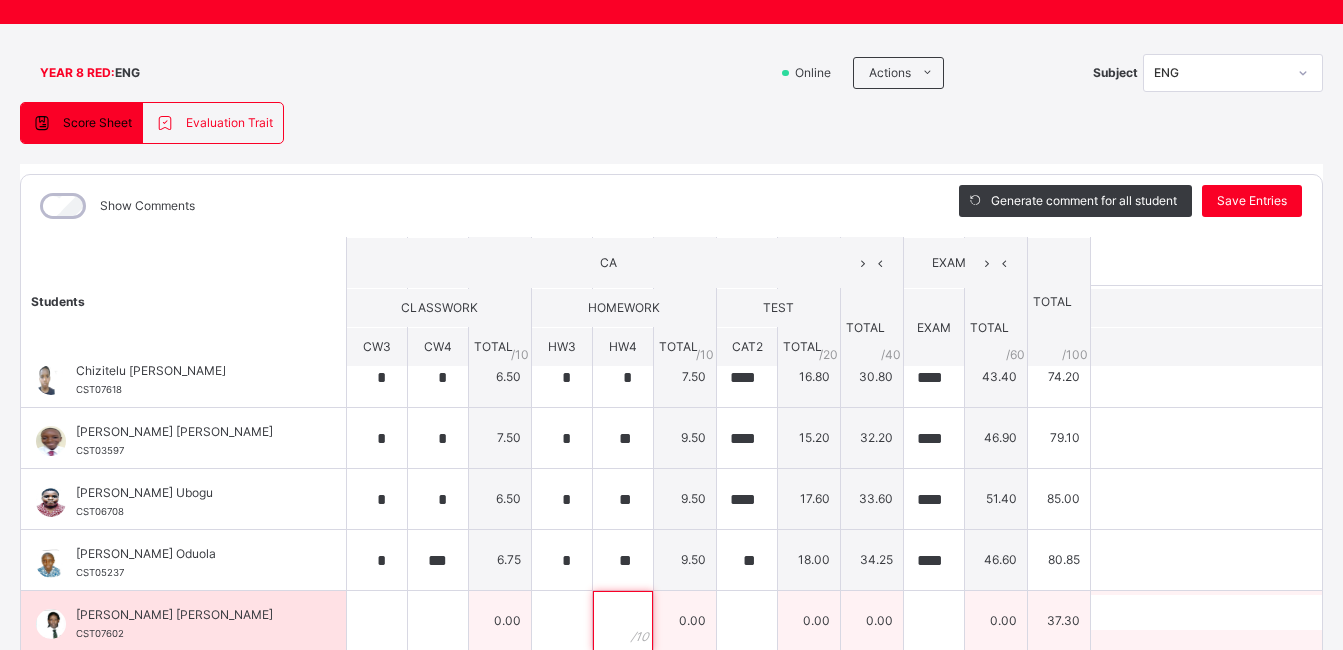 click at bounding box center (623, 621) 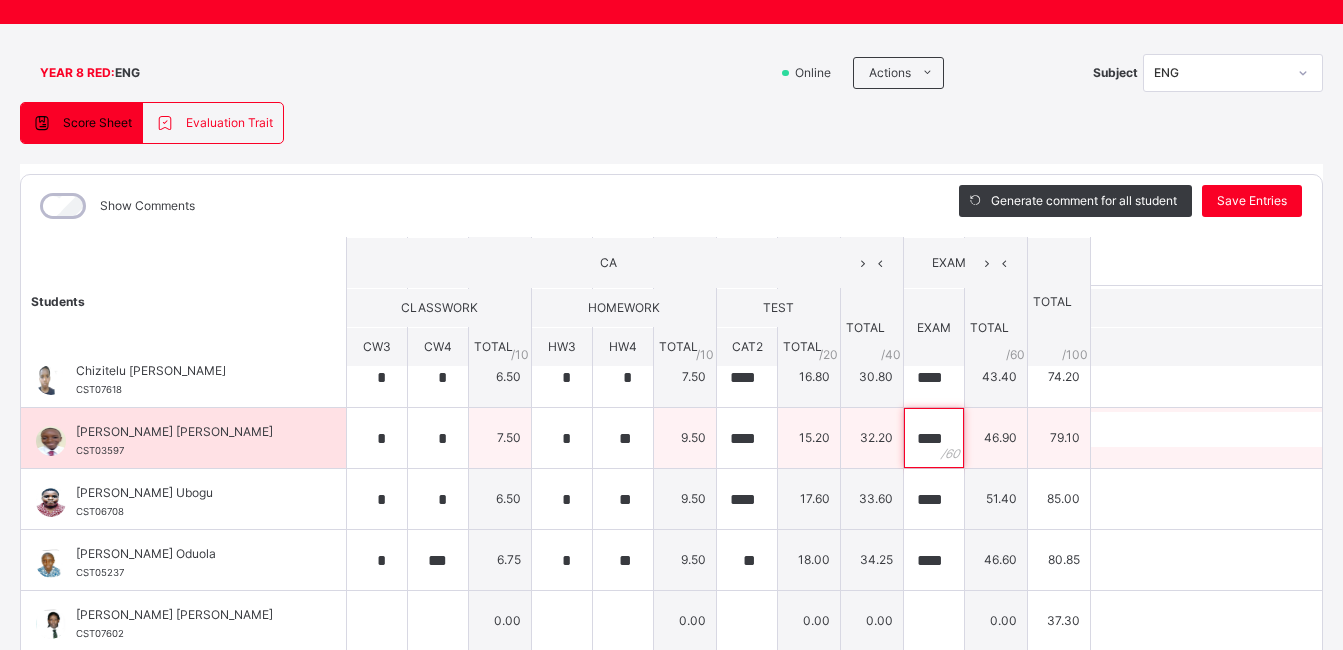 click on "****" at bounding box center (934, 438) 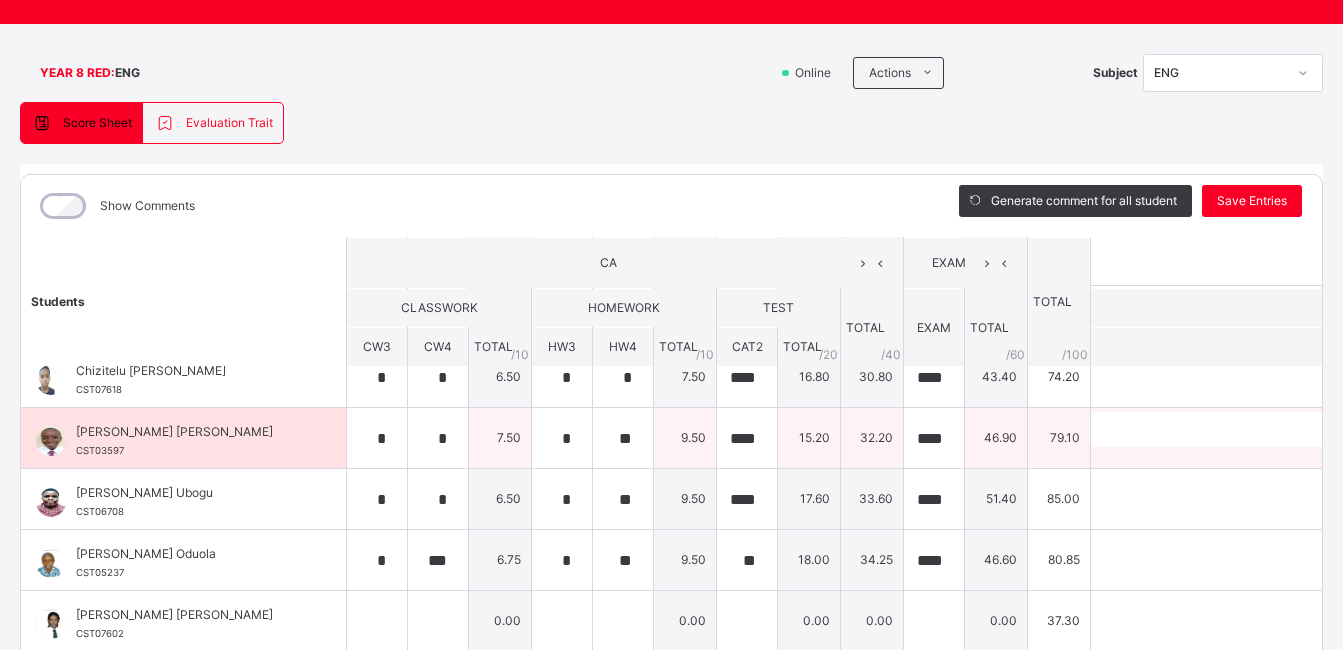 click on "****" at bounding box center [934, 438] 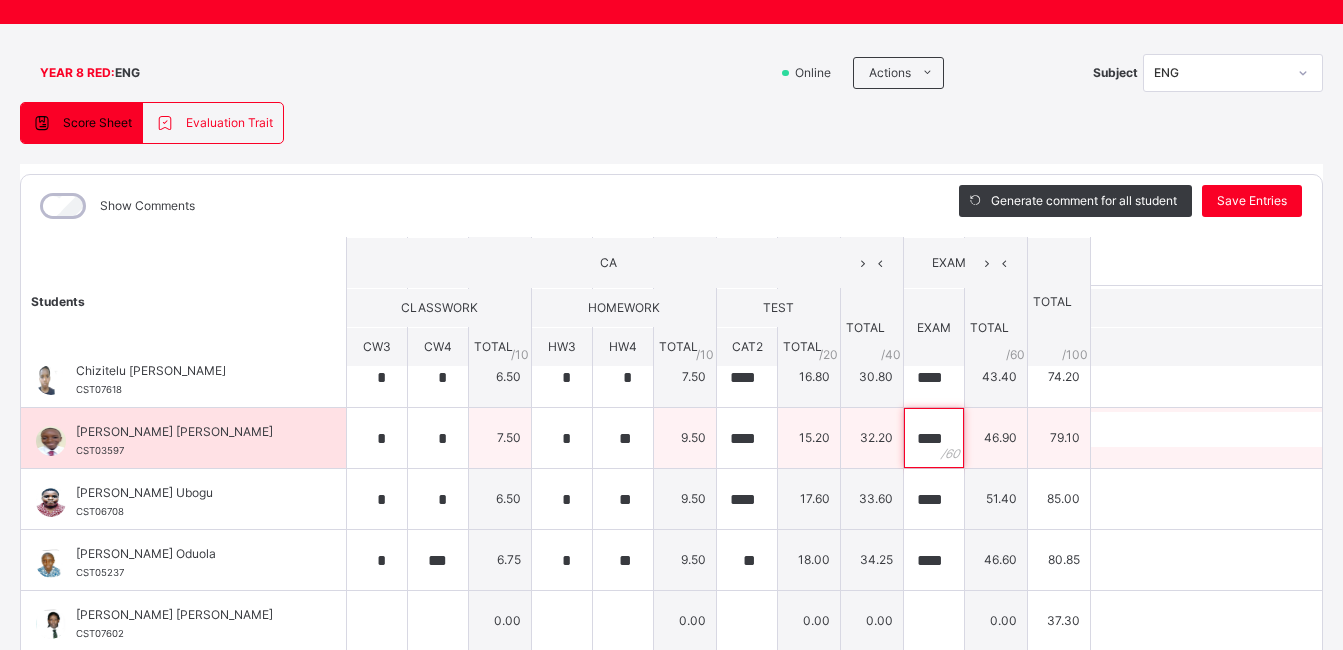 click on "****" at bounding box center [934, 438] 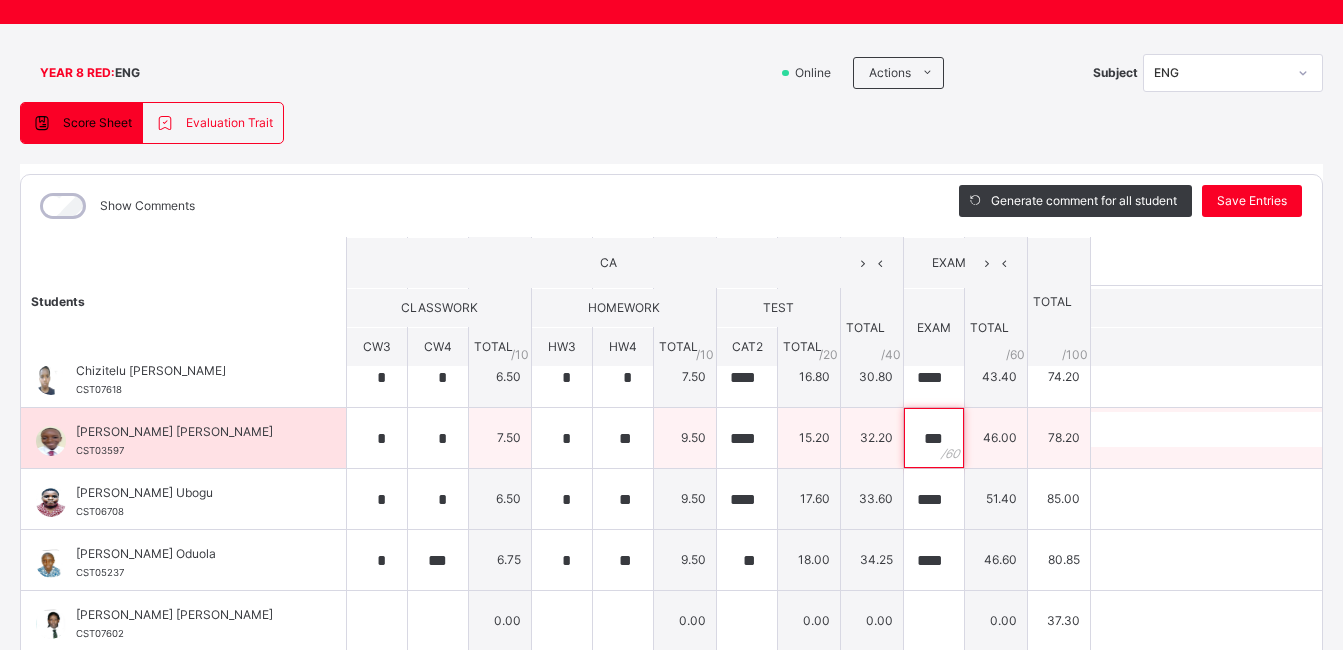 type on "****" 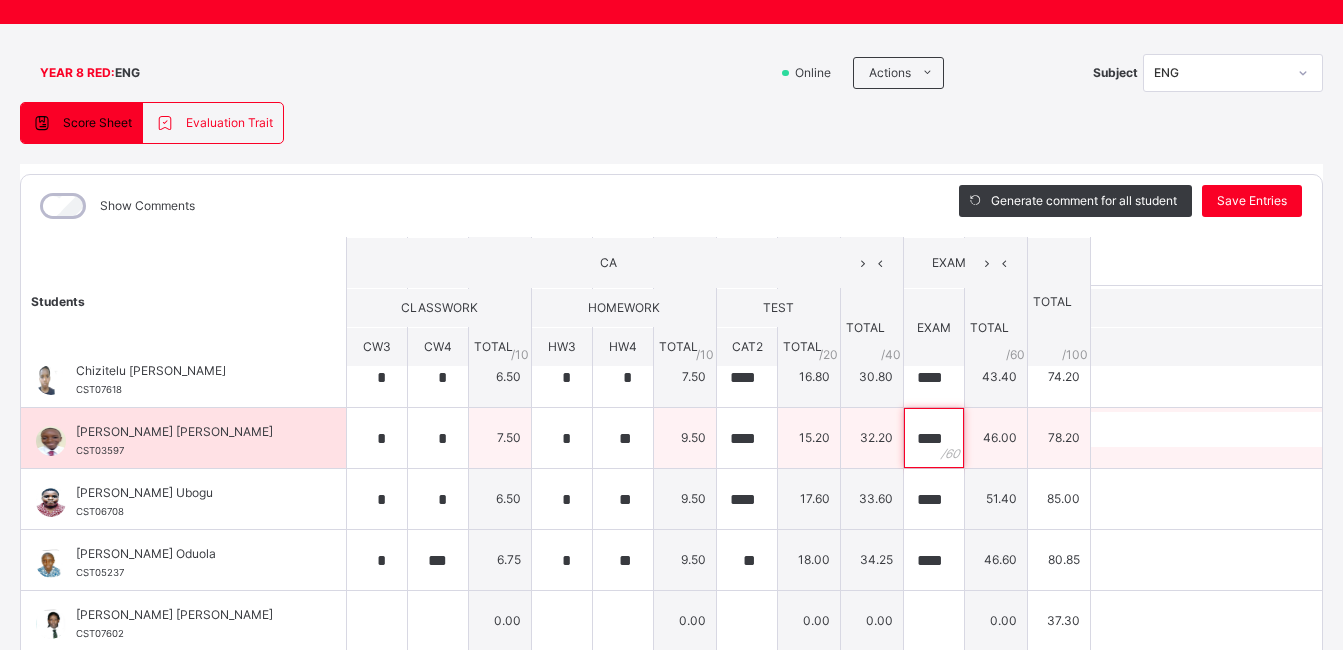 scroll, scrollTop: 0, scrollLeft: 3, axis: horizontal 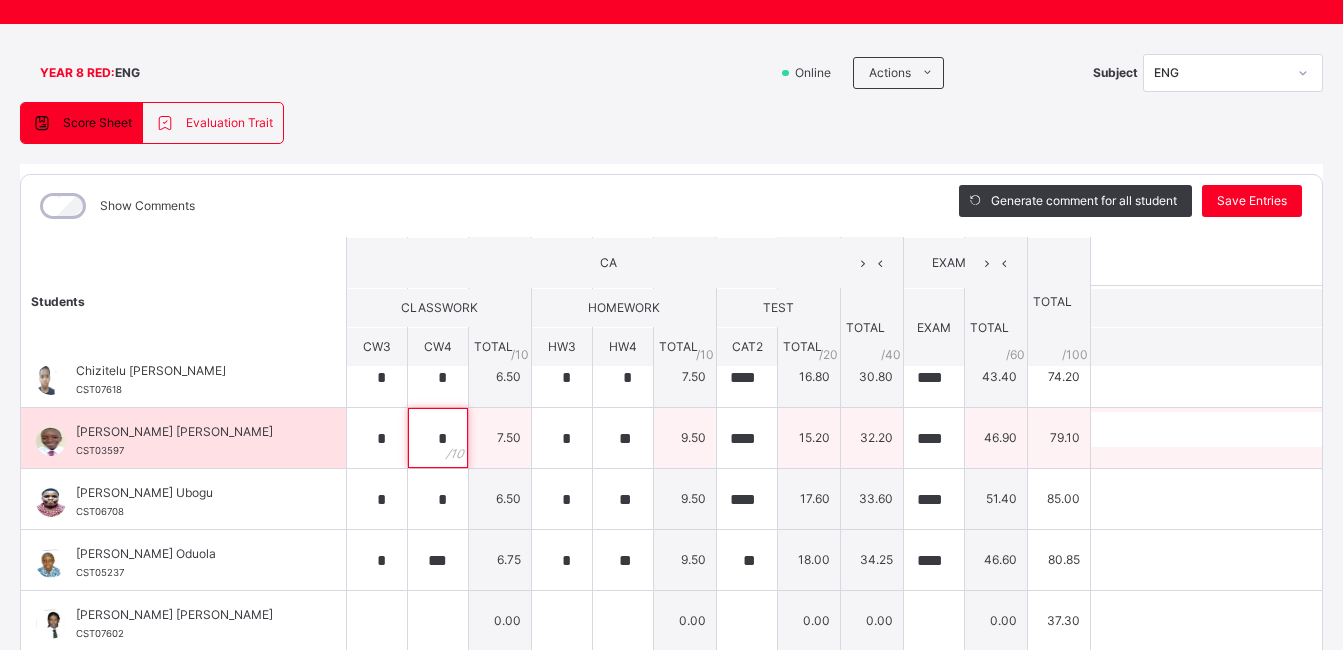 click on "*" at bounding box center [438, 438] 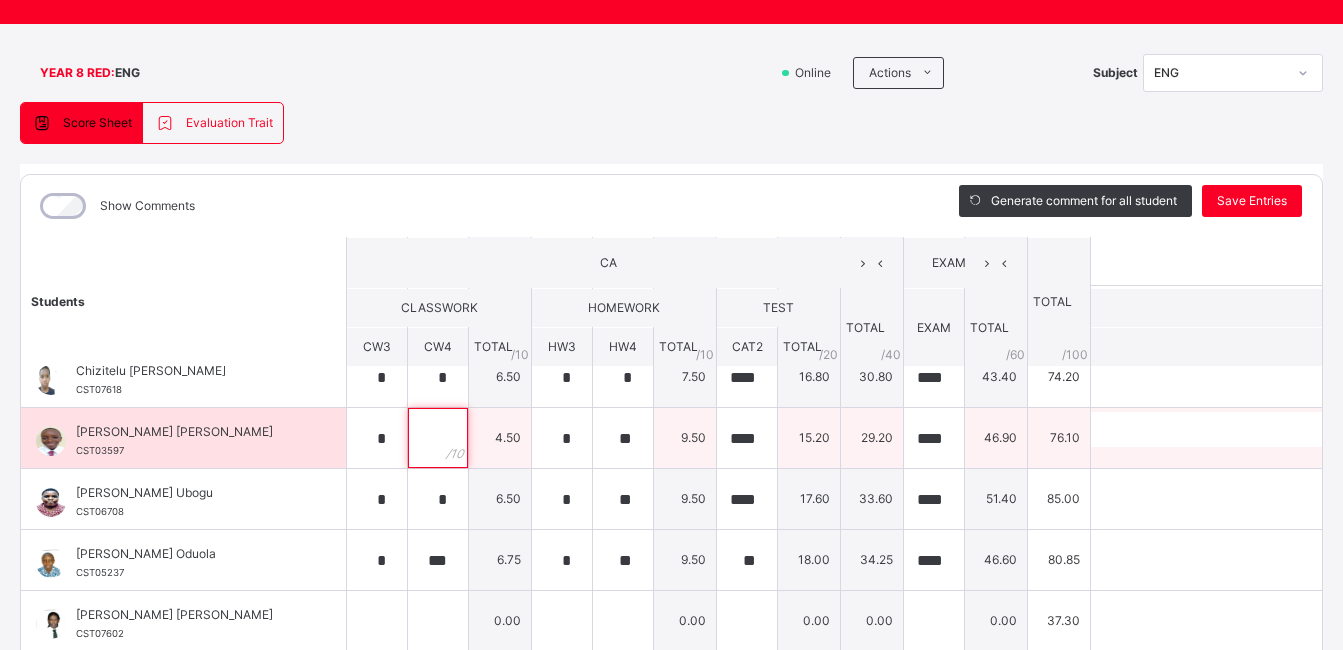 type on "*" 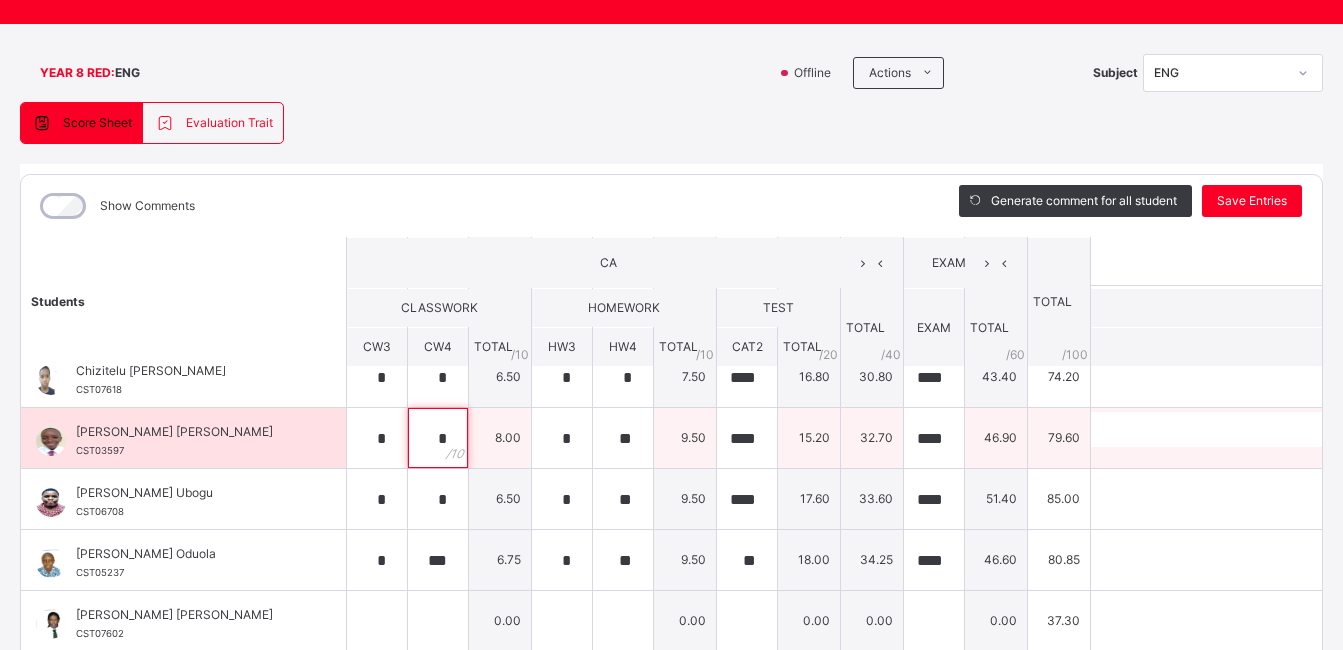type on "*" 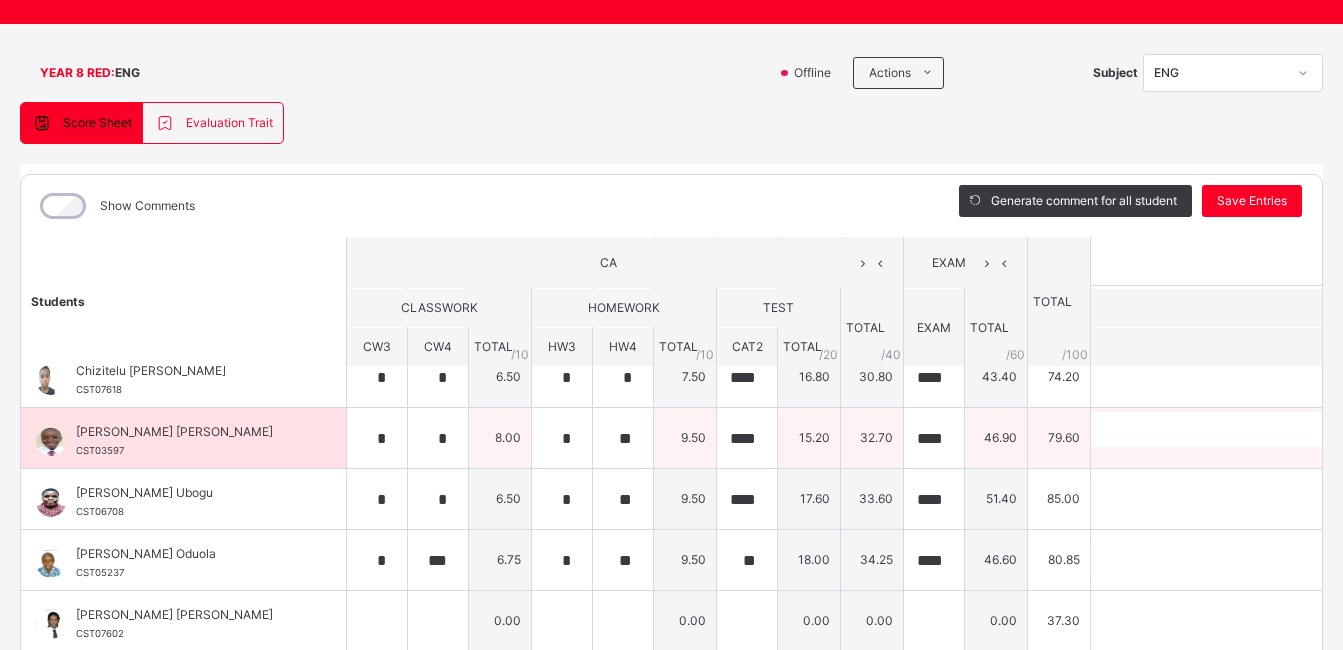 click on "*" at bounding box center [438, 438] 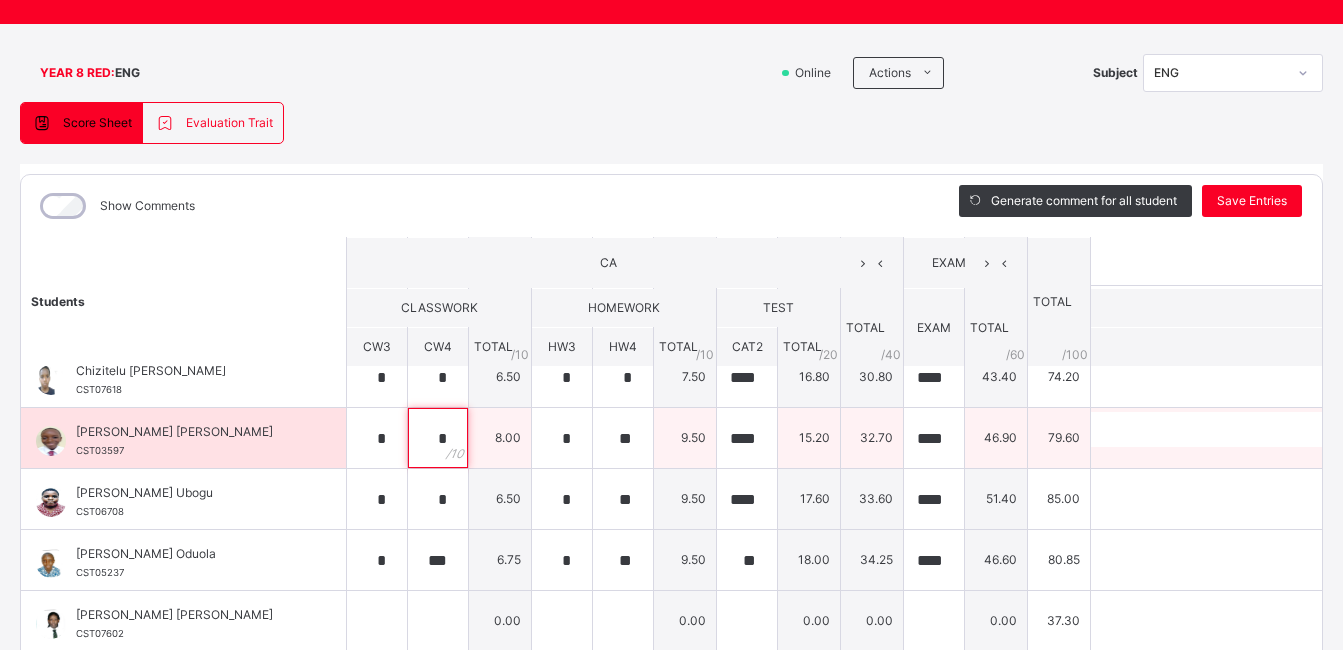 click on "*" at bounding box center [438, 438] 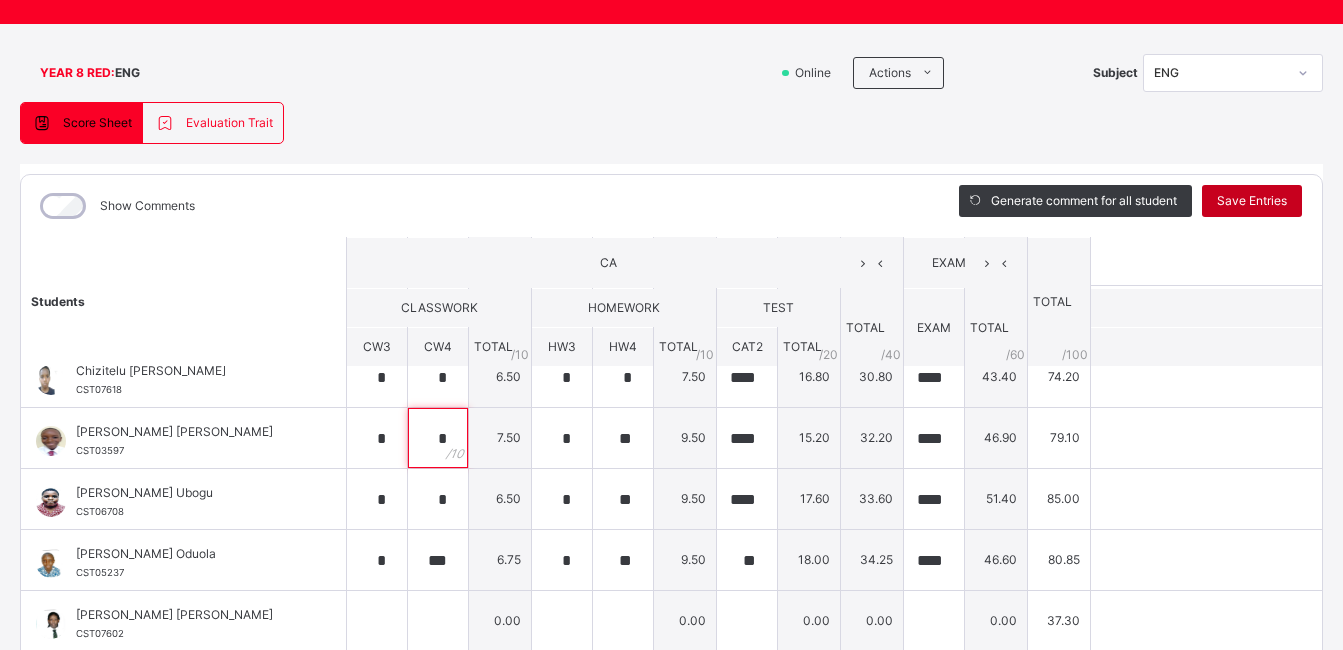 type on "*" 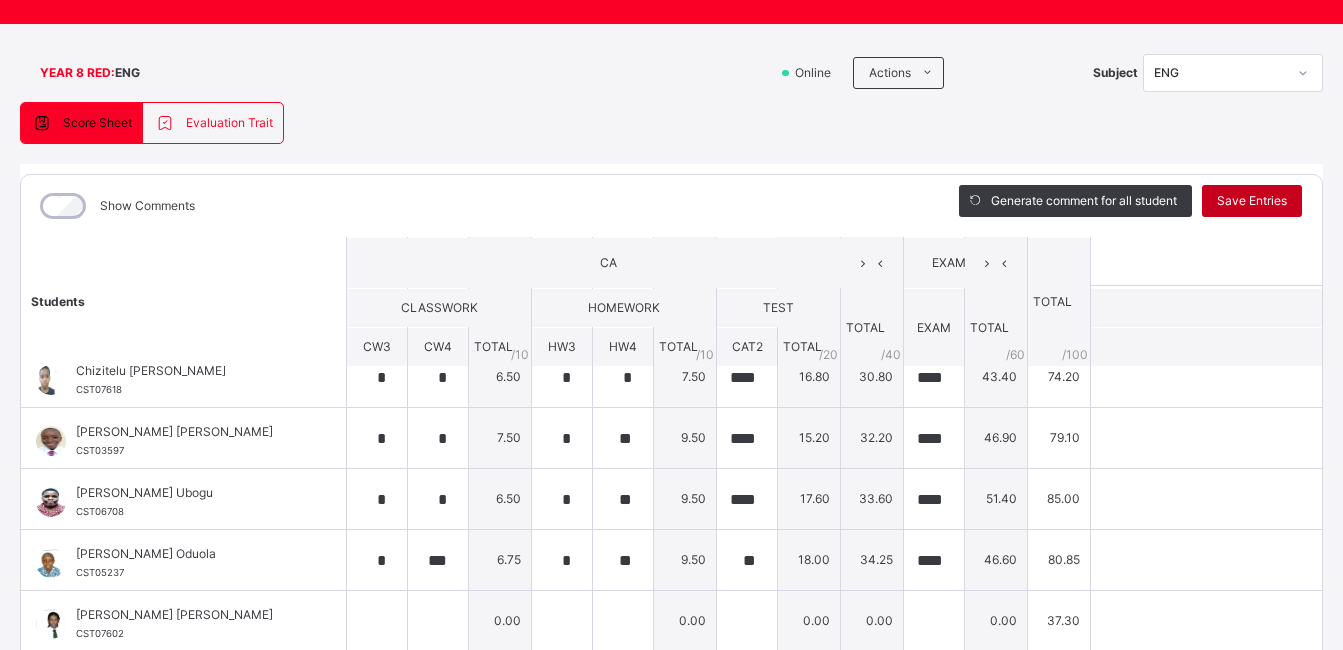 click on "Save Entries" at bounding box center (1252, 201) 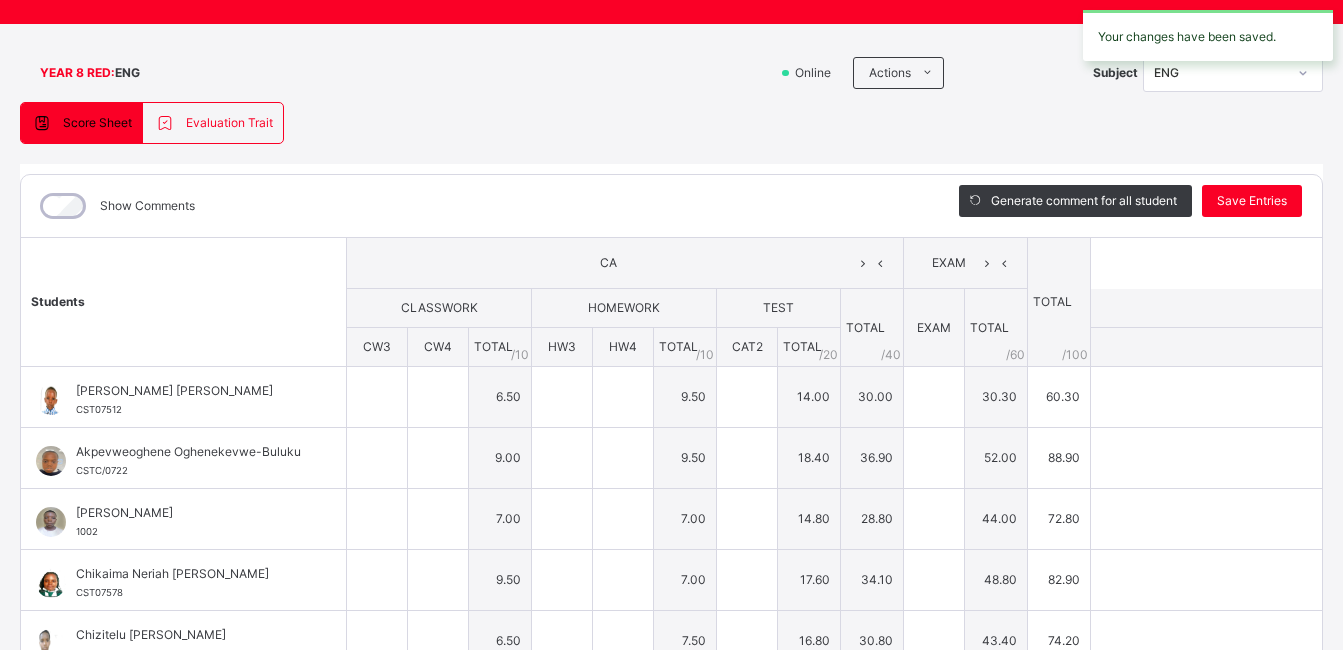 type on "*" 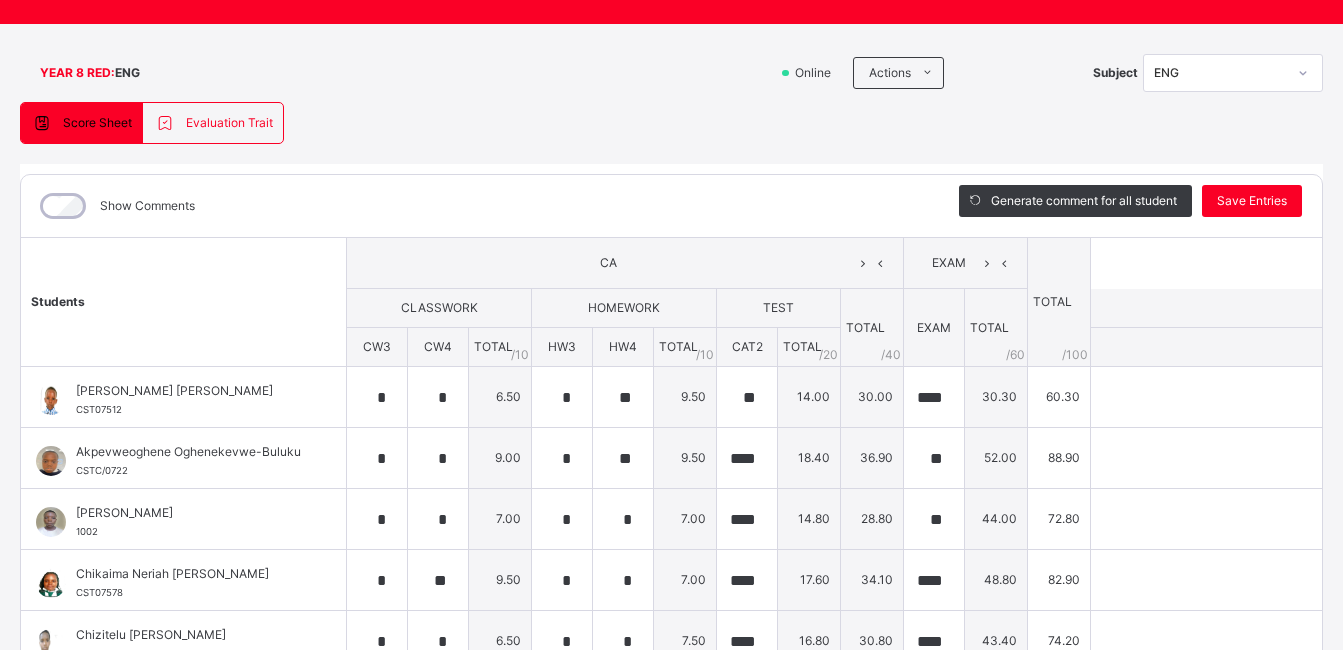 scroll, scrollTop: 424, scrollLeft: 0, axis: vertical 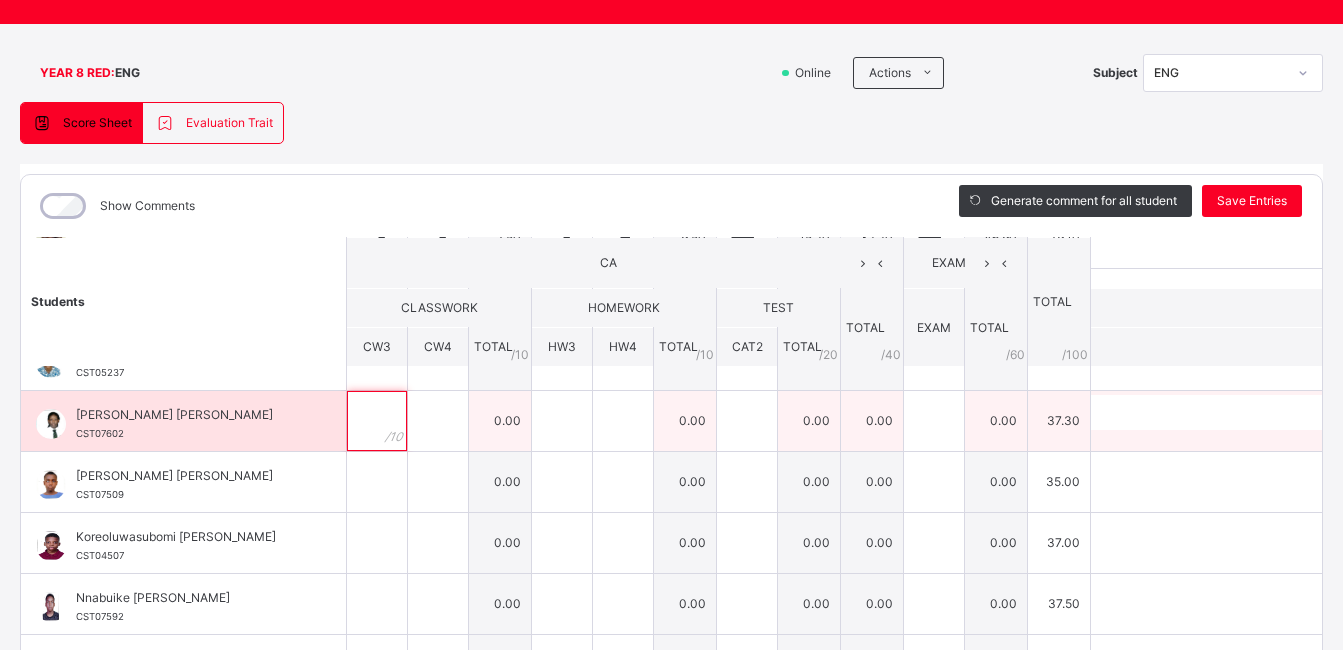 click at bounding box center [377, 421] 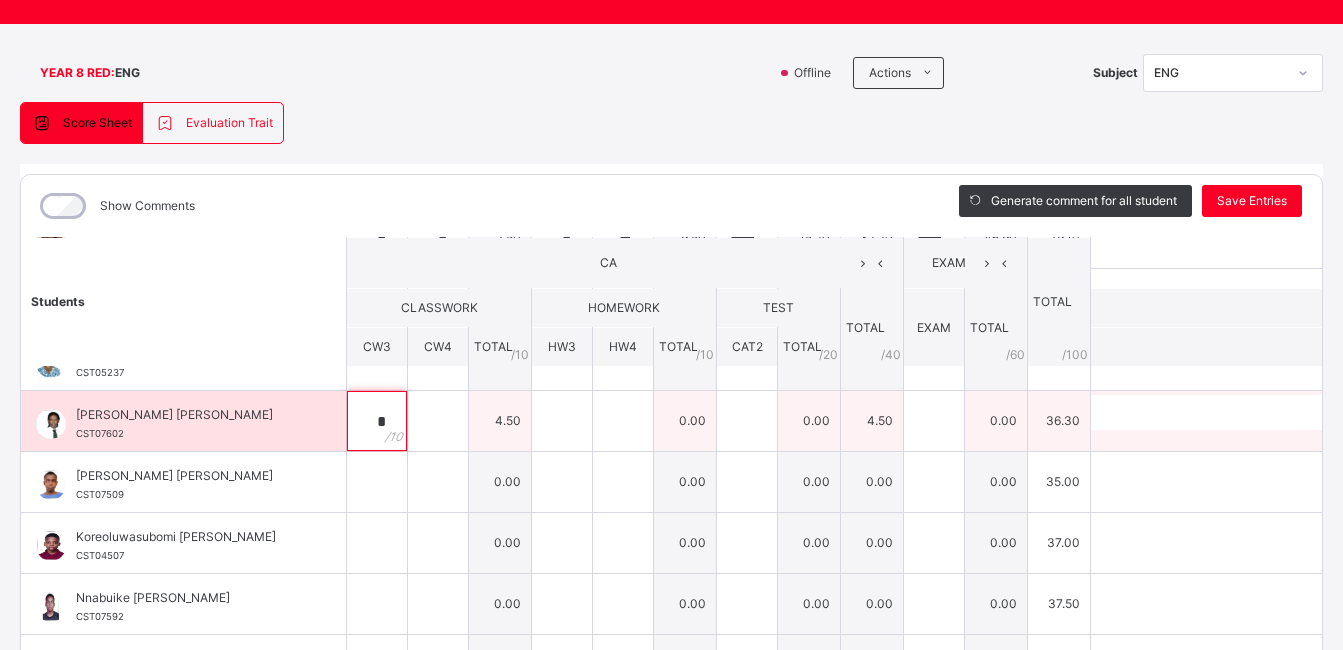 type on "*" 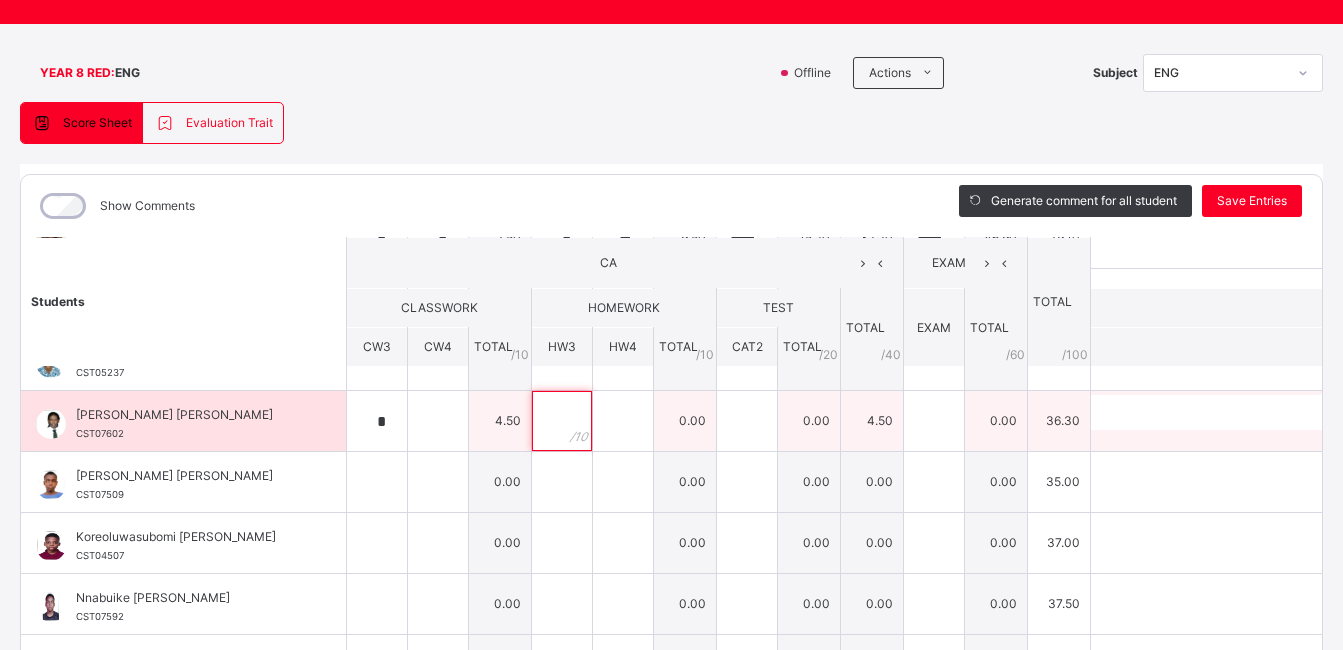 click at bounding box center [562, 421] 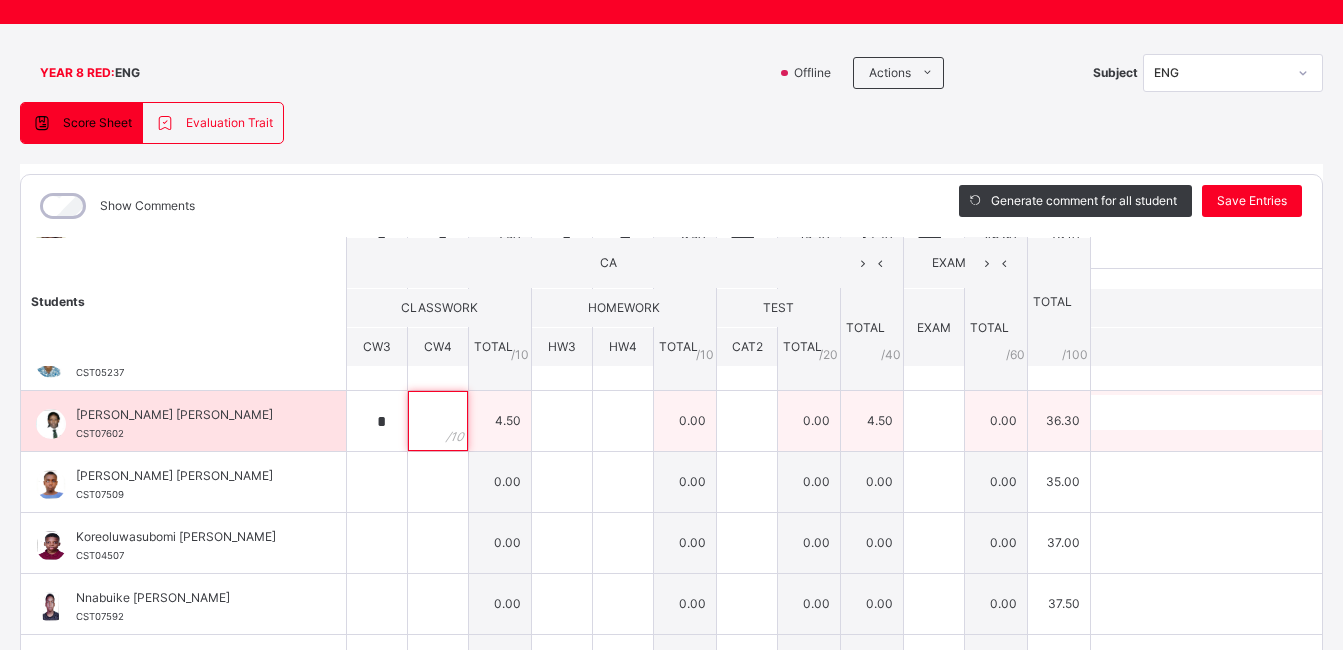 click at bounding box center [438, 421] 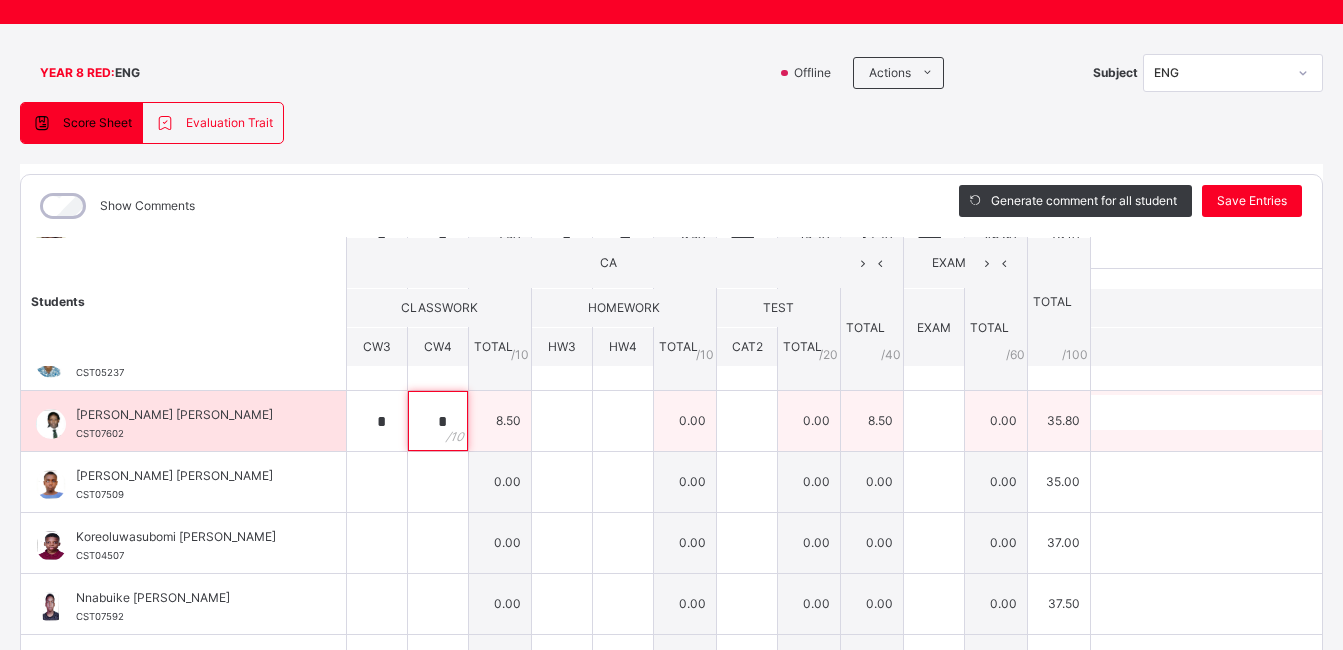 type on "*" 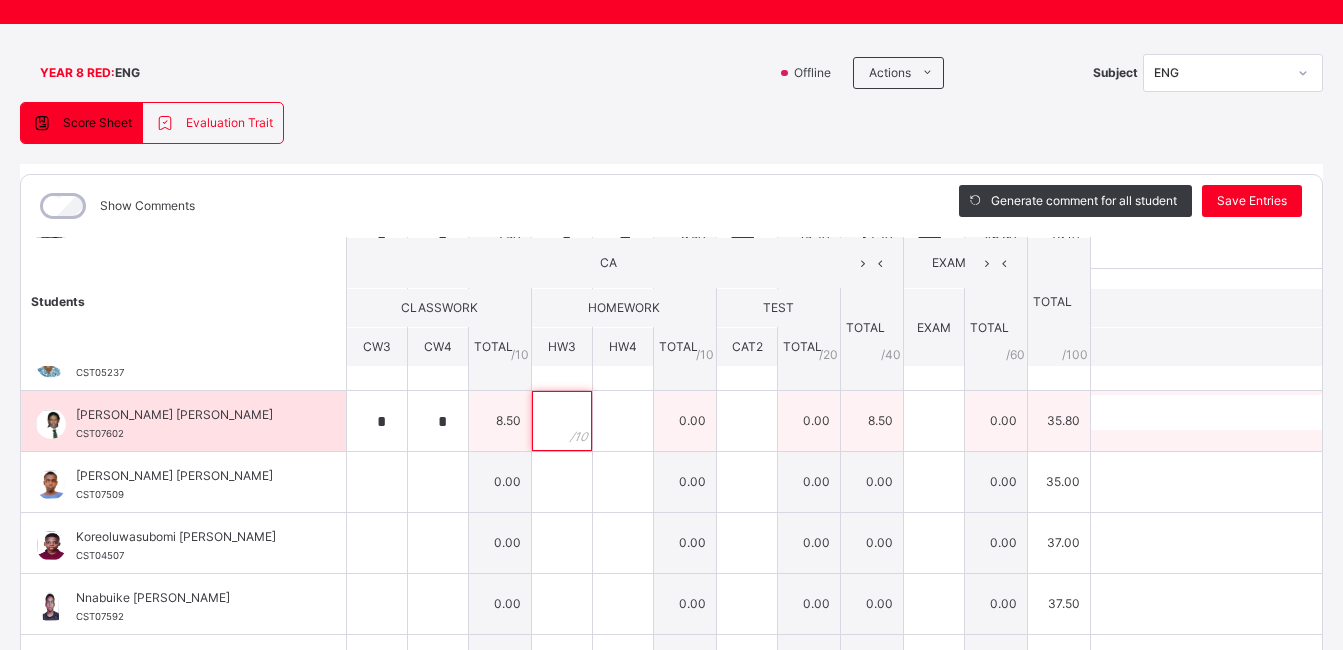click at bounding box center [562, 421] 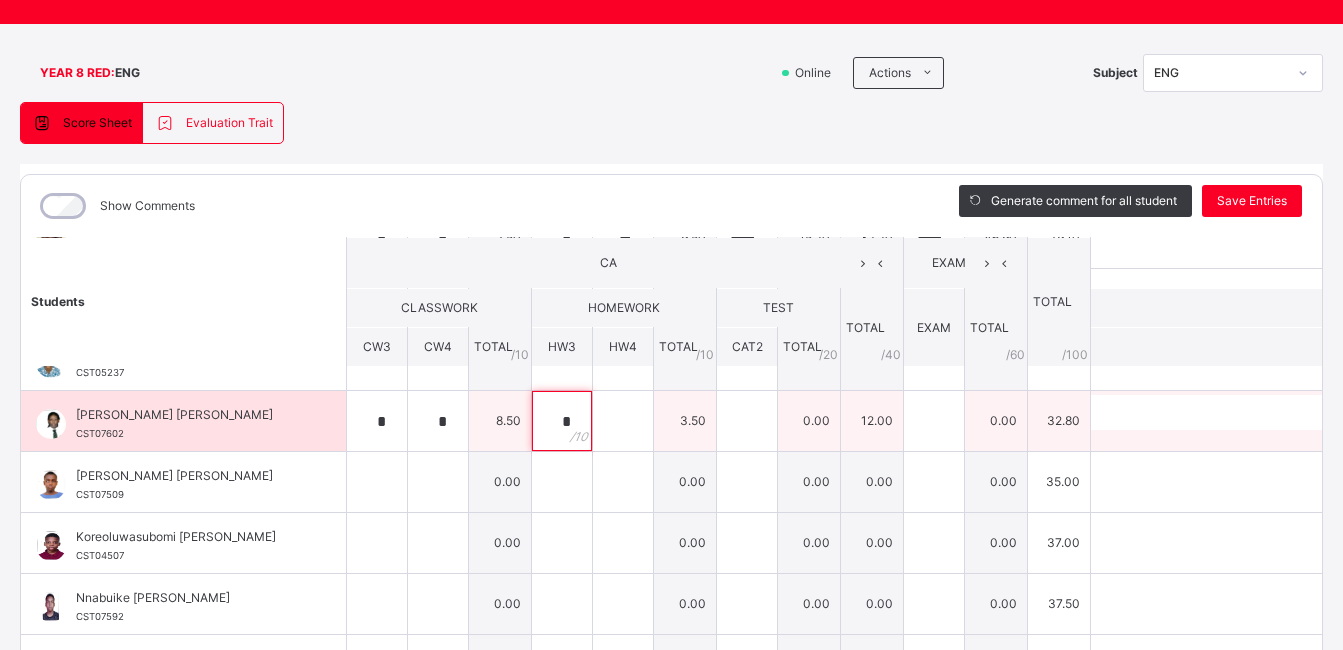 type on "*" 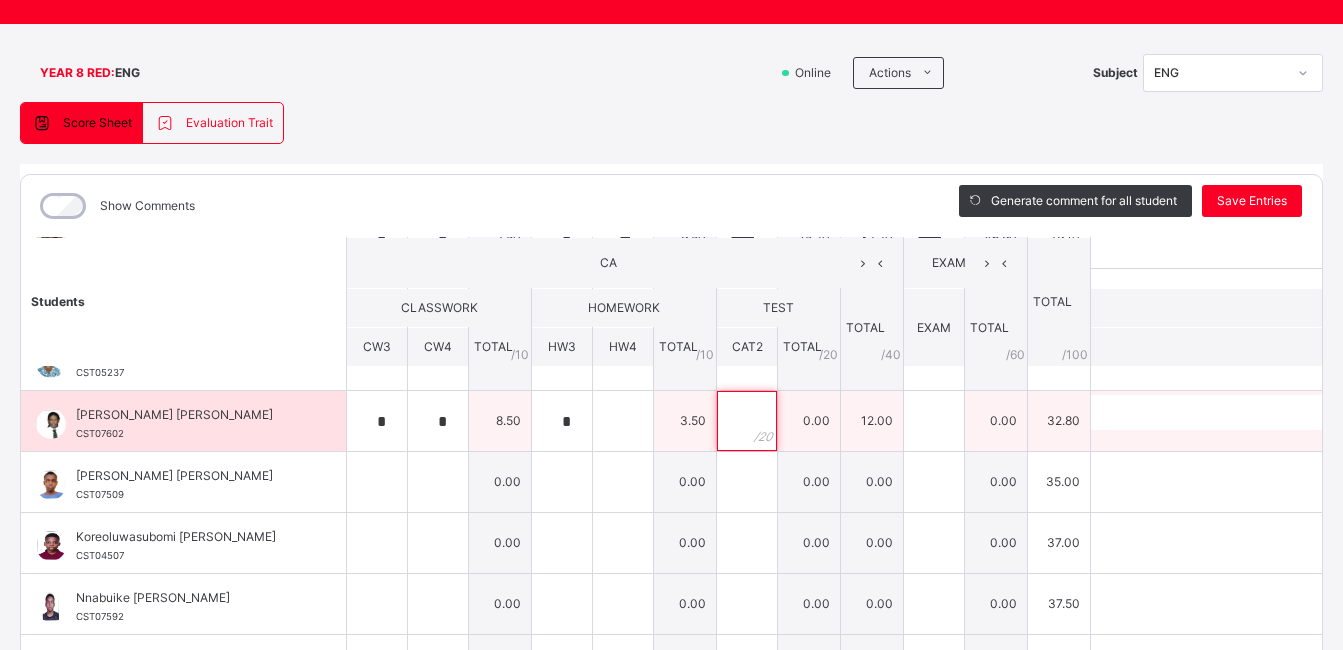 click at bounding box center (747, 421) 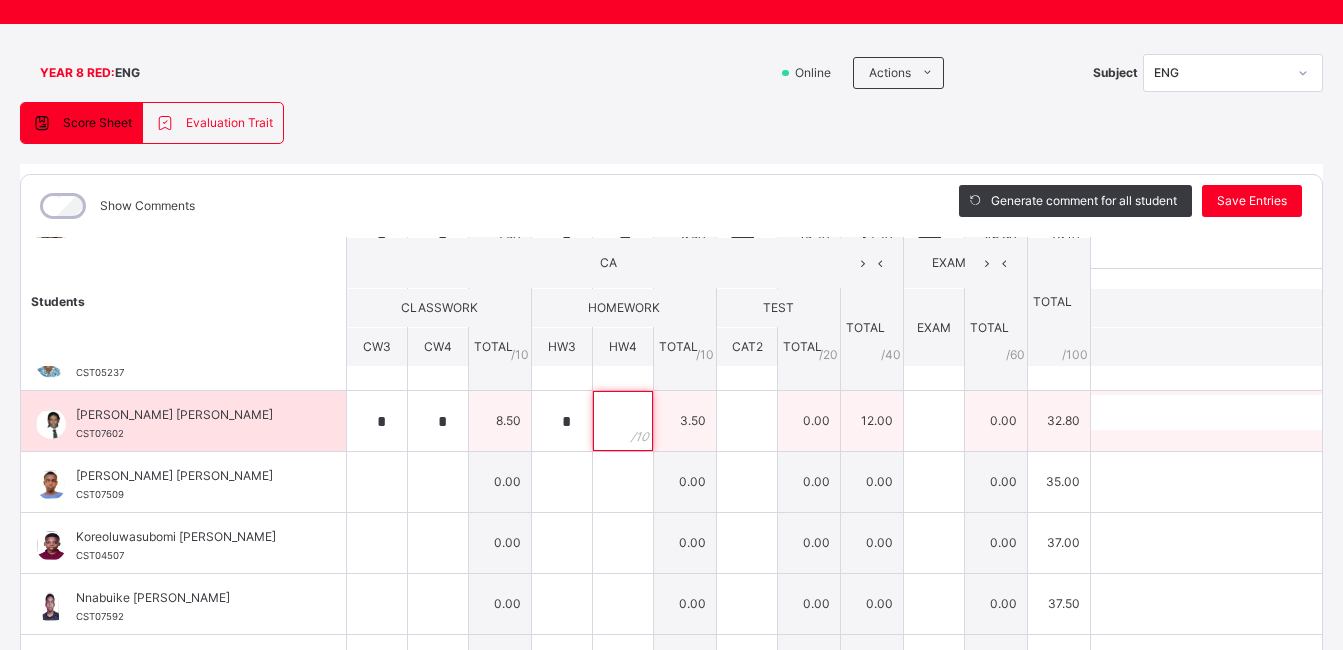 click at bounding box center (623, 421) 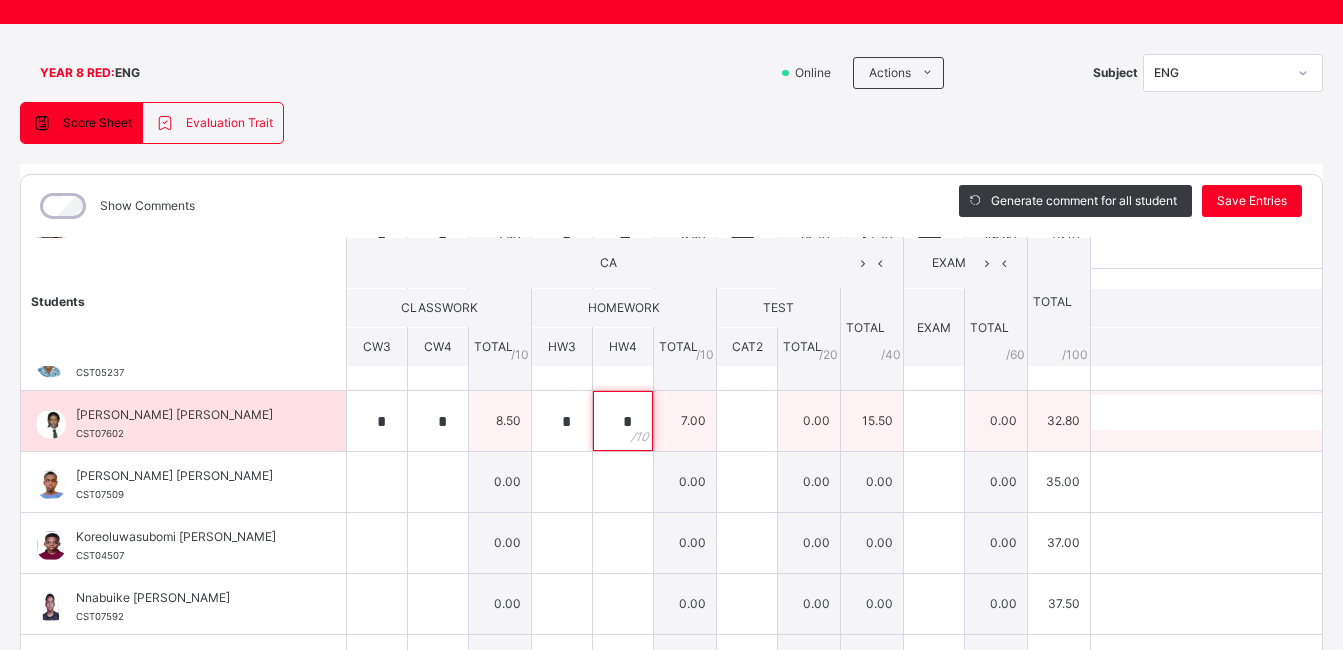 type on "*" 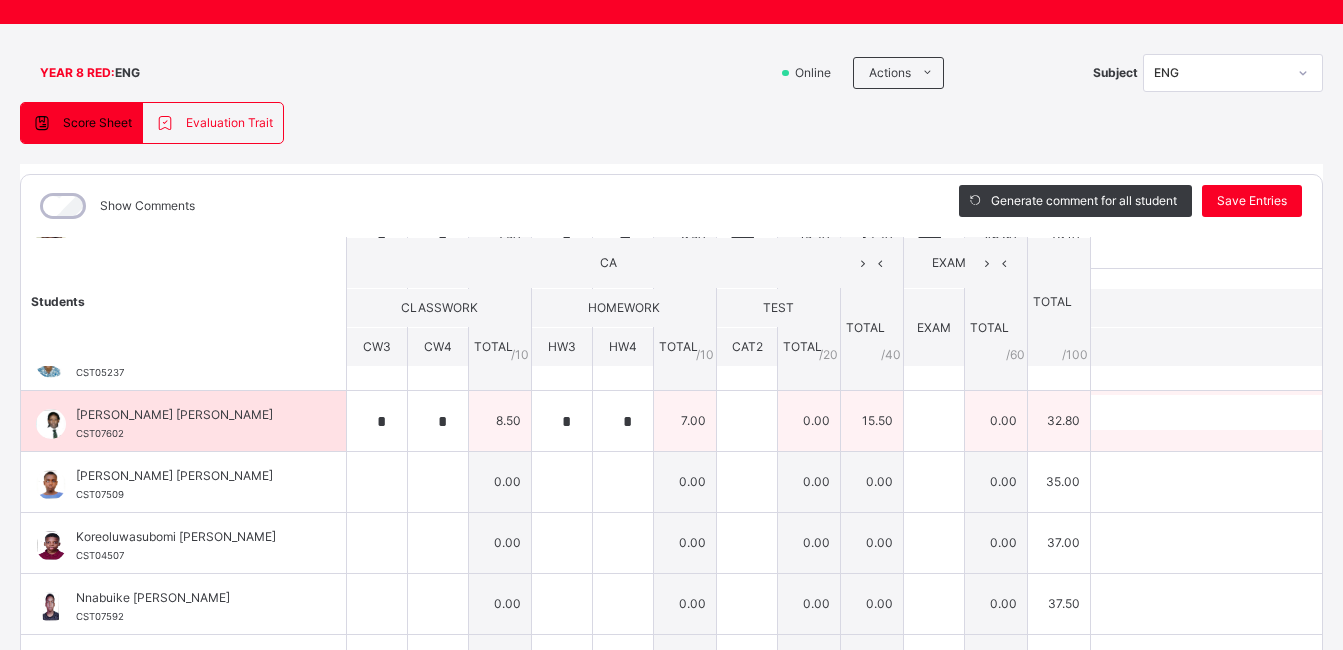 click on "0.00" at bounding box center (809, 421) 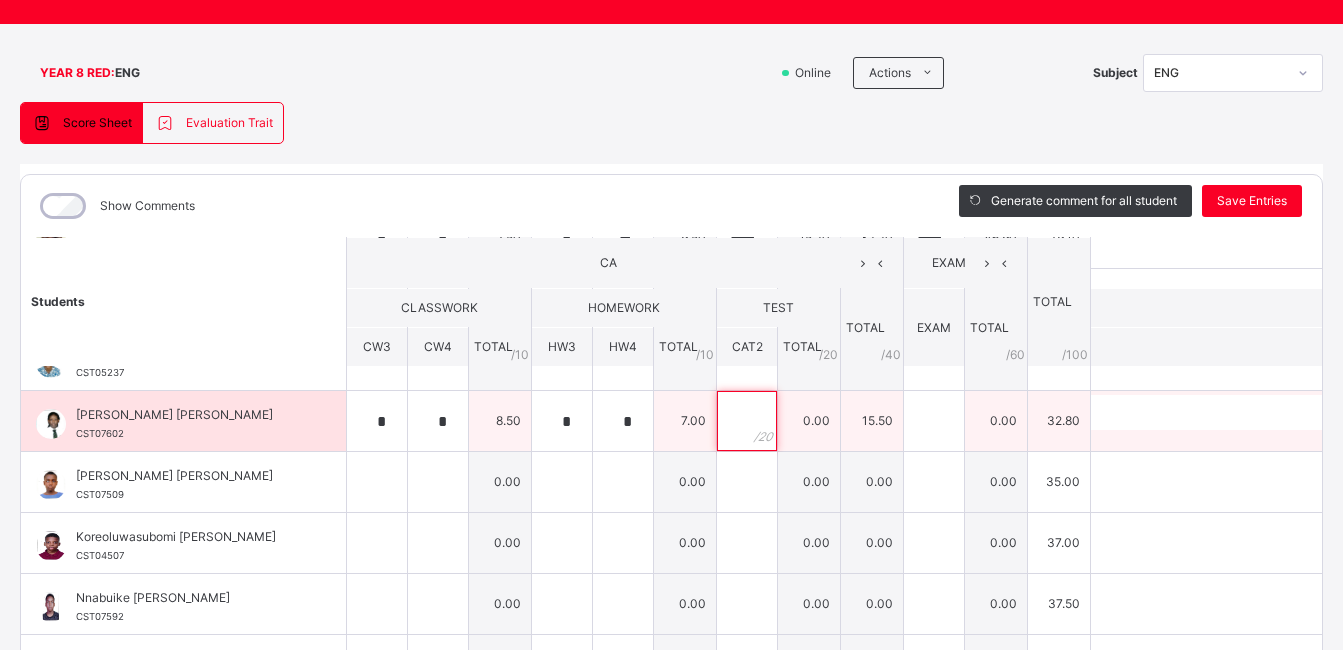 click at bounding box center (747, 421) 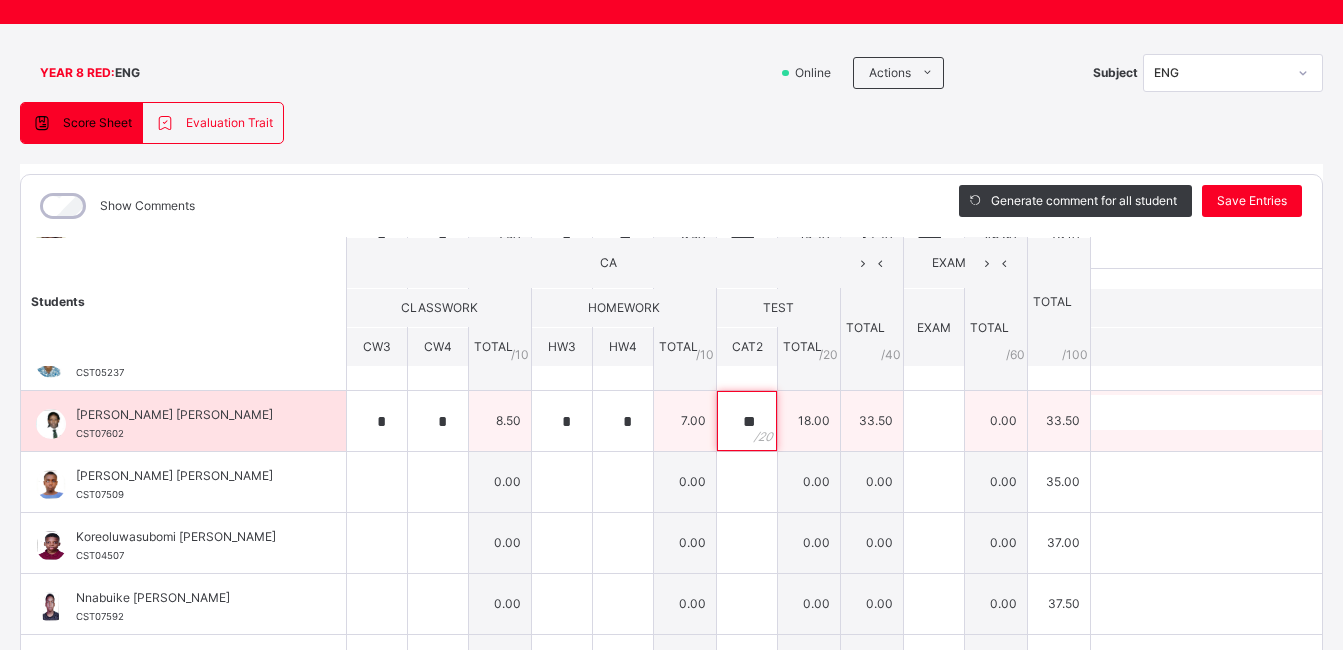 type on "**" 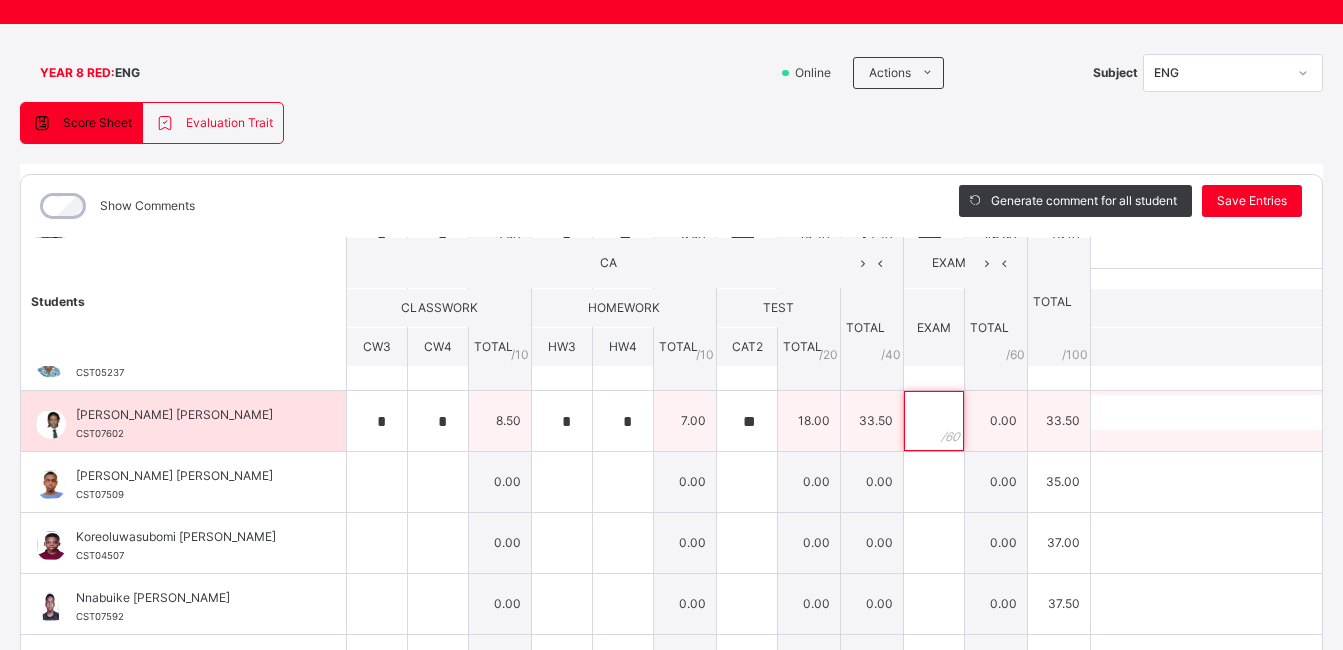 click at bounding box center (934, 421) 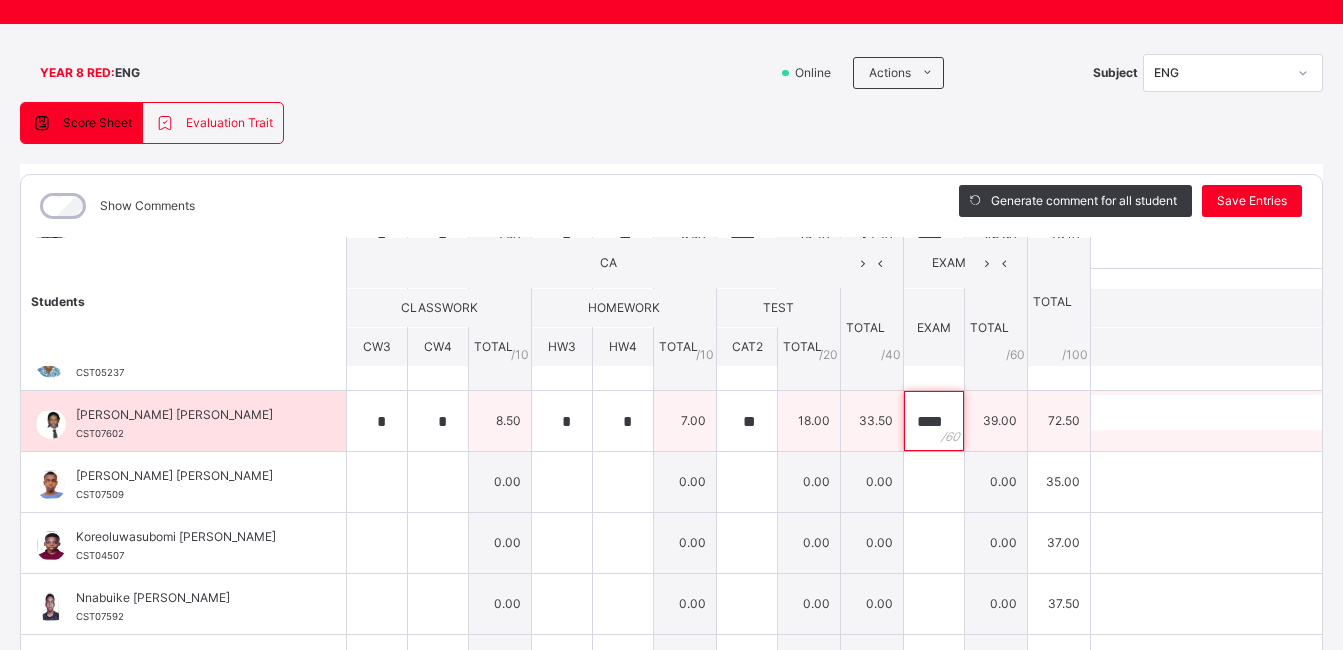 scroll, scrollTop: 0, scrollLeft: 3, axis: horizontal 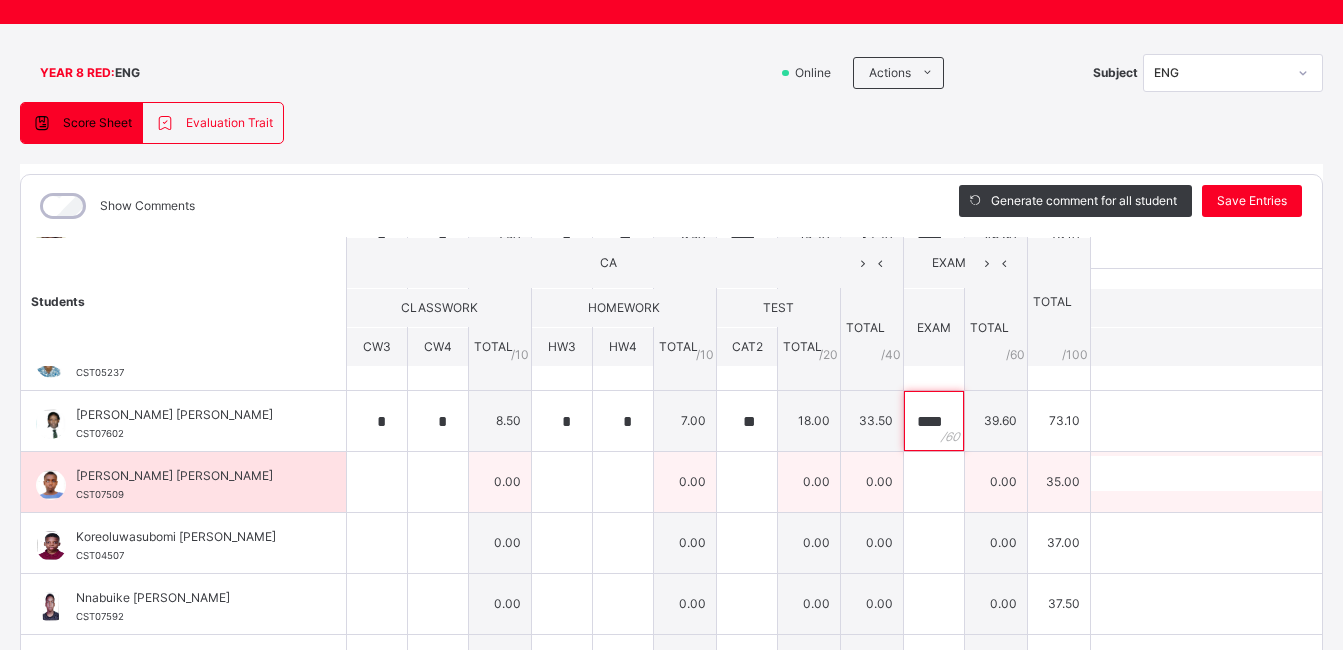 type on "****" 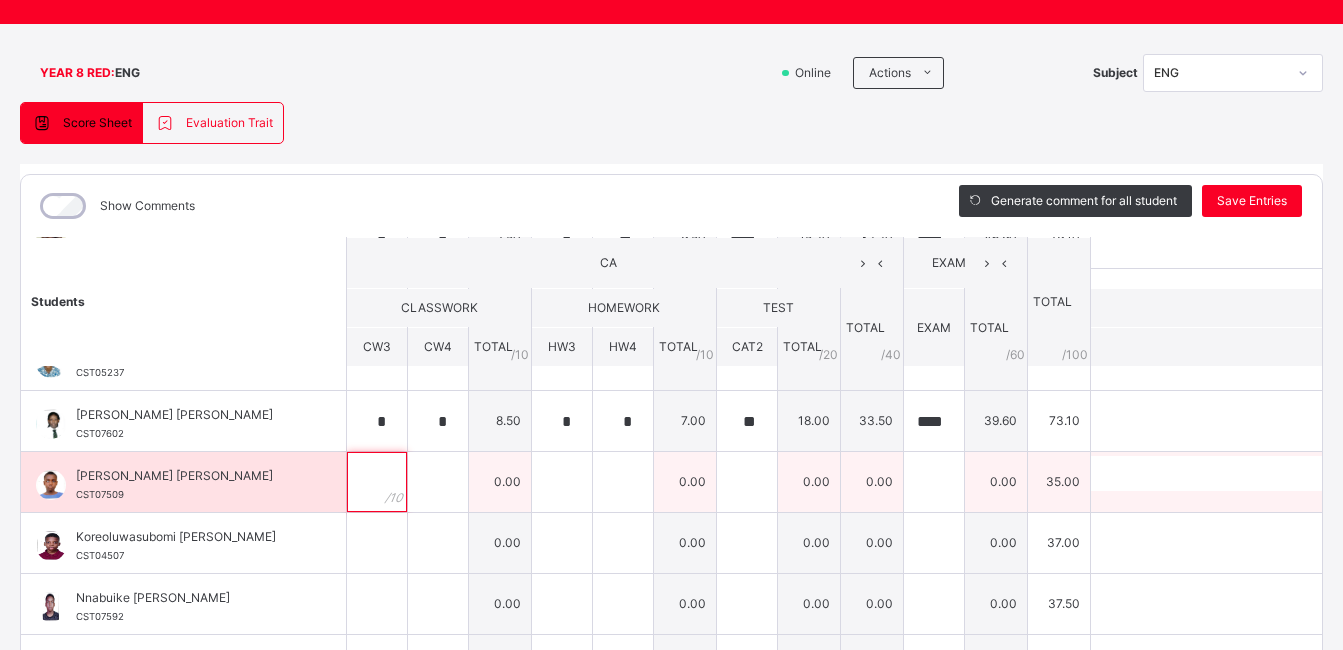 scroll, scrollTop: 0, scrollLeft: 0, axis: both 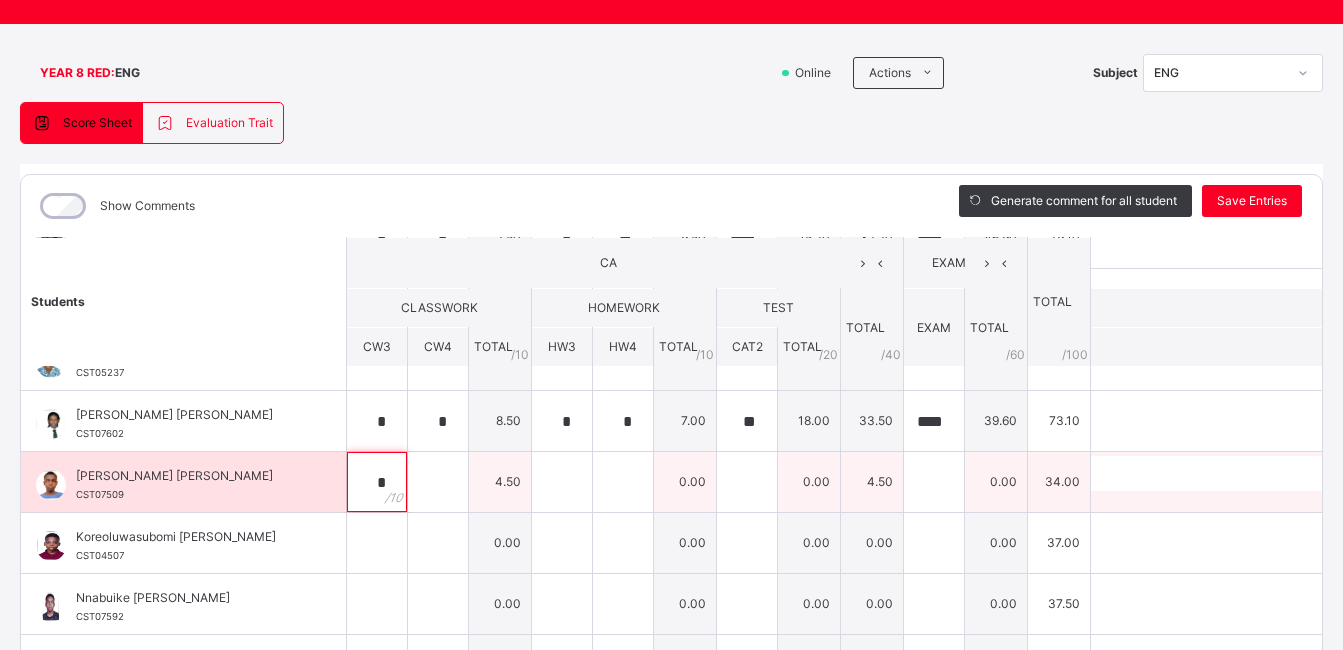 type on "*" 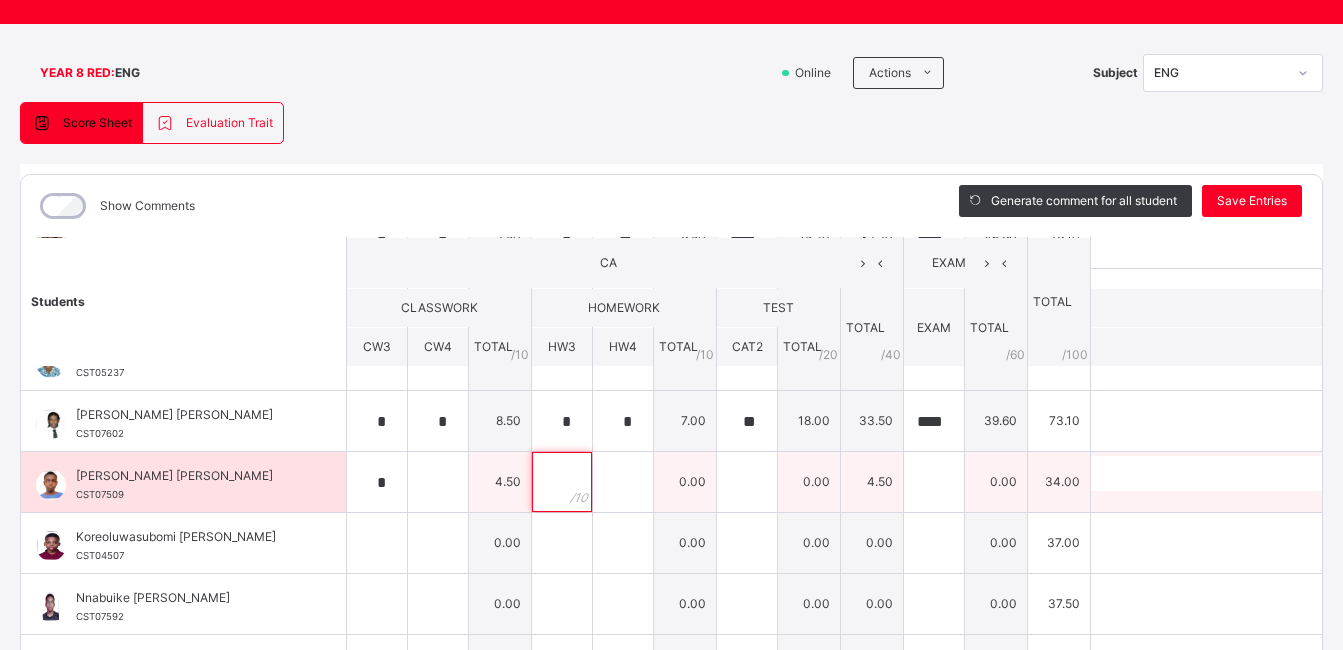 click at bounding box center [562, 482] 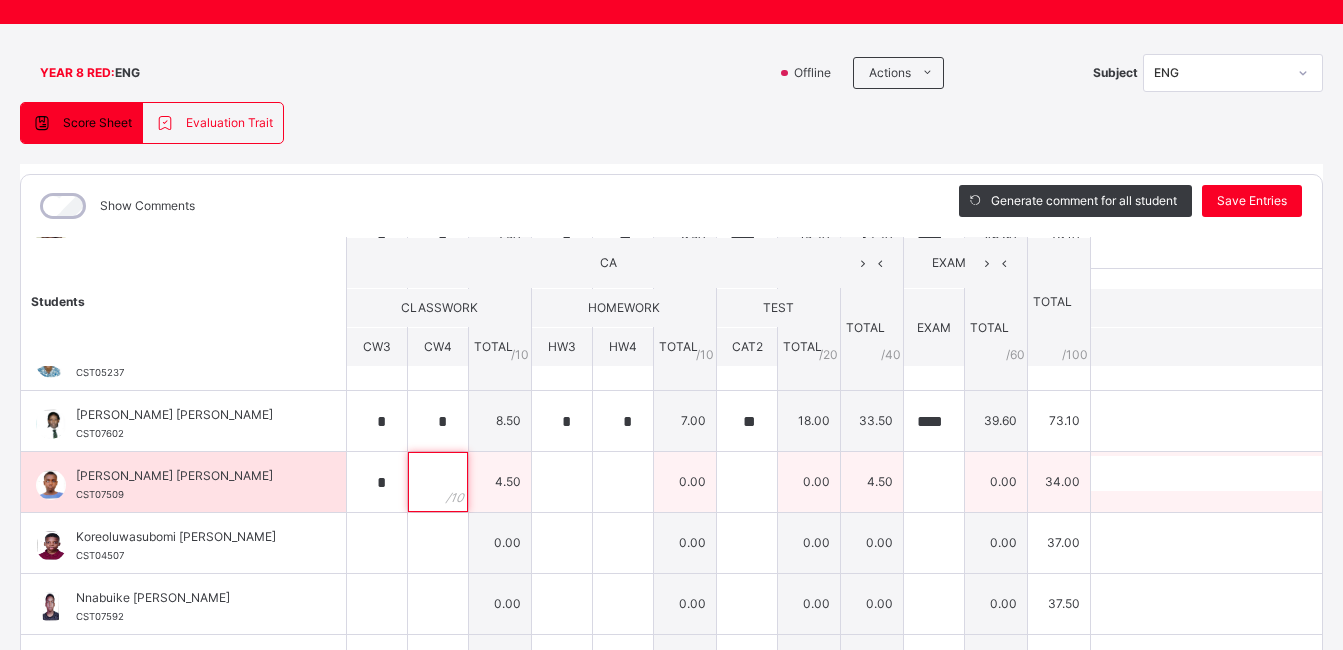 click at bounding box center [438, 482] 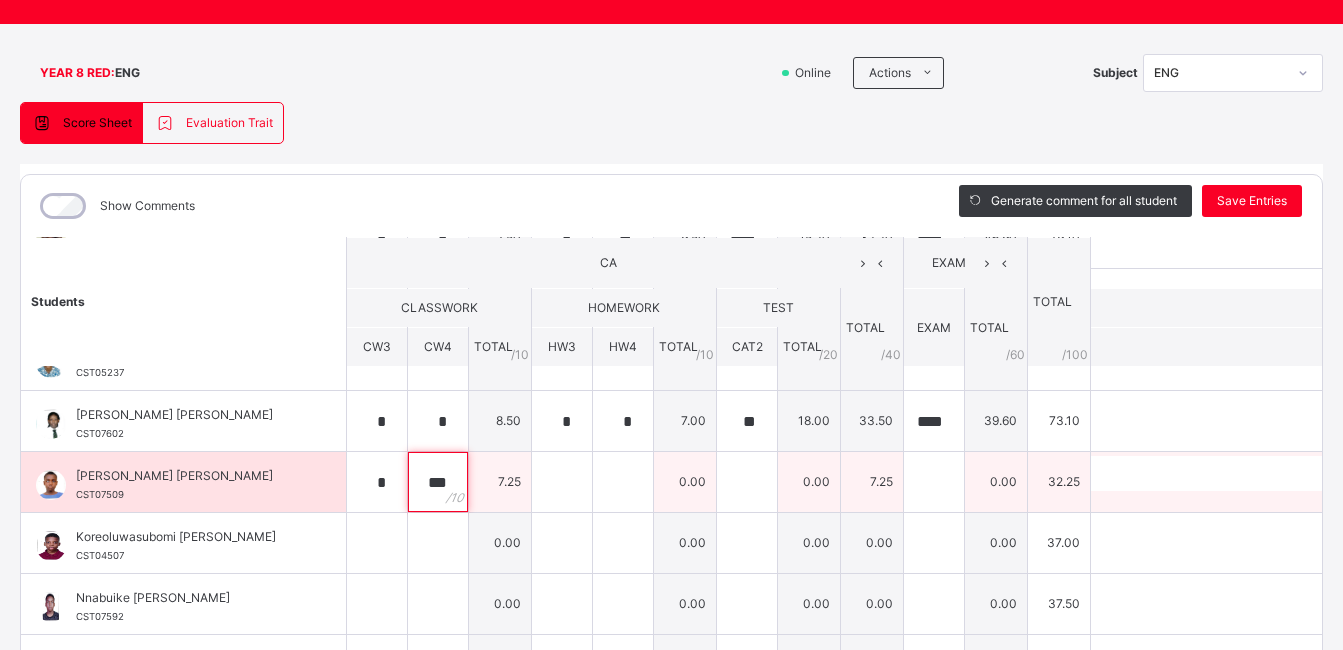 type on "***" 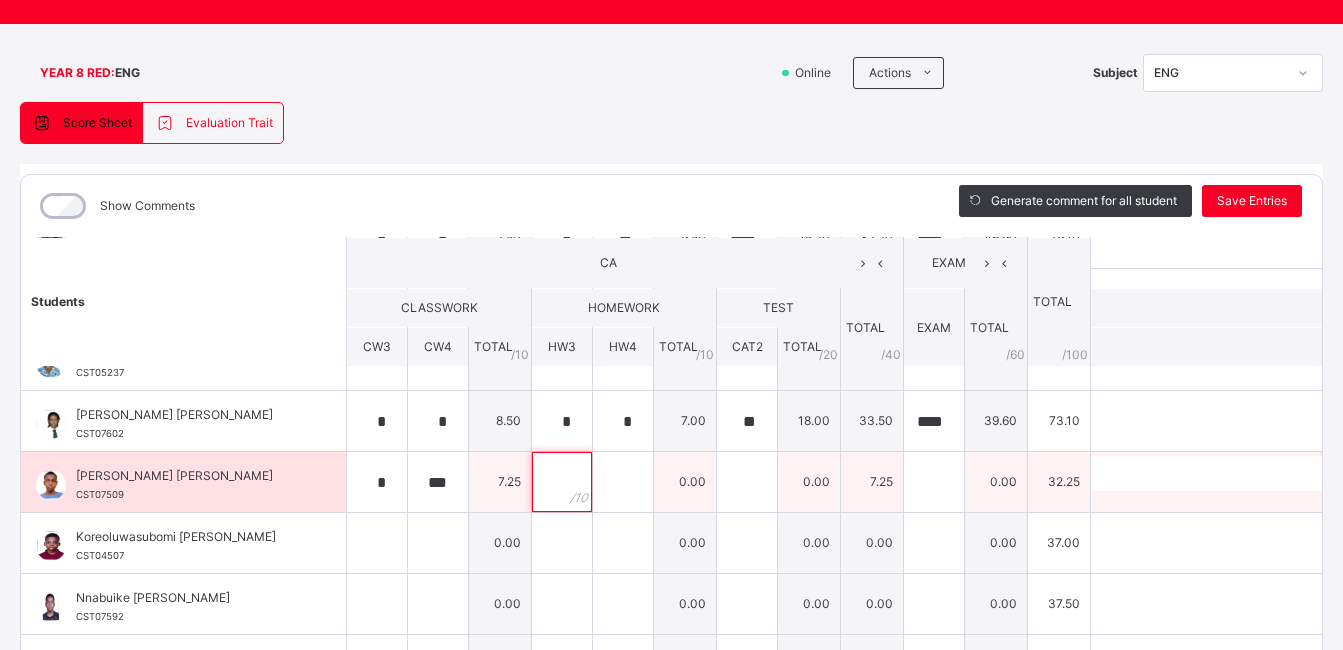 click at bounding box center (562, 482) 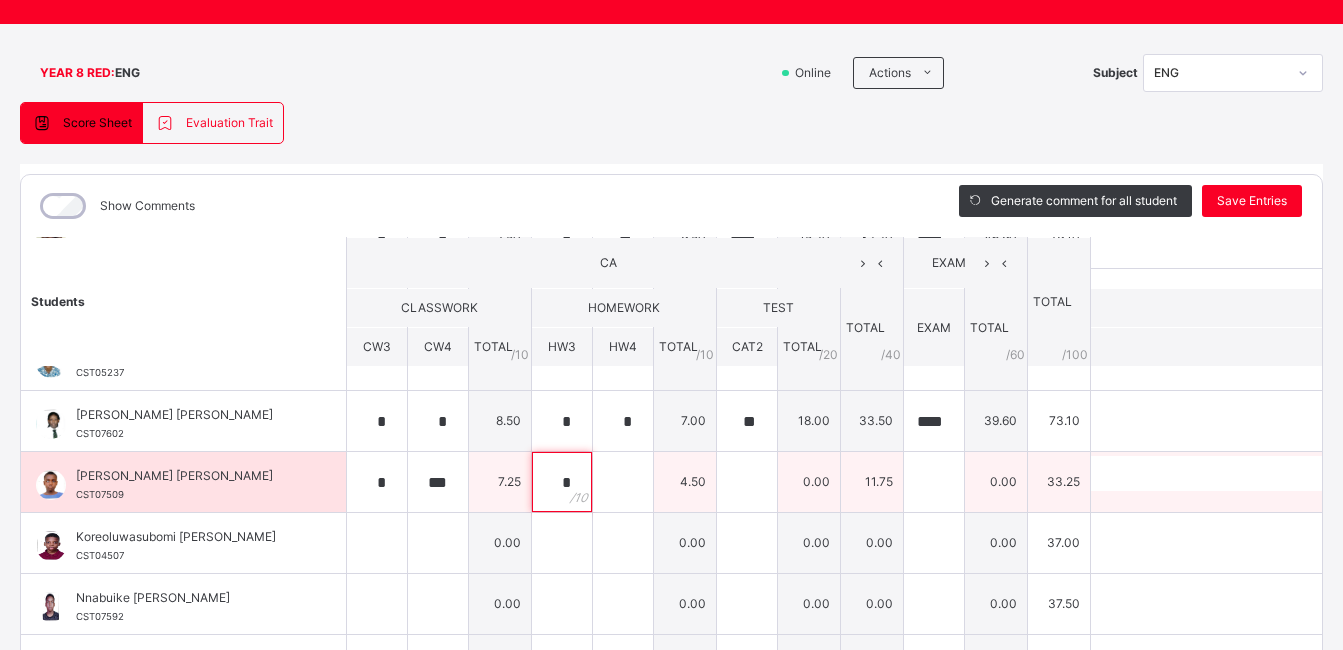 type on "*" 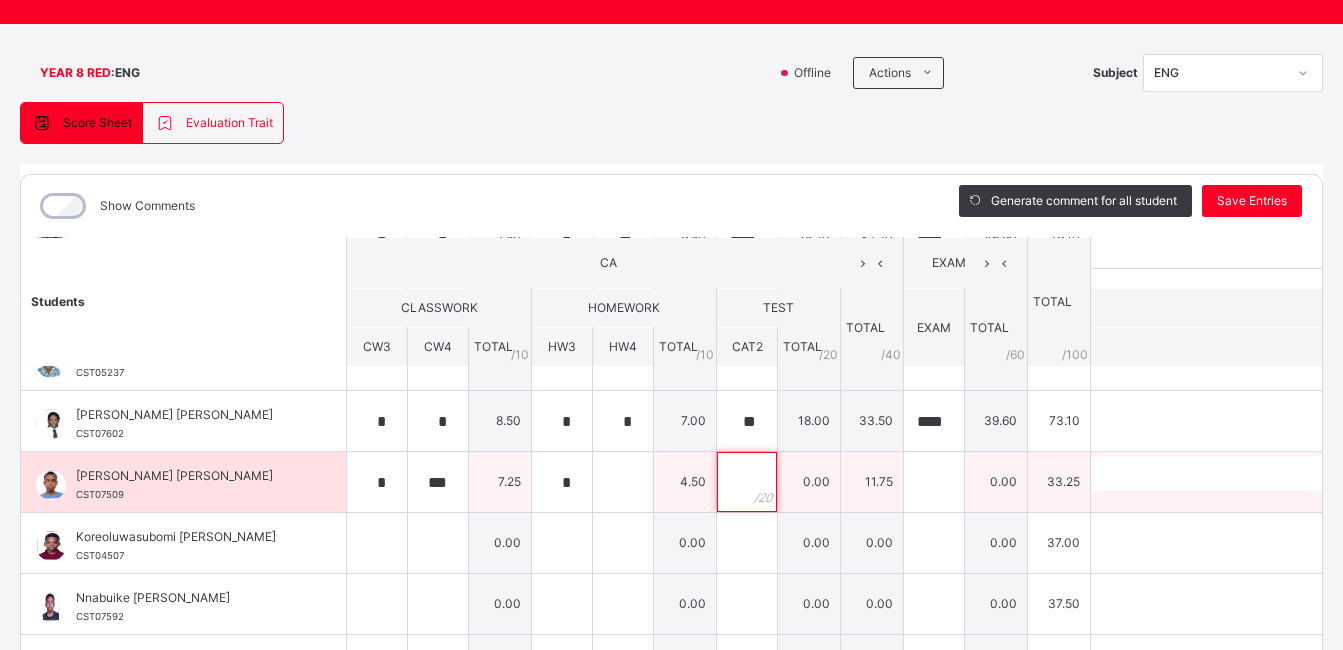 click at bounding box center (747, 482) 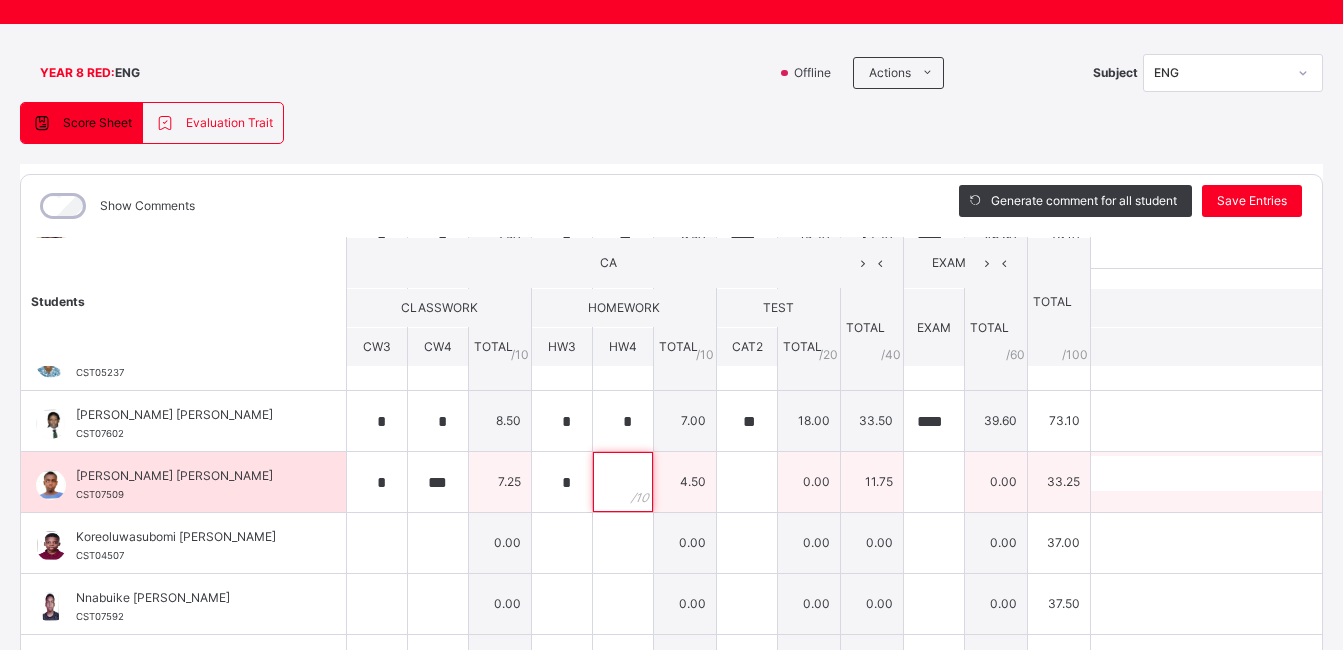 click at bounding box center (623, 482) 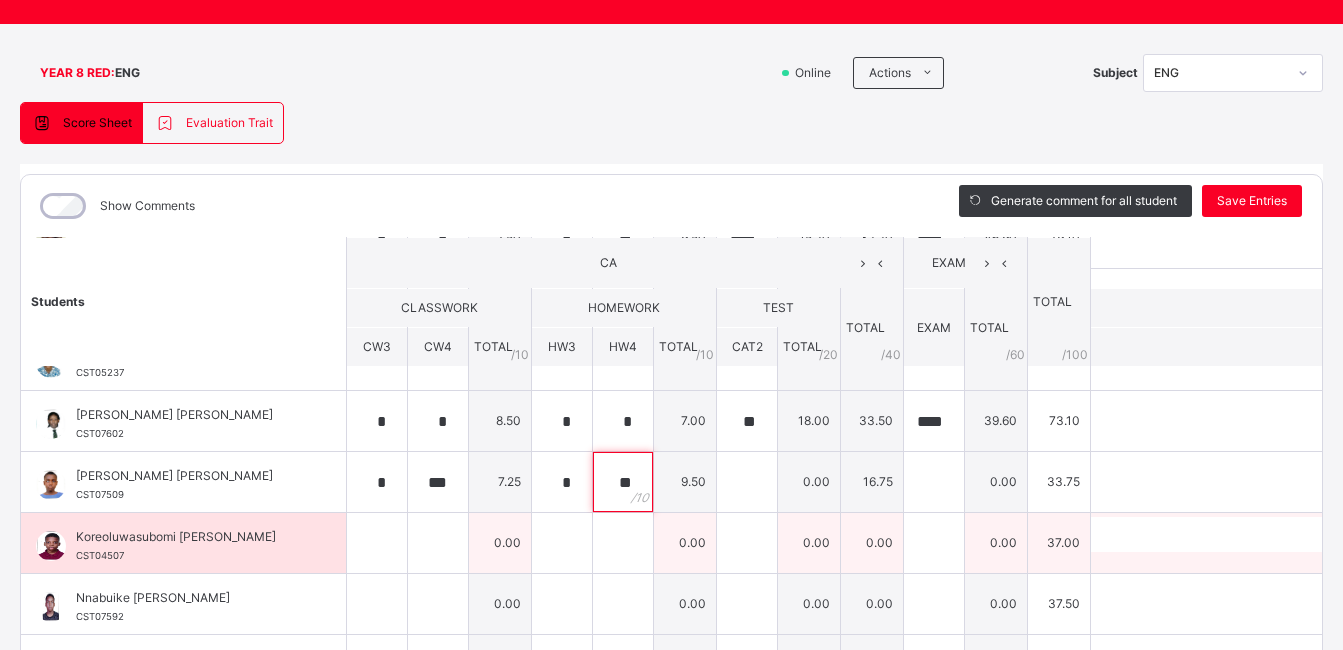 type on "**" 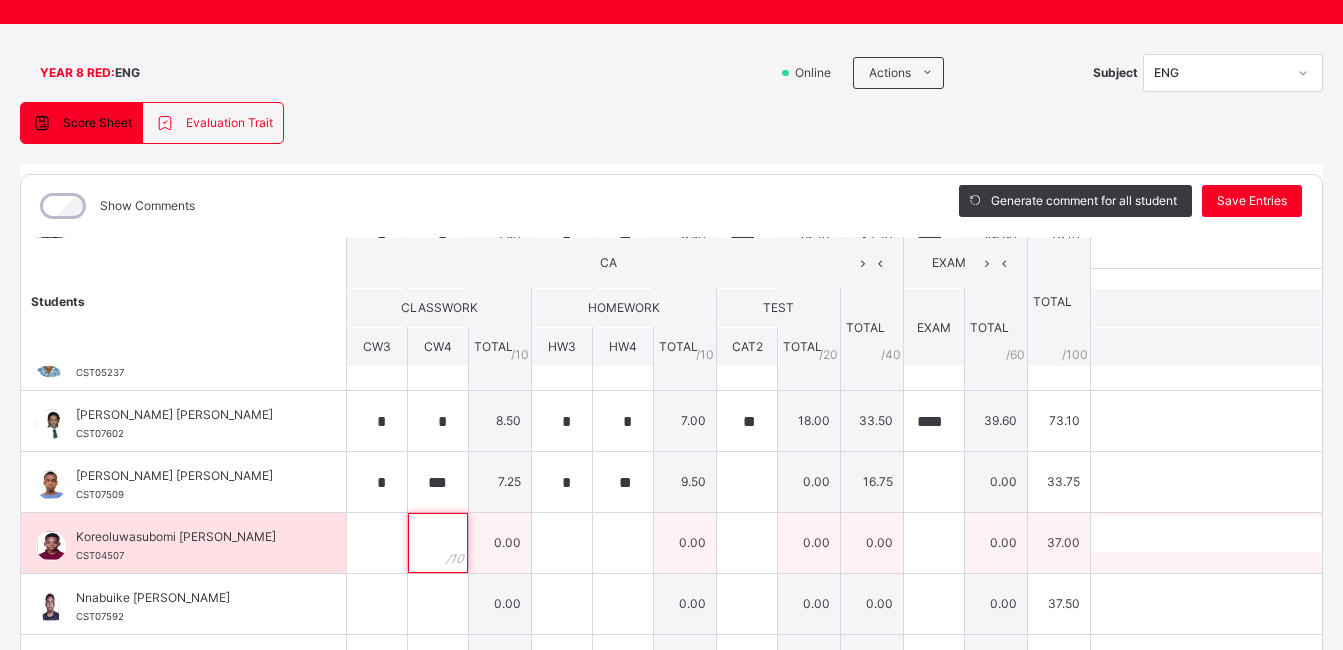 click at bounding box center (438, 543) 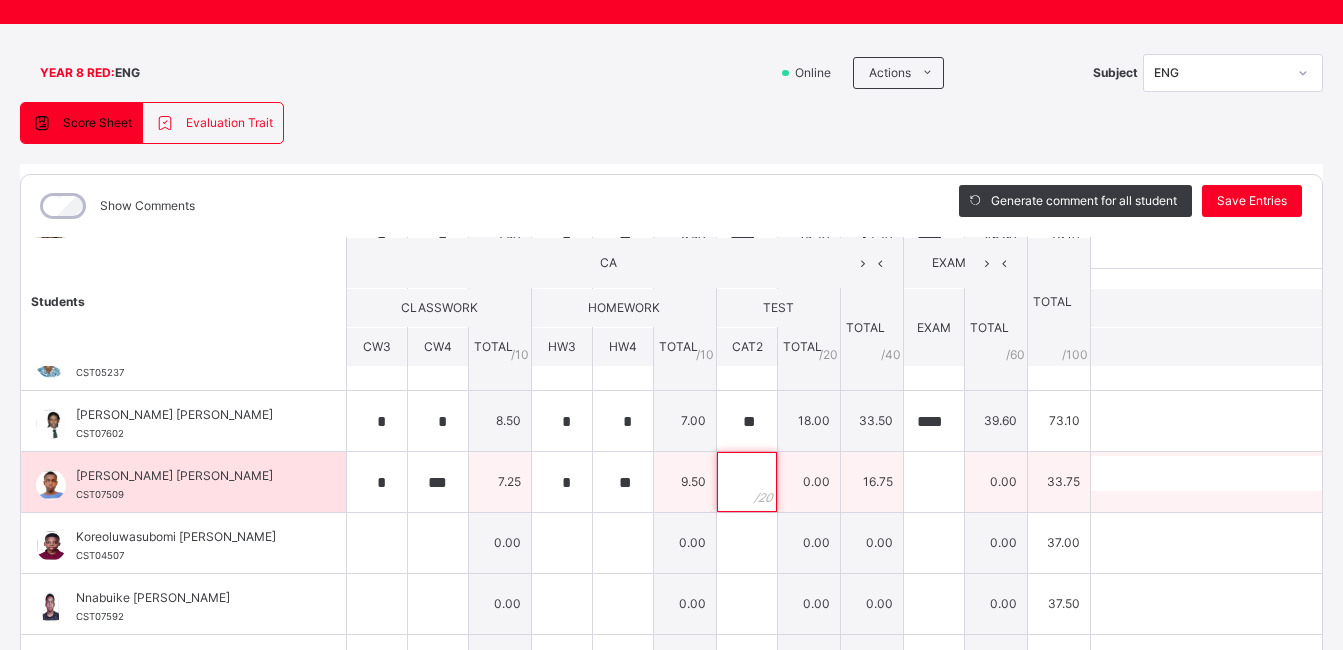 click at bounding box center (747, 482) 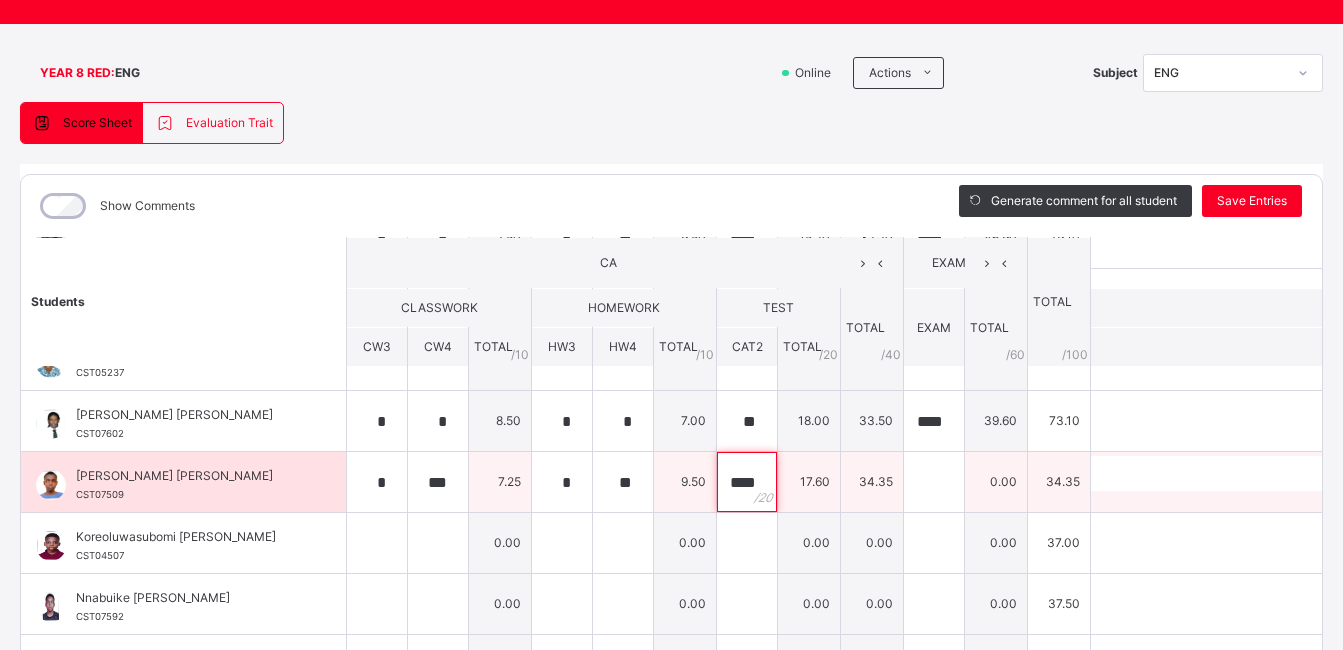 type on "****" 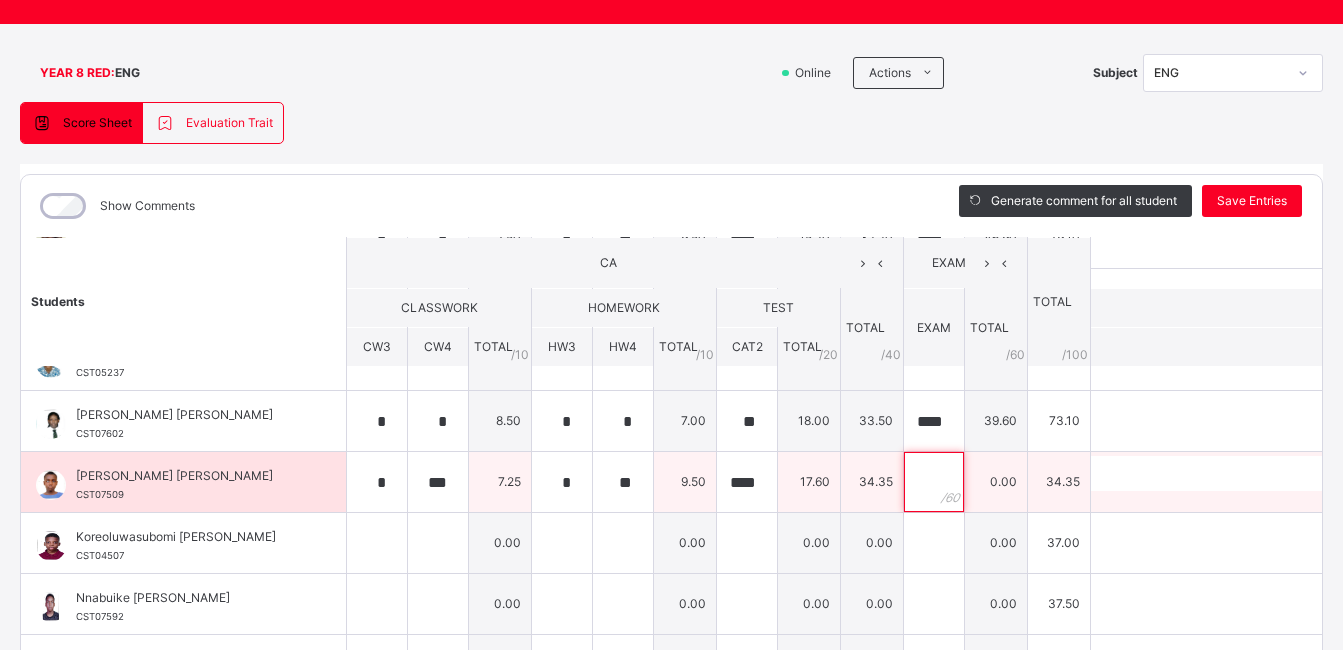 click at bounding box center [934, 482] 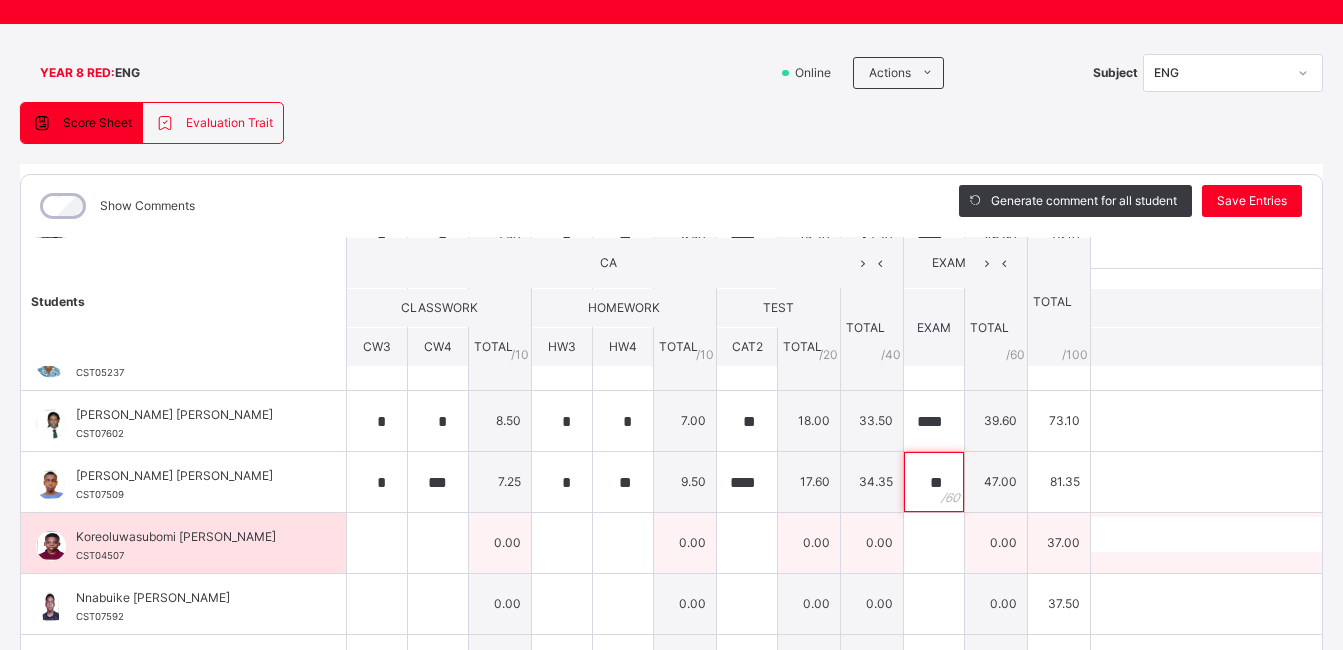 type on "**" 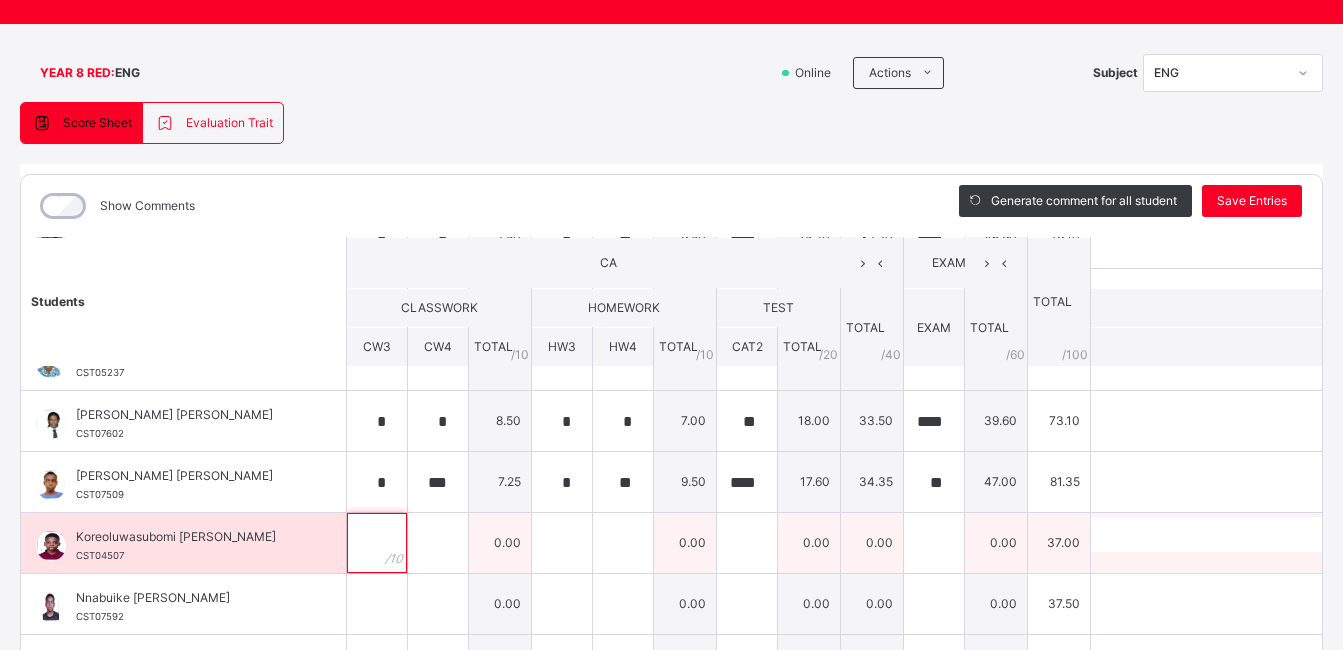 click at bounding box center [377, 543] 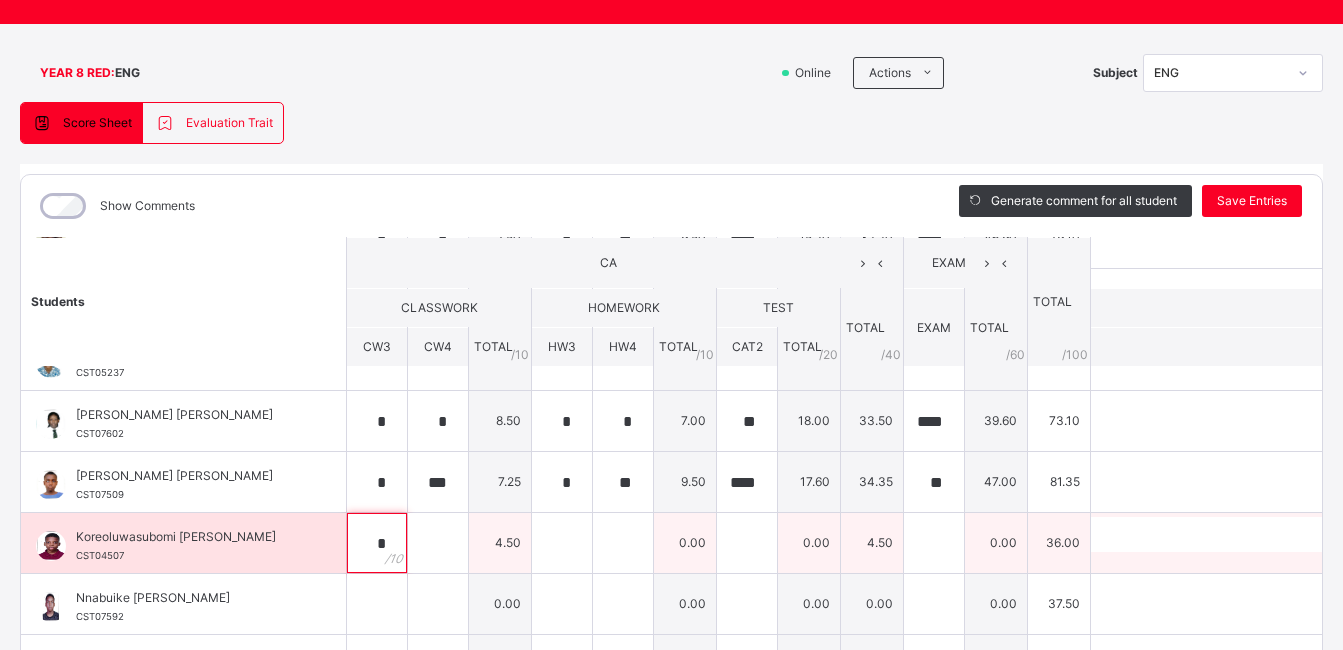 type on "*" 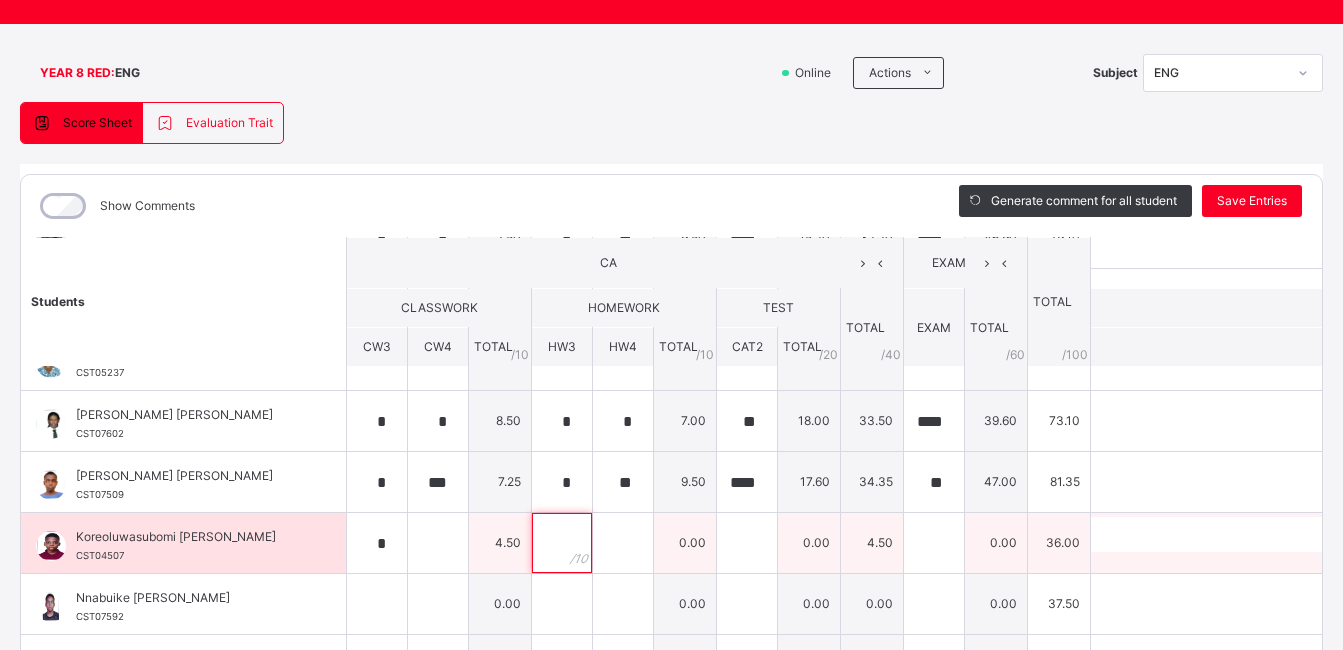 click at bounding box center [562, 543] 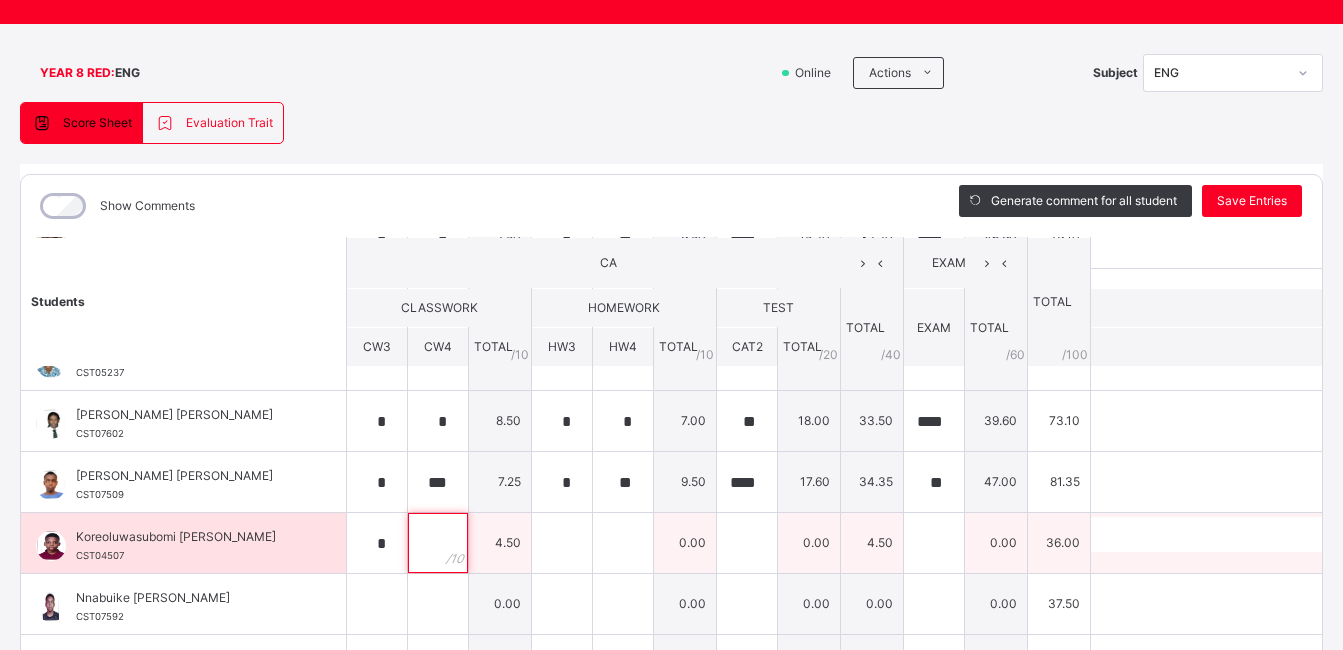 click at bounding box center (438, 543) 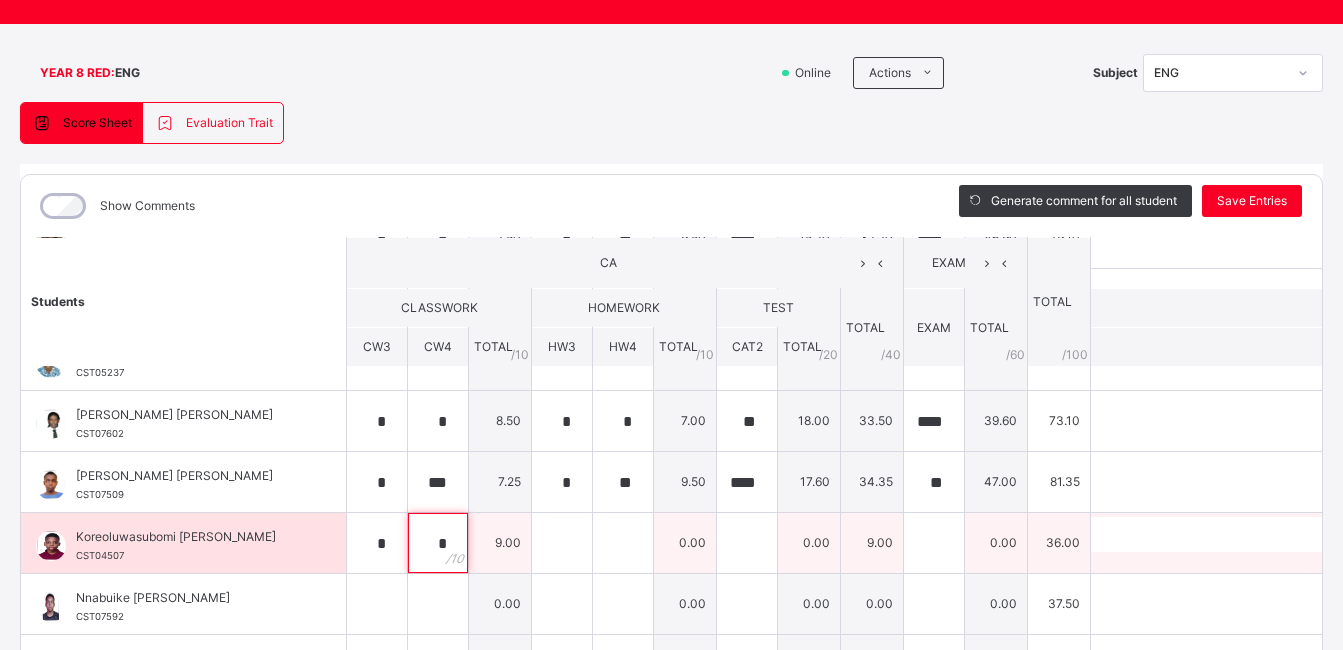 type on "*" 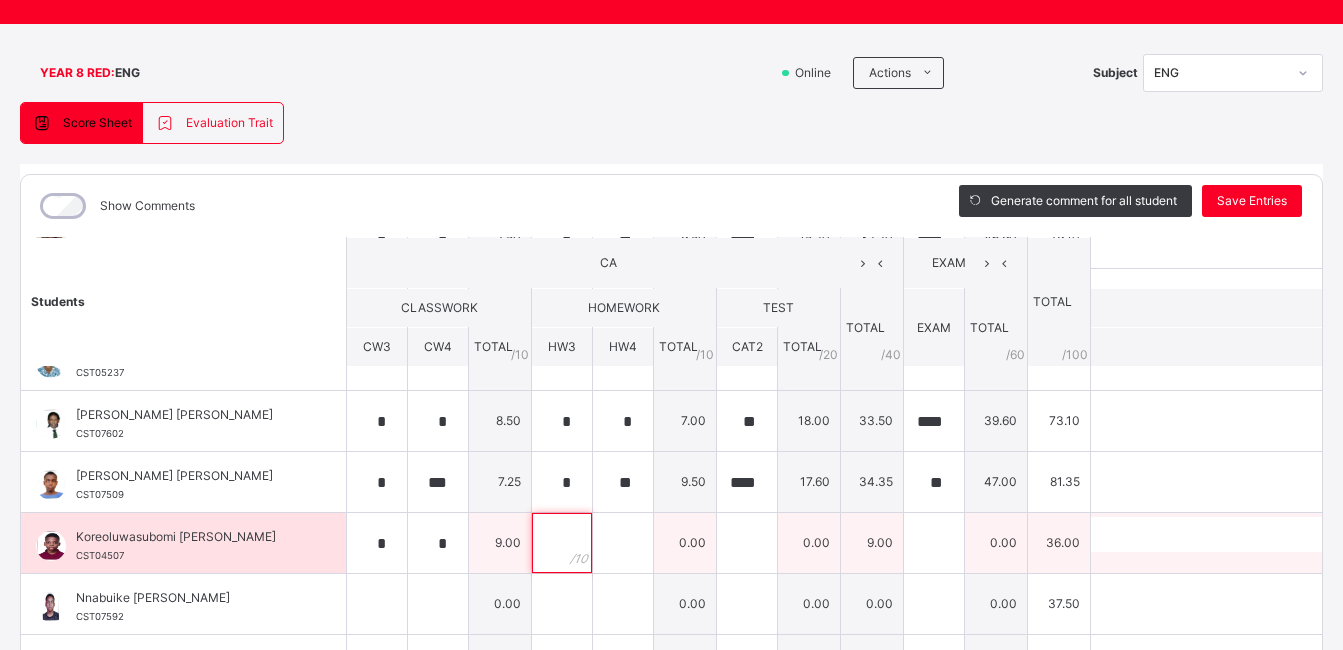 click at bounding box center (562, 543) 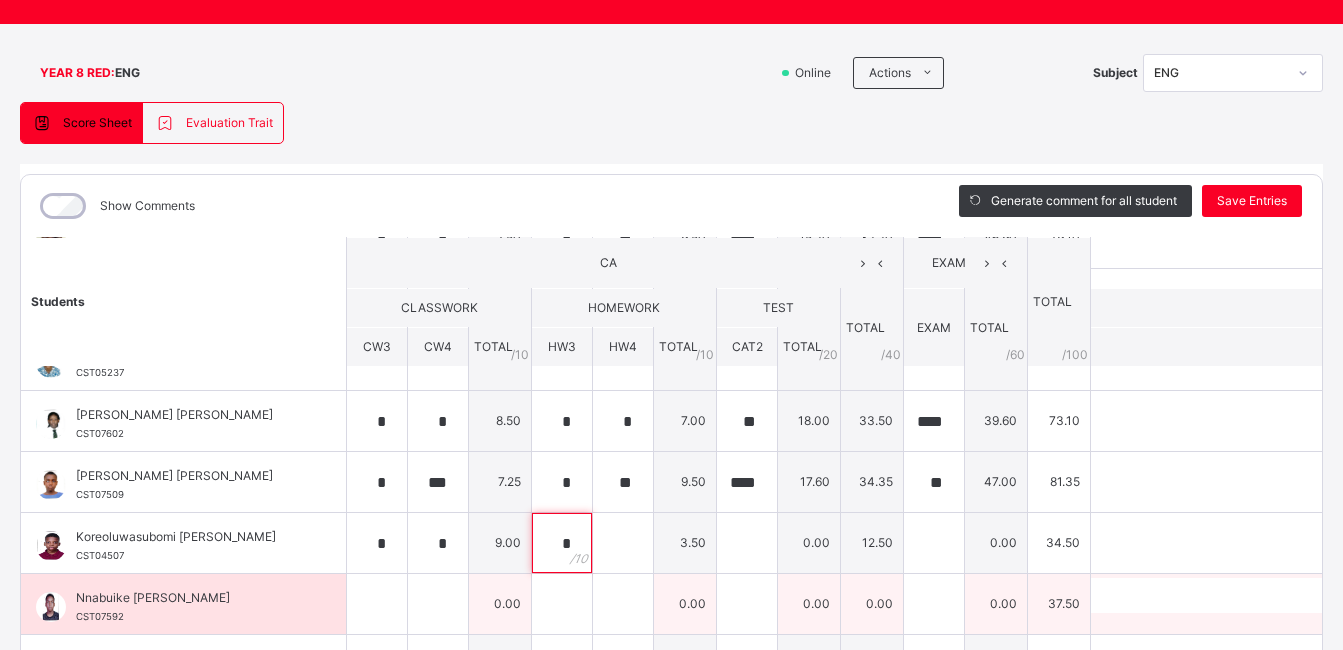type on "*" 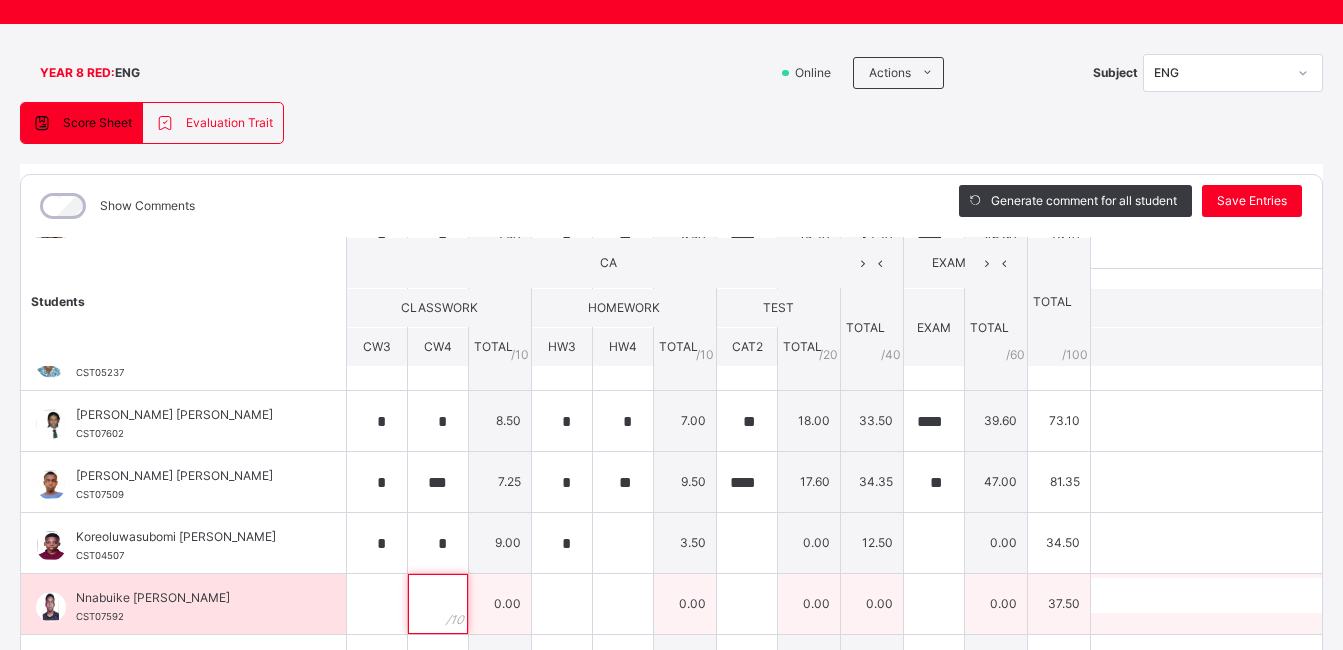 click at bounding box center [438, 604] 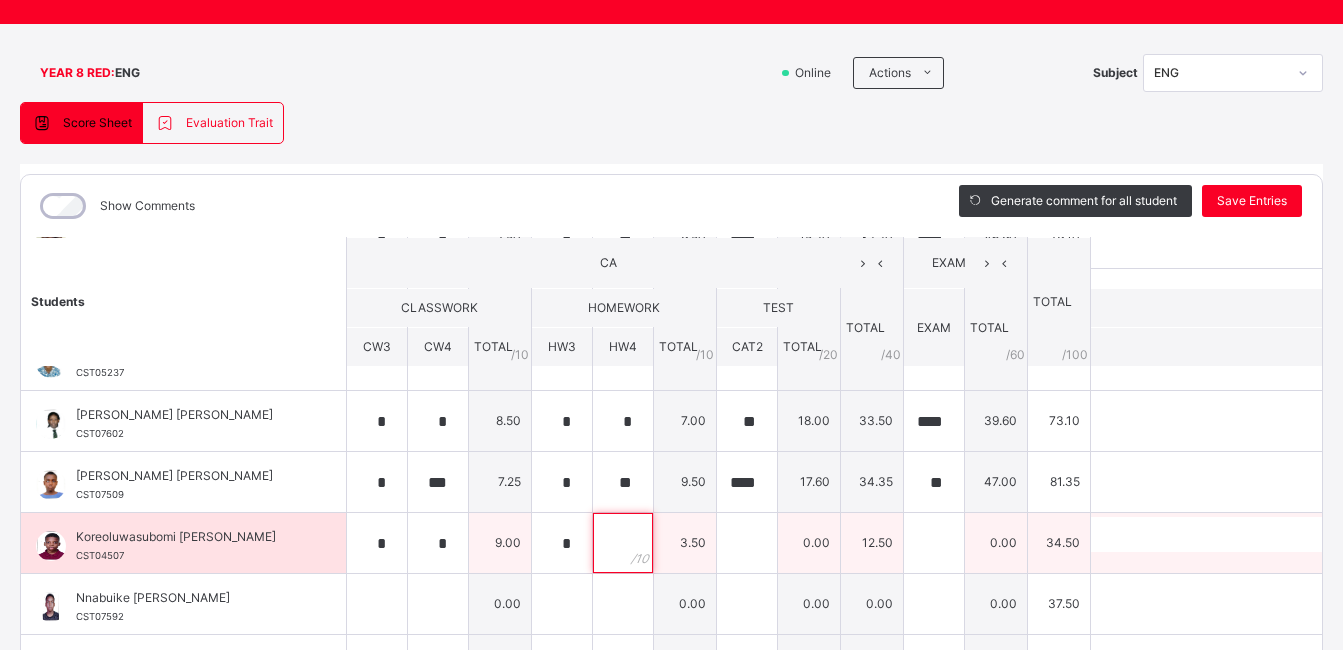 click at bounding box center [623, 543] 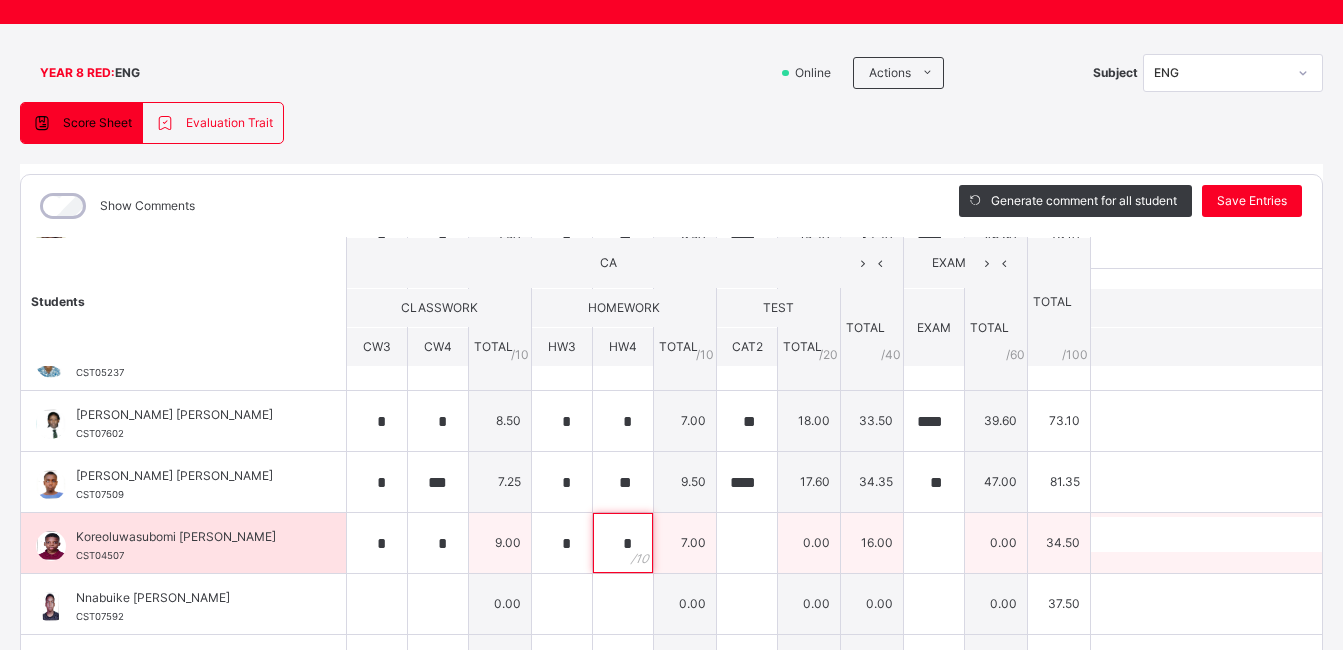 type on "*" 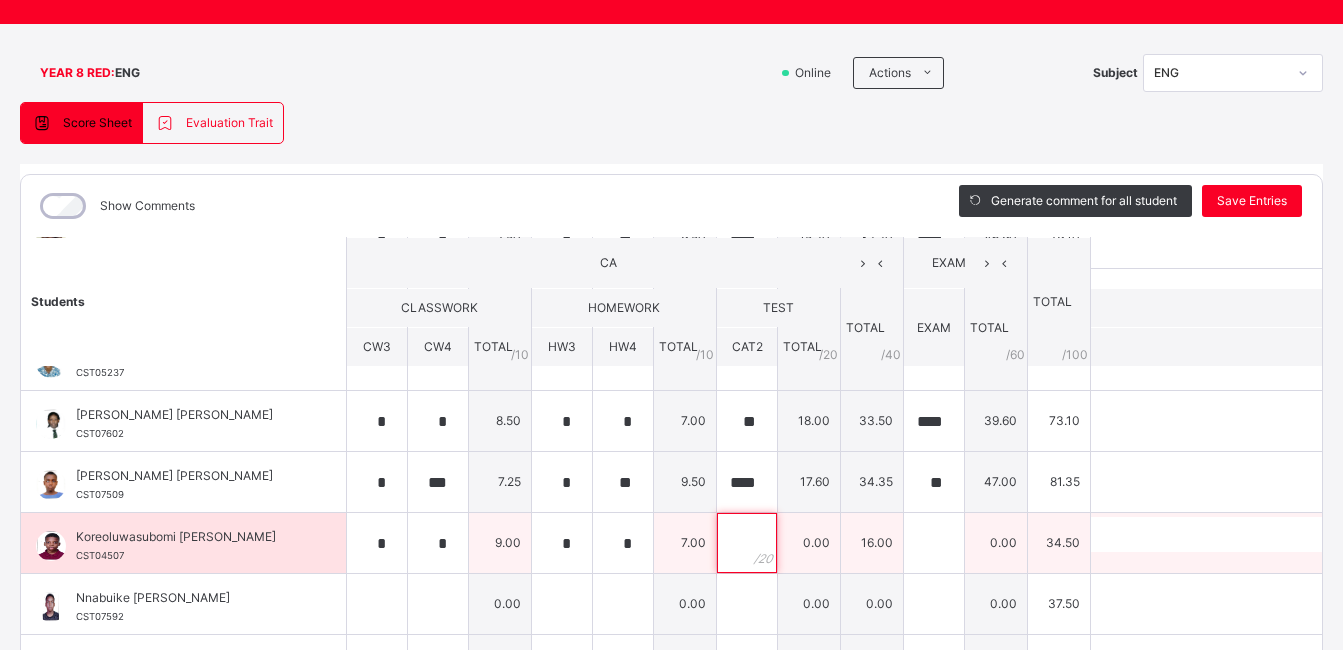 click at bounding box center (747, 543) 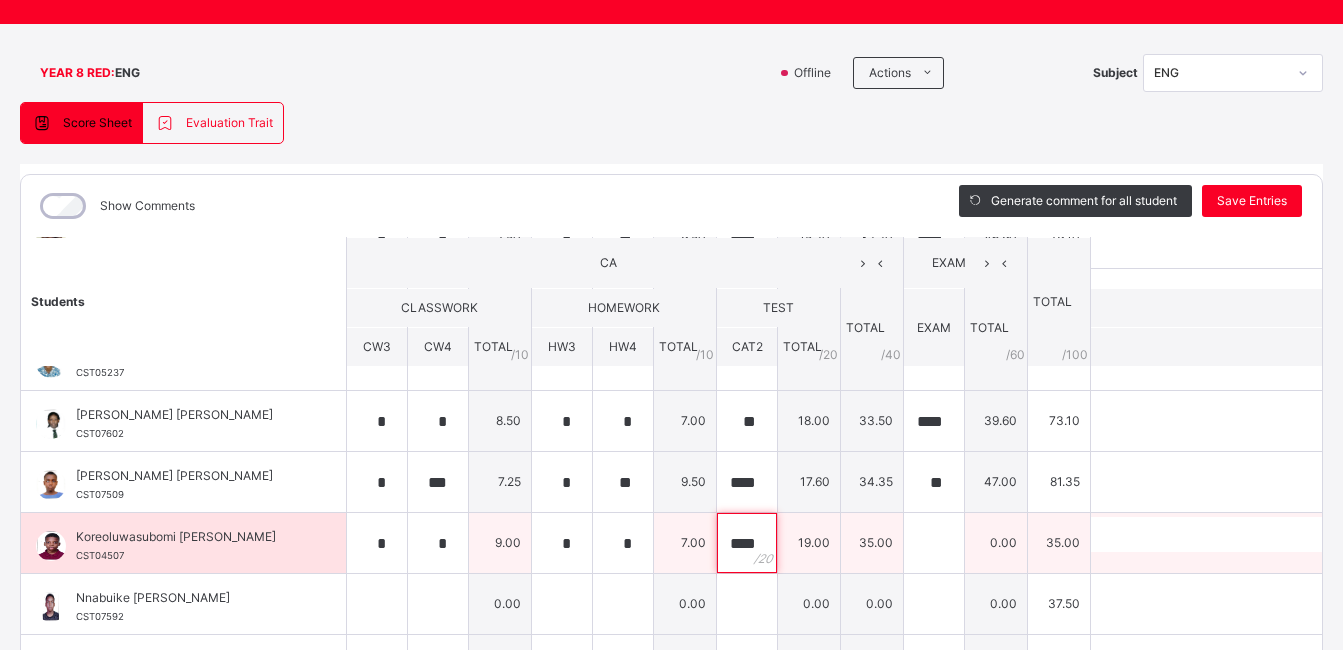 scroll, scrollTop: 0, scrollLeft: 1, axis: horizontal 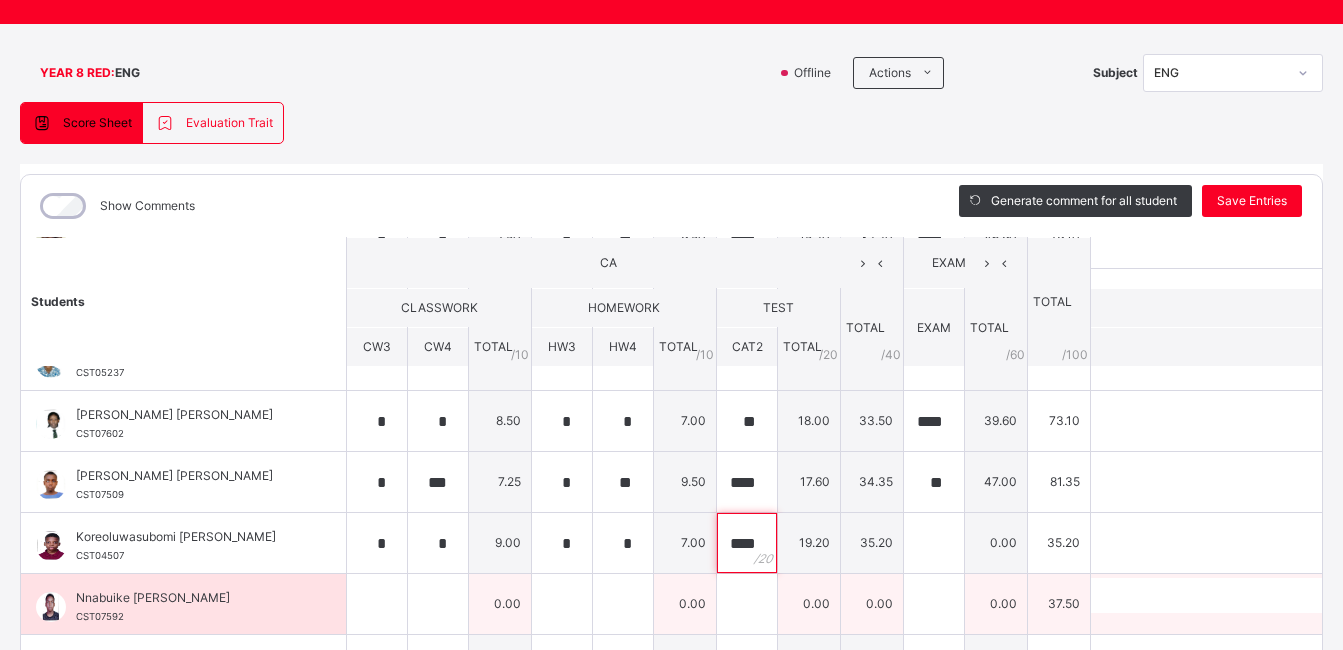 type on "****" 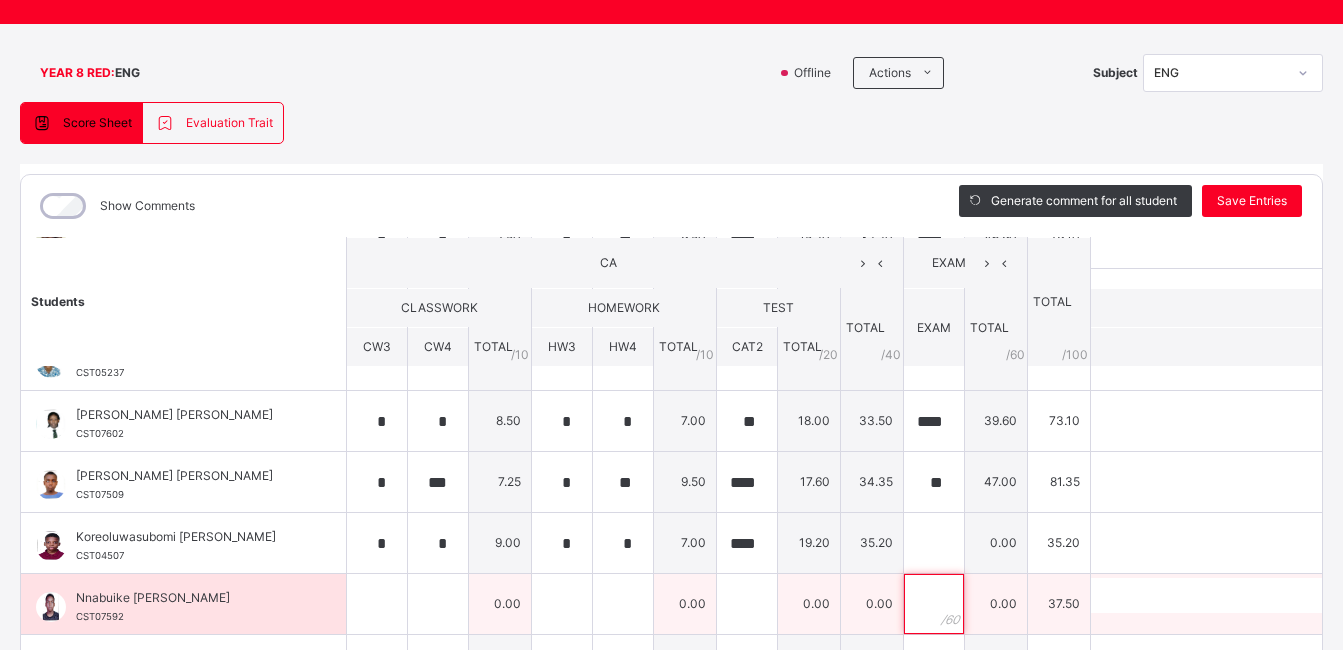 scroll, scrollTop: 0, scrollLeft: 0, axis: both 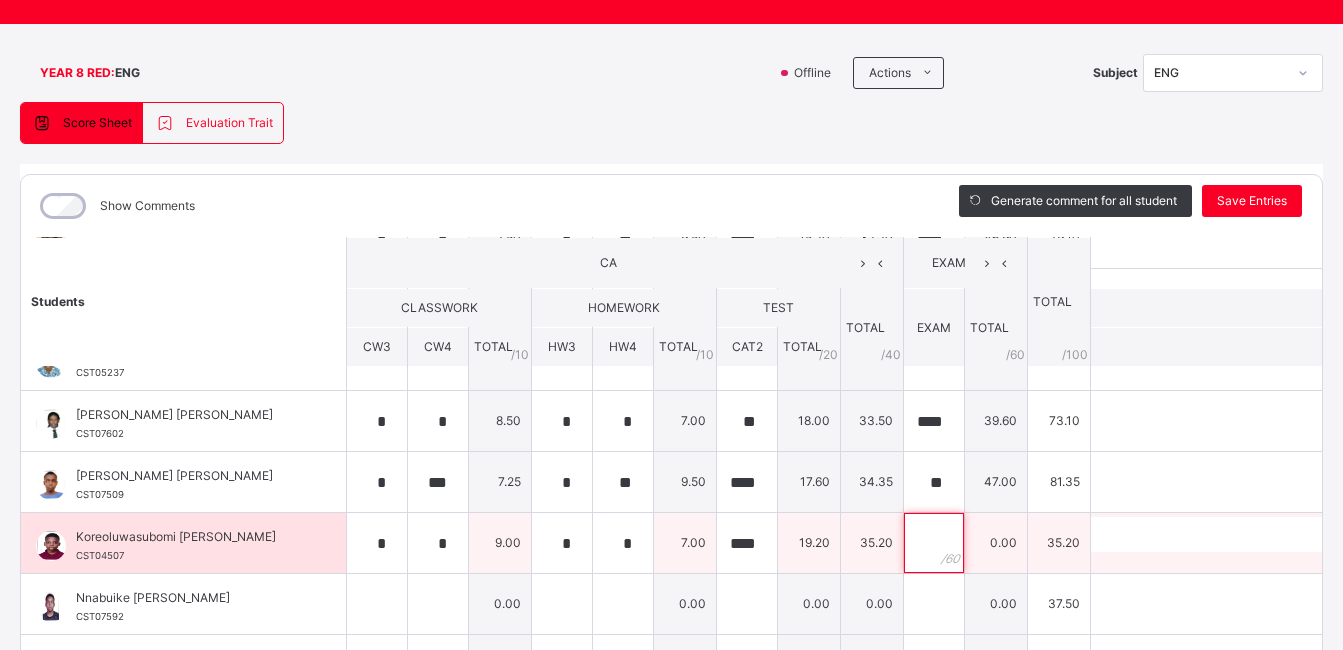 click at bounding box center (934, 543) 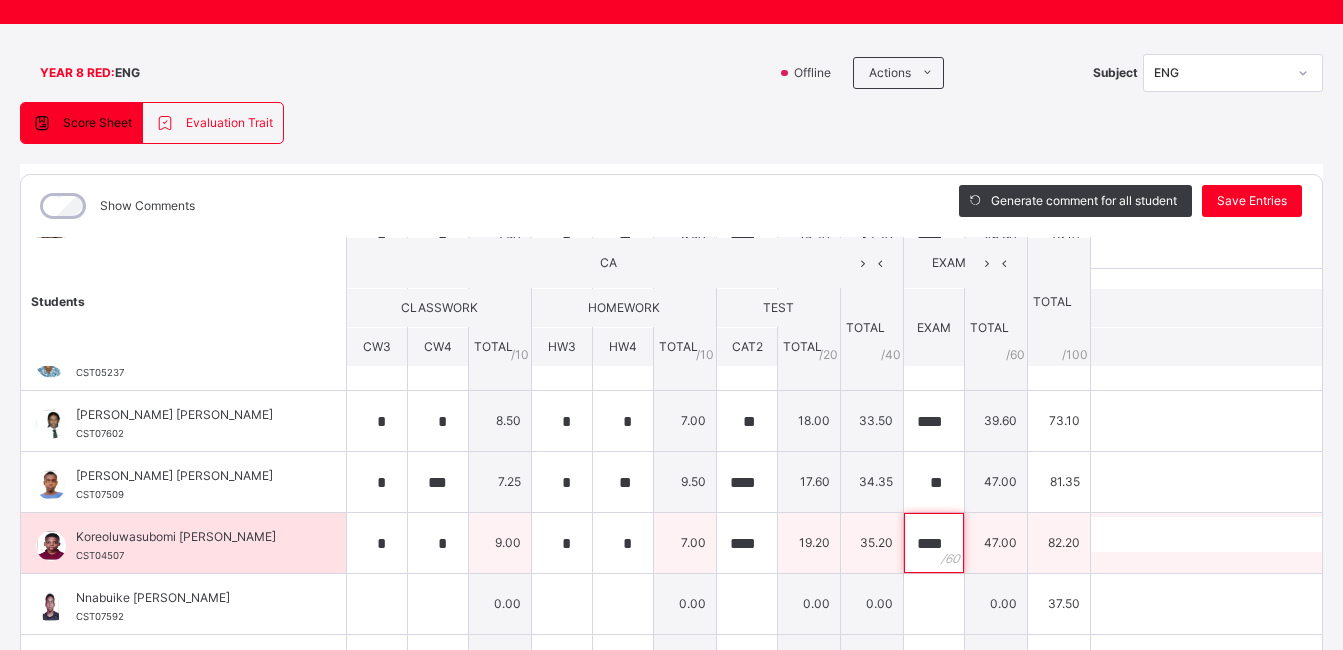 scroll, scrollTop: 0, scrollLeft: 1, axis: horizontal 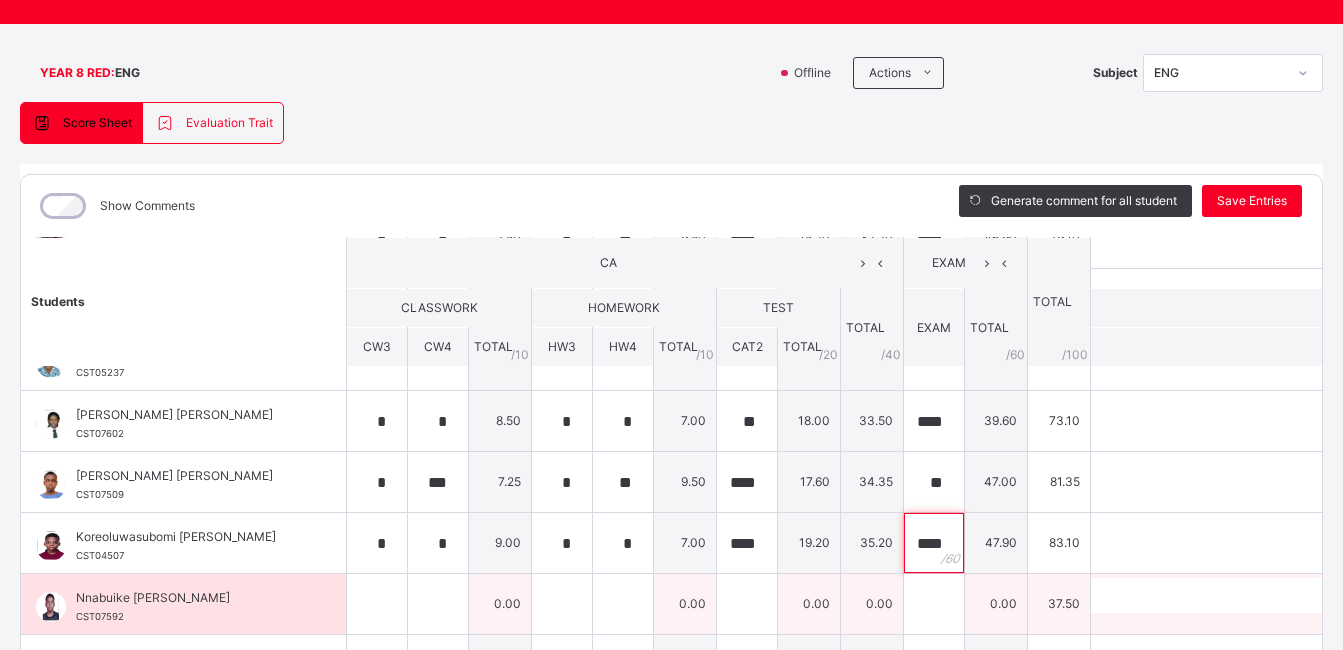 type on "****" 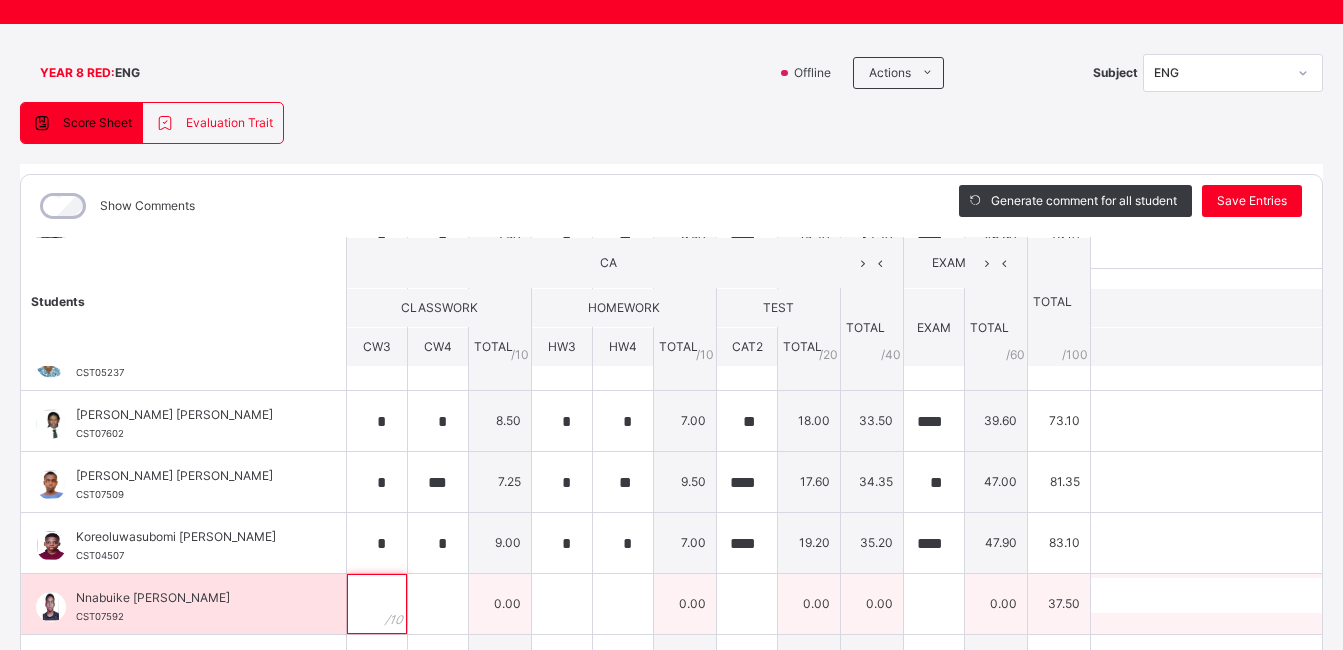scroll, scrollTop: 0, scrollLeft: 0, axis: both 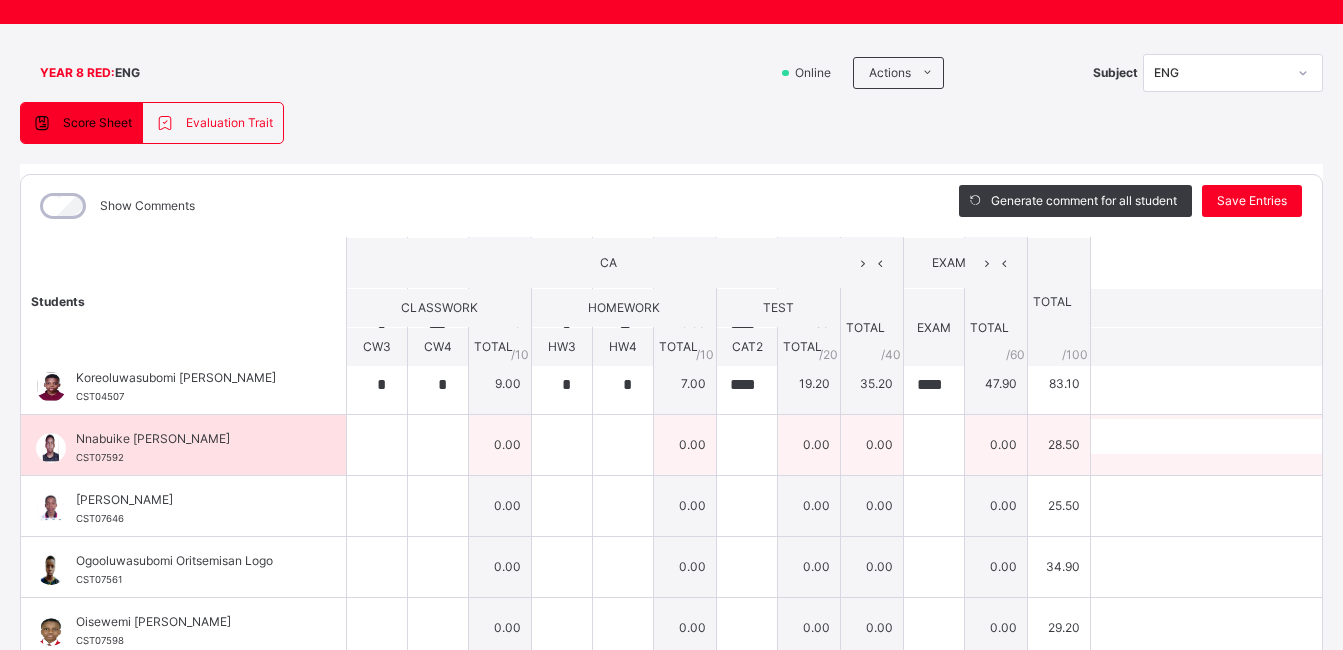 click at bounding box center (377, 445) 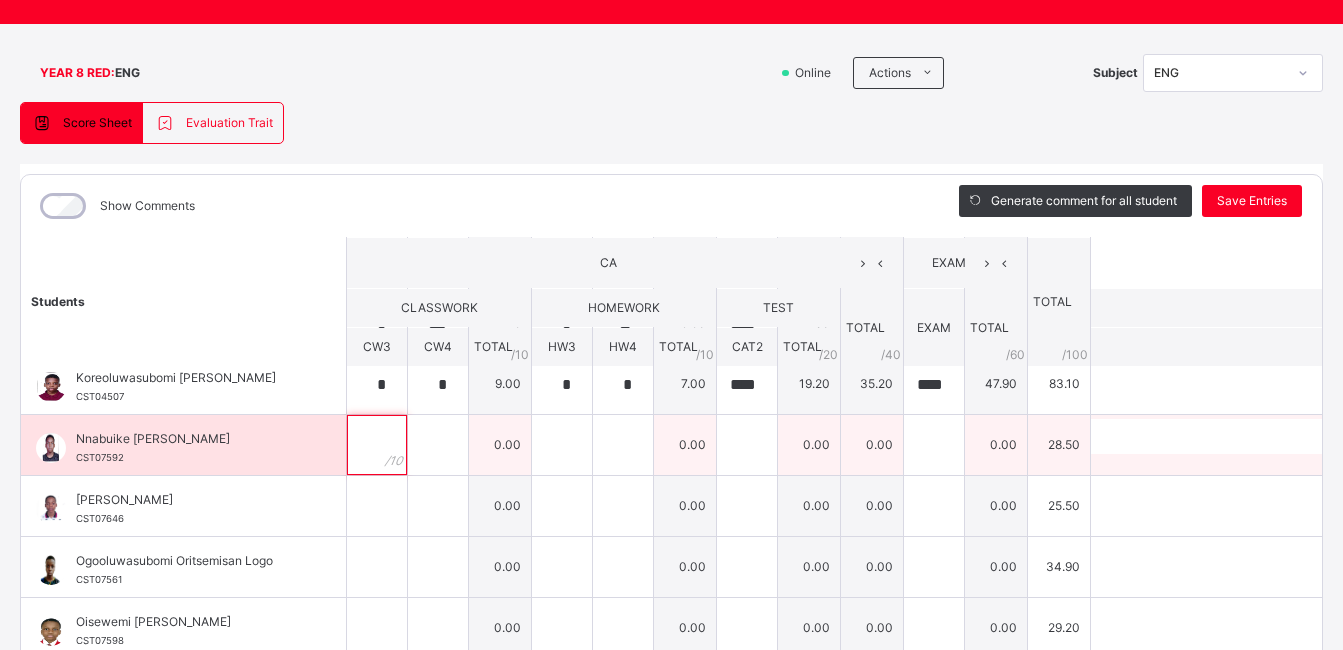 click at bounding box center (377, 445) 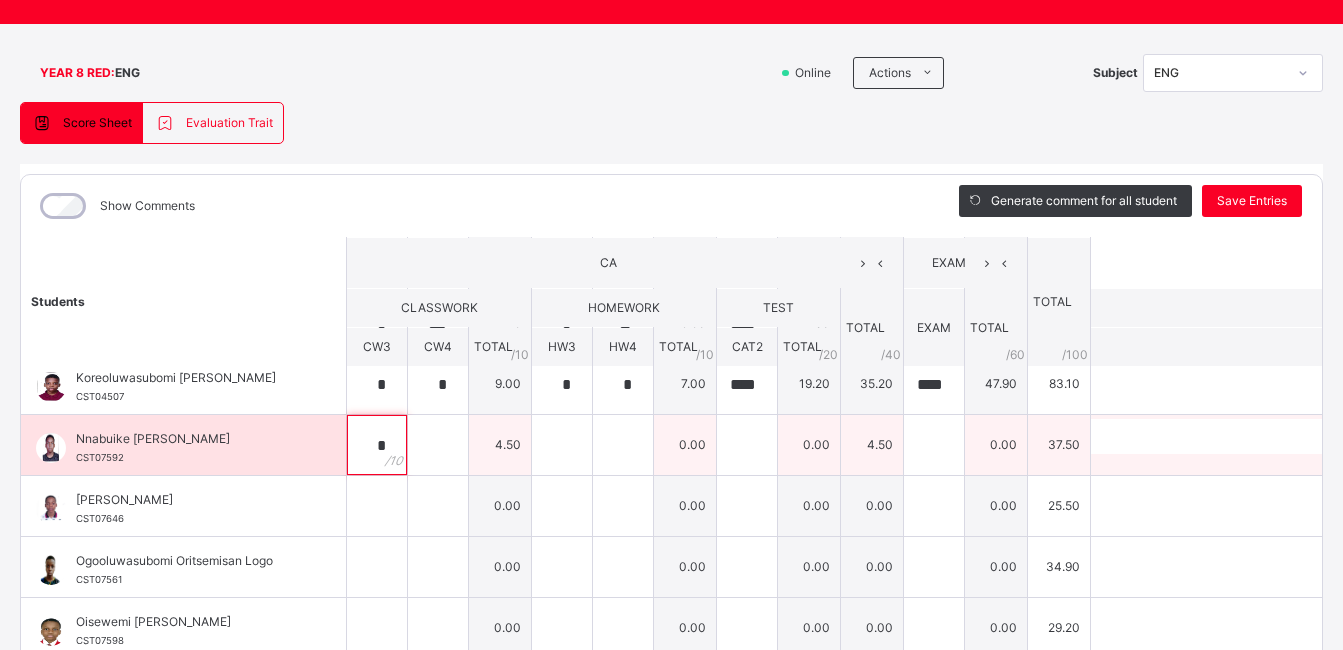 type on "*" 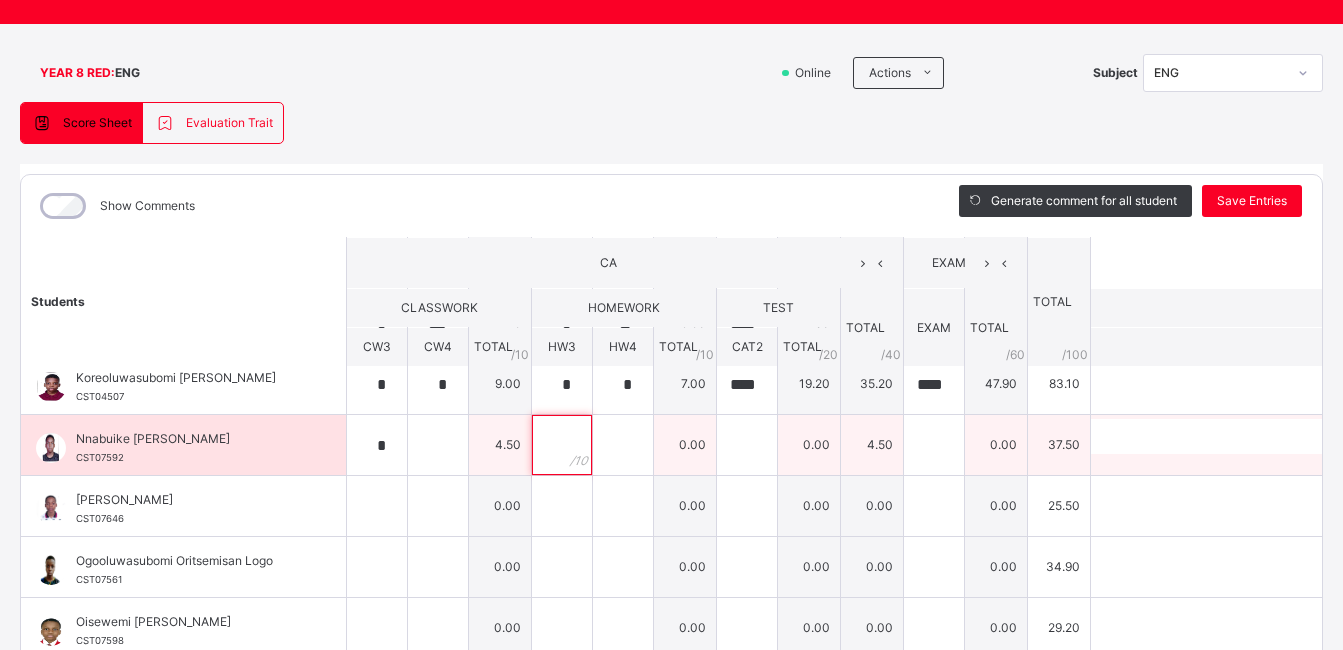click at bounding box center [562, 445] 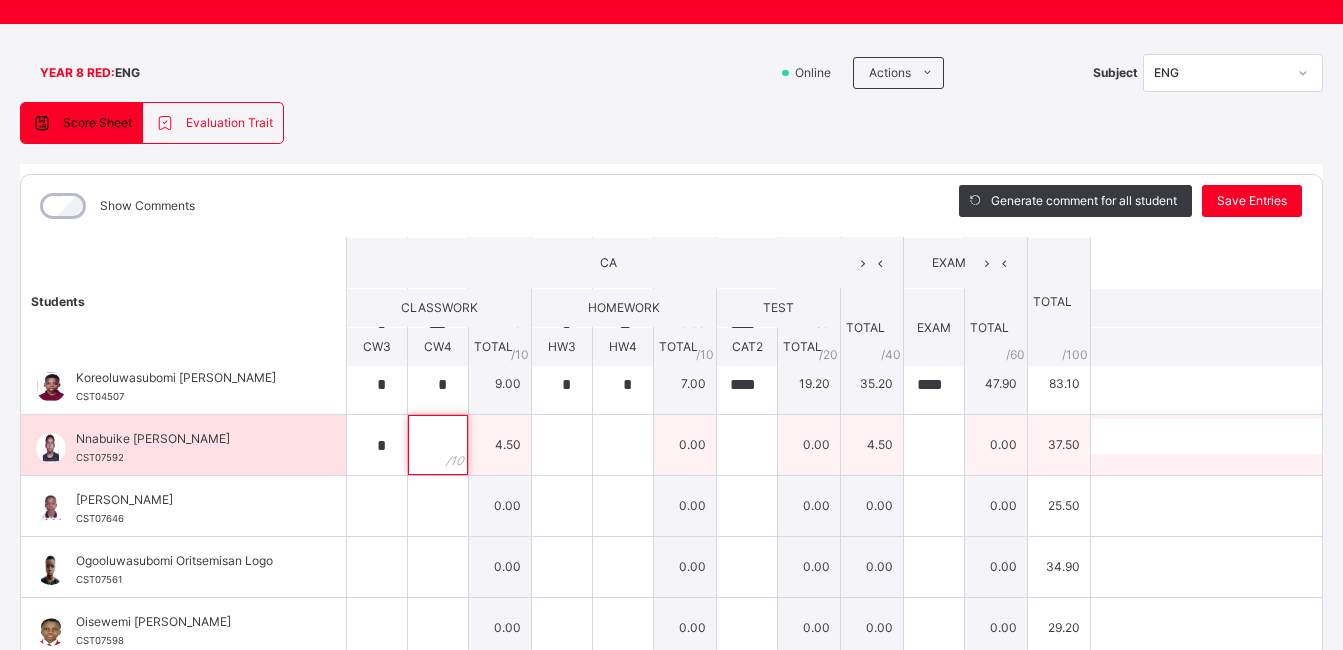 click at bounding box center (438, 445) 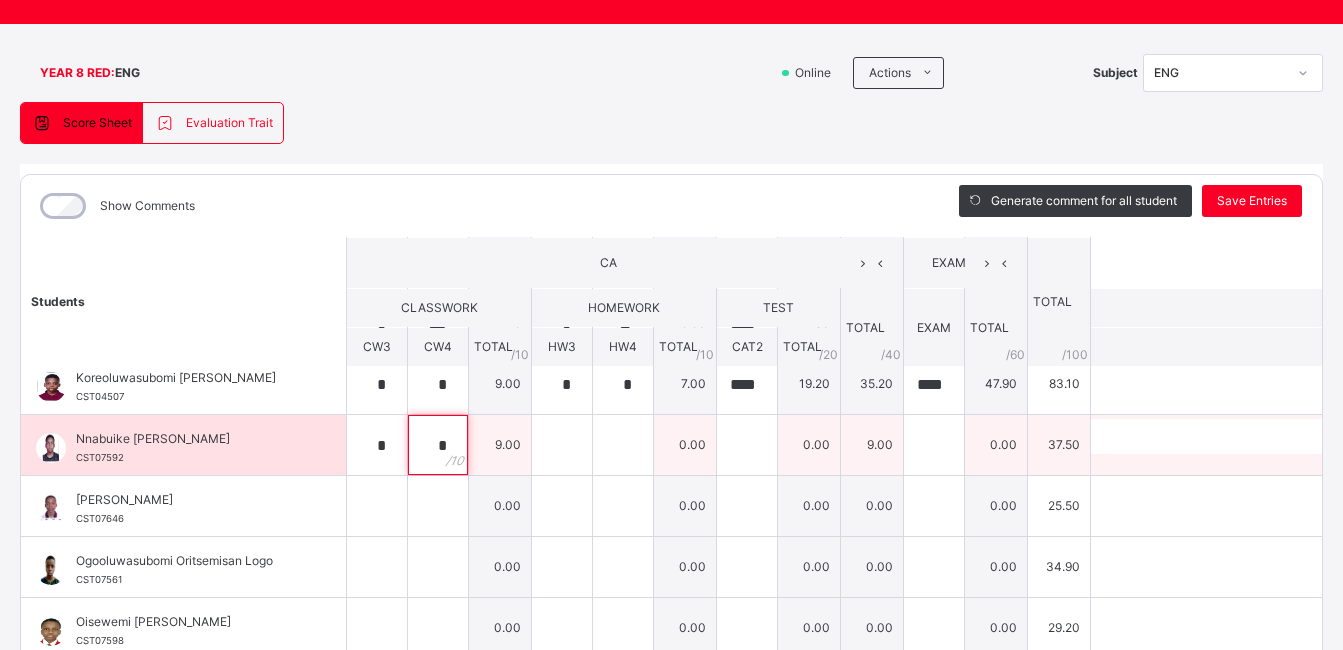 type on "*" 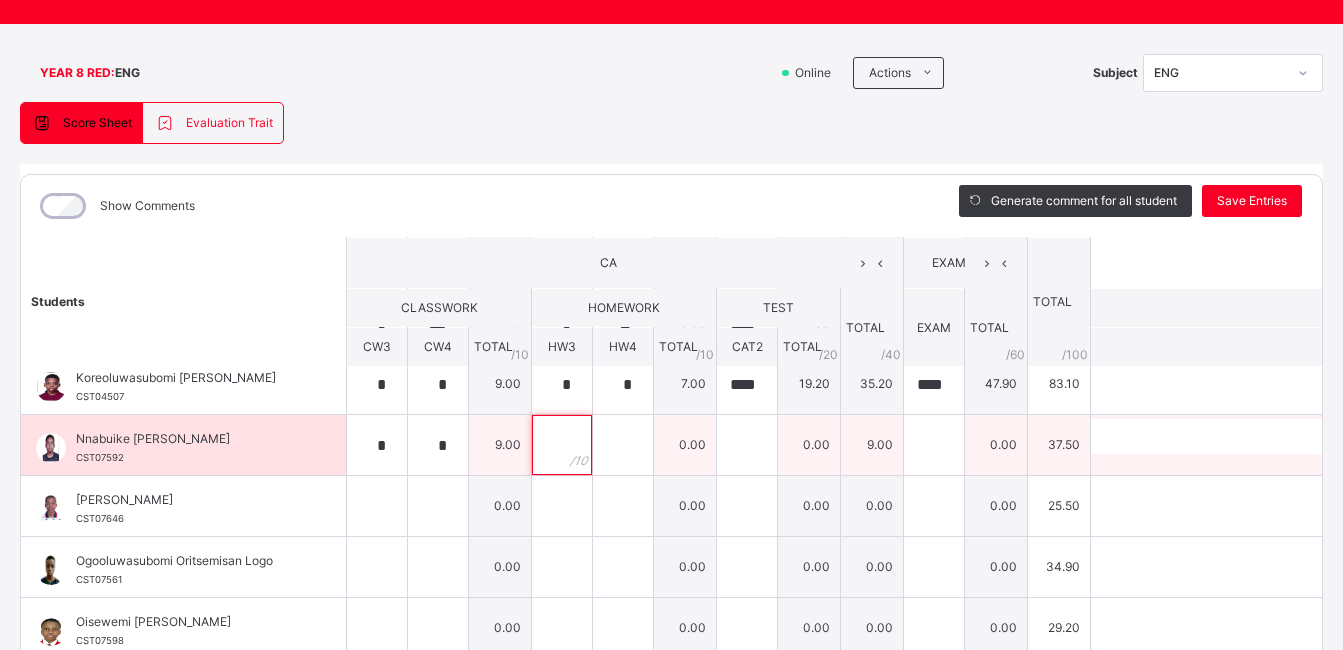 click at bounding box center [562, 445] 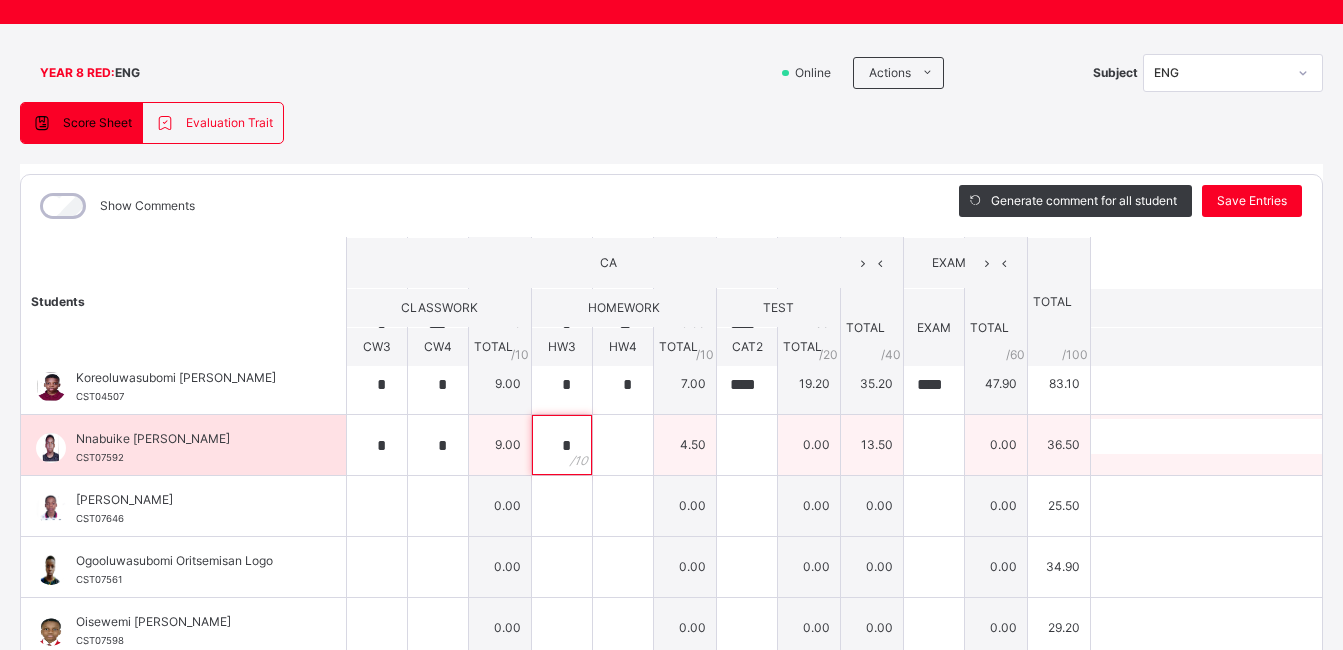 type on "*" 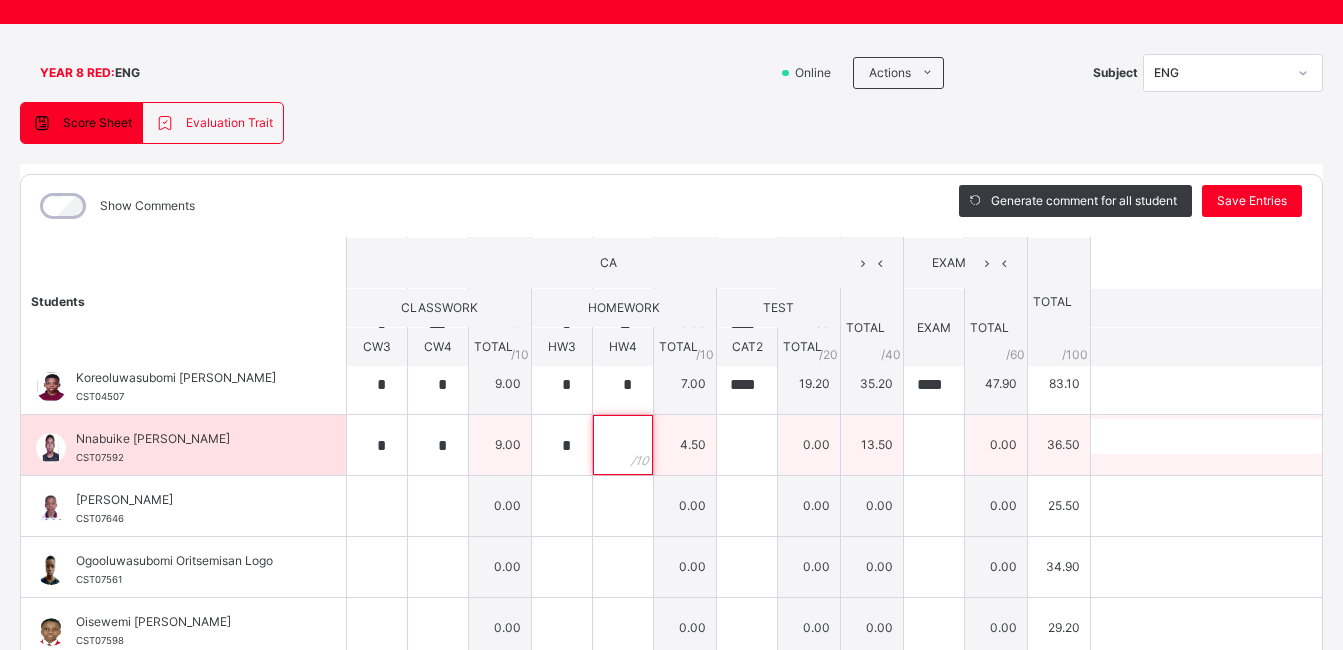 click at bounding box center [623, 445] 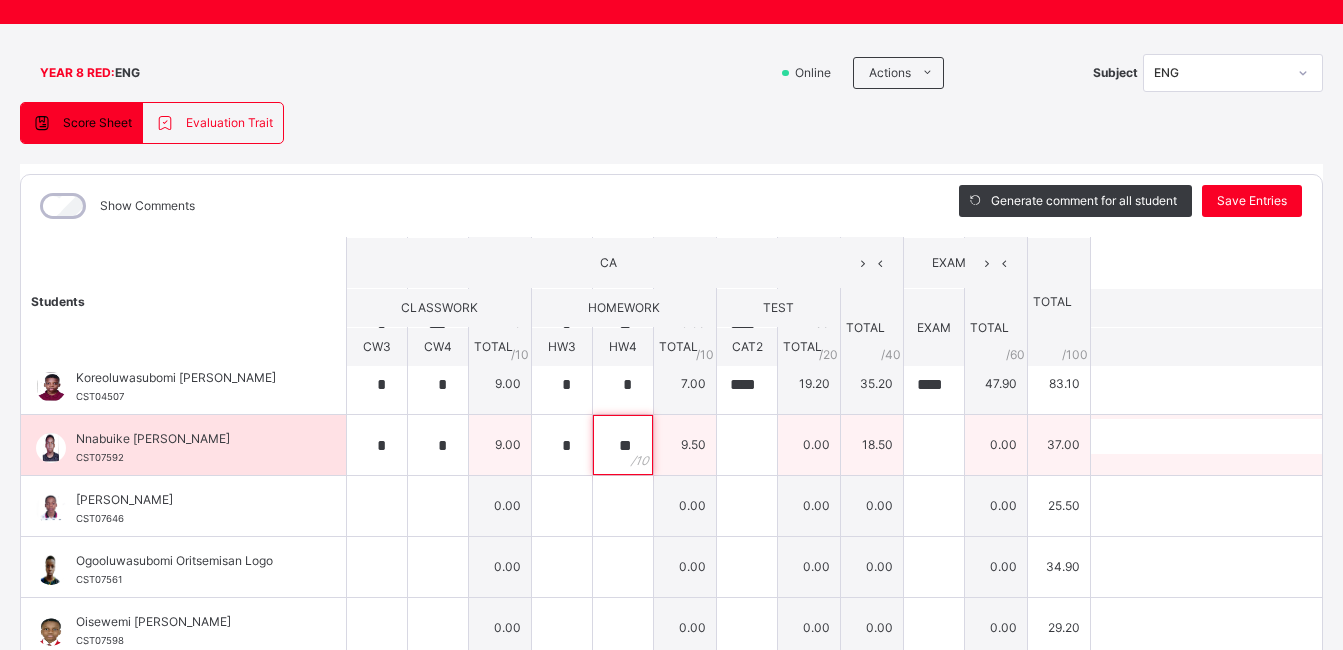 type on "**" 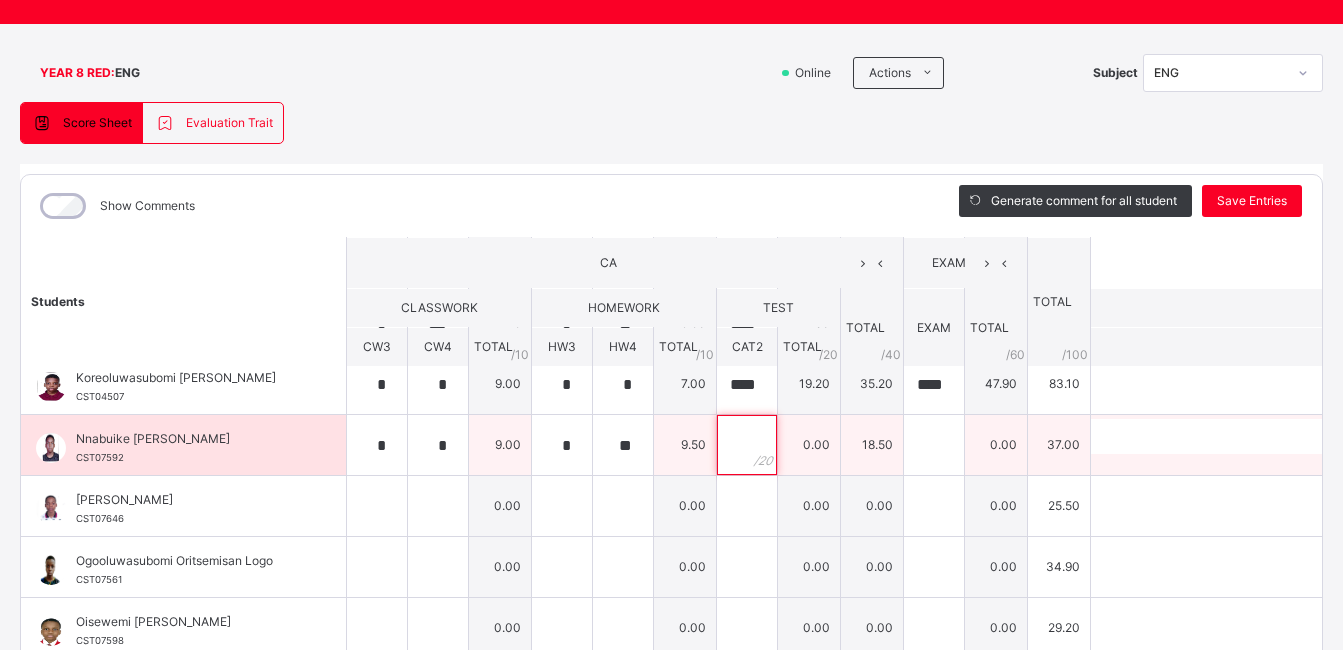 click at bounding box center (747, 445) 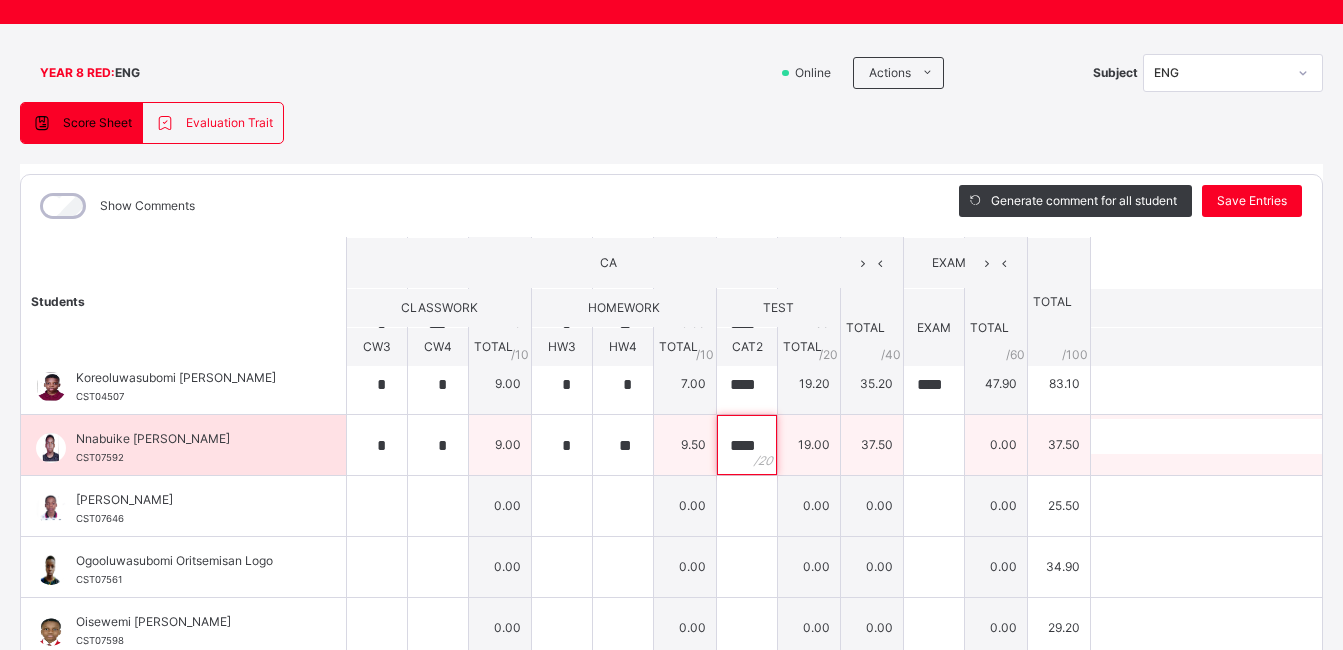 scroll, scrollTop: 0, scrollLeft: 1, axis: horizontal 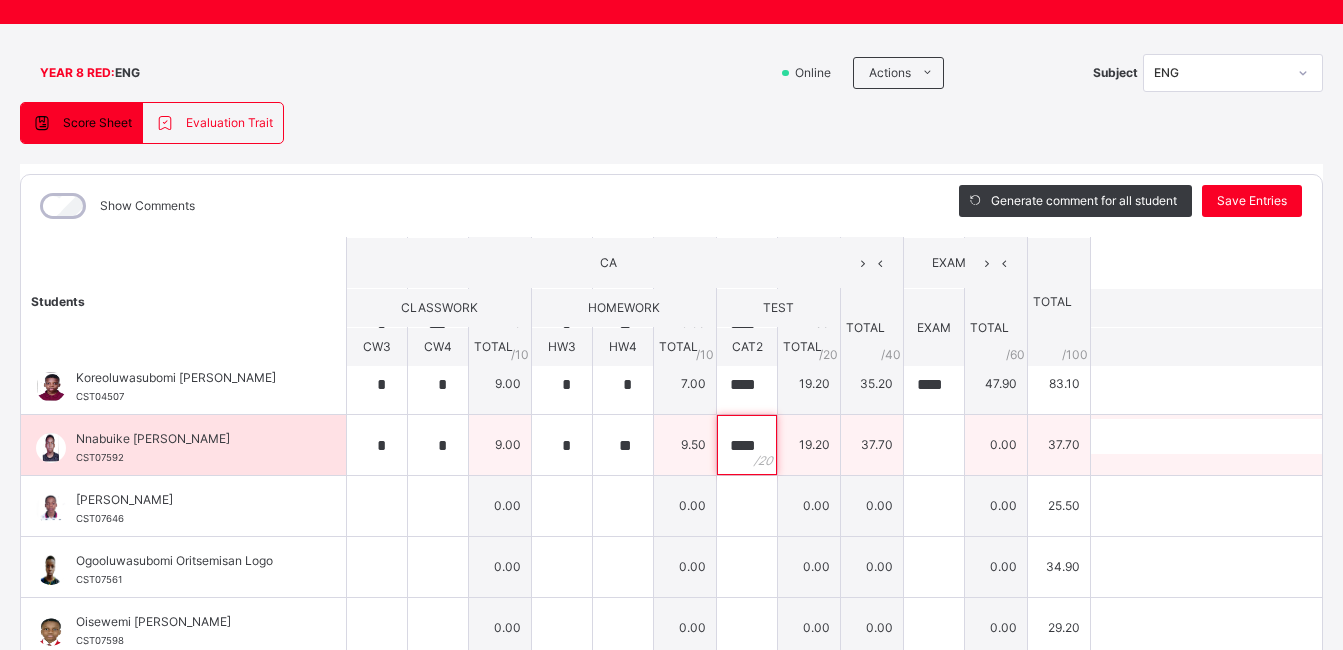 type on "****" 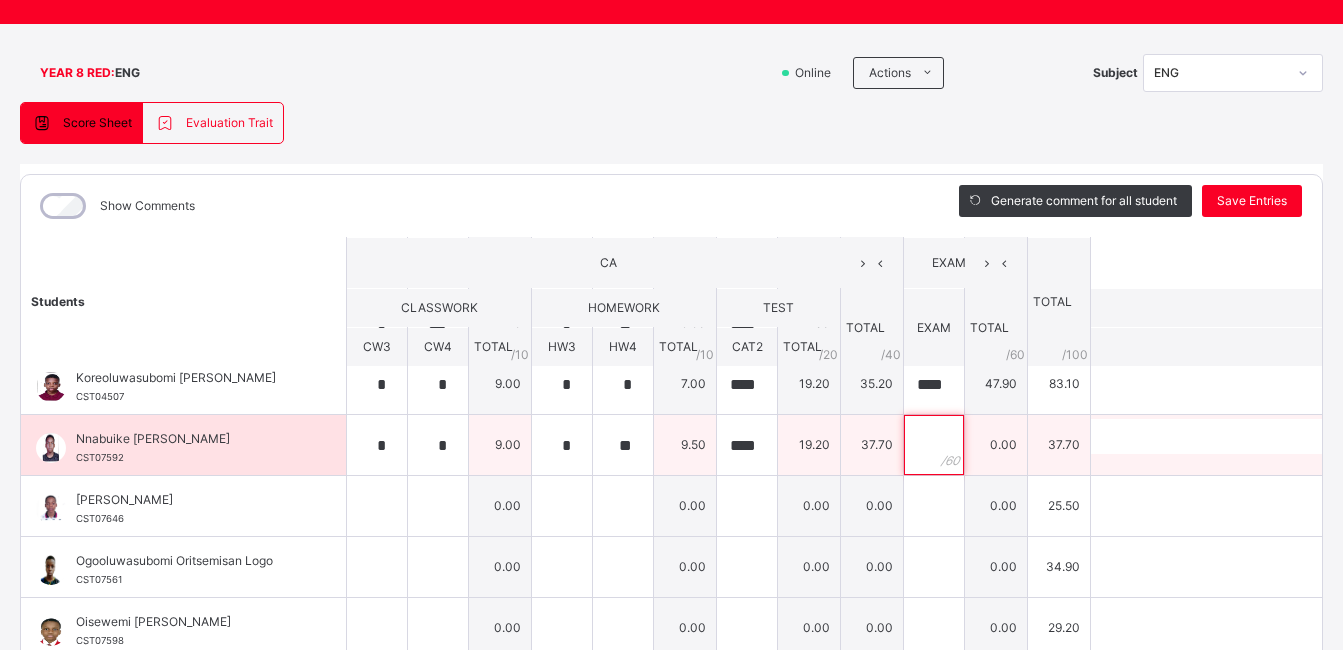 scroll, scrollTop: 0, scrollLeft: 0, axis: both 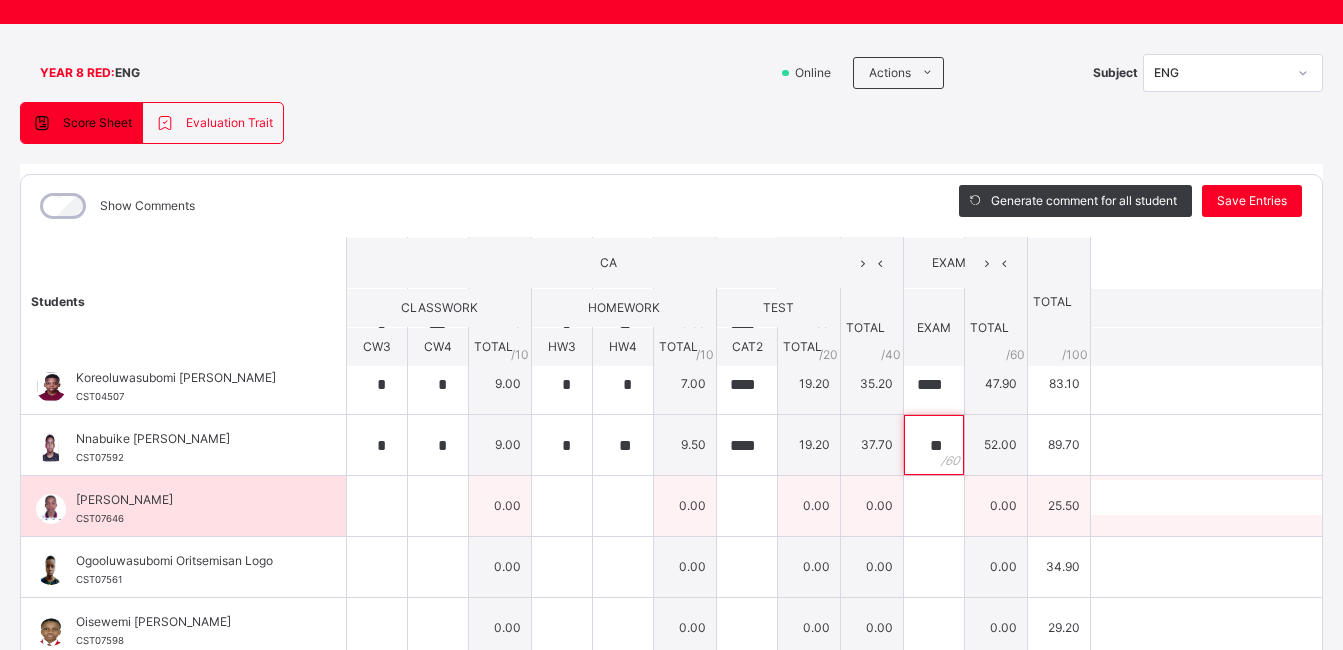type on "**" 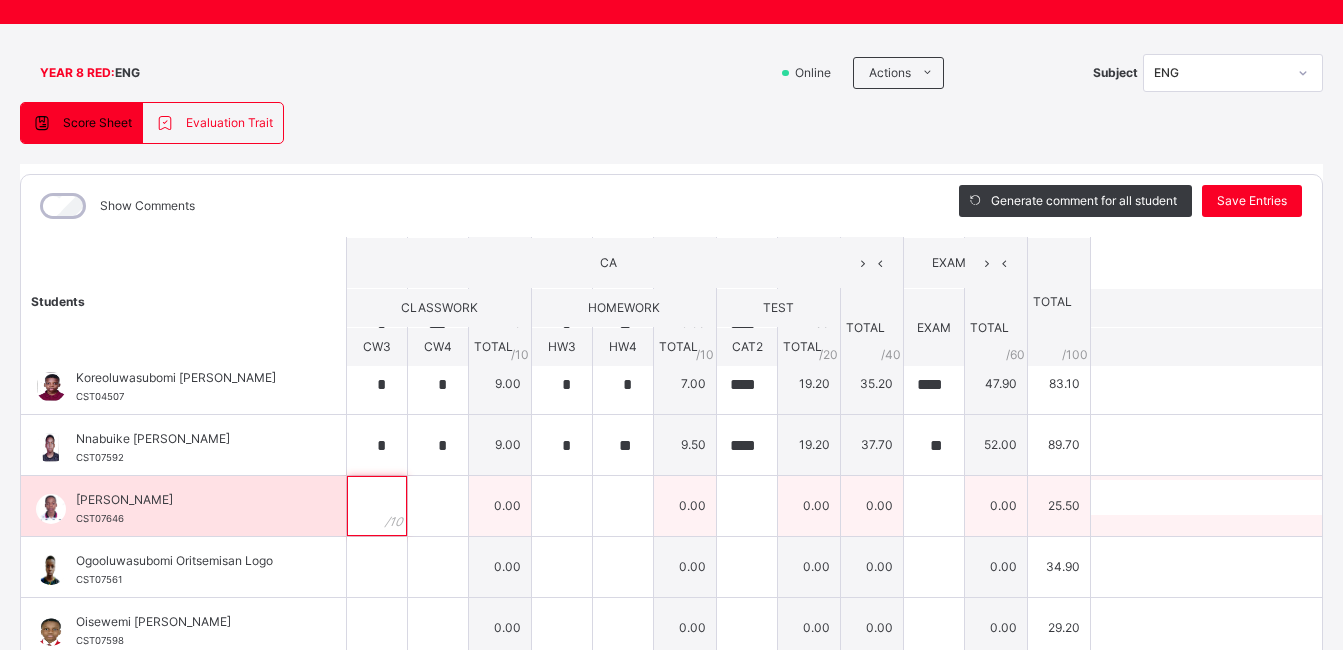 click at bounding box center (377, 506) 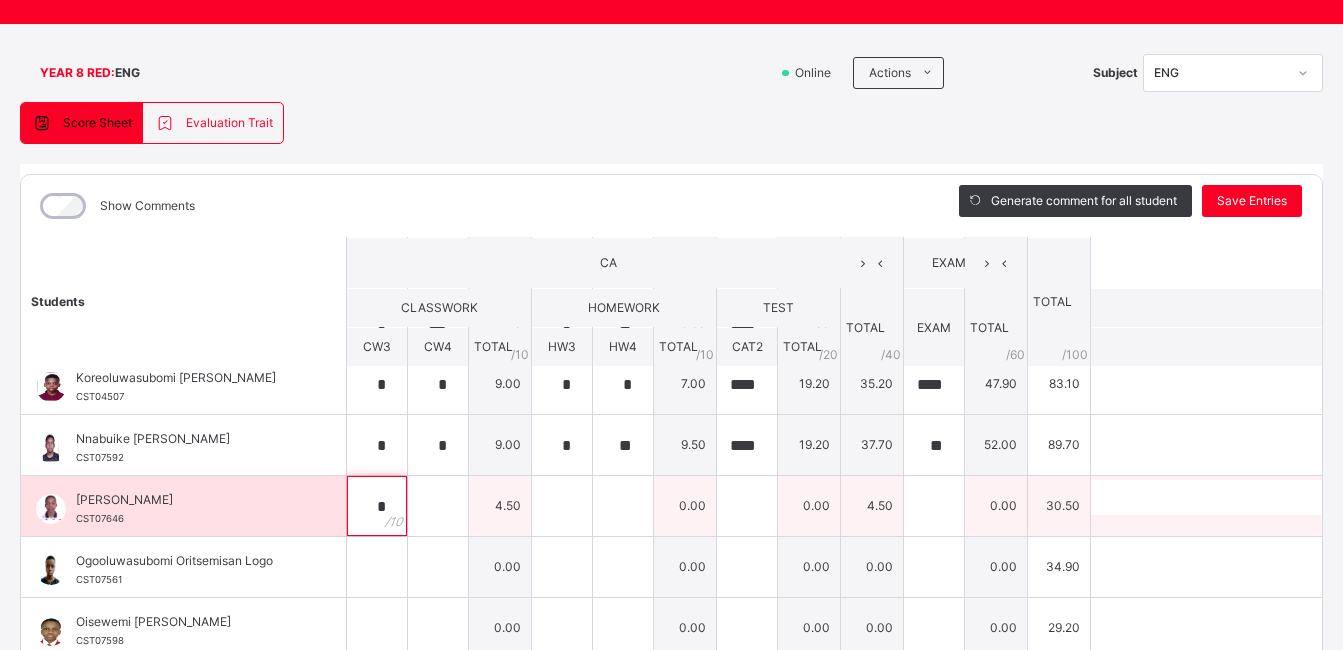 type on "*" 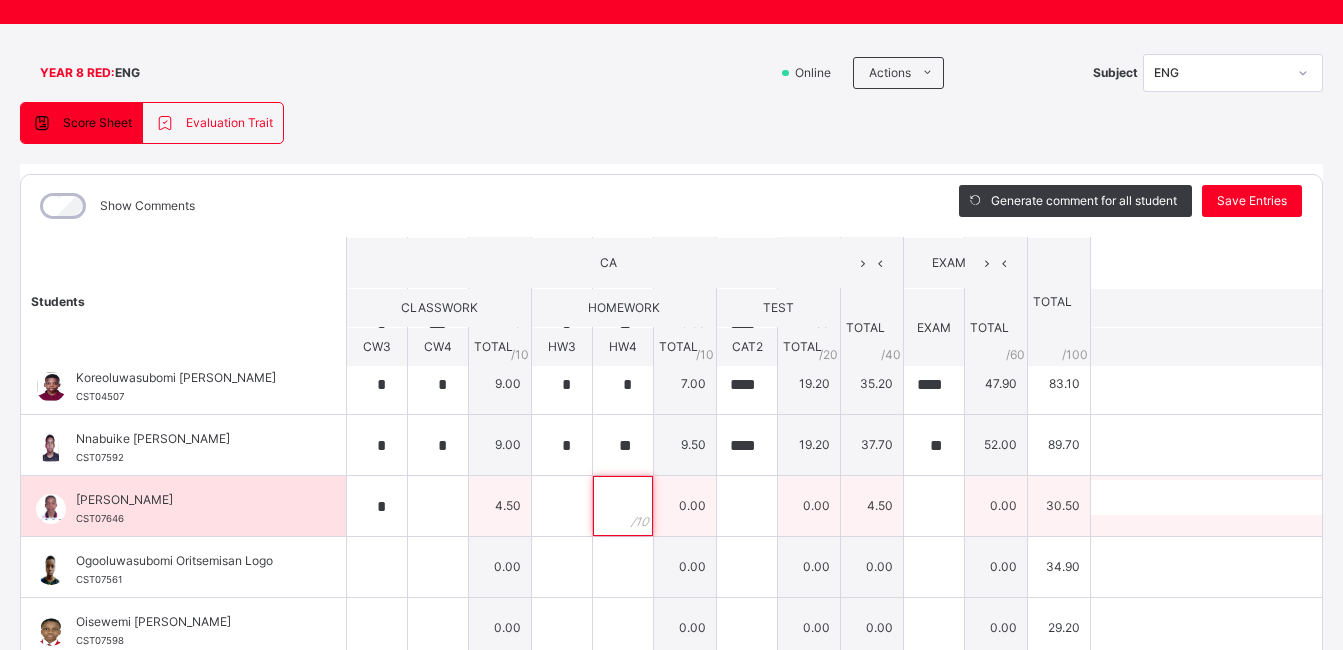 click at bounding box center [623, 506] 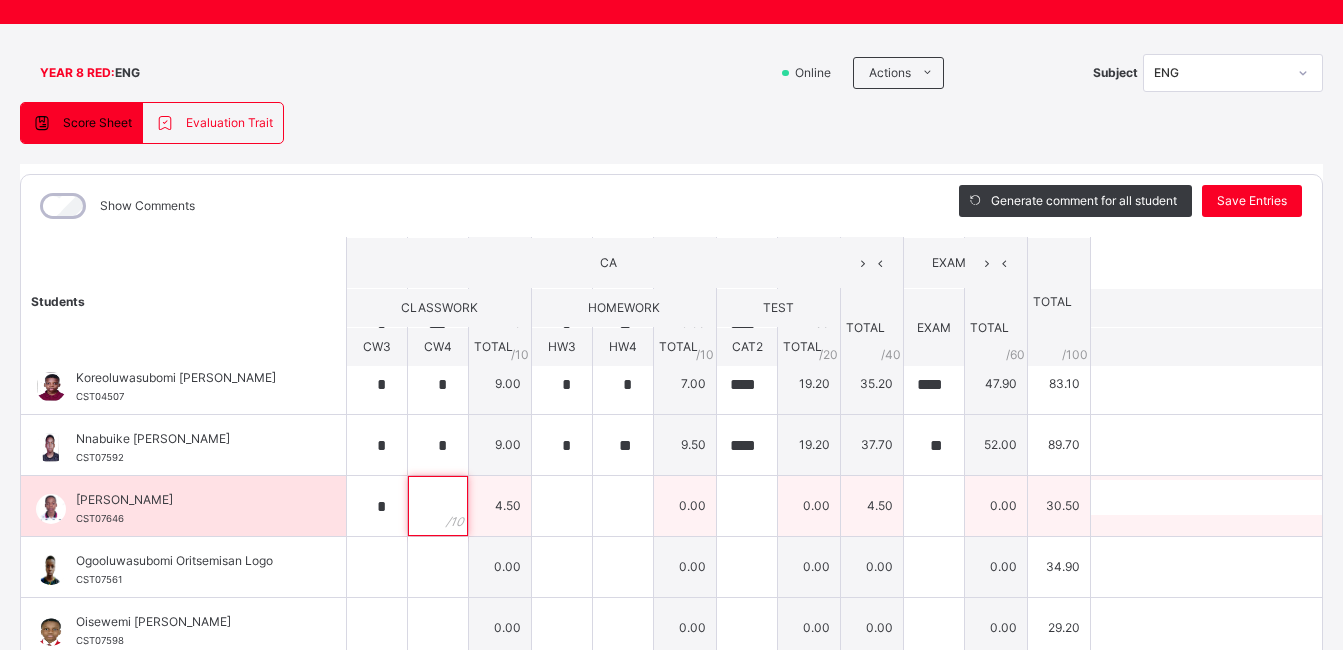 click at bounding box center [438, 506] 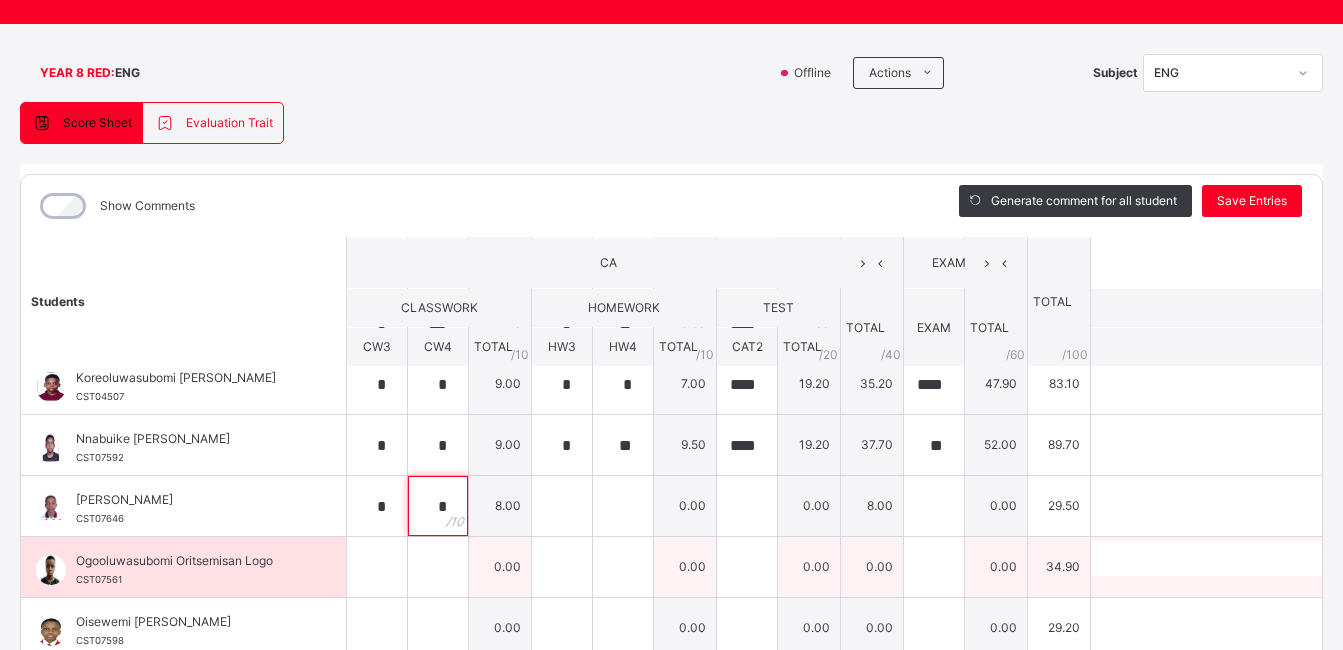 type on "*" 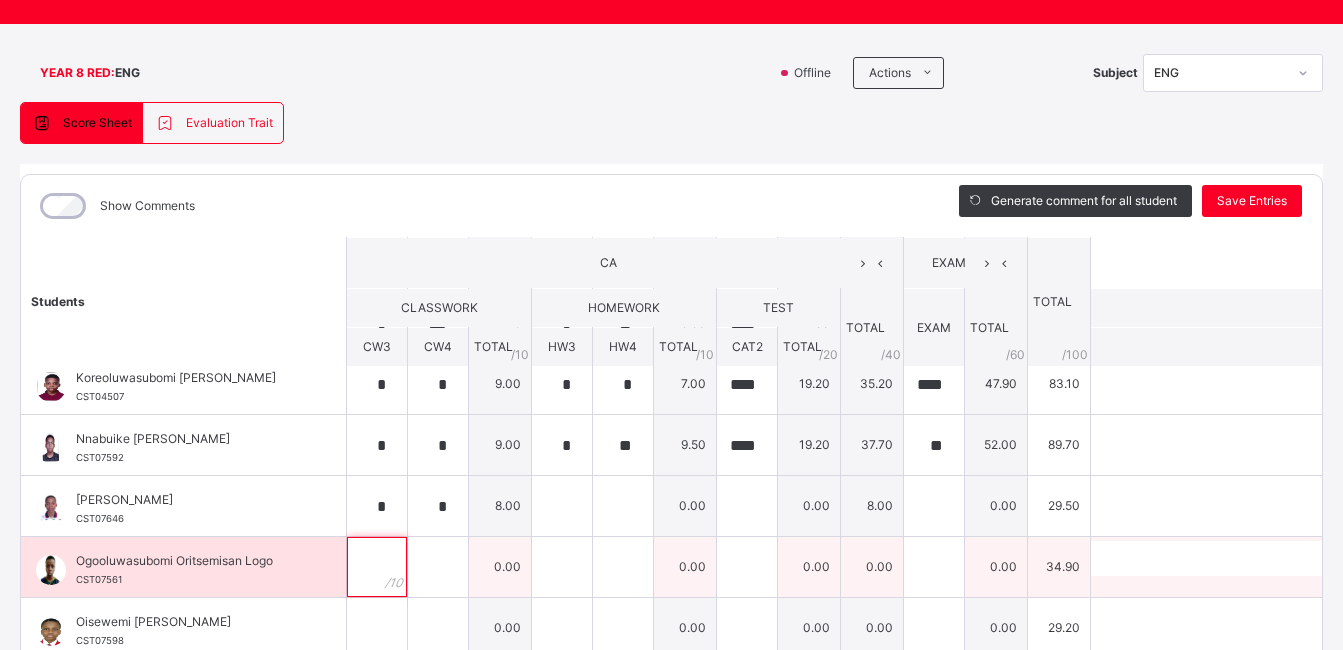 click at bounding box center [377, 567] 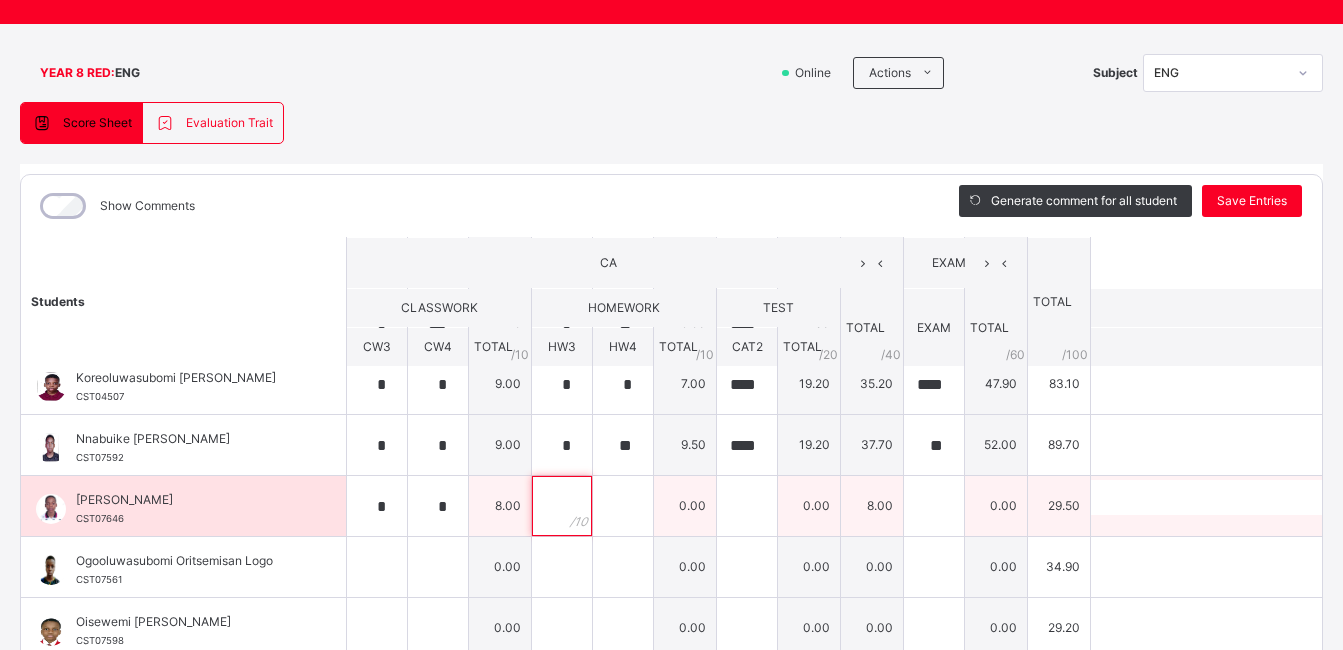 click at bounding box center [562, 506] 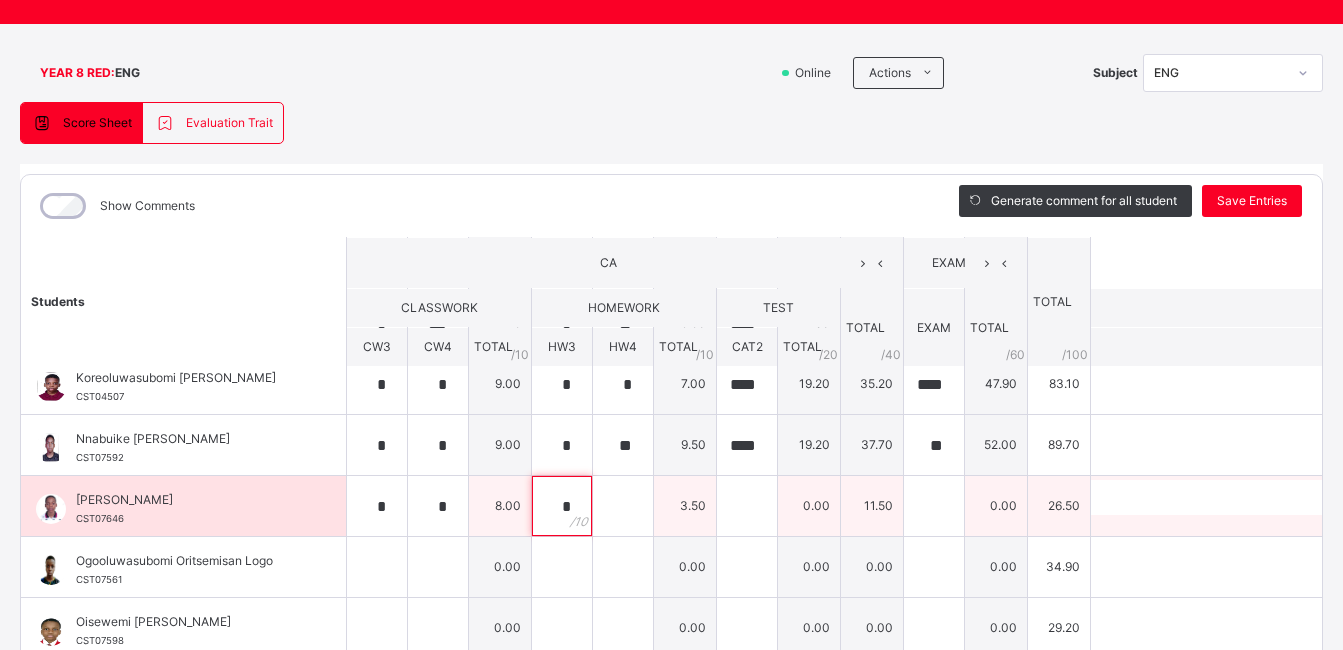 type on "*" 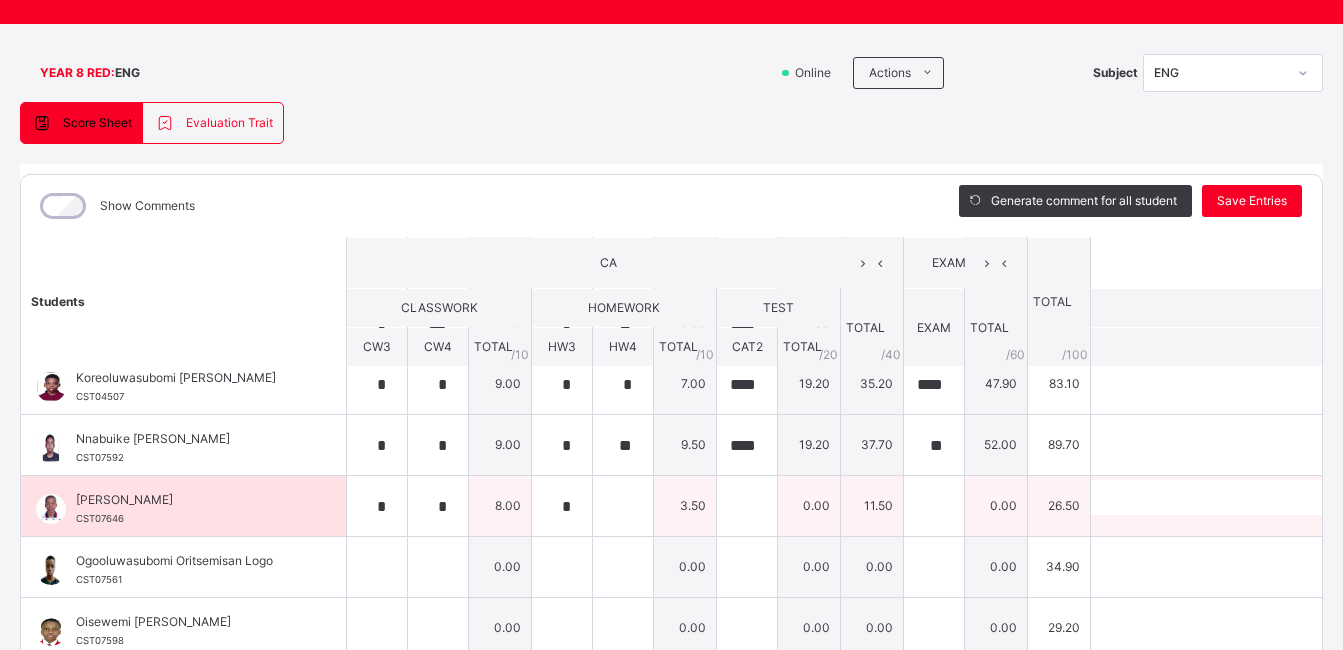 click on "0.00" at bounding box center (809, 506) 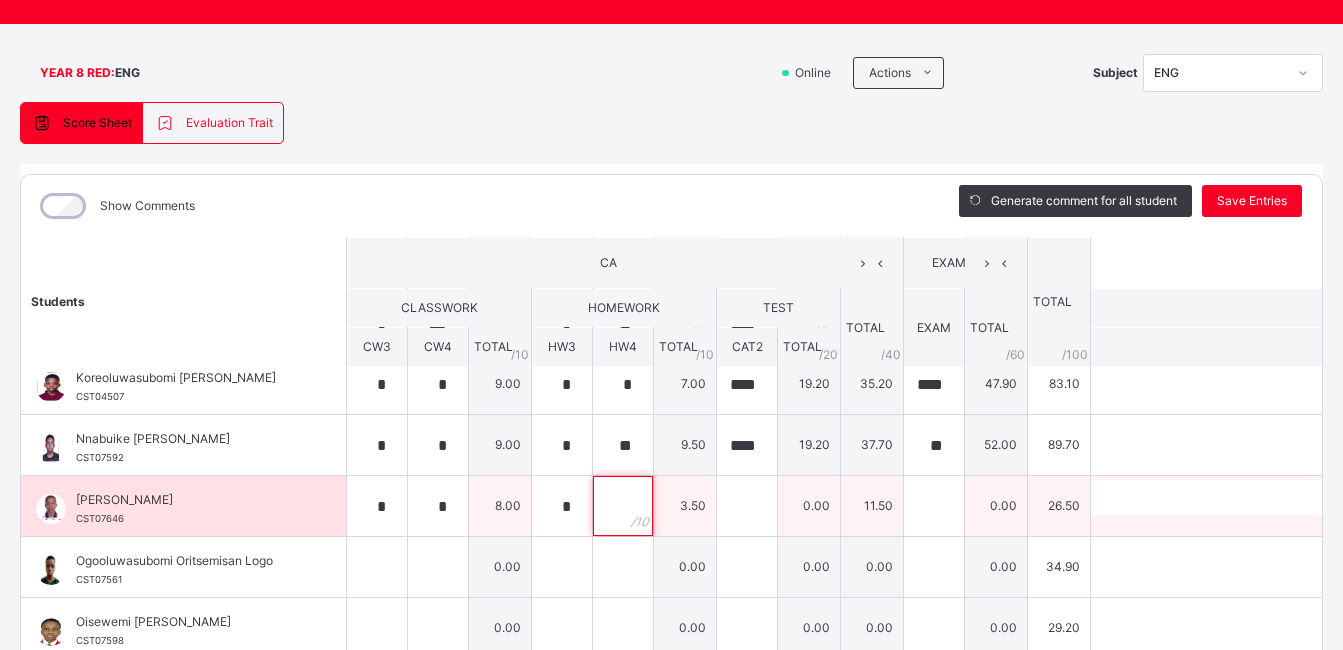 click at bounding box center (623, 506) 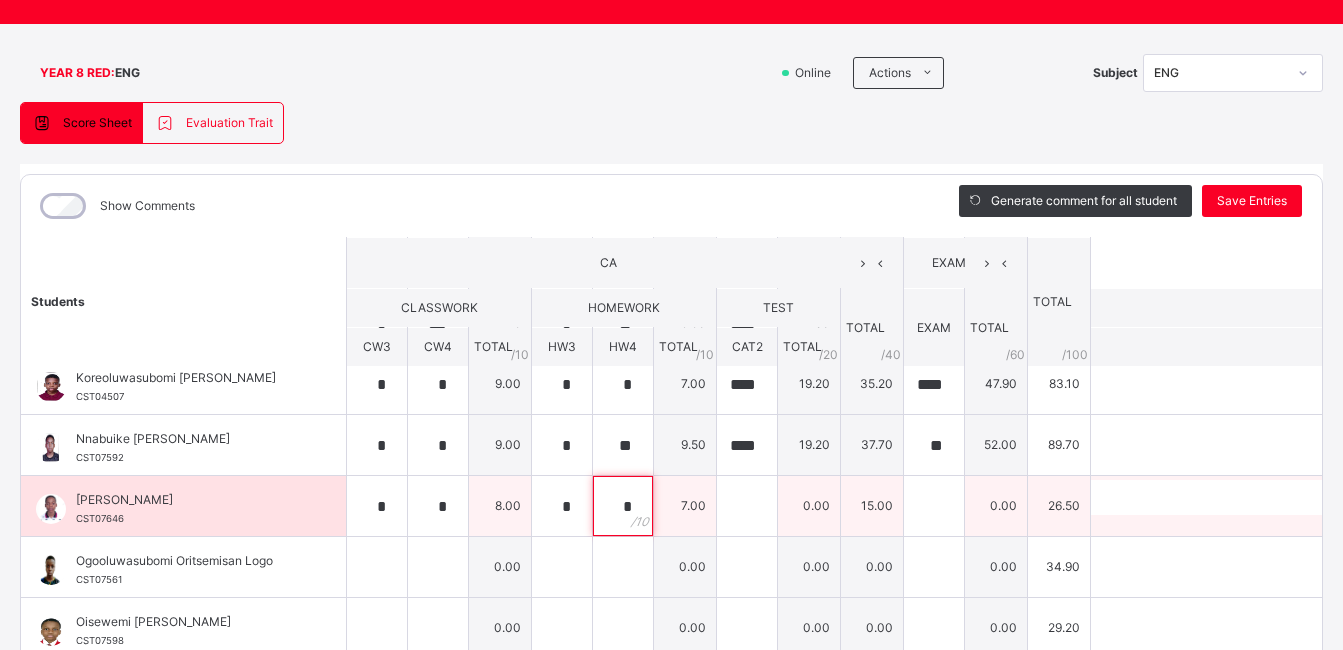 type on "*" 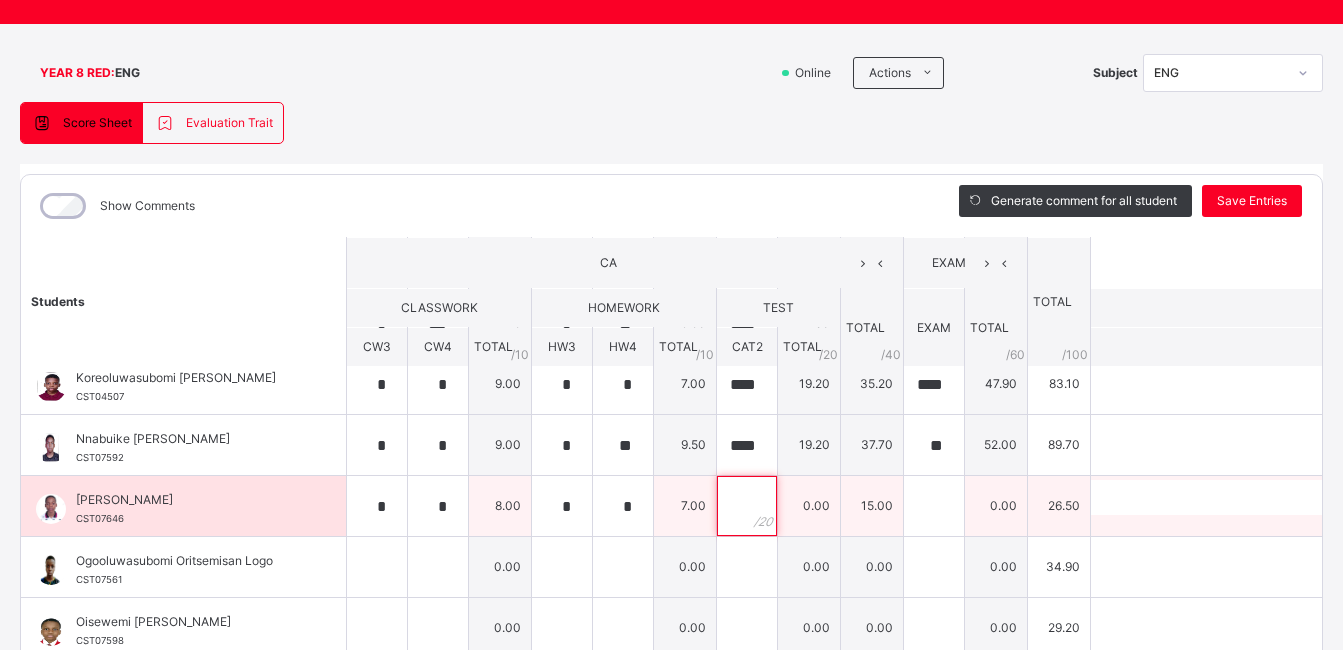 click at bounding box center [747, 506] 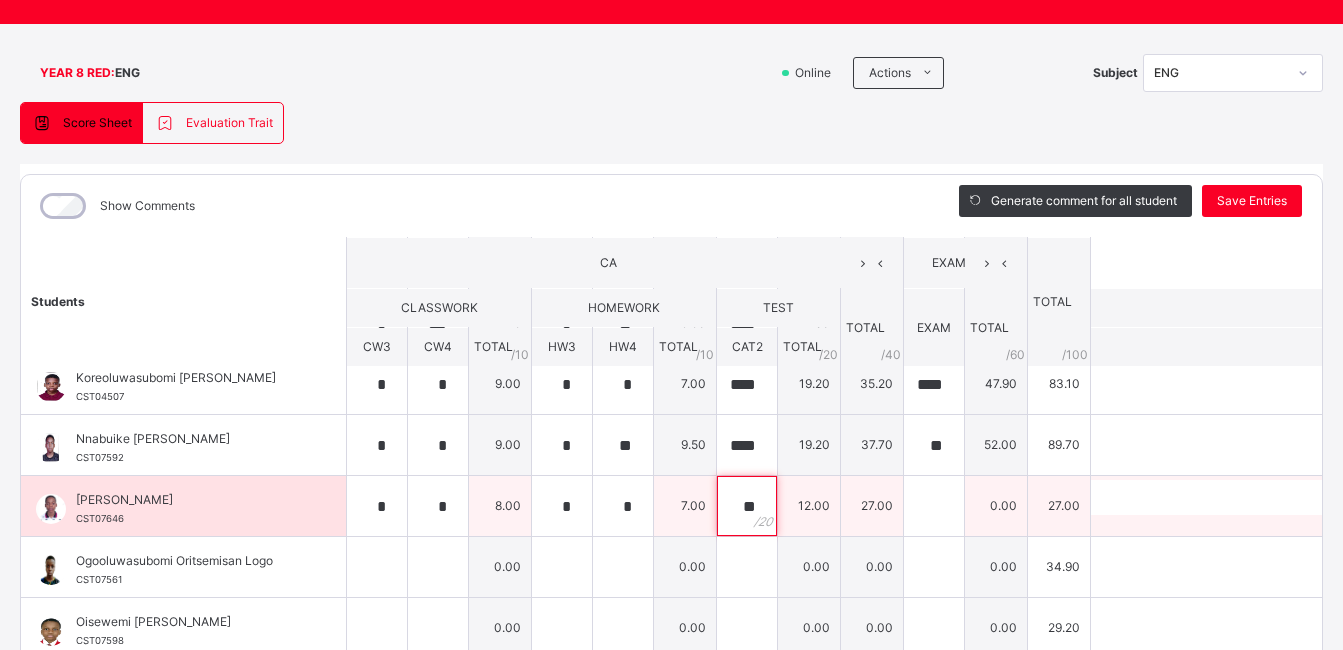 type on "**" 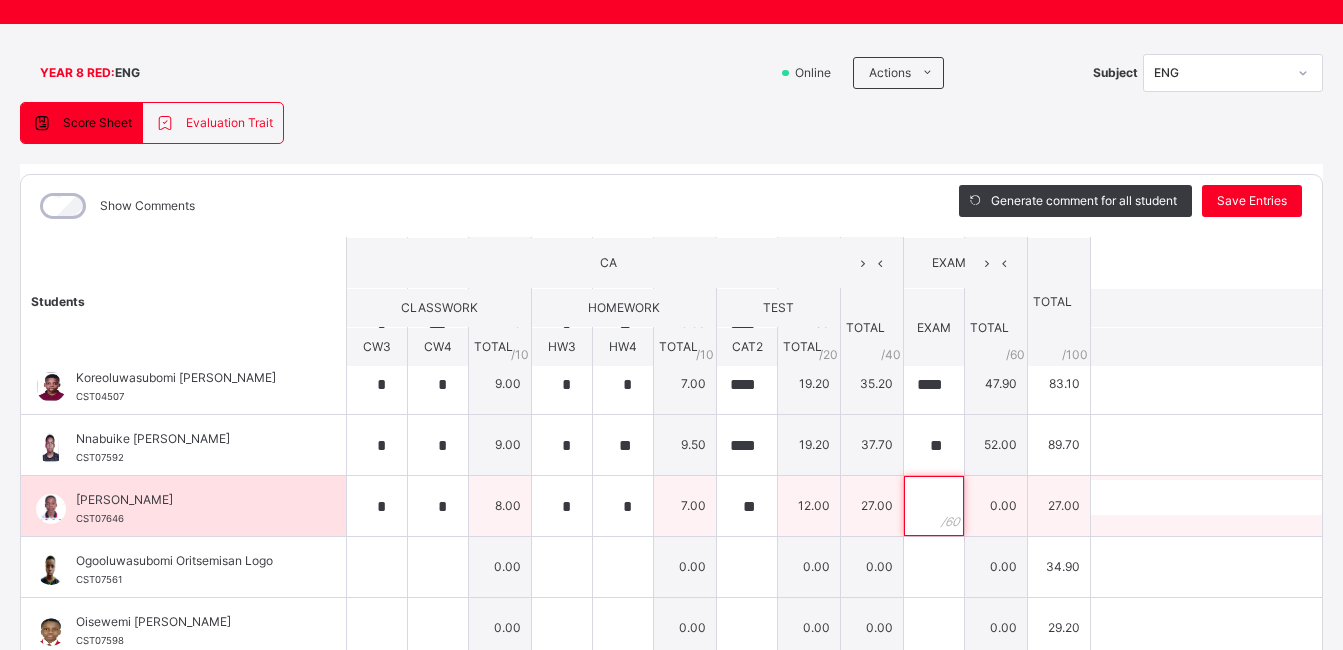 click at bounding box center (934, 506) 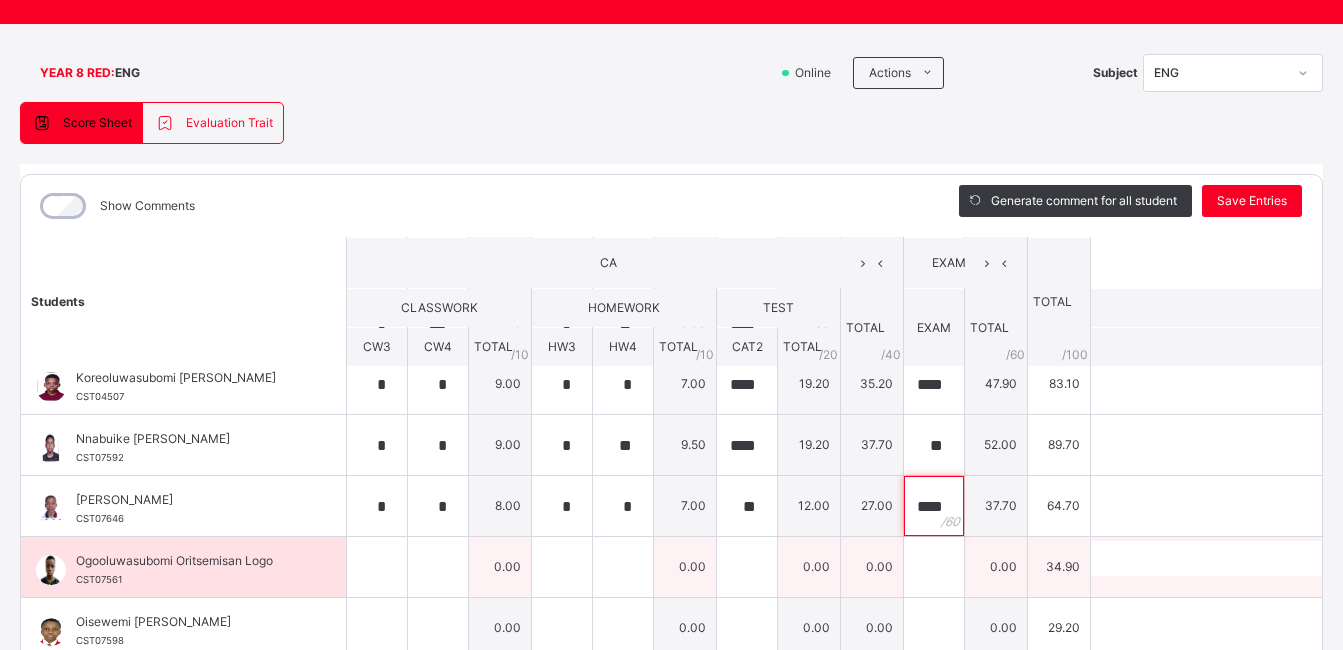 type on "****" 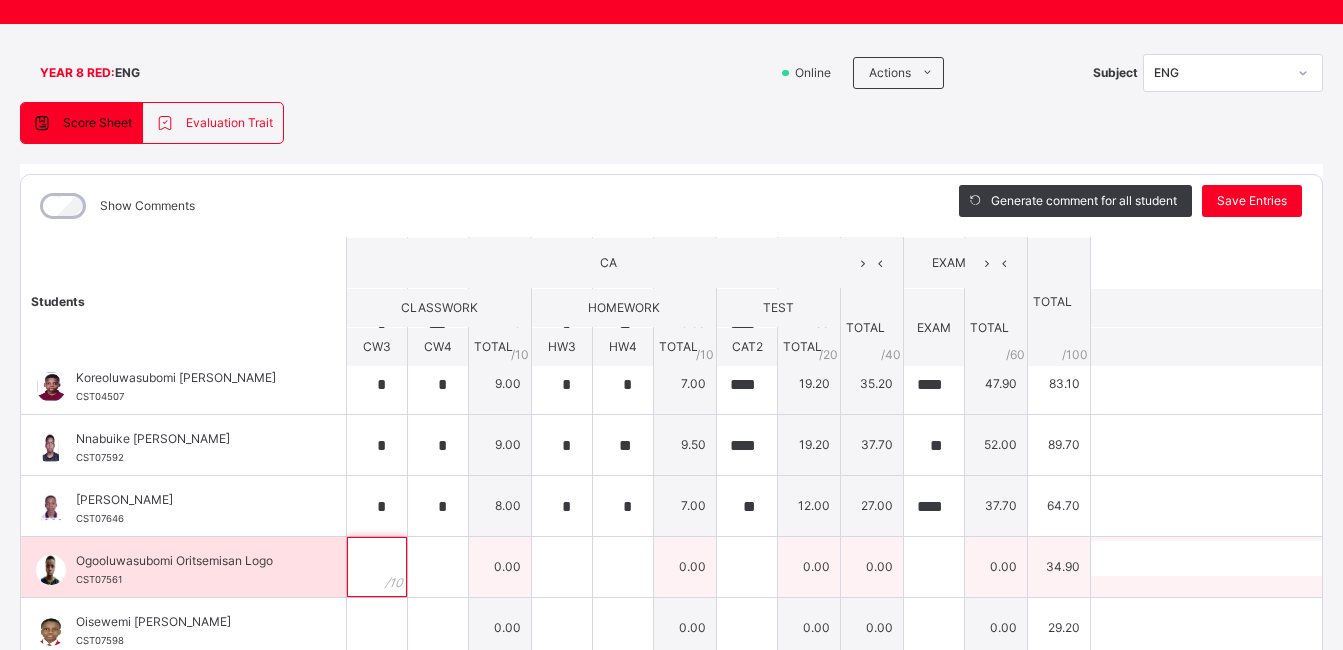click at bounding box center (377, 567) 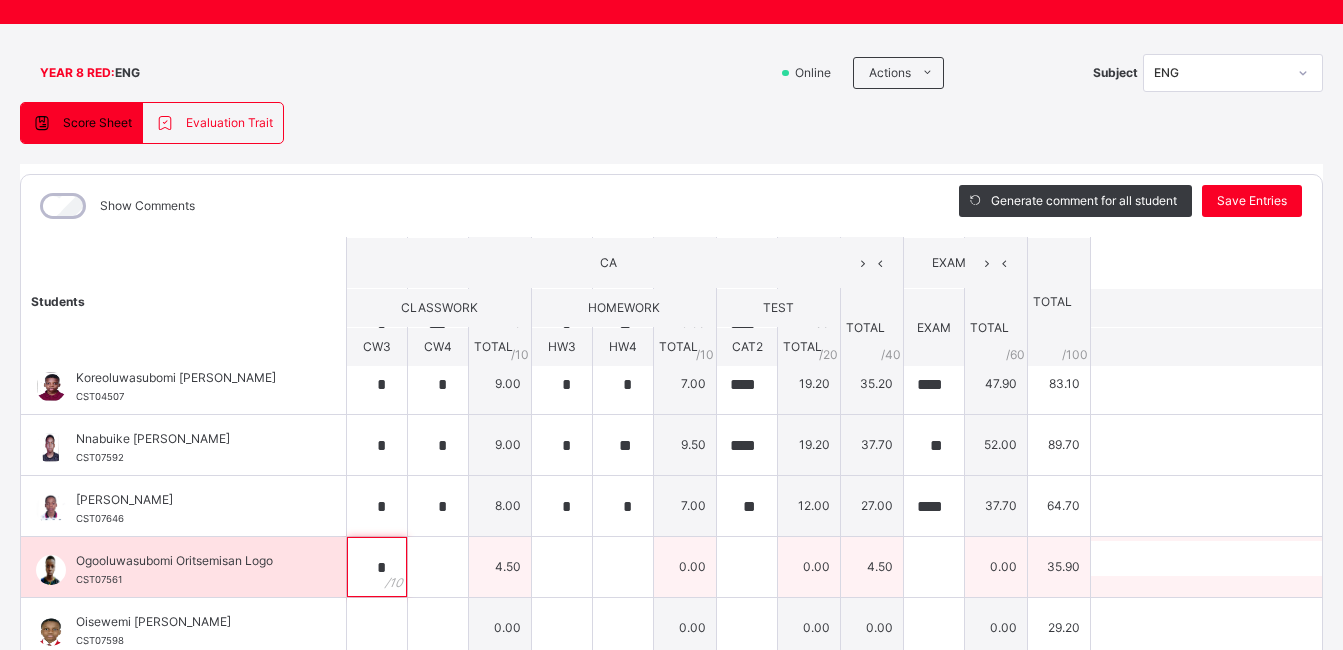 type on "*" 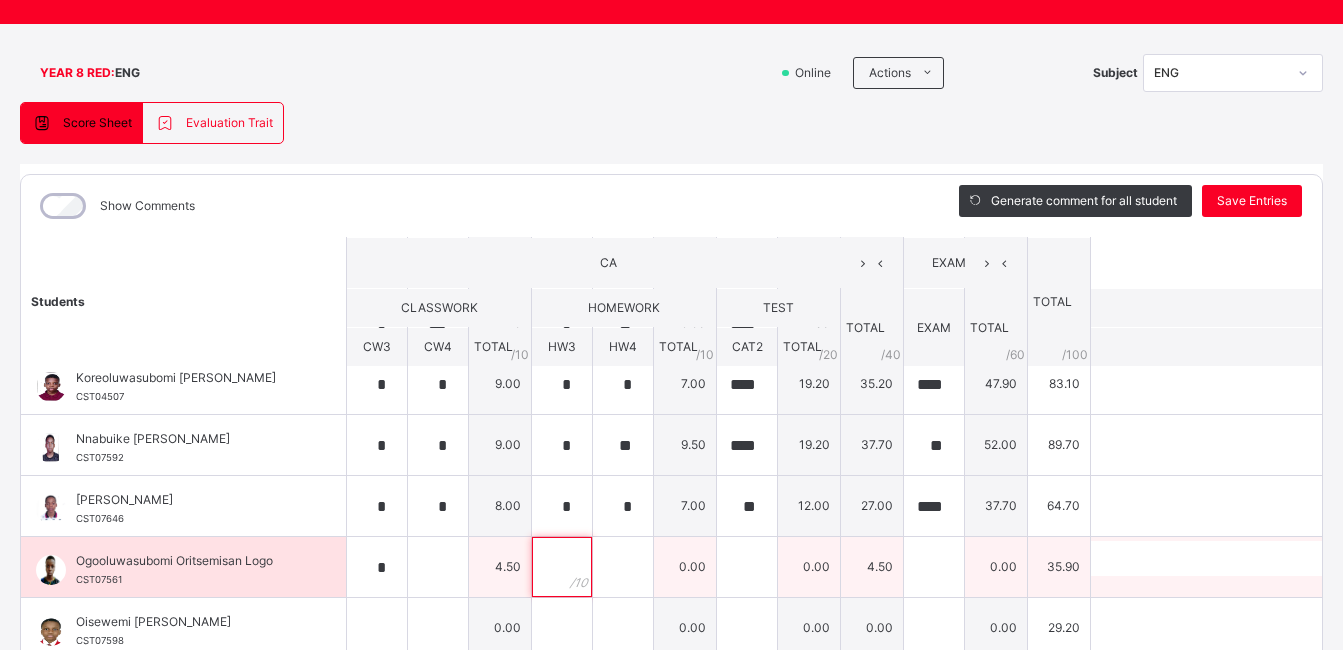 click at bounding box center (562, 567) 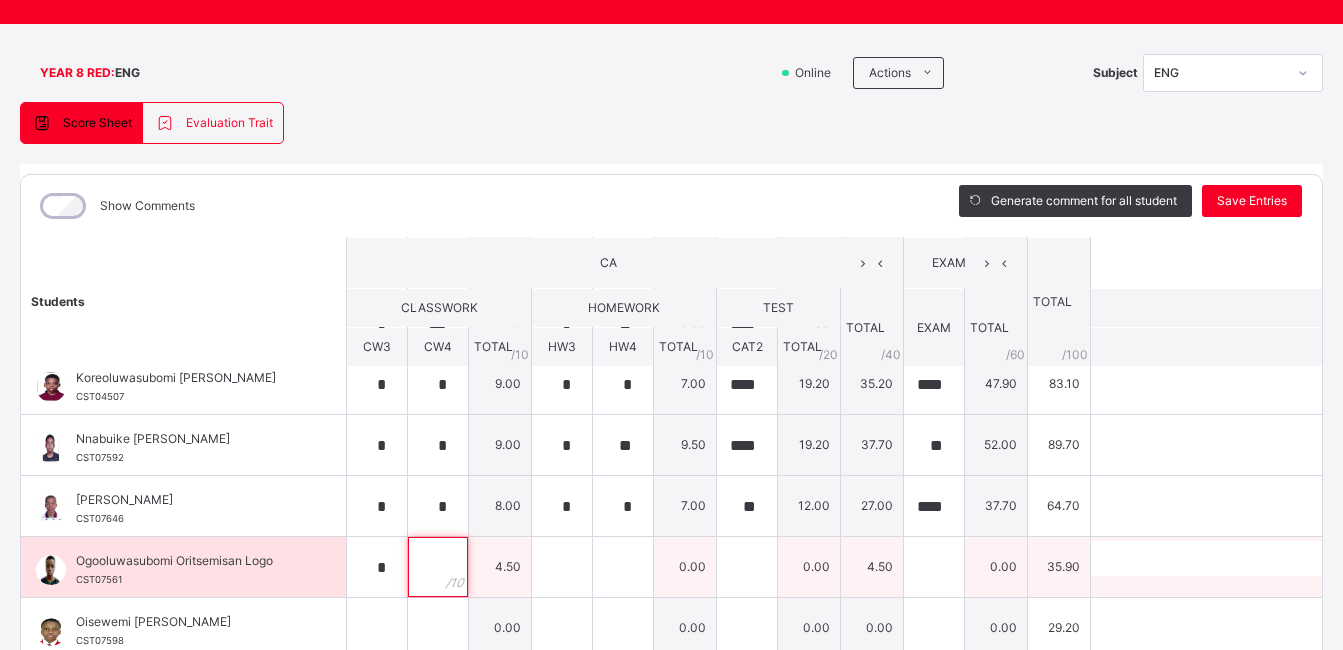 click at bounding box center [438, 567] 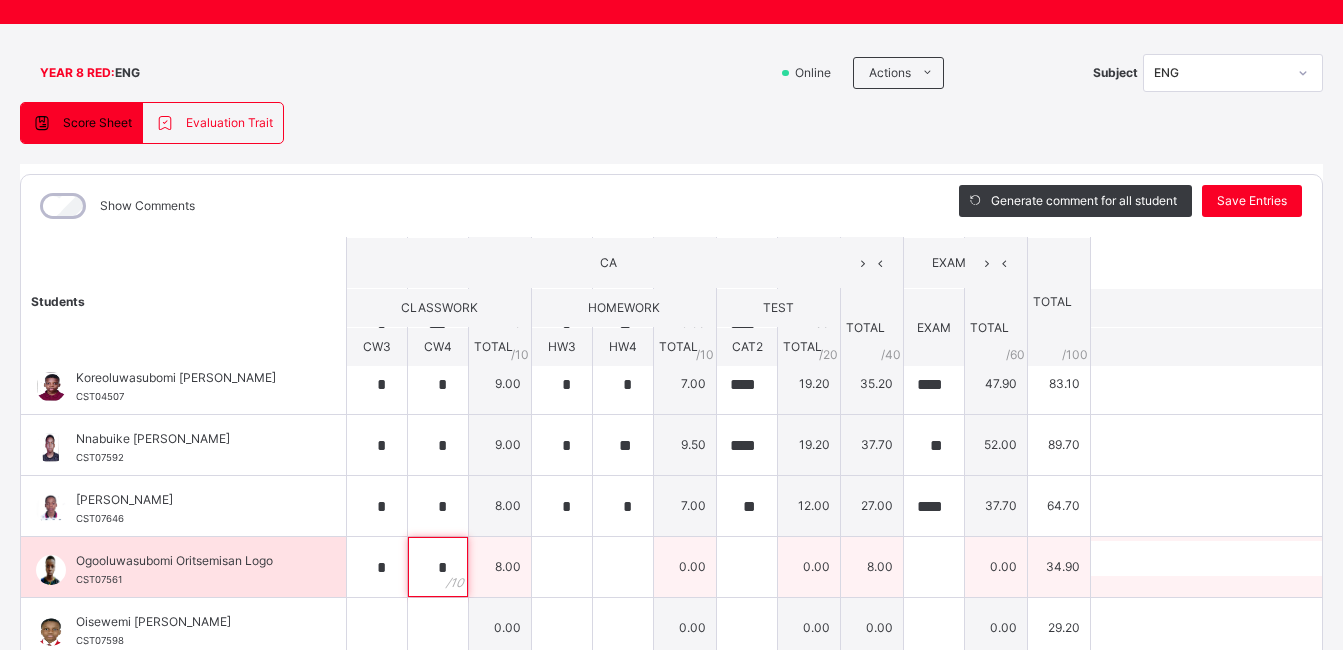 type on "*" 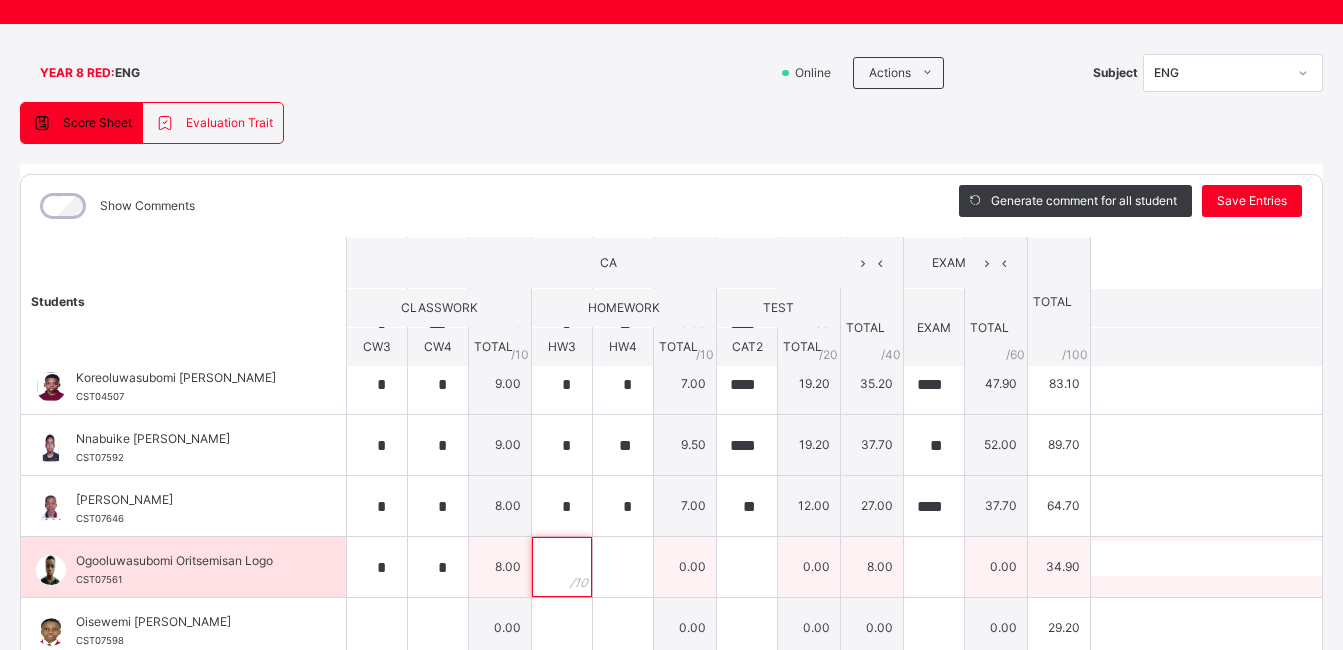 click at bounding box center (562, 567) 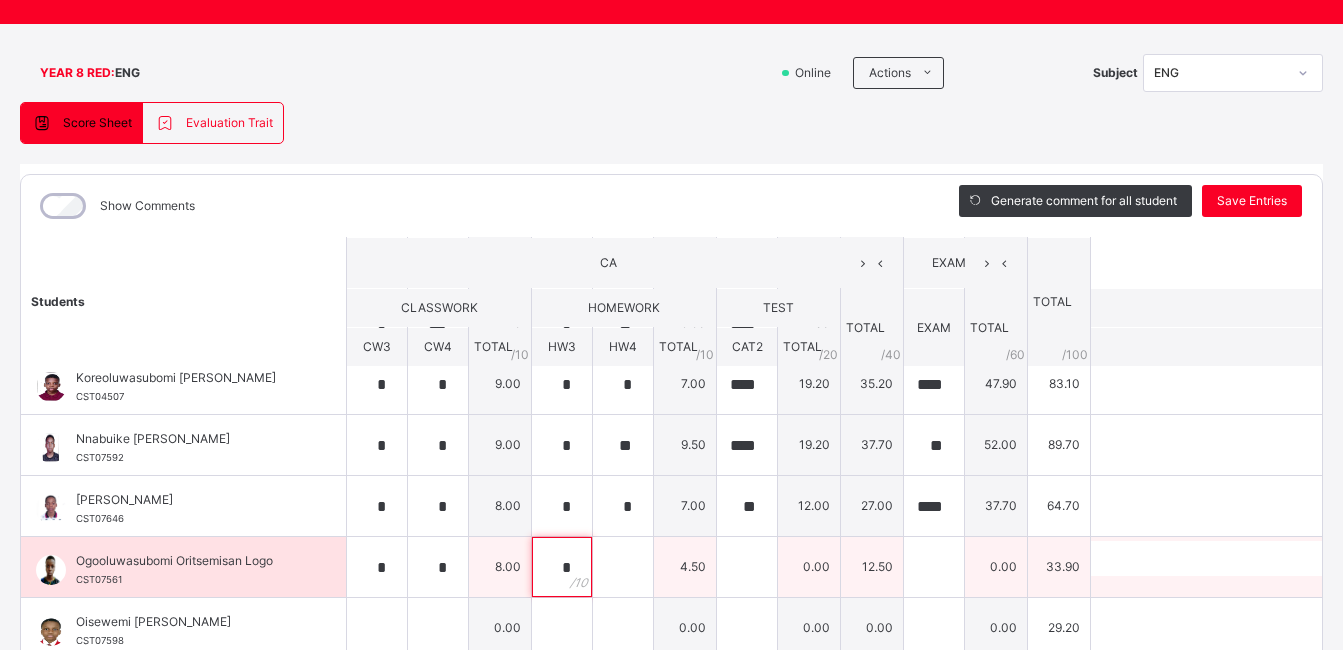 type on "*" 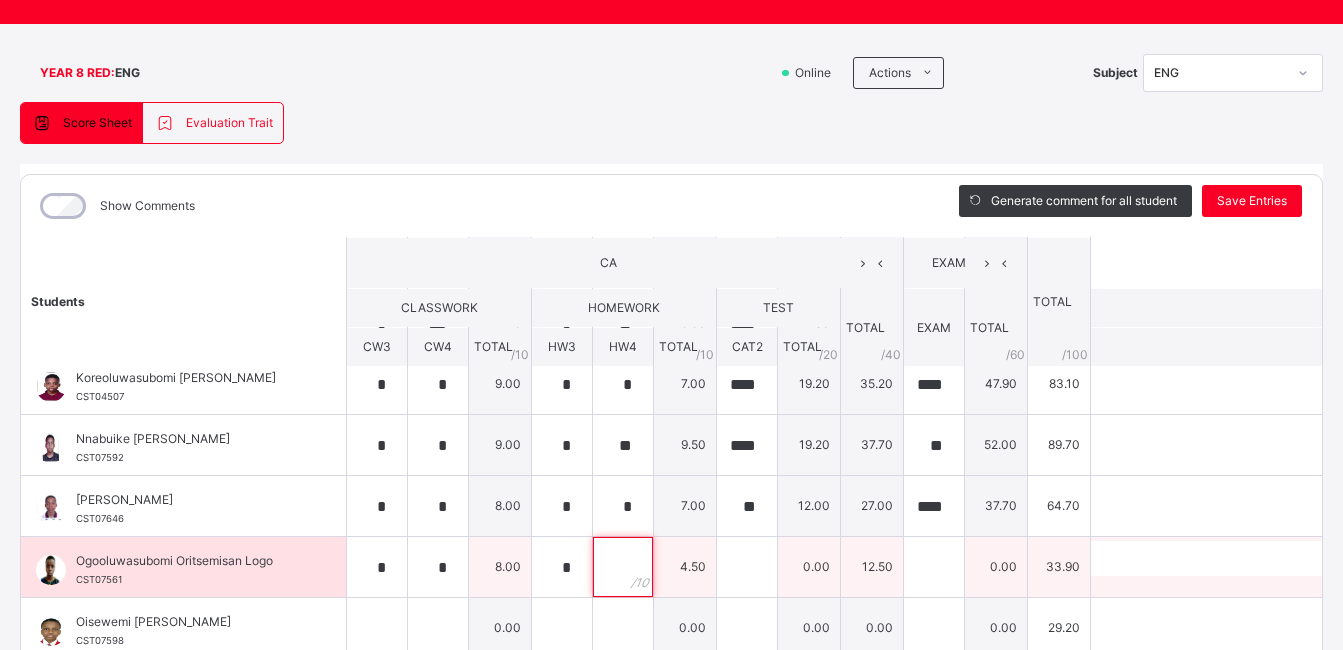 click at bounding box center (623, 567) 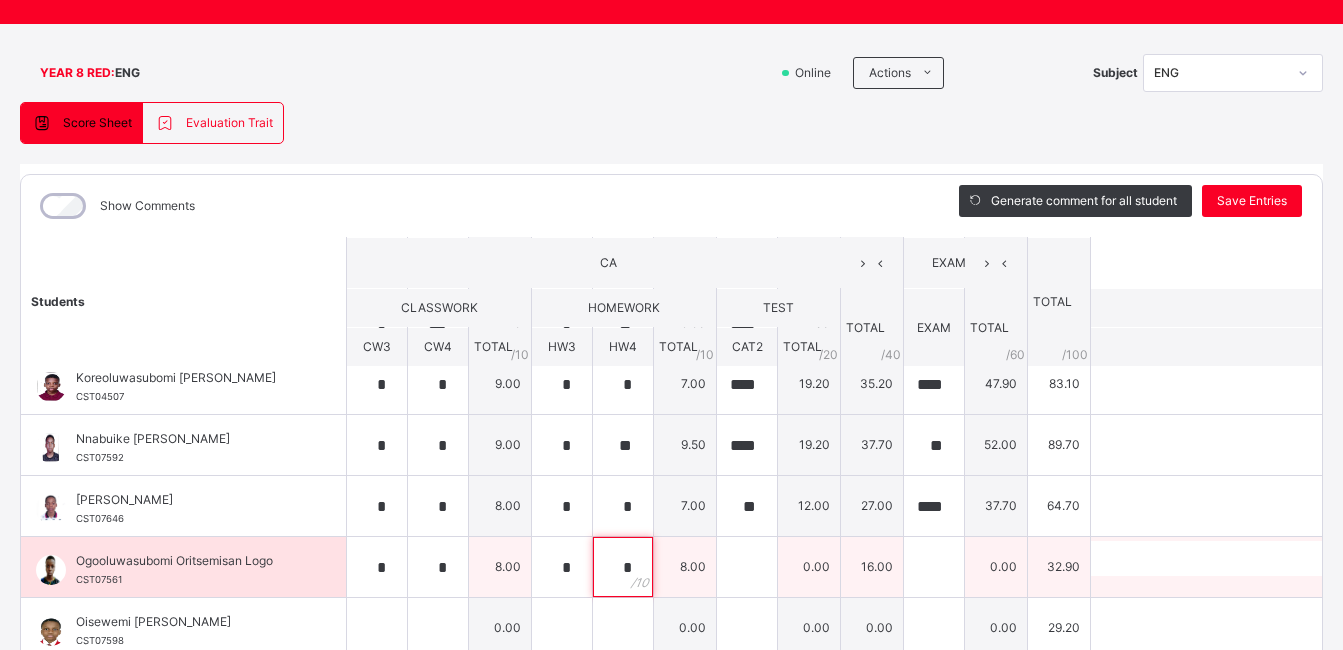 type on "*" 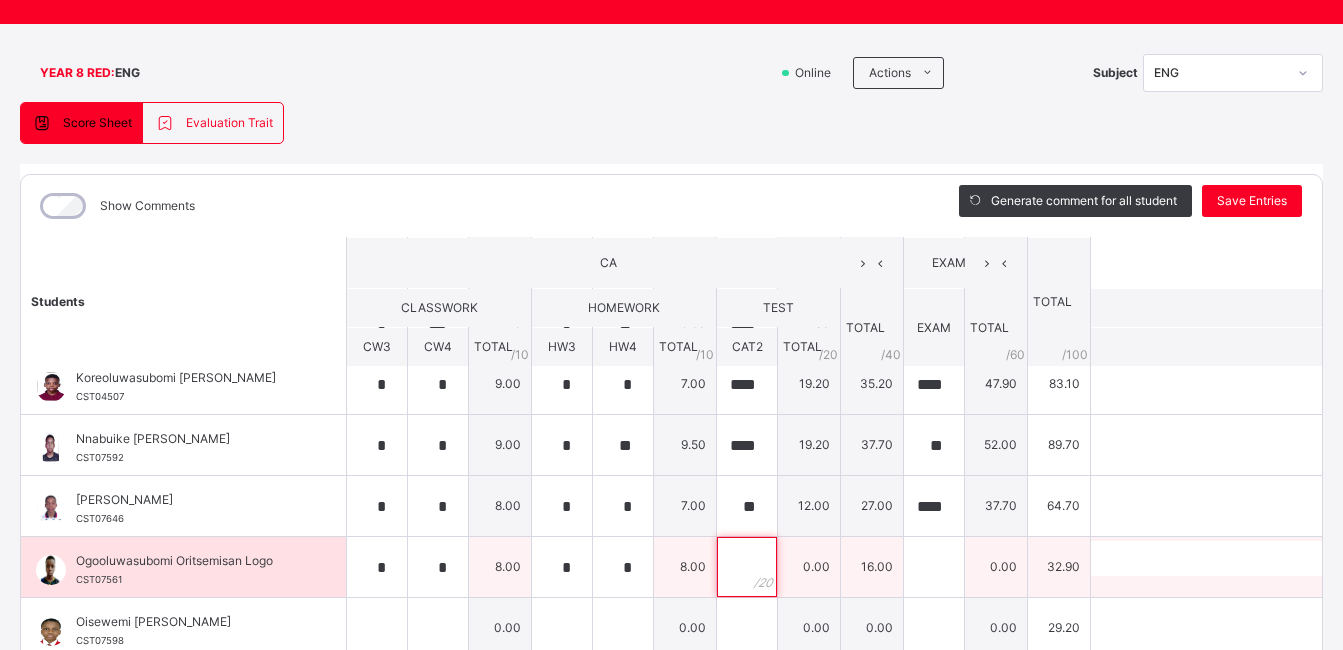 click at bounding box center [747, 567] 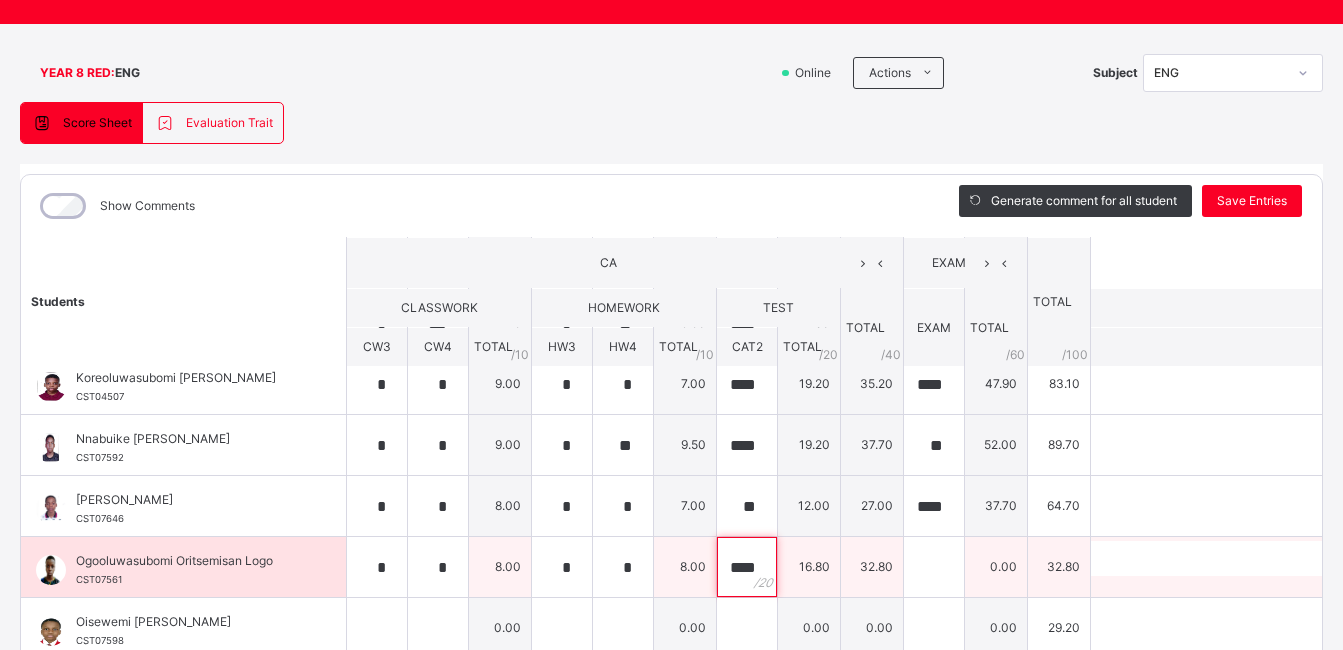 type on "****" 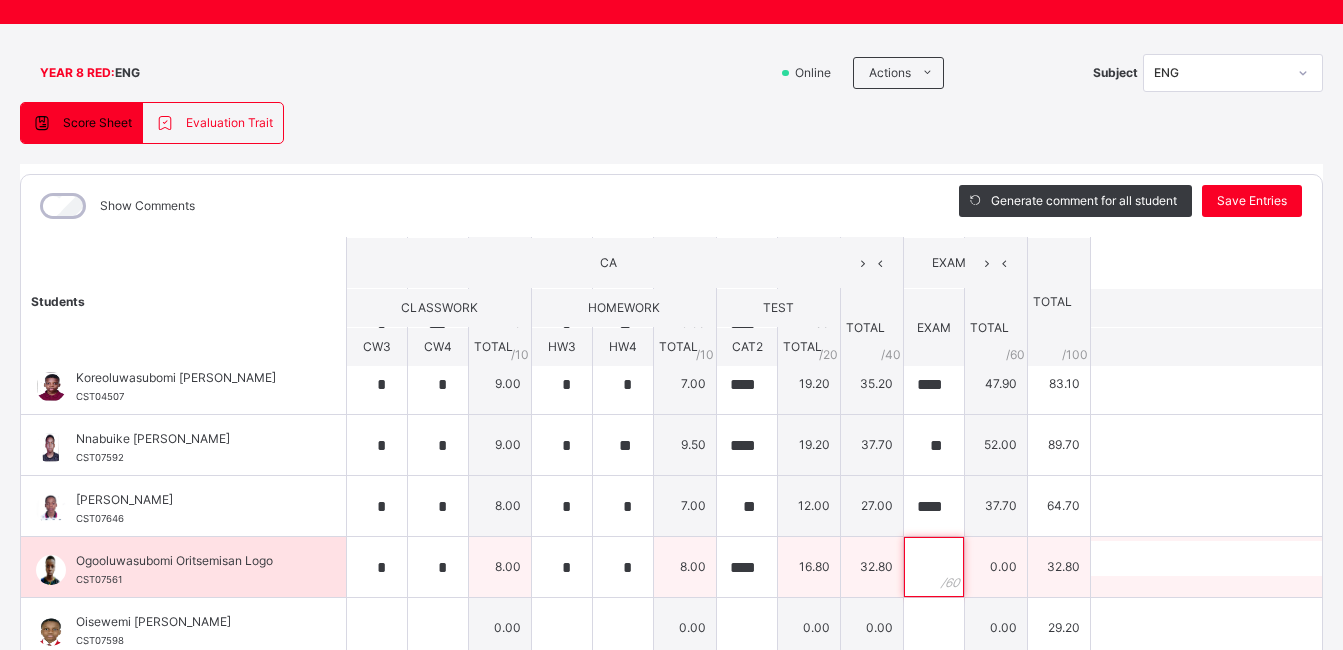 click at bounding box center (934, 567) 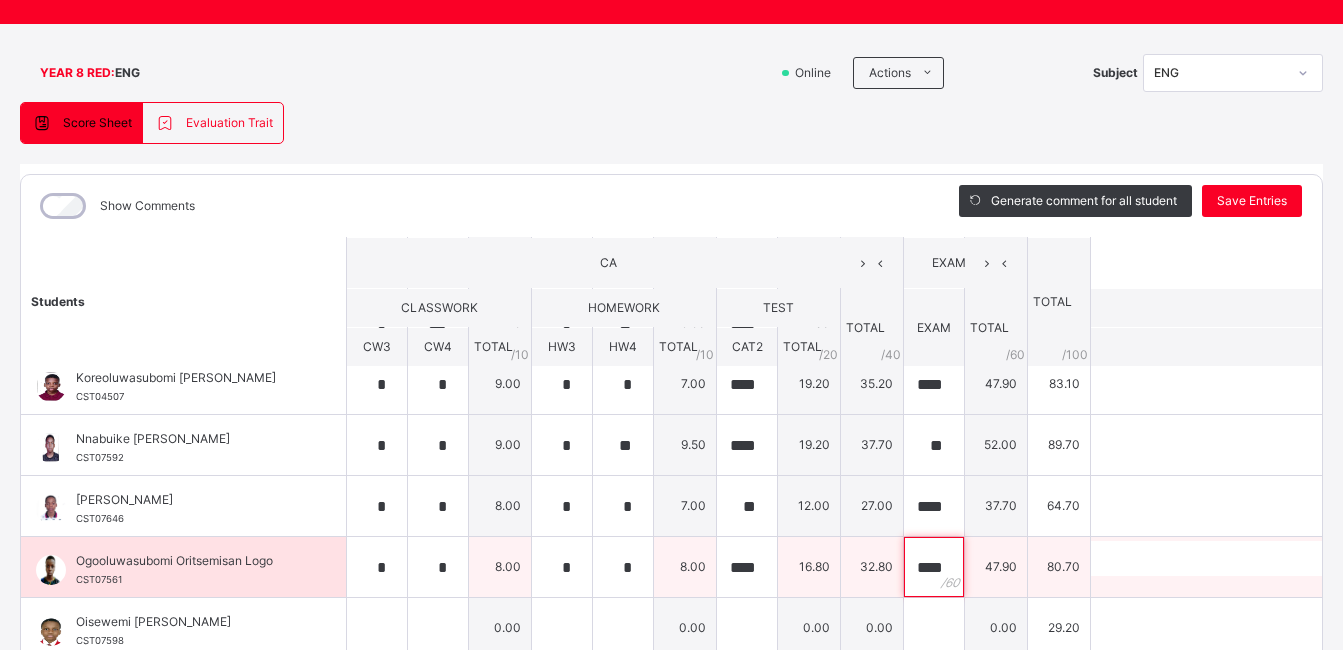 scroll, scrollTop: 0, scrollLeft: 1, axis: horizontal 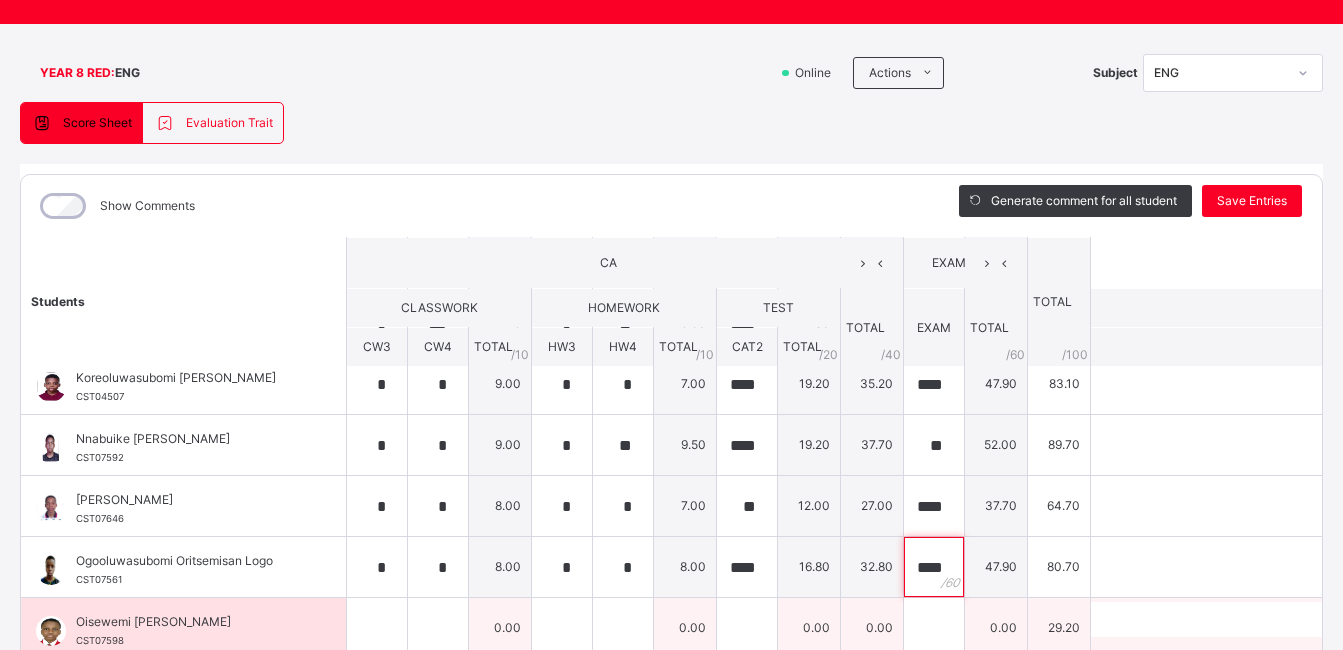 type on "****" 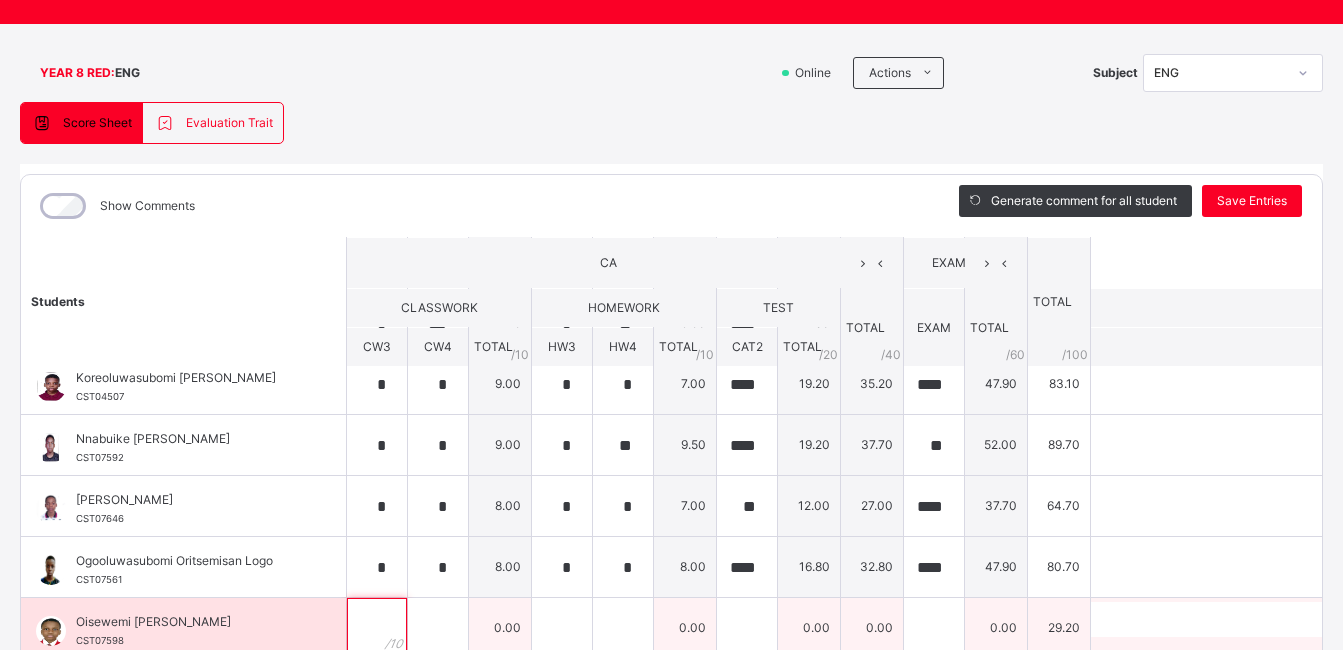 scroll, scrollTop: 0, scrollLeft: 0, axis: both 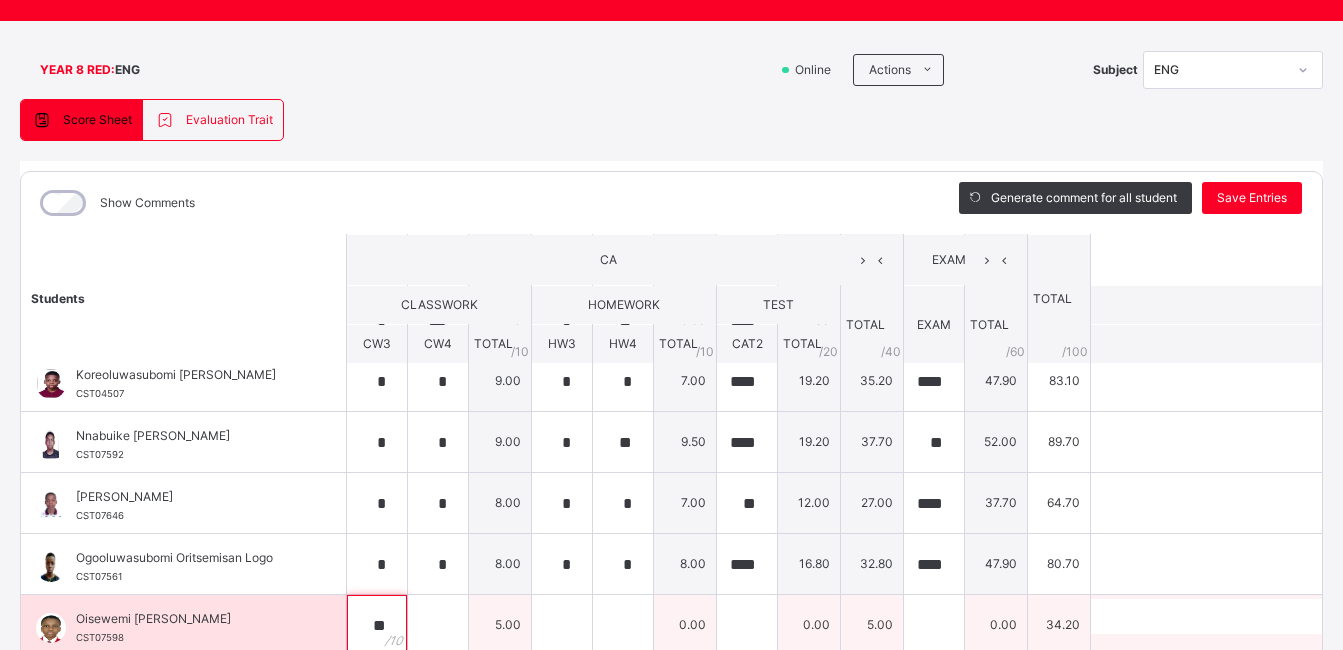 type on "**" 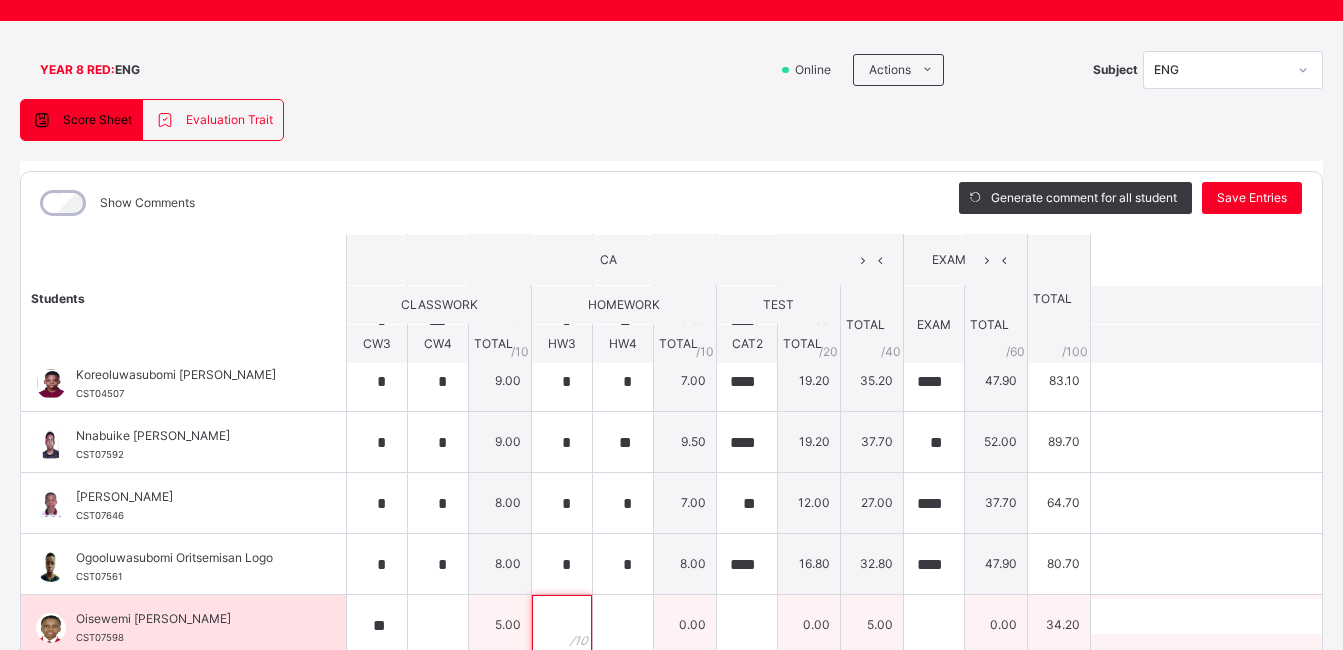 click at bounding box center [562, 625] 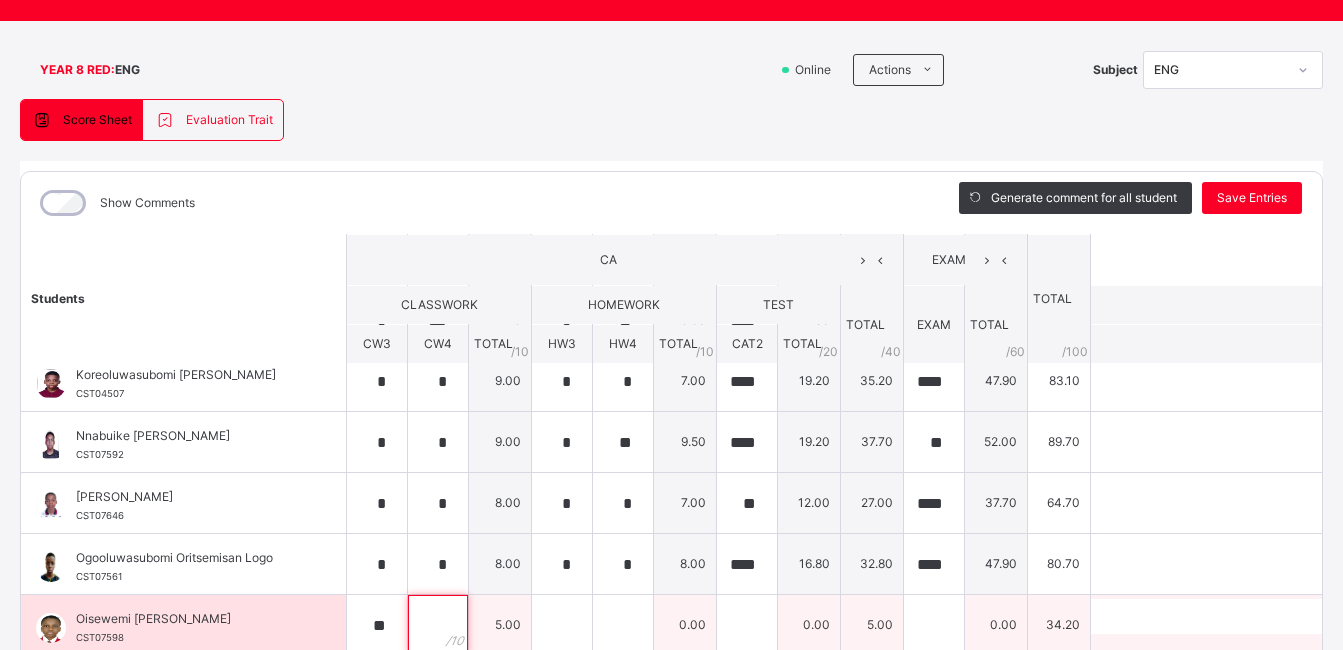 click at bounding box center (438, 625) 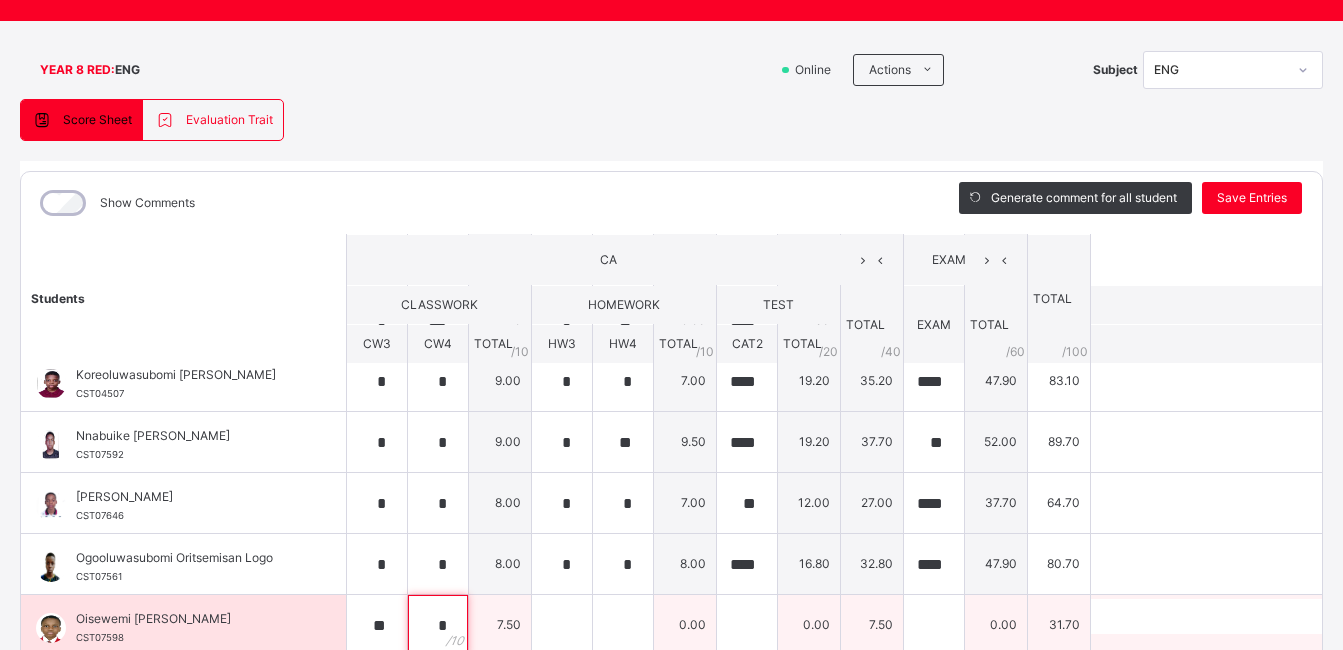 type on "*" 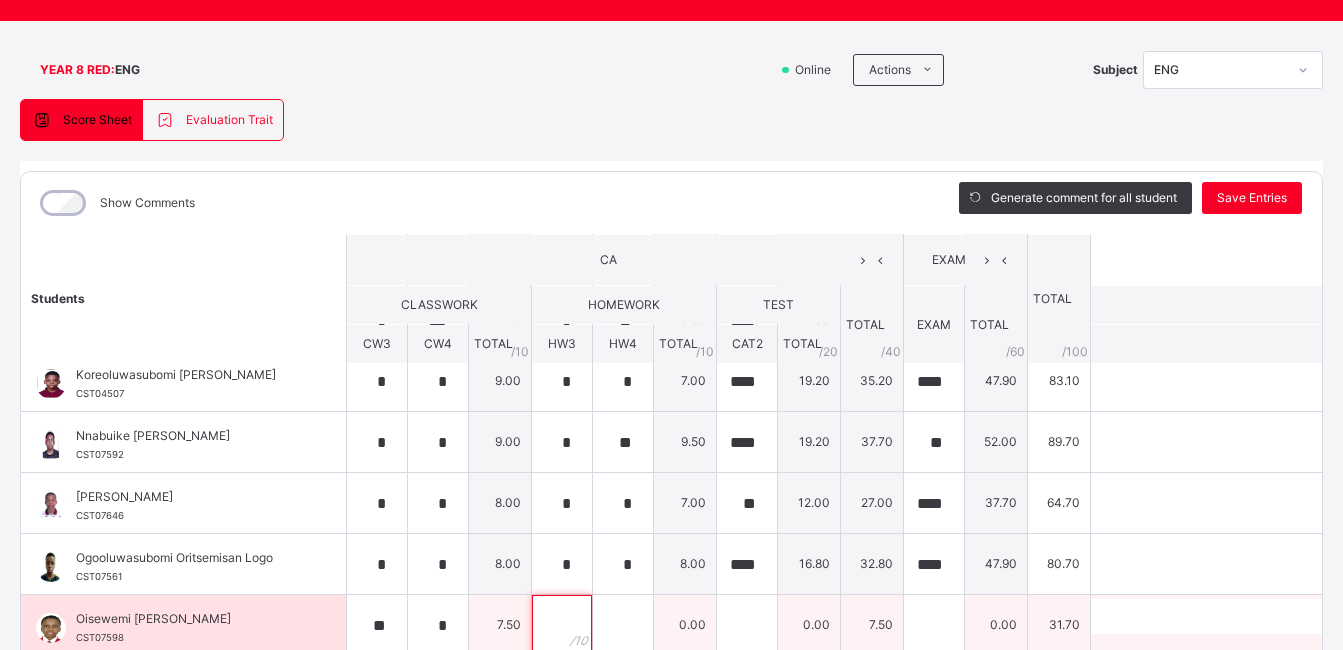 click at bounding box center [562, 625] 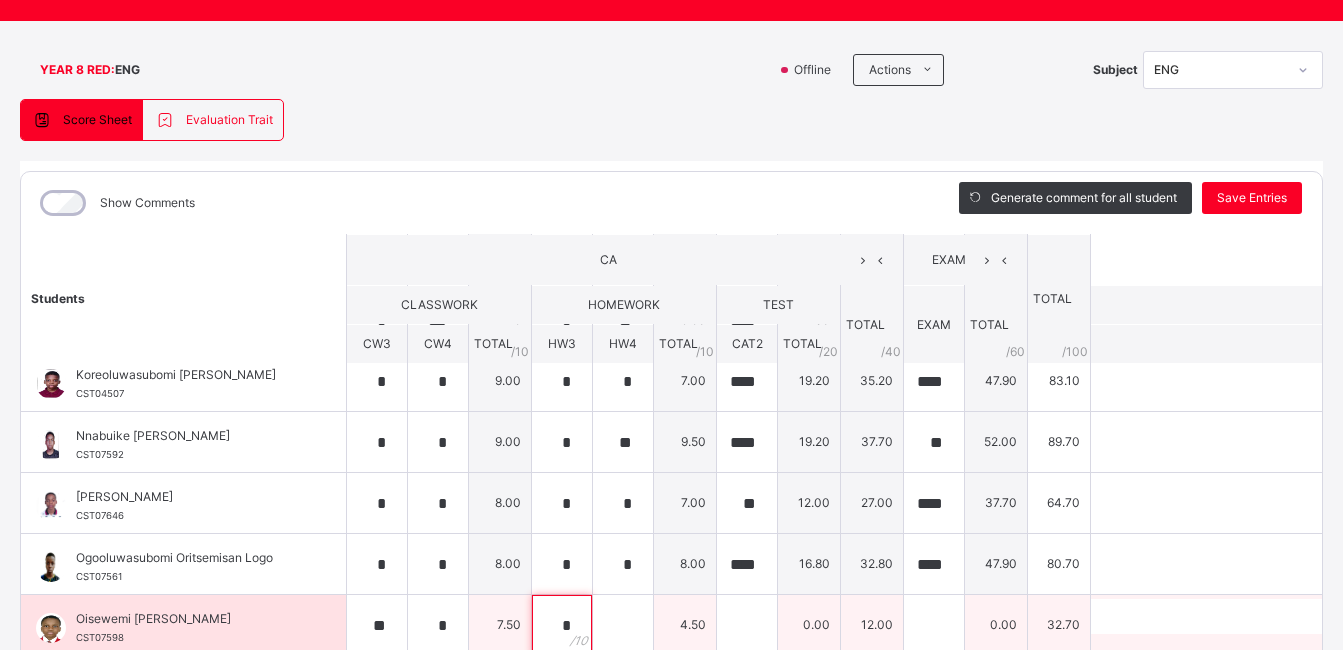 type on "*" 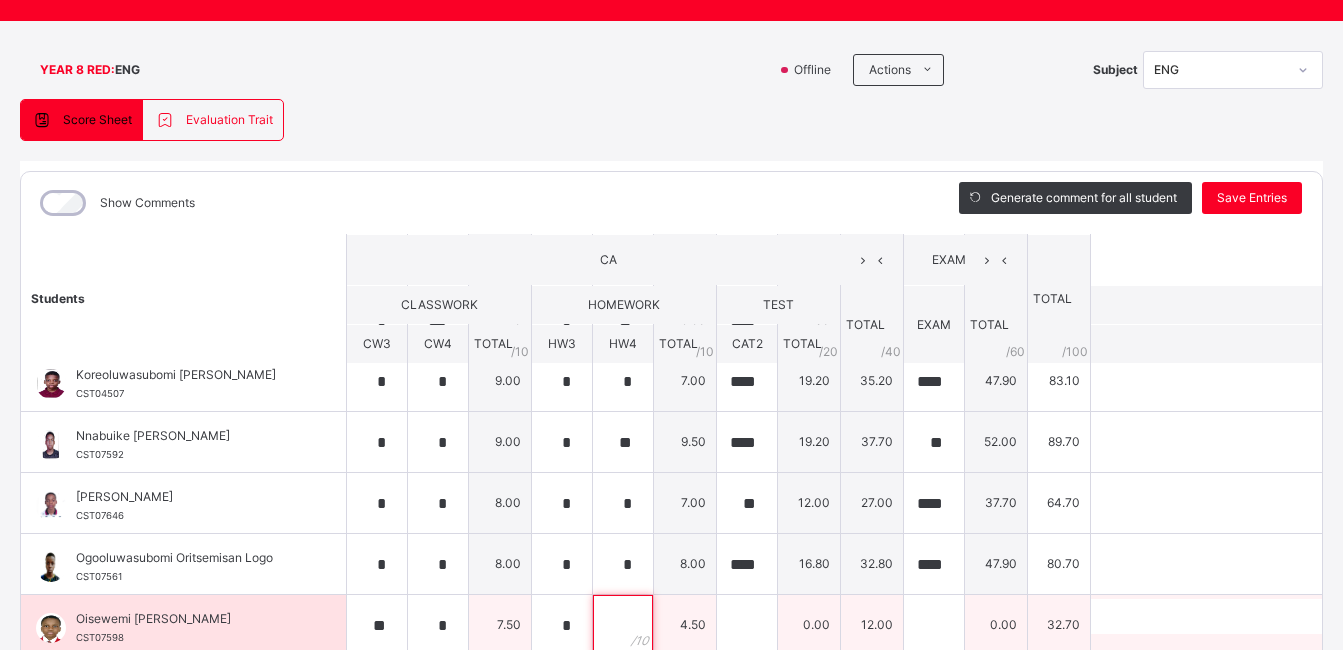 click at bounding box center [623, 625] 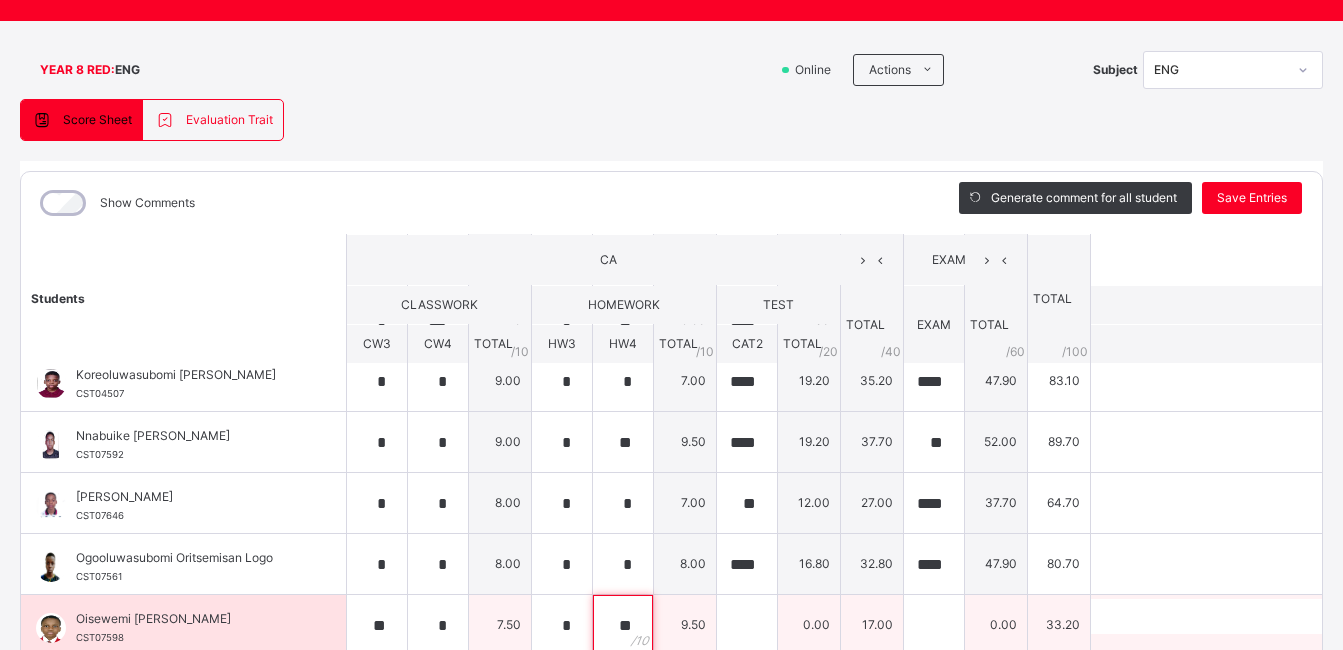 type 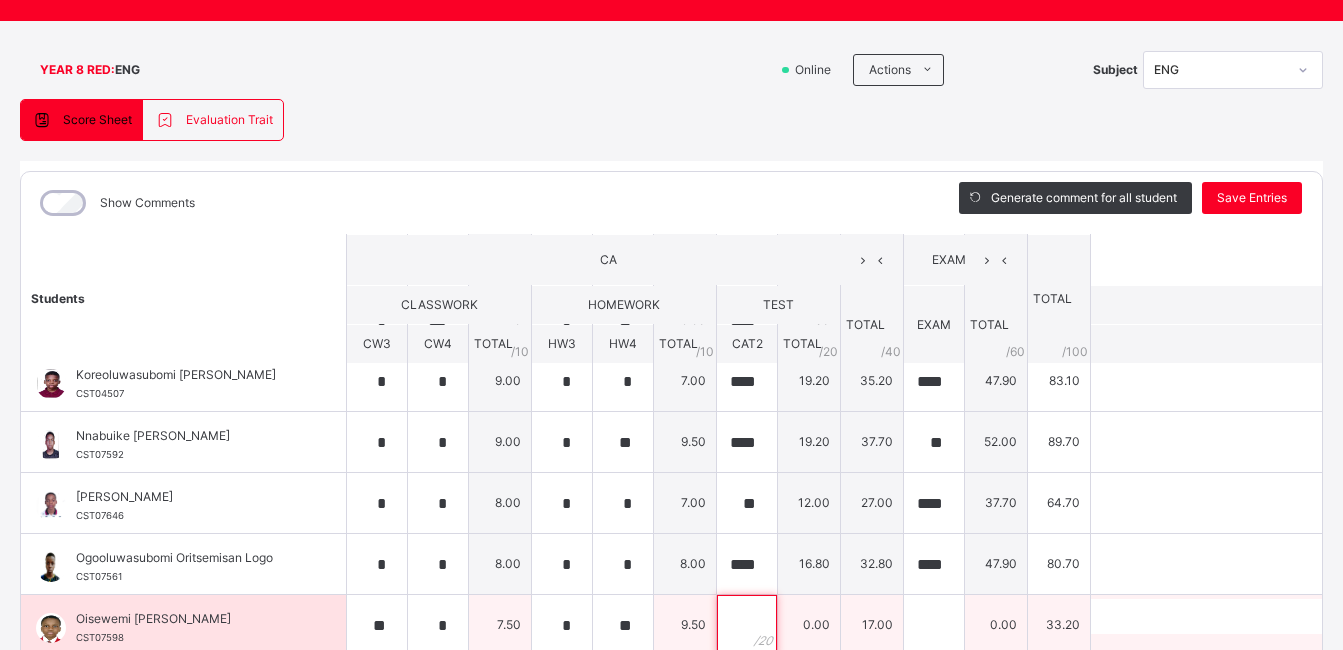 click at bounding box center [747, 625] 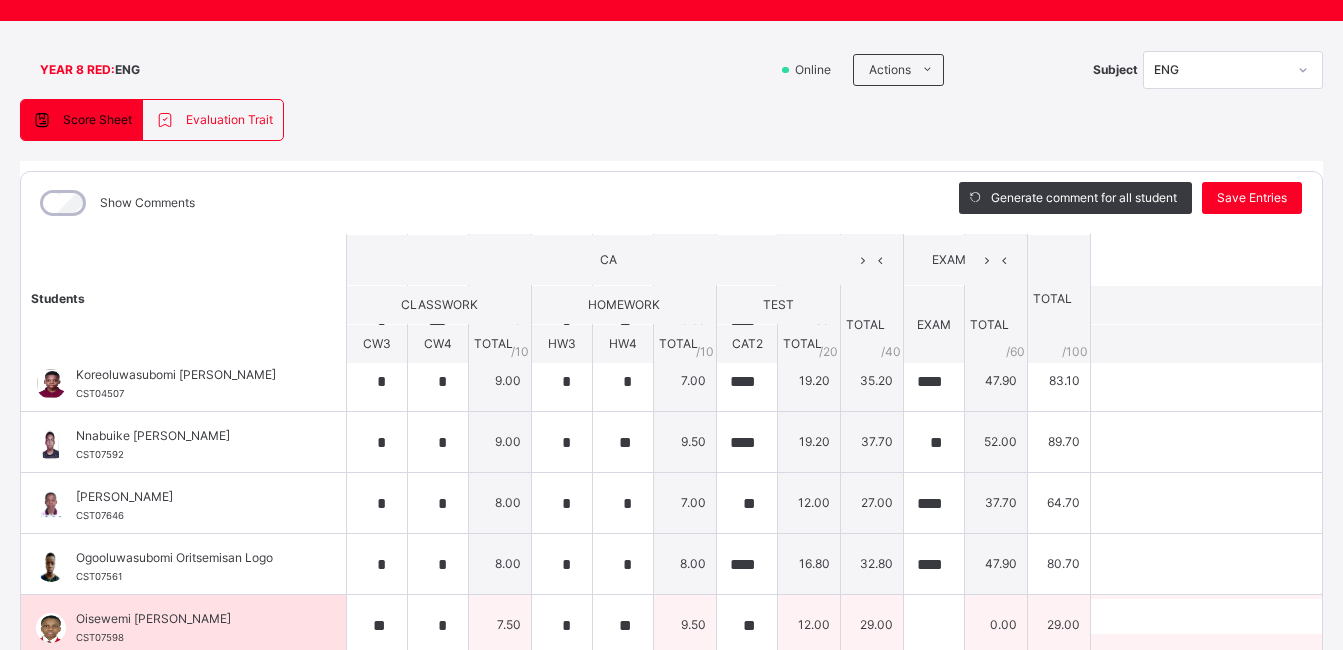click on "**" at bounding box center (747, 625) 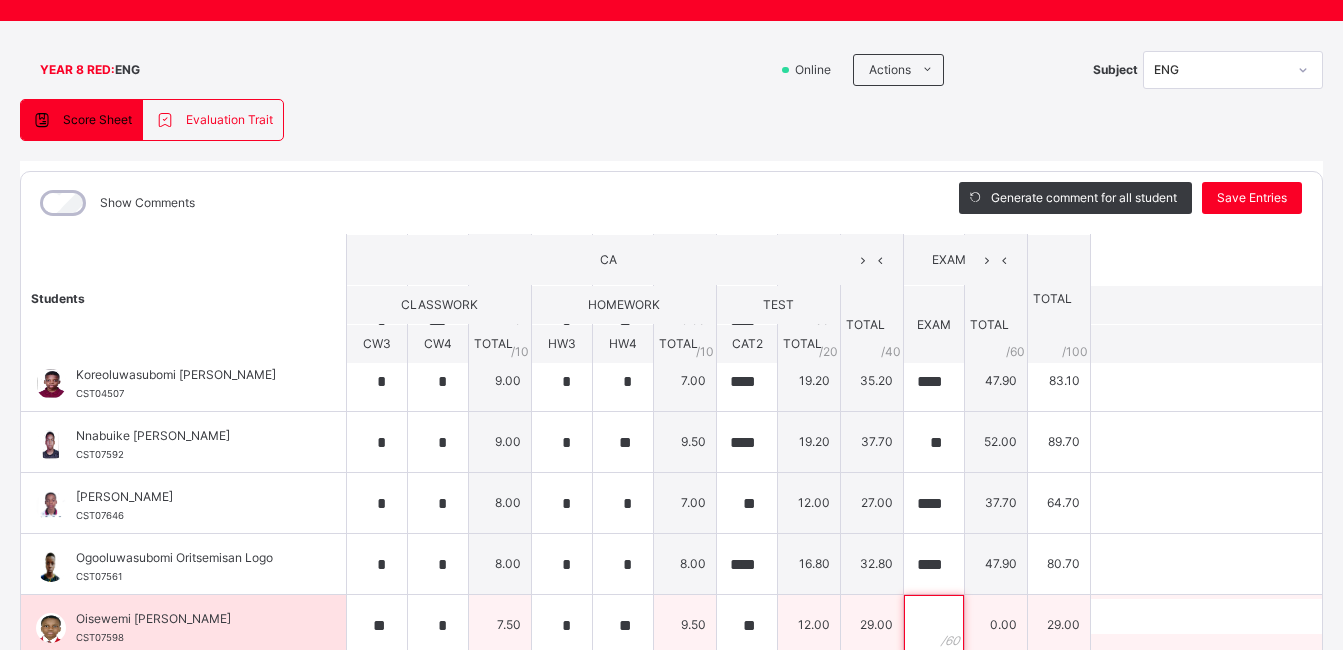 click at bounding box center (934, 625) 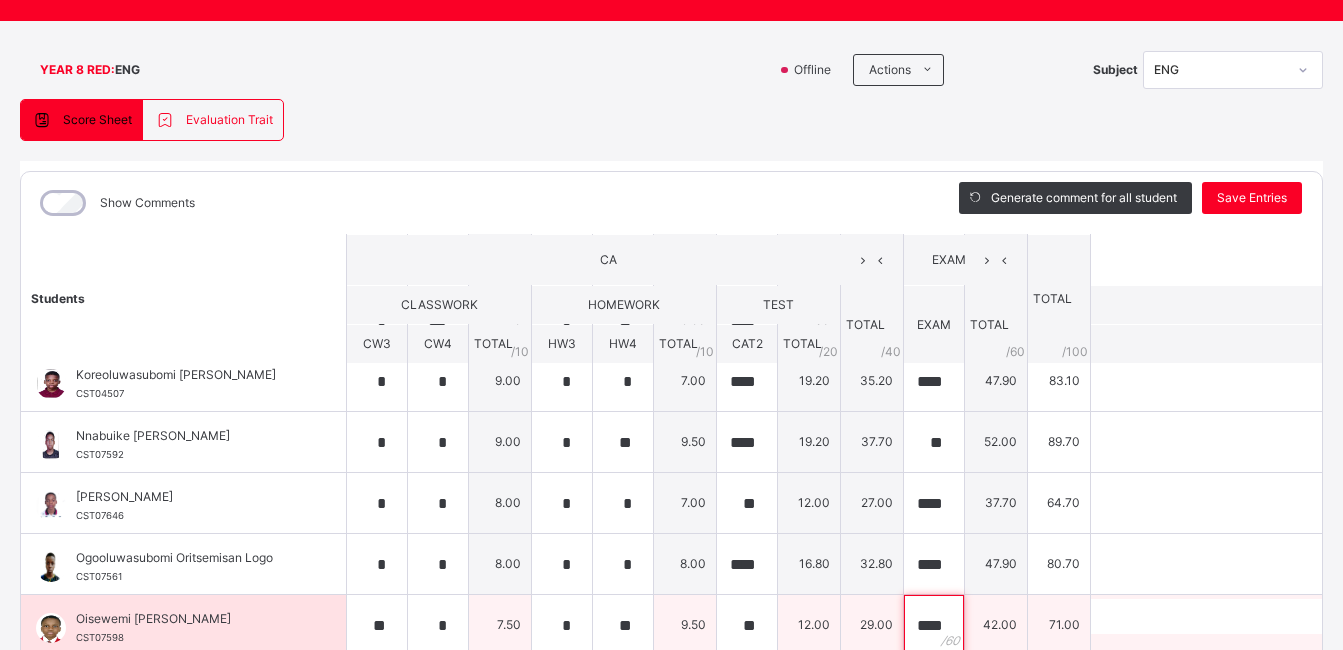 scroll, scrollTop: 0, scrollLeft: 4, axis: horizontal 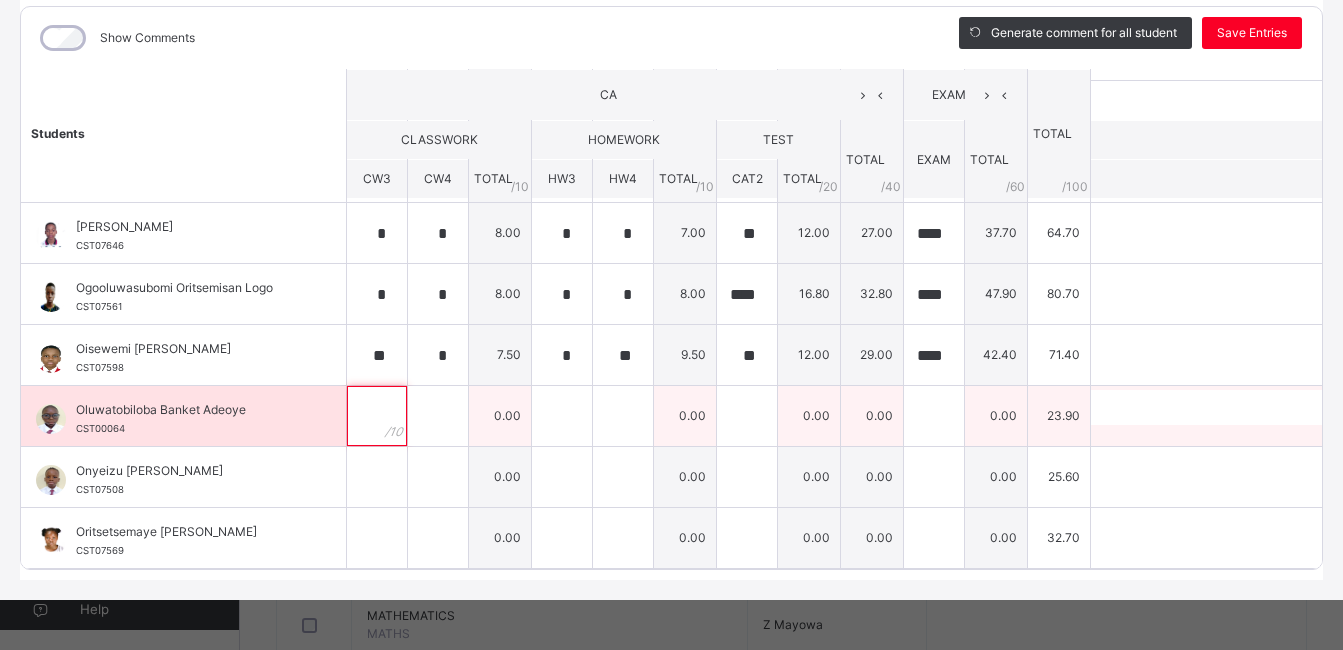 click at bounding box center (377, 416) 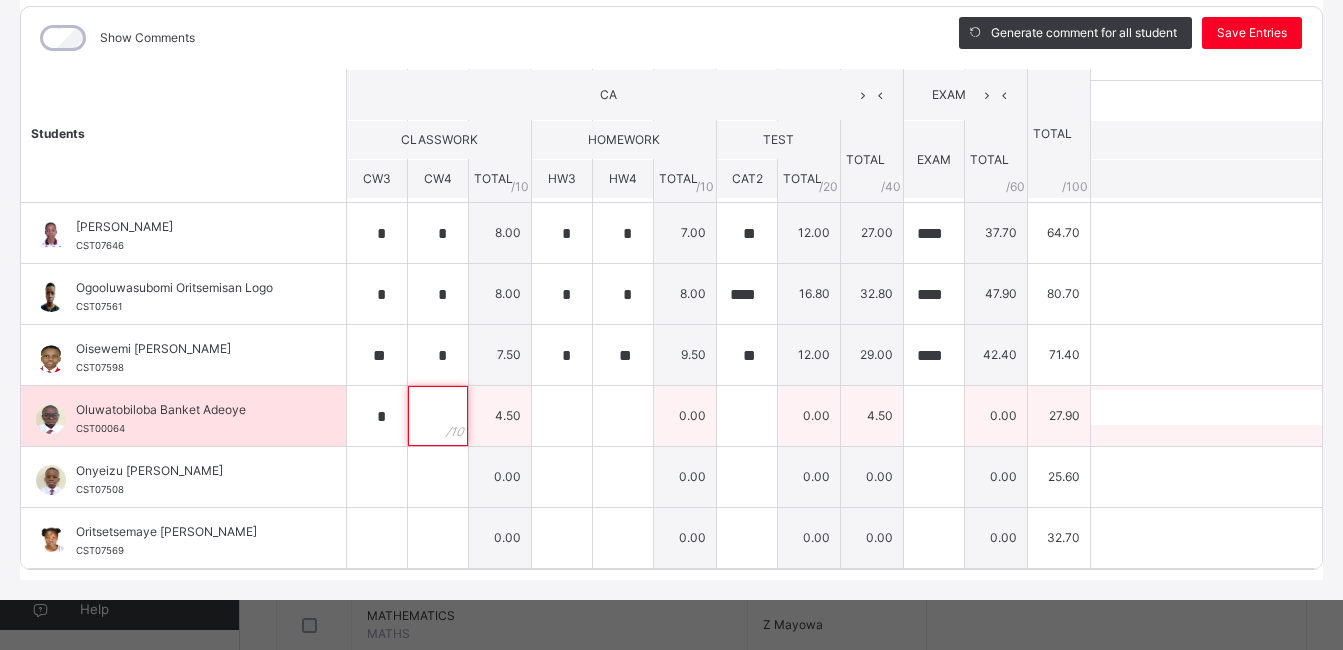 click at bounding box center [438, 416] 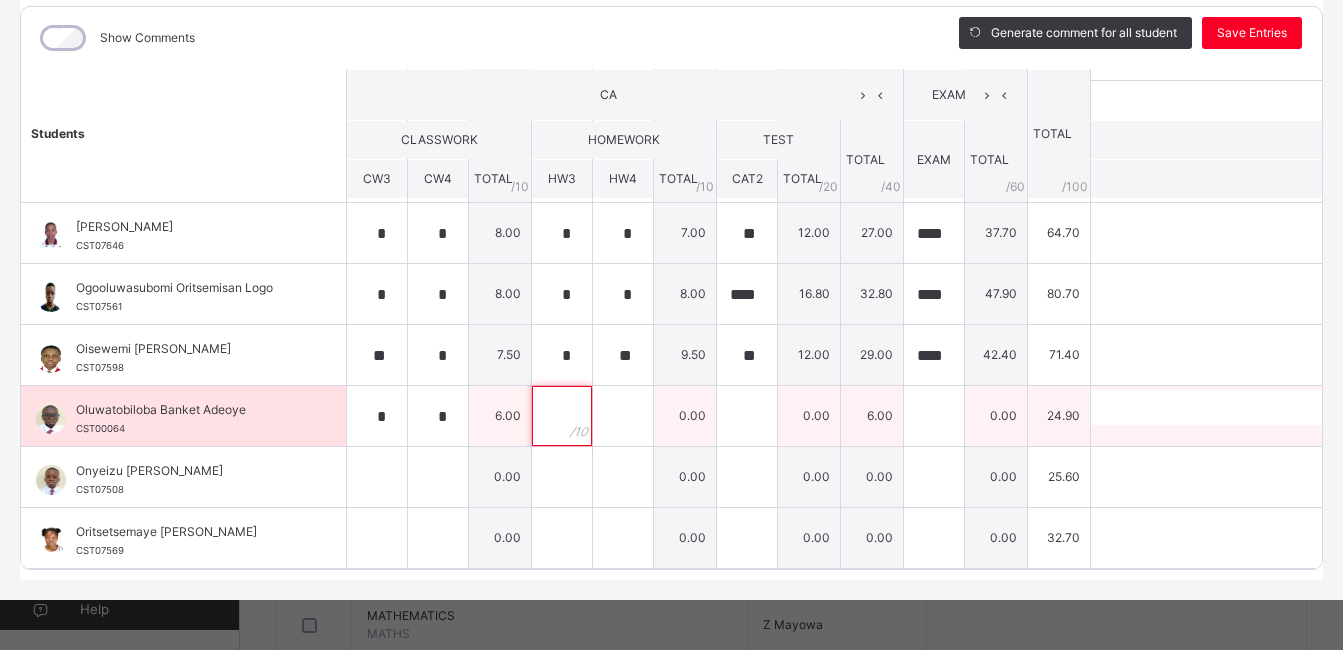 click at bounding box center [562, 416] 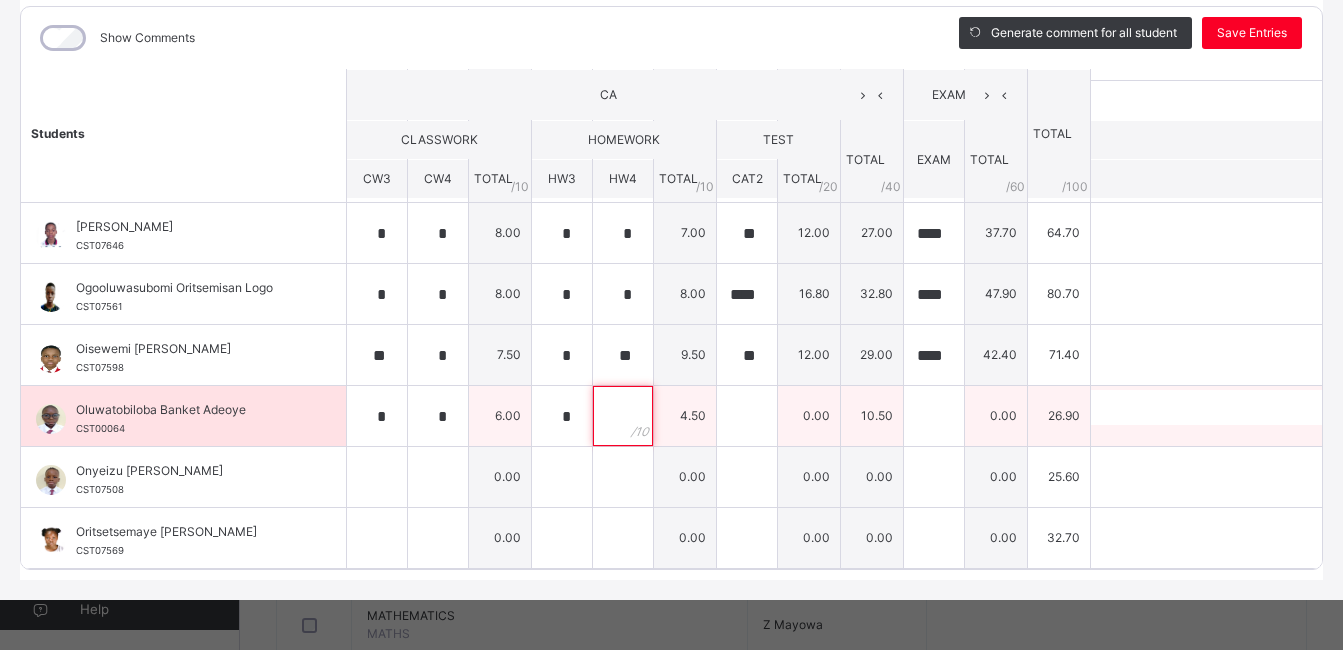 click at bounding box center [623, 416] 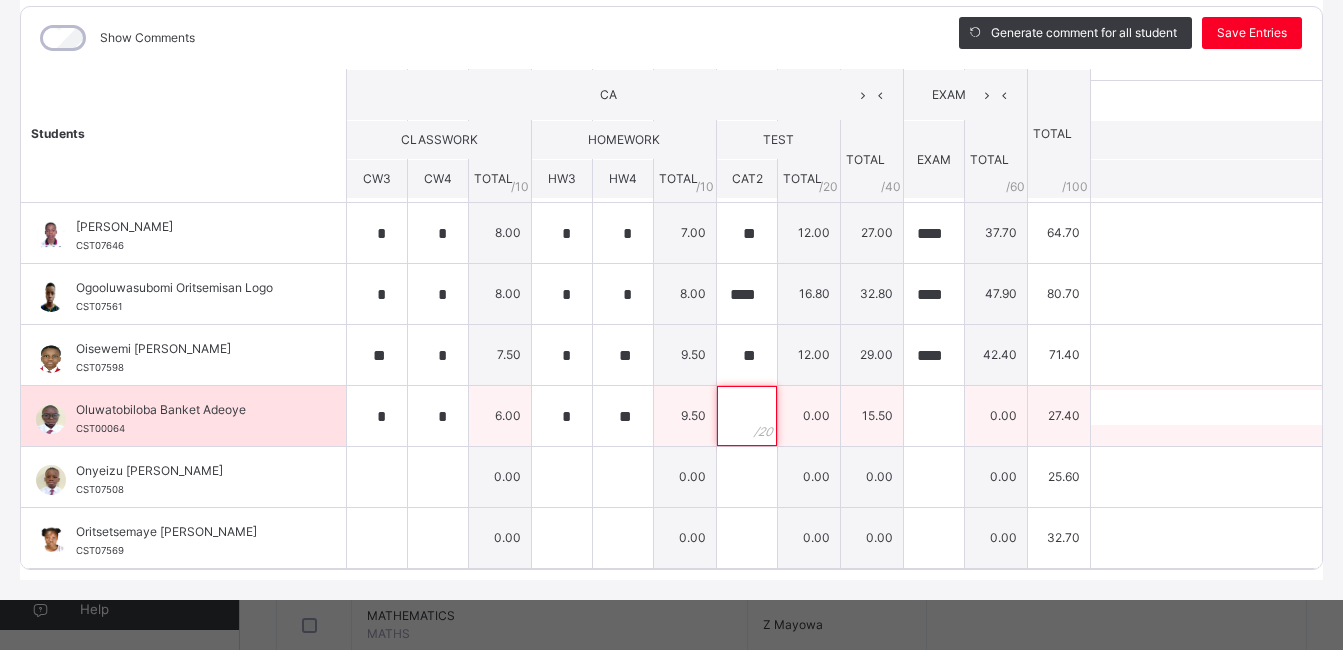 click at bounding box center [747, 416] 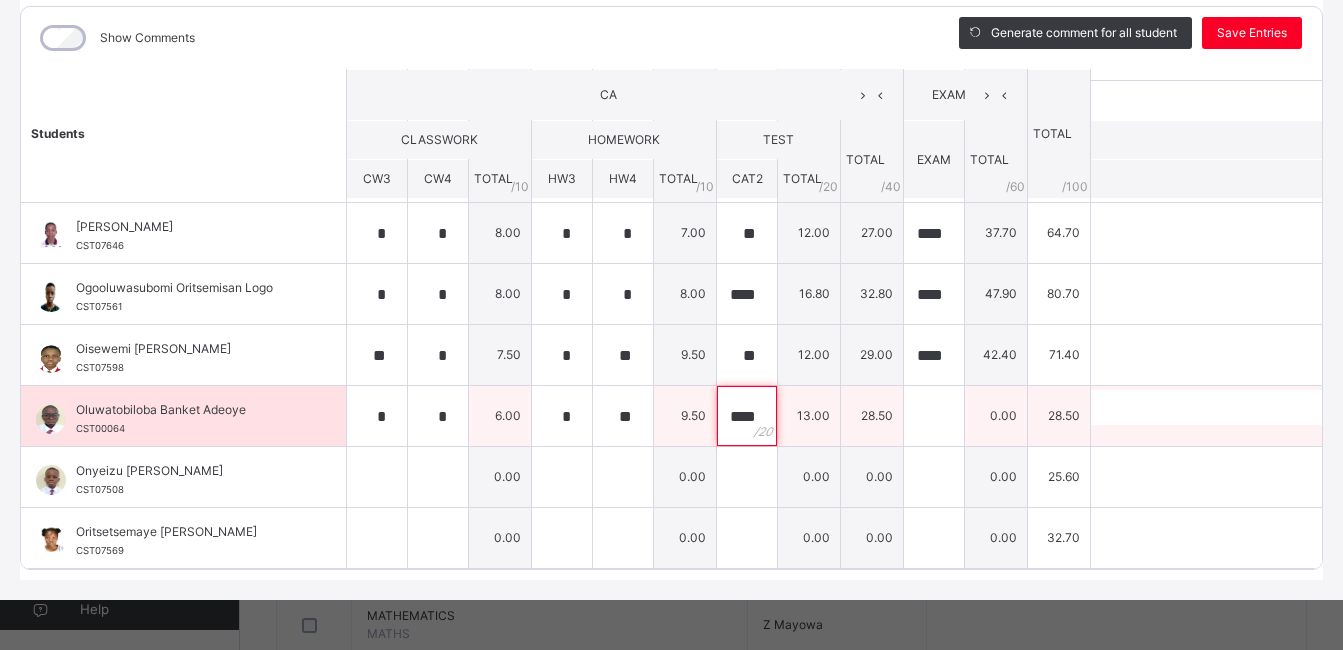 scroll, scrollTop: 0, scrollLeft: 1, axis: horizontal 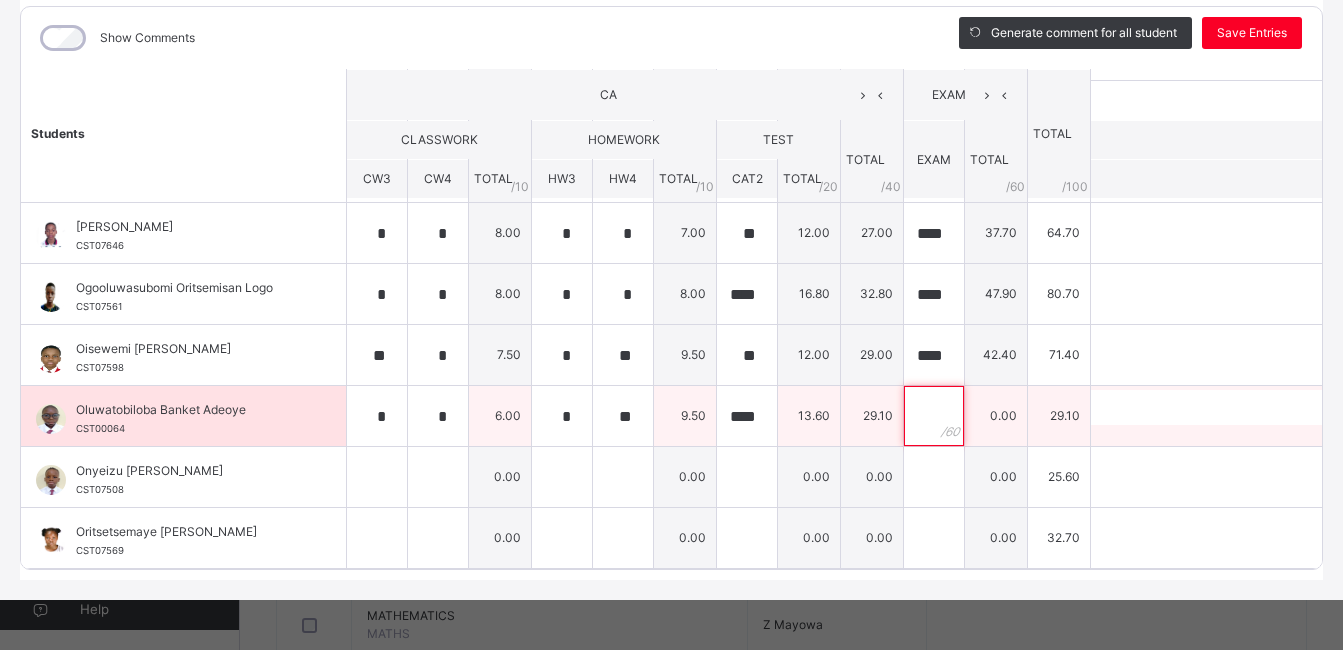 click at bounding box center [934, 416] 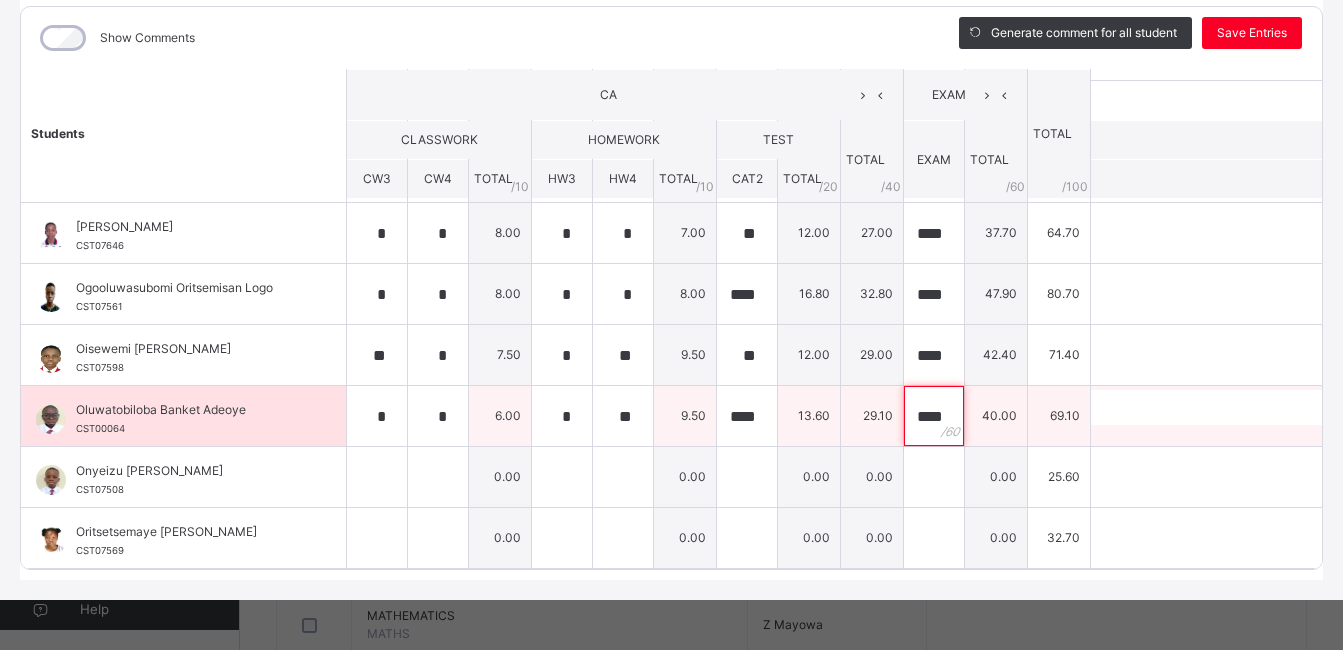 scroll, scrollTop: 0, scrollLeft: 3, axis: horizontal 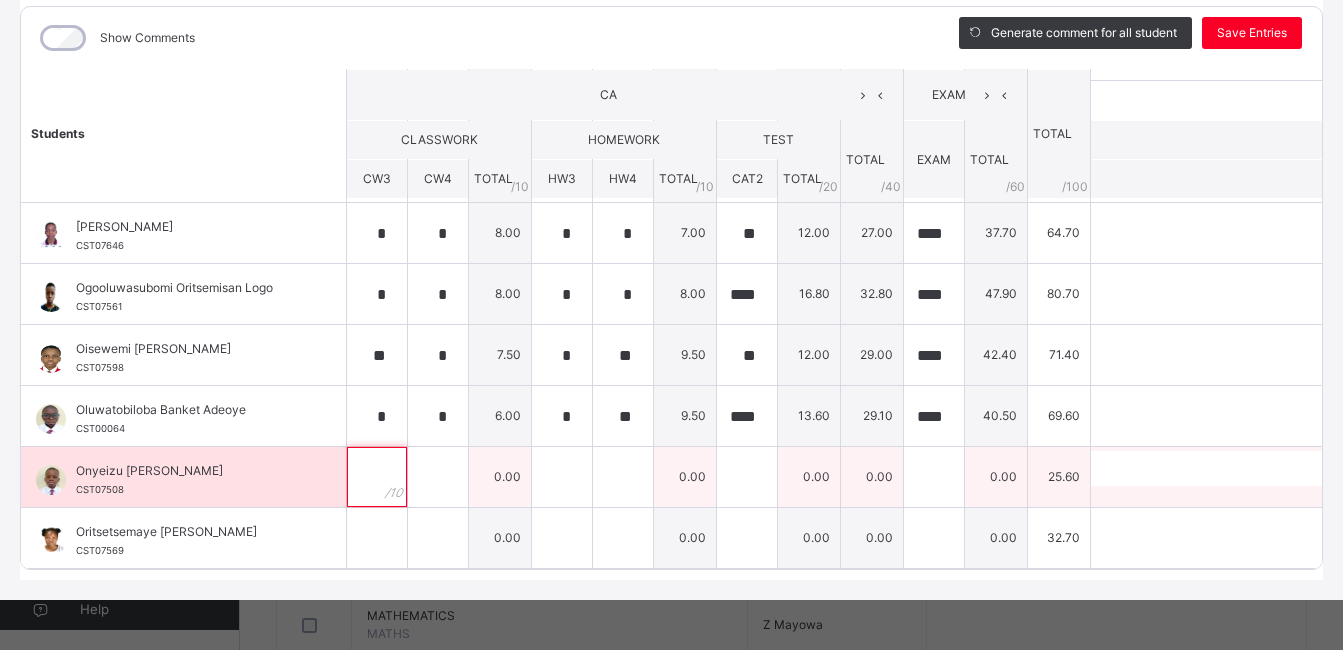 click at bounding box center [377, 477] 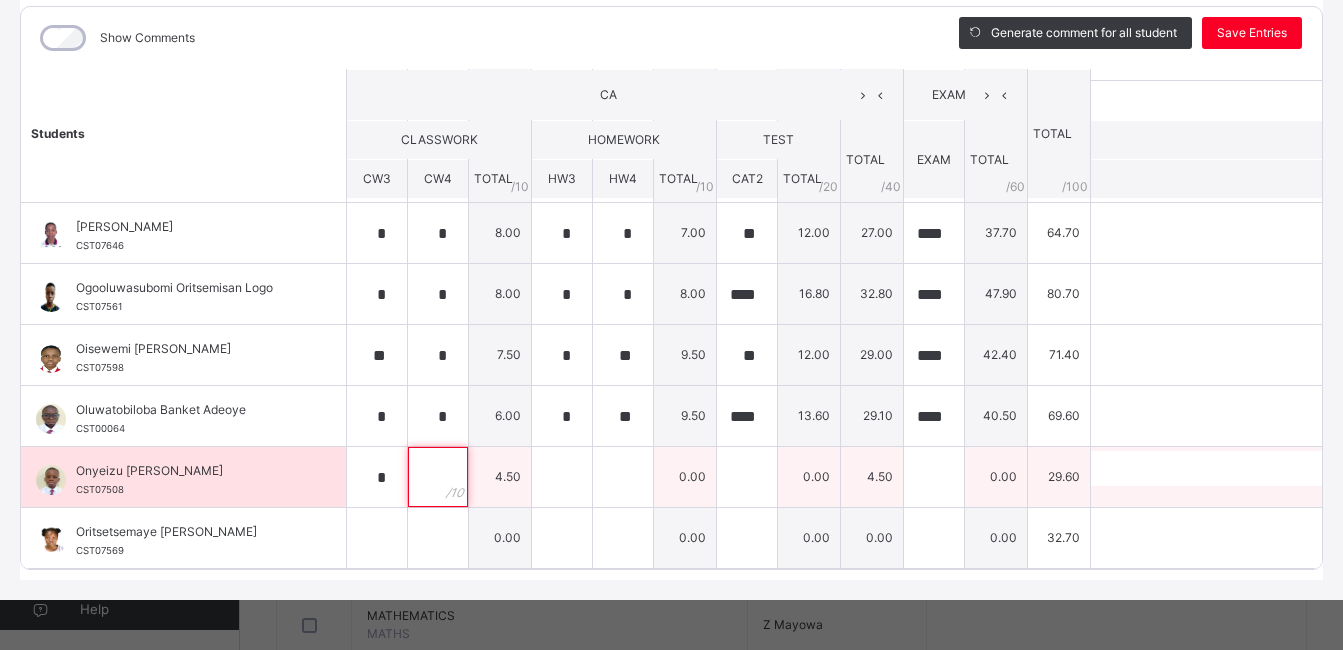 click at bounding box center (438, 477) 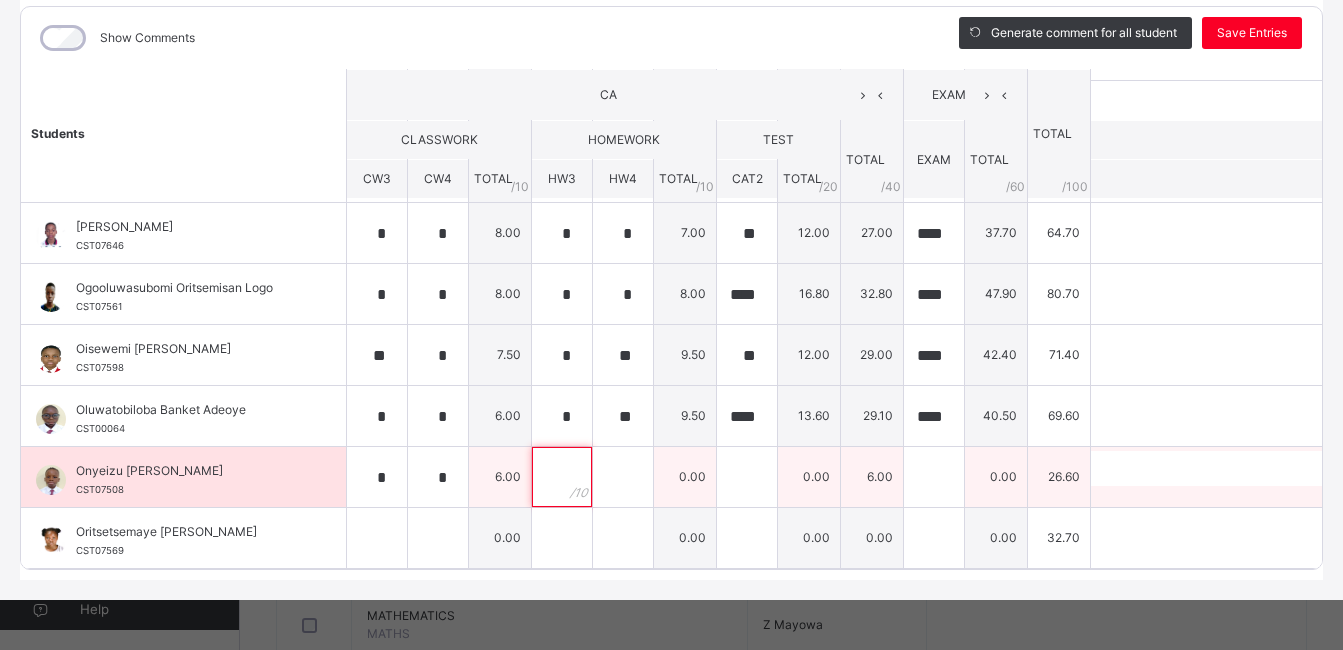 click at bounding box center (562, 477) 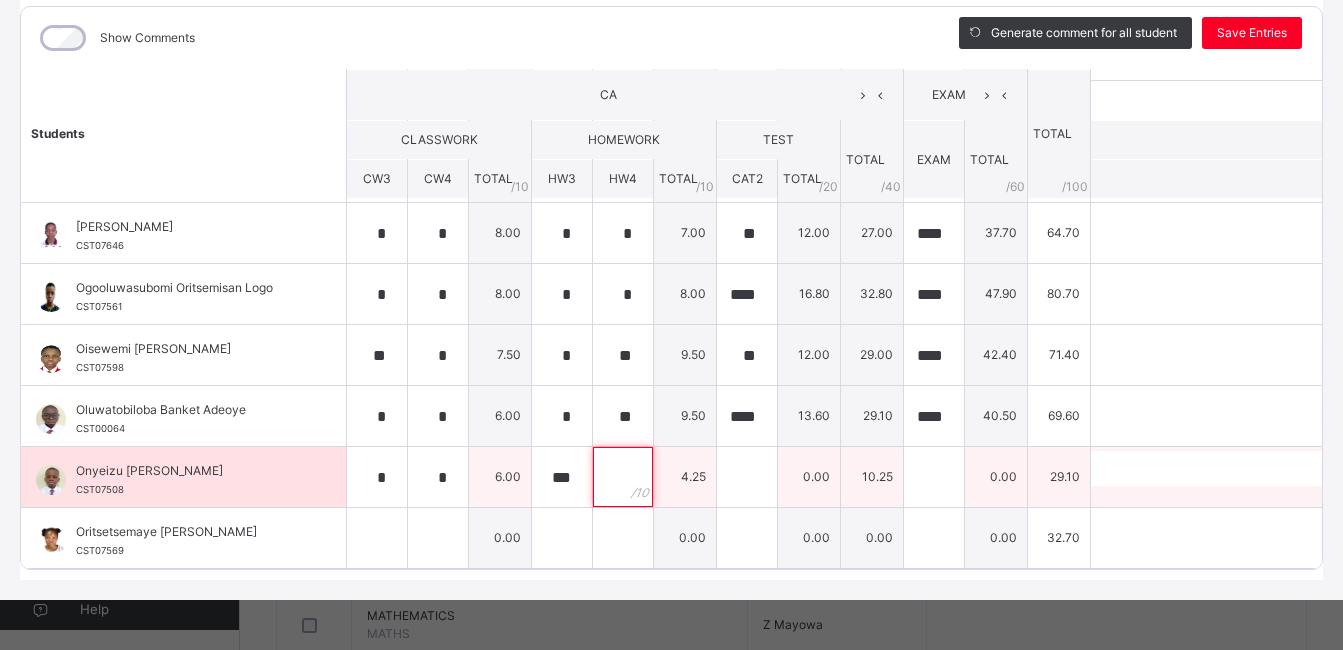 click at bounding box center (623, 477) 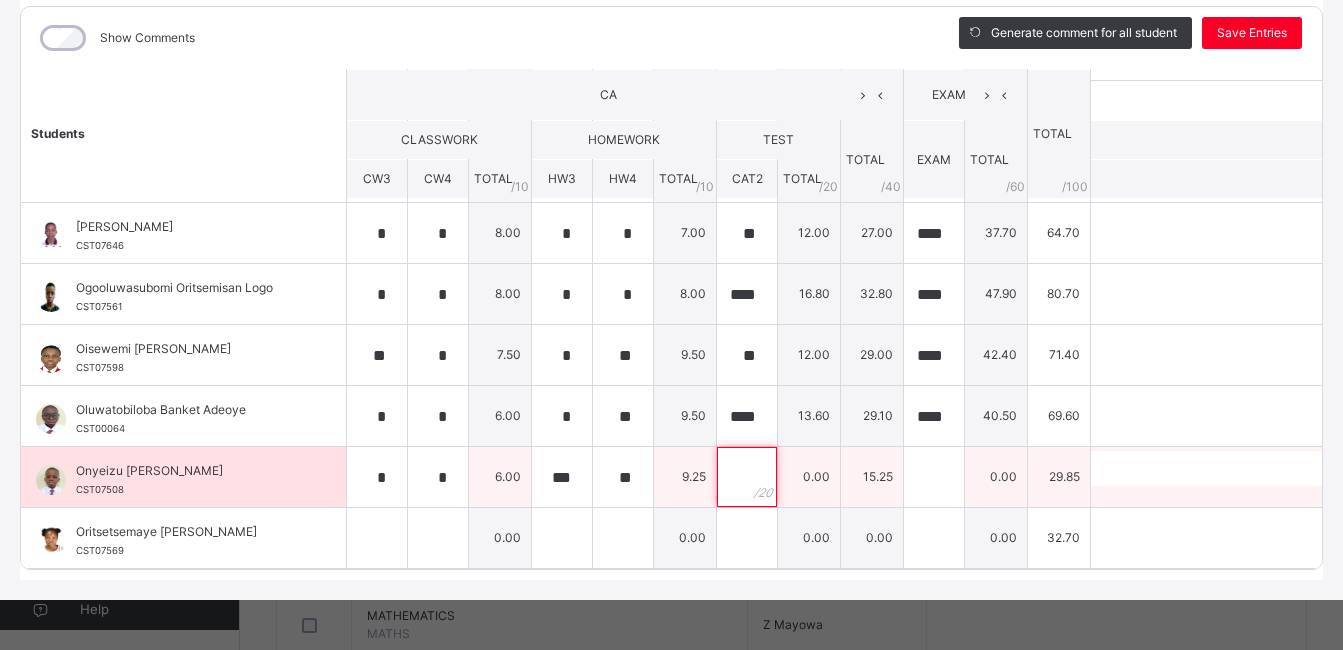 click at bounding box center (747, 477) 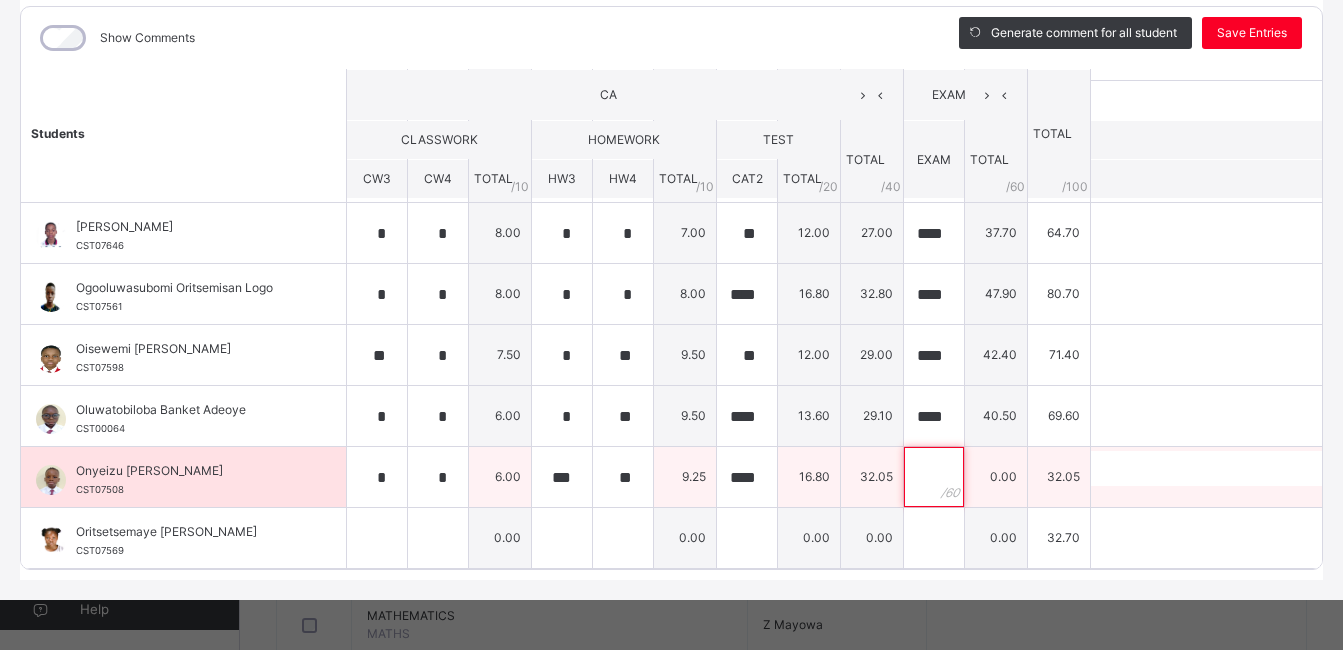 click at bounding box center (934, 477) 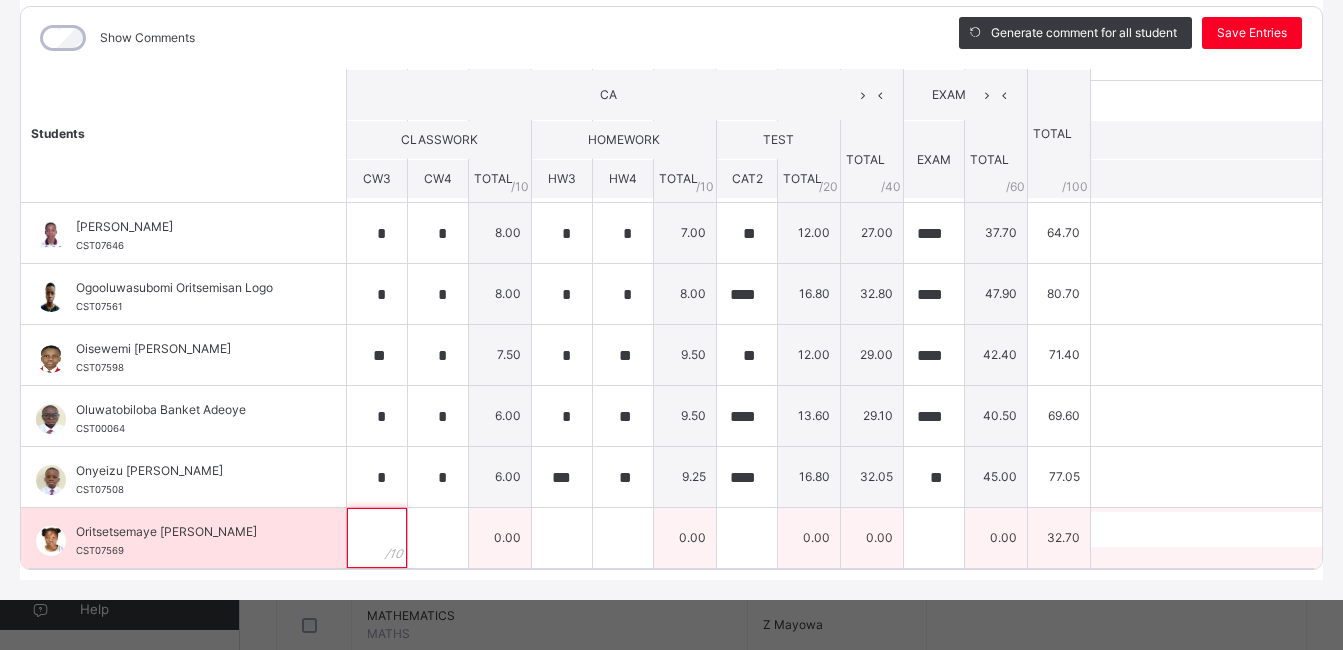 click at bounding box center [377, 538] 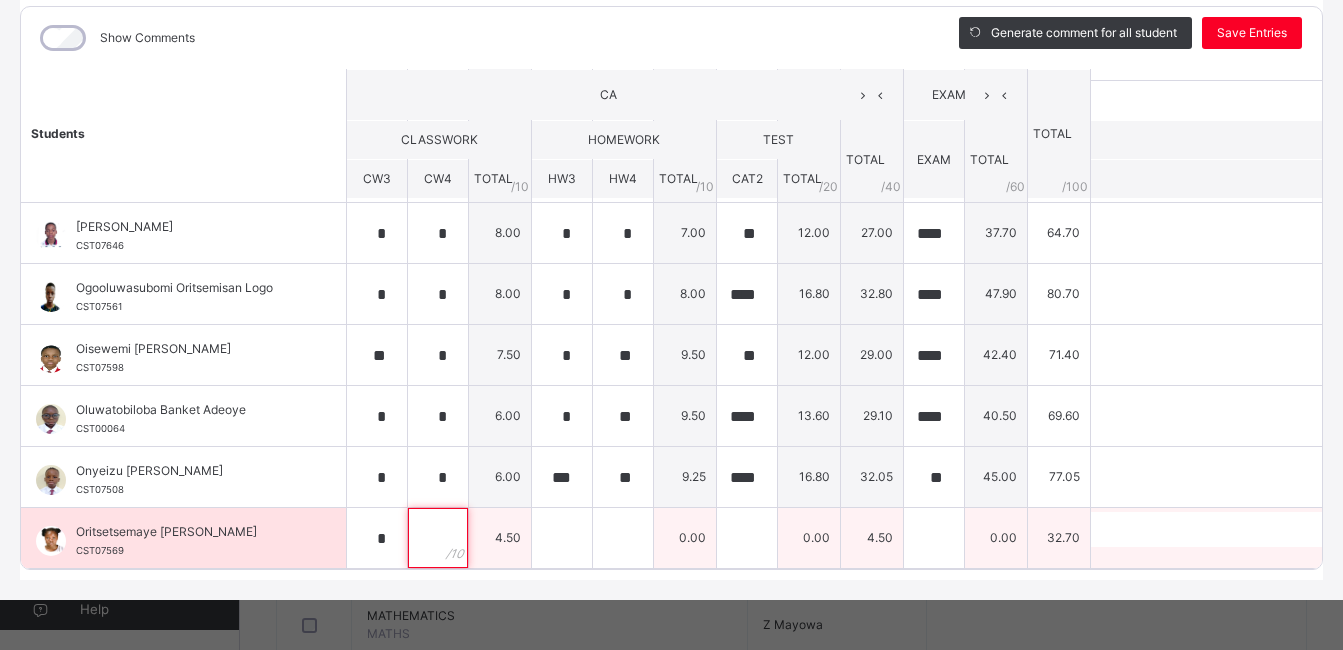 click at bounding box center [438, 538] 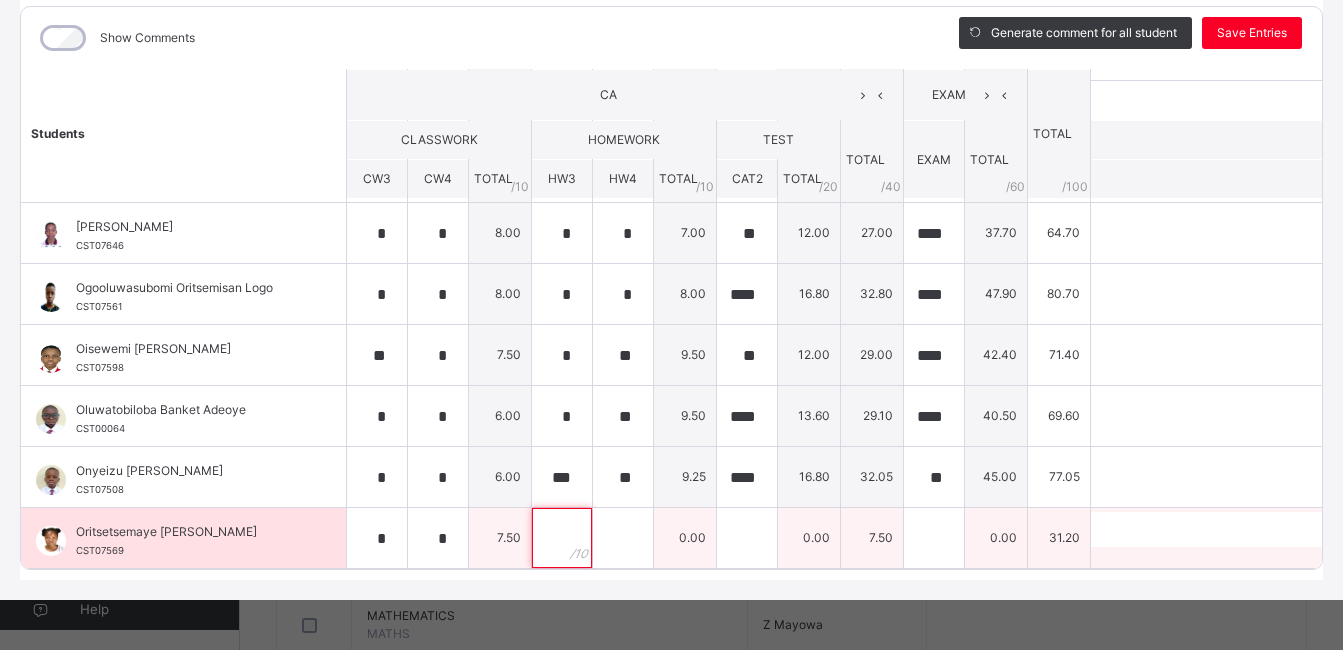 click at bounding box center [562, 538] 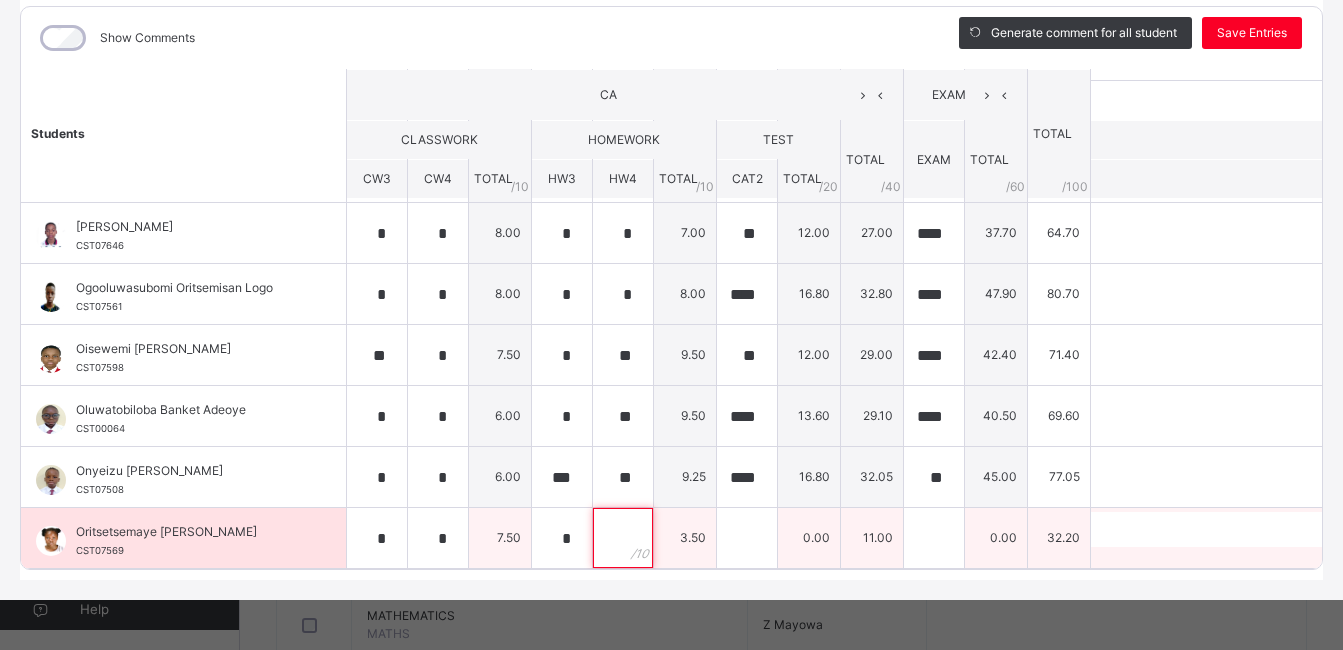 click at bounding box center [623, 538] 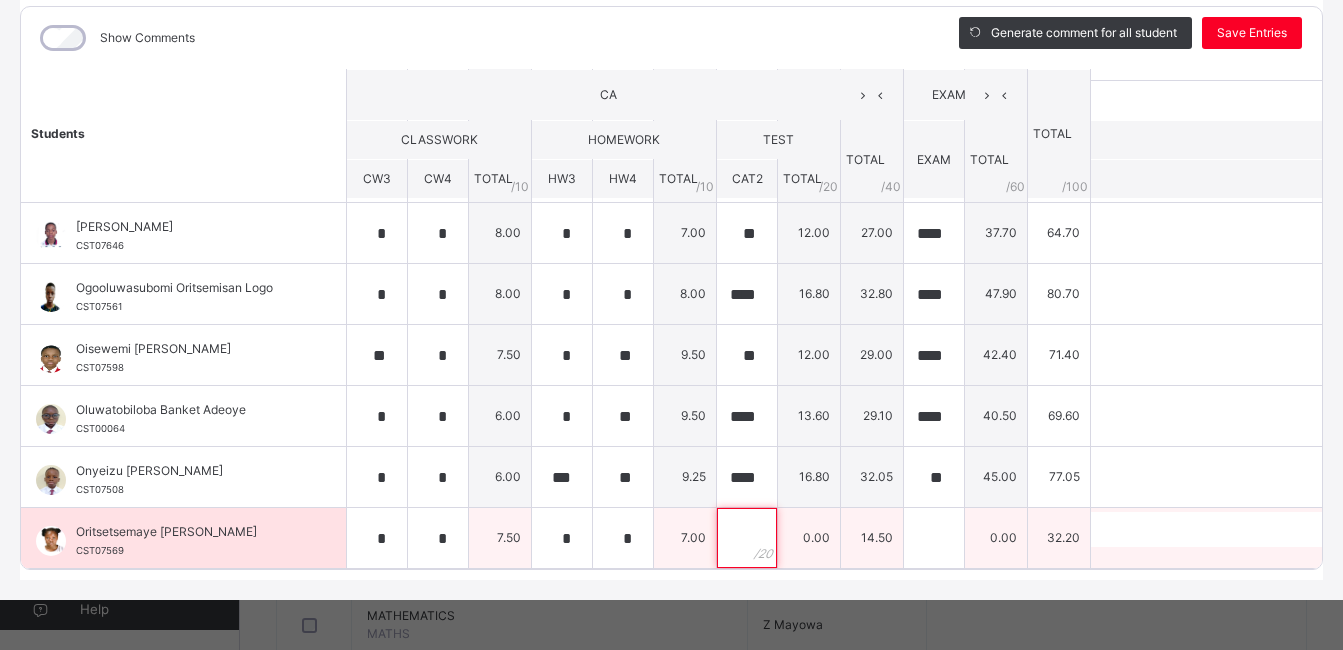 click at bounding box center [747, 538] 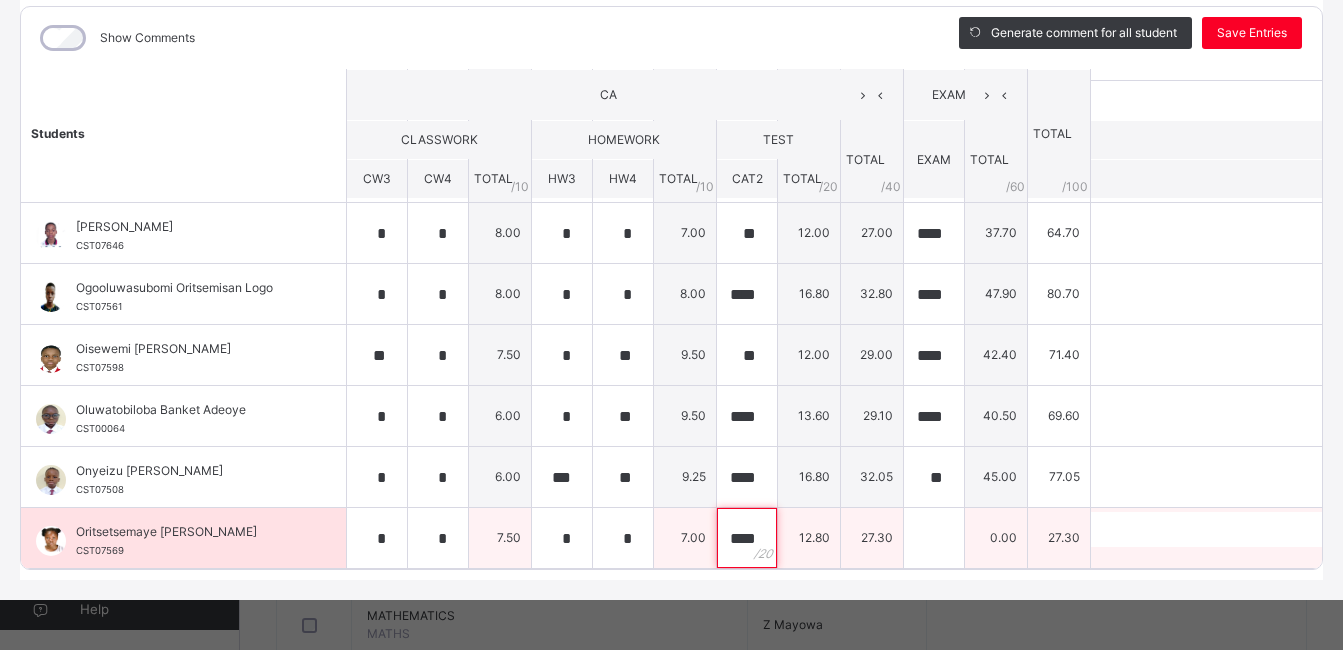 scroll, scrollTop: 0, scrollLeft: 1, axis: horizontal 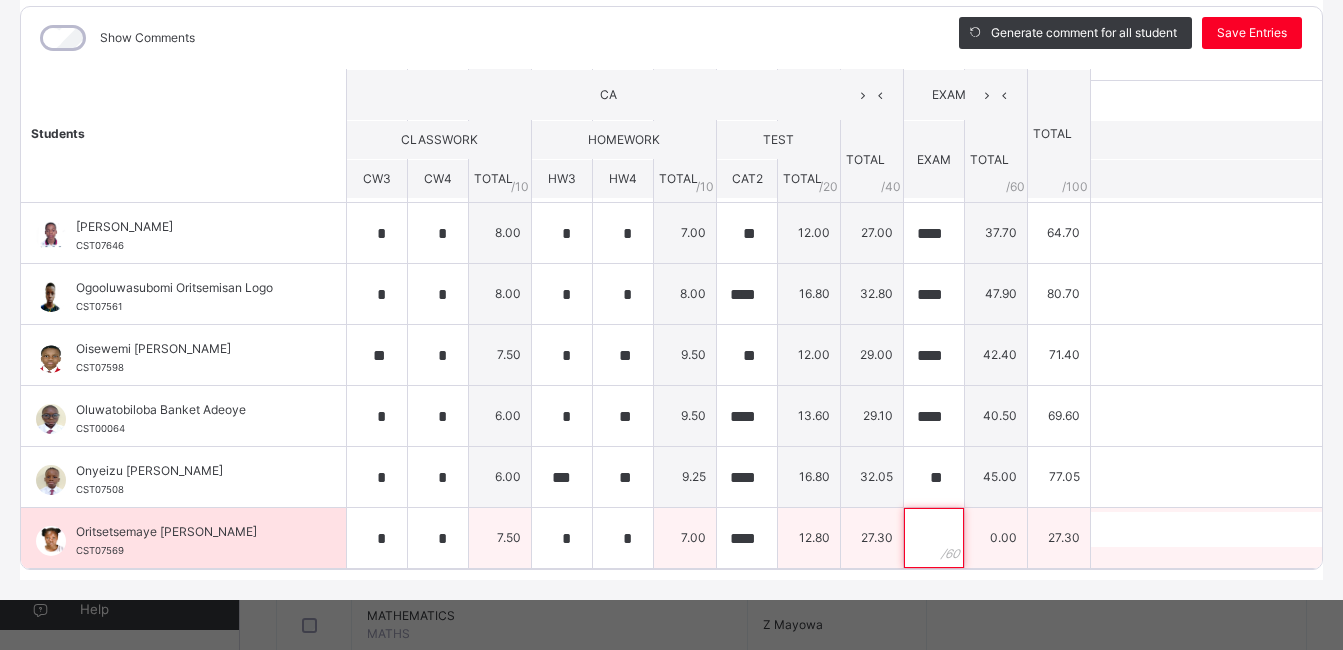 click at bounding box center (934, 538) 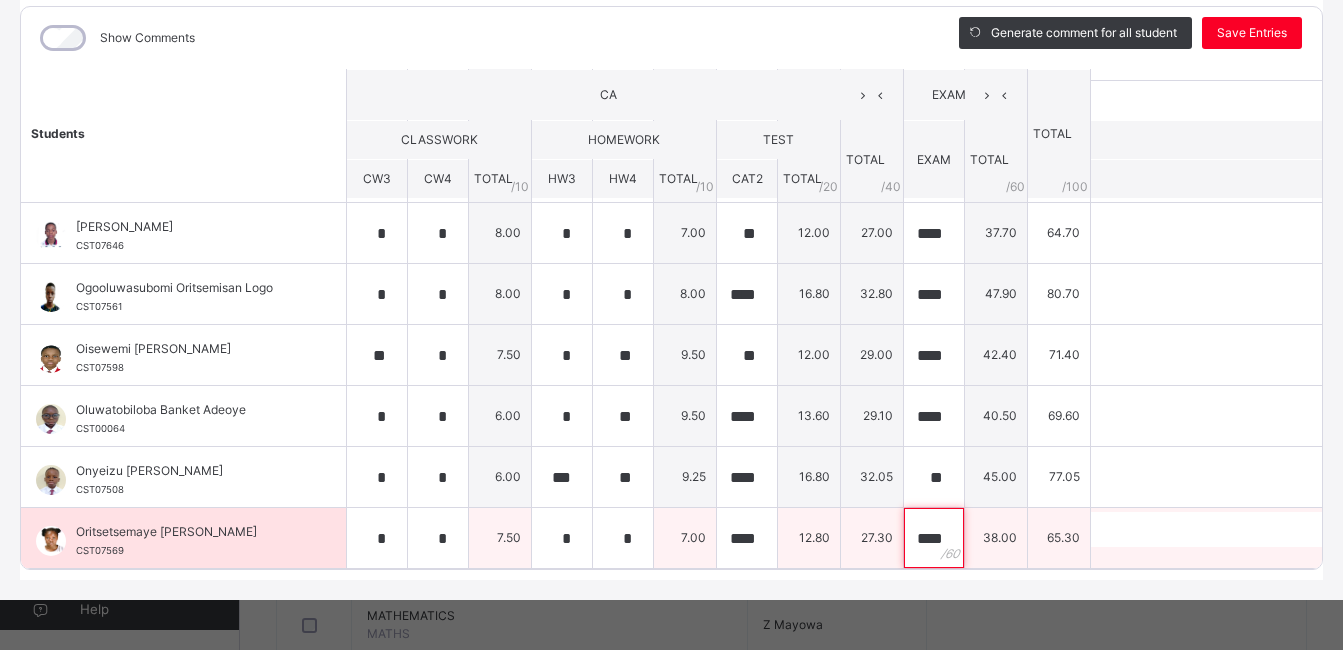 scroll, scrollTop: 0, scrollLeft: 3, axis: horizontal 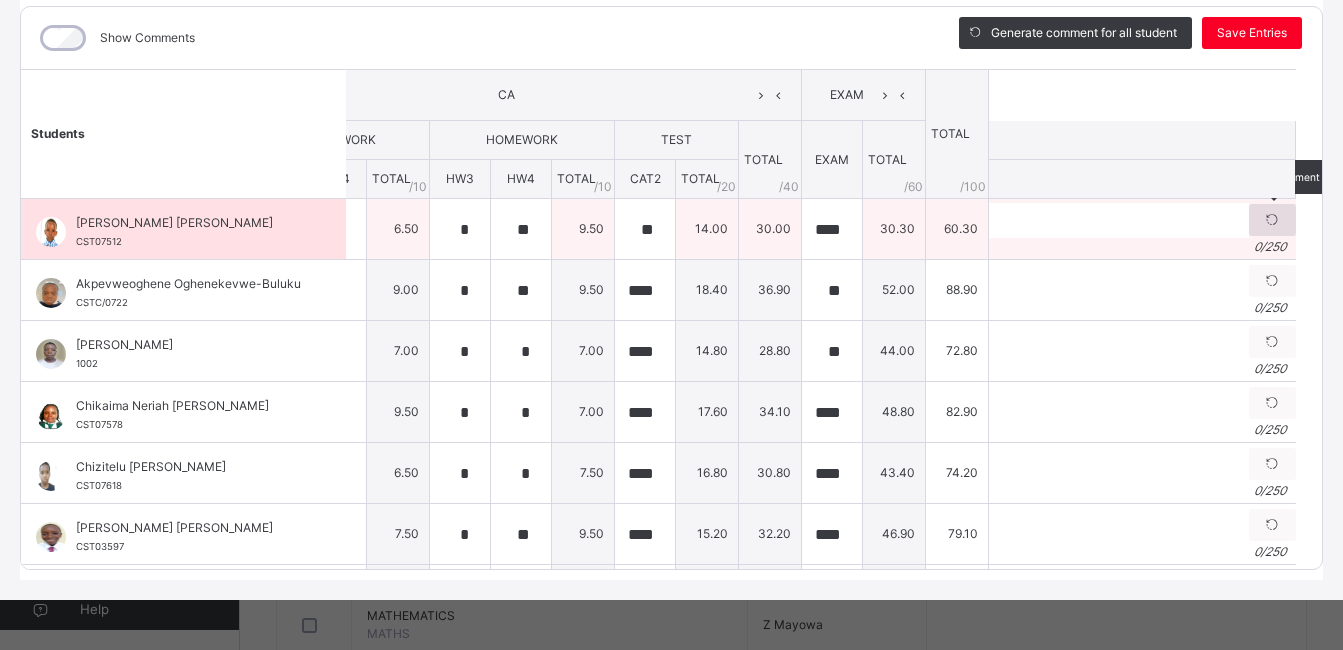 click at bounding box center (1272, 220) 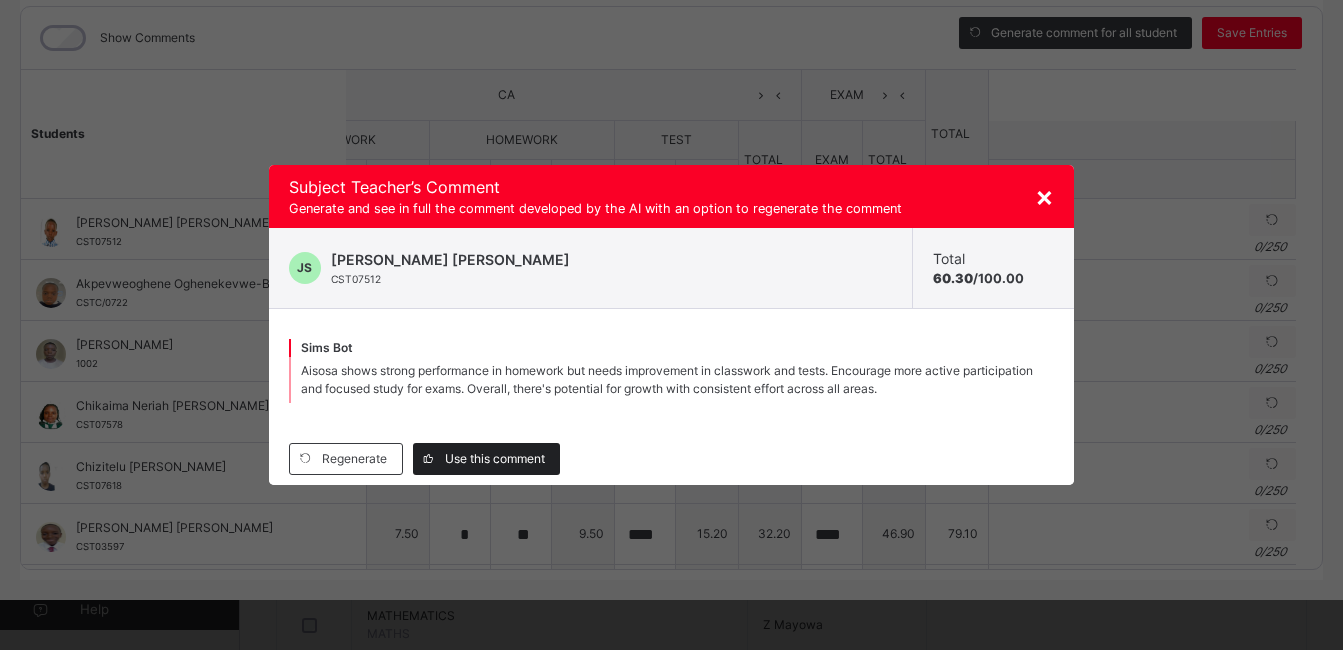 click on "Use this comment" at bounding box center (495, 459) 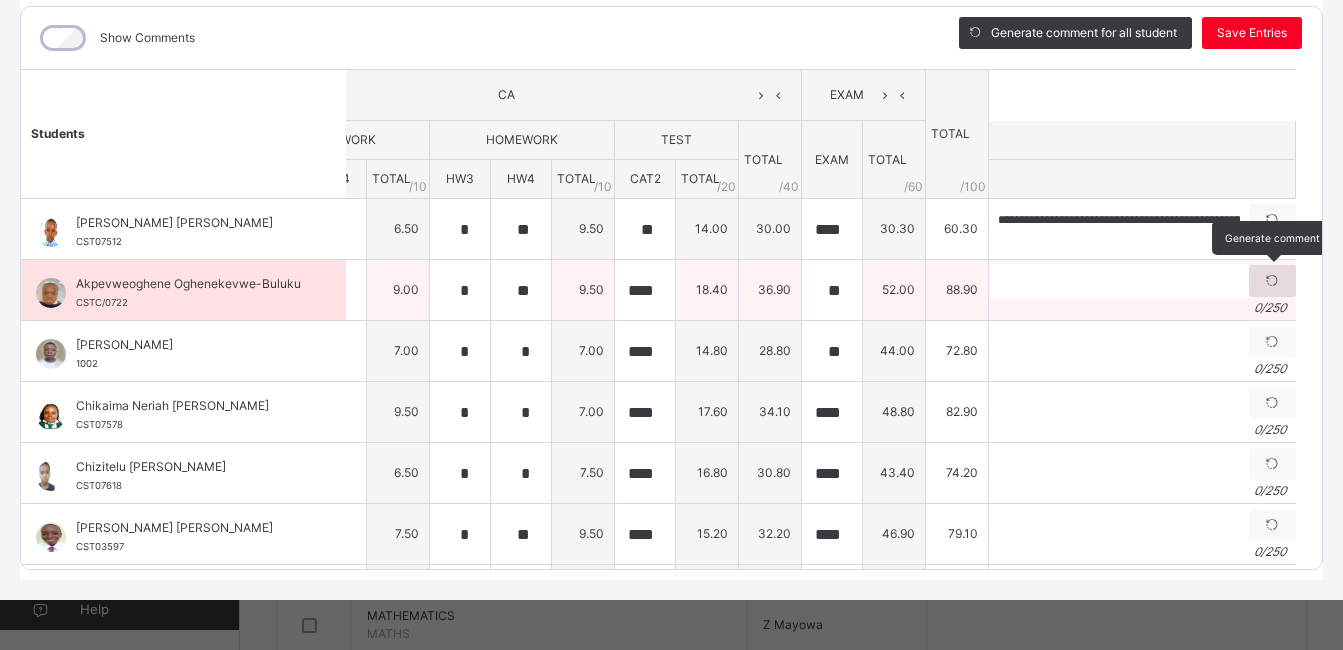 click at bounding box center [1272, 281] 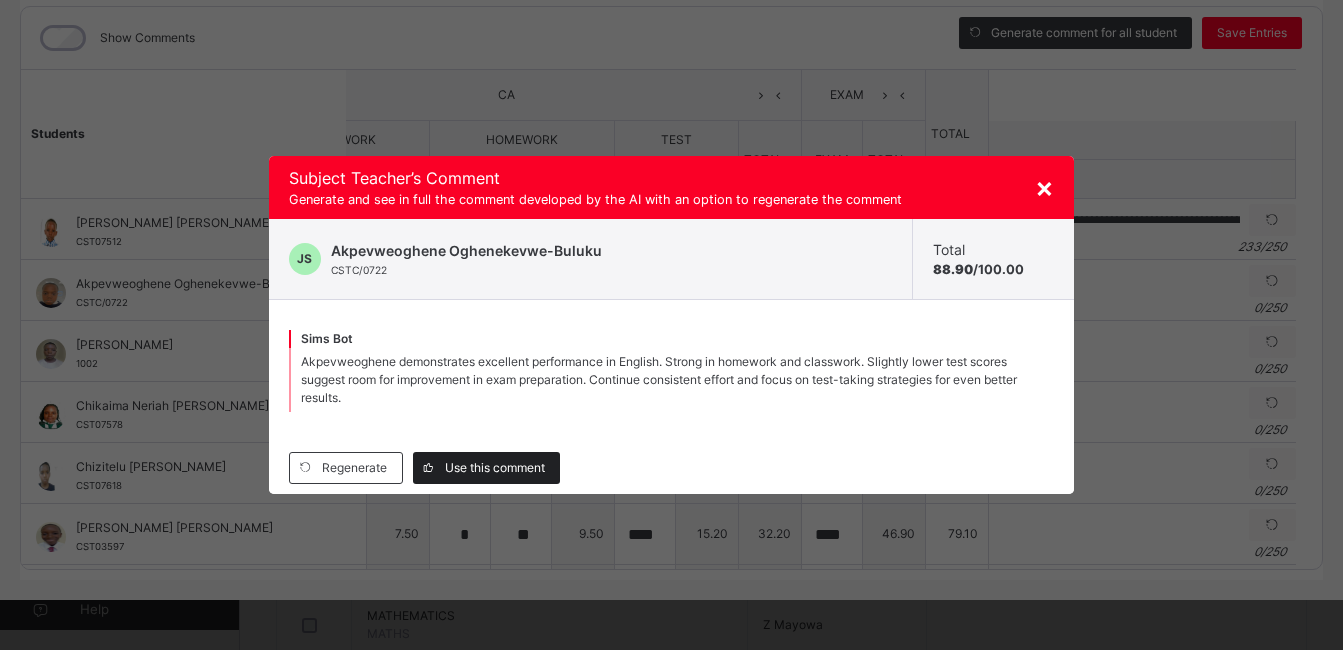 click on "Use this comment" at bounding box center [495, 468] 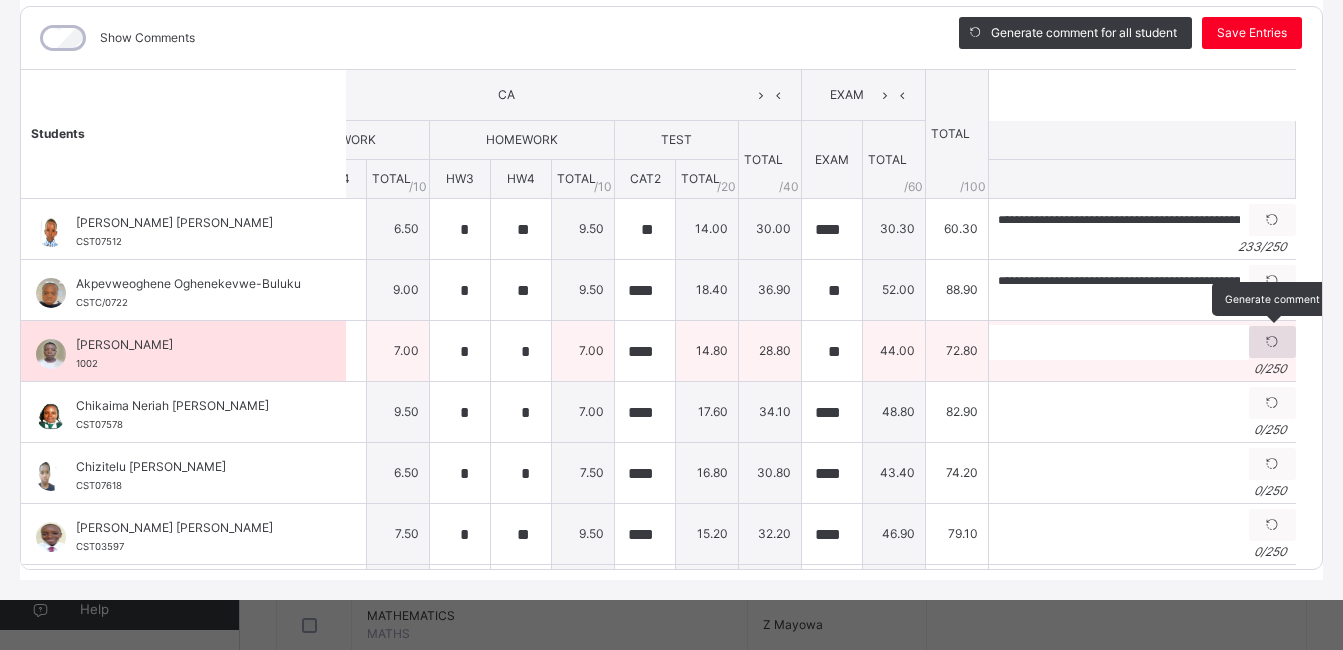 click at bounding box center (1272, 342) 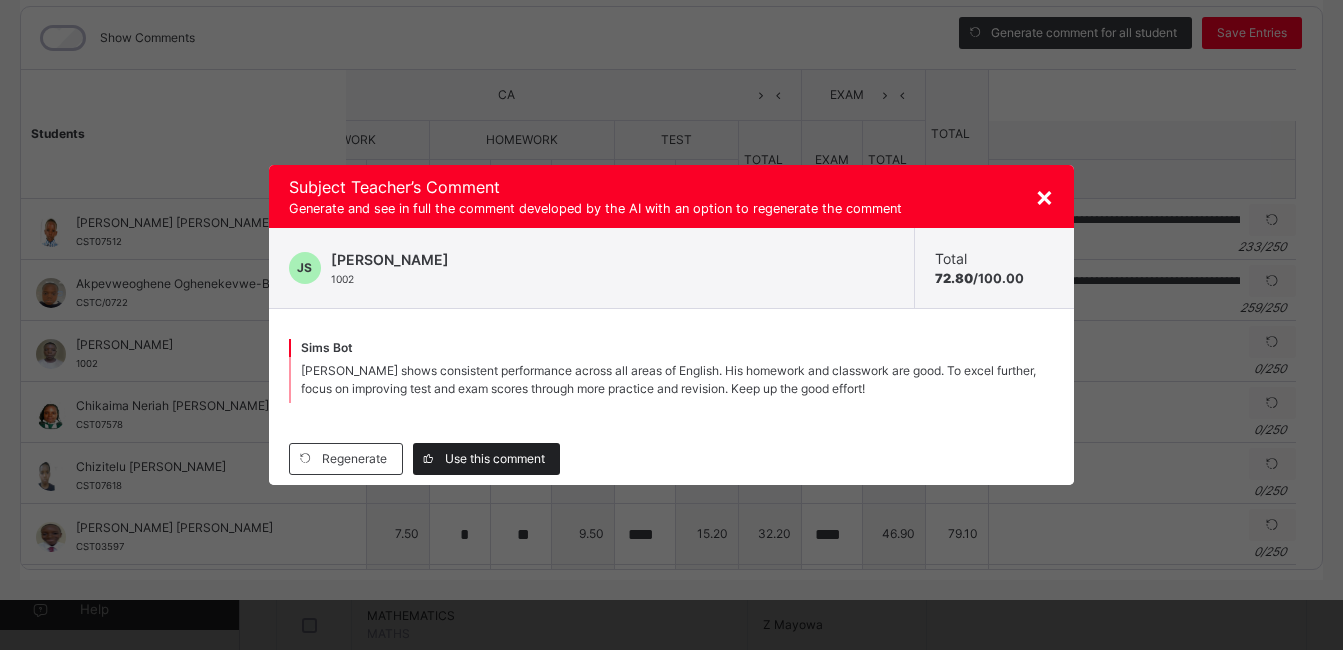 click on "Use this comment" at bounding box center (486, 459) 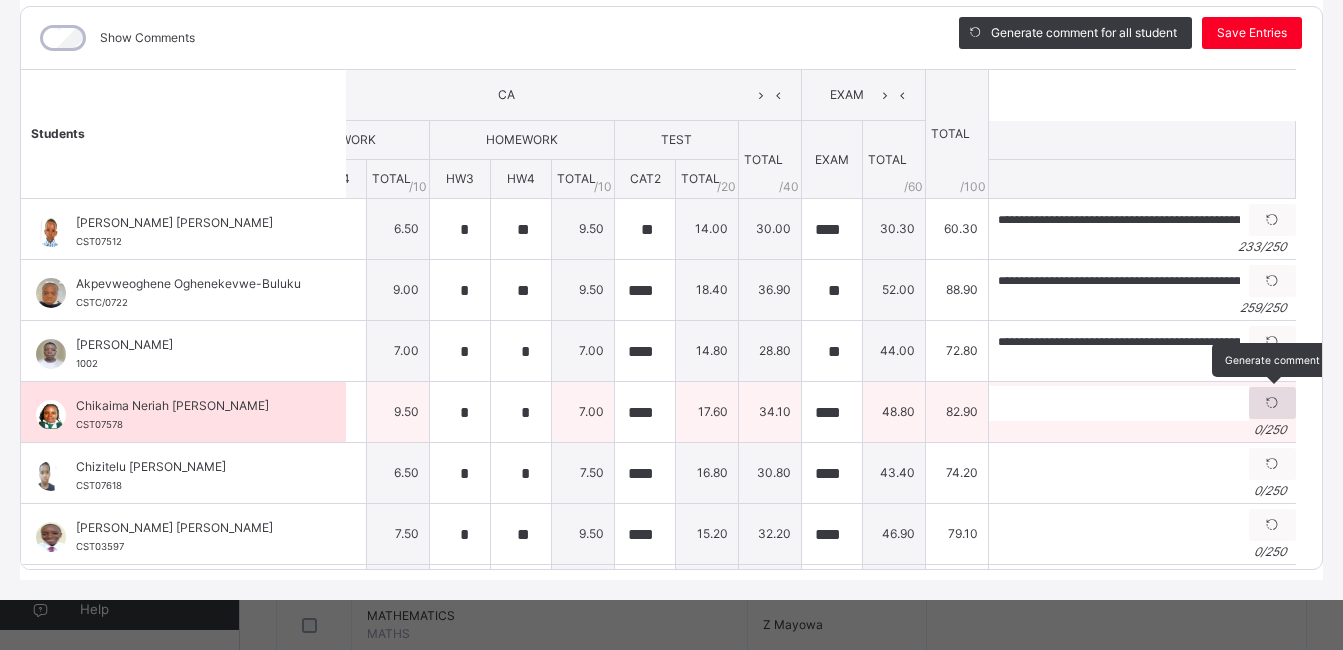 click at bounding box center [1272, 403] 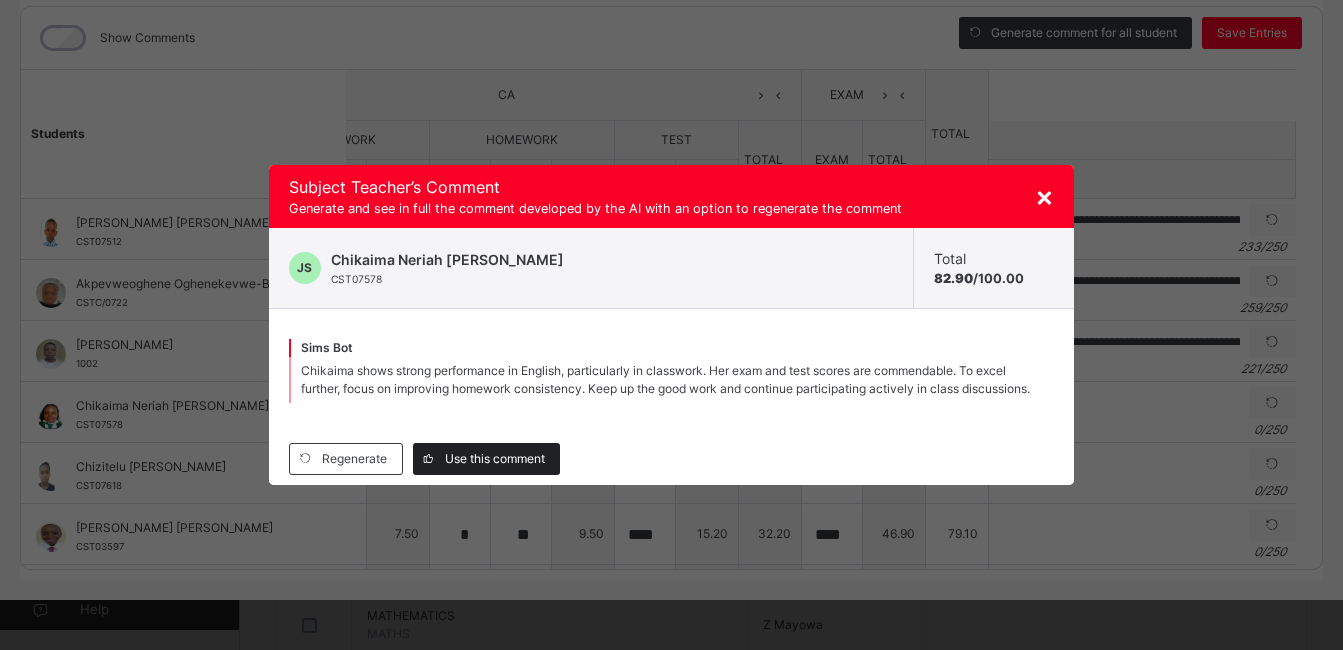 click on "Use this comment" at bounding box center (495, 459) 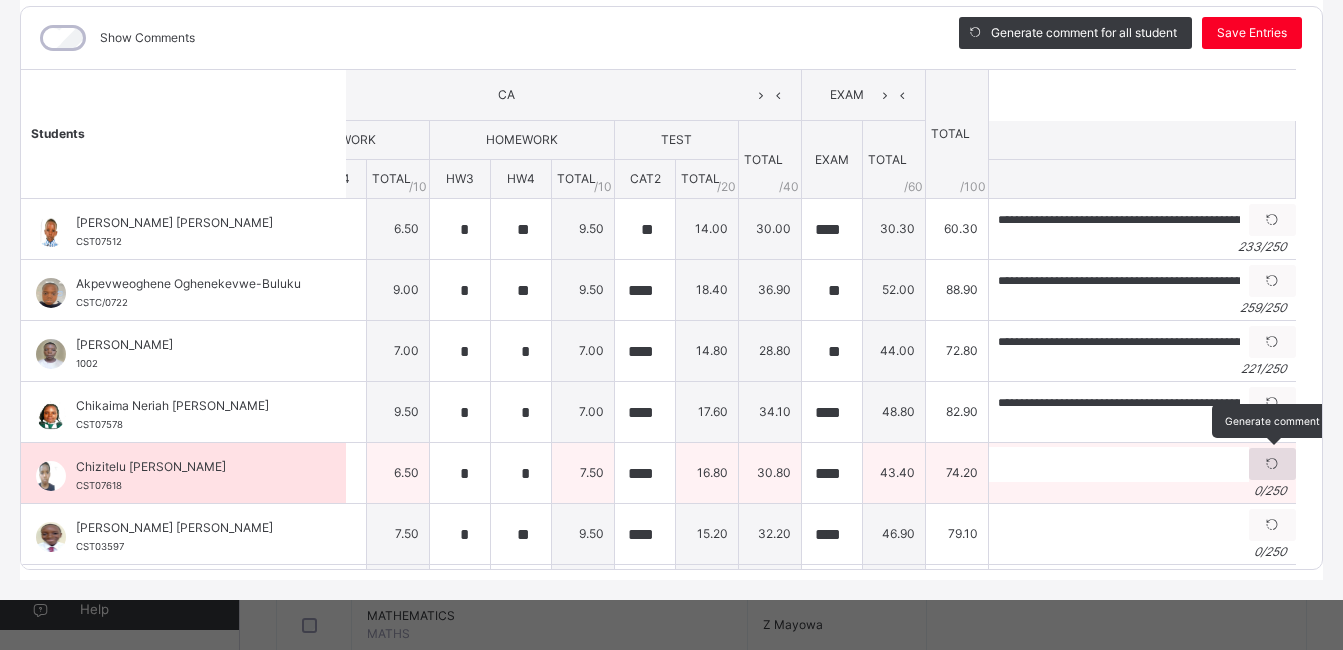 click at bounding box center (1272, 464) 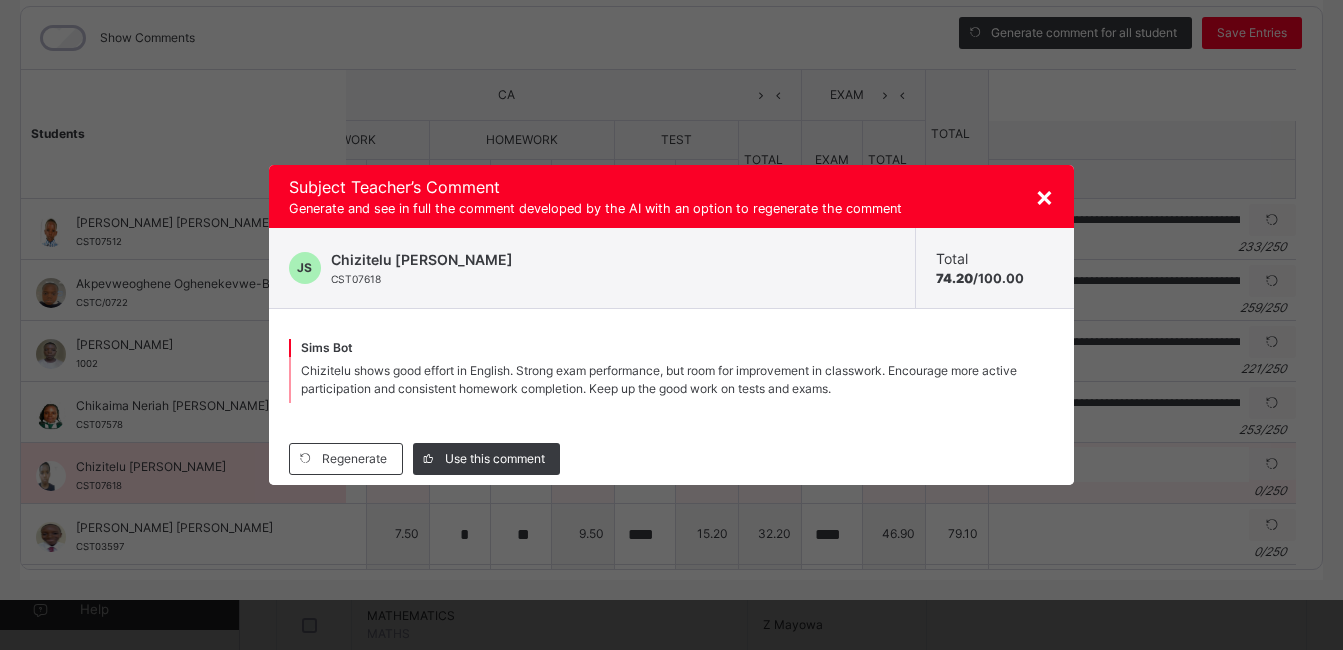 drag, startPoint x: 535, startPoint y: 469, endPoint x: 537, endPoint y: 456, distance: 13.152946 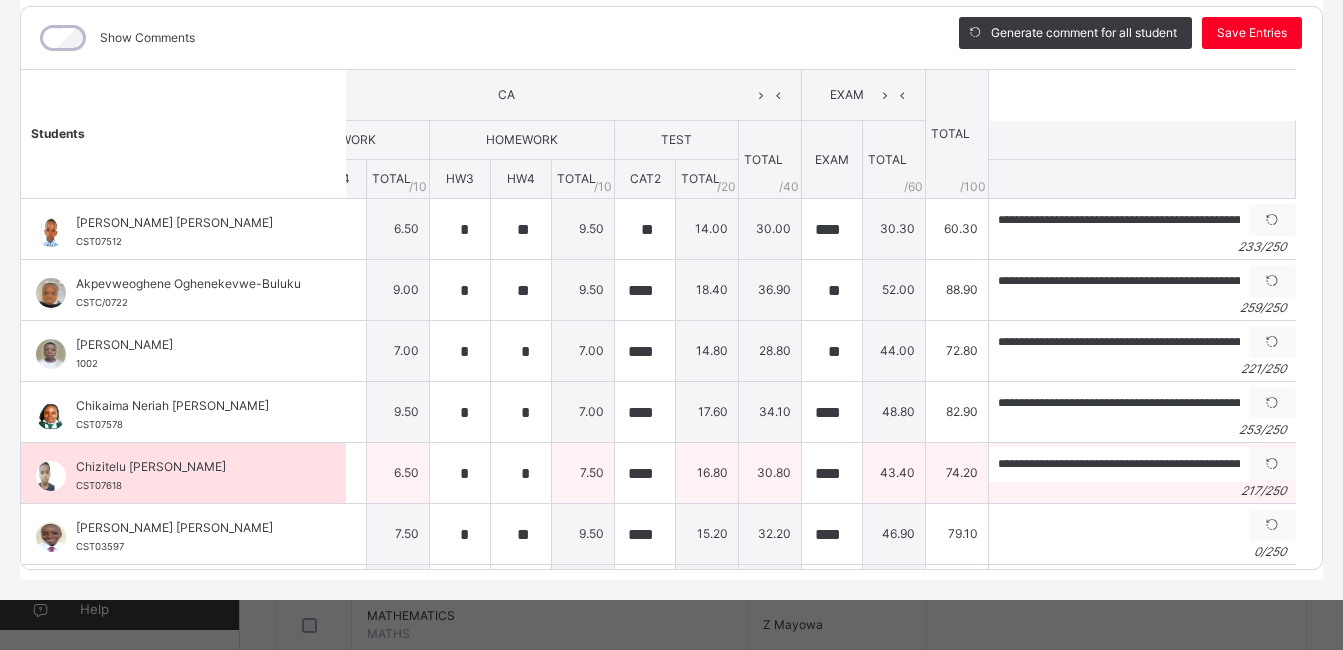 click on "7.50" at bounding box center [583, 473] 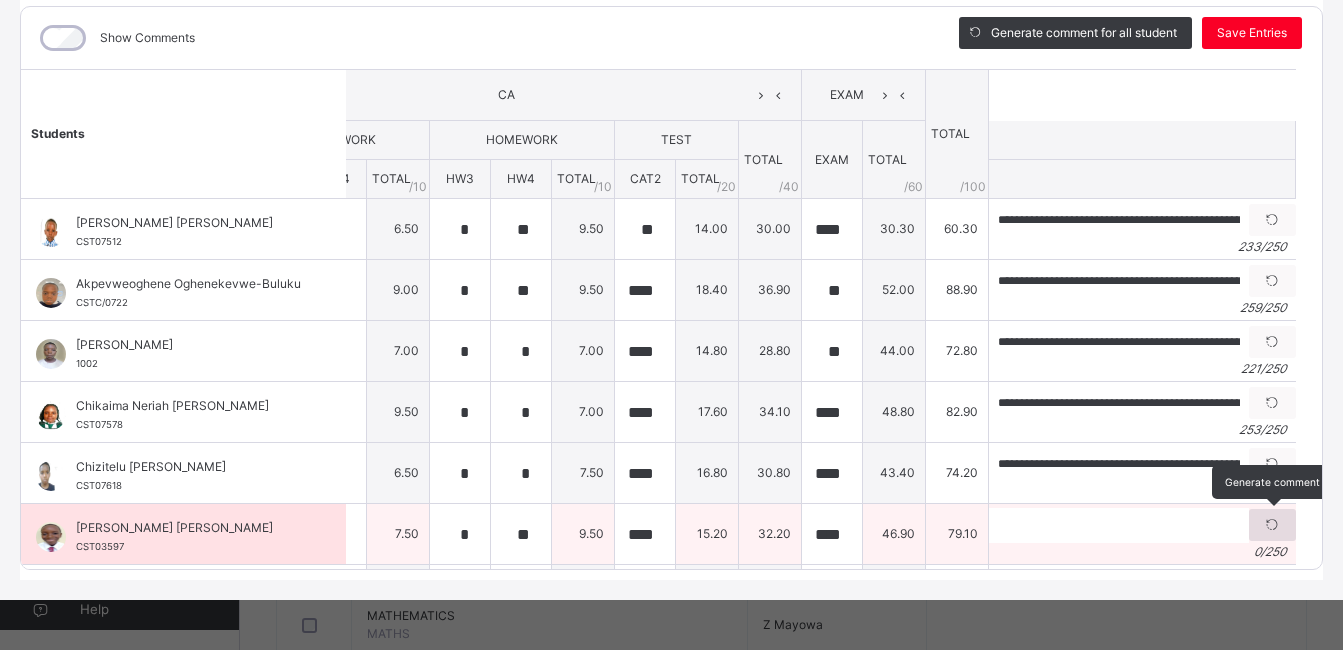 click at bounding box center [1272, 525] 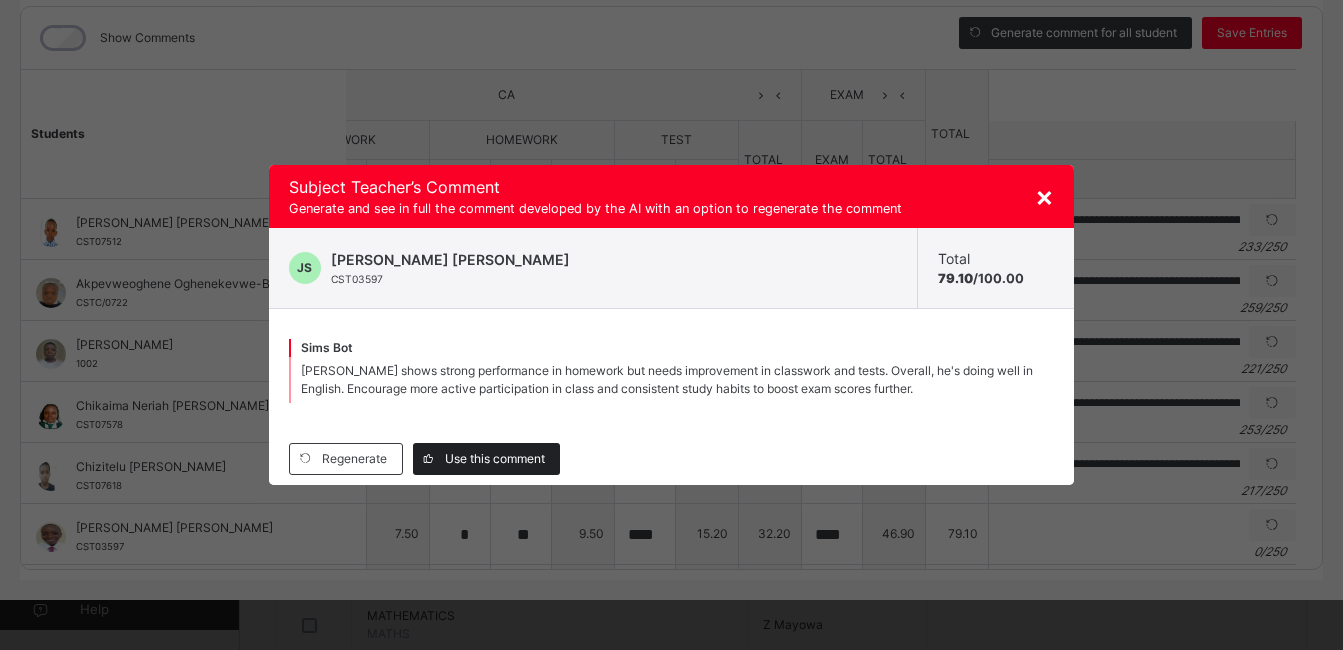 click on "Use this comment" at bounding box center (495, 459) 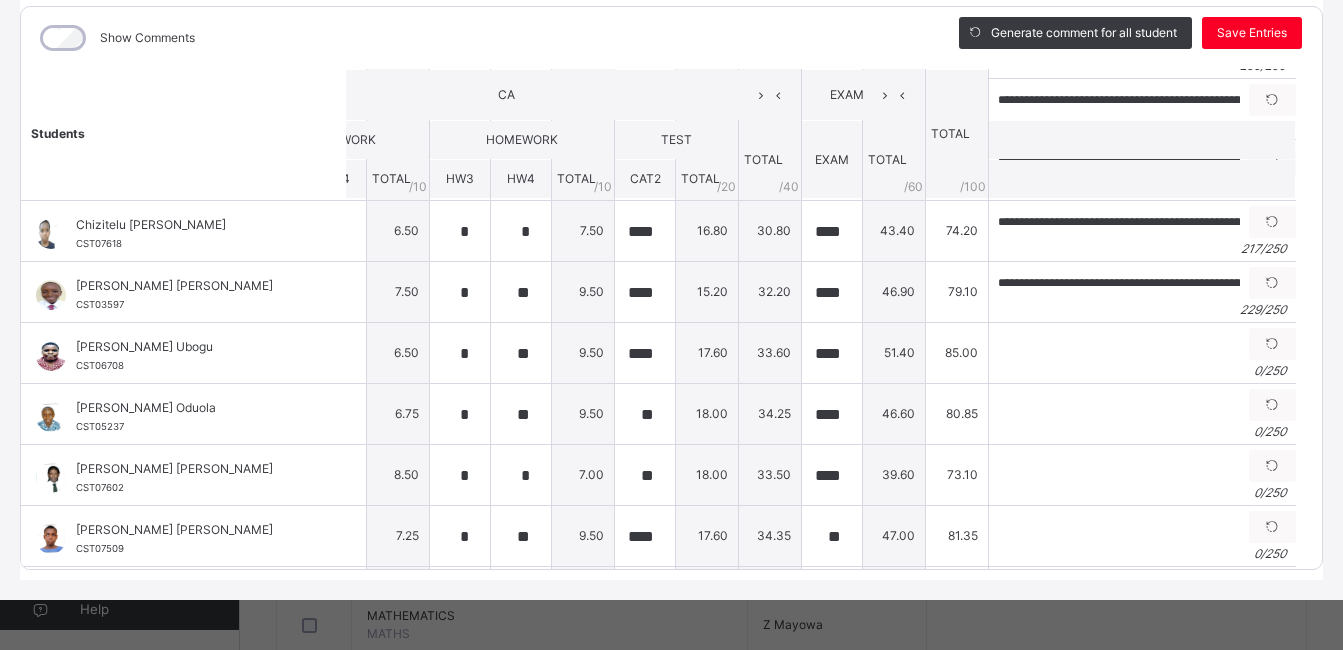 scroll, scrollTop: 213, scrollLeft: 102, axis: both 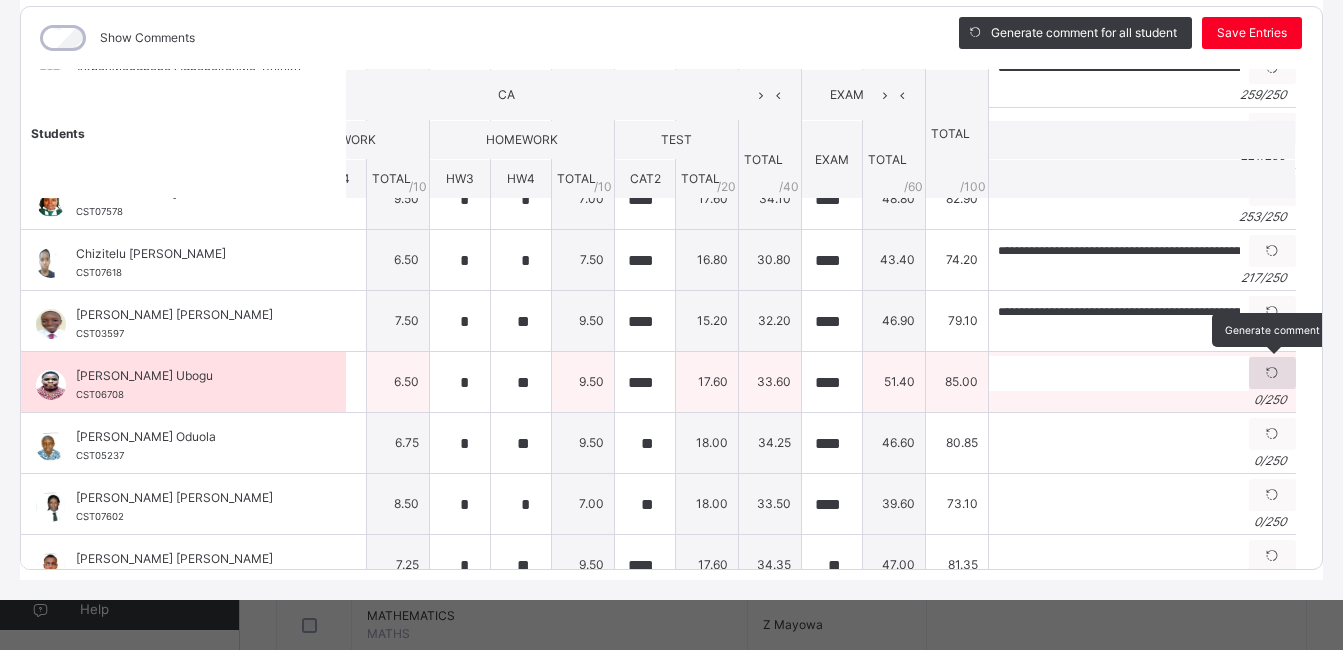 click at bounding box center [1272, 373] 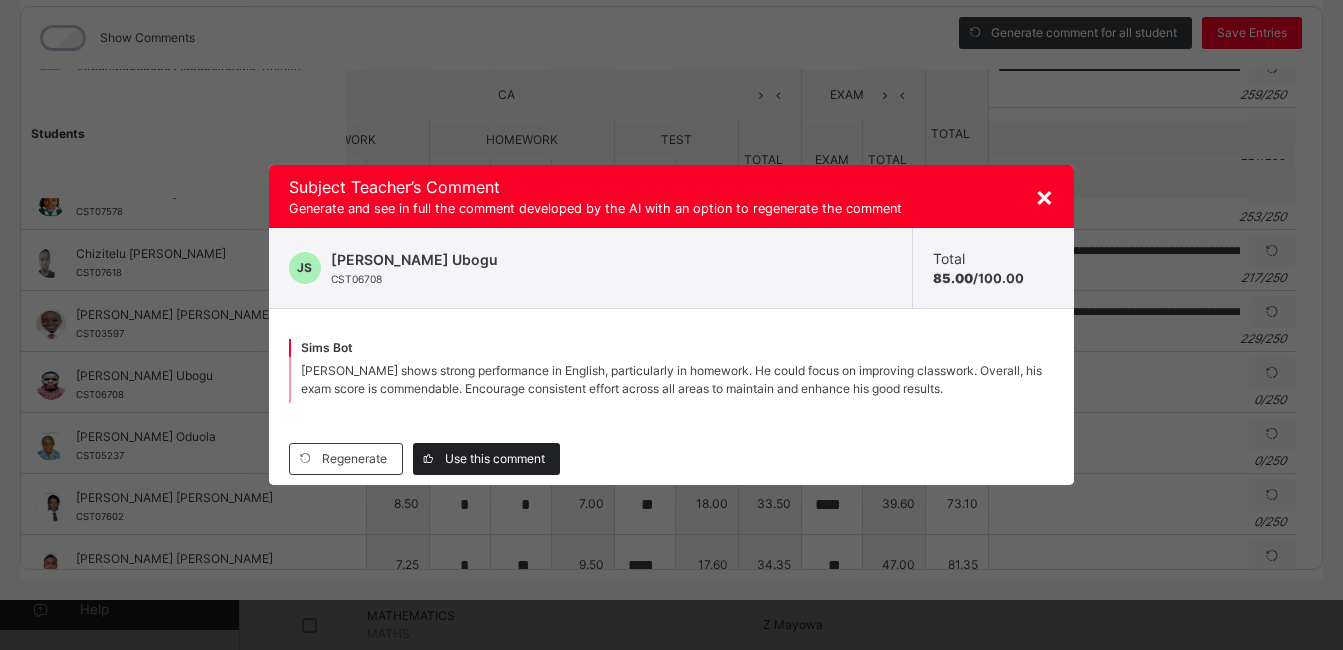 click on "Use this comment" at bounding box center (486, 459) 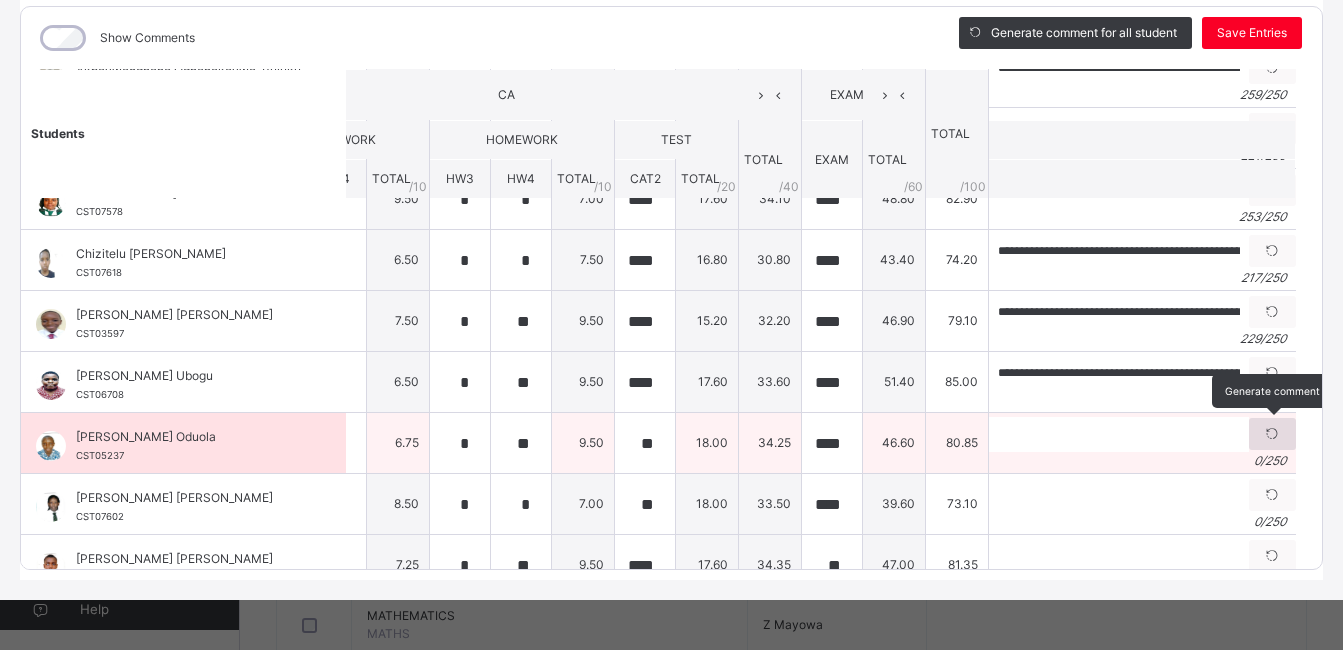 click at bounding box center [1272, 434] 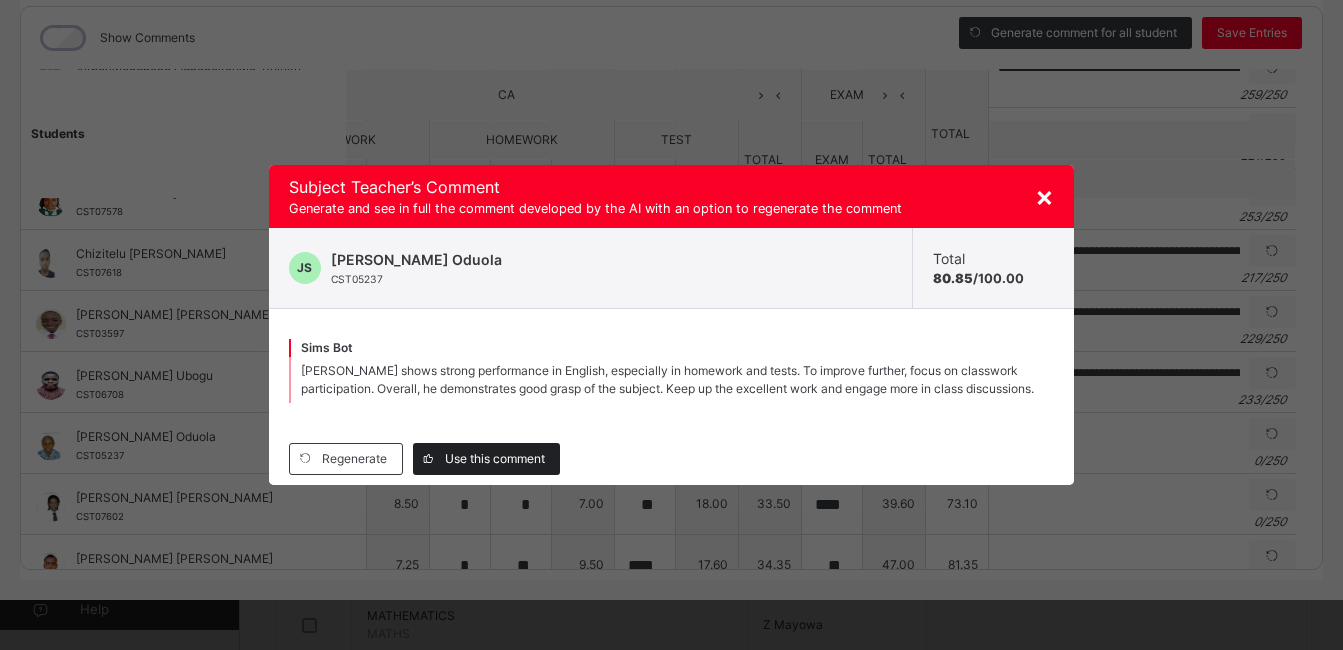 click on "Use this comment" at bounding box center [495, 459] 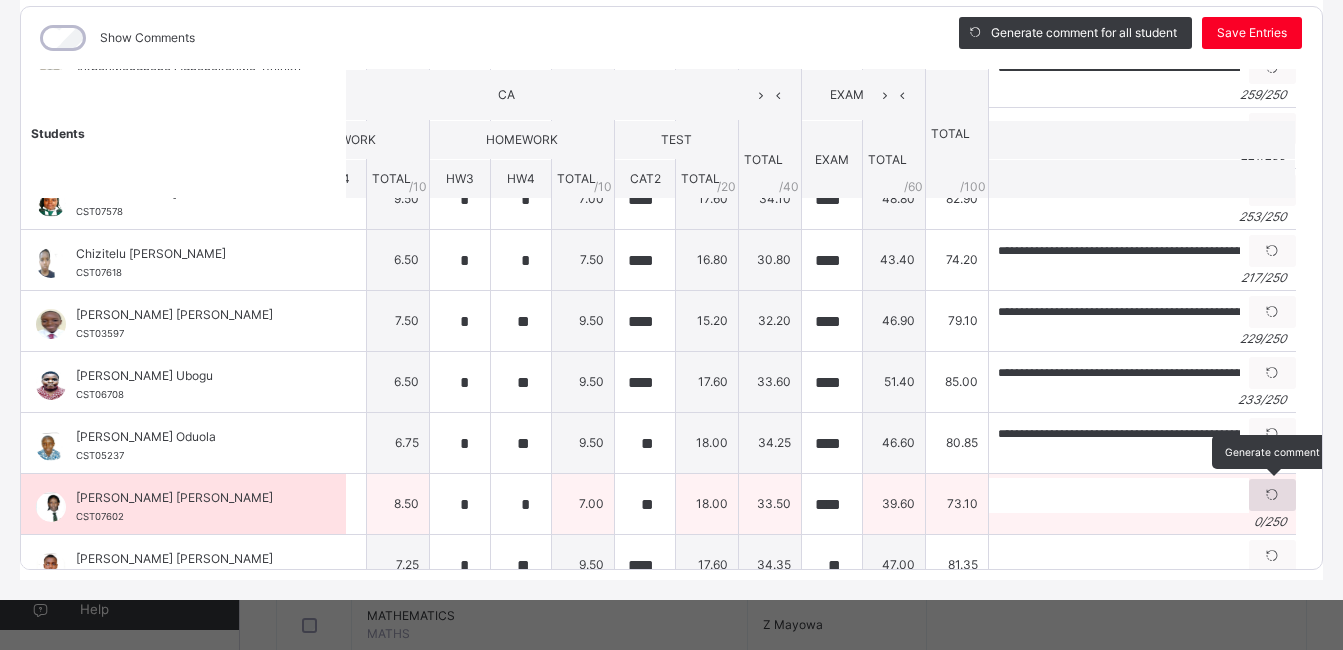 click at bounding box center [1272, 495] 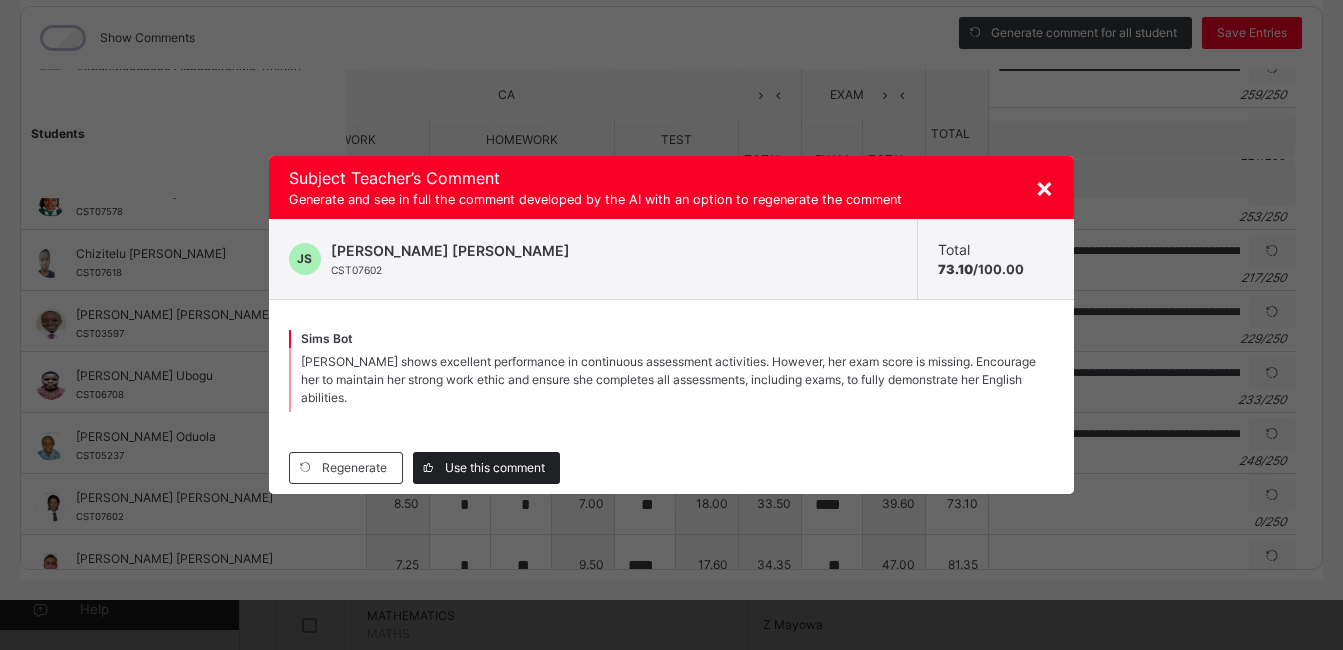 click on "Use this comment" at bounding box center [495, 468] 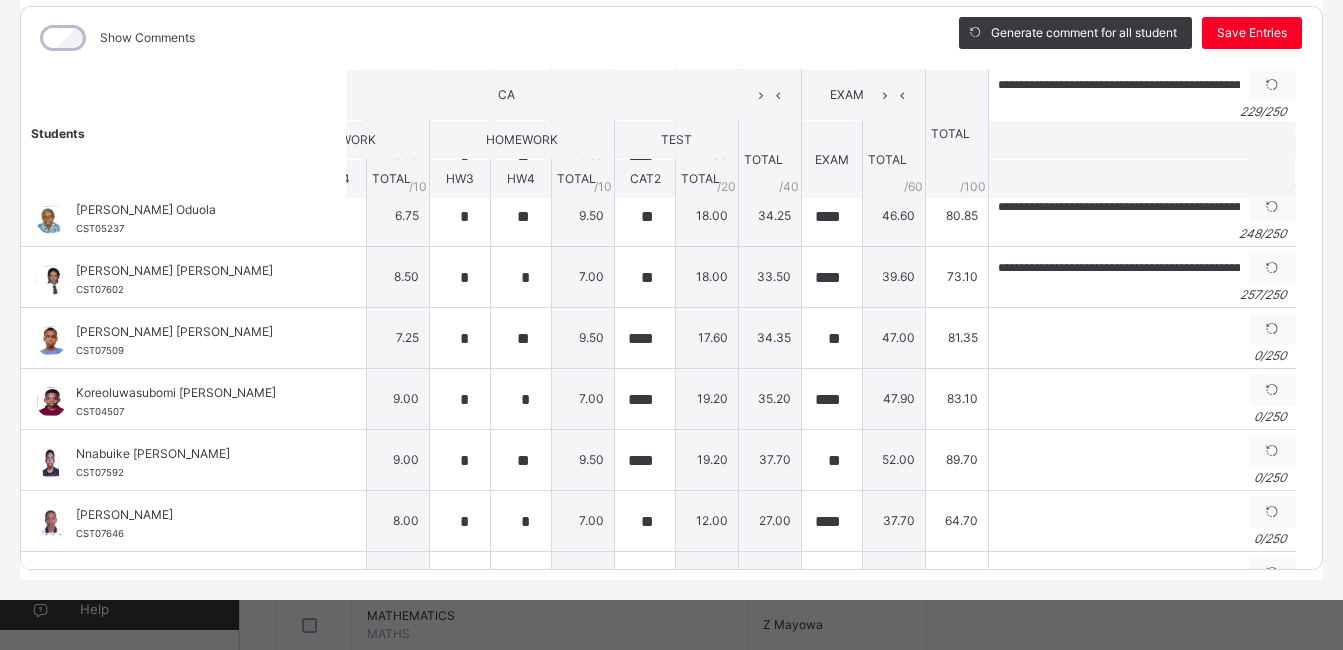 scroll, scrollTop: 493, scrollLeft: 102, axis: both 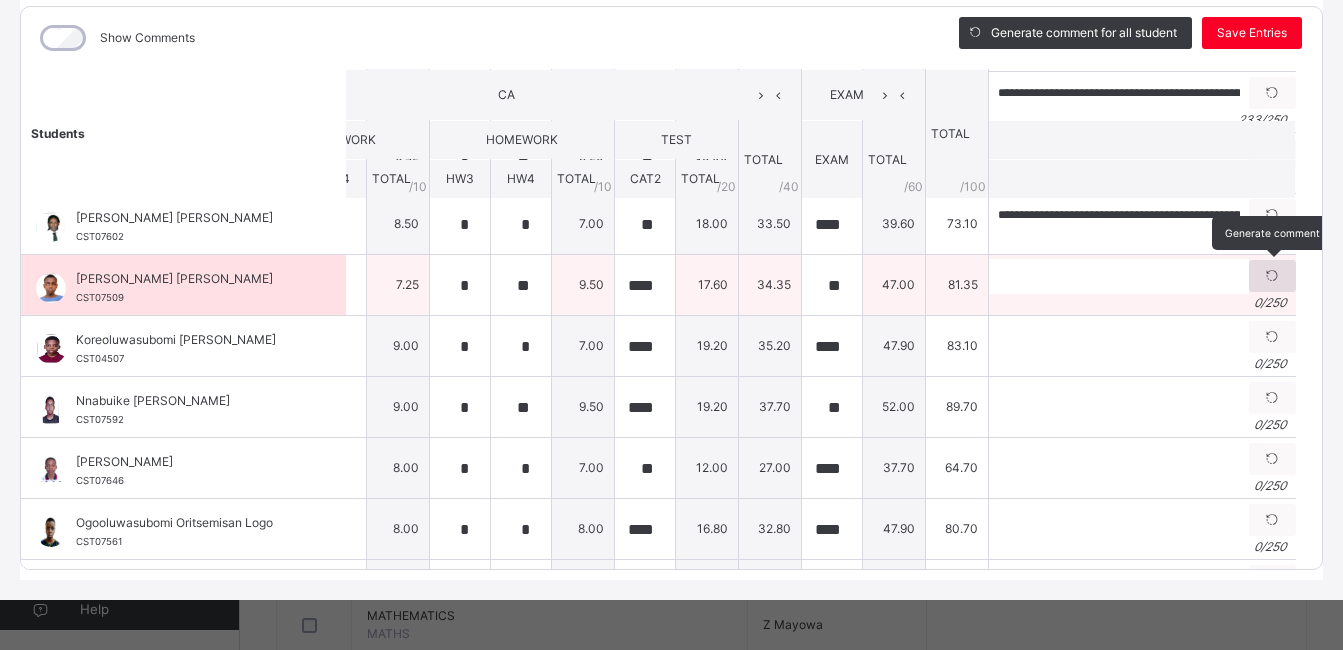 click at bounding box center (1272, 276) 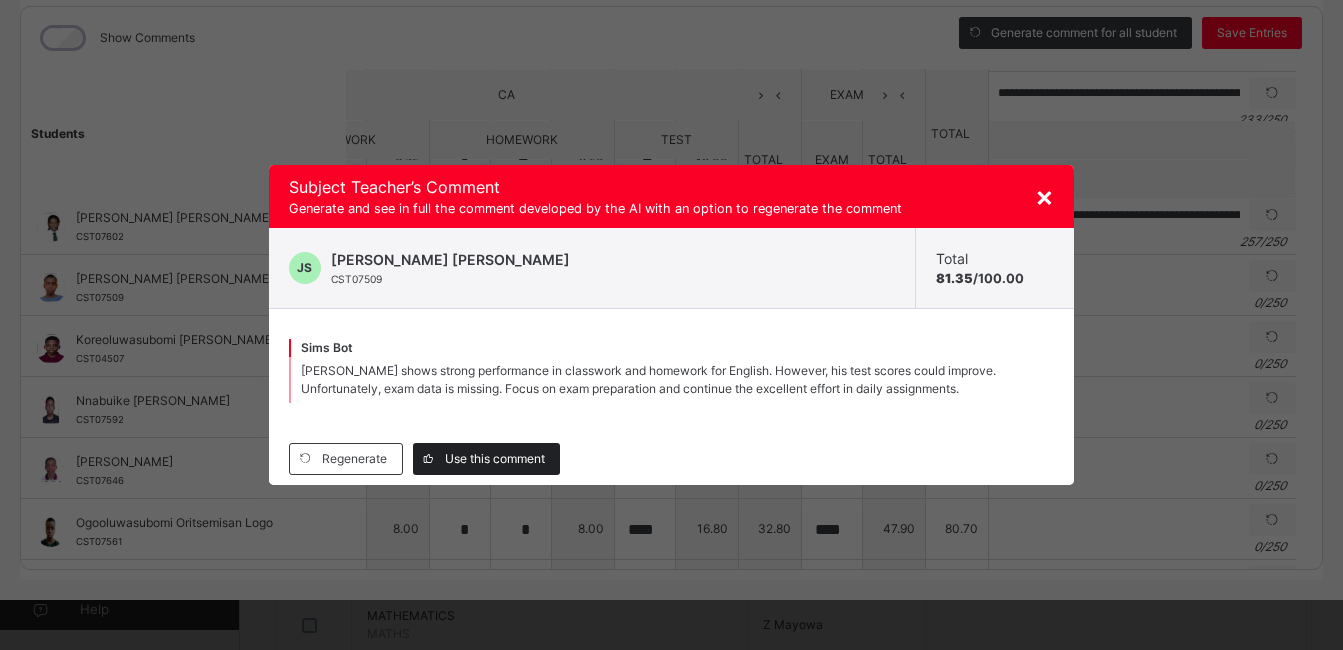 click on "Use this comment" at bounding box center (495, 459) 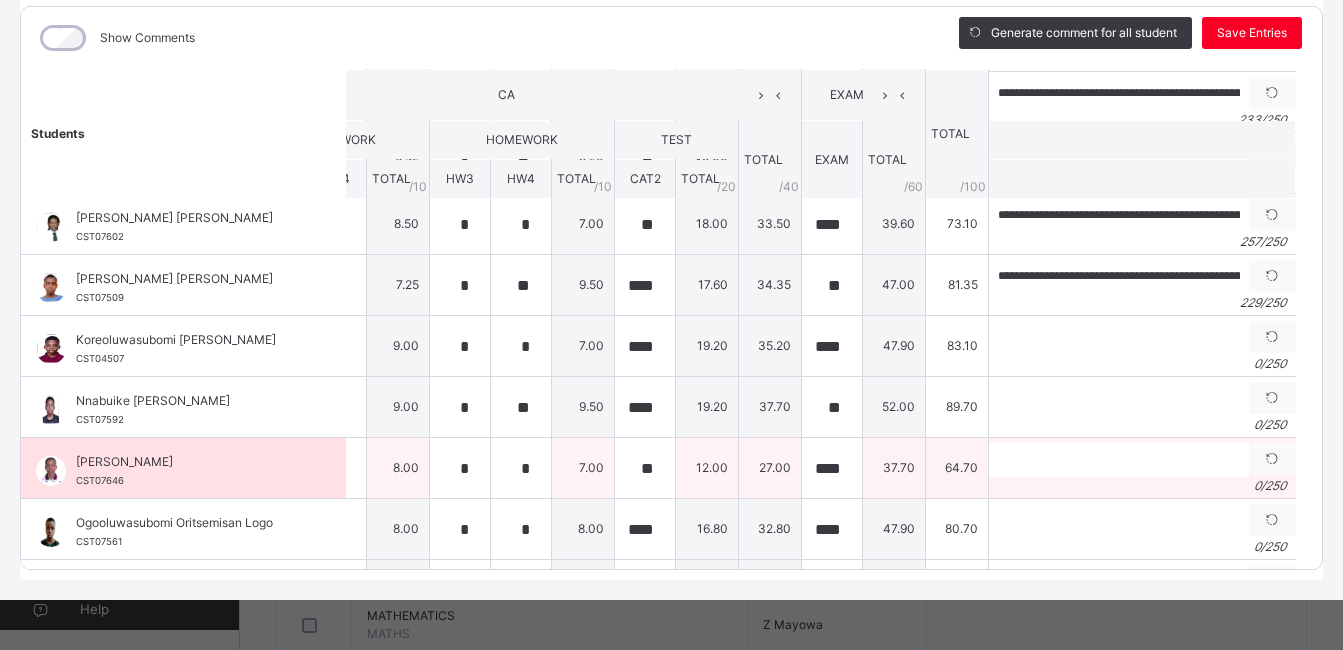 click on "27.00" at bounding box center (770, 468) 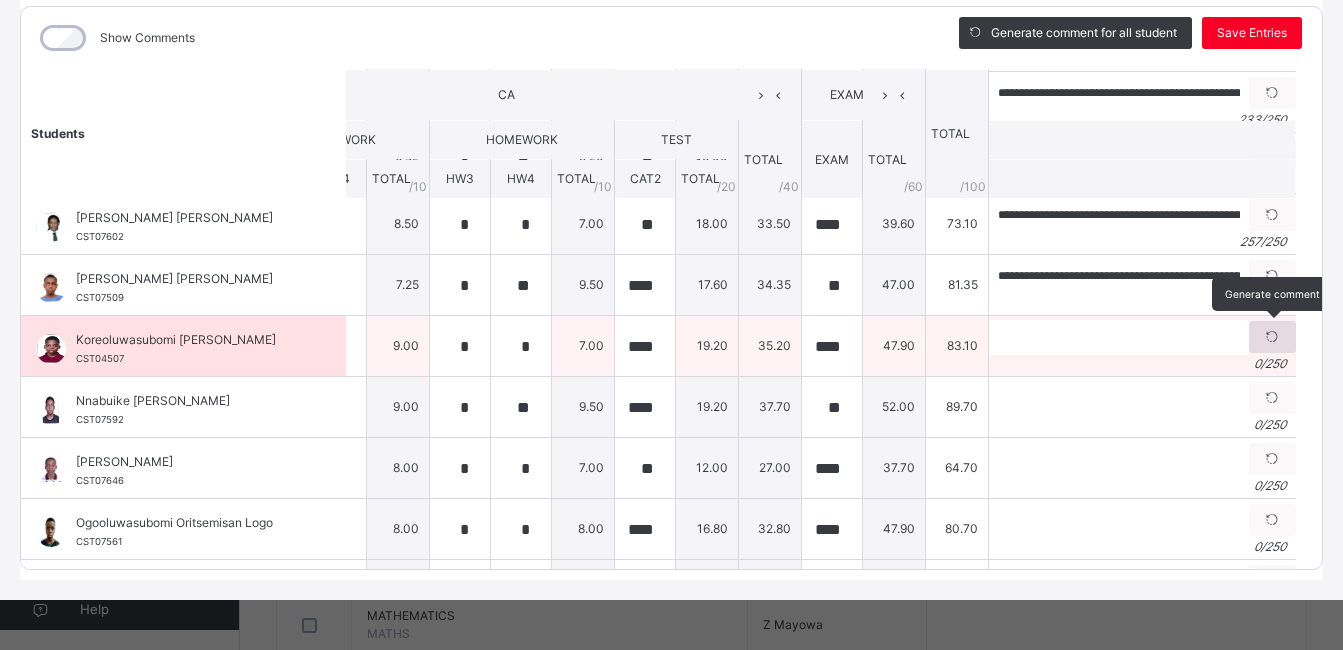 click at bounding box center (1272, 337) 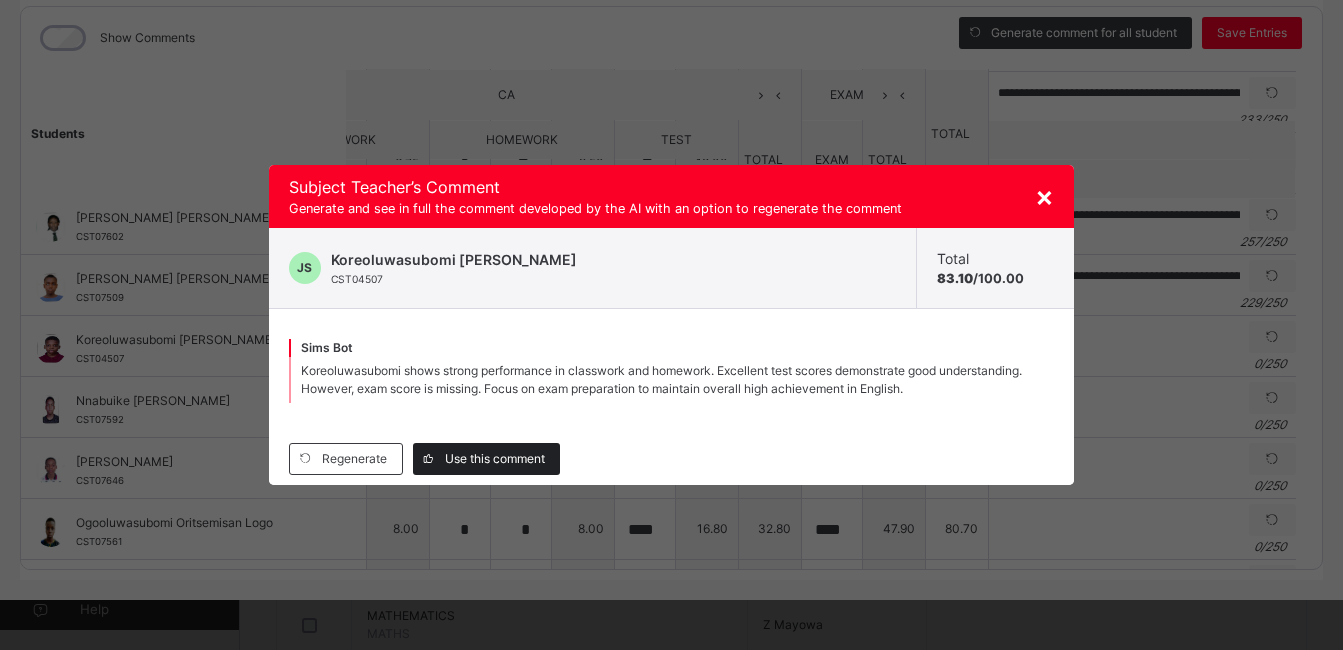 click on "Use this comment" at bounding box center [495, 459] 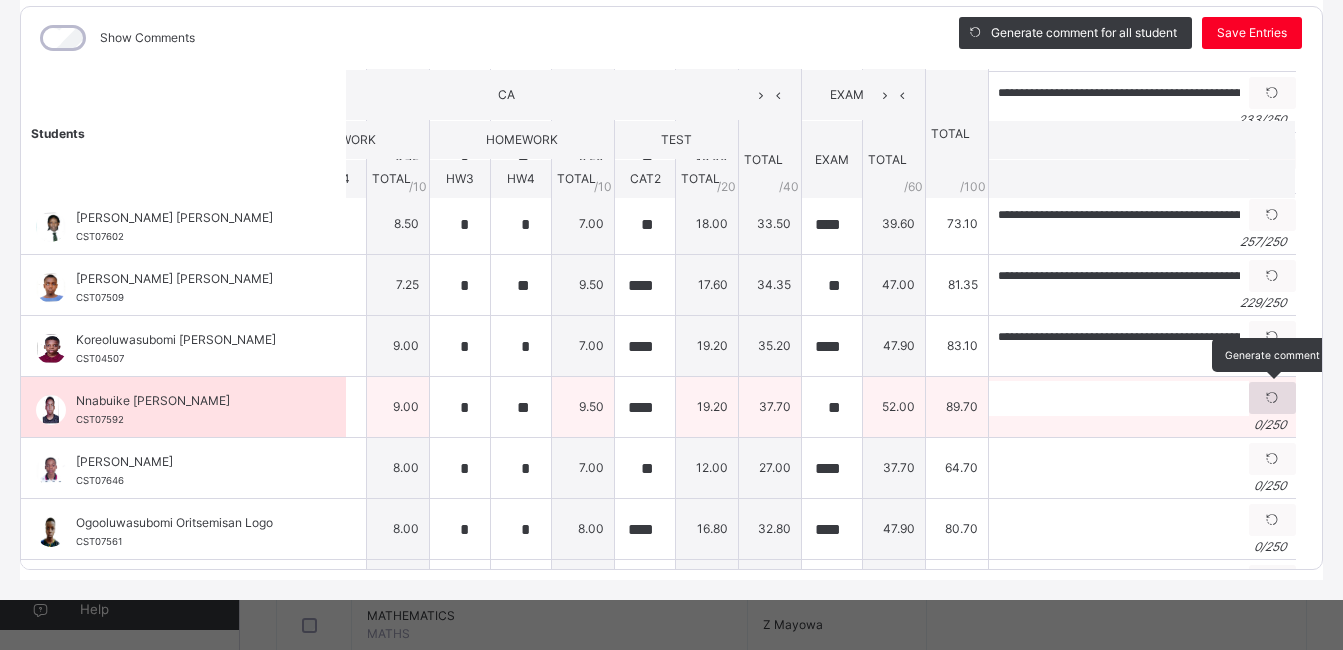 click at bounding box center [1272, 398] 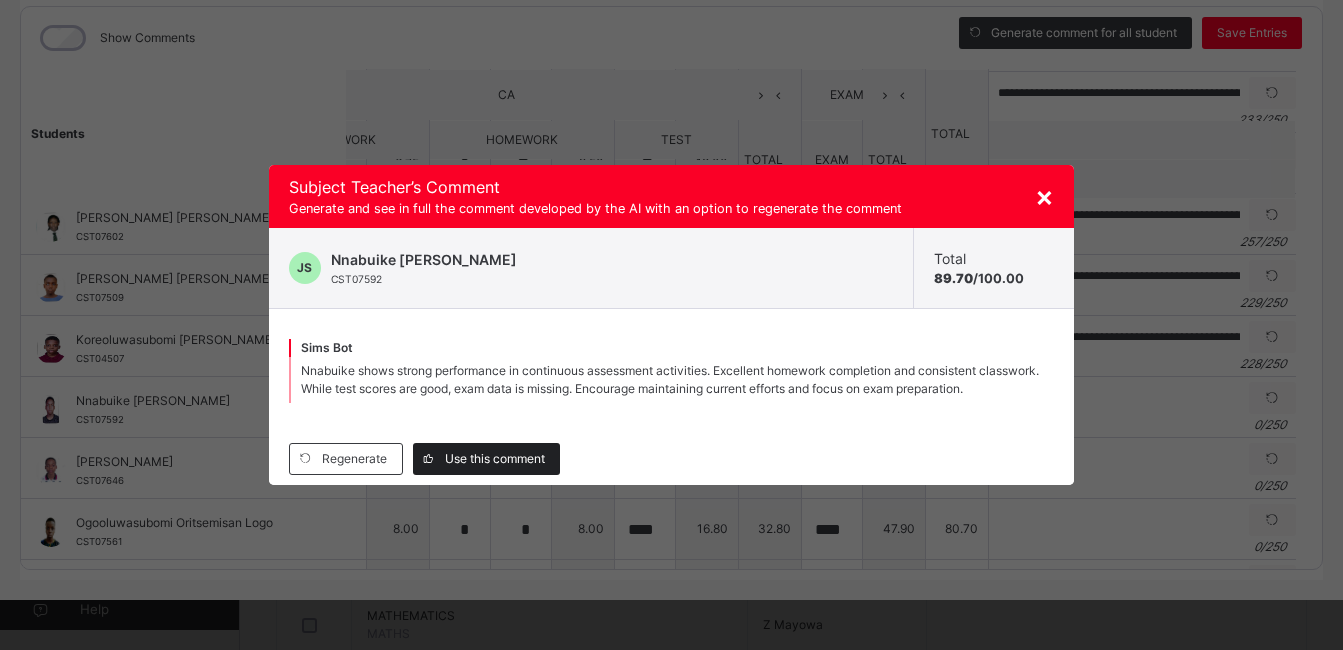 click on "Use this comment" at bounding box center [495, 459] 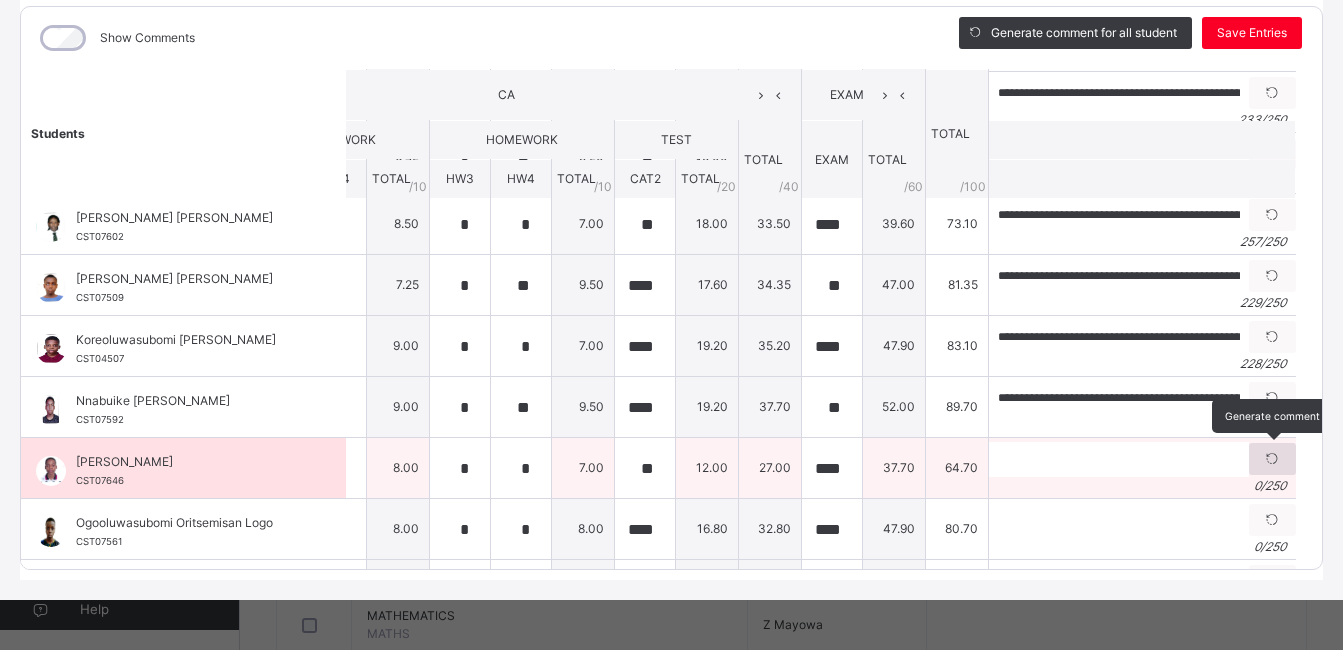 click at bounding box center (1272, 459) 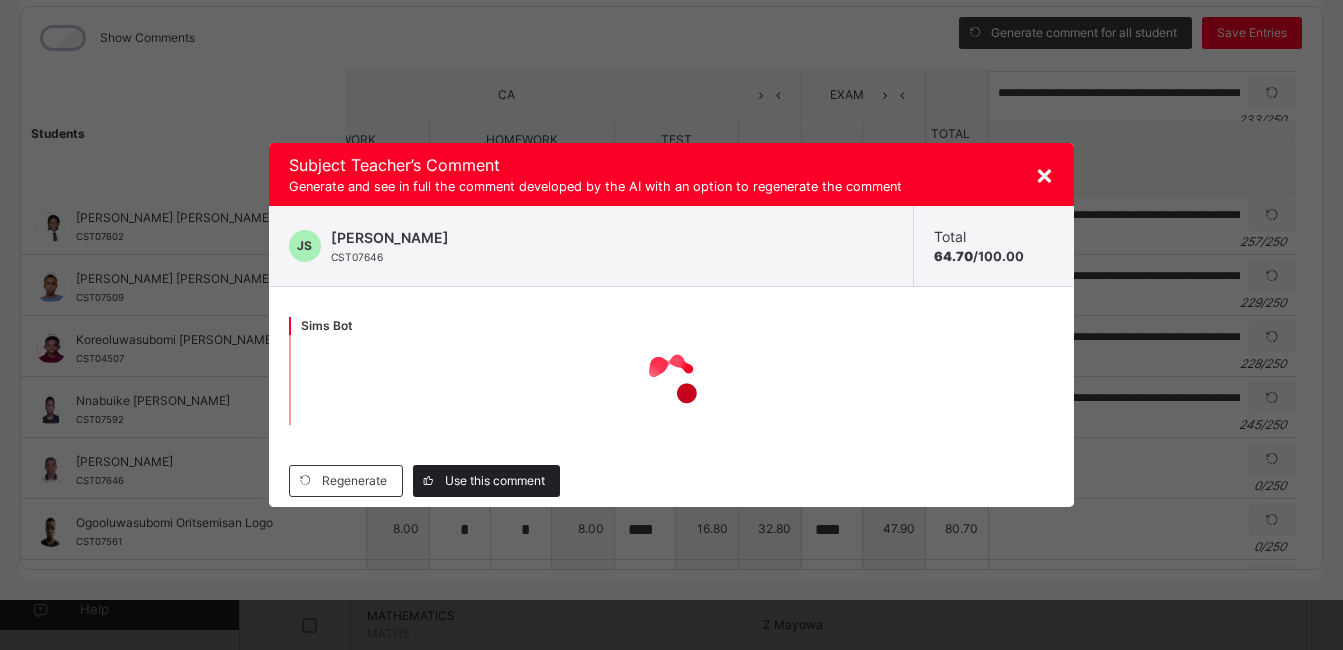 click on "Use this comment" at bounding box center [495, 481] 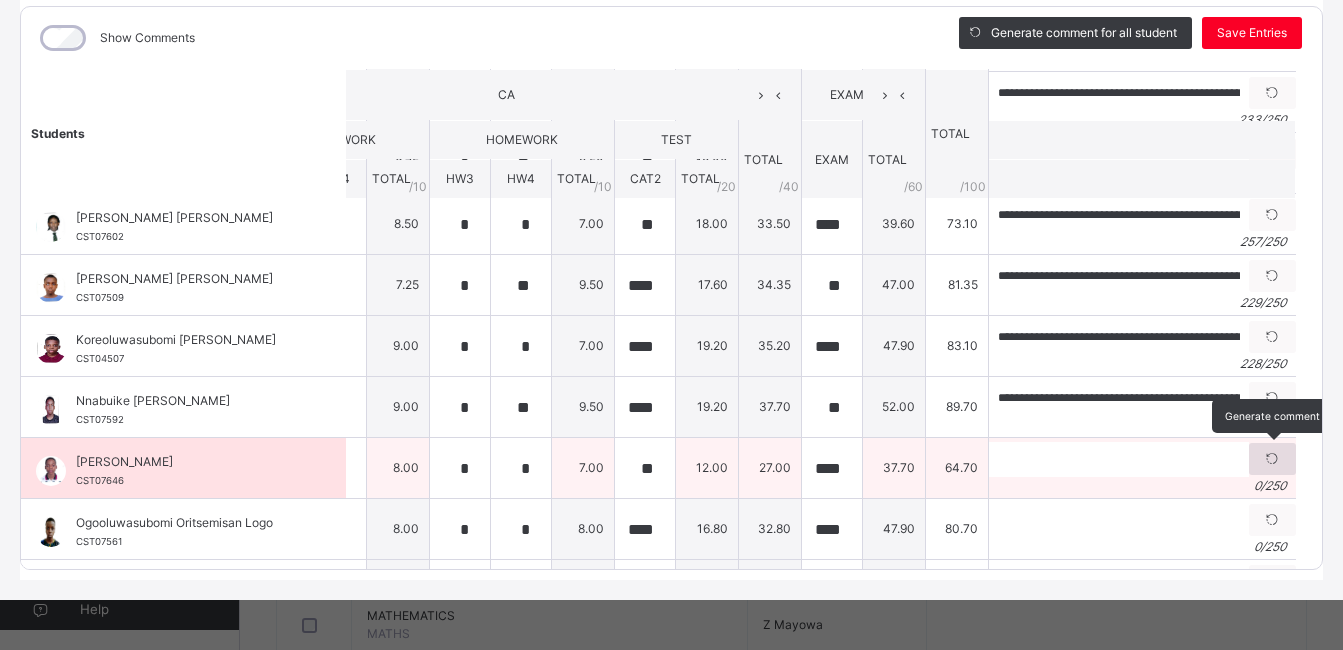 click at bounding box center (1272, 459) 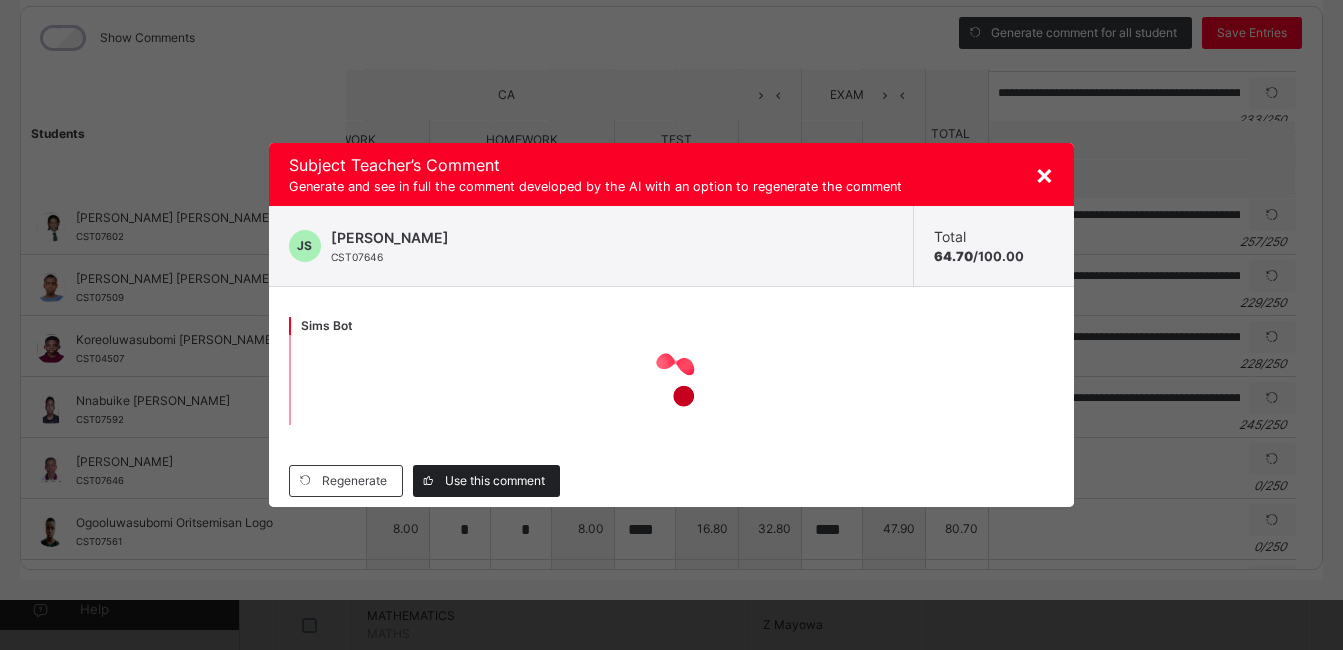 click on "Use this comment" at bounding box center (495, 481) 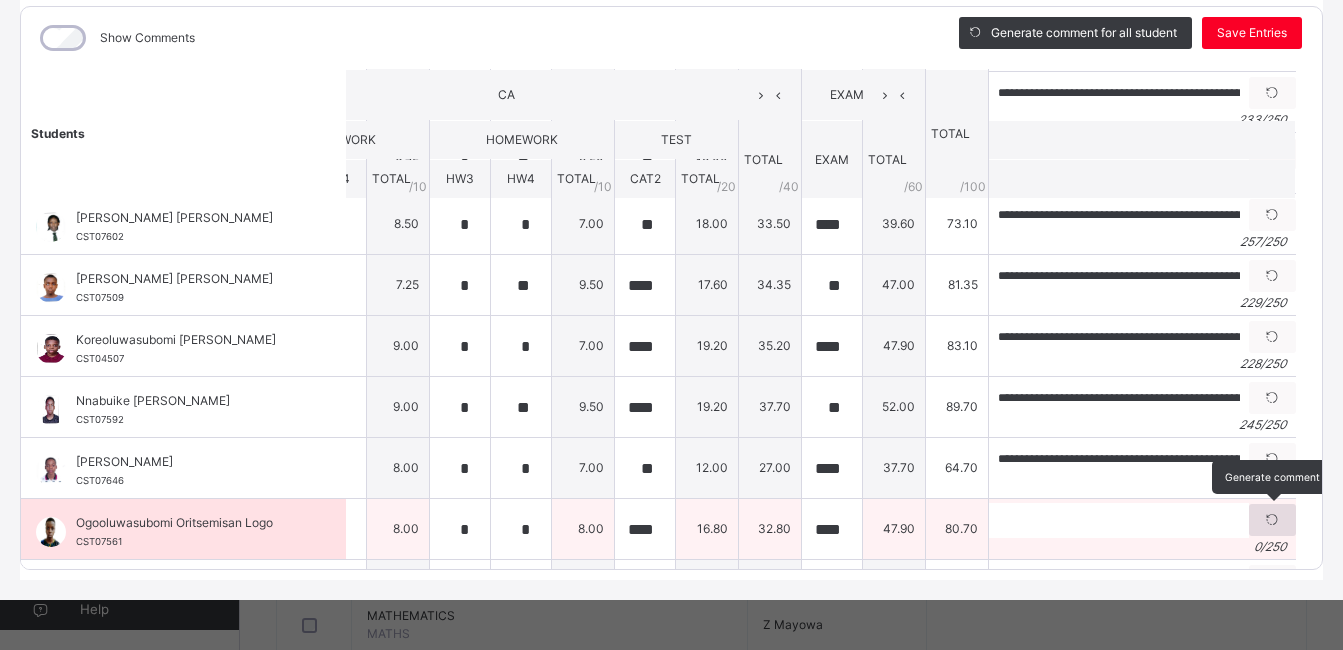 click at bounding box center (1272, 520) 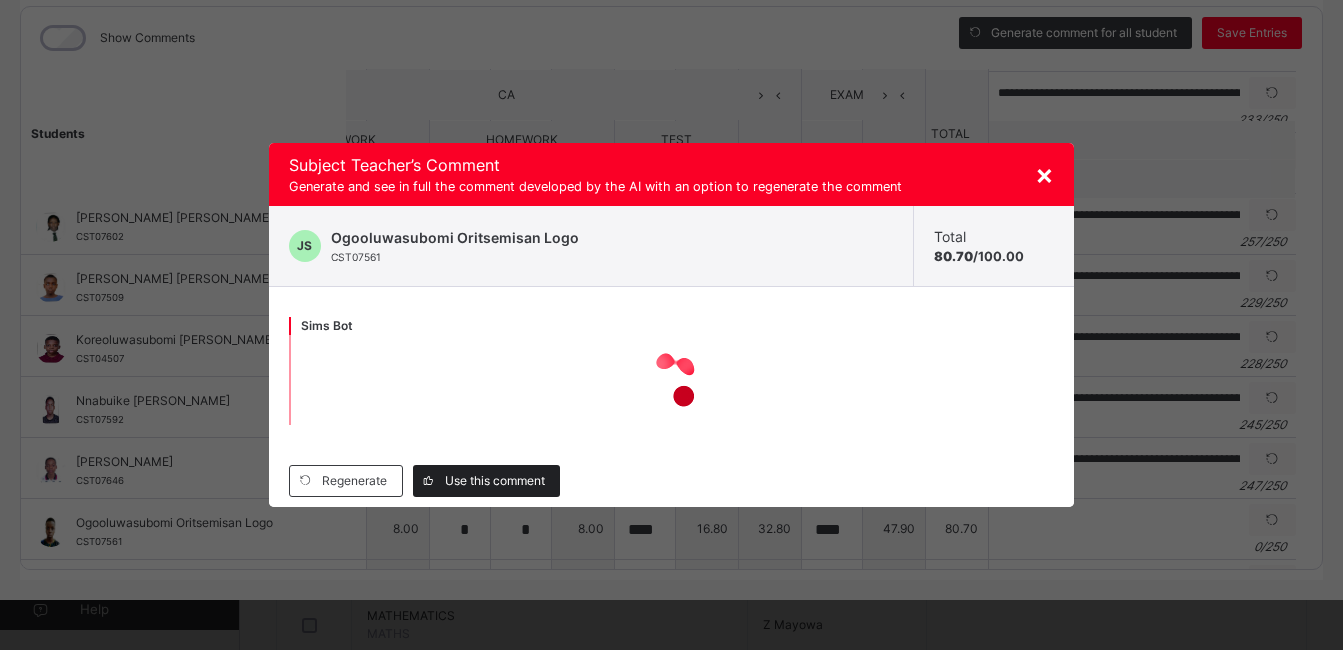 click on "Use this comment" at bounding box center (495, 481) 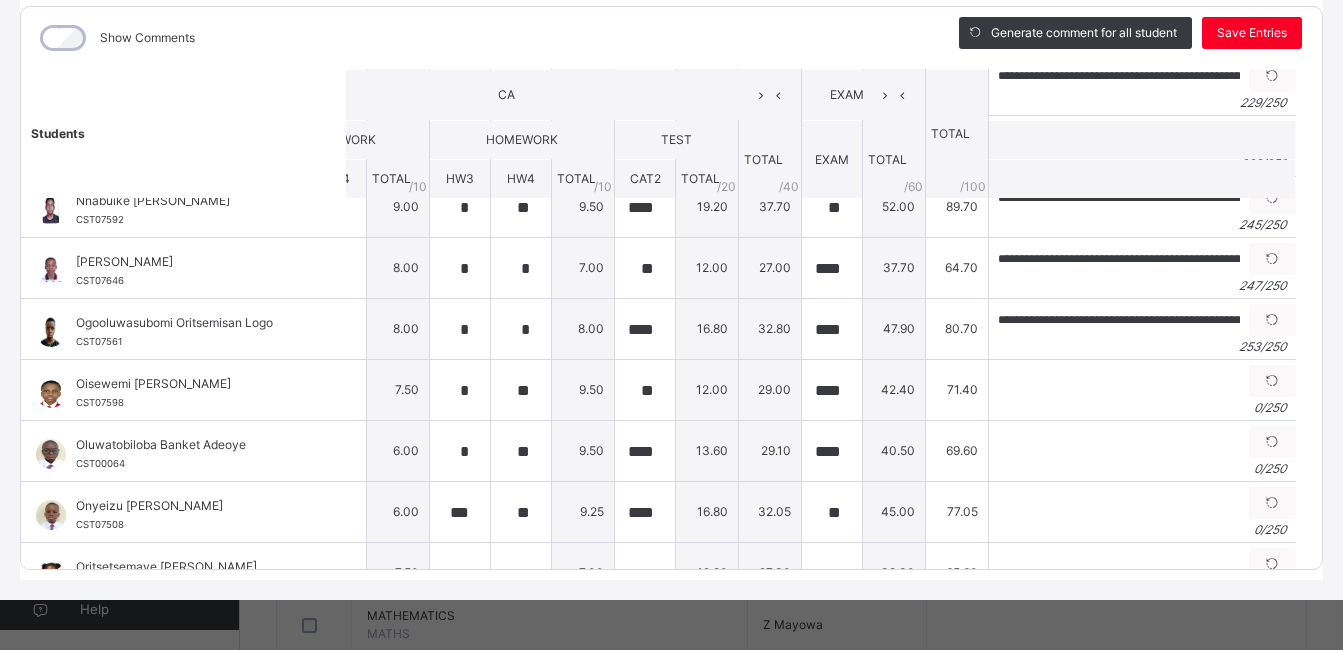 scroll, scrollTop: 743, scrollLeft: 102, axis: both 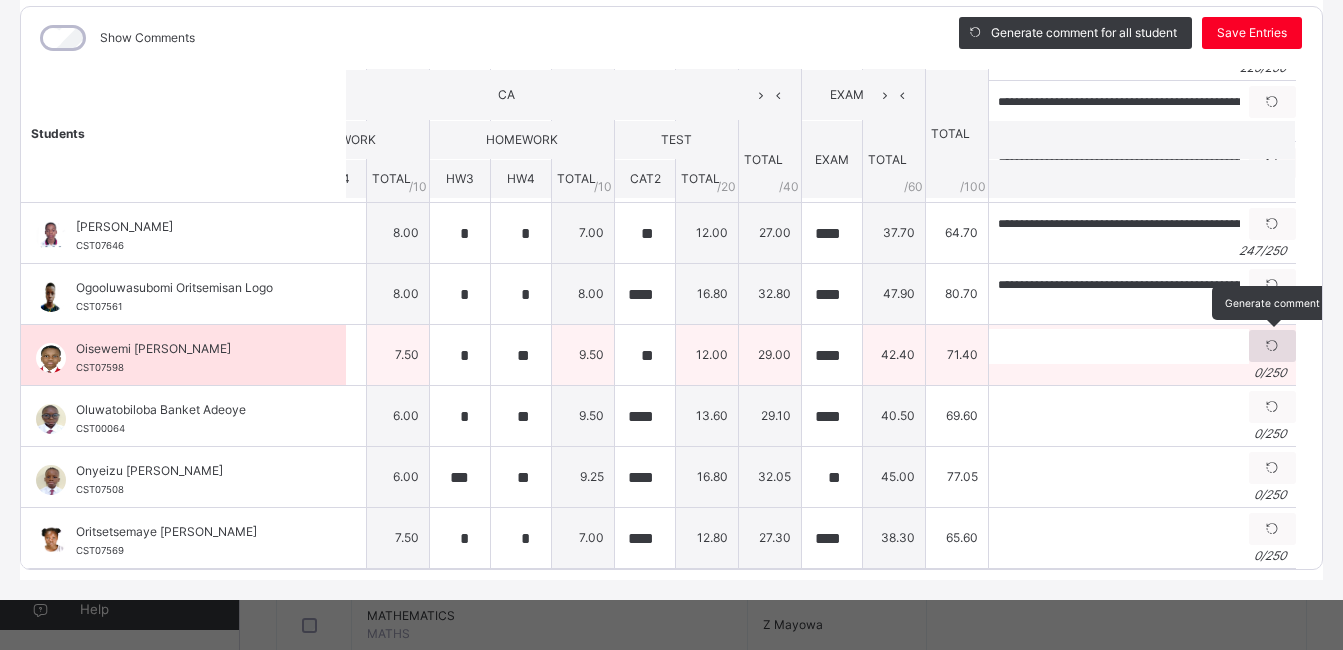 click at bounding box center (1272, 346) 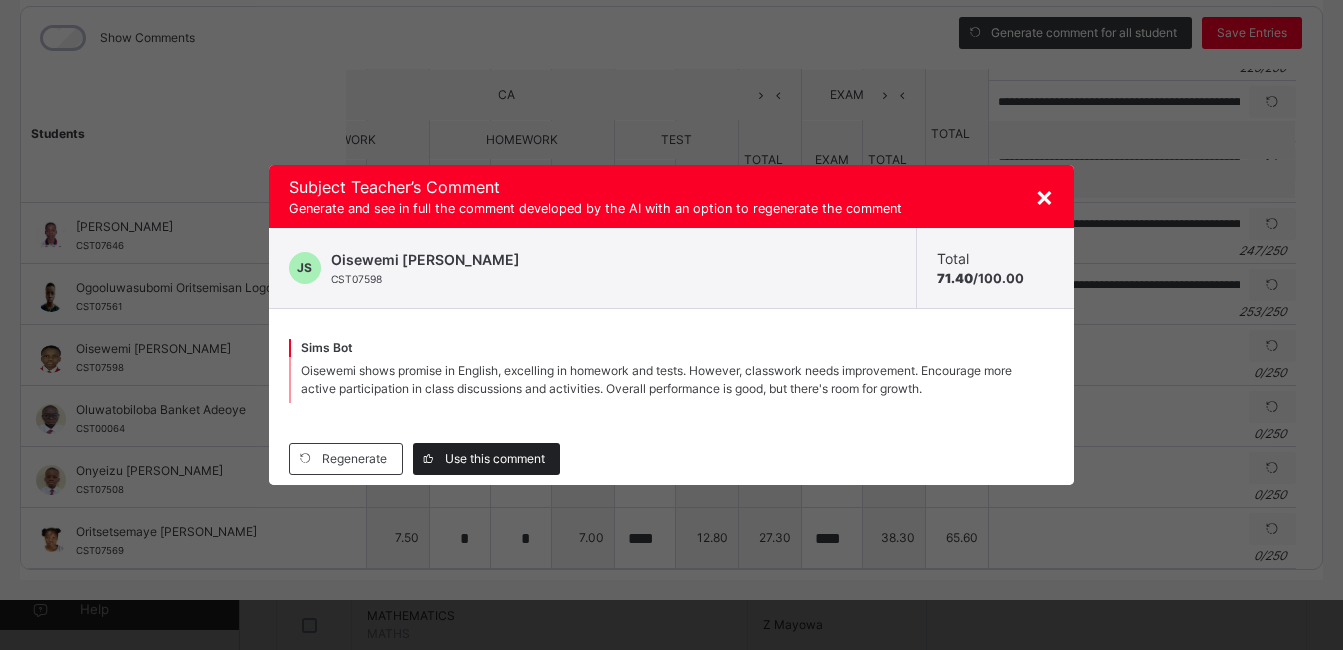click on "Use this comment" at bounding box center [495, 459] 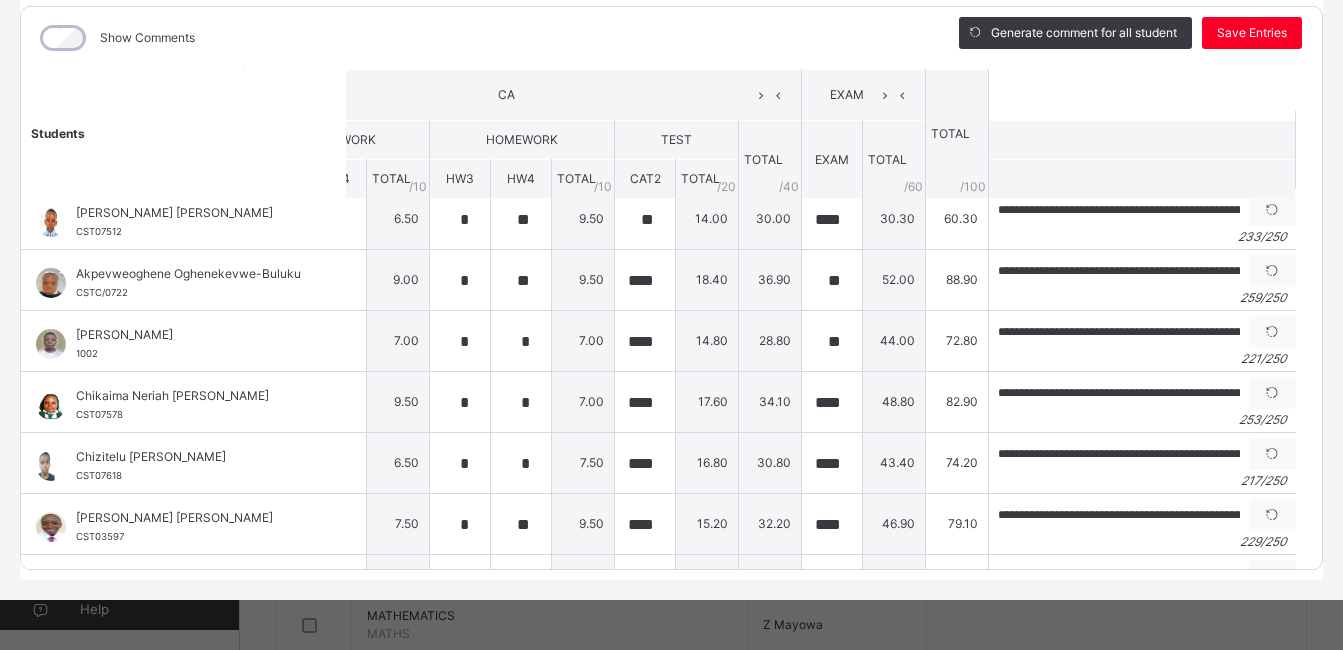scroll, scrollTop: 0, scrollLeft: 102, axis: horizontal 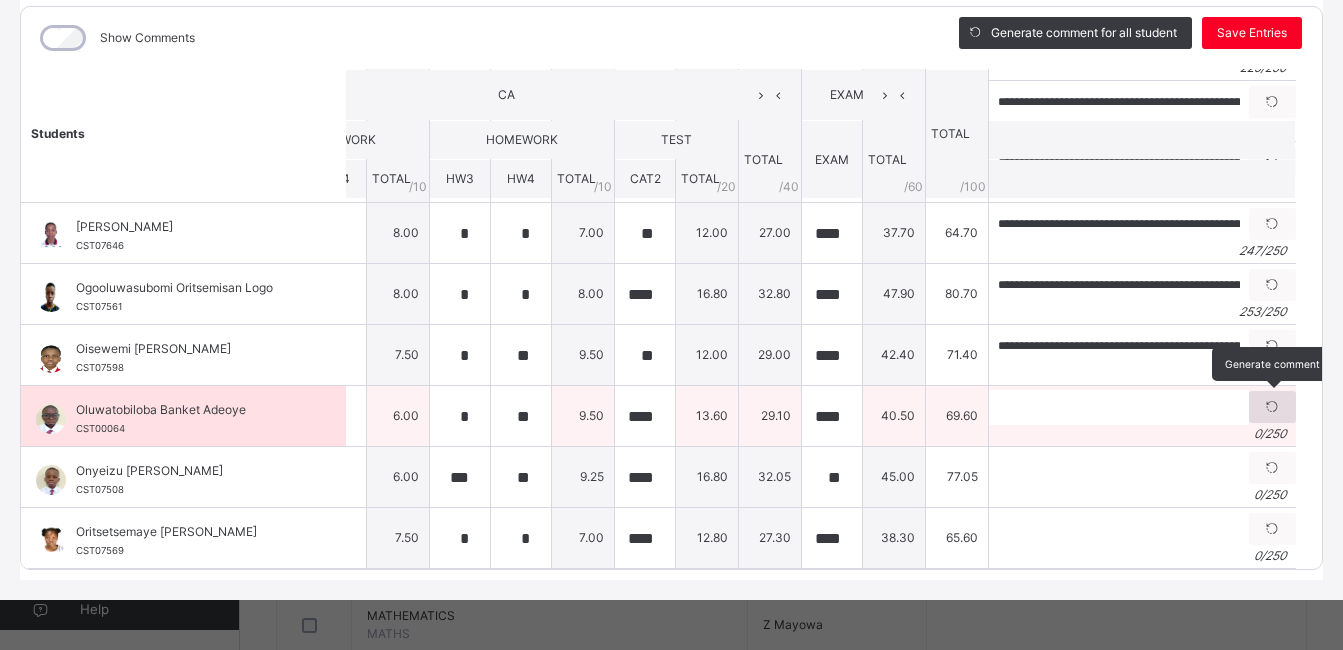 click at bounding box center (1272, 407) 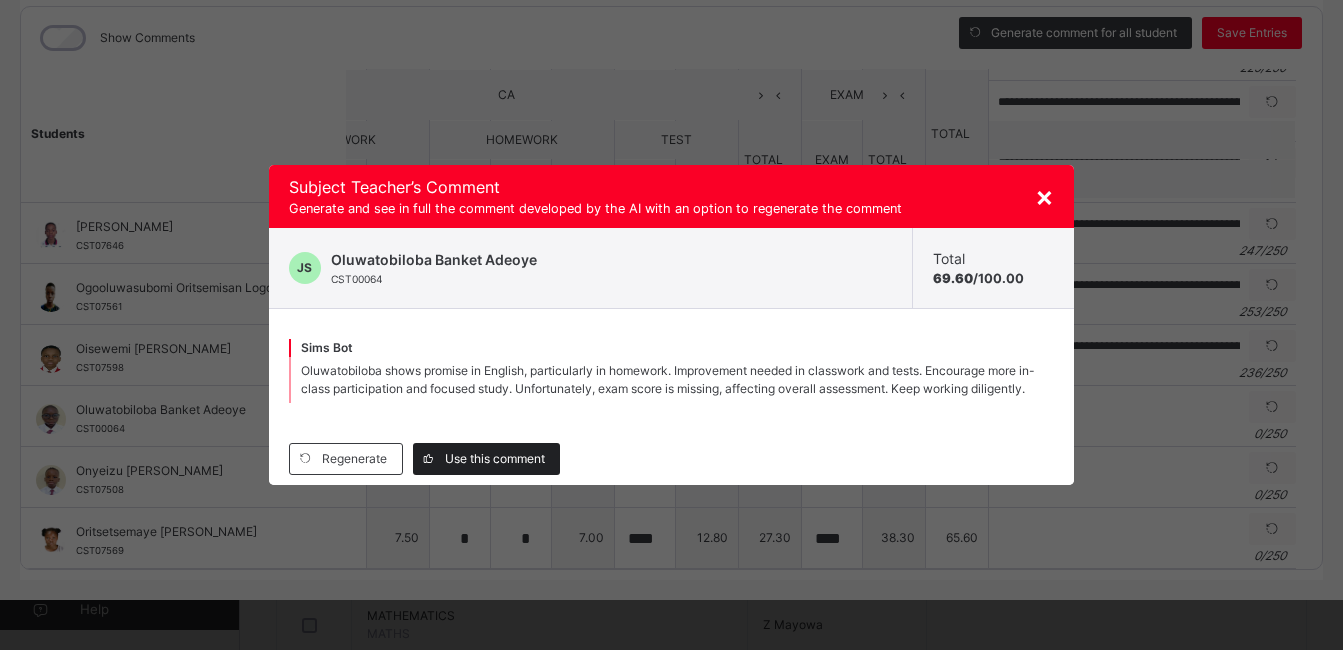 click on "Use this comment" at bounding box center (495, 459) 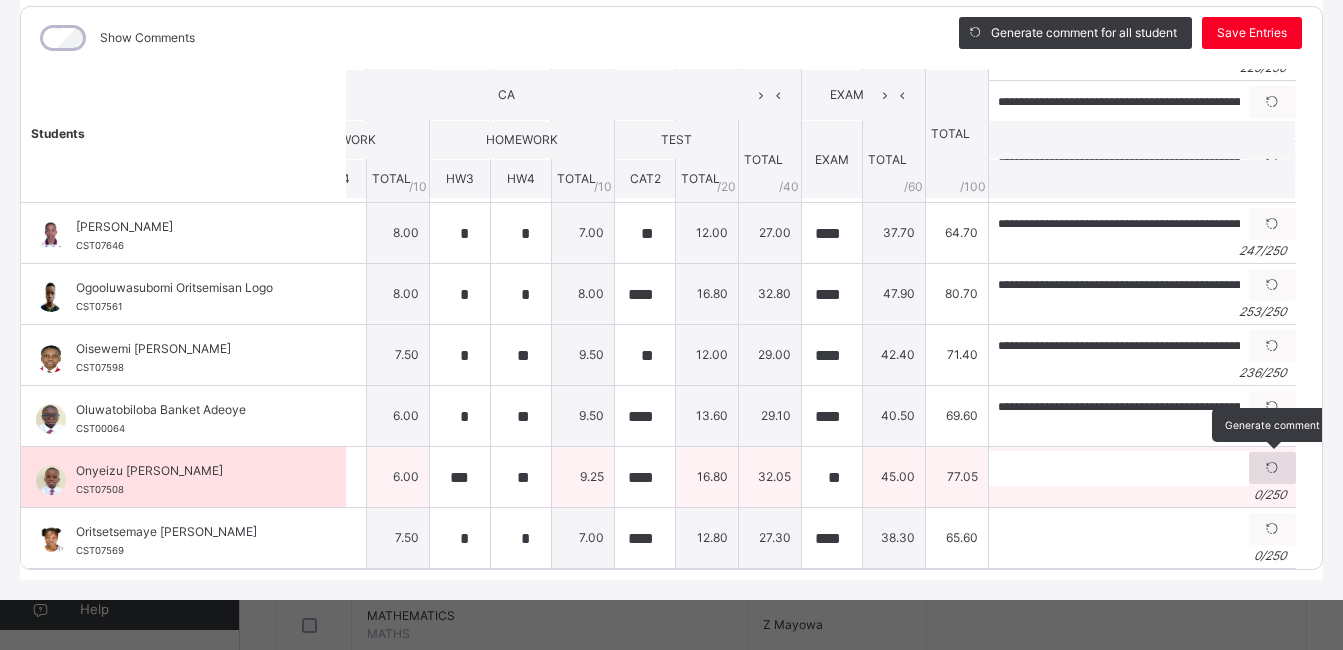 click at bounding box center [1272, 468] 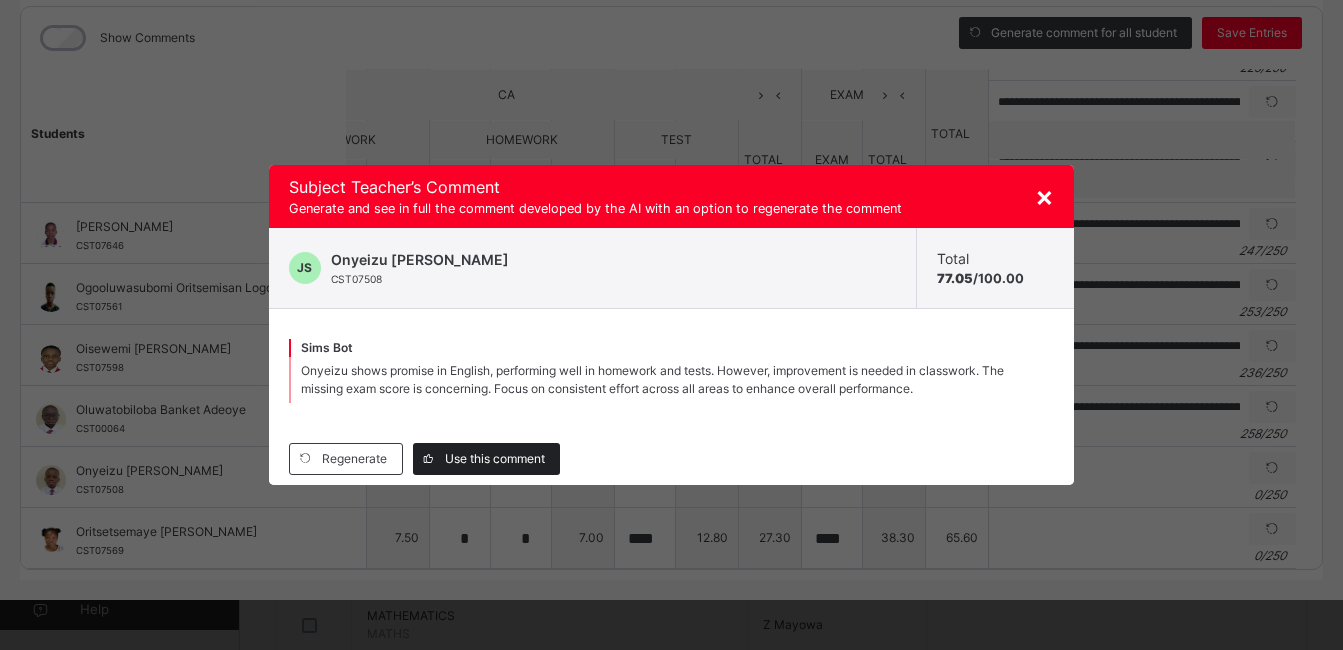 click on "Use this comment" at bounding box center [495, 459] 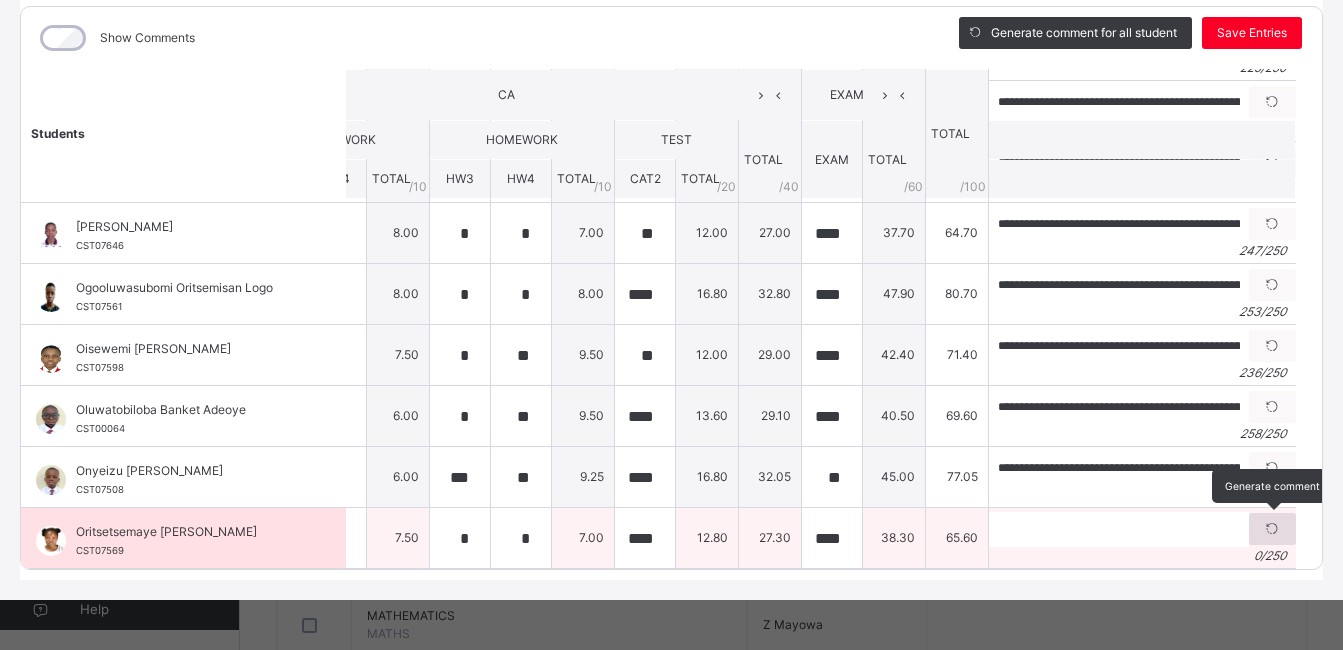 click at bounding box center (1272, 529) 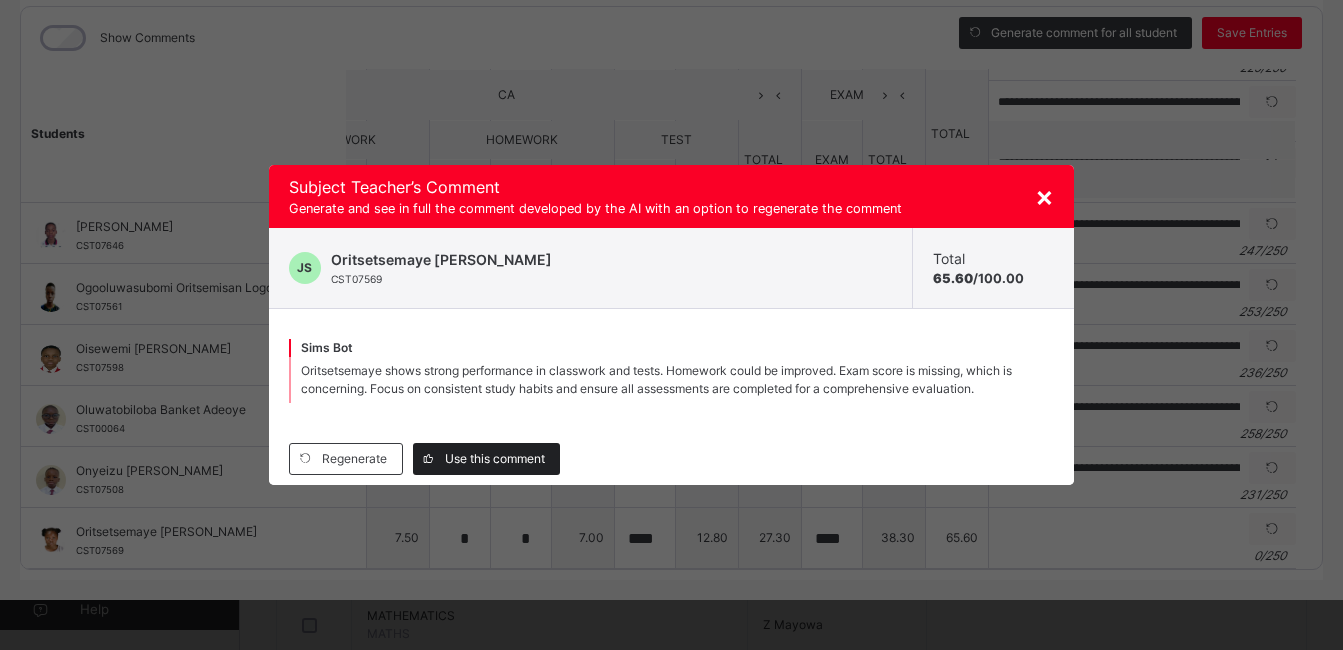 click on "Use this comment" at bounding box center [495, 459] 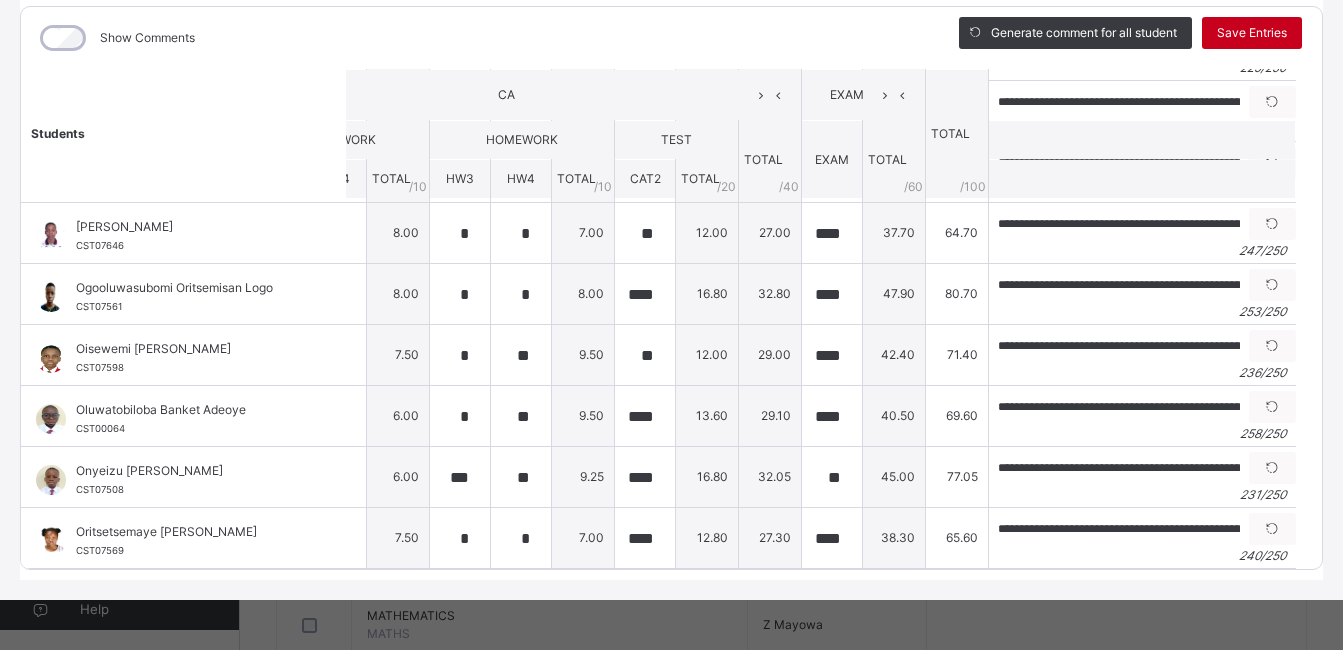 click on "Save Entries" at bounding box center (1252, 33) 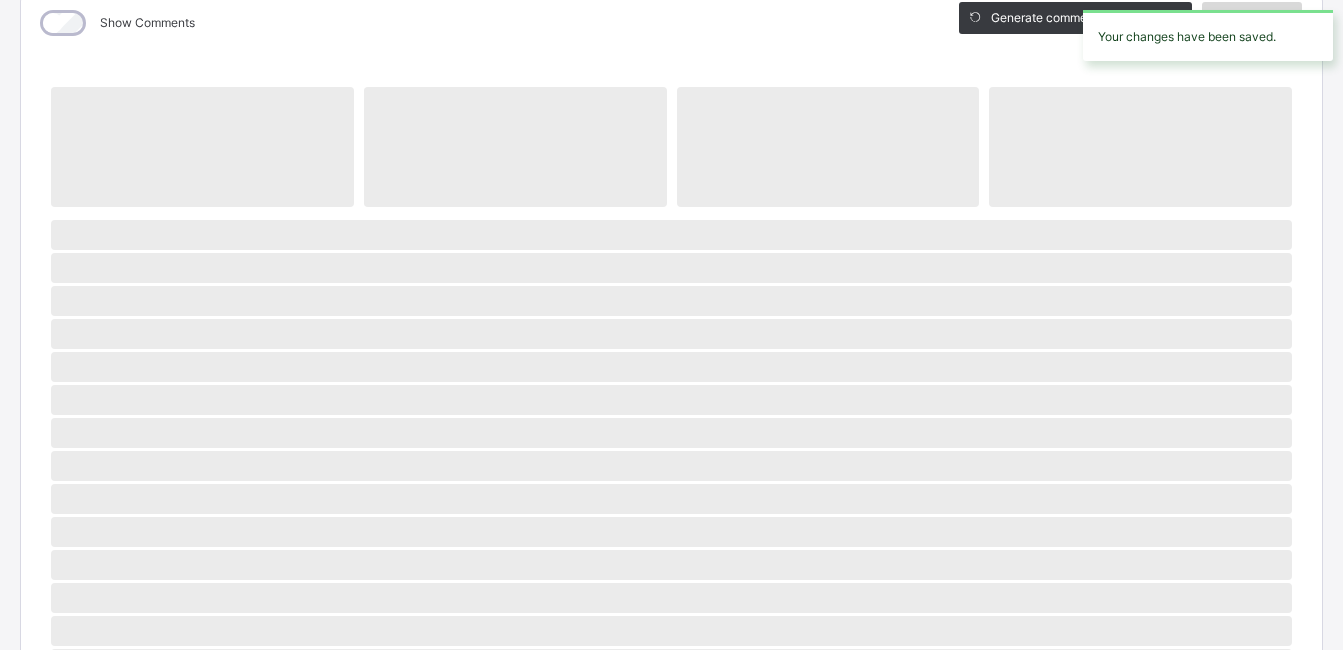 scroll, scrollTop: 276, scrollLeft: 0, axis: vertical 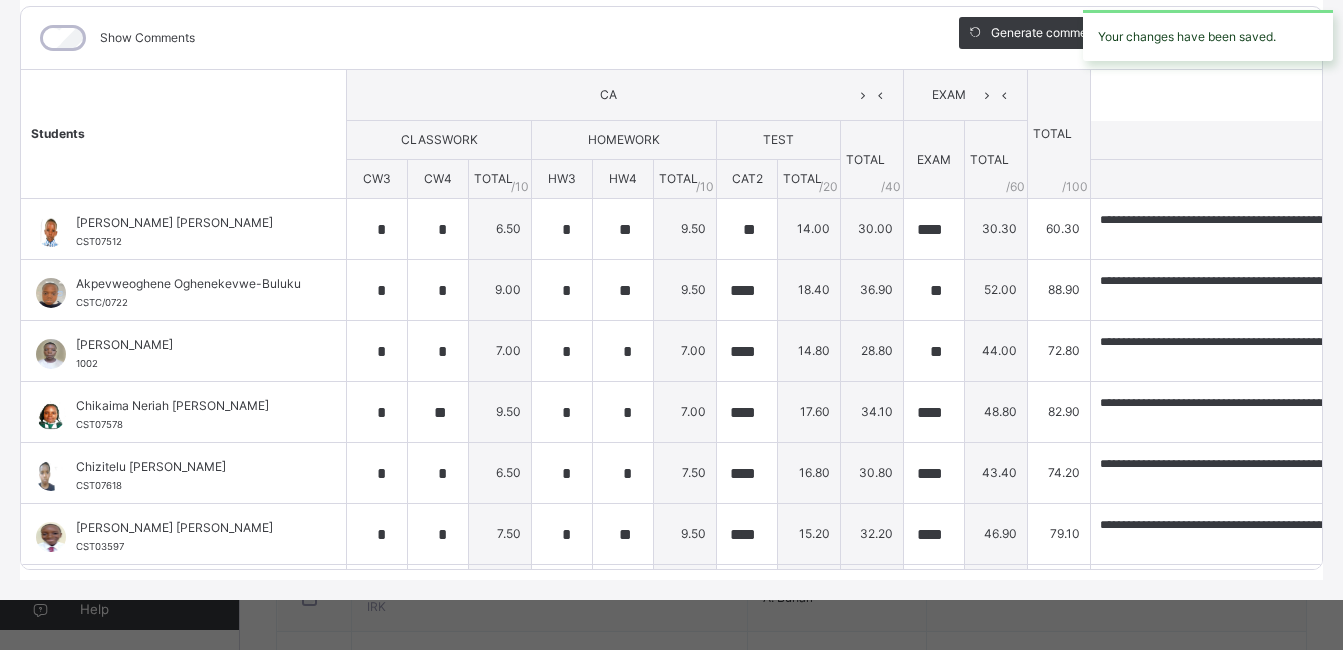 click on "Your changes have been saved." at bounding box center [1208, 35] 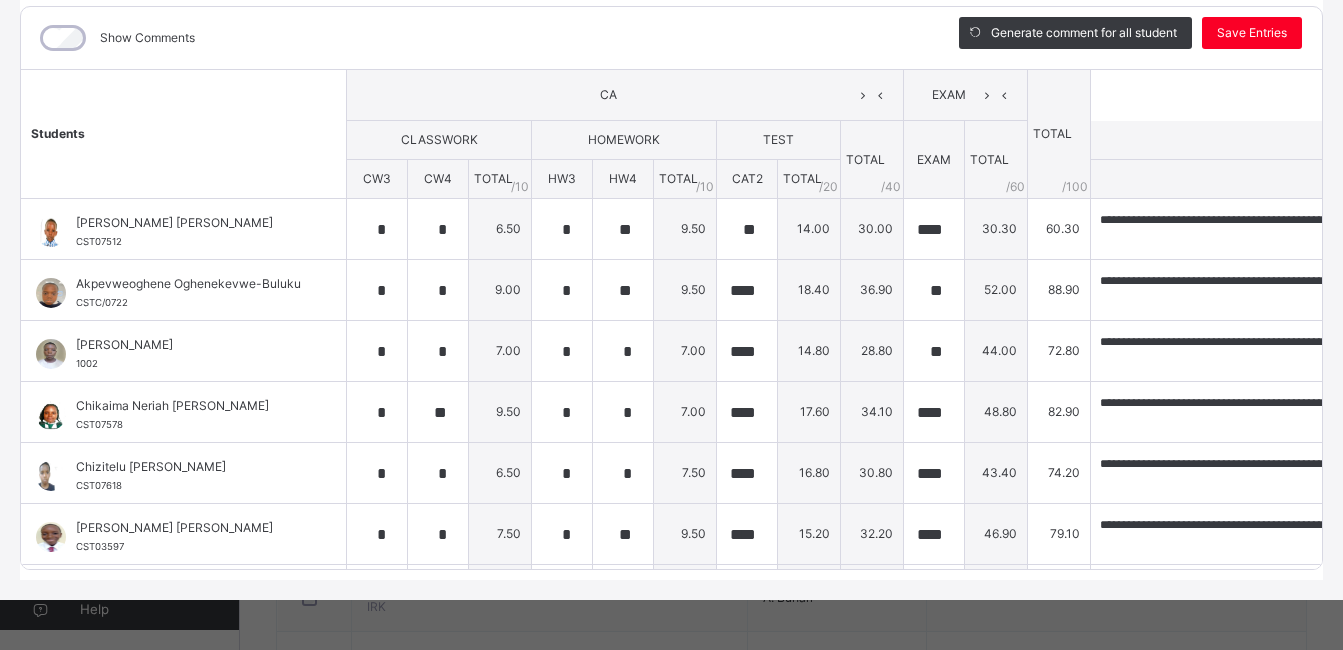 scroll, scrollTop: 311, scrollLeft: 0, axis: vertical 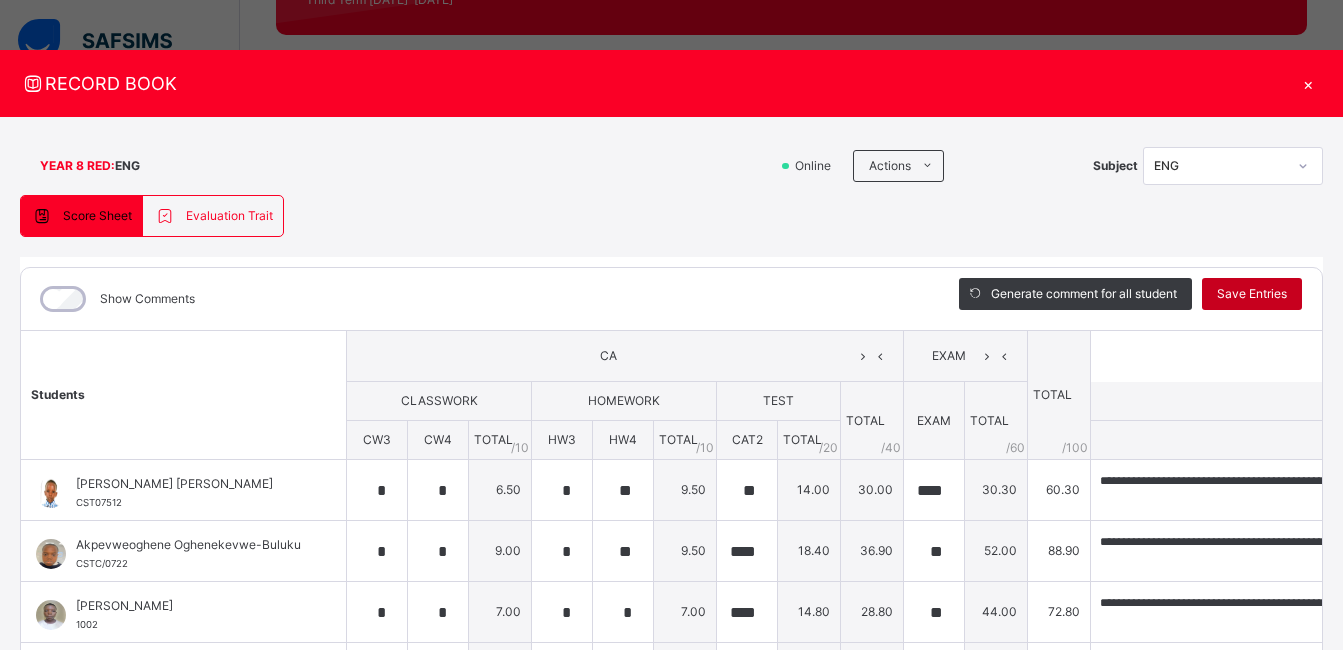 click on "Save Entries" at bounding box center (1252, 294) 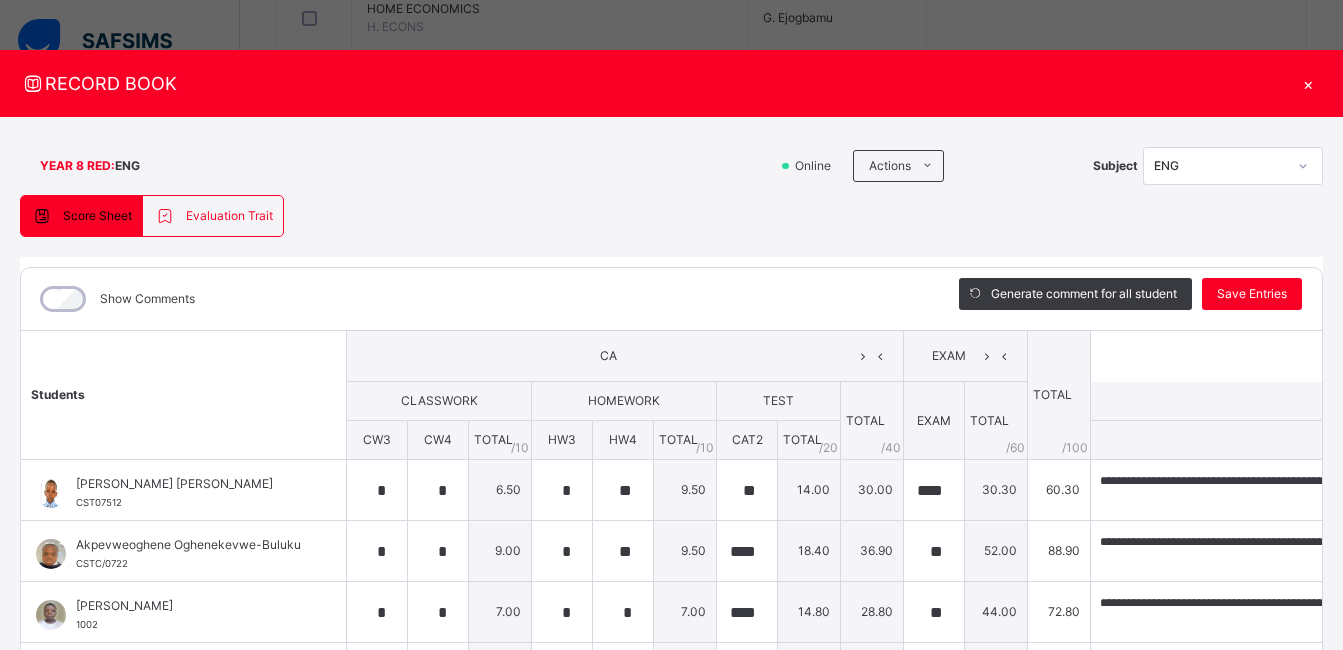 scroll, scrollTop: 1313, scrollLeft: 0, axis: vertical 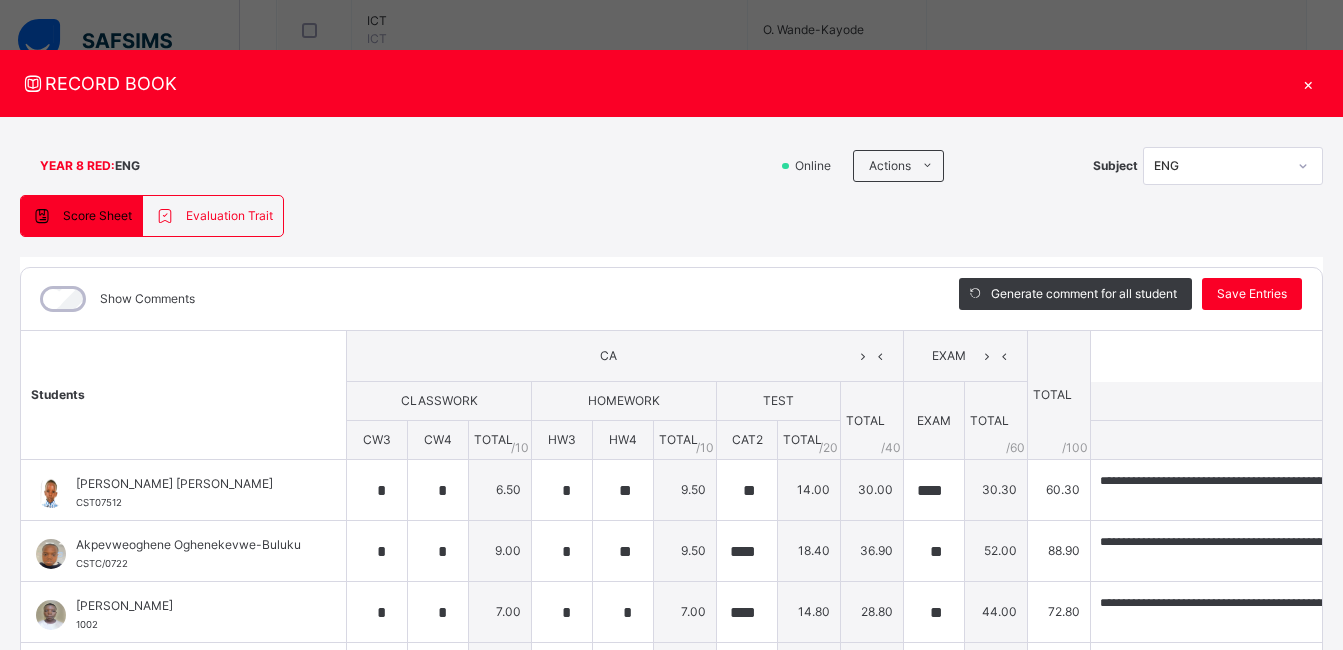 click on "**********" at bounding box center [671, 325] 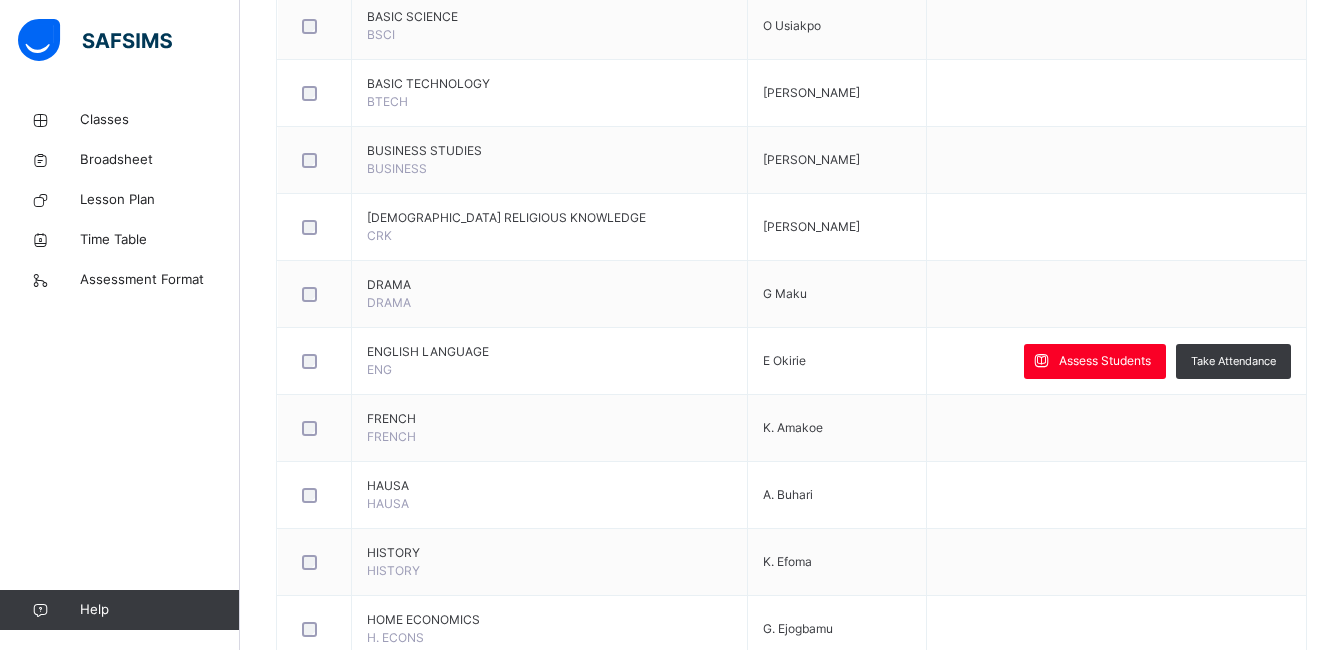 scroll, scrollTop: 540, scrollLeft: 0, axis: vertical 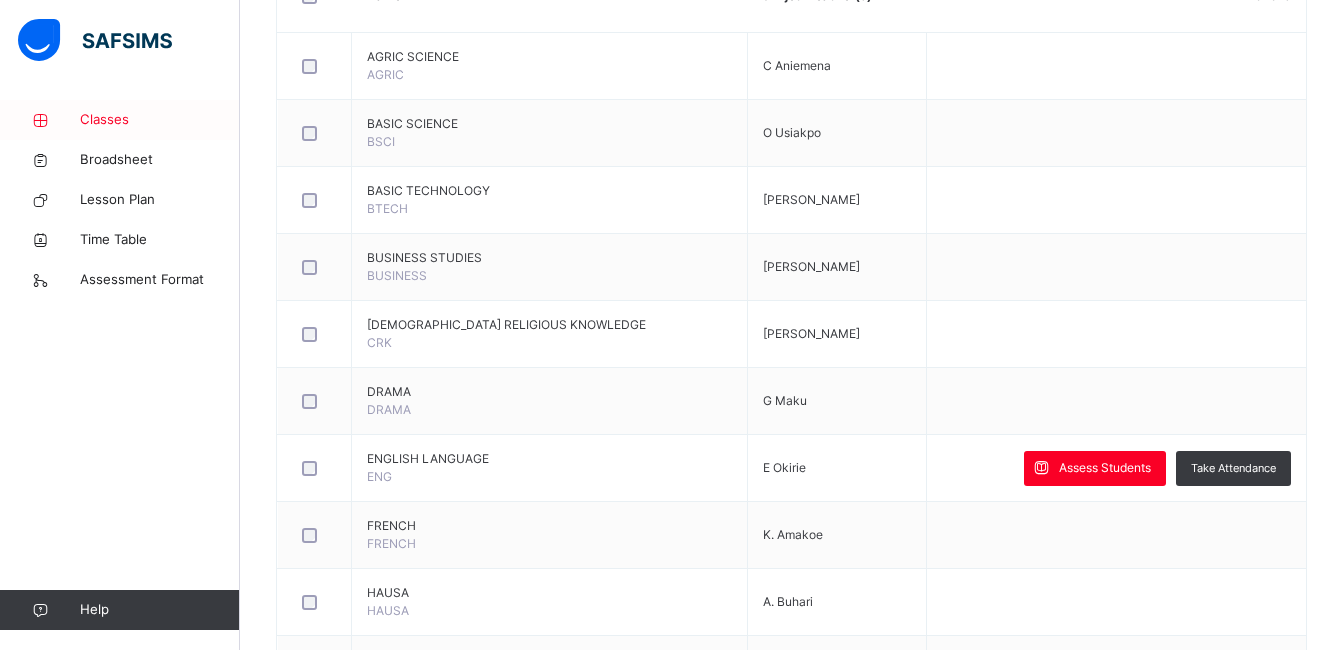 click on "Classes" at bounding box center (120, 120) 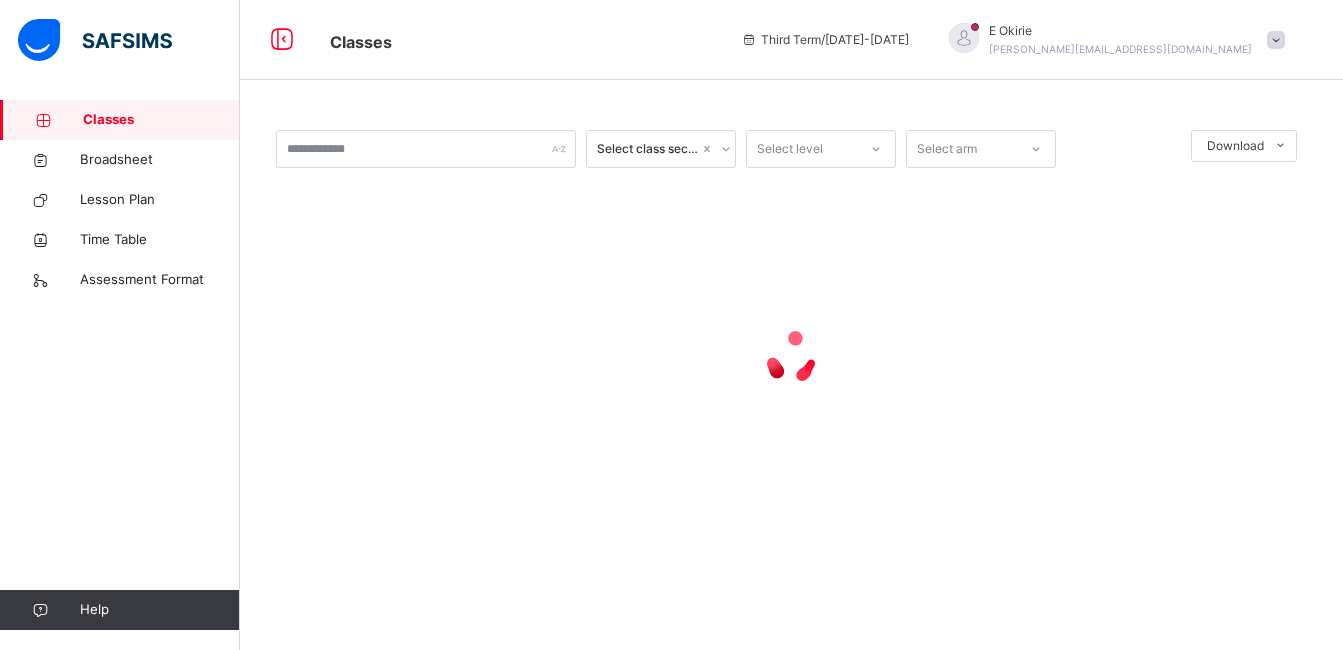scroll, scrollTop: 0, scrollLeft: 0, axis: both 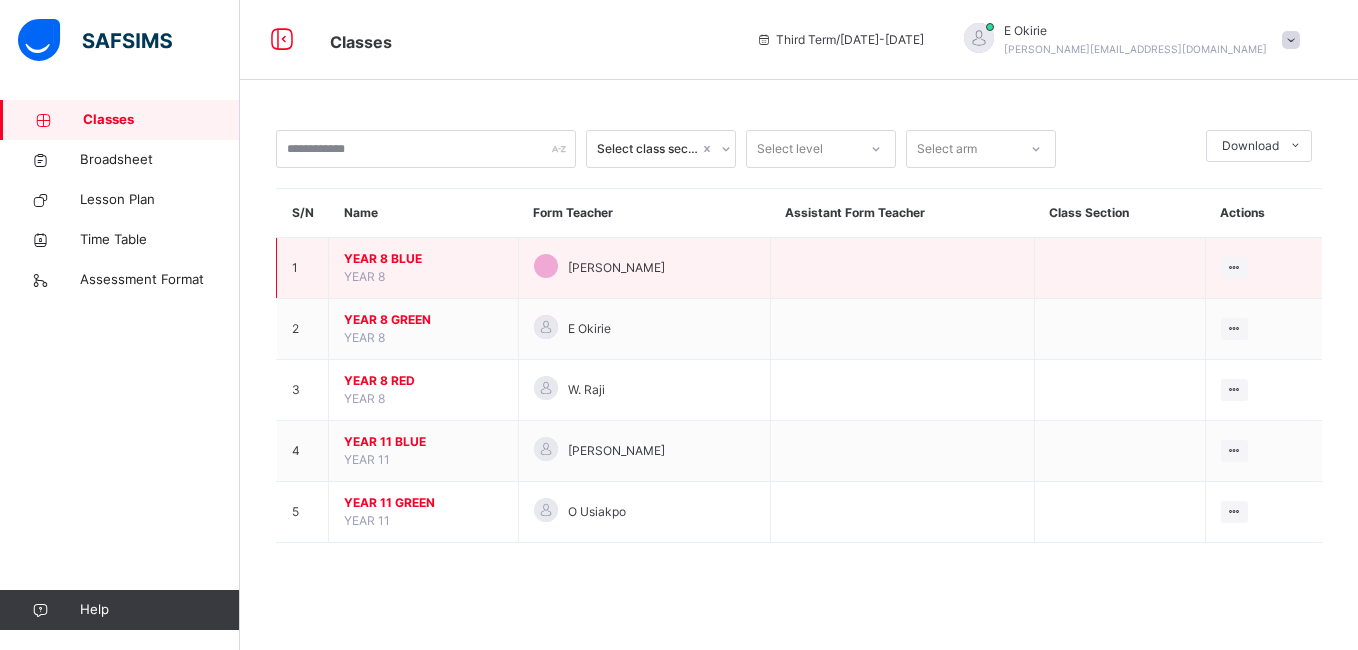 click on "YEAR 8   BLUE" at bounding box center (423, 259) 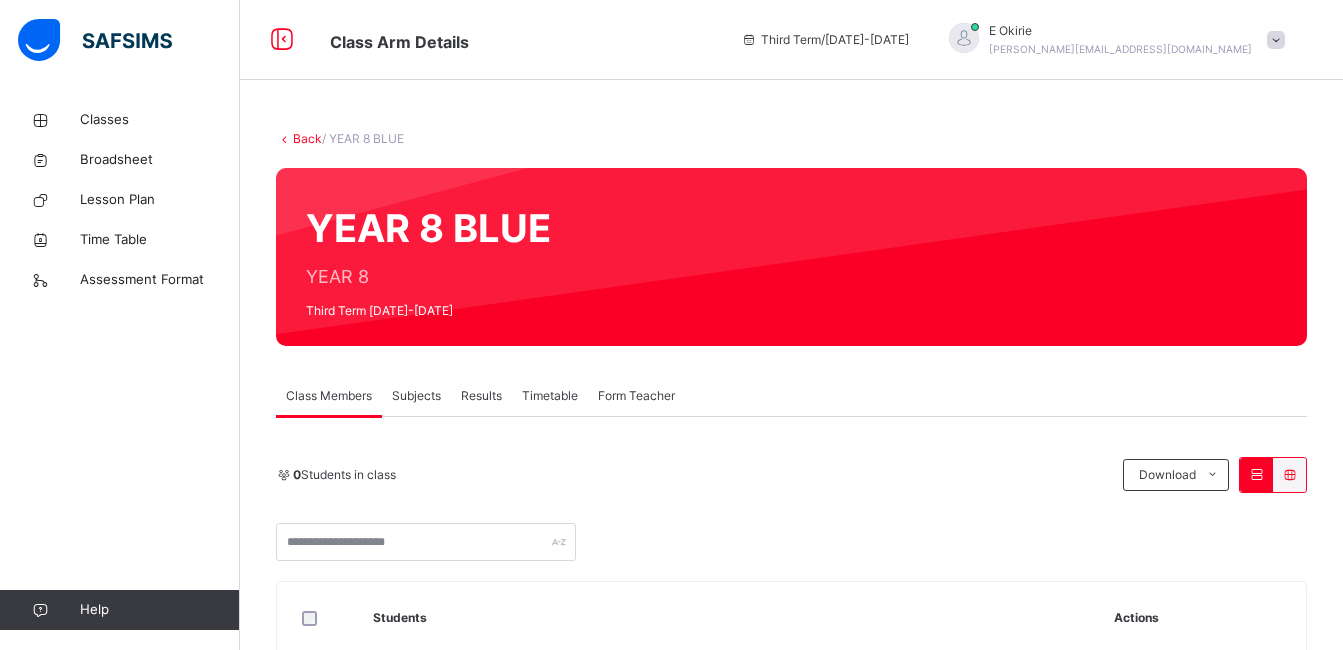 click on "Results" at bounding box center [481, 396] 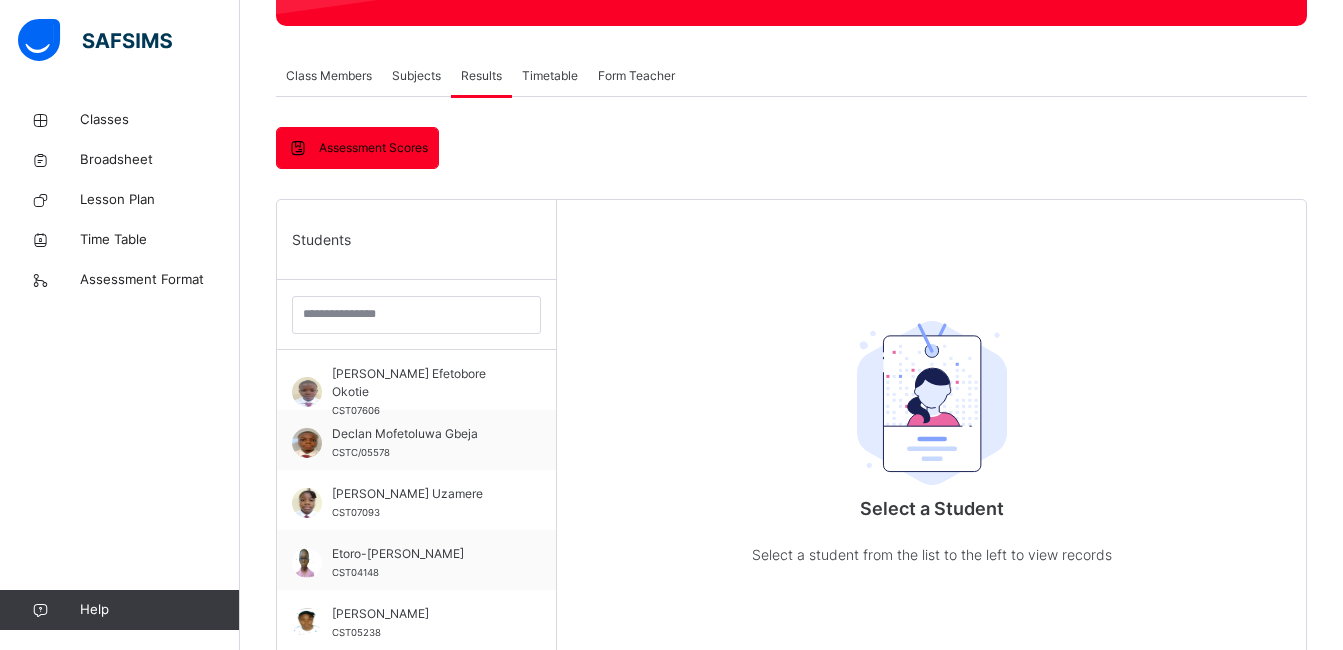 scroll, scrollTop: 333, scrollLeft: 0, axis: vertical 